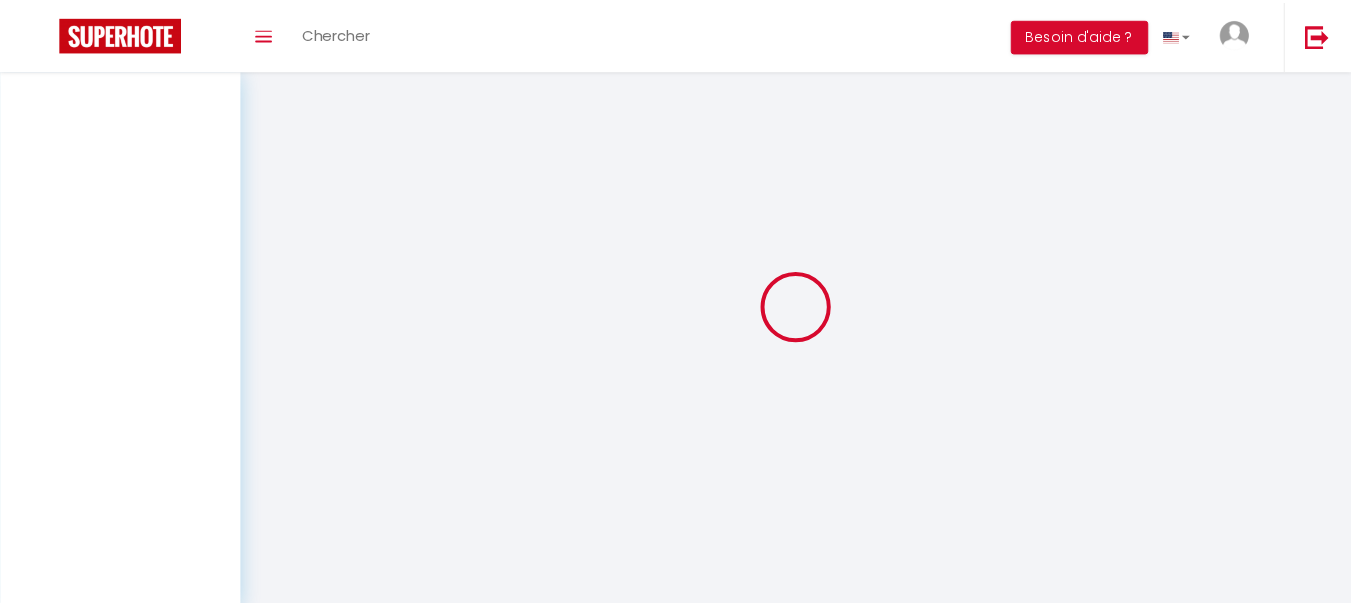 scroll, scrollTop: 0, scrollLeft: 0, axis: both 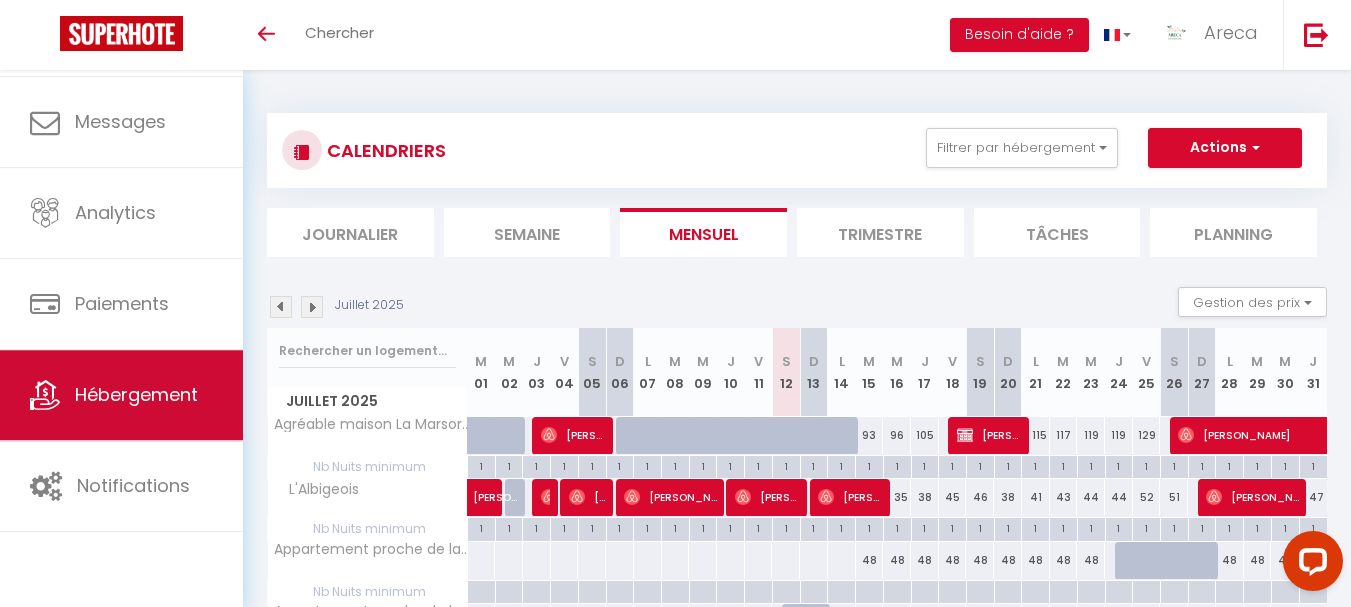 click on "Hébergement" at bounding box center (136, 394) 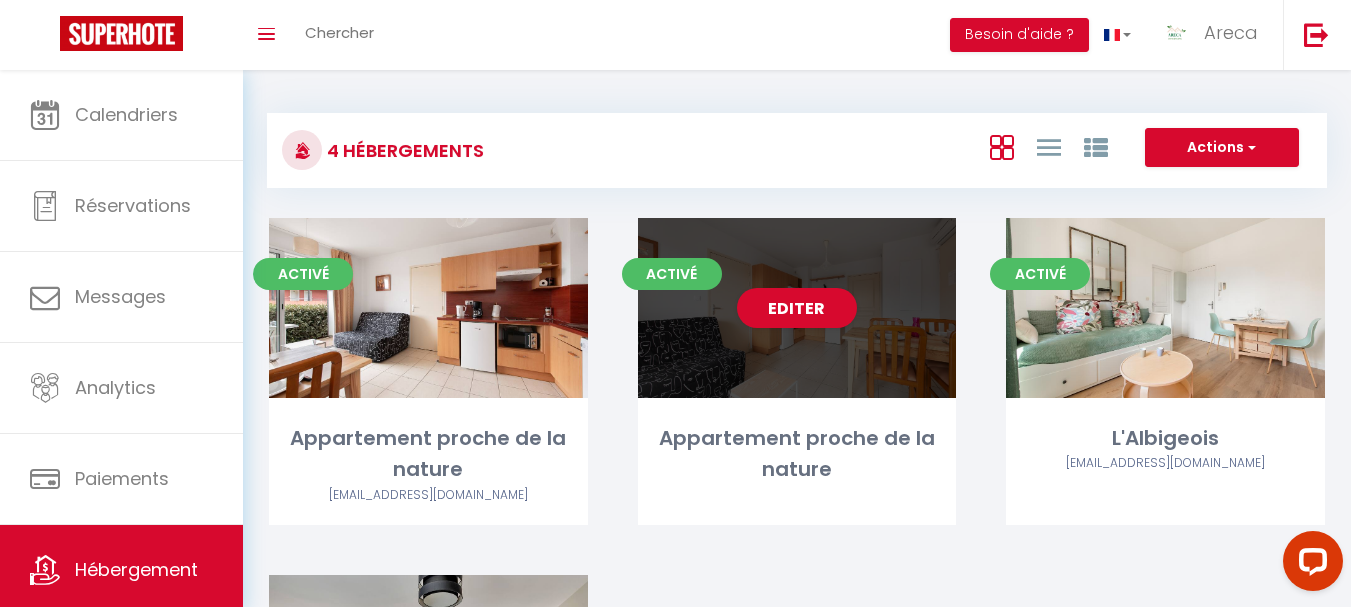 drag, startPoint x: 911, startPoint y: 443, endPoint x: 820, endPoint y: 387, distance: 106.850365 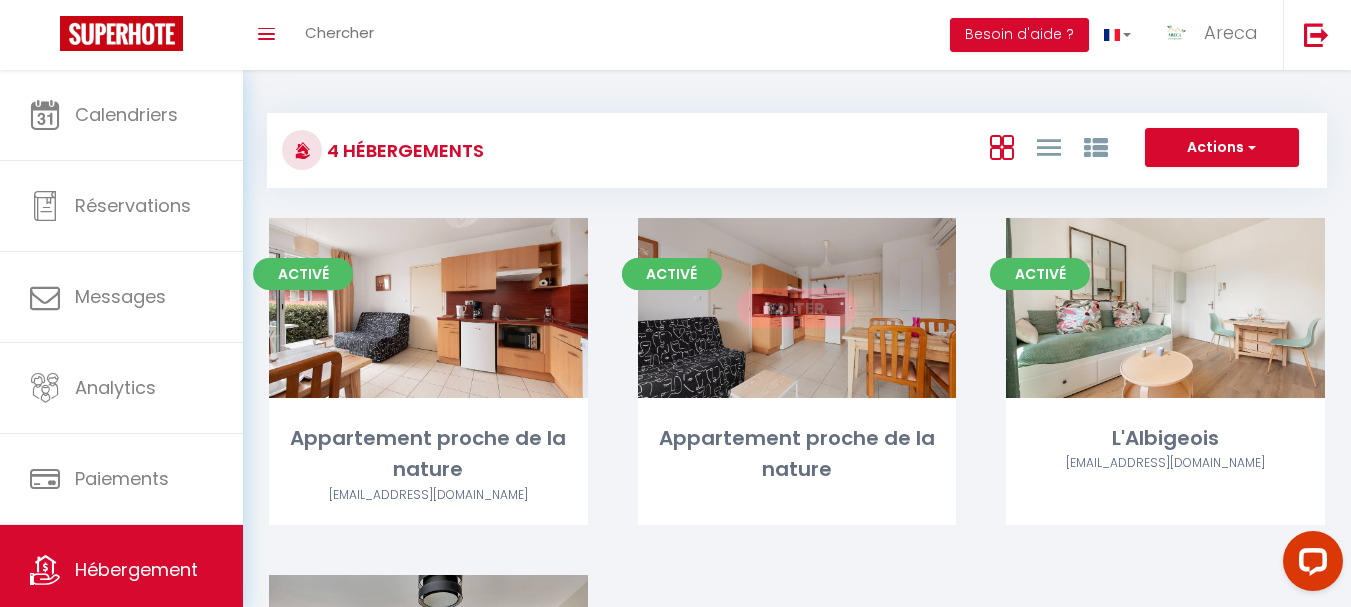 click on "Editer" at bounding box center [797, 308] 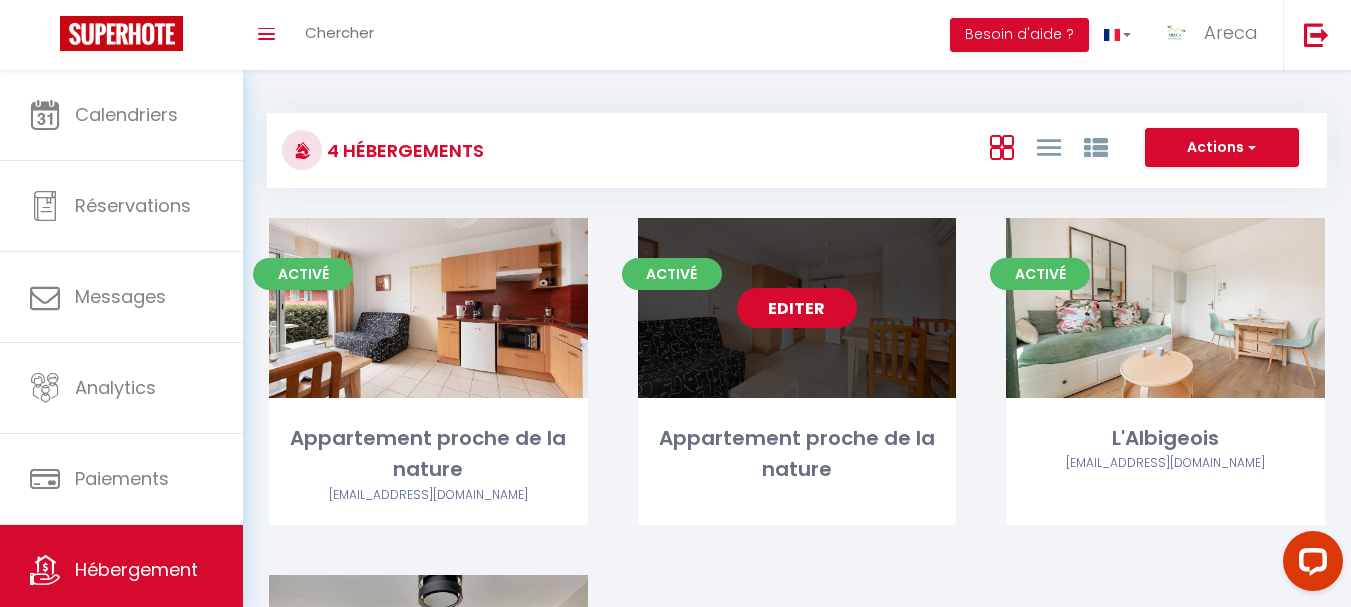 click on "Editer" at bounding box center (797, 308) 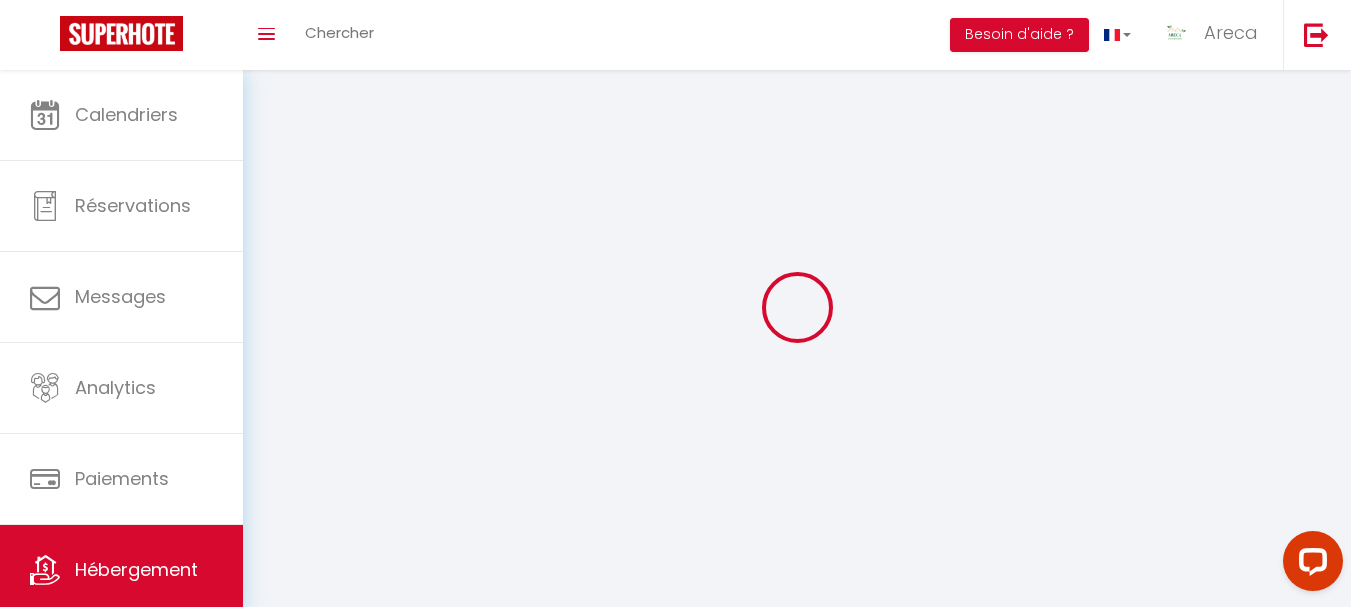 select 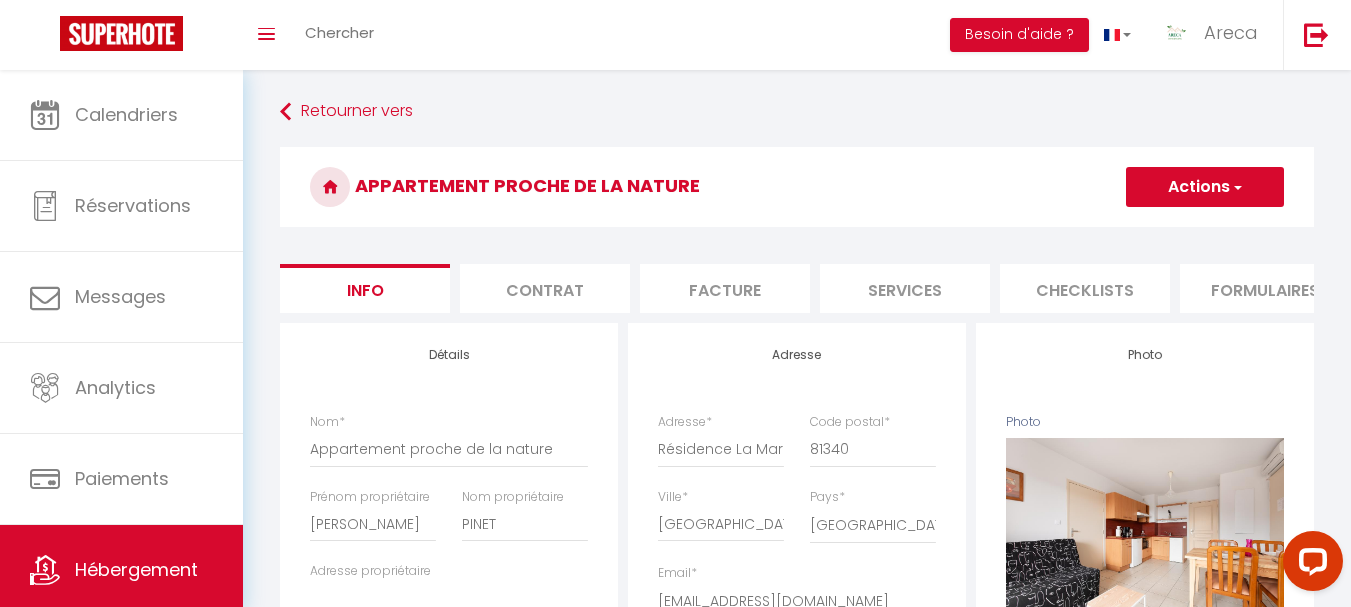 click on "Actions" at bounding box center [1205, 187] 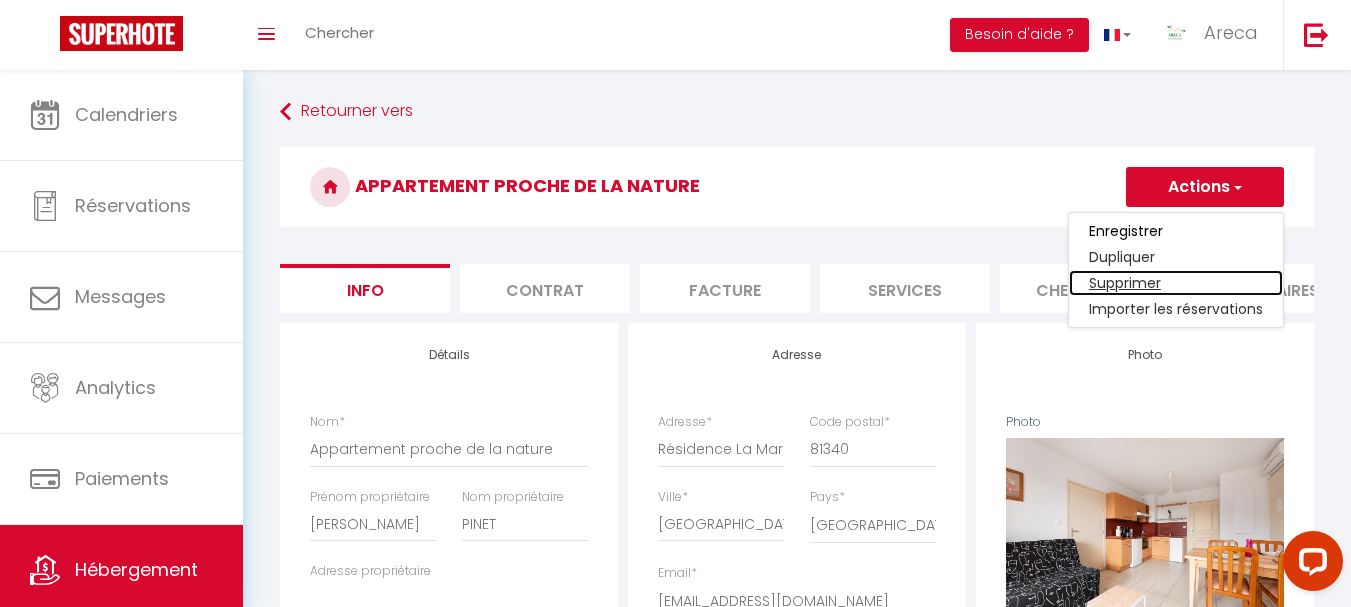 click on "Supprimer" at bounding box center (1176, 283) 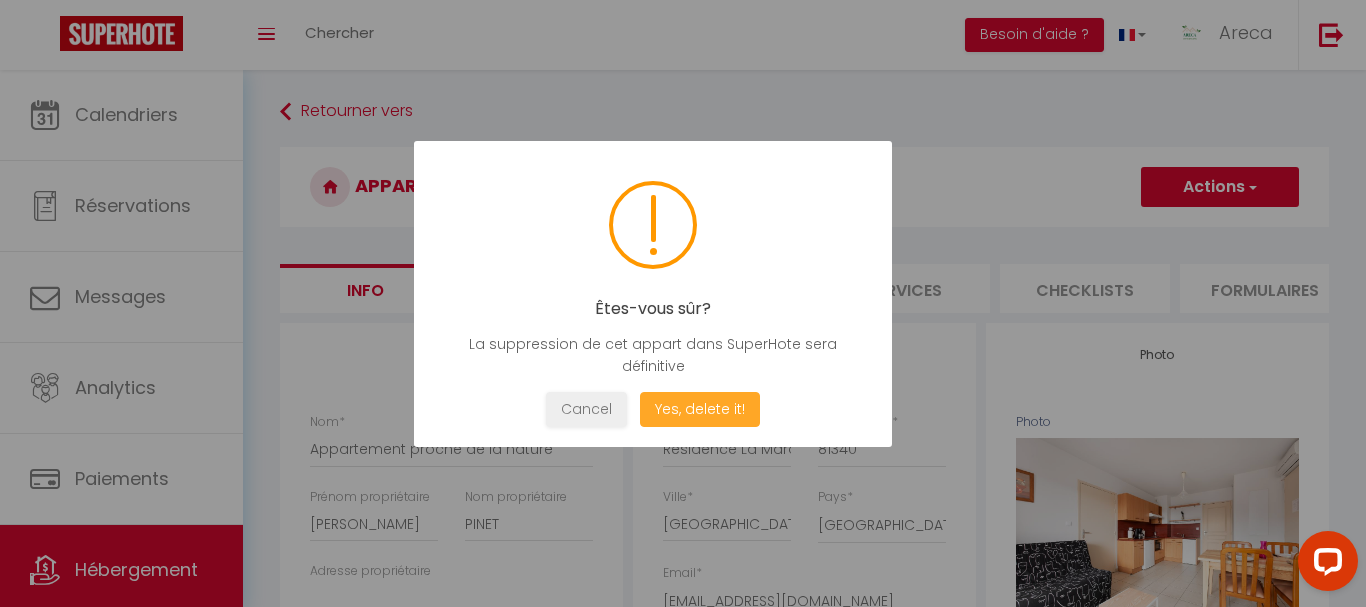 click on "Yes, delete it!" at bounding box center (700, 409) 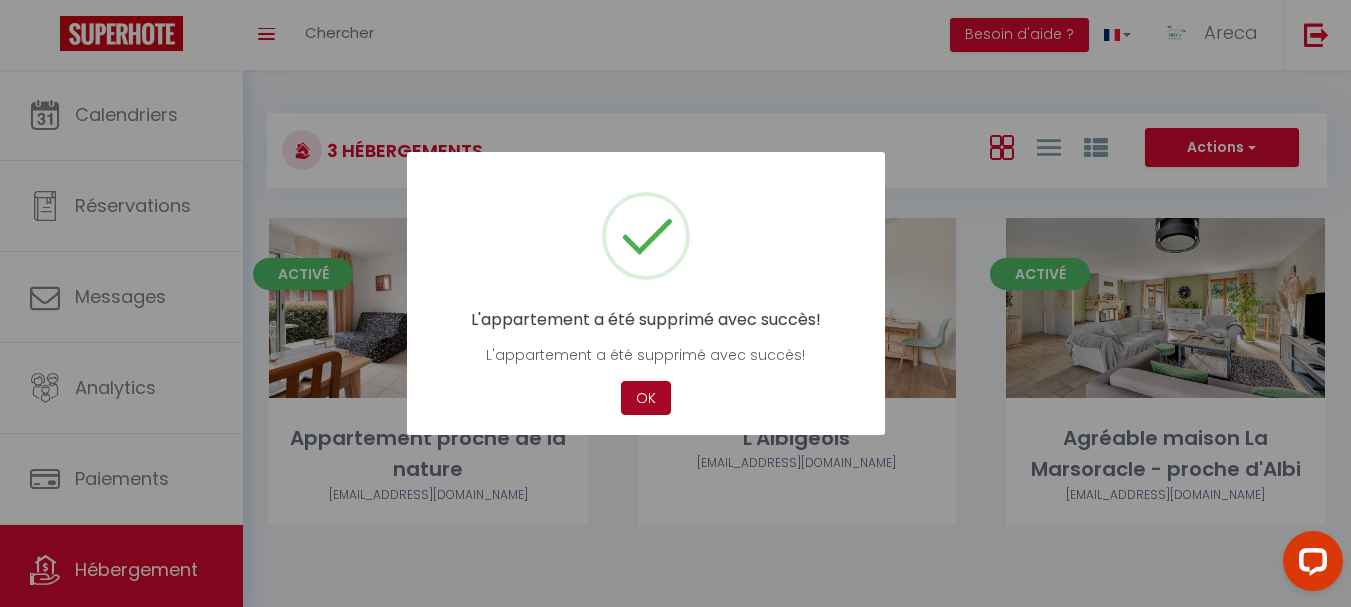 click on "OK" at bounding box center (646, 398) 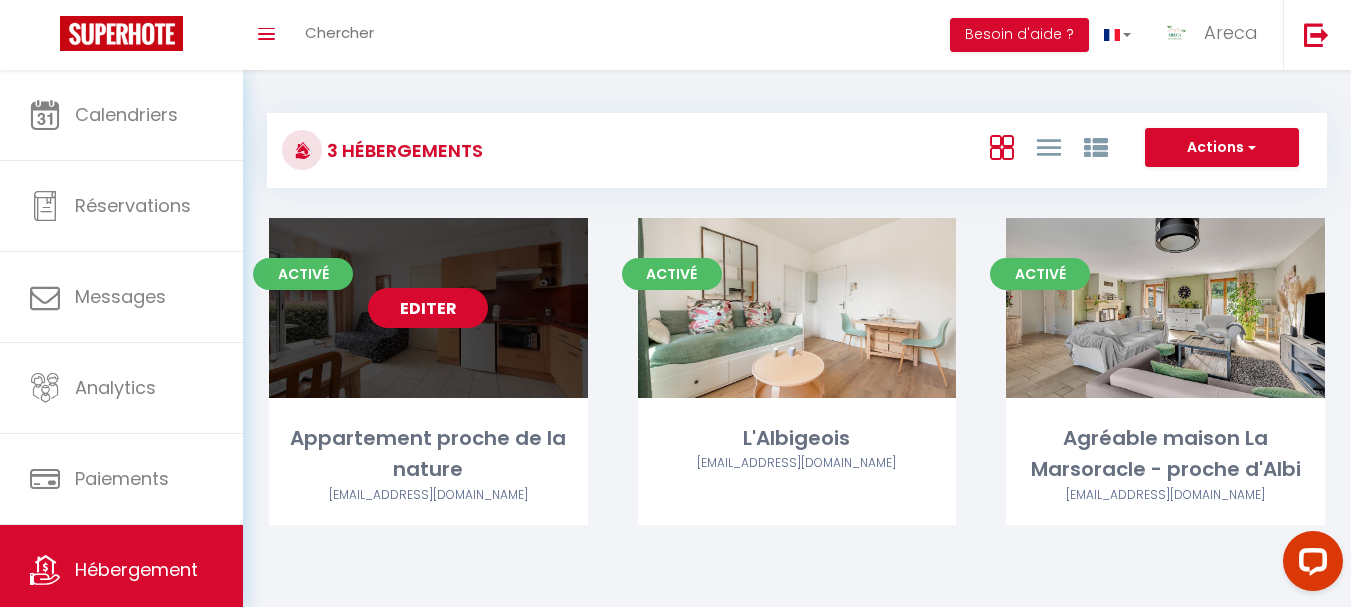 click on "Editer" at bounding box center (428, 308) 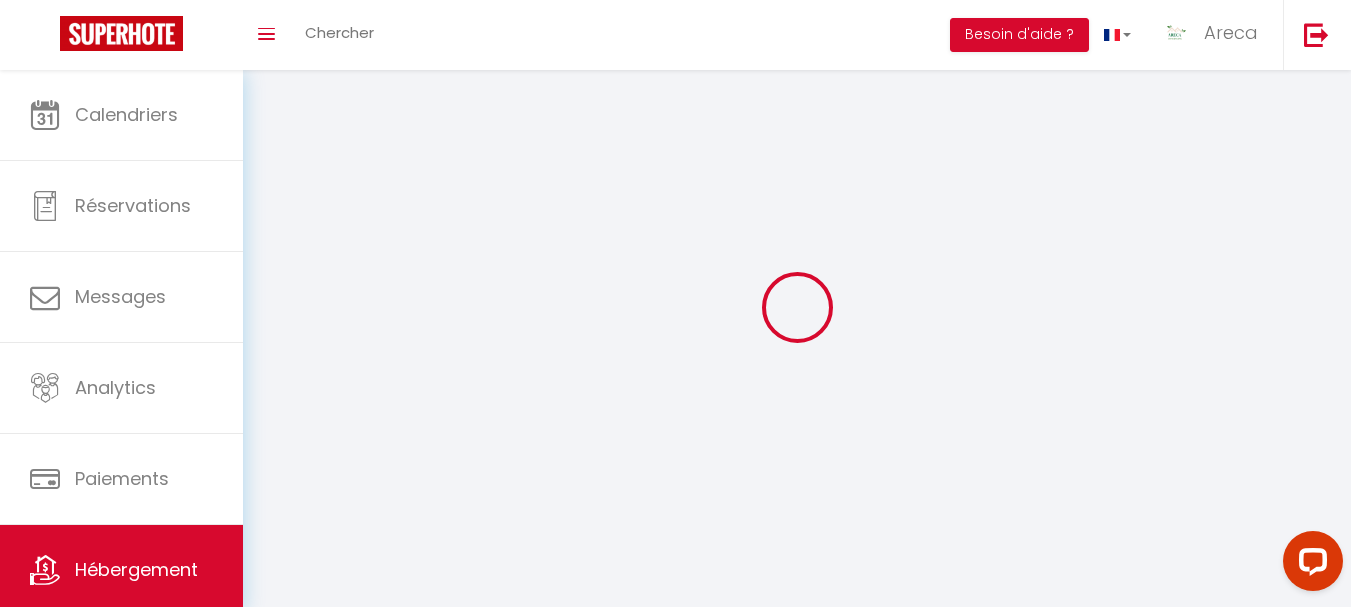 select 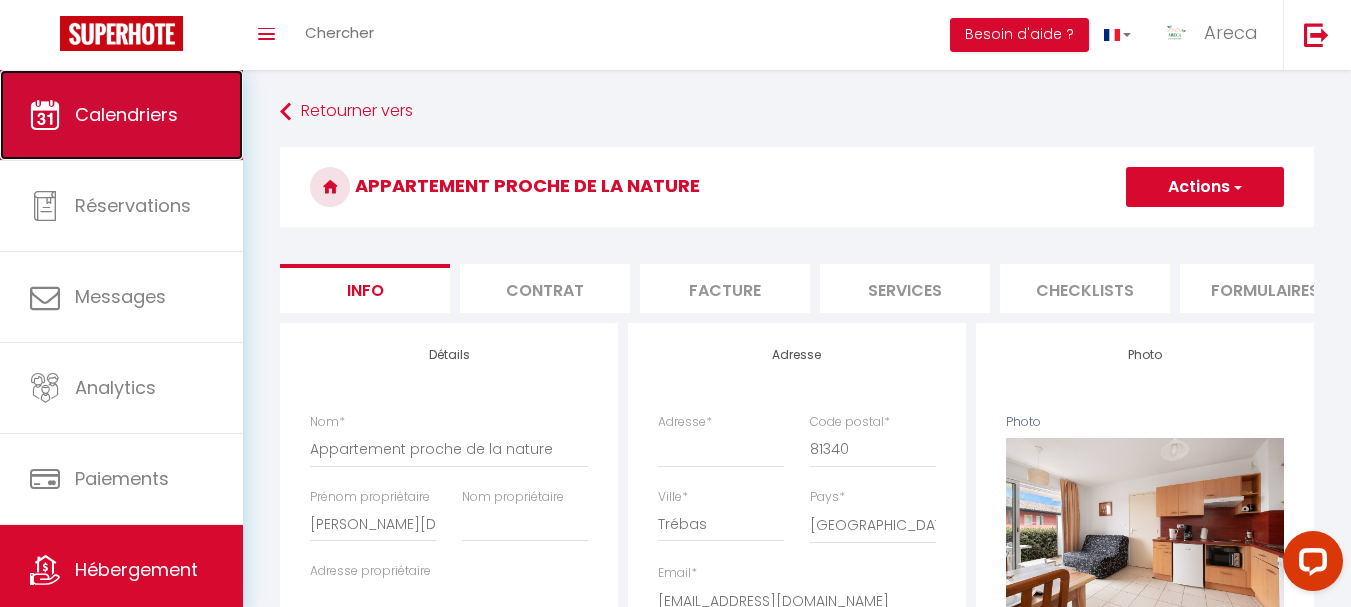 click on "Calendriers" at bounding box center [126, 114] 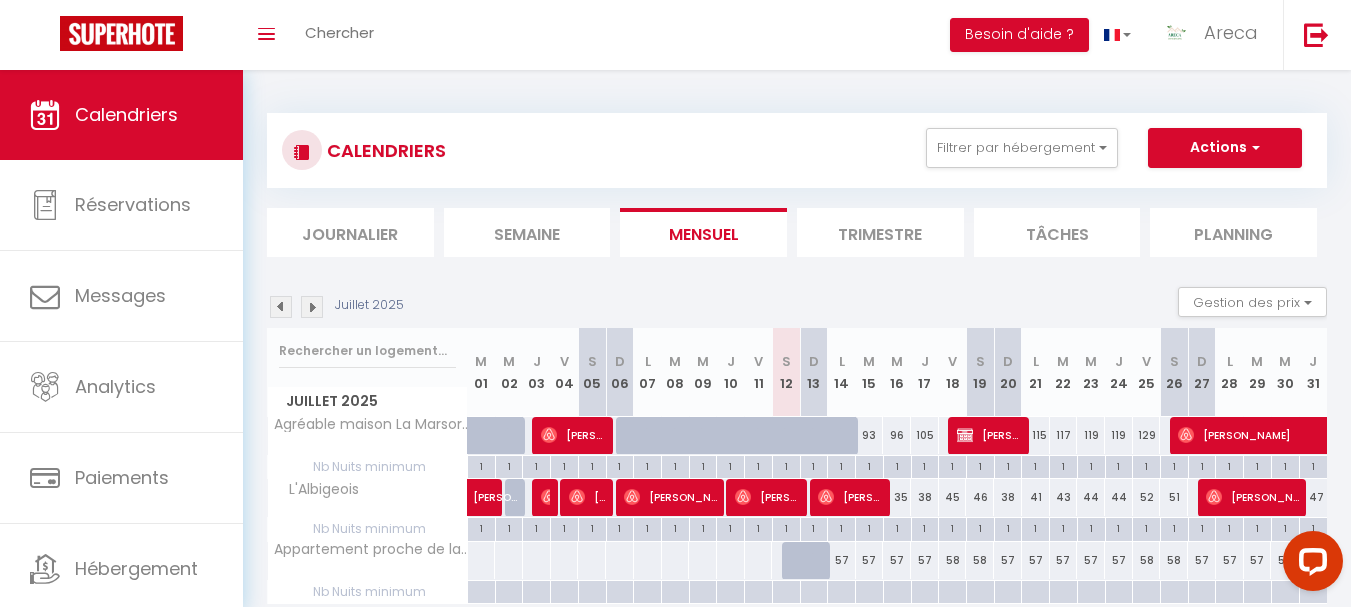 scroll, scrollTop: 80, scrollLeft: 0, axis: vertical 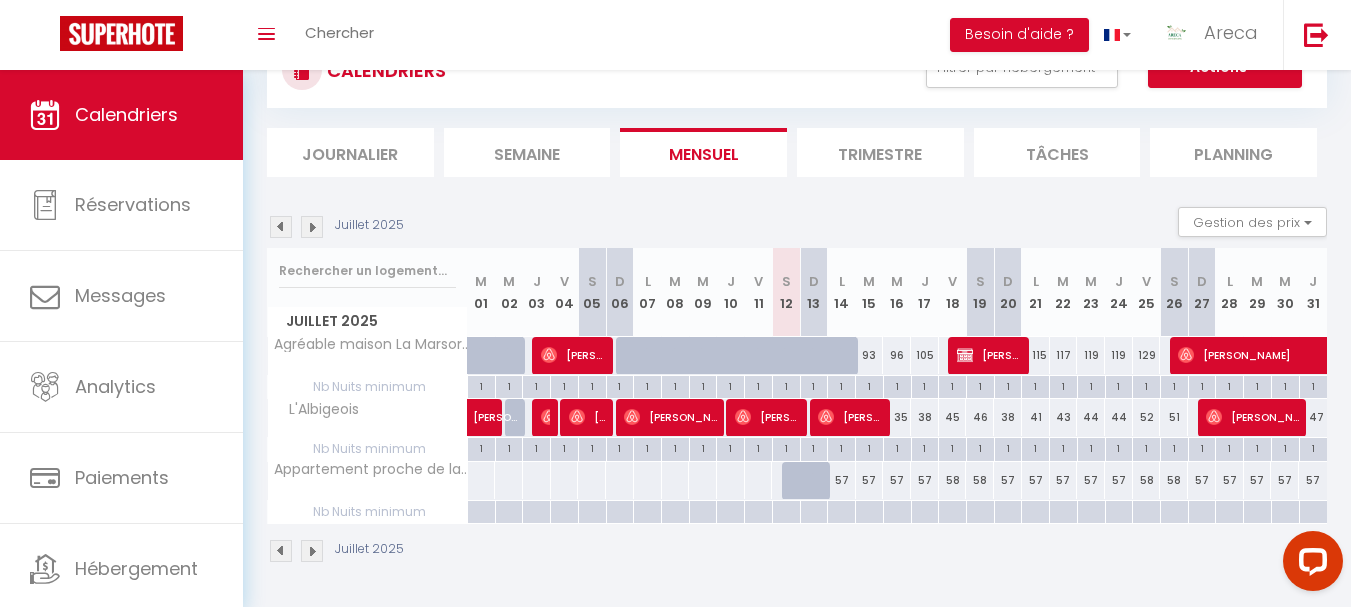 click on "Trimestre" at bounding box center (880, 152) 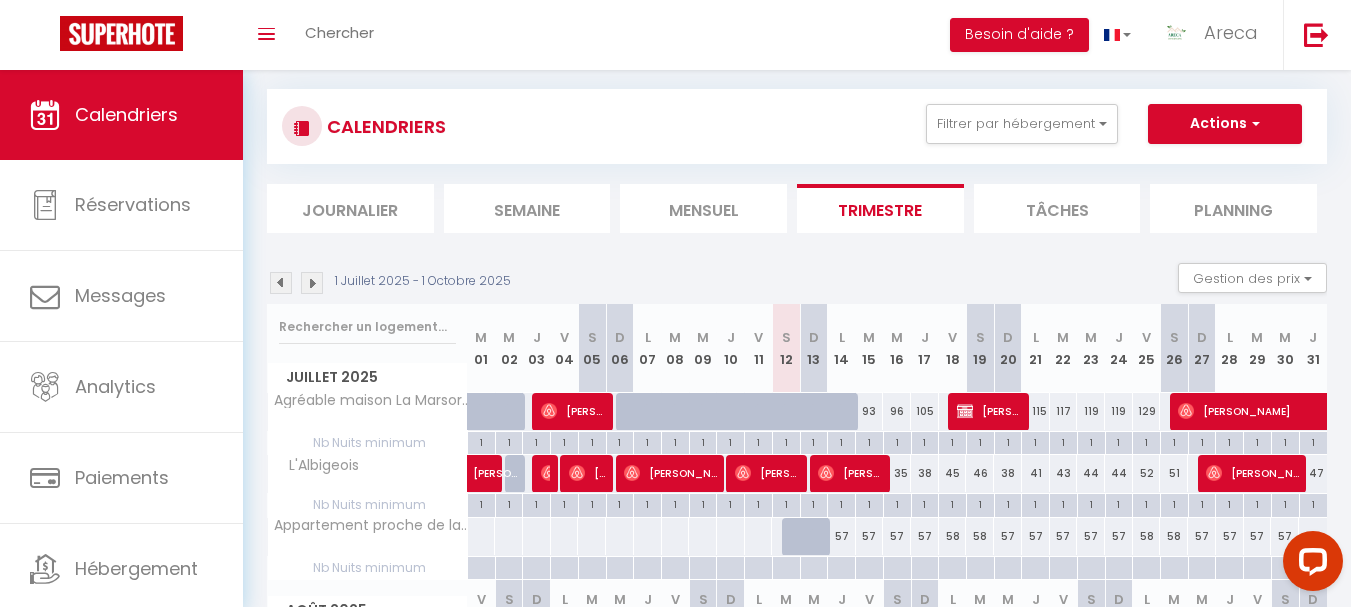 scroll, scrollTop: 0, scrollLeft: 0, axis: both 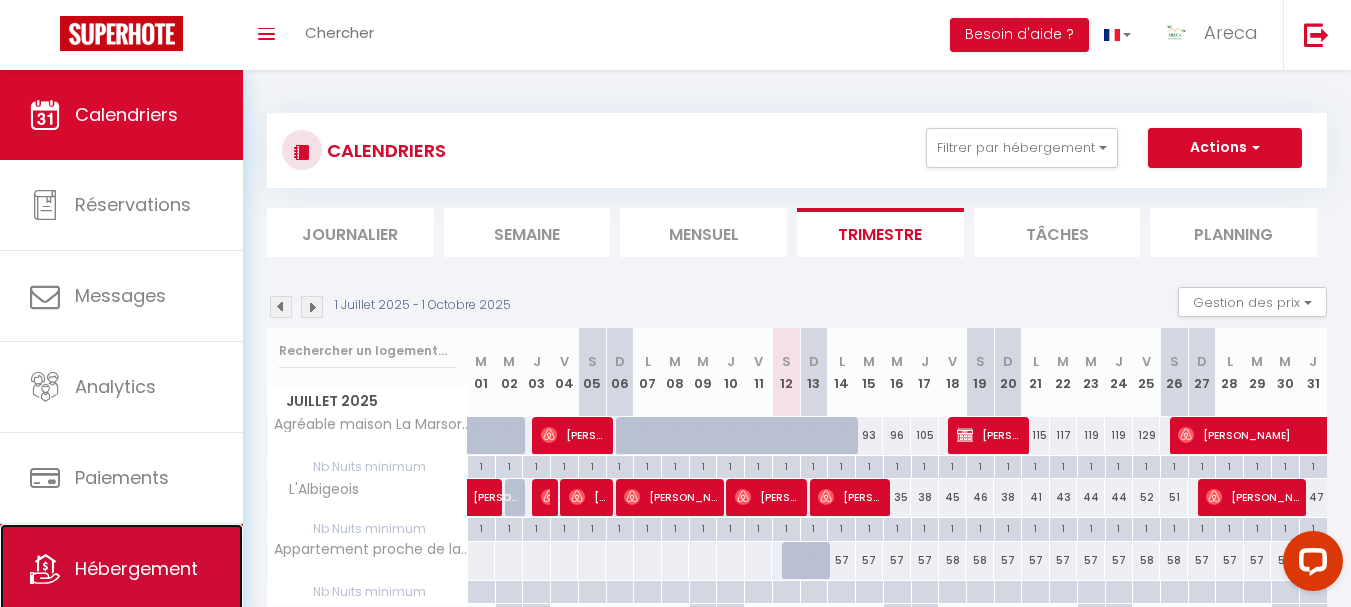 click on "Hébergement" at bounding box center [121, 569] 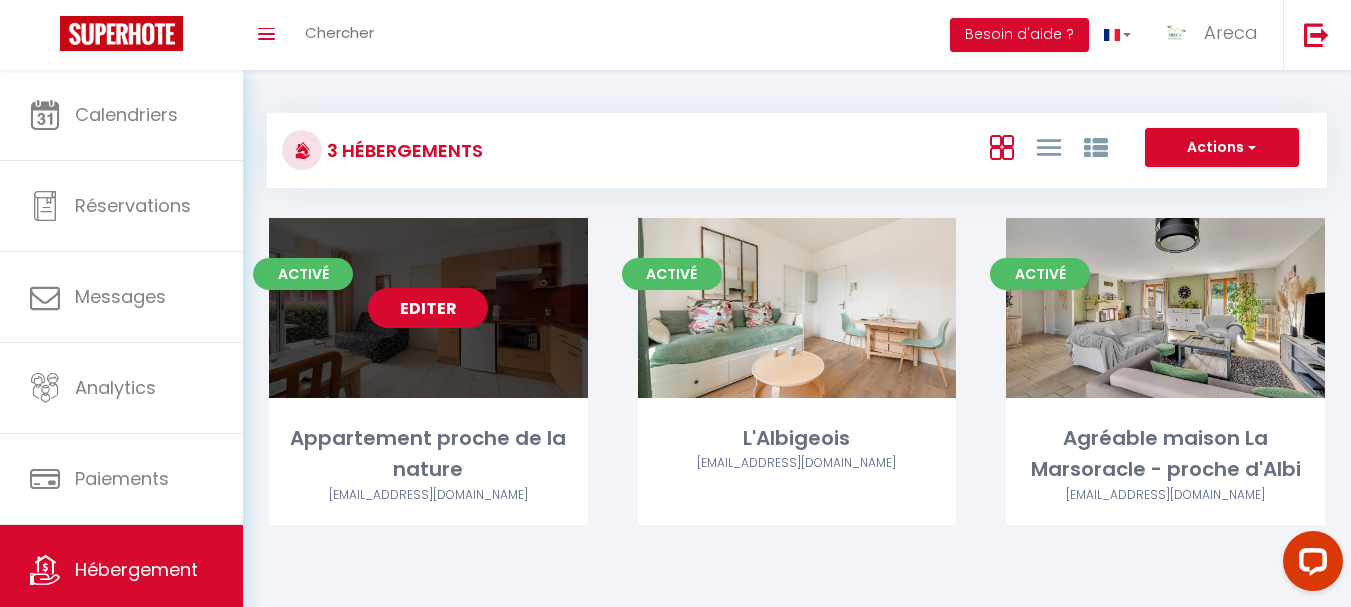 click on "Editer" at bounding box center (428, 308) 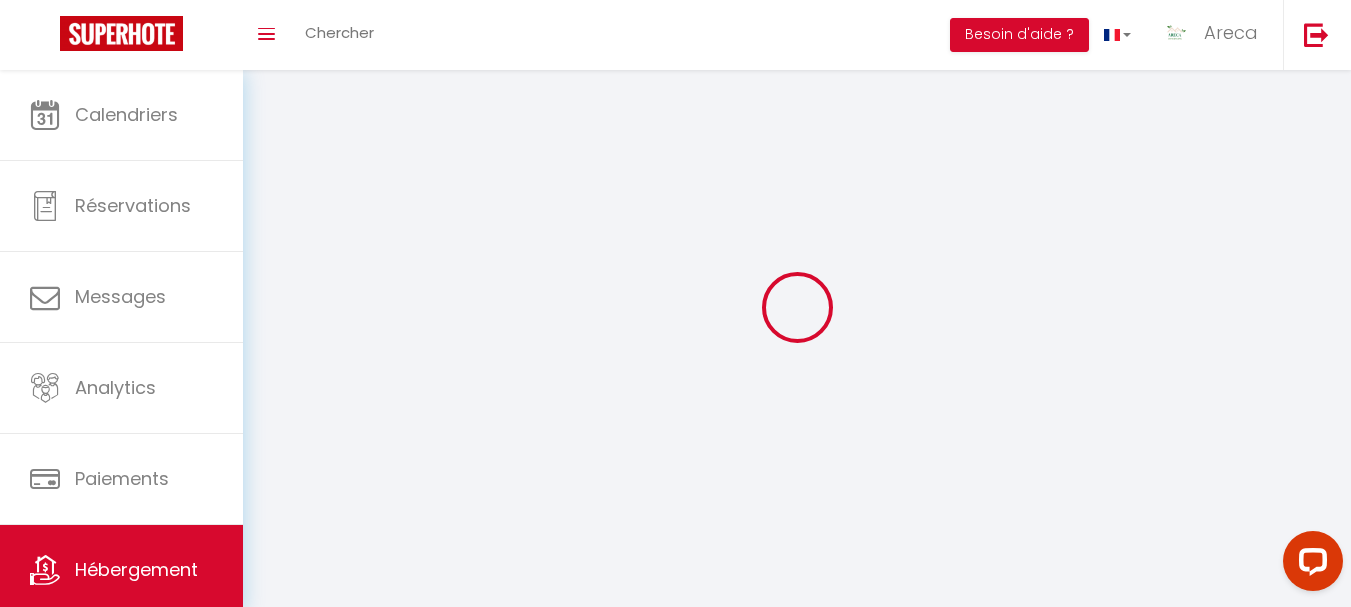 select on "1" 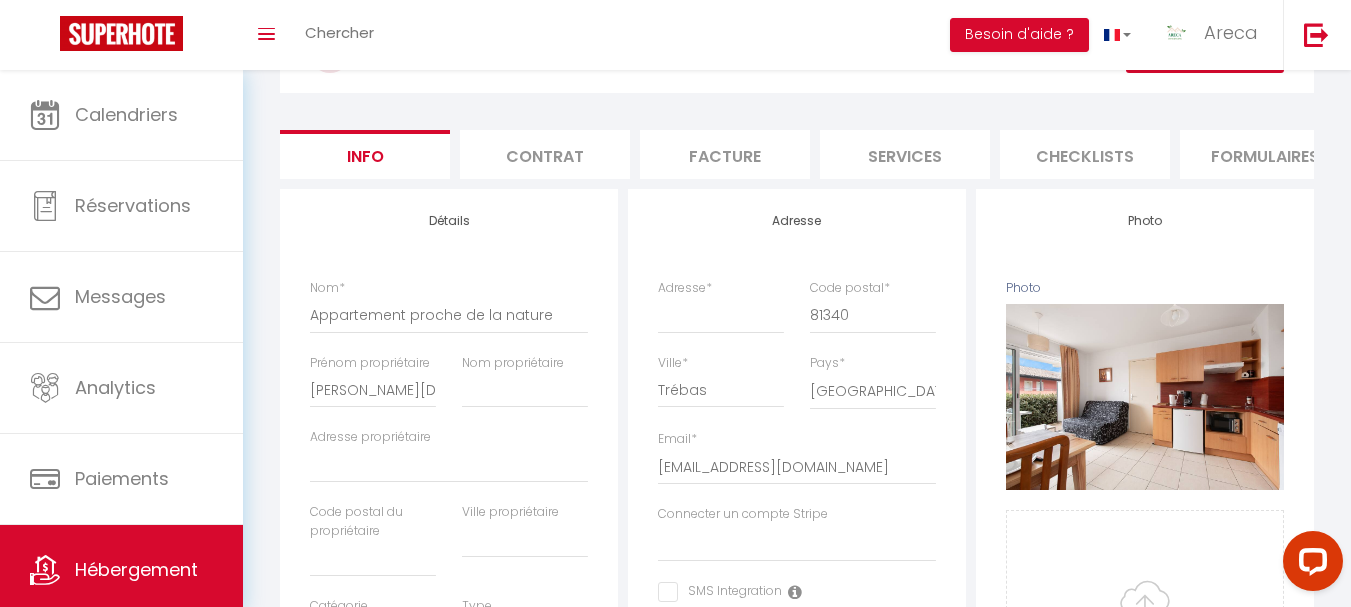 scroll, scrollTop: 200, scrollLeft: 0, axis: vertical 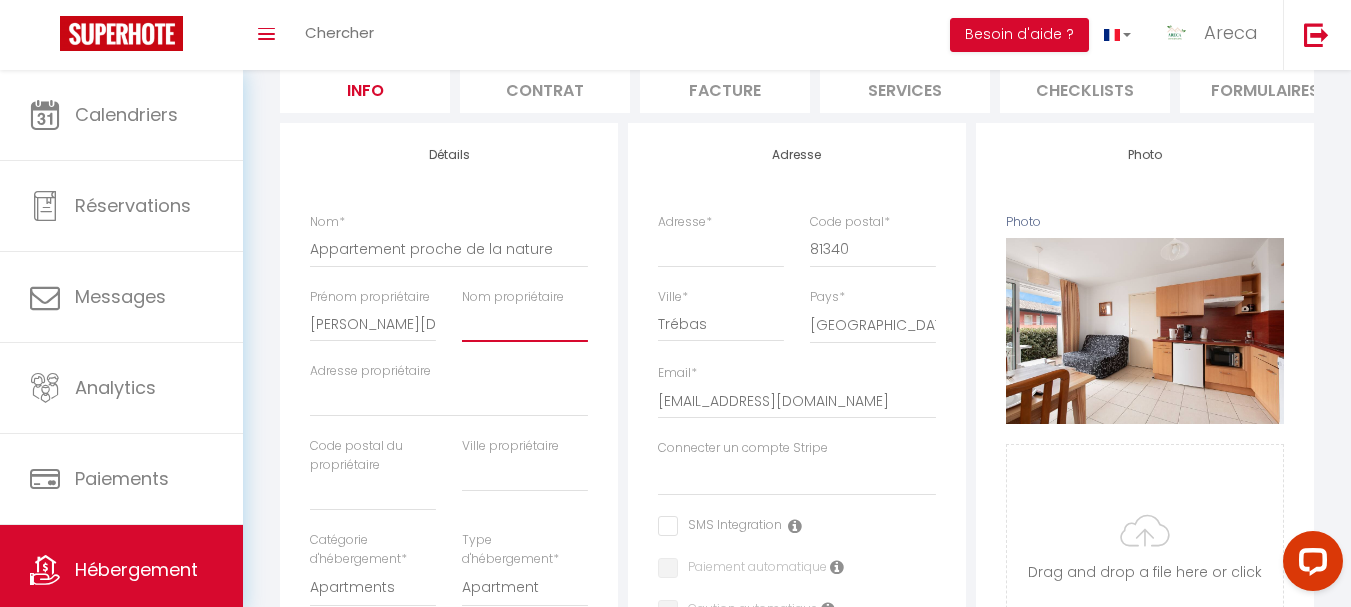 click on "Nom propriétaire" at bounding box center [525, 324] 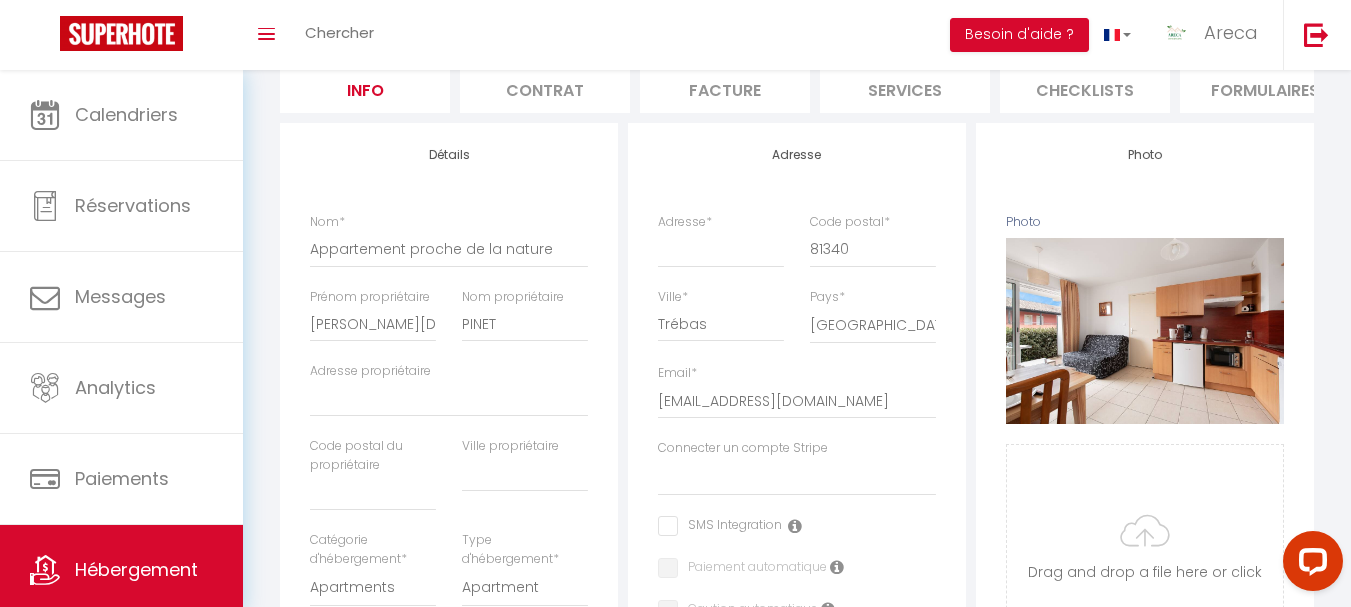 click on "Détails
Nom
*   Appartement proche de la nature
Prénom propriétaire
Jean Noël Marie
Nom propriétaire
PINET
Adresse propriétaire
Code postal du propriétaire
Ville propriétaire
Catégorie d'hébergement
*
Apartments
Houses
Secondary units
*     *     *             *   57   €   *" at bounding box center [449, 738] 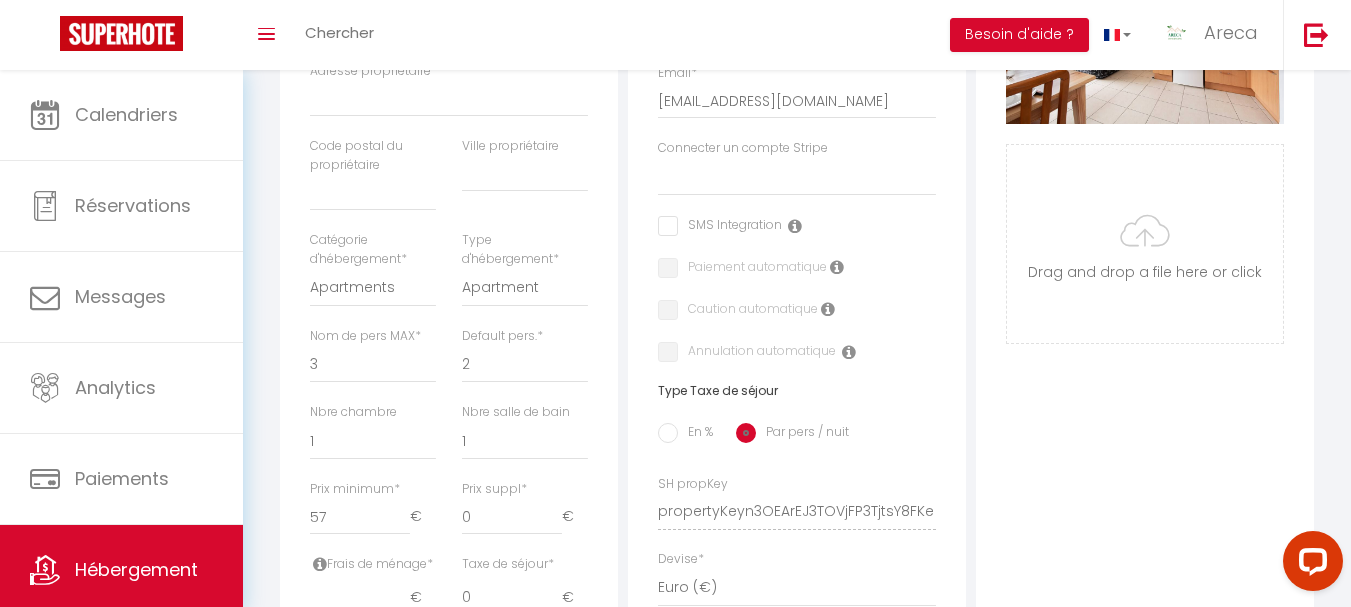 scroll, scrollTop: 600, scrollLeft: 0, axis: vertical 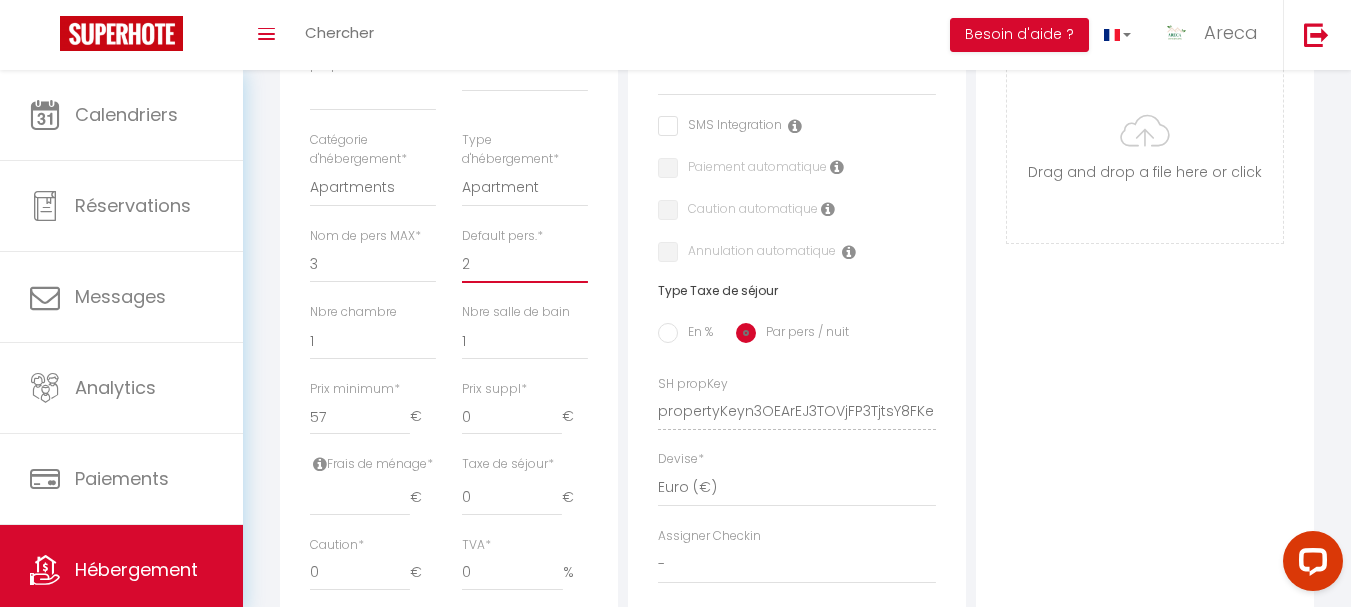 click on "1
2
3
4
5
6
7
8
9
10
11
12
13
14" at bounding box center [525, 264] 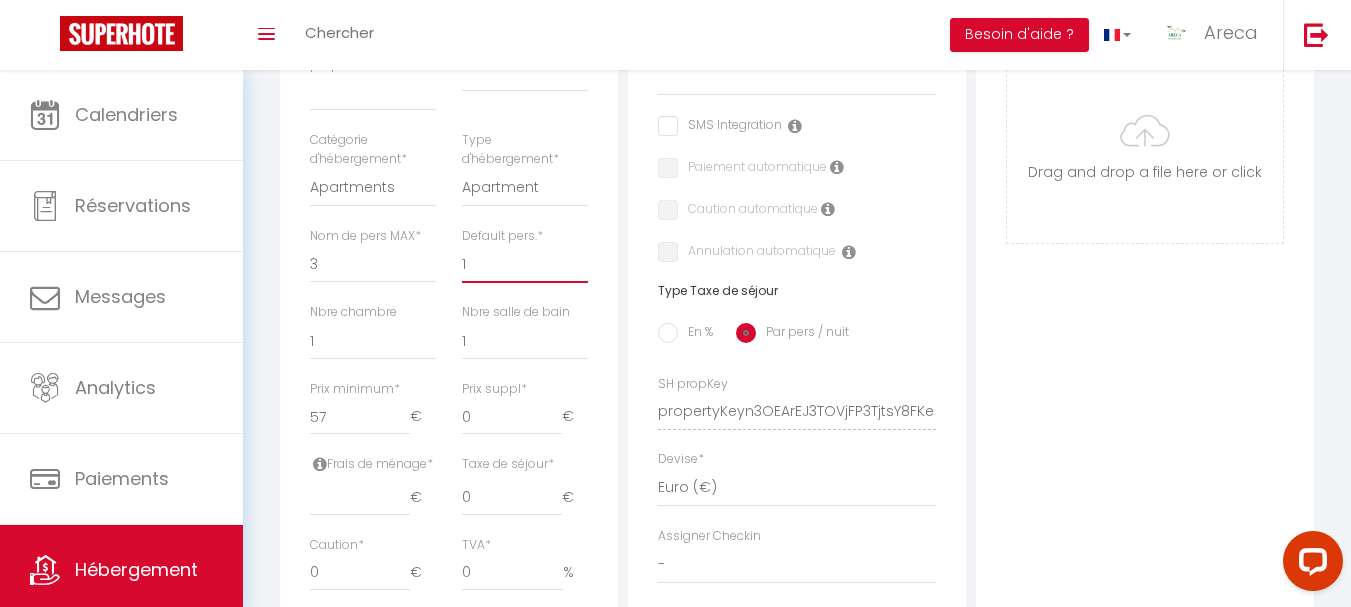 click on "1
2
3
4
5
6
7
8
9
10
11
12
13
14" at bounding box center (525, 264) 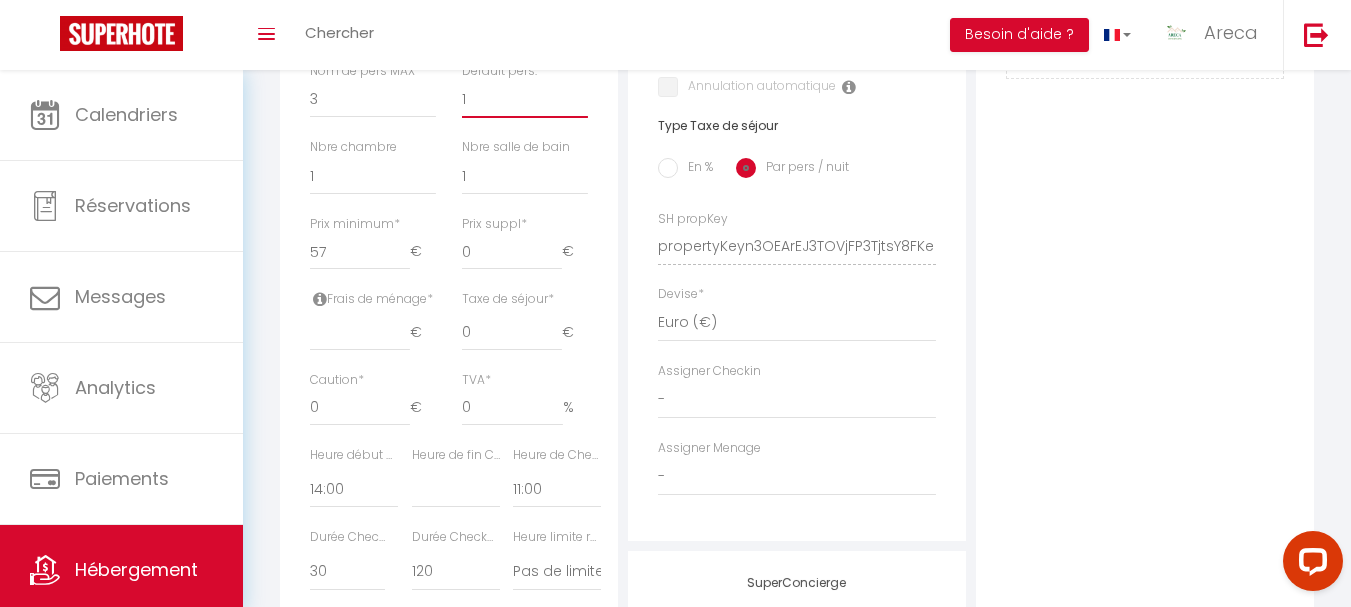 scroll, scrollTop: 800, scrollLeft: 0, axis: vertical 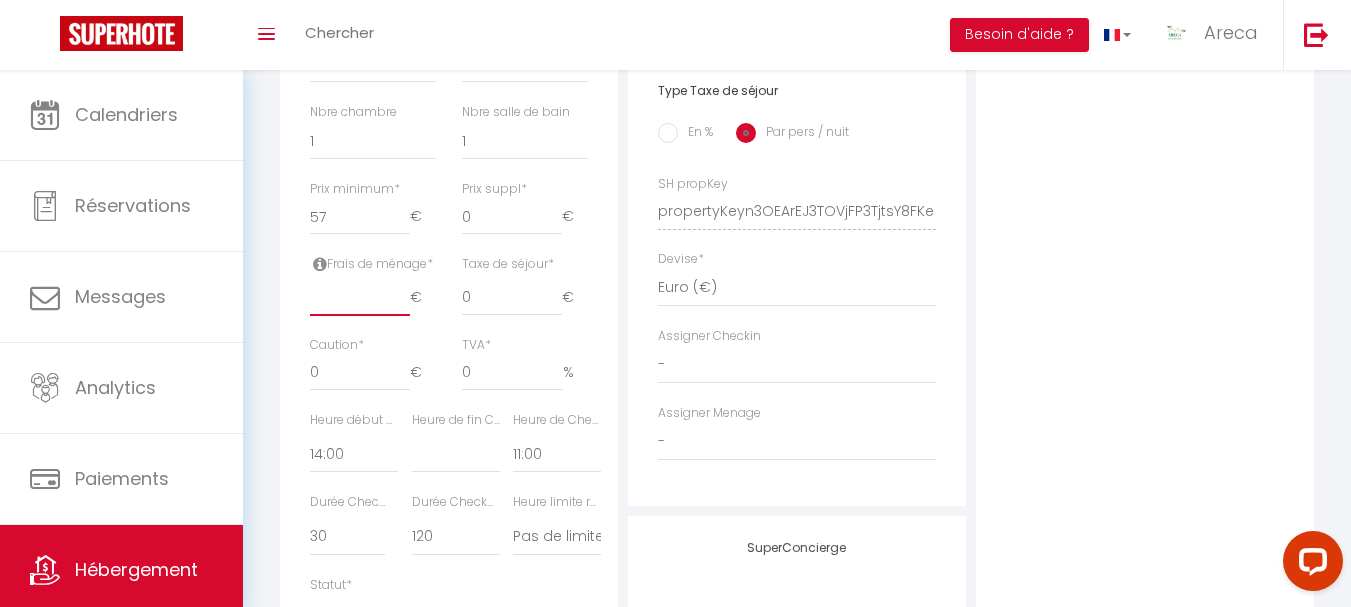 click at bounding box center (360, 298) 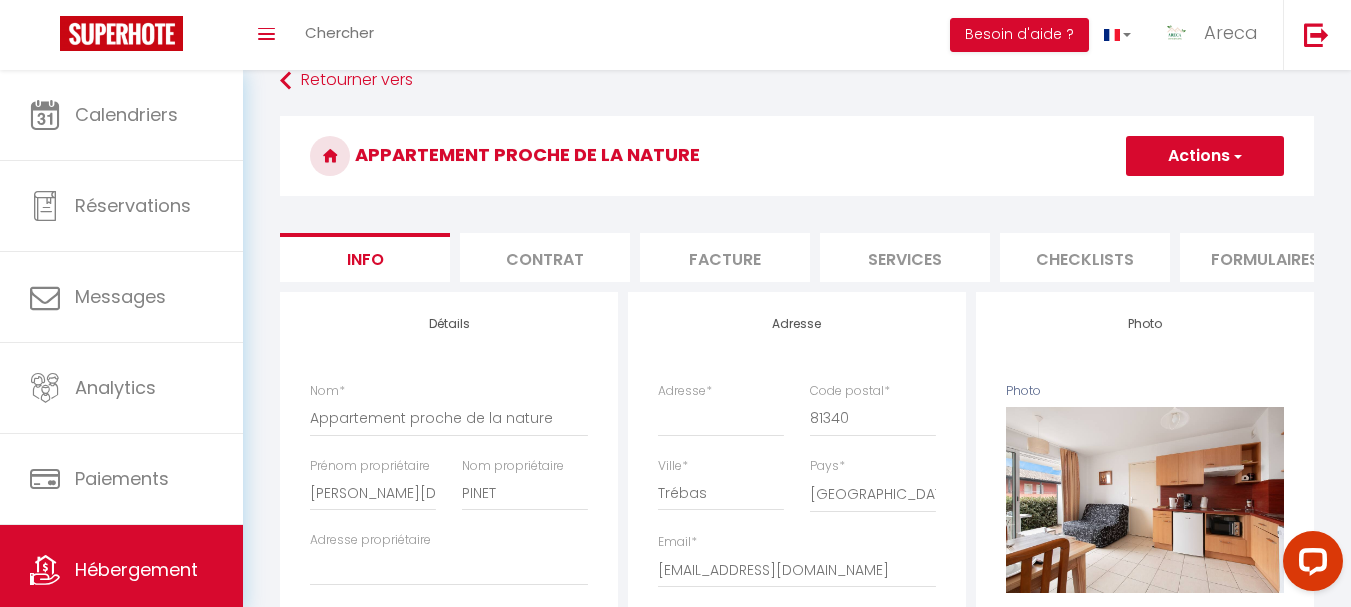 scroll, scrollTop: 0, scrollLeft: 0, axis: both 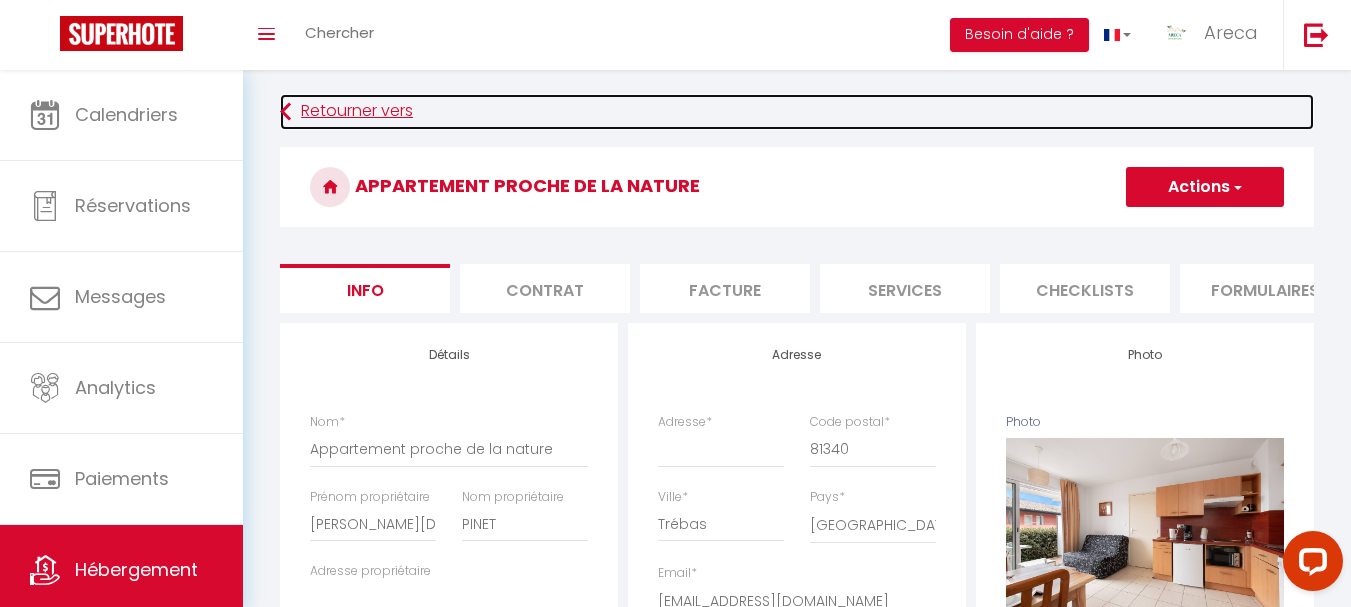 click on "Retourner vers" at bounding box center [797, 112] 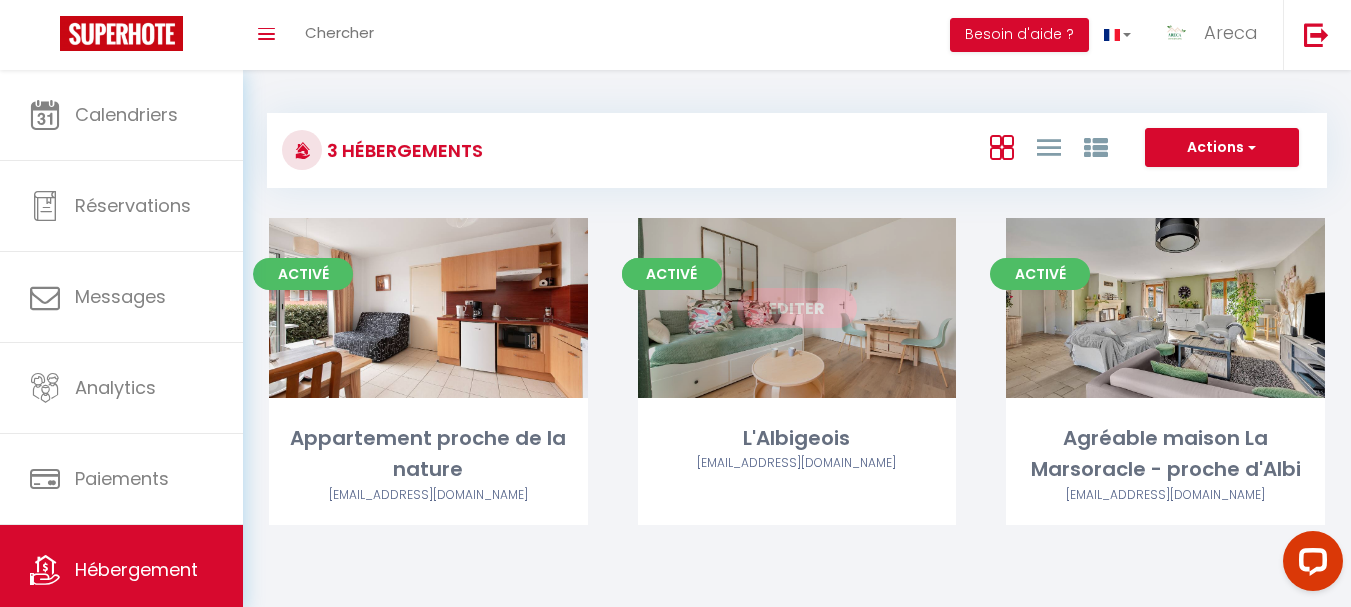 click on "Editer" at bounding box center [797, 308] 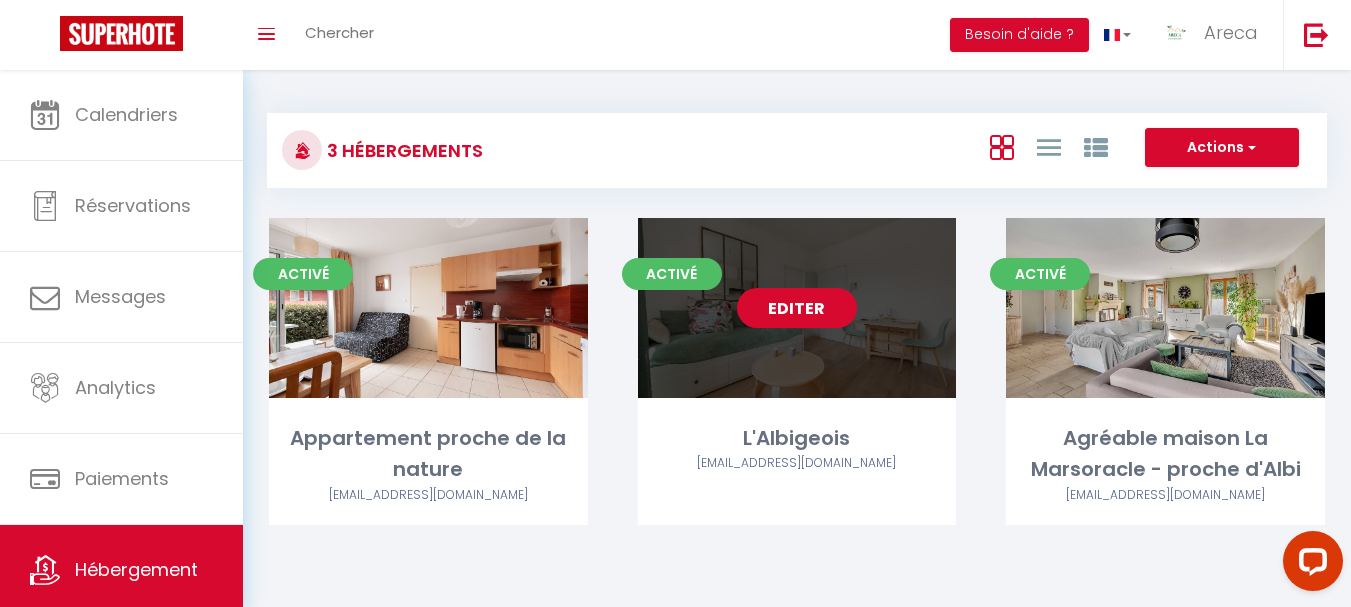 click on "Editer" at bounding box center (797, 308) 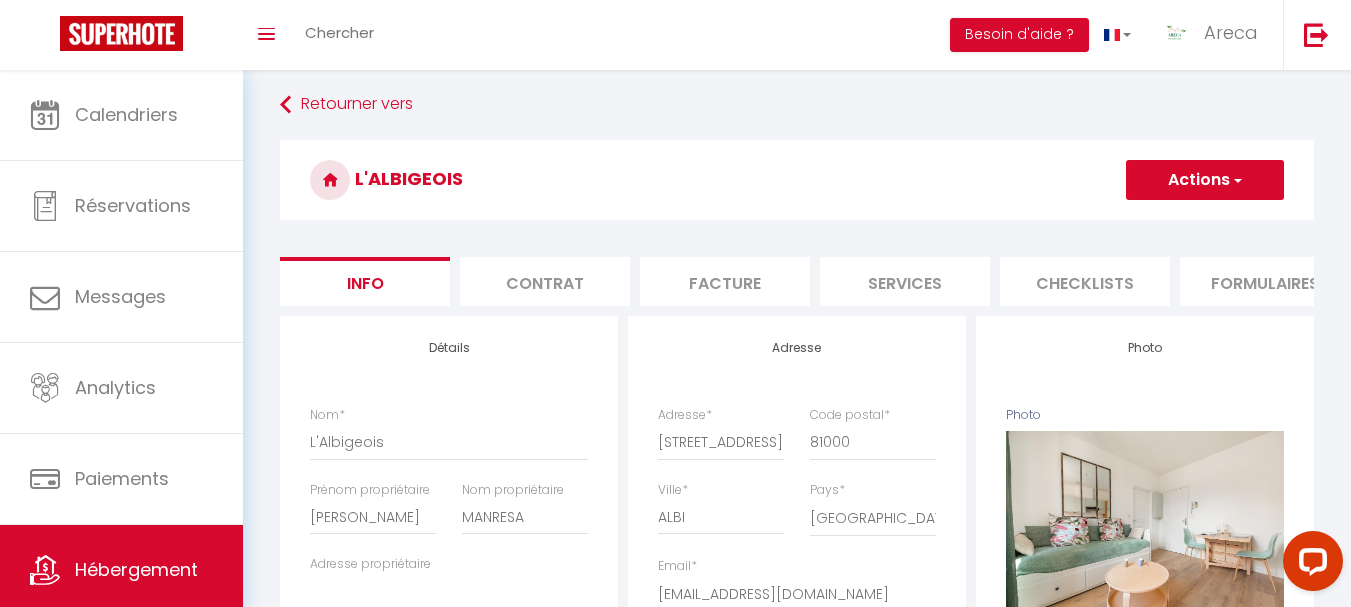 scroll, scrollTop: 0, scrollLeft: 0, axis: both 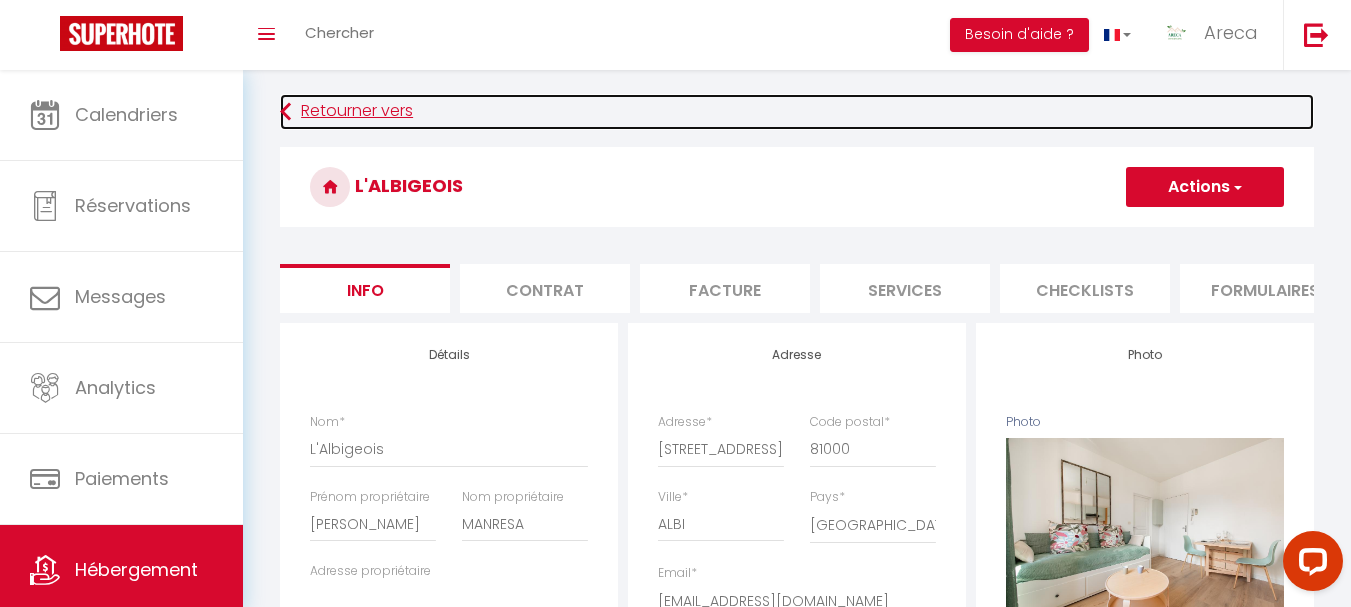 click on "Retourner vers" at bounding box center (797, 112) 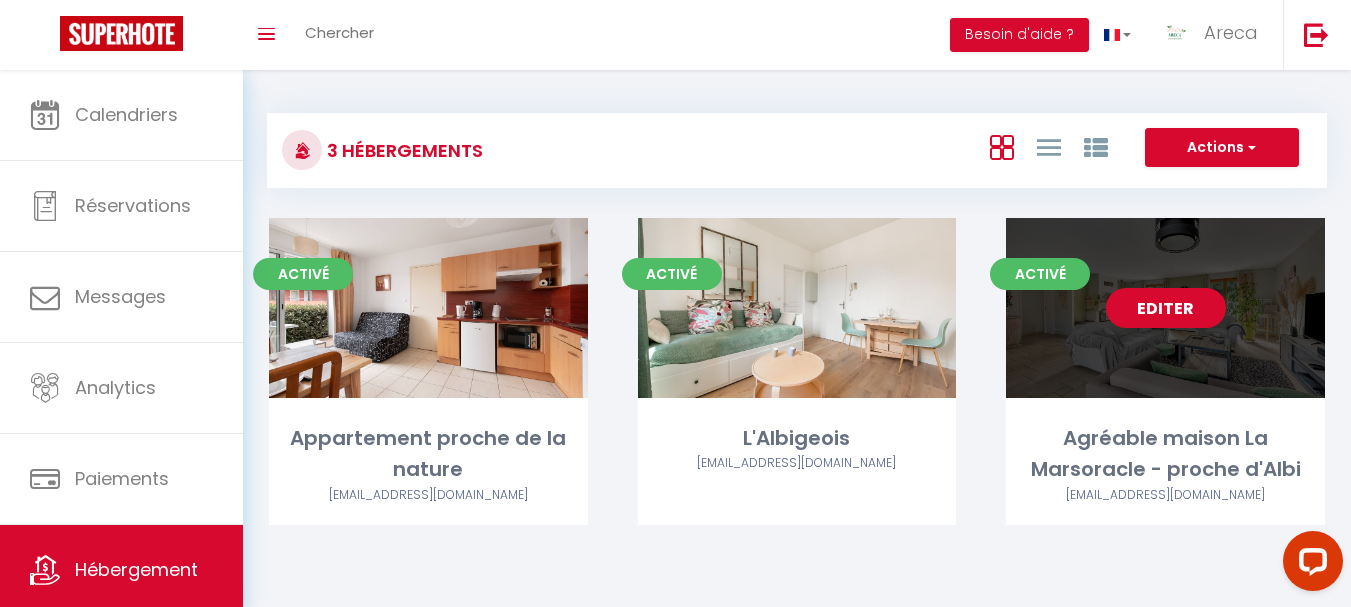 click on "Editer" at bounding box center [1166, 308] 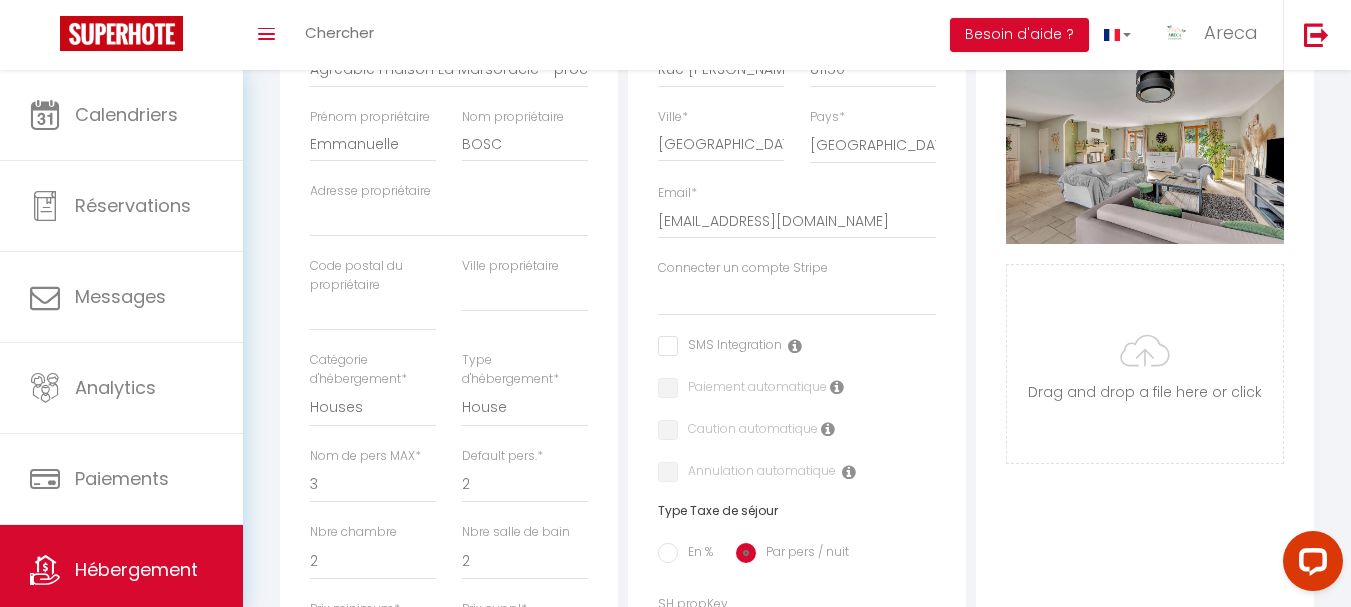 scroll, scrollTop: 0, scrollLeft: 0, axis: both 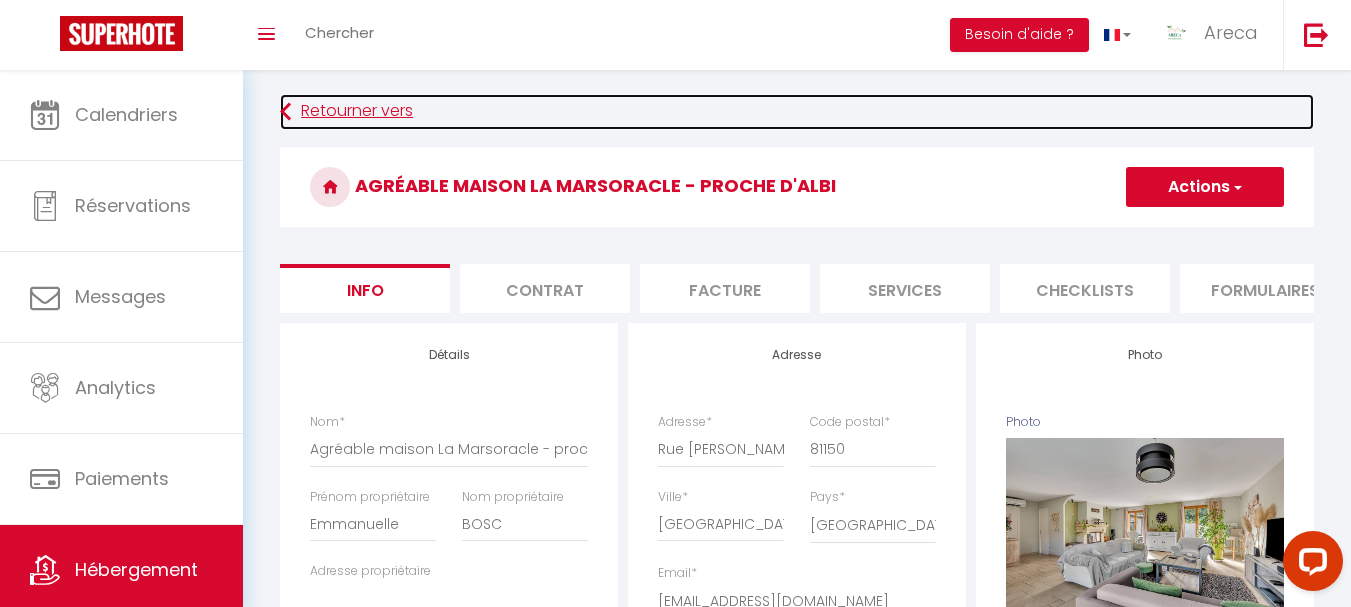 click on "Retourner vers" at bounding box center [797, 112] 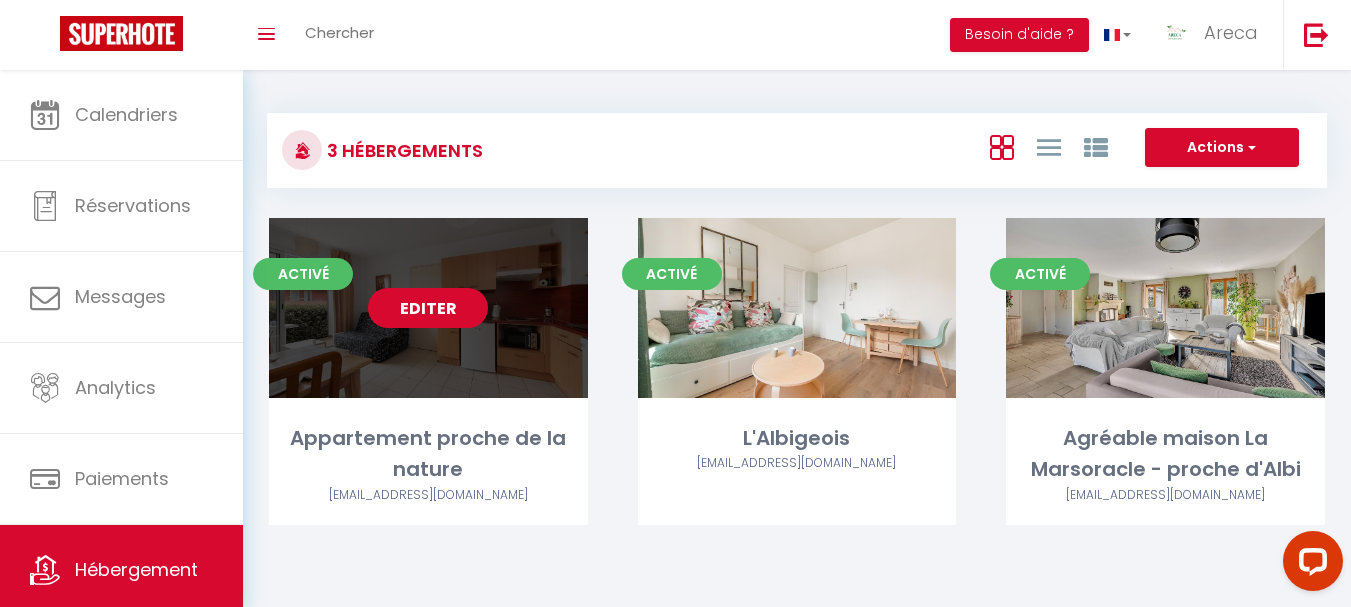 click on "Editer" at bounding box center (428, 308) 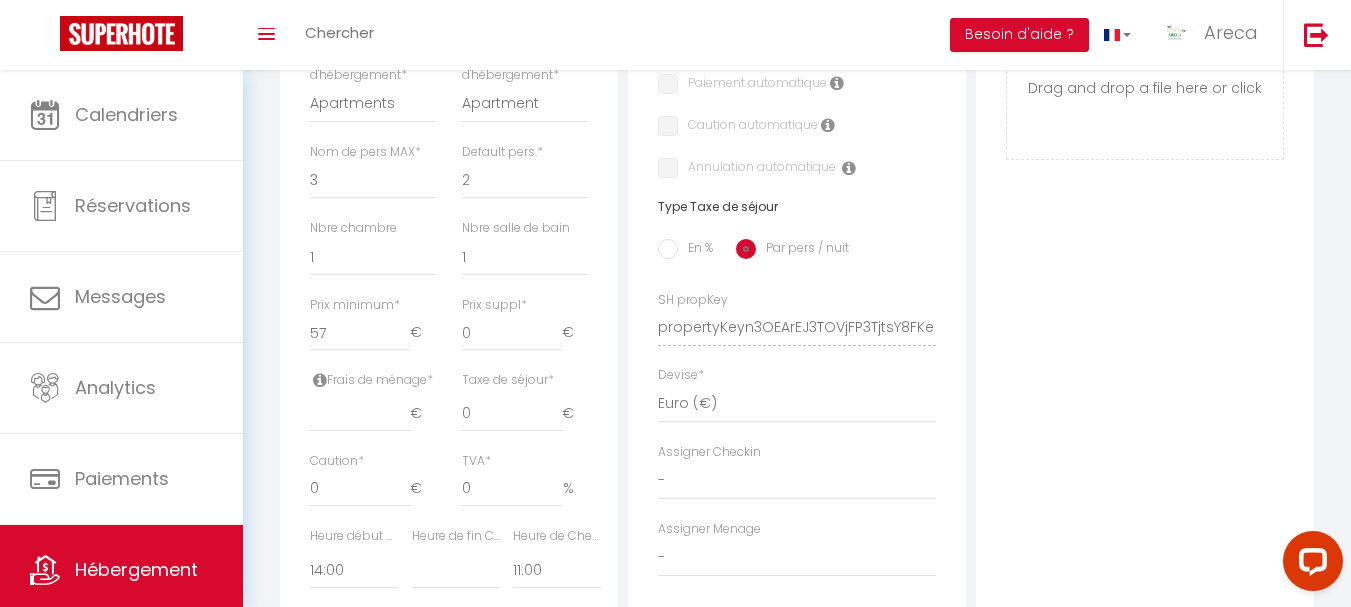 scroll, scrollTop: 800, scrollLeft: 0, axis: vertical 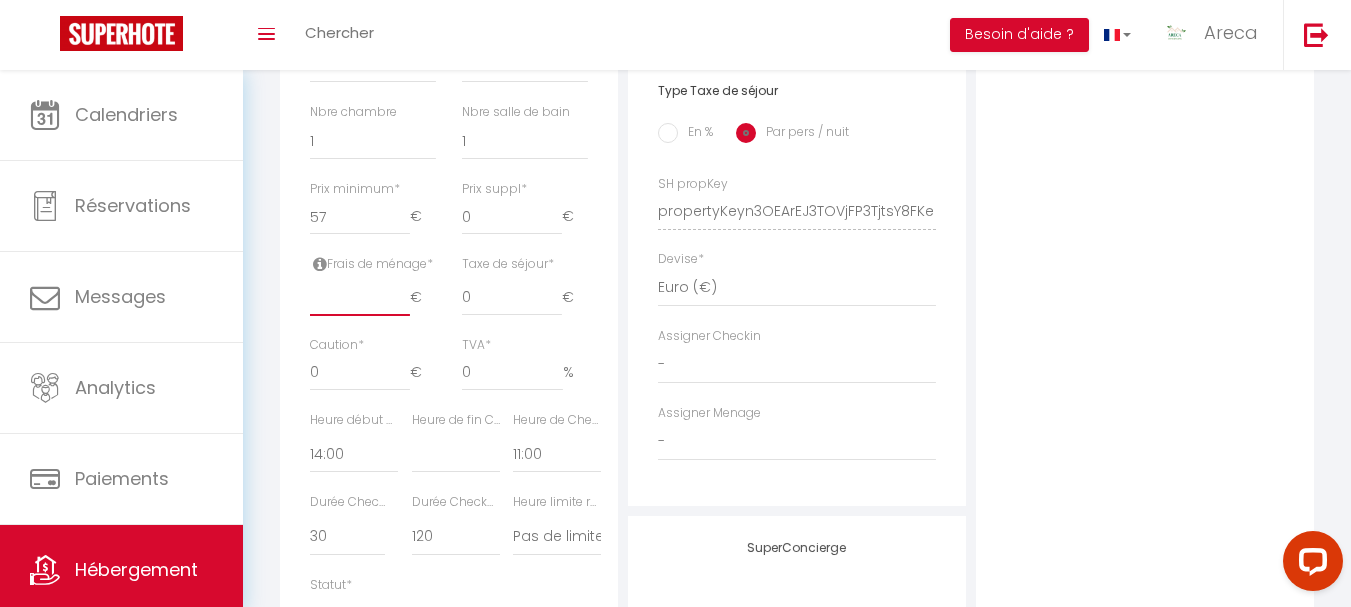 click at bounding box center [360, 298] 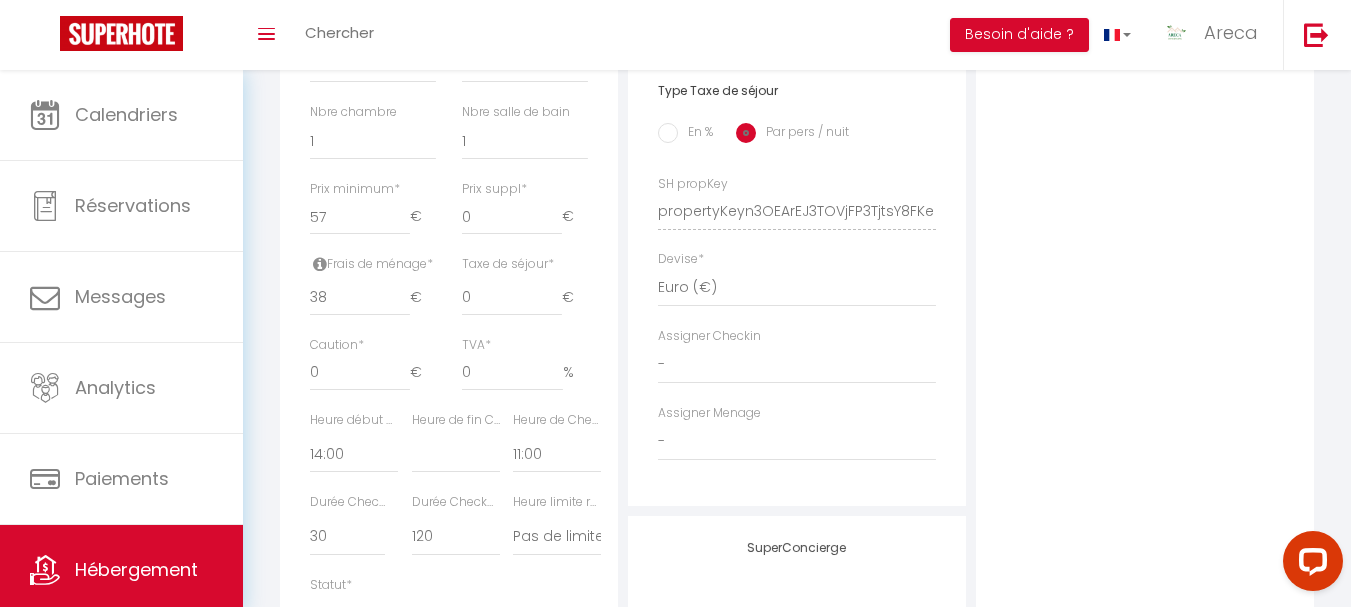 click on "Photo
Photo
Supprimer
Drag and drop a file here or click Ooops, something wrong appended. Remove   Drag and drop or click to replace" at bounding box center (1145, 197) 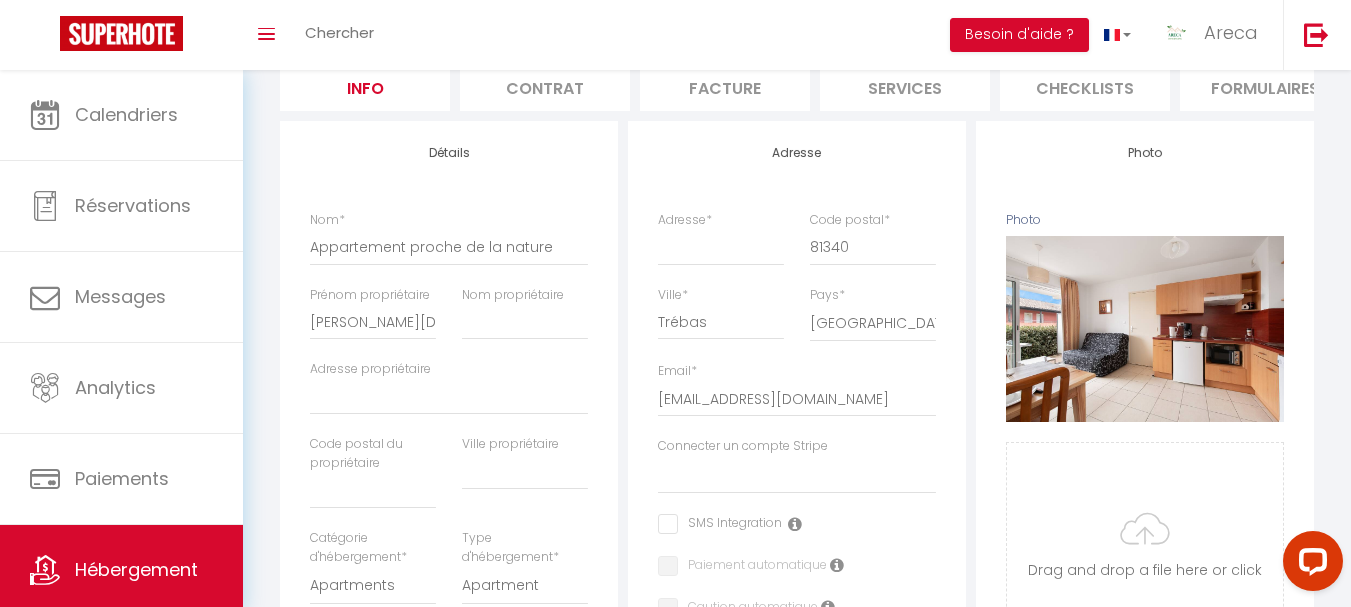 scroll, scrollTop: 0, scrollLeft: 0, axis: both 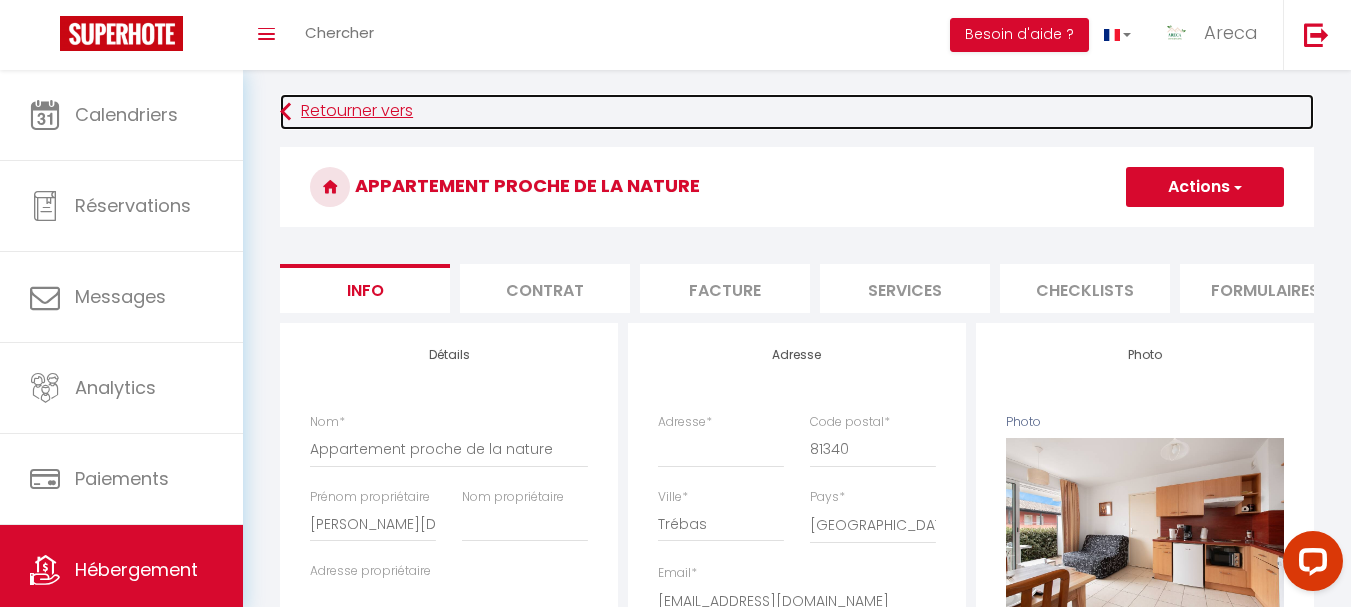 click on "Retourner vers" at bounding box center [797, 112] 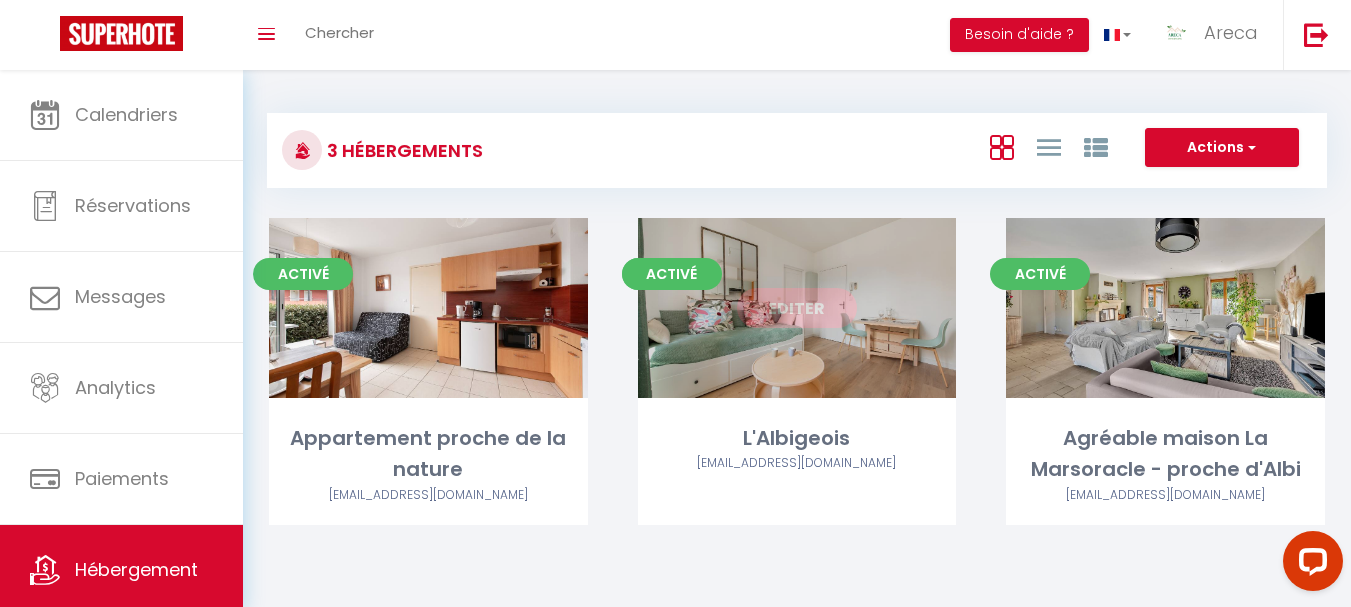 click on "Editer" at bounding box center (797, 308) 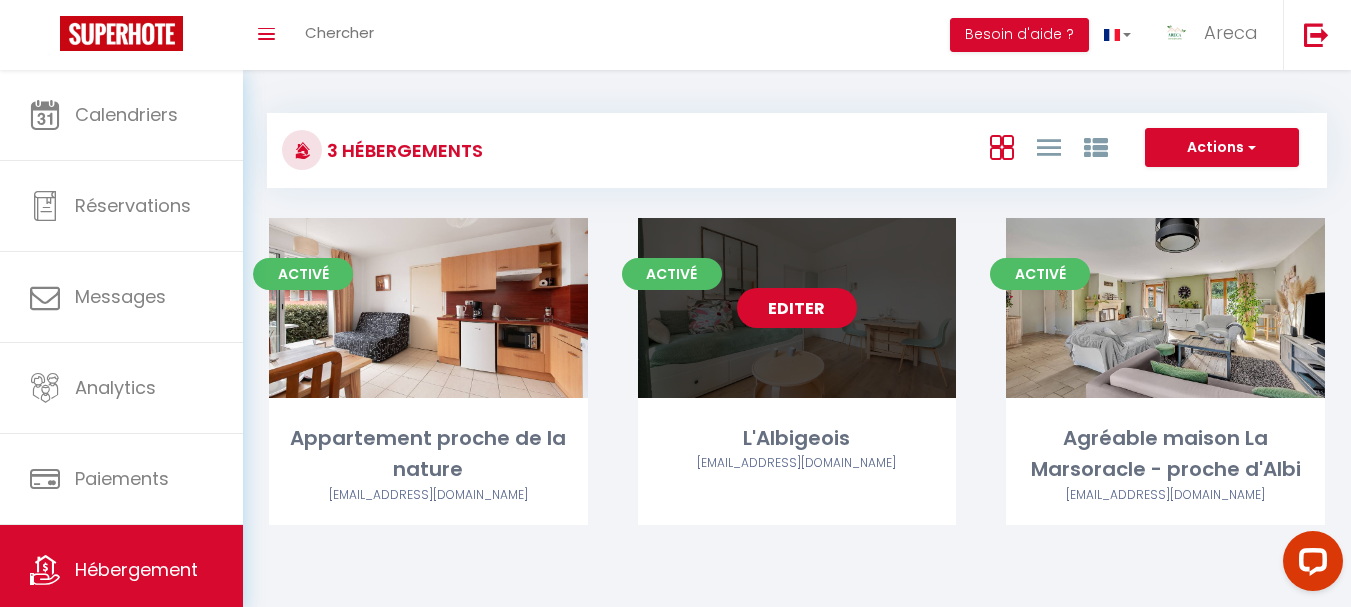 click on "Editer" at bounding box center [797, 308] 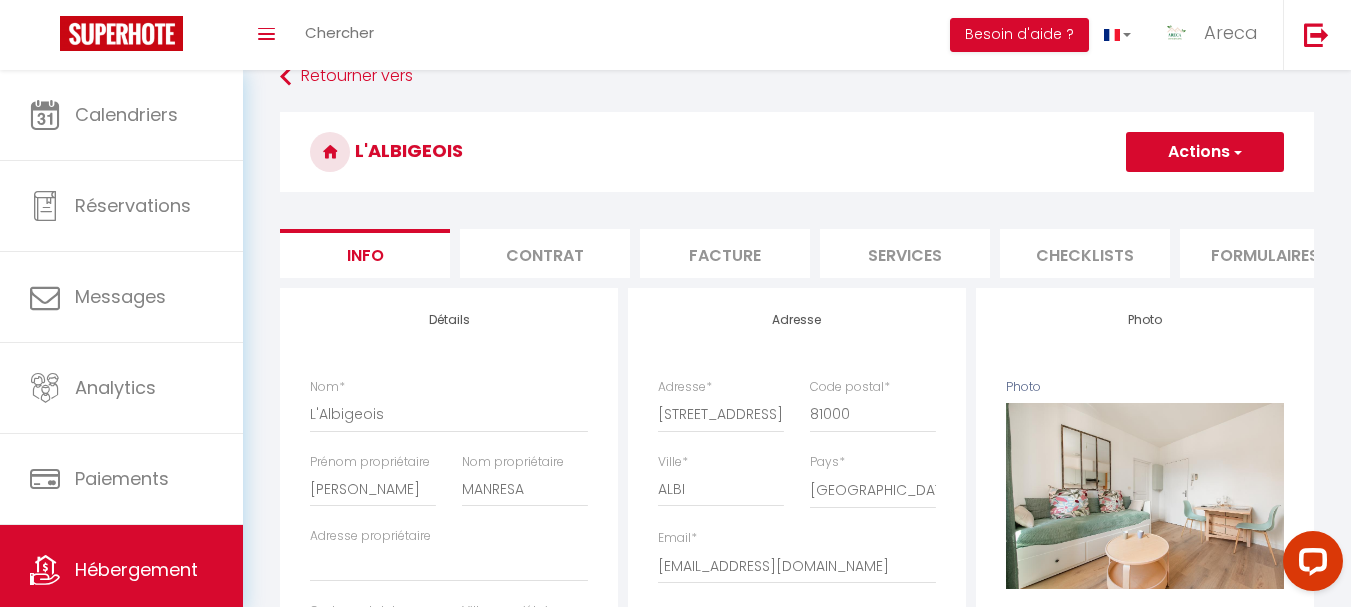 scroll, scrollTop: 0, scrollLeft: 0, axis: both 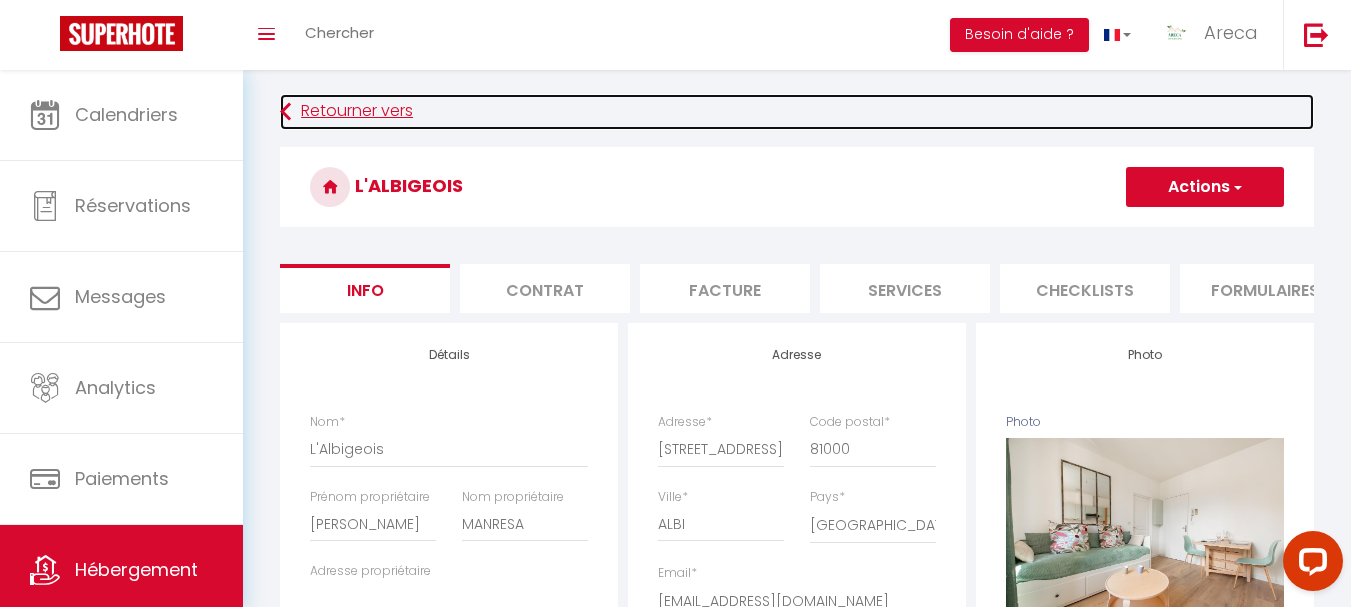 click on "Retourner vers" at bounding box center (797, 112) 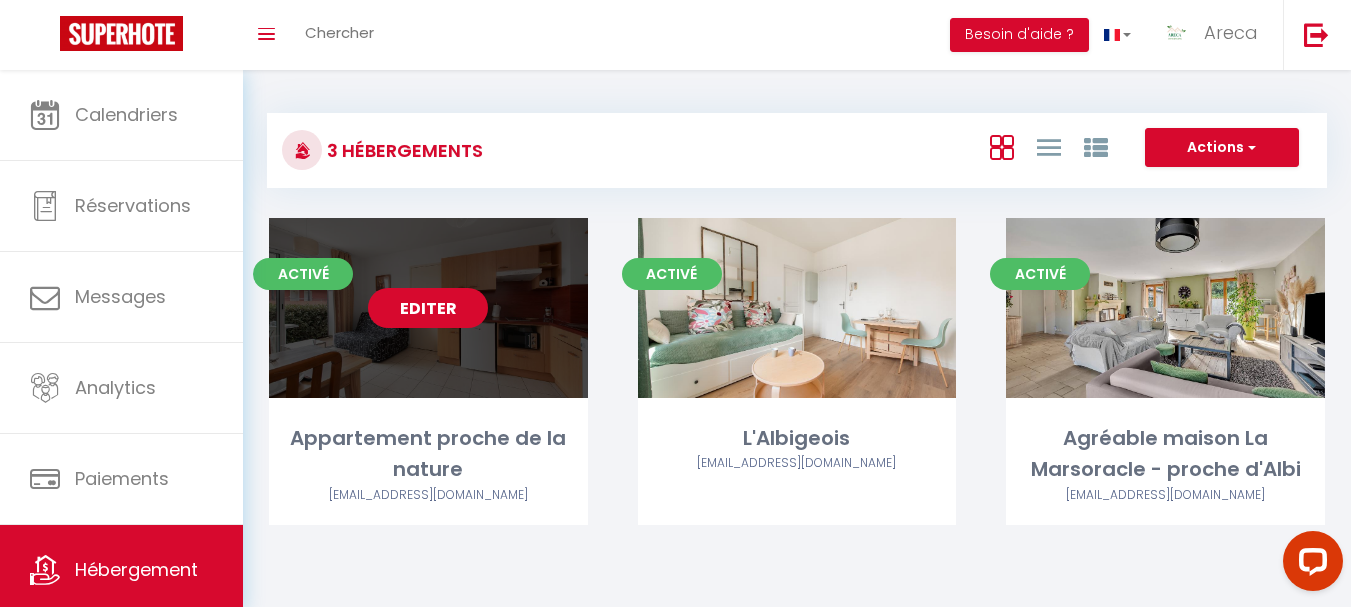 click on "Editer" at bounding box center [428, 308] 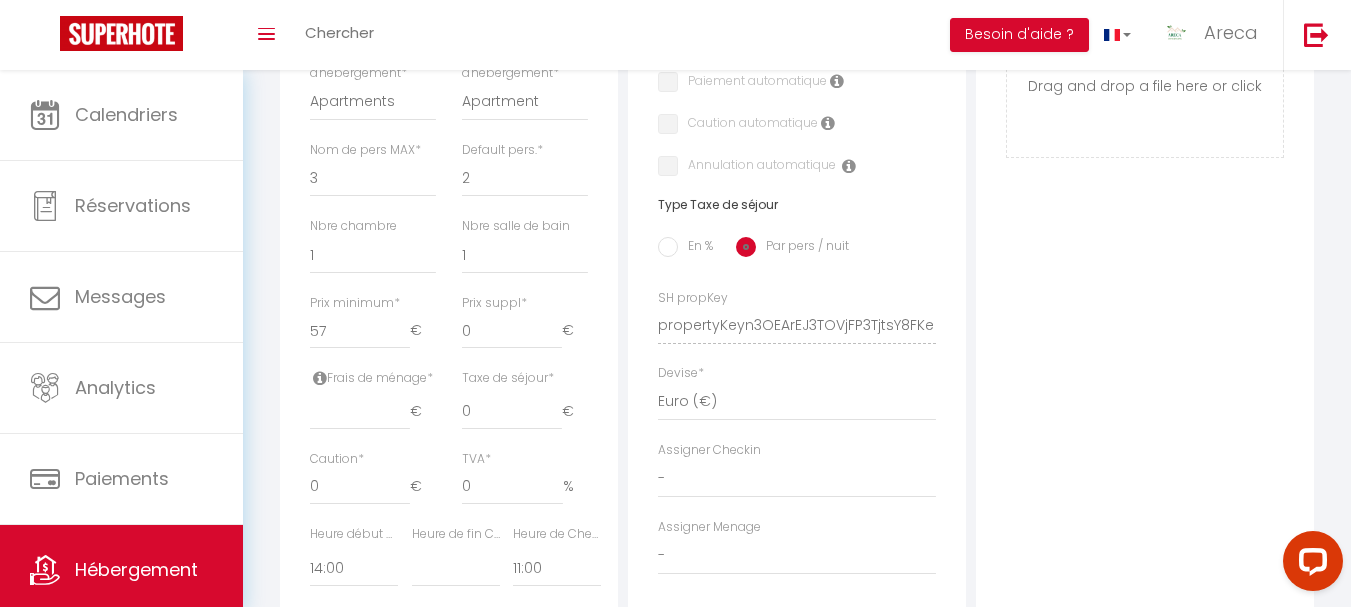 scroll, scrollTop: 700, scrollLeft: 0, axis: vertical 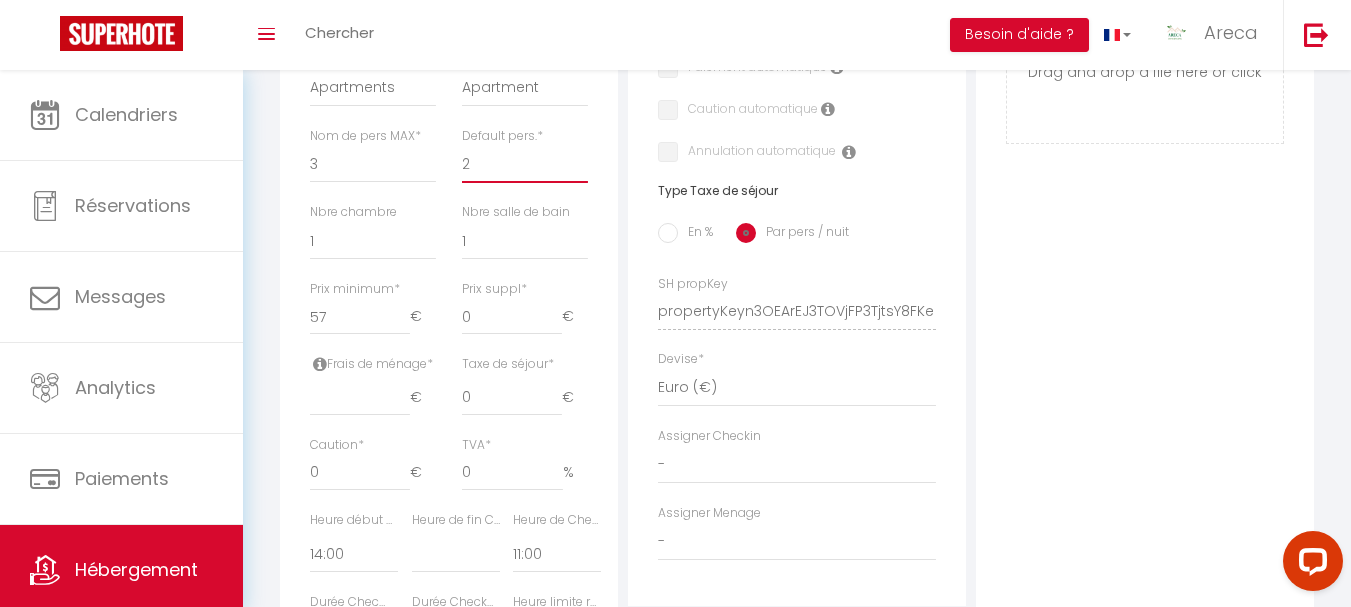 click on "1
2
3
4
5
6
7
8
9
10
11
12
13
14" at bounding box center [525, 164] 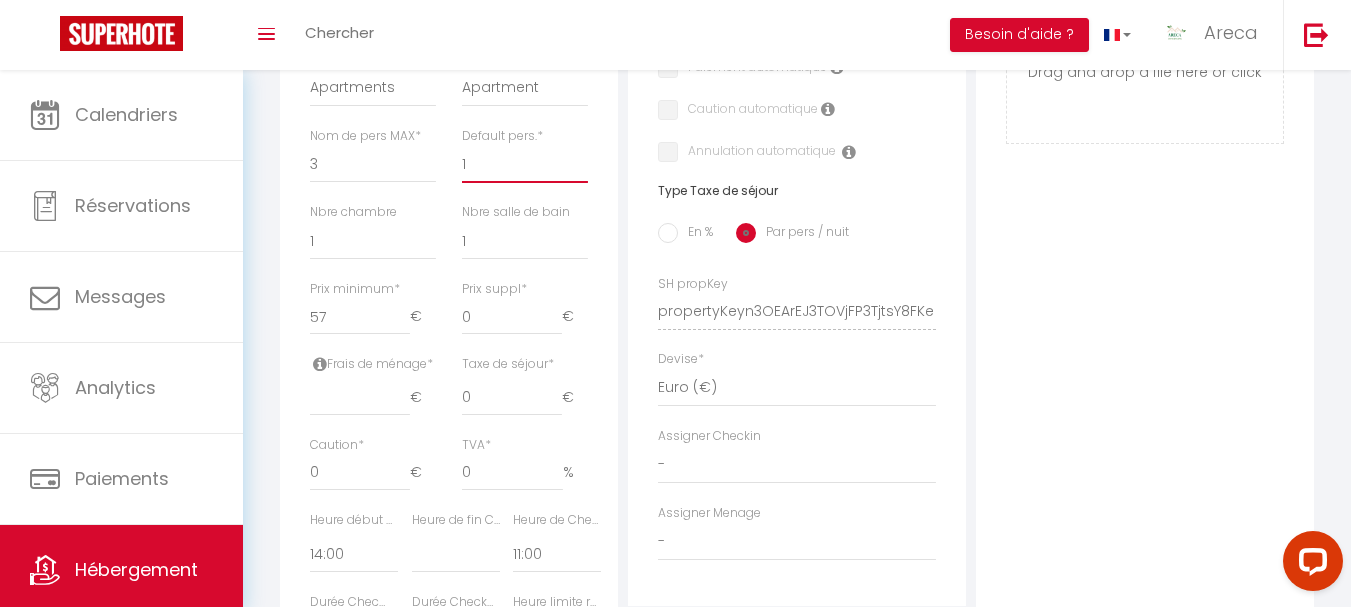 click on "1
2
3
4
5
6
7
8
9
10
11
12
13
14" at bounding box center (525, 164) 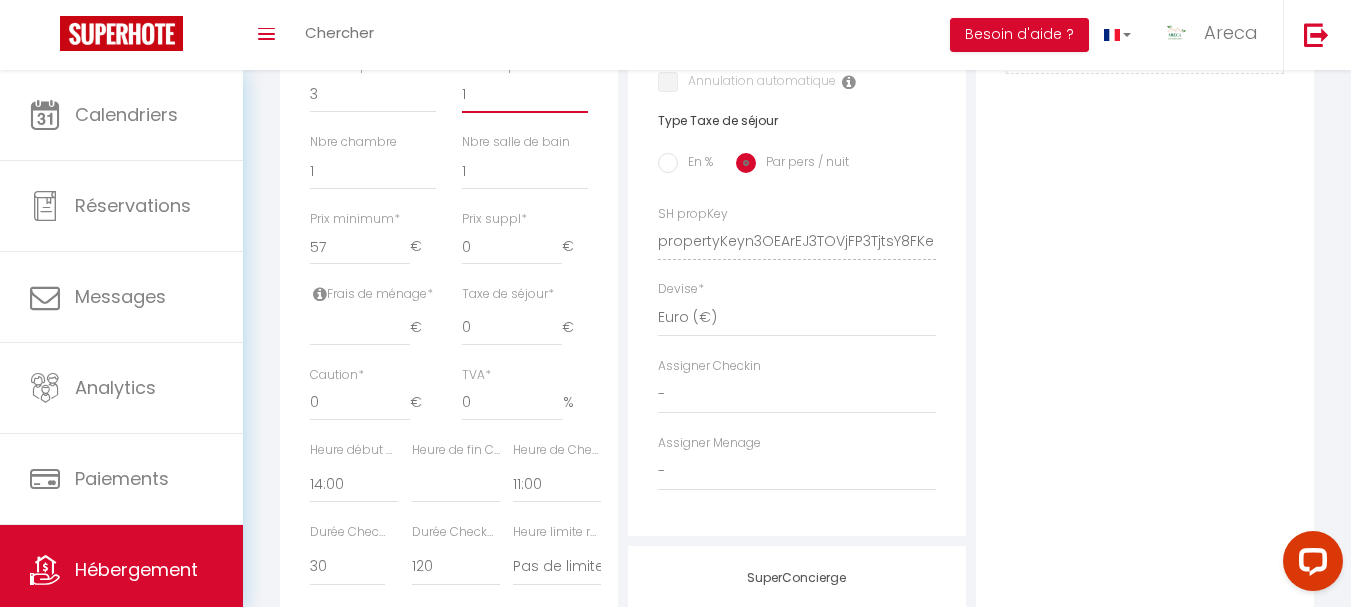 scroll, scrollTop: 800, scrollLeft: 0, axis: vertical 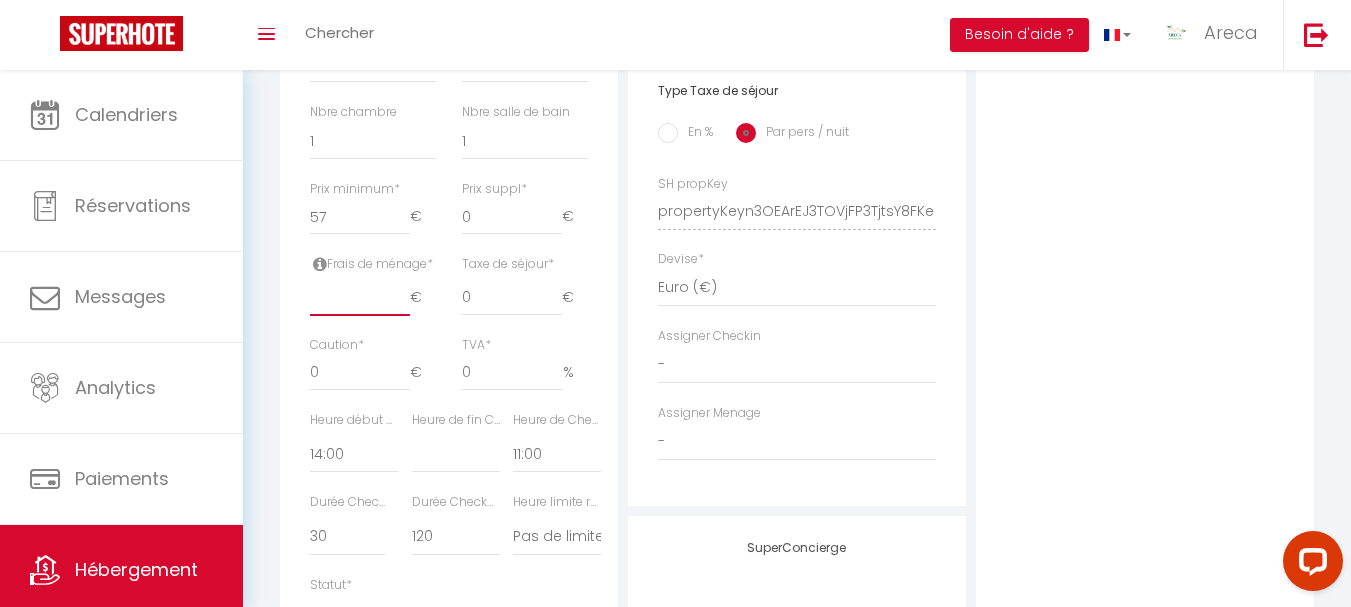 click at bounding box center (360, 298) 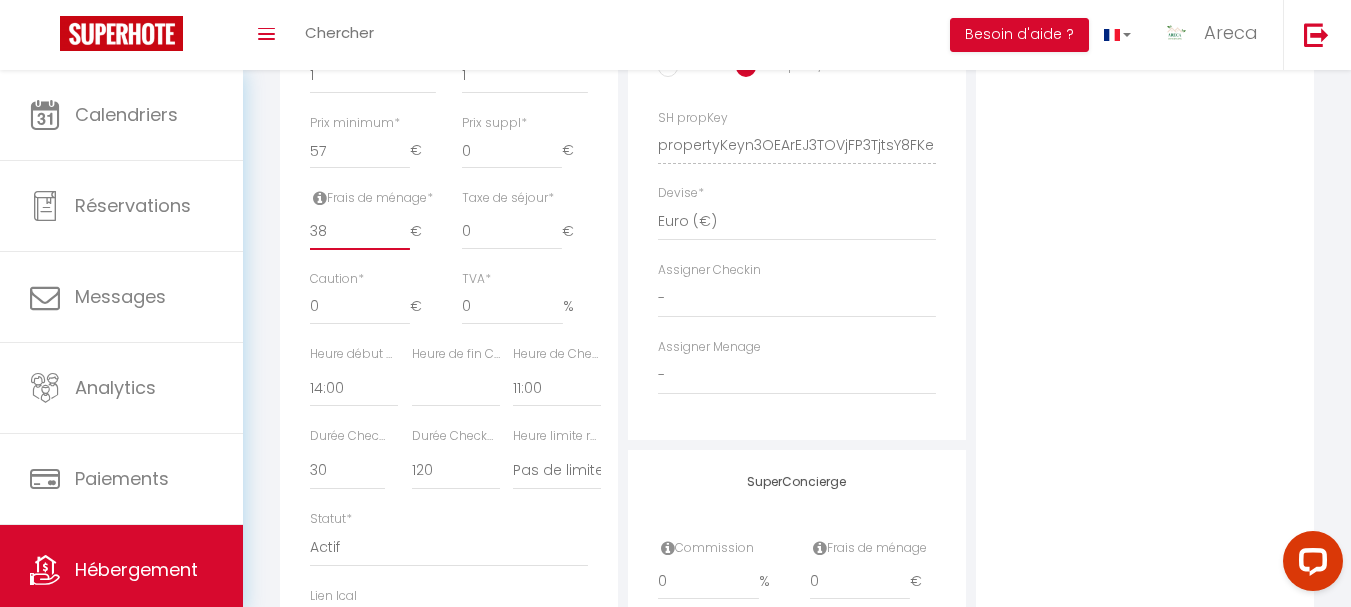 scroll, scrollTop: 900, scrollLeft: 0, axis: vertical 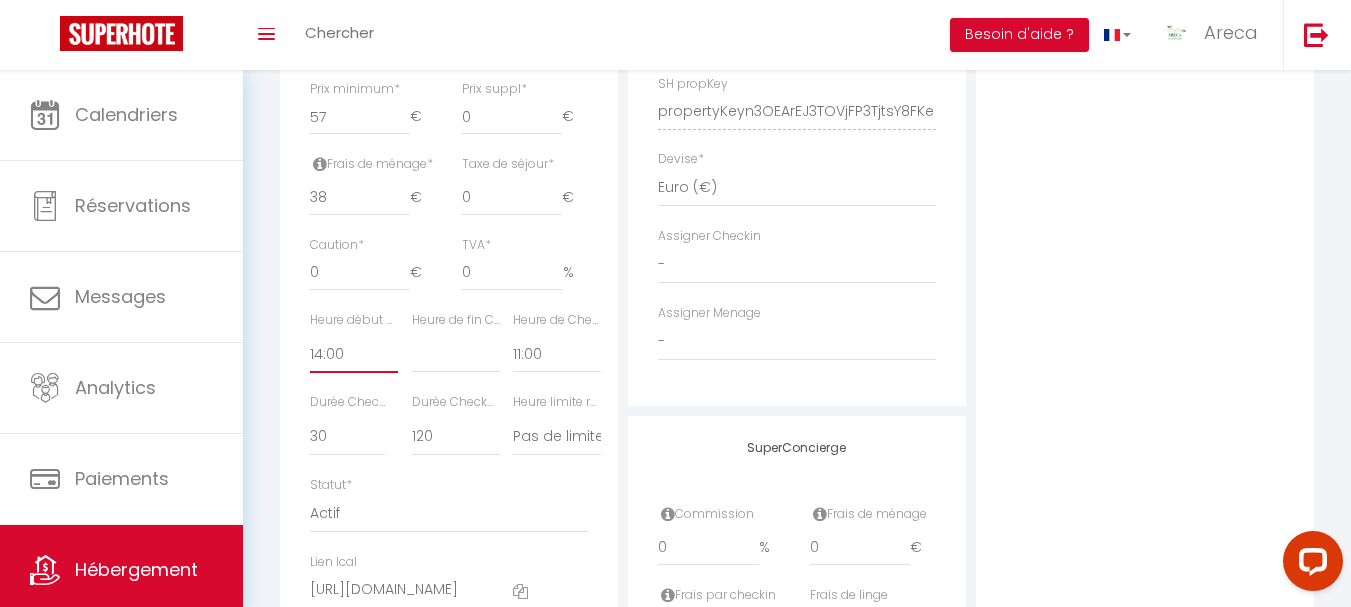 click on "00:00
00:15
00:30
00:45
01:00
01:15
01:30
01:45
02:00
02:15
02:30
02:45
03:00" at bounding box center (354, 354) 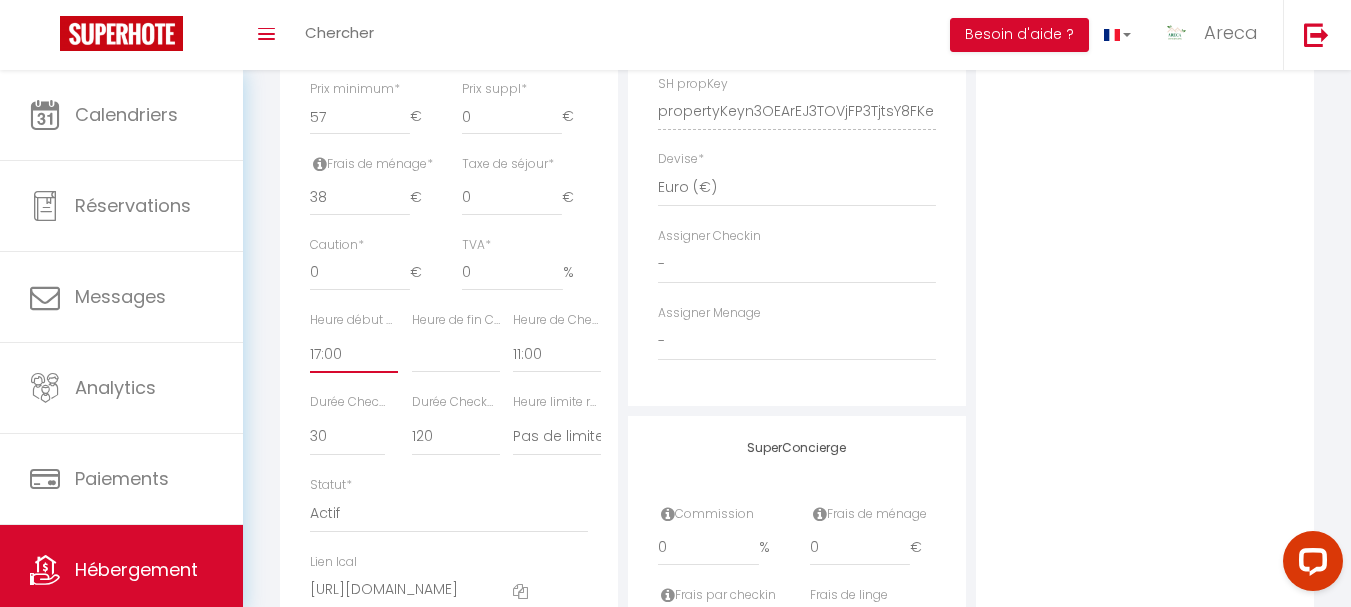 click on "00:00
00:15
00:30
00:45
01:00
01:15
01:30
01:45
02:00
02:15
02:30
02:45
03:00" at bounding box center (354, 354) 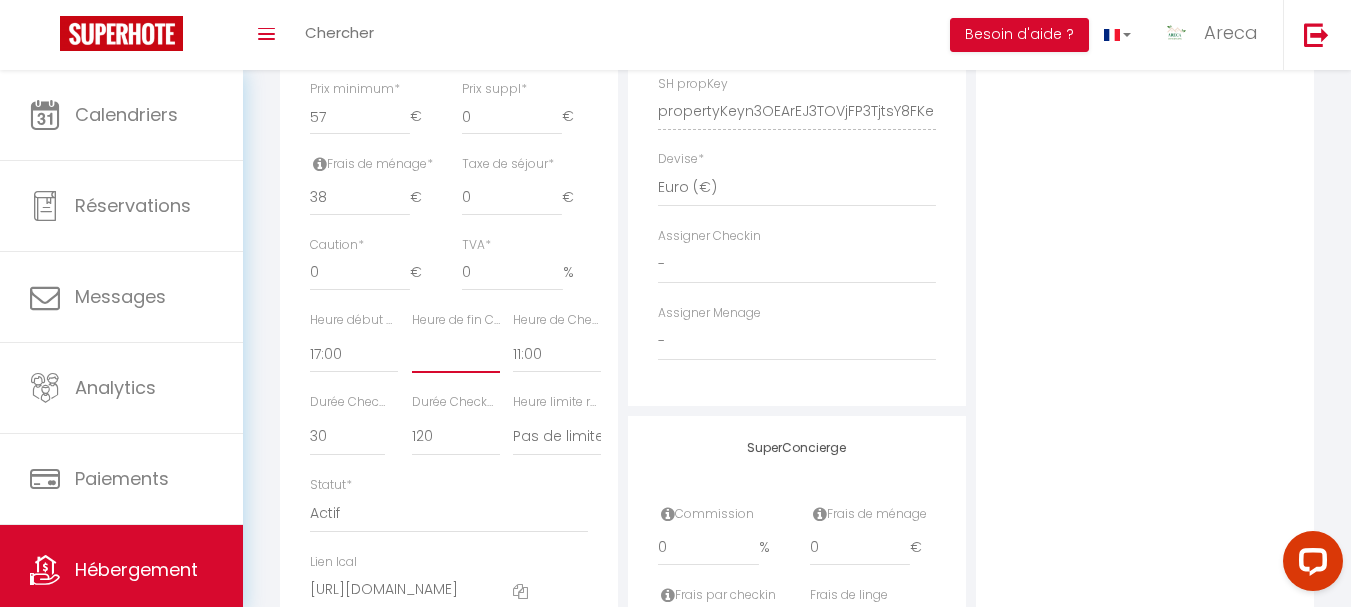 click on "00:00
00:15
00:30
00:45
01:00
01:15
01:30
01:45
02:00
02:15
02:30
02:45
03:00" at bounding box center (456, 354) 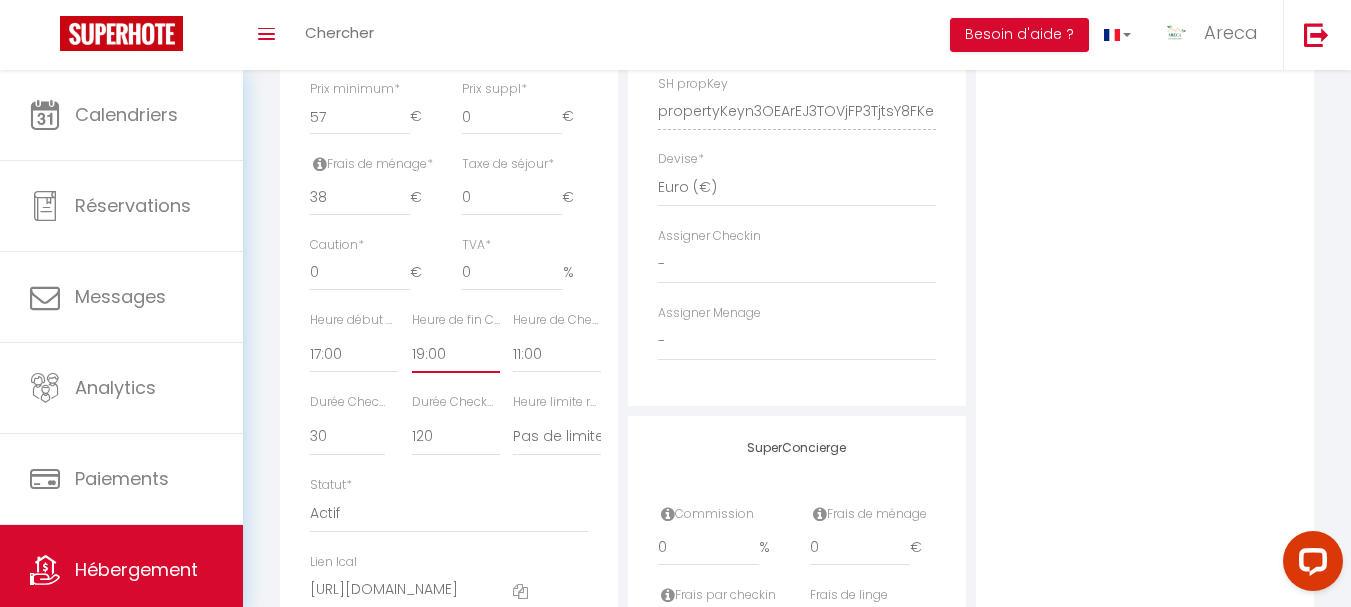 click on "00:00
00:15
00:30
00:45
01:00
01:15
01:30
01:45
02:00
02:15
02:30
02:45
03:00" at bounding box center (456, 354) 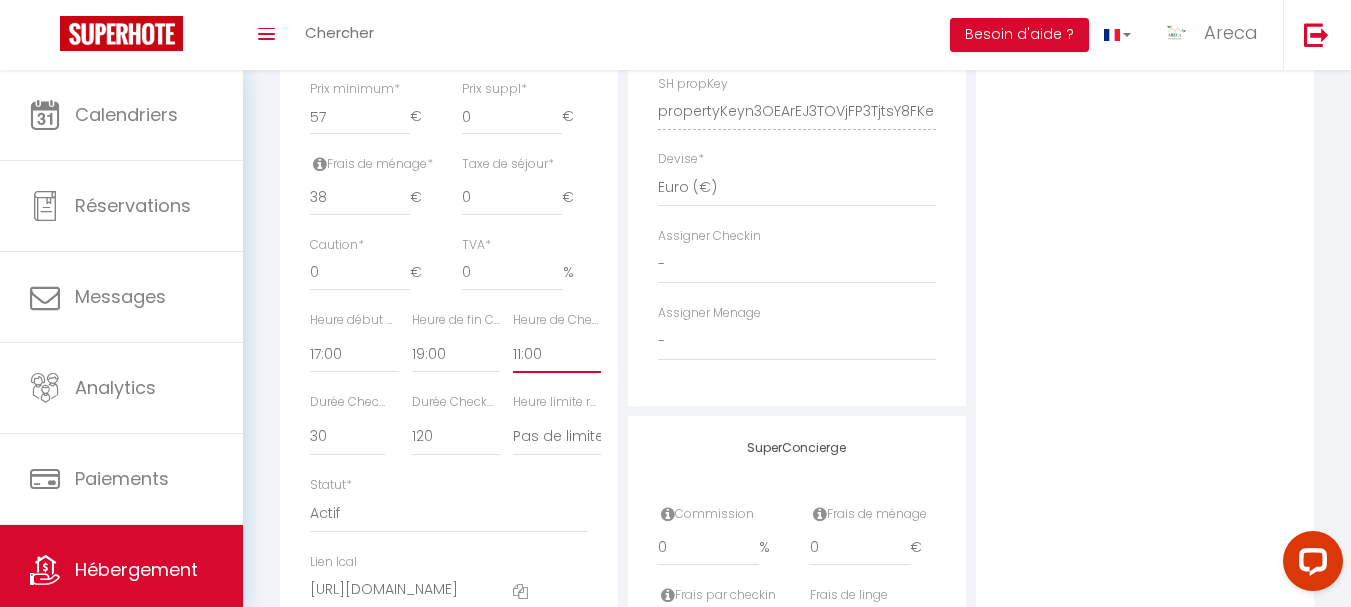 click on "00:00
00:15
00:30
00:45
01:00
01:15
01:30
01:45
02:00
02:15
02:30
02:45
03:00" at bounding box center [557, 354] 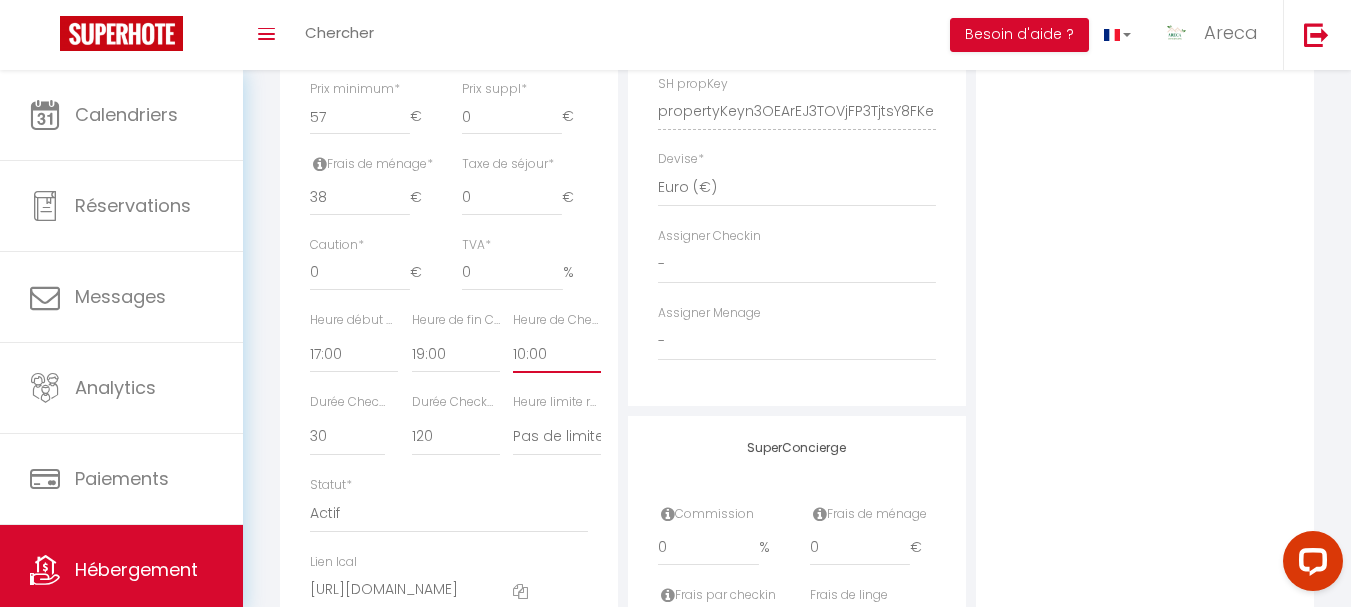 click on "00:00
00:15
00:30
00:45
01:00
01:15
01:30
01:45
02:00
02:15
02:30
02:45
03:00" at bounding box center [557, 354] 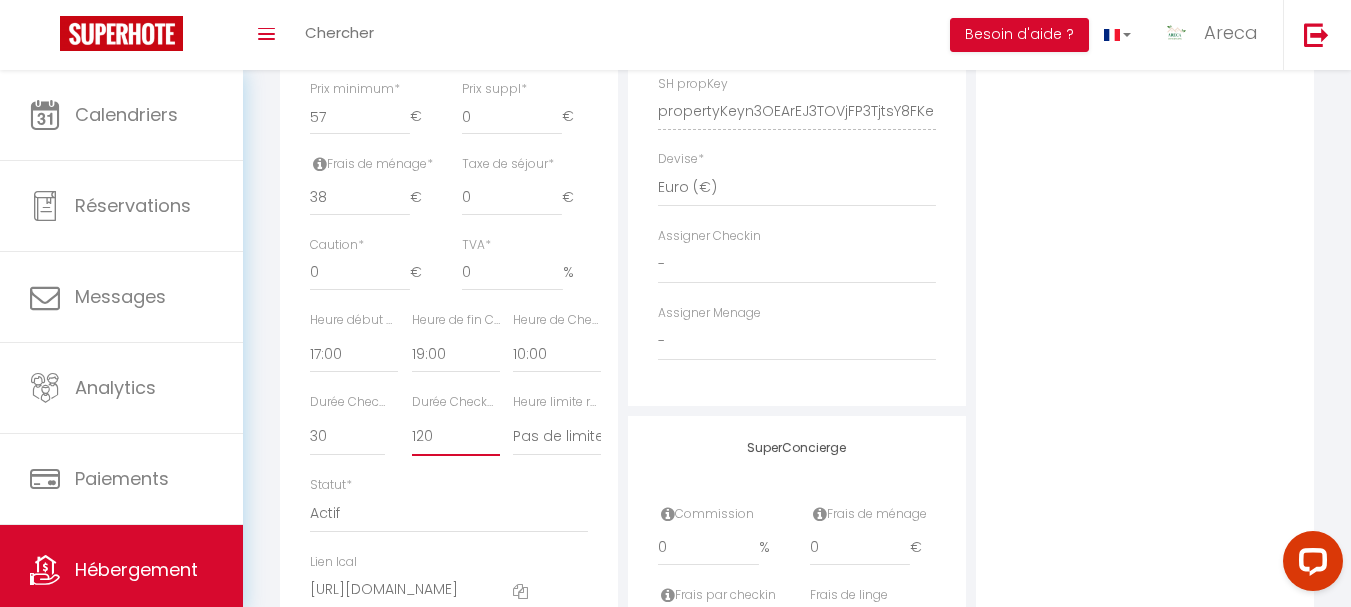 click on "15
30
45
60
75
90
105
120
135
150
165
180
195
210" at bounding box center (456, 437) 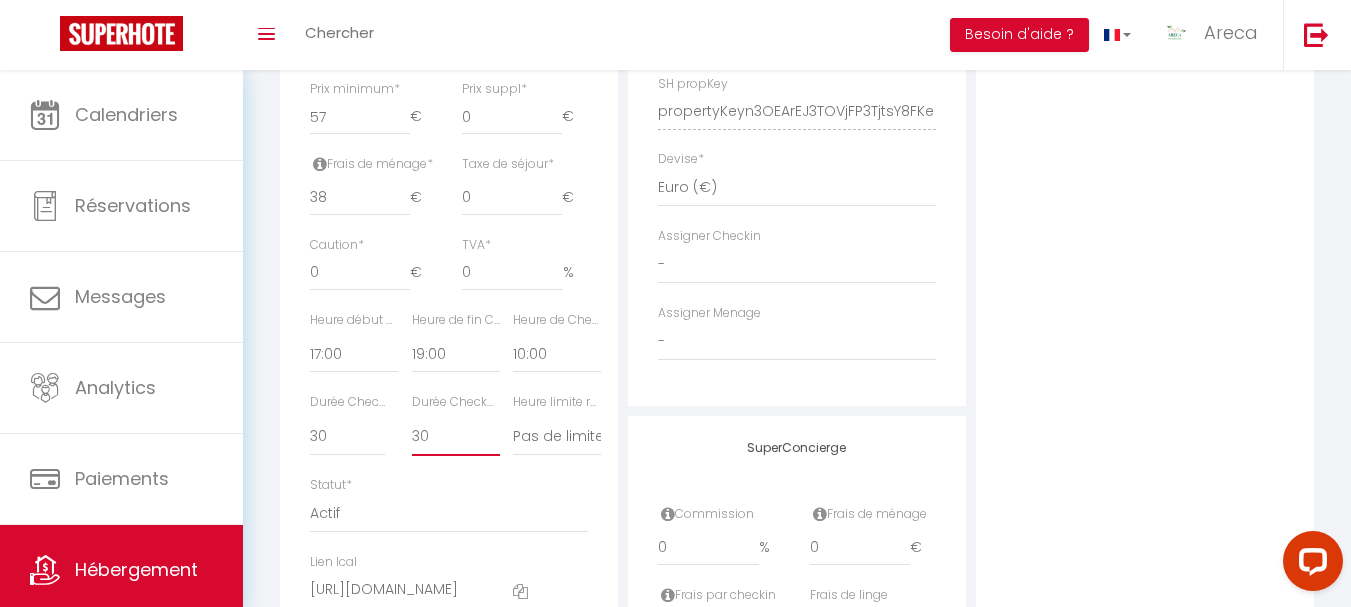 click on "15
30
45
60
75
90
105
120
135
150
165
180
195
210" at bounding box center (456, 437) 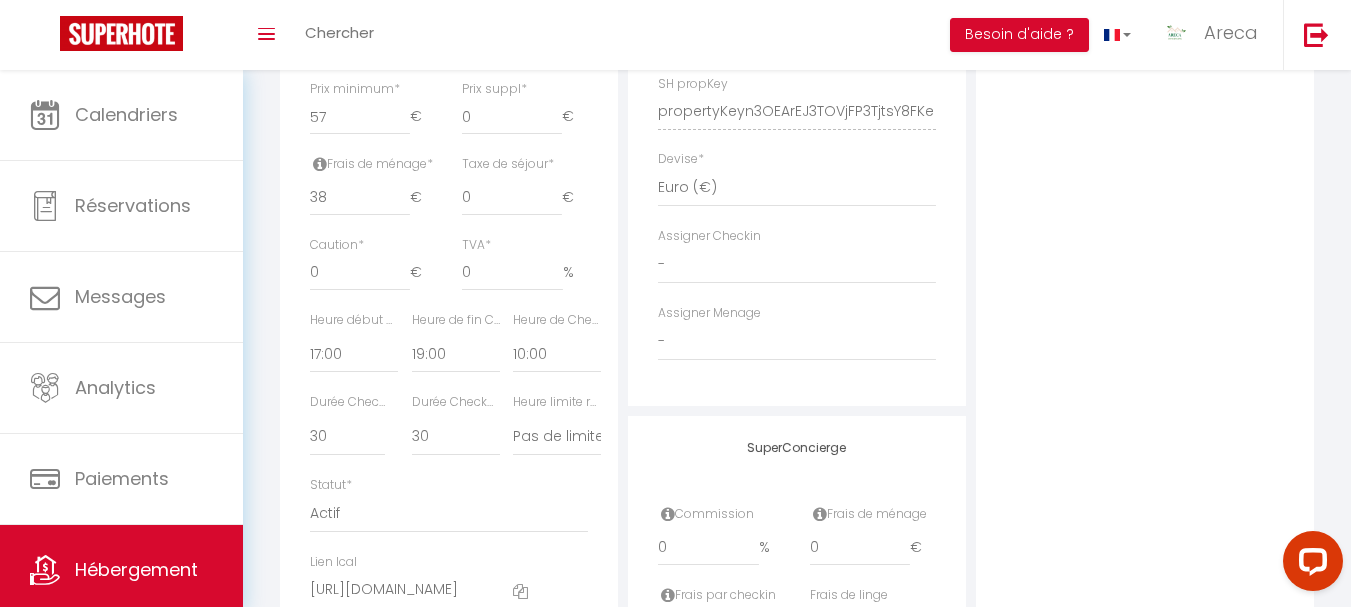 click on "Adresse
Adresse
*
Code postal
*   81340
Ville
*   Trébas
Pays
*
France
Portugal
Afghanistan
Albania
Algeria
American Samoa
Andorra
Angola
*   contact@areca-conciergerie.com         SMS Integration" at bounding box center (797, -86) 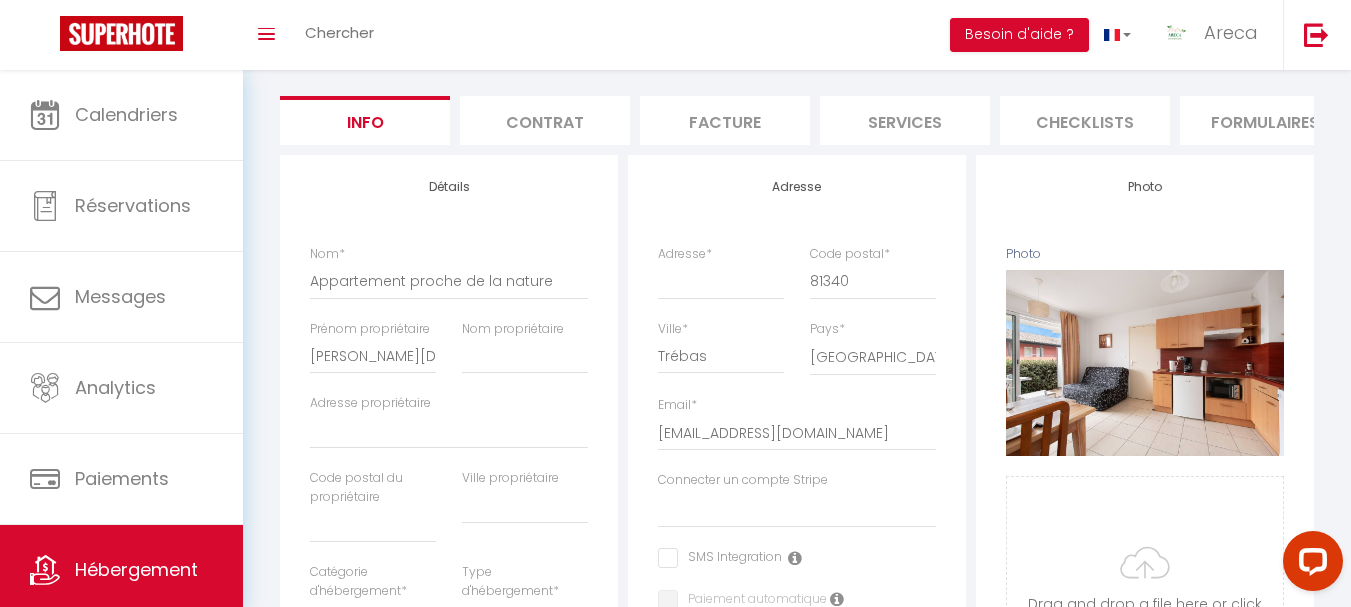 scroll, scrollTop: 100, scrollLeft: 0, axis: vertical 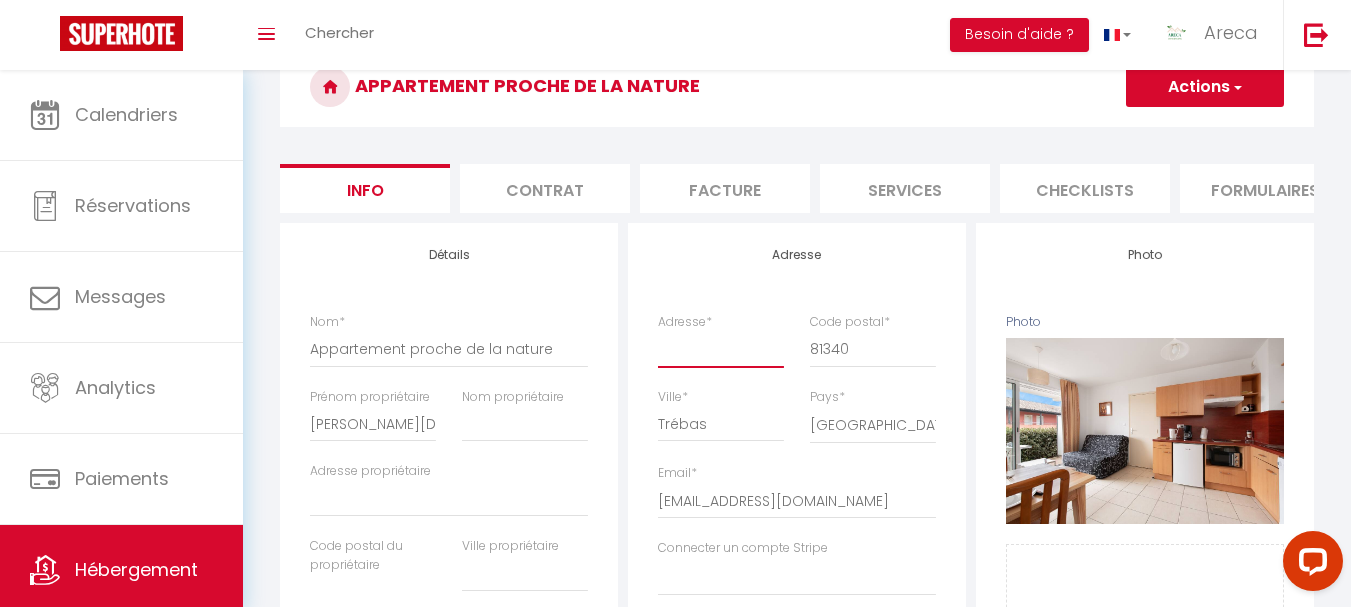 click on "Adresse
*" at bounding box center (721, 349) 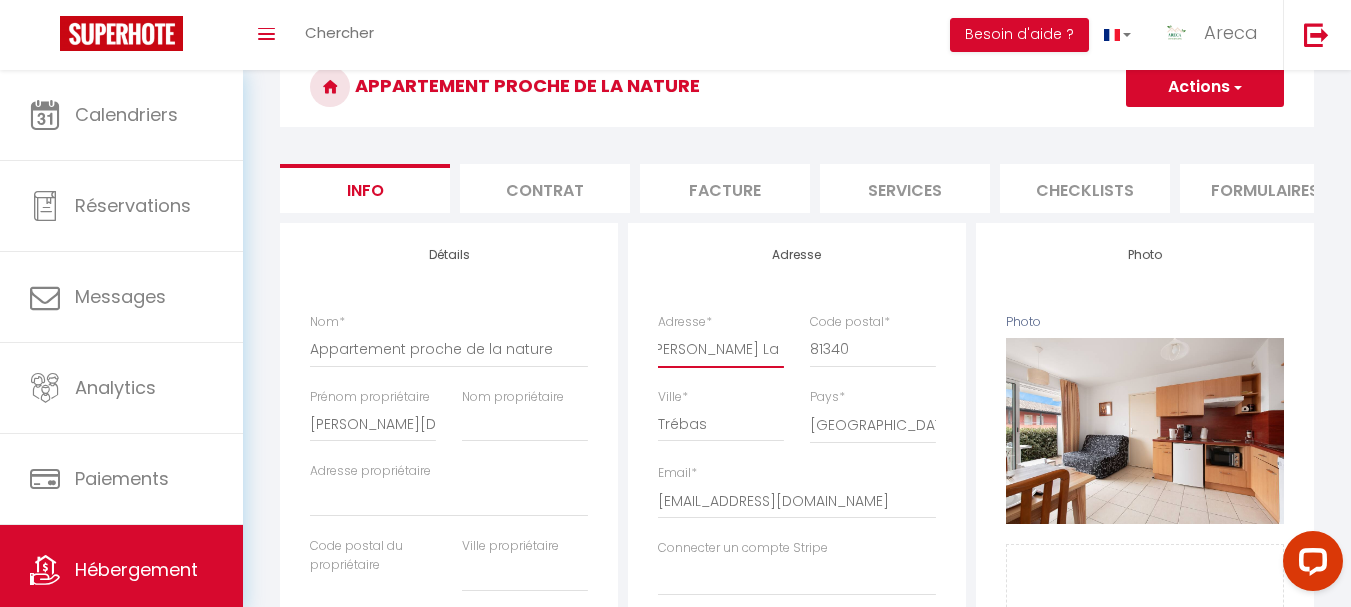 scroll, scrollTop: 0, scrollLeft: 177, axis: horizontal 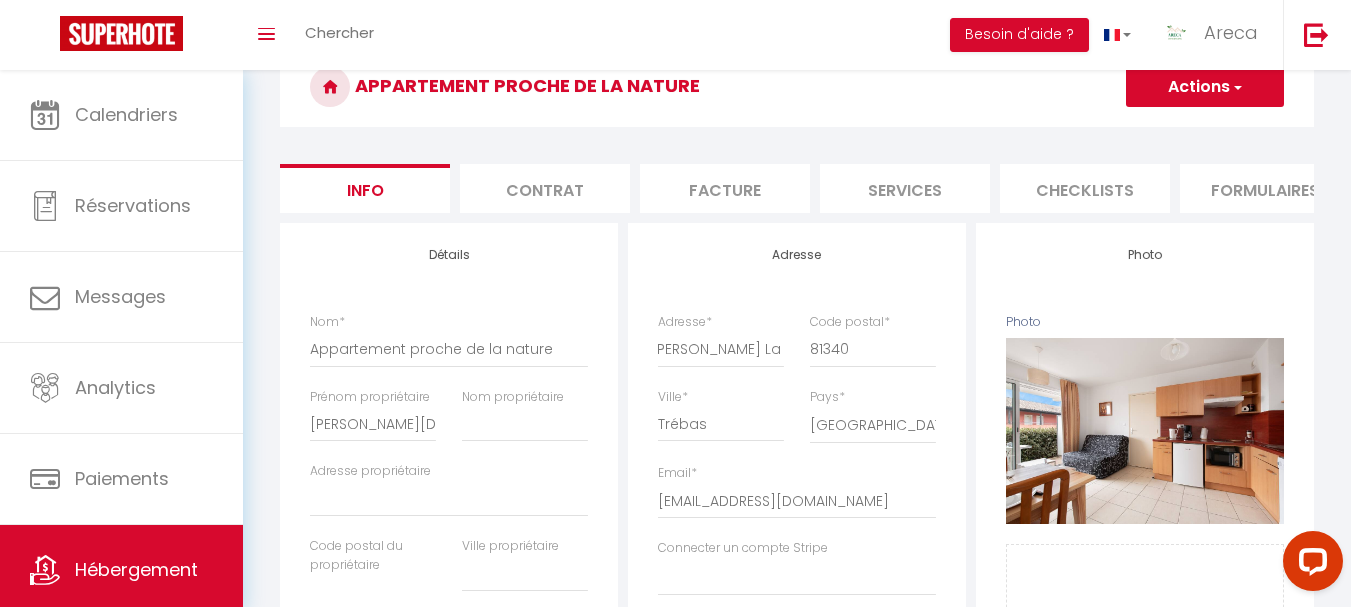 click on "Adresse
Adresse
*   Résidence La Marquisé, Hameau La Girardié
Code postal
*   81340
Ville
*   Trébas
Pays
*
France
Portugal
Afghanistan
Albania
Algeria
American Samoa
Andorra
Angola
*" at bounding box center (797, 714) 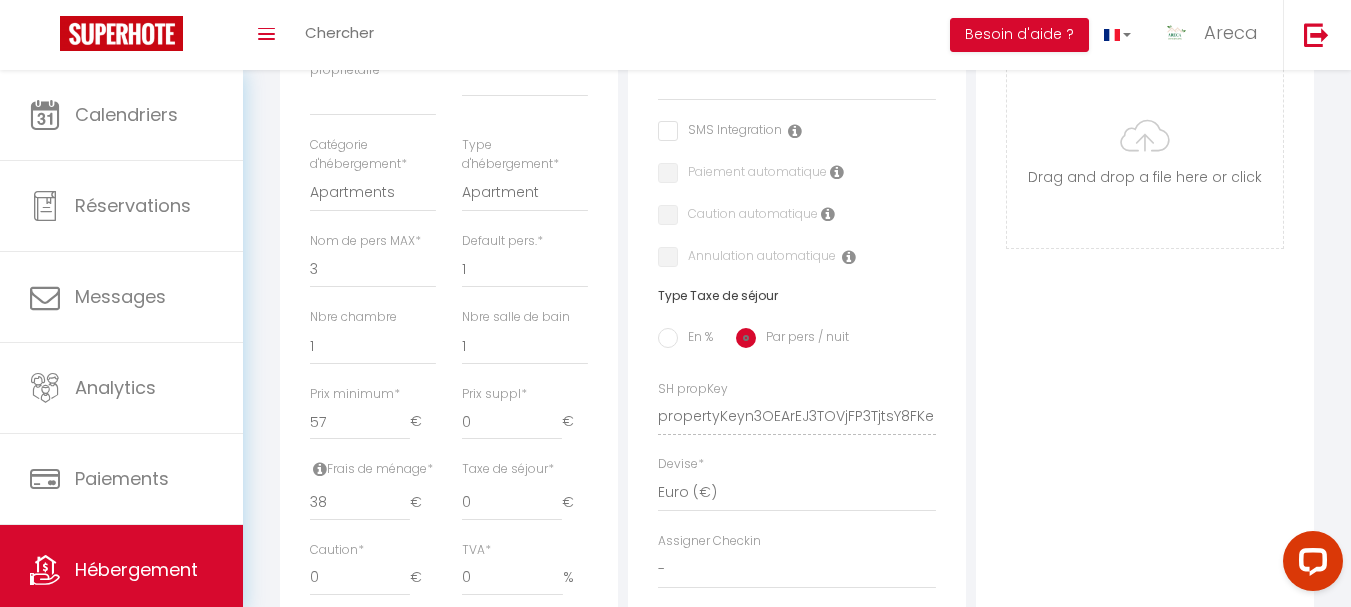 scroll, scrollTop: 600, scrollLeft: 0, axis: vertical 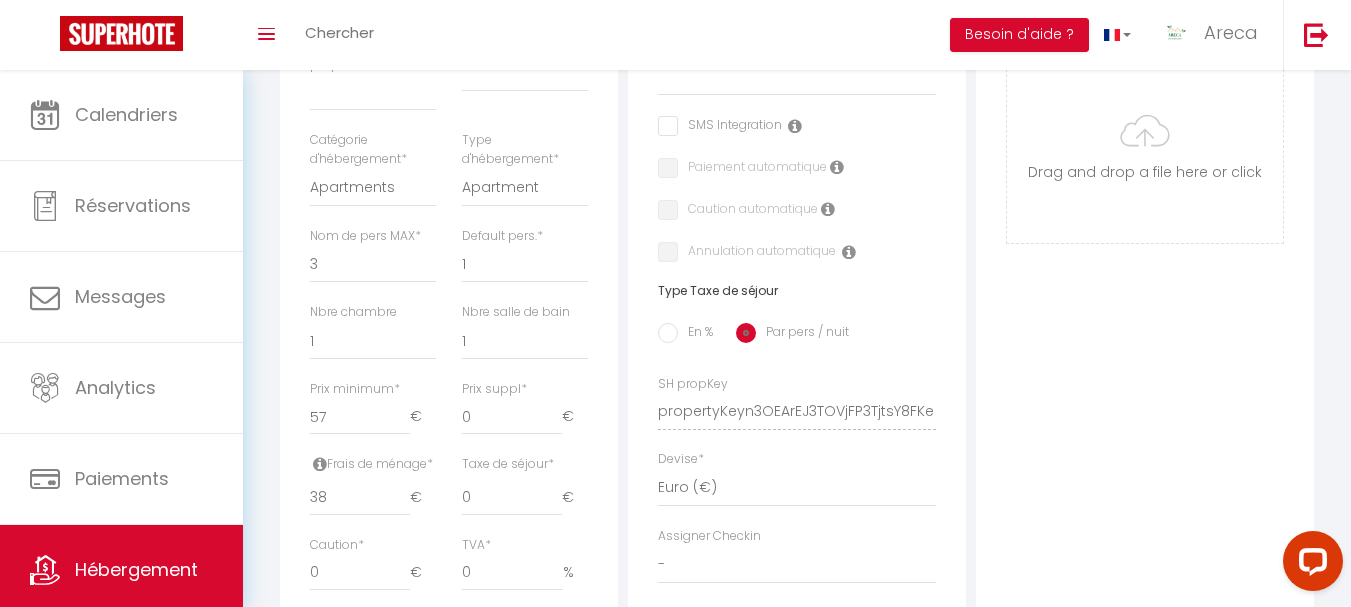 click at bounding box center (795, 126) 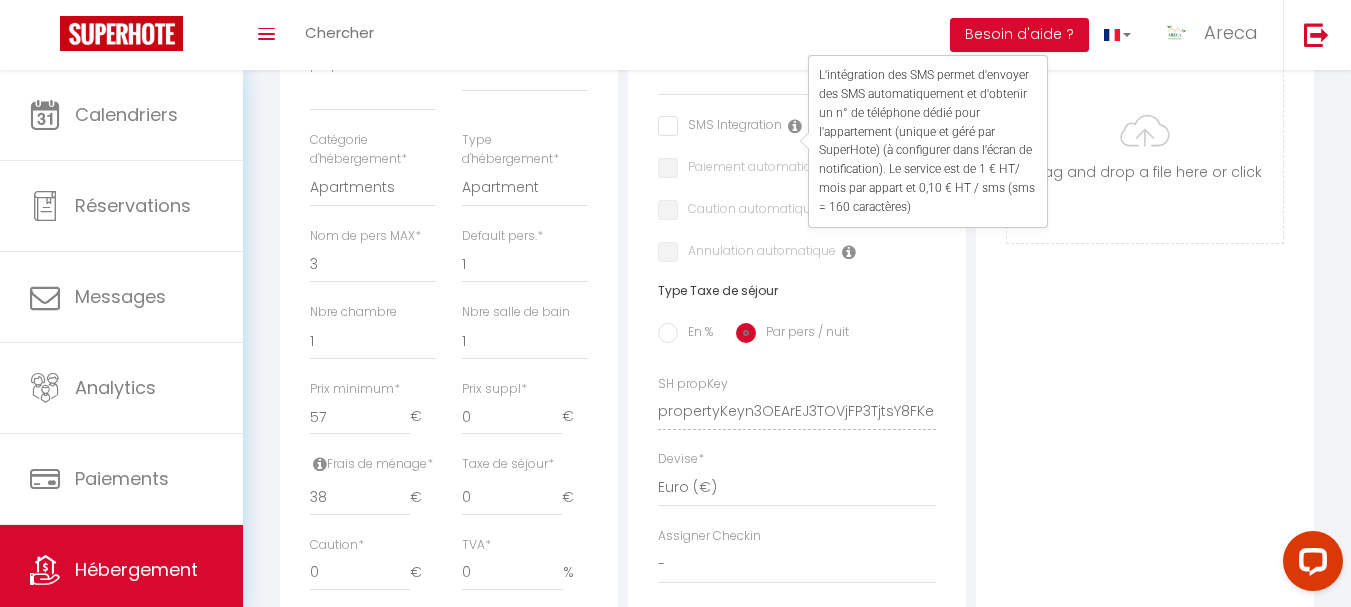 click on "Photo
Photo
Supprimer
Drag and drop a file here or click Ooops, something wrong appended. Remove   Drag and drop or click to replace" at bounding box center (1145, 397) 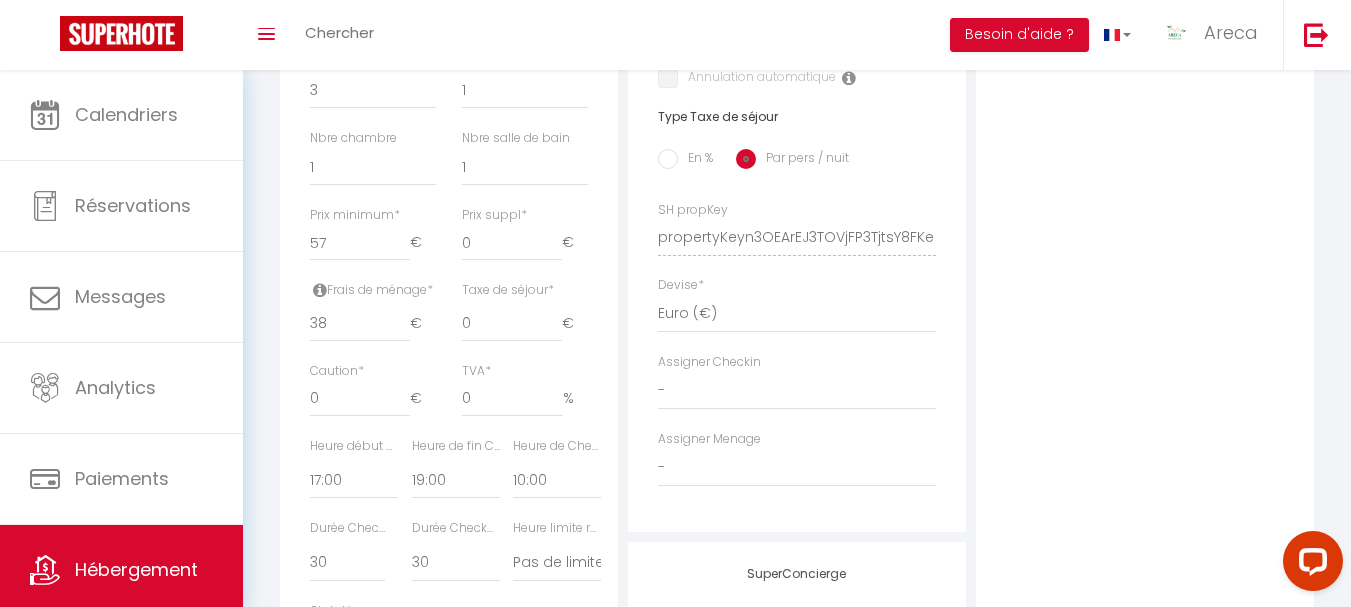 scroll, scrollTop: 800, scrollLeft: 0, axis: vertical 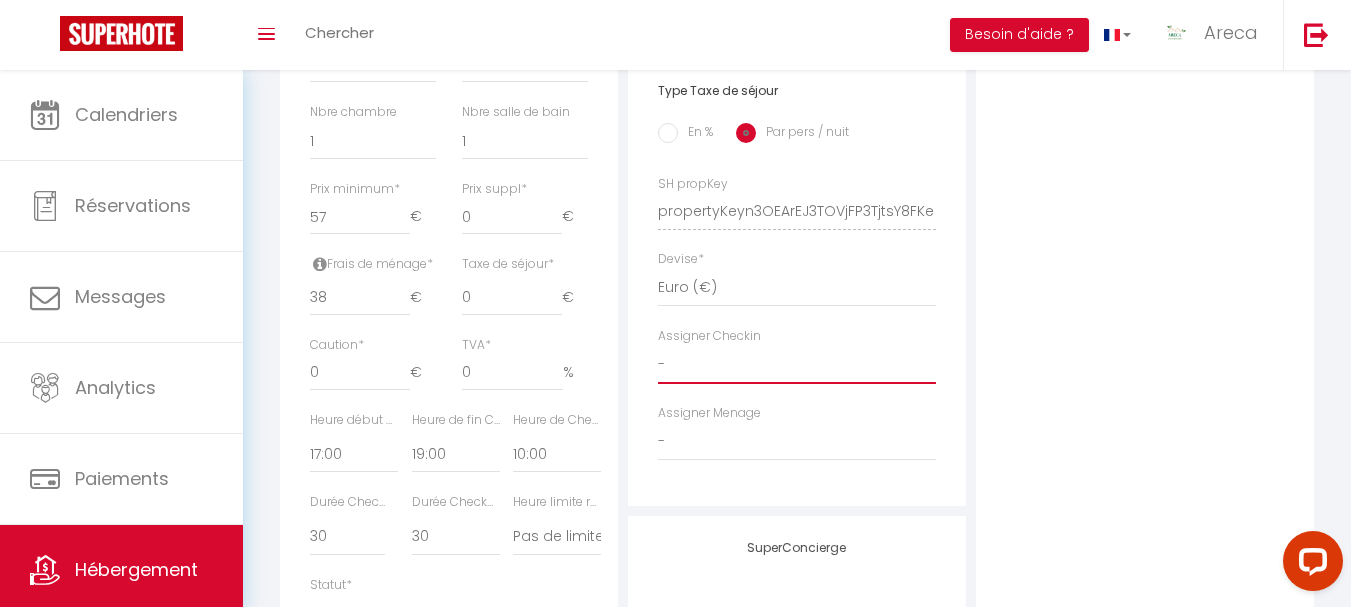 click on "-
Suzanne CARNEIRO
Ana MARTINS" at bounding box center [797, 365] 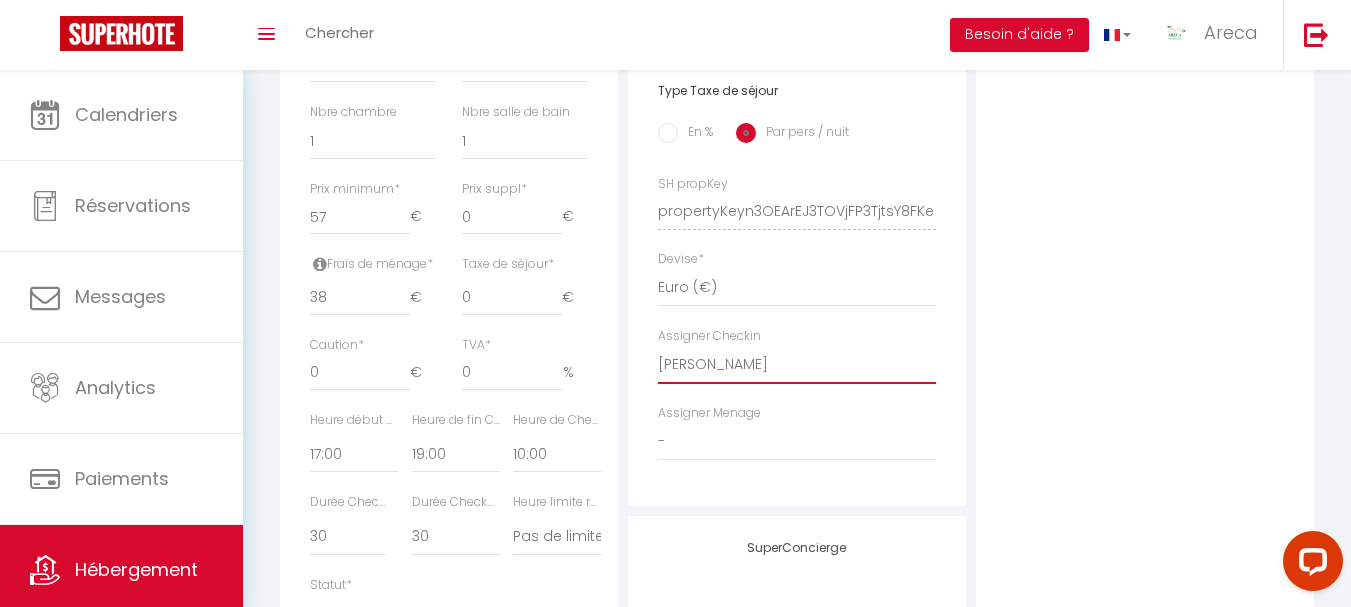 click on "-
Suzanne CARNEIRO
Ana MARTINS" at bounding box center (797, 365) 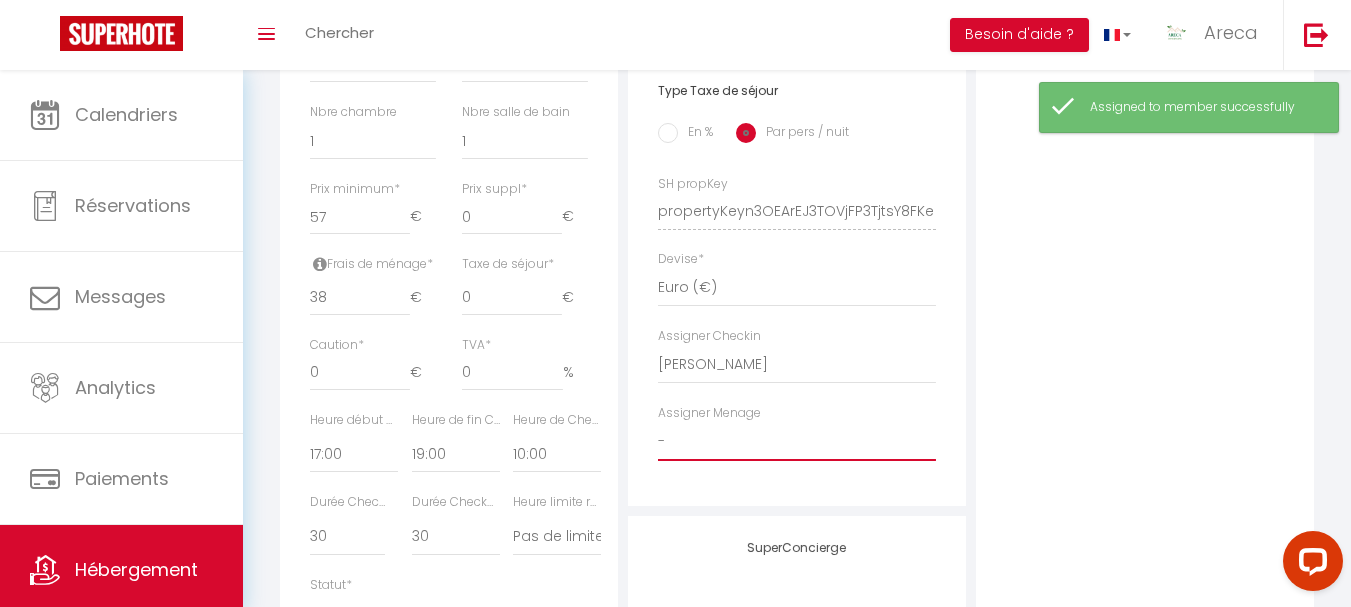 click on "-
Suzanne CARNEIRO
Ana MARTINS" at bounding box center (797, 442) 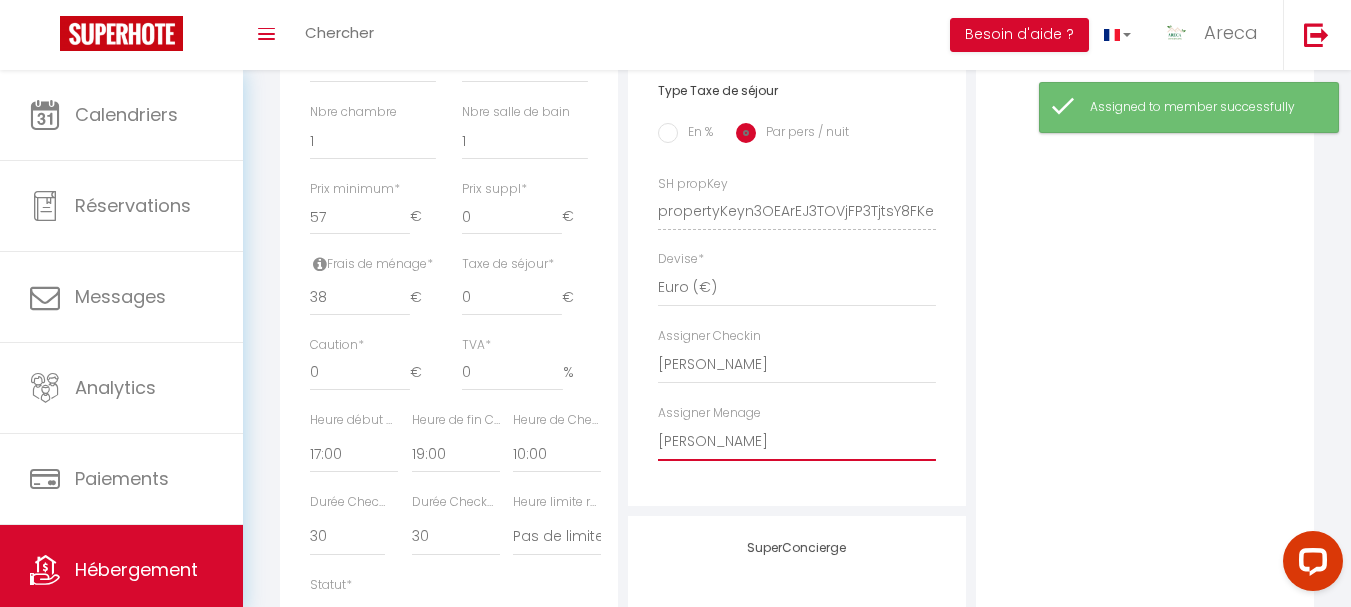 click on "-
Suzanne CARNEIRO
Ana MARTINS" at bounding box center (797, 442) 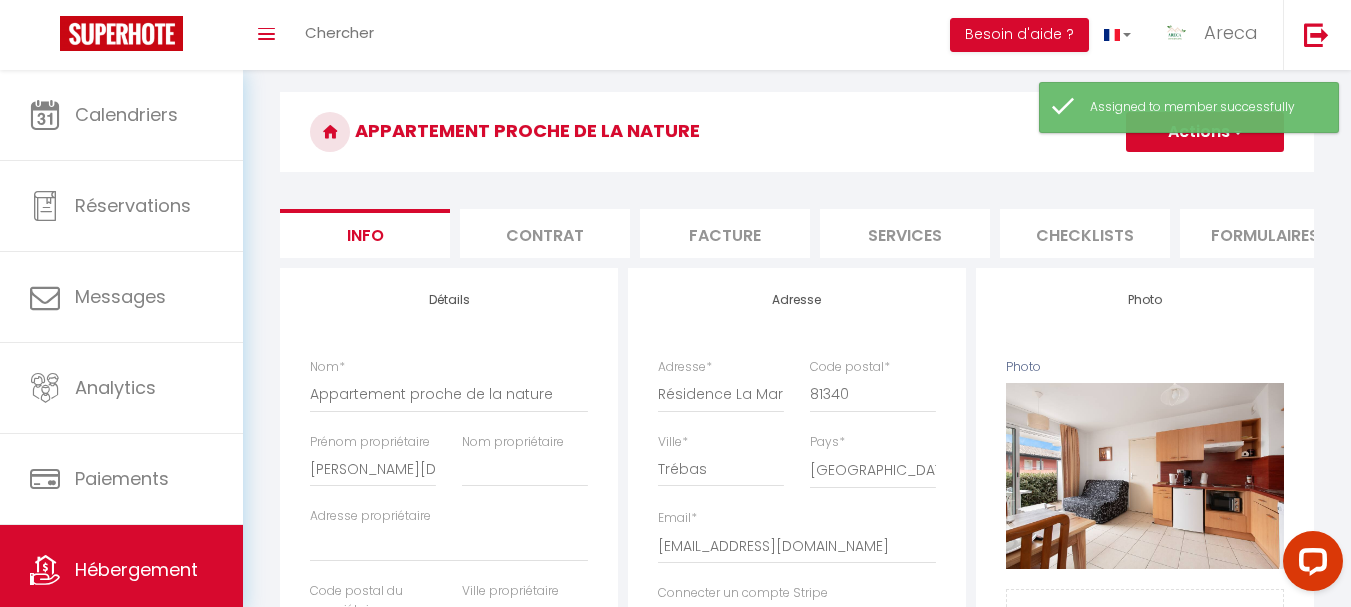 scroll, scrollTop: 0, scrollLeft: 0, axis: both 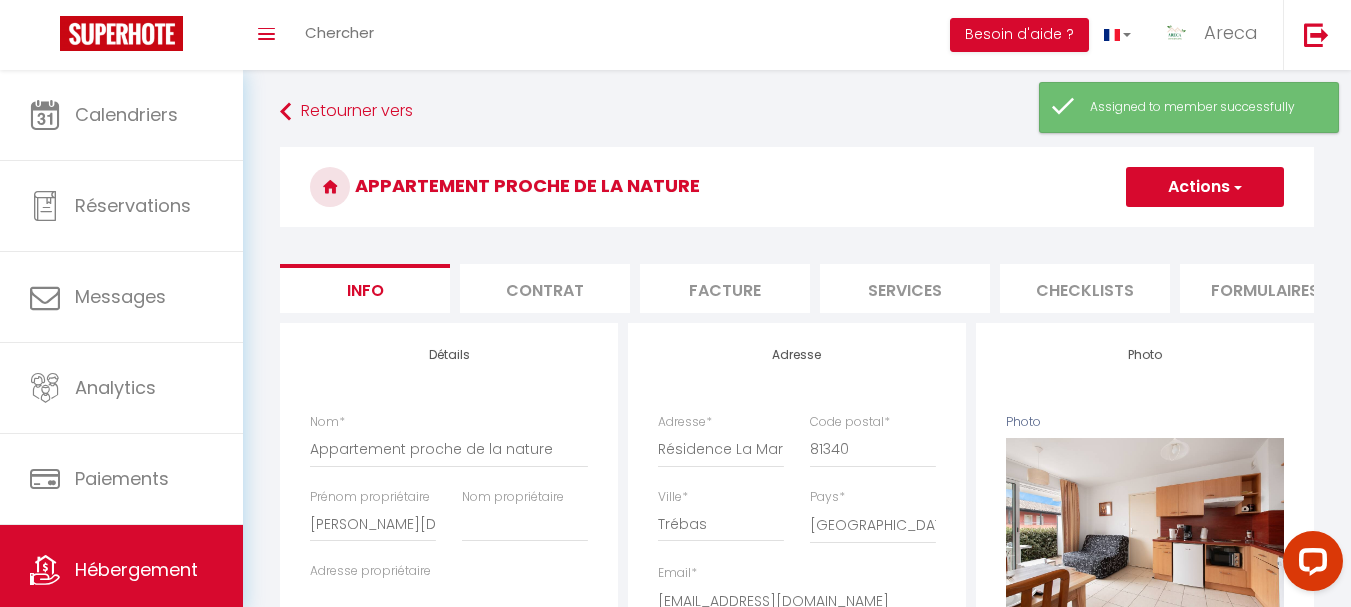 click on "Actions" at bounding box center [1205, 187] 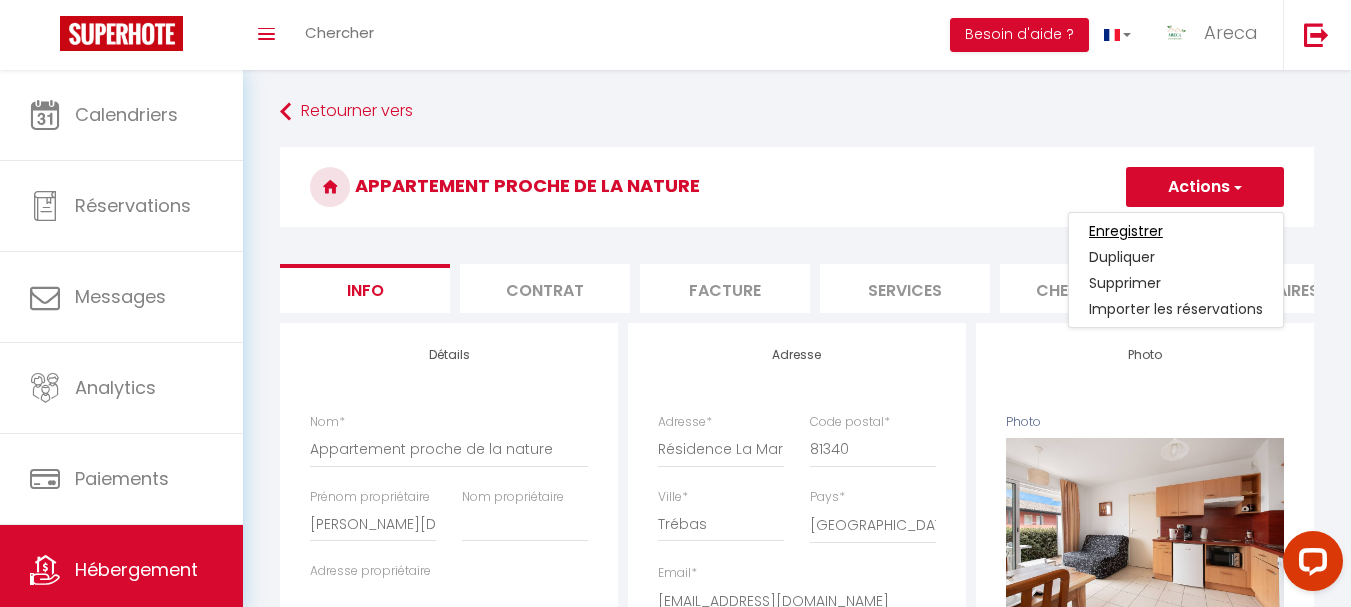 click on "Enregistrer" at bounding box center (1126, 231) 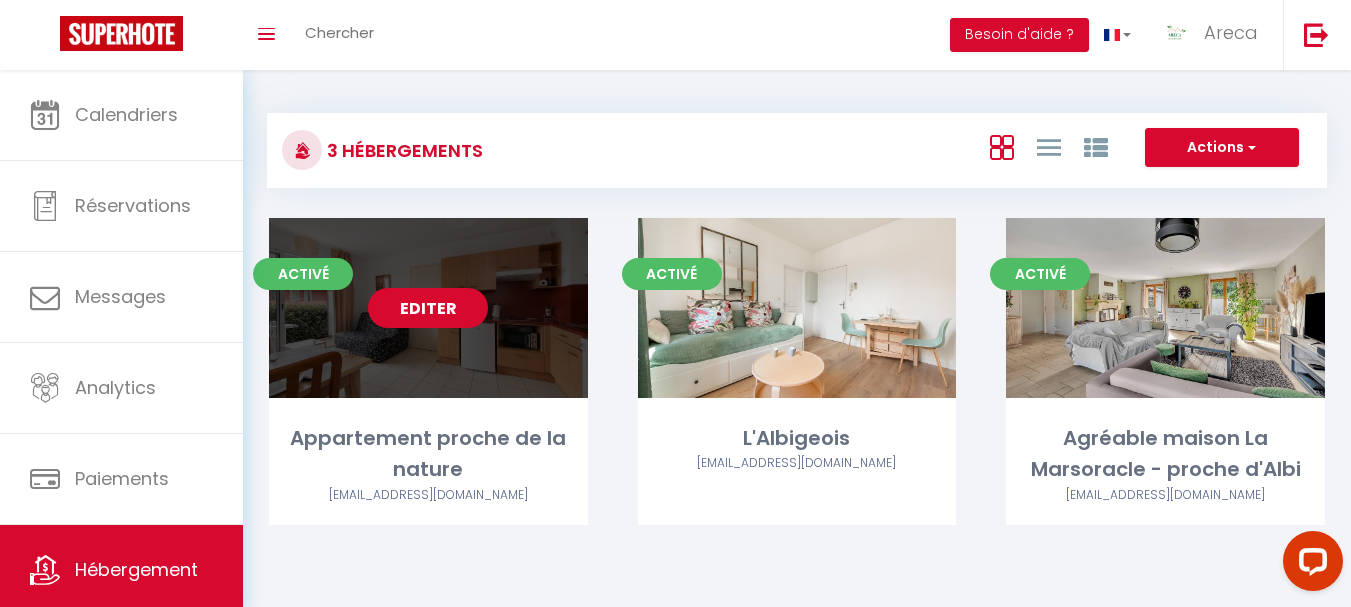 click on "Editer" at bounding box center [428, 308] 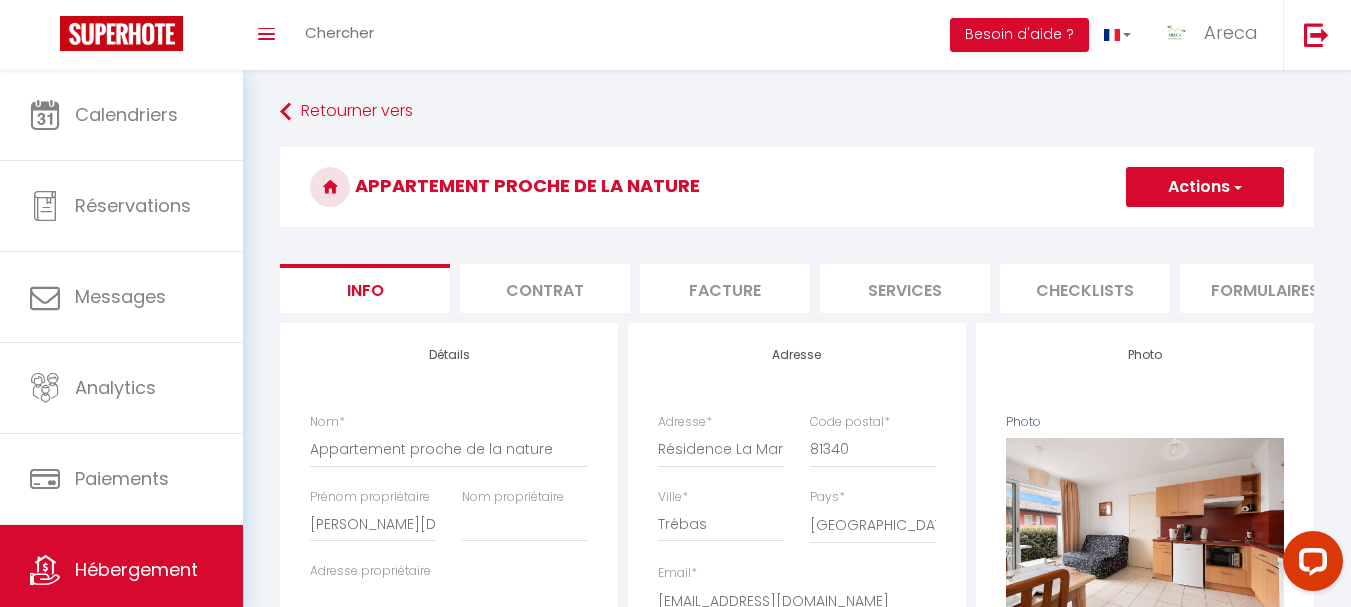 click on "Contrat" at bounding box center (545, 288) 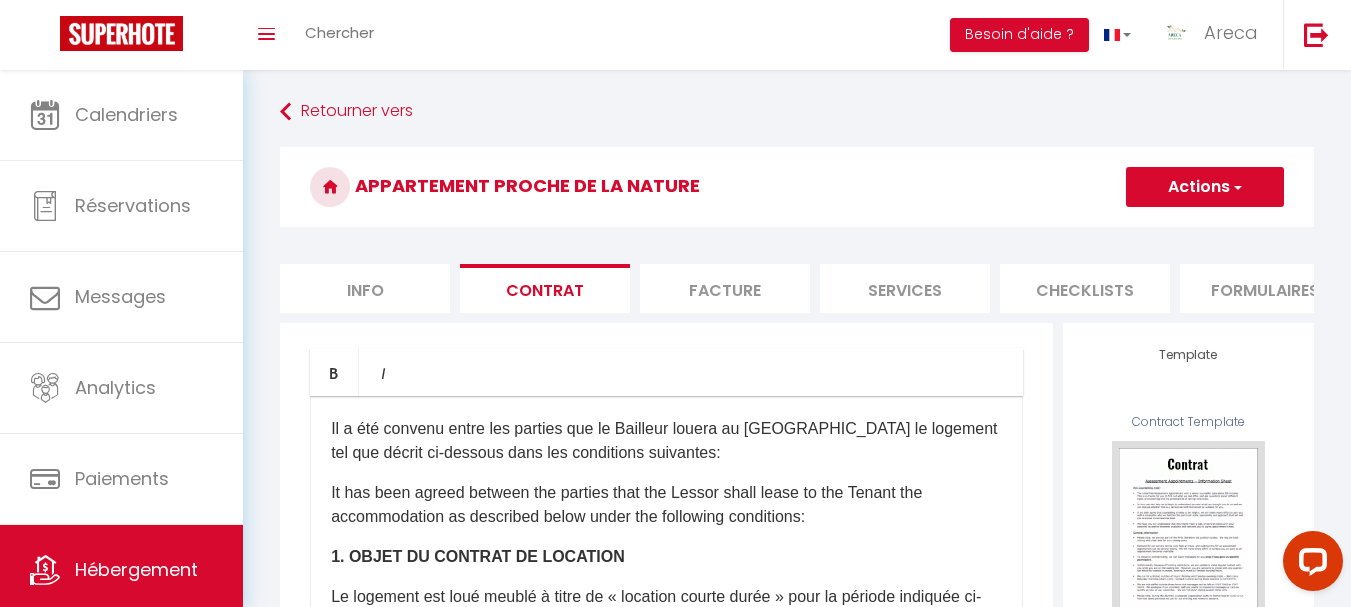 click on "Facture" at bounding box center [725, 288] 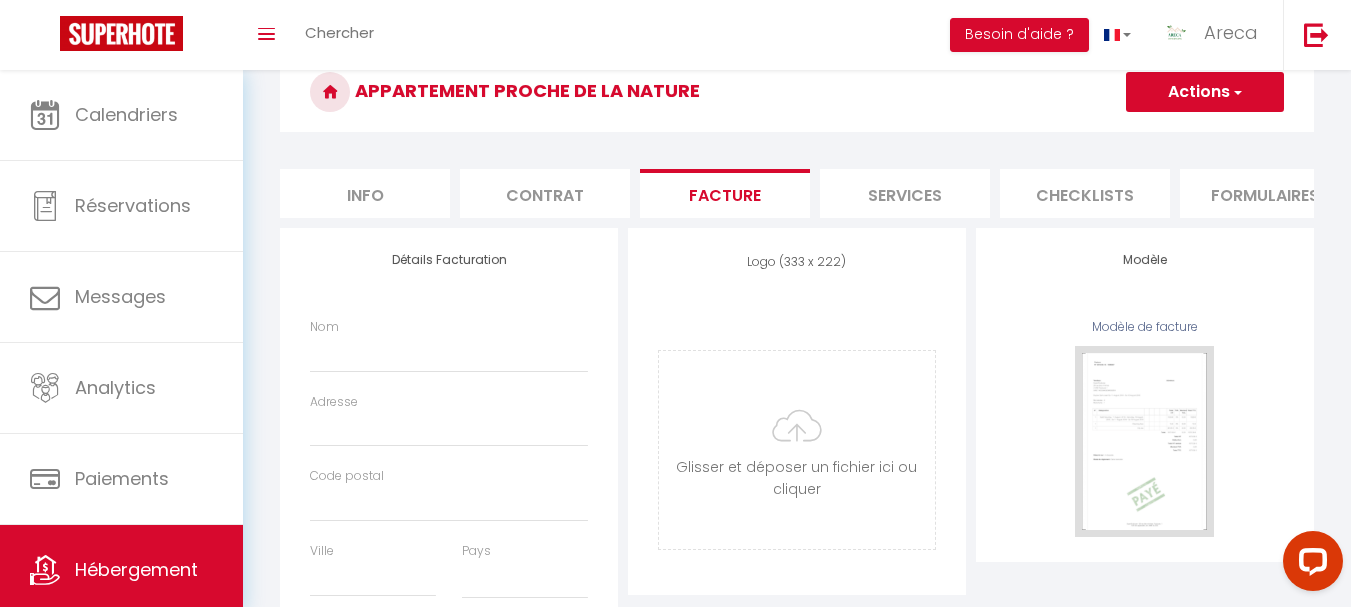 scroll, scrollTop: 0, scrollLeft: 0, axis: both 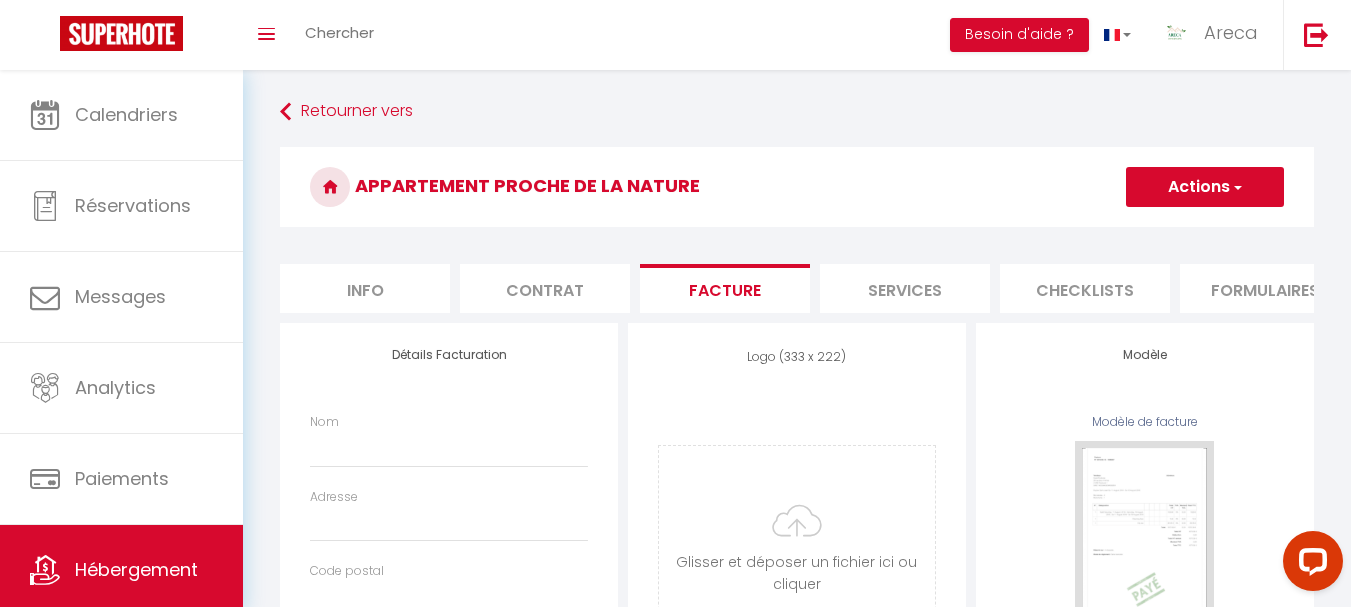 click on "Services" at bounding box center [905, 288] 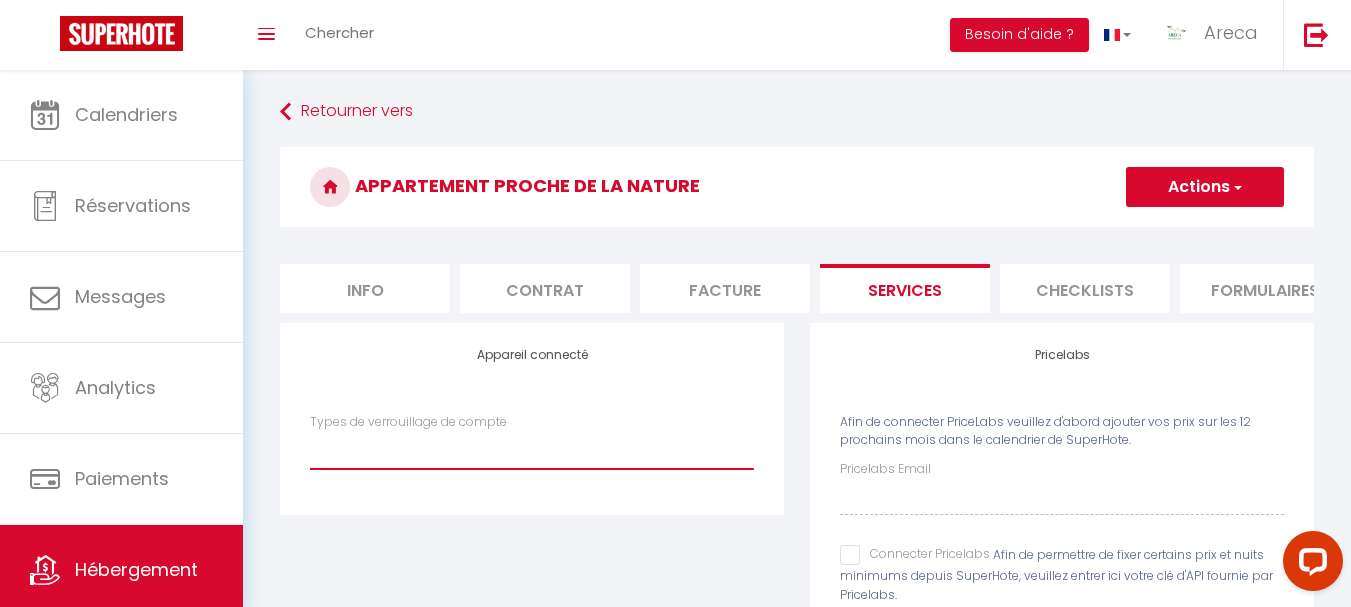click on "Types de verrouillage de compte" at bounding box center (532, 450) 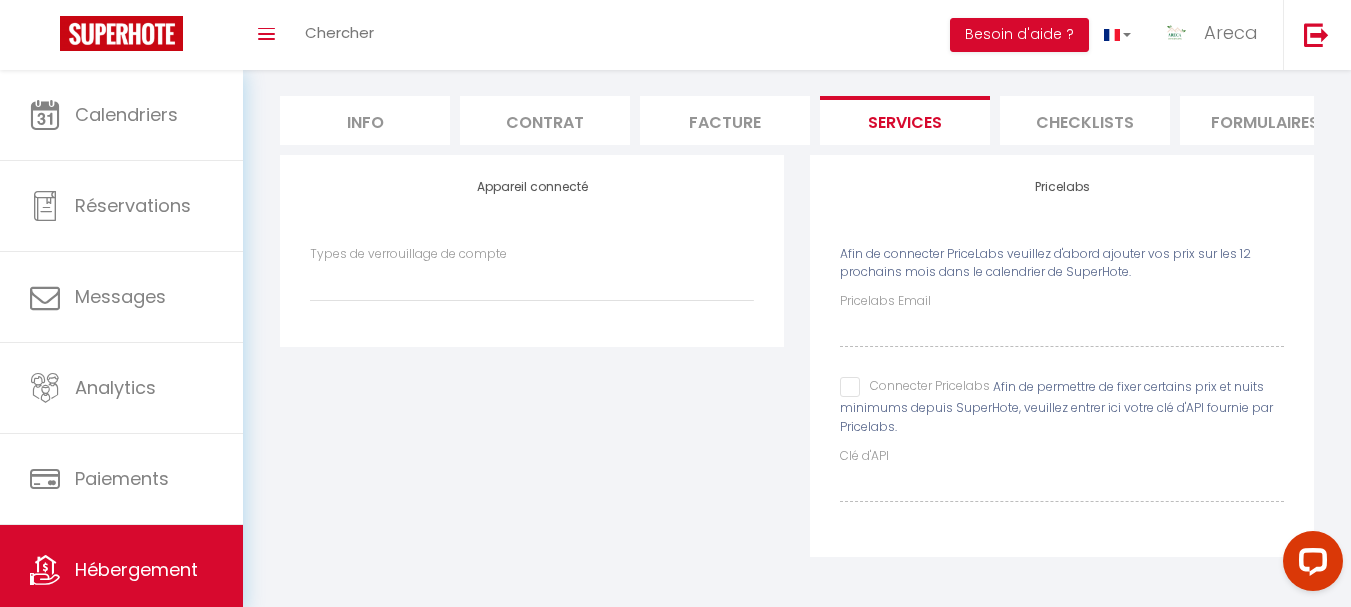 click on "Connecter Pricelabs" at bounding box center [915, 387] 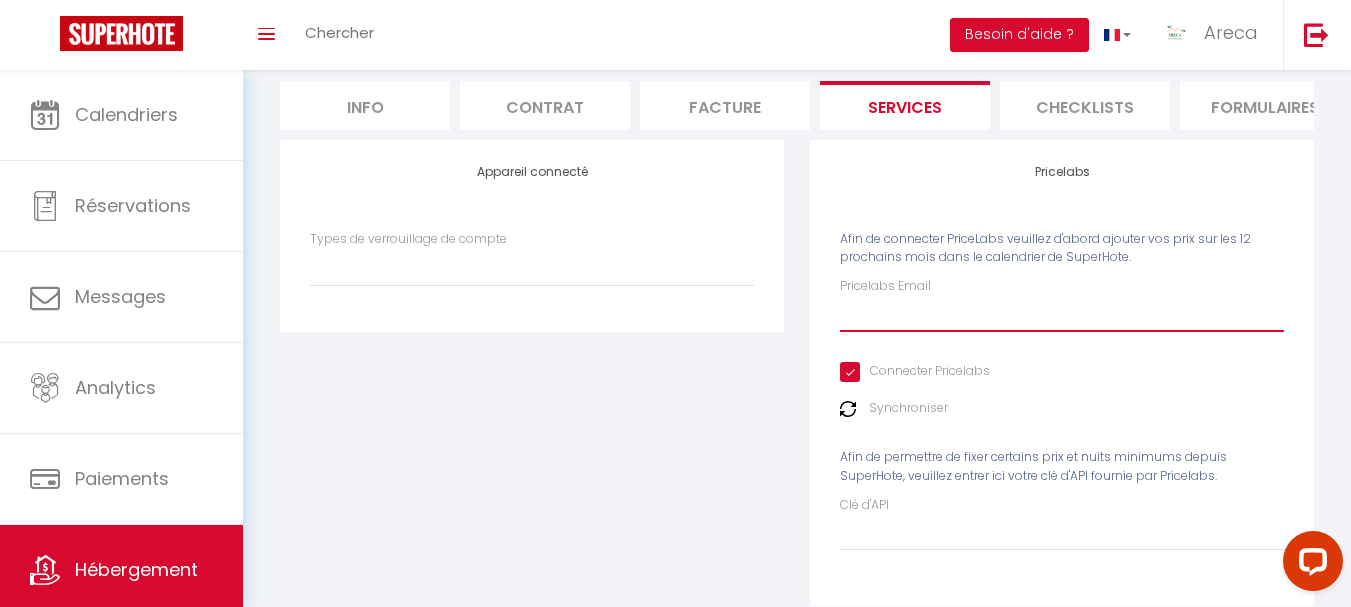 click on "Pricelabs Email" at bounding box center (1062, 314) 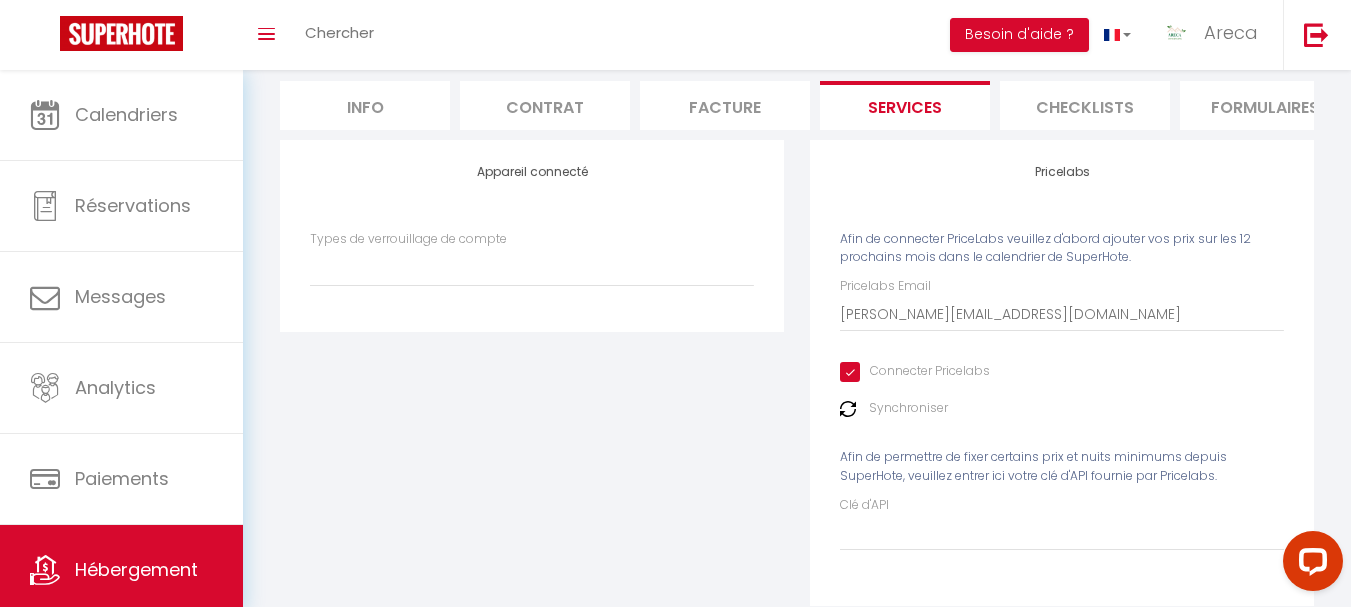 click on "Appareil connecté
Types de verrouillage de compte" at bounding box center [532, 386] 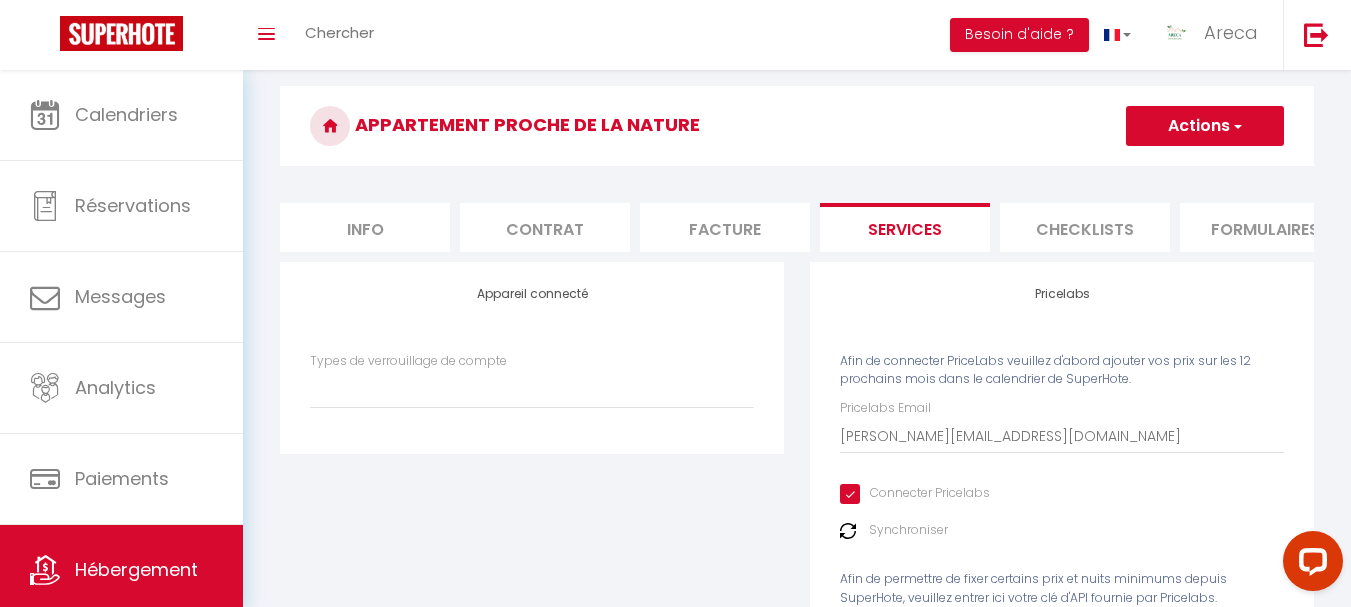 scroll, scrollTop: 0, scrollLeft: 0, axis: both 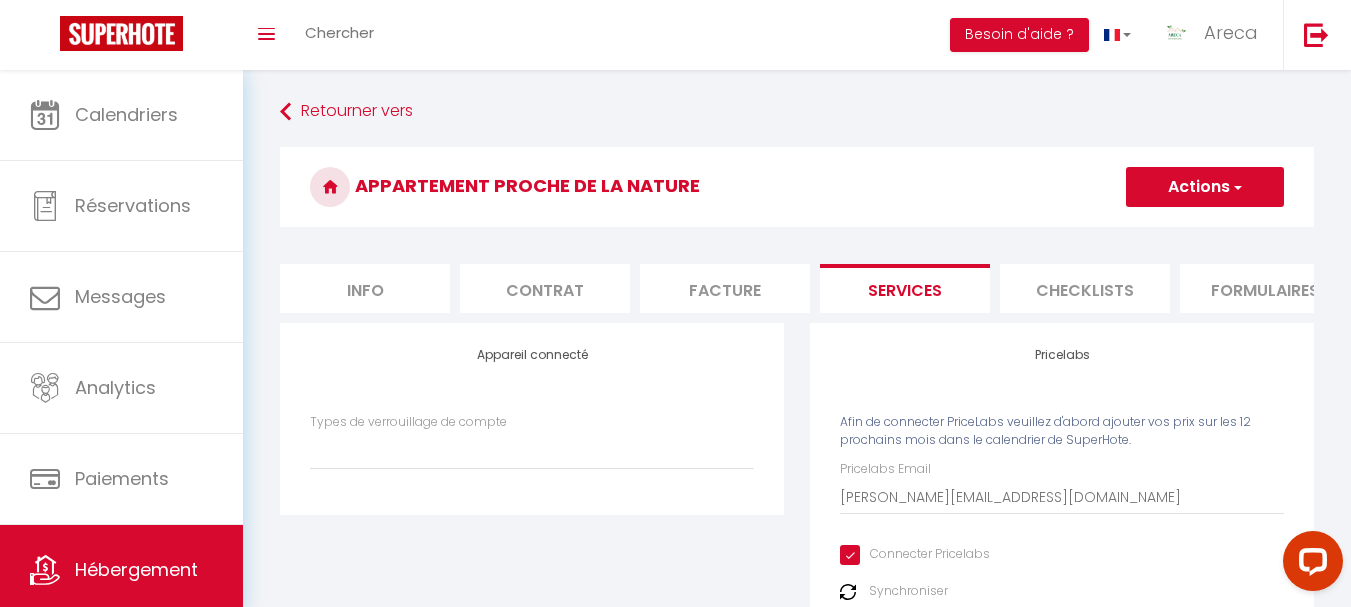 click on "Actions" at bounding box center (1205, 187) 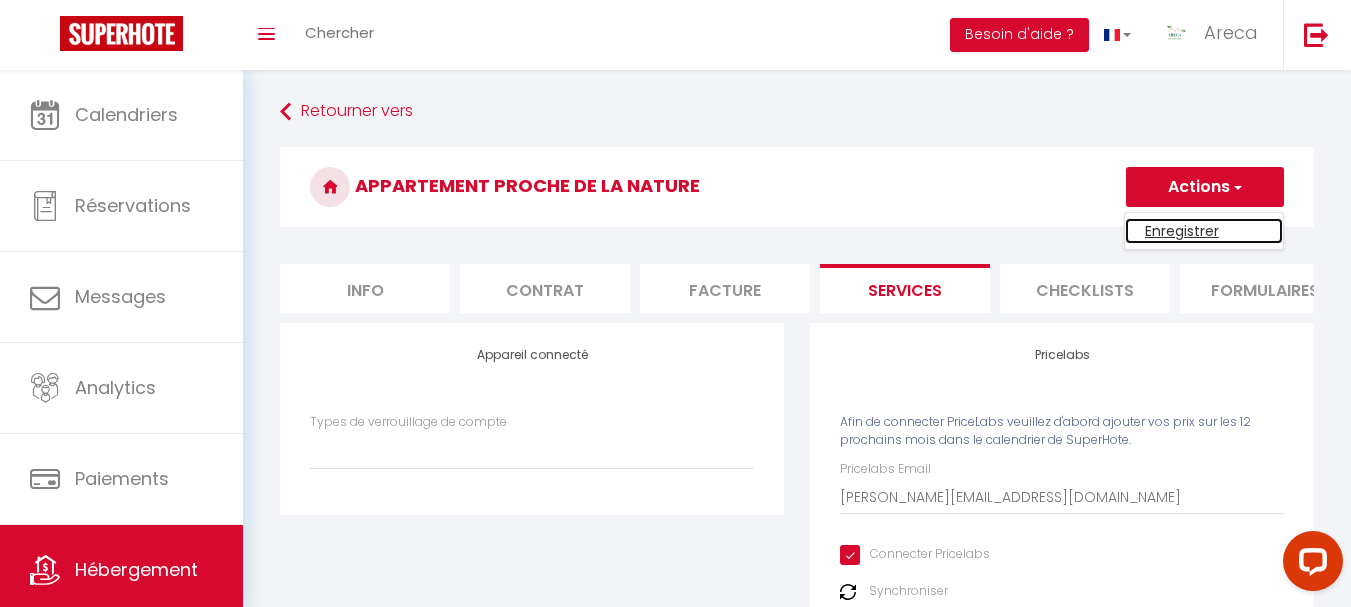 click on "Enregistrer" at bounding box center (1204, 231) 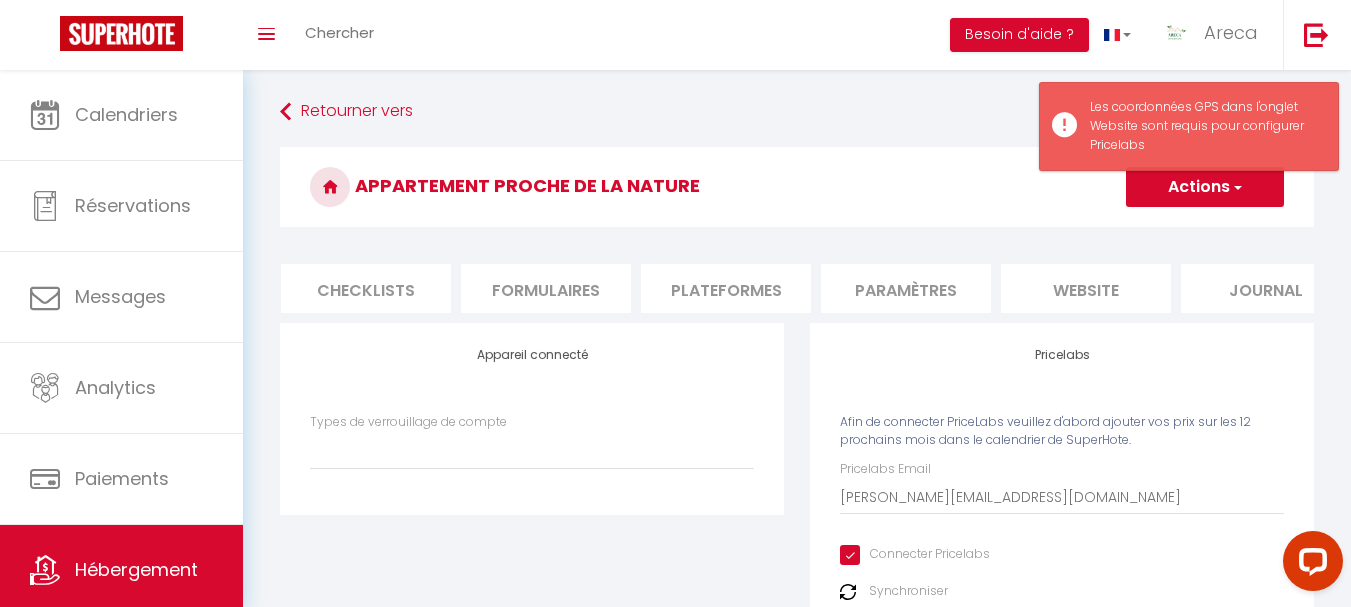 scroll, scrollTop: 0, scrollLeft: 728, axis: horizontal 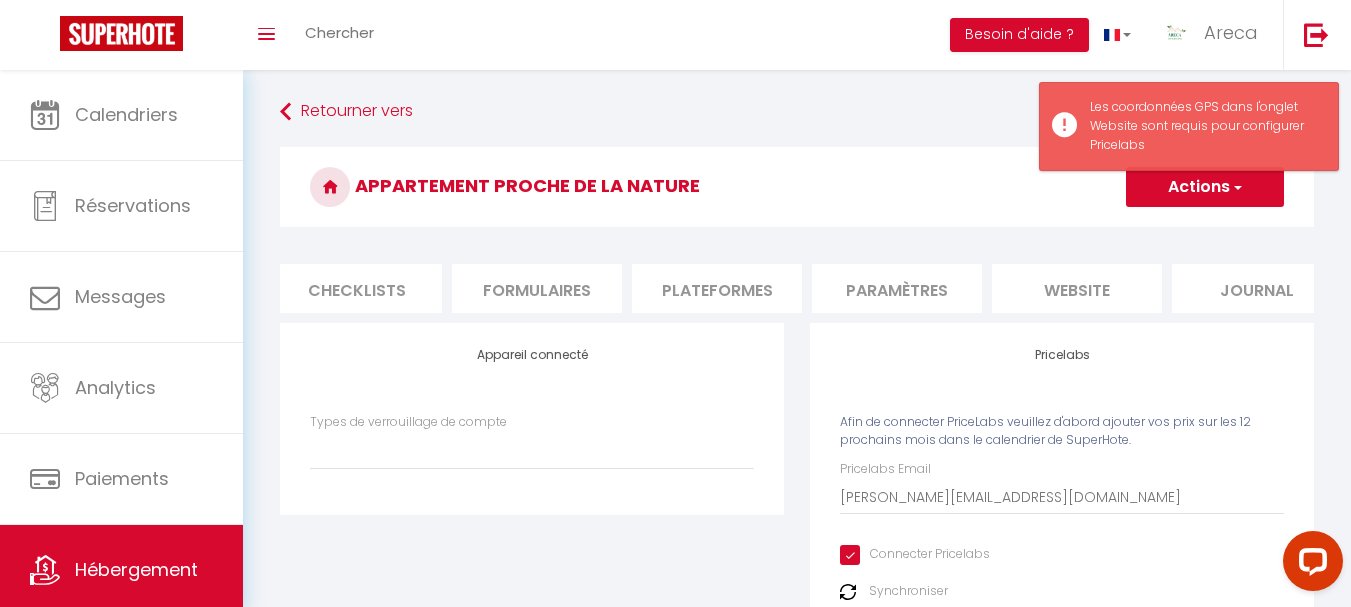 click on "website" at bounding box center (1077, 288) 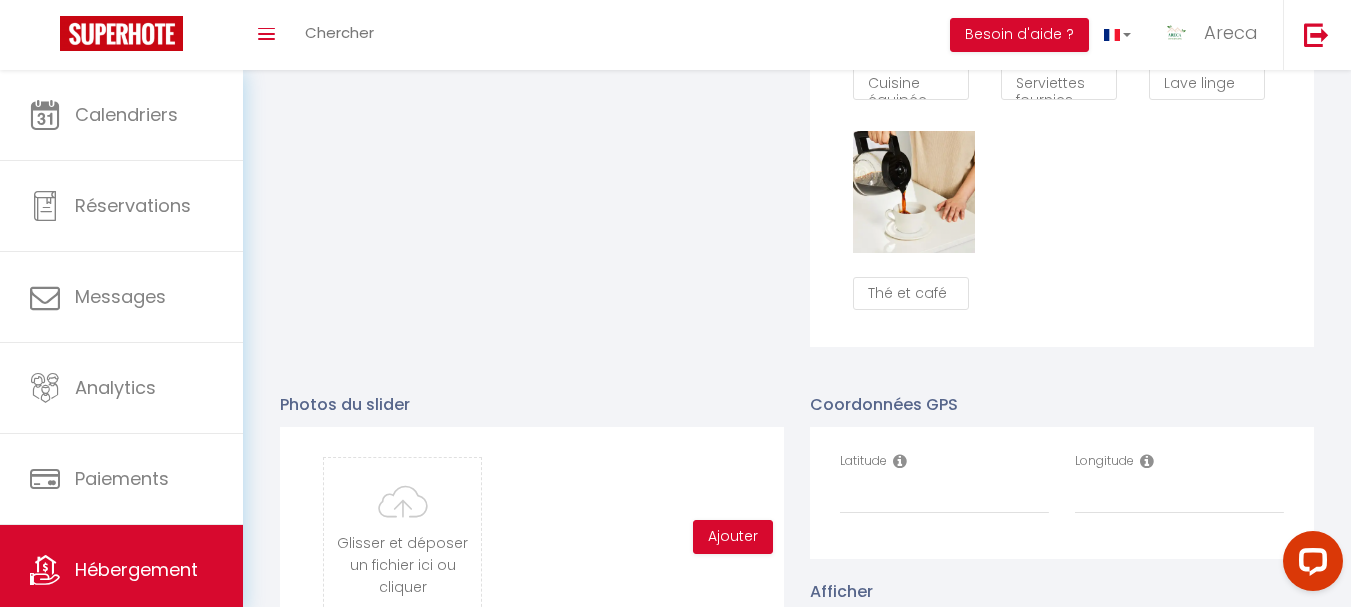 scroll, scrollTop: 2100, scrollLeft: 0, axis: vertical 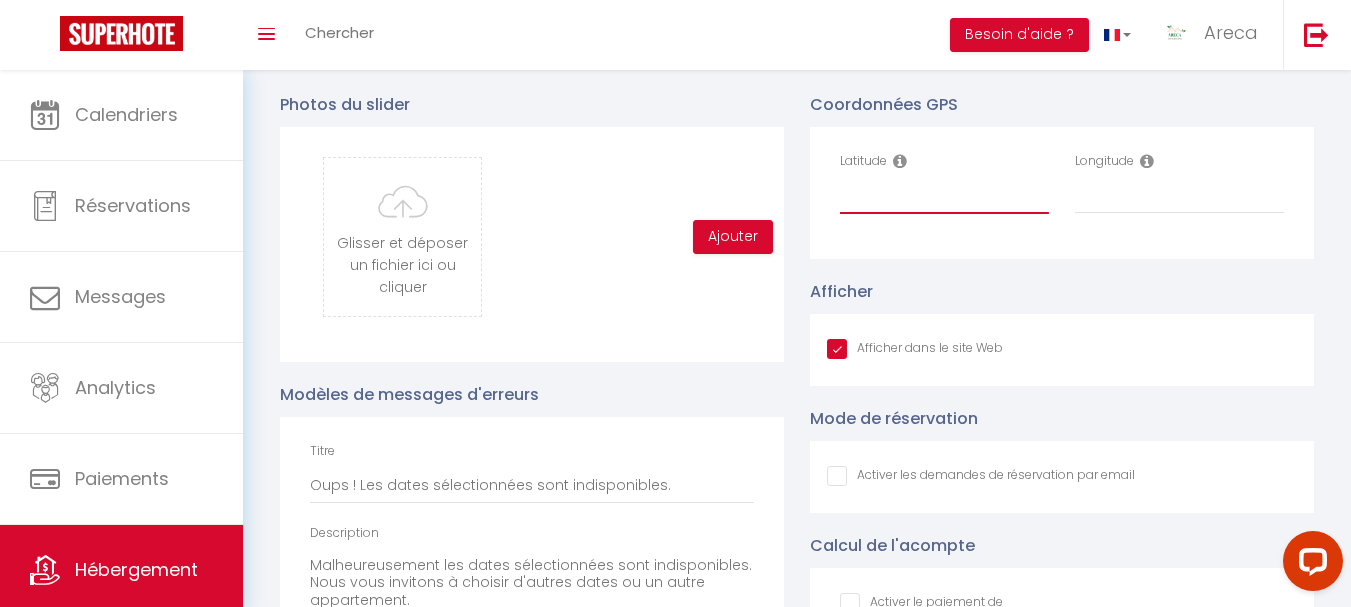 click on "Latitude" at bounding box center [944, 196] 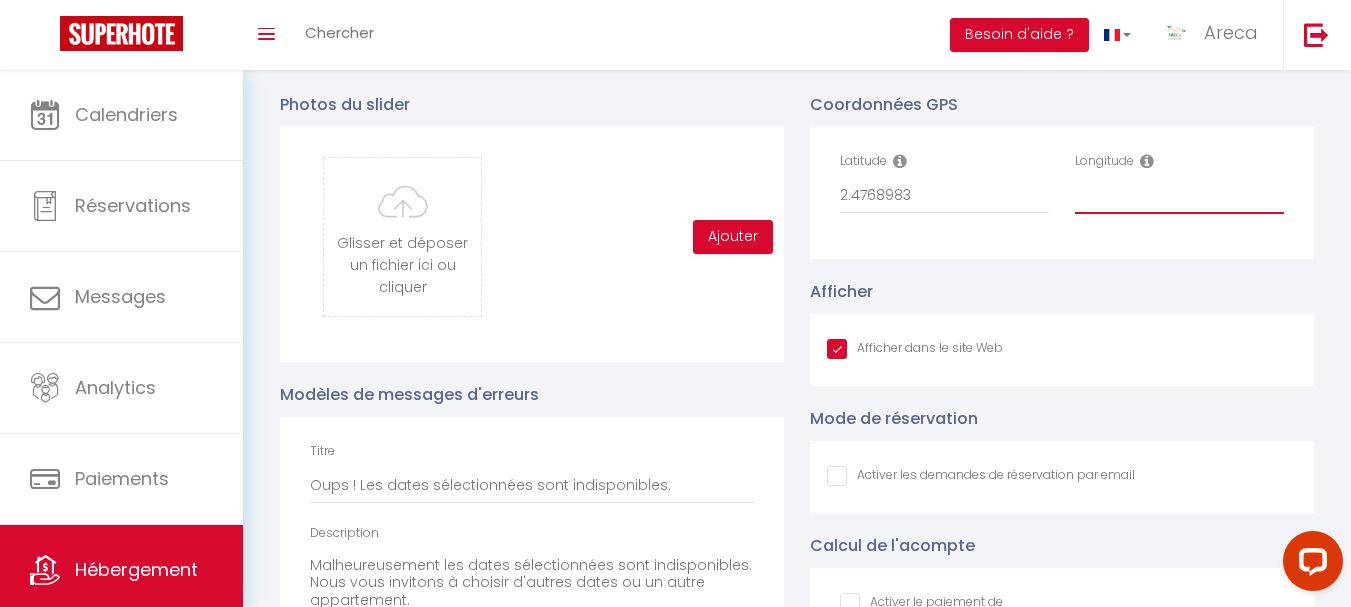 click on "Longitude" at bounding box center [1179, 196] 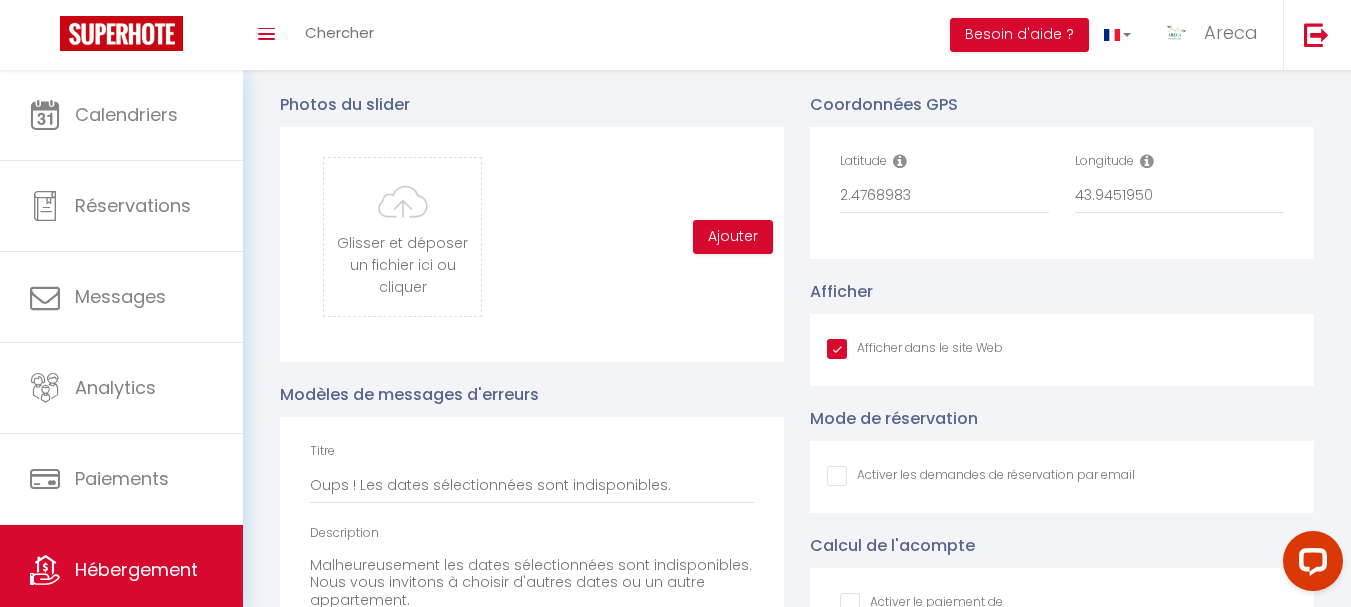 click on "Afficher dans le site Web" at bounding box center [1062, 350] 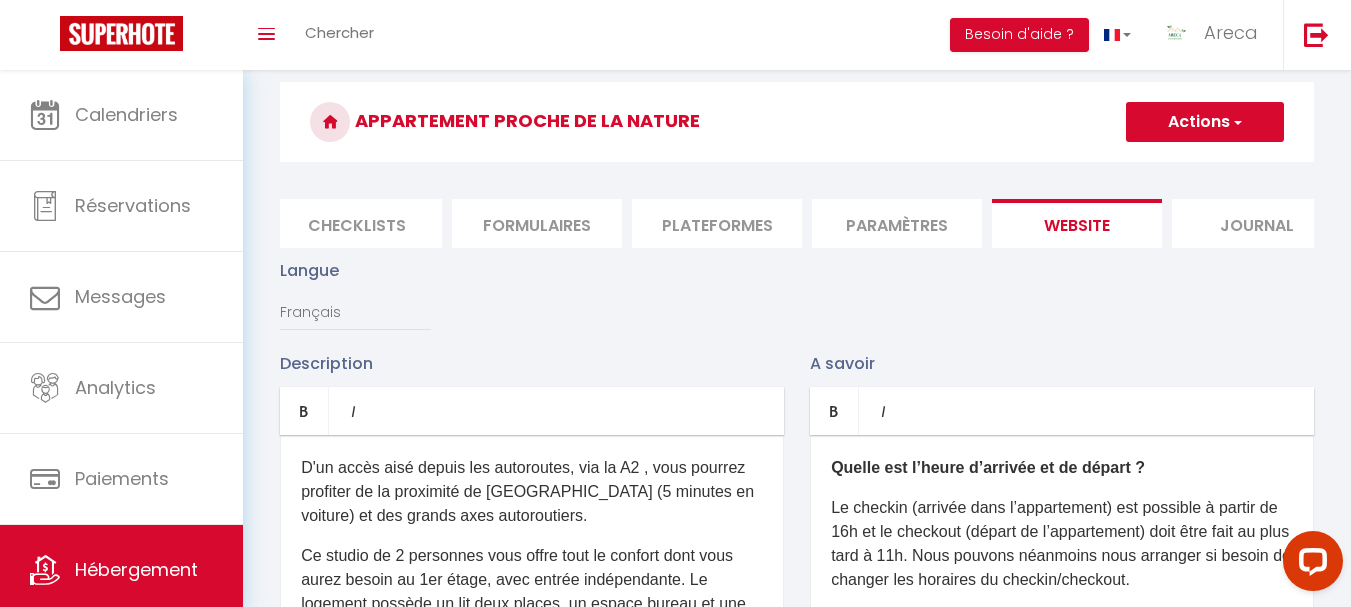 scroll, scrollTop: 0, scrollLeft: 0, axis: both 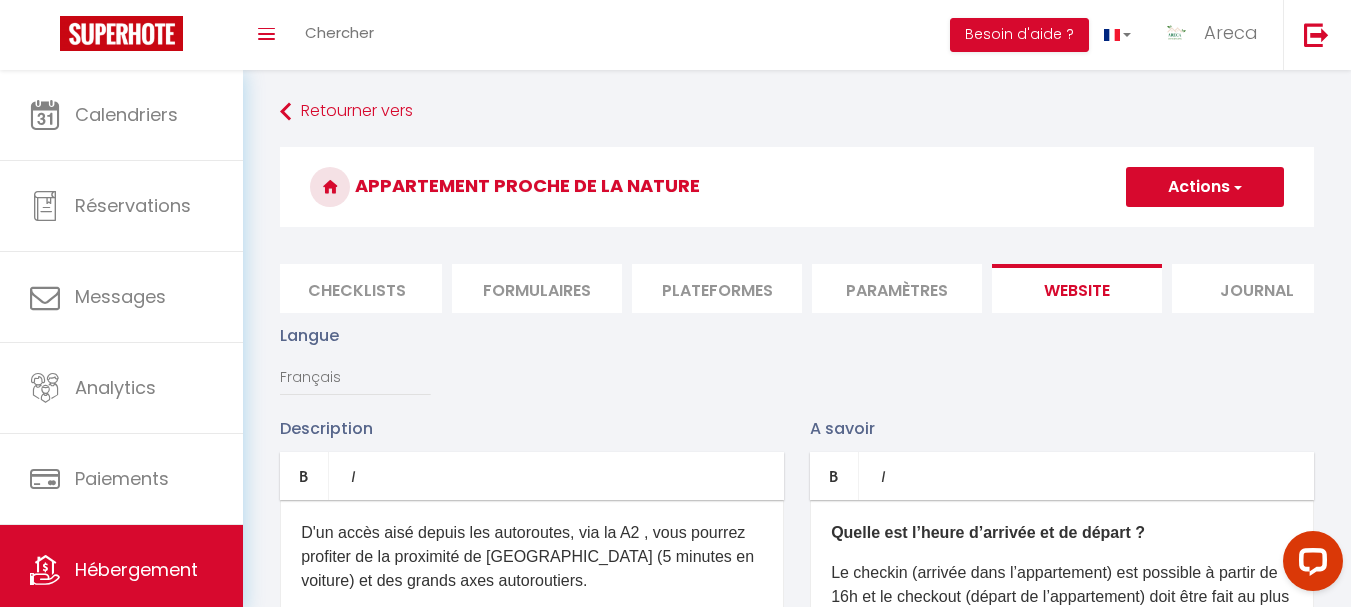 click on "Actions" at bounding box center [1205, 187] 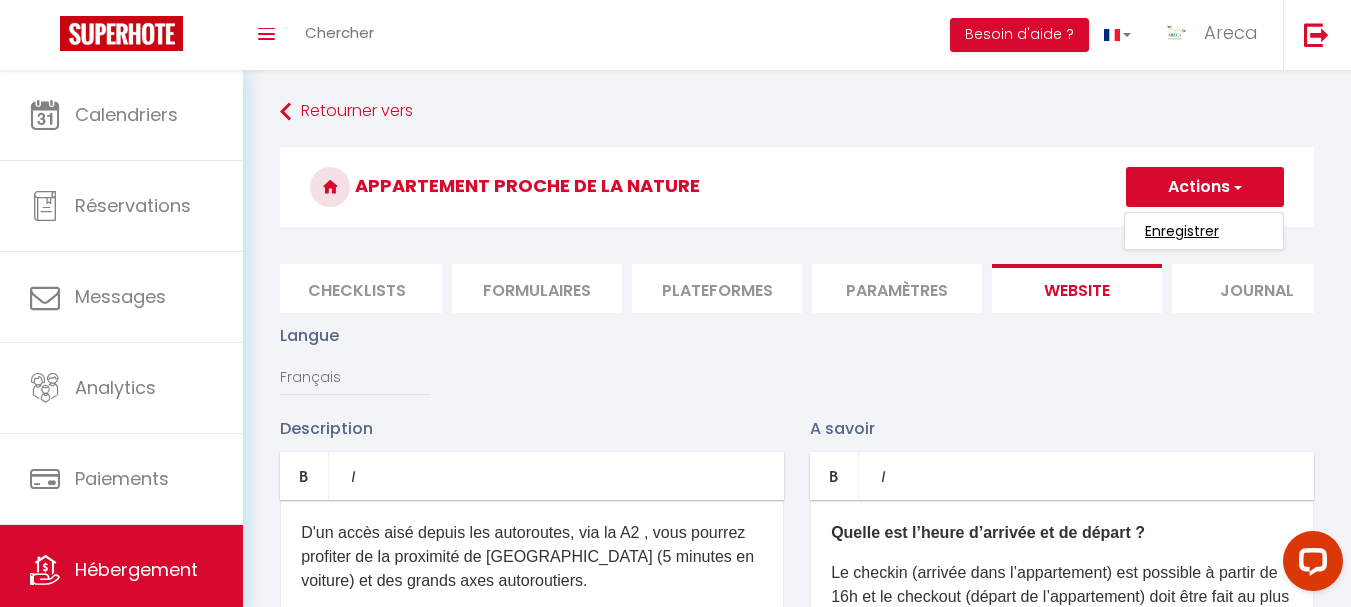 click on "Enregistrer" at bounding box center [1182, 231] 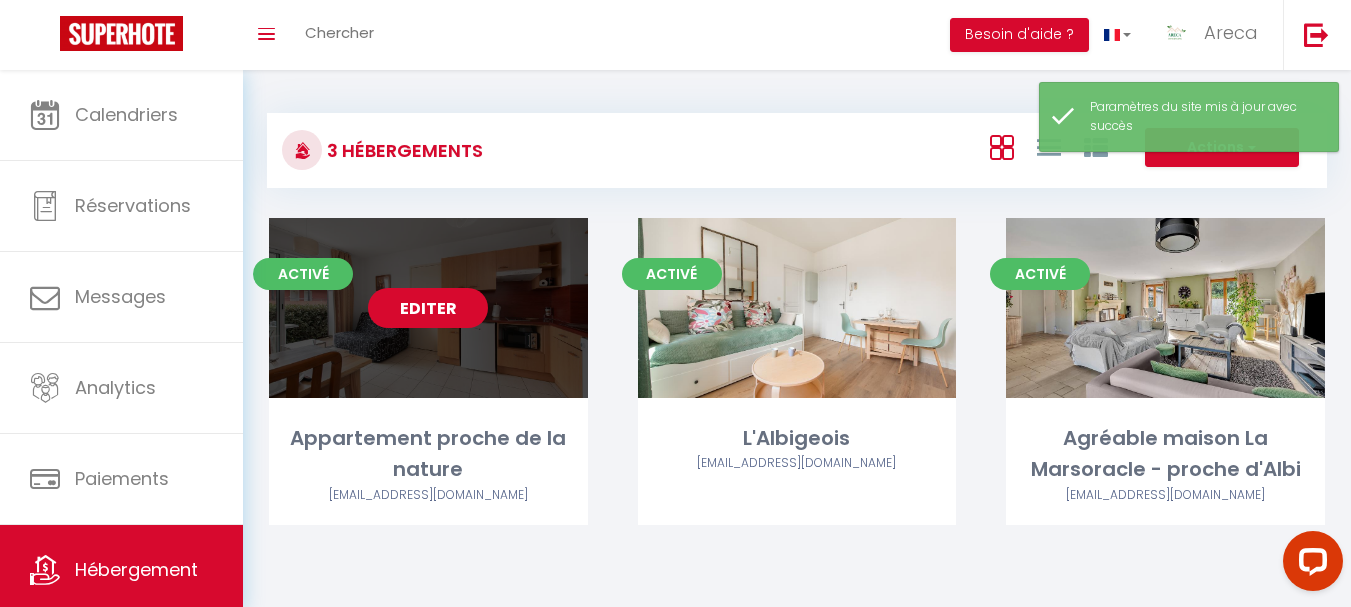 click on "Editer" at bounding box center (428, 308) 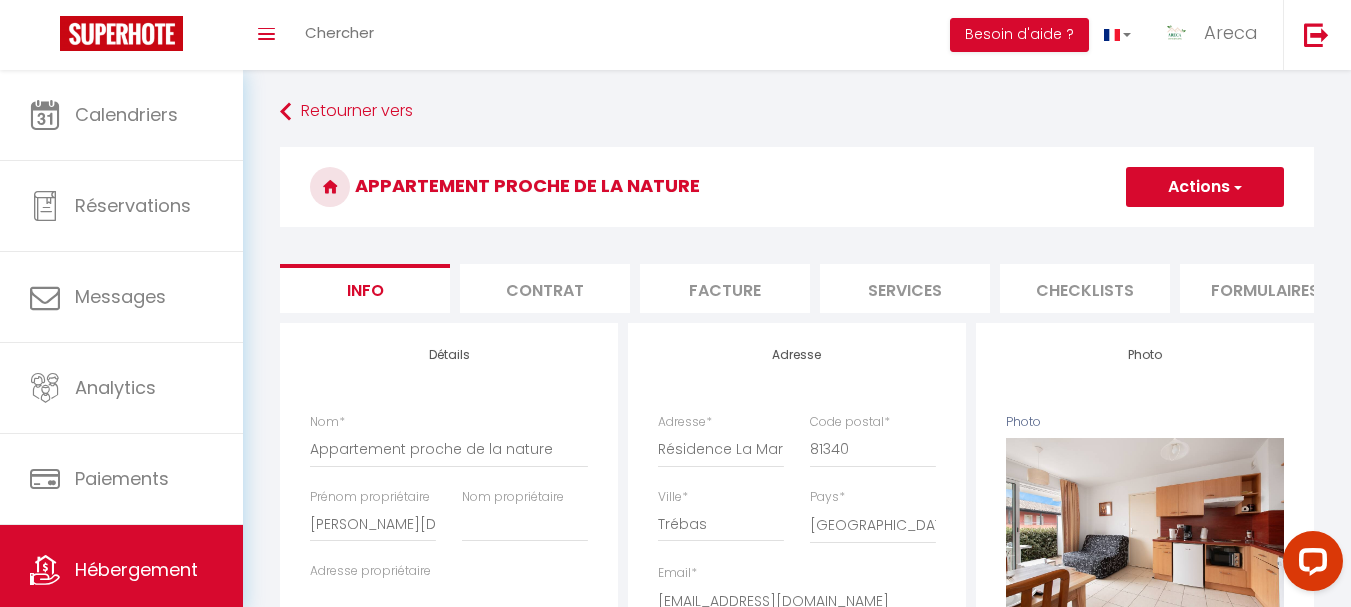 click on "Services" at bounding box center (905, 288) 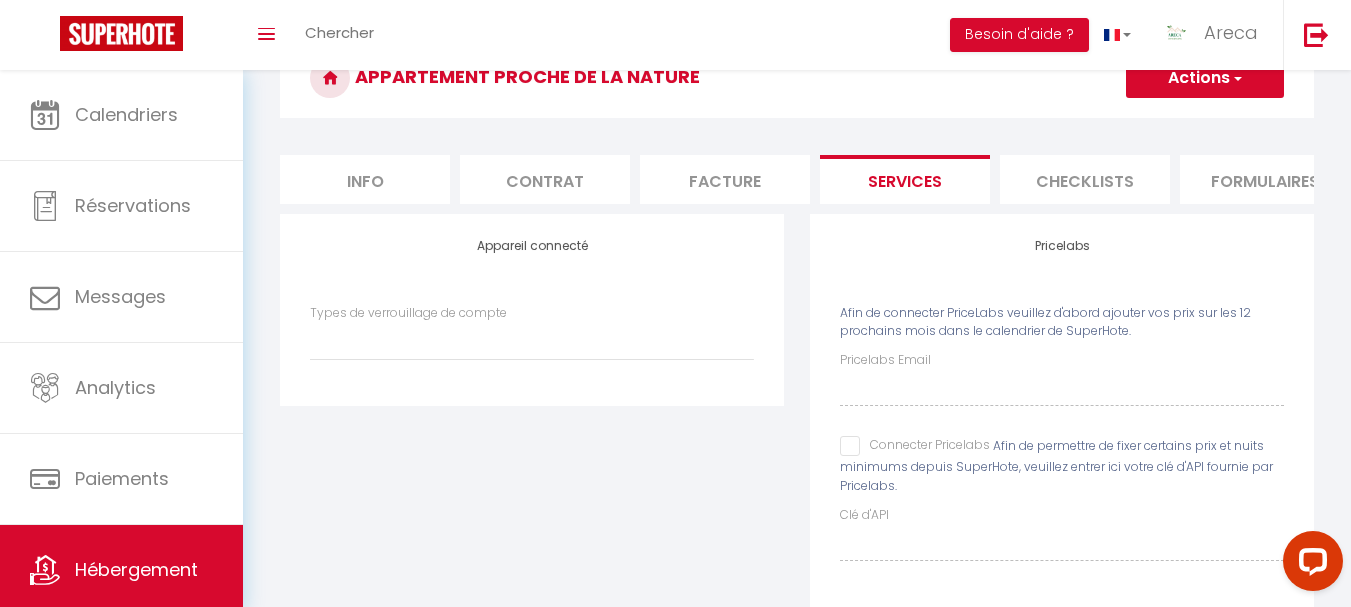 scroll, scrollTop: 183, scrollLeft: 0, axis: vertical 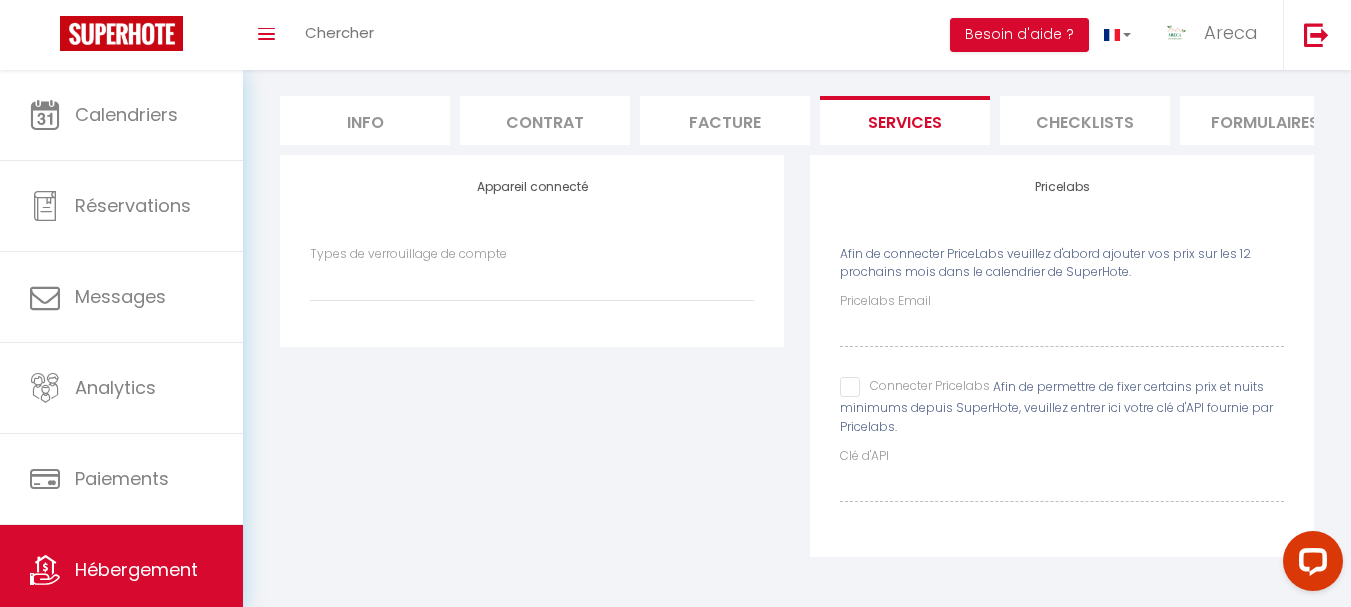 click on "Connecter Pricelabs" at bounding box center (915, 387) 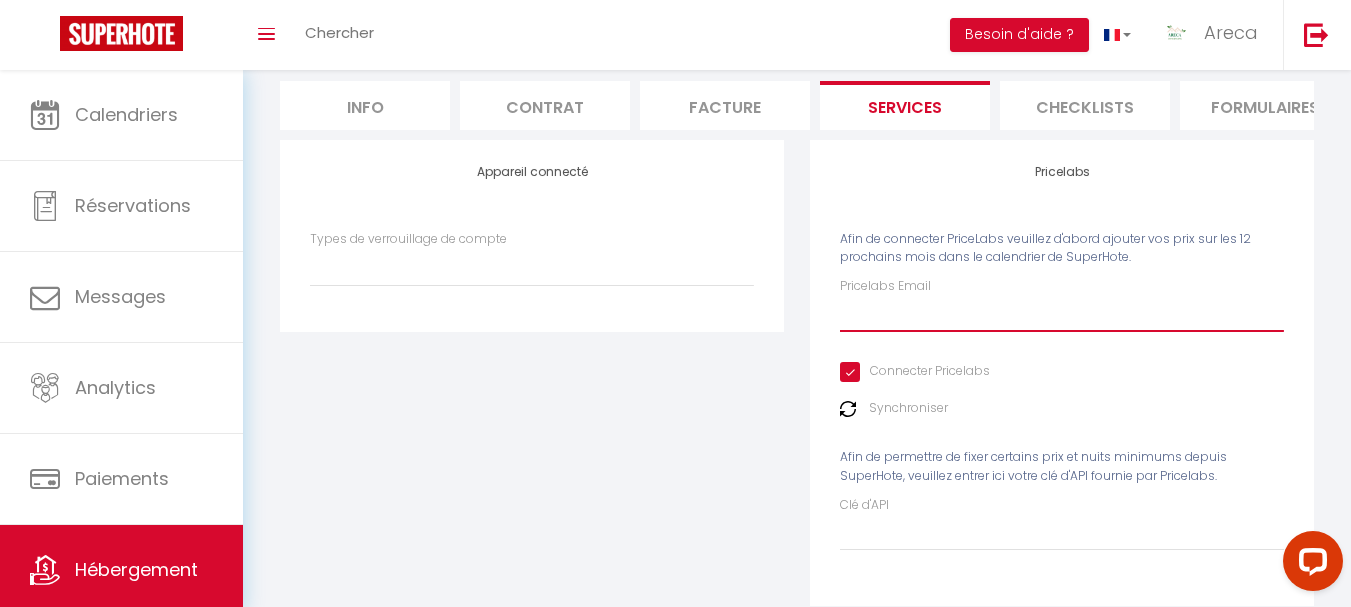 click on "Pricelabs Email" at bounding box center (1062, 314) 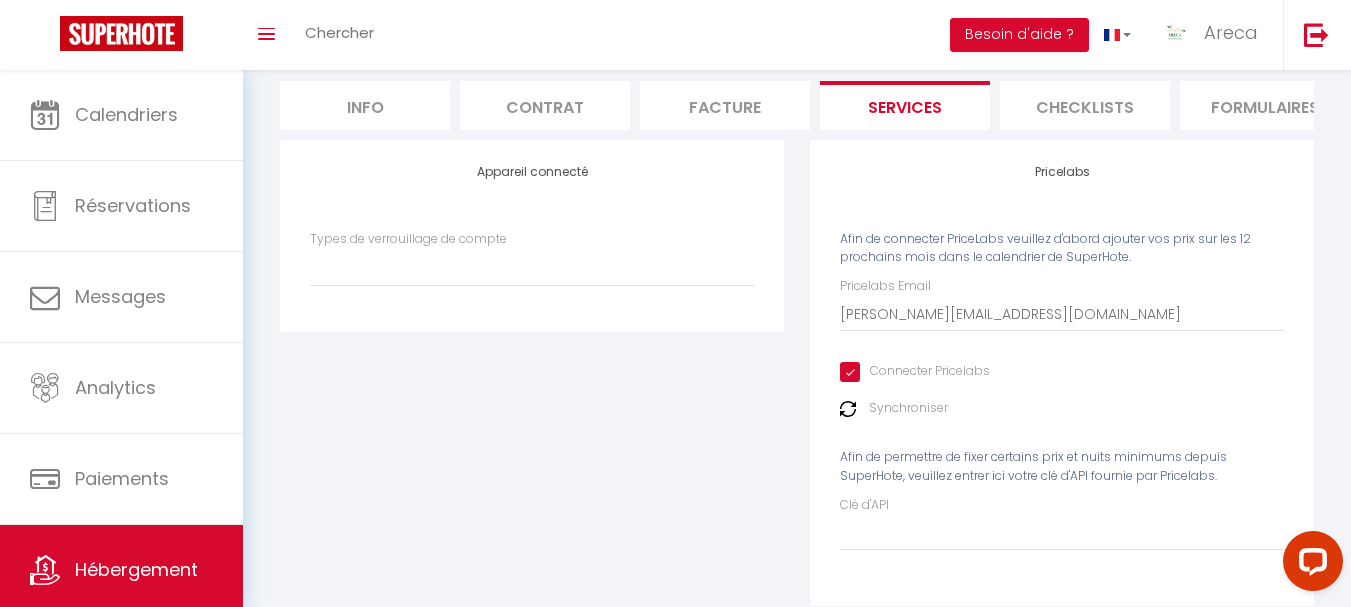 click on "Appareil connecté
Types de verrouillage de compte" at bounding box center (532, 386) 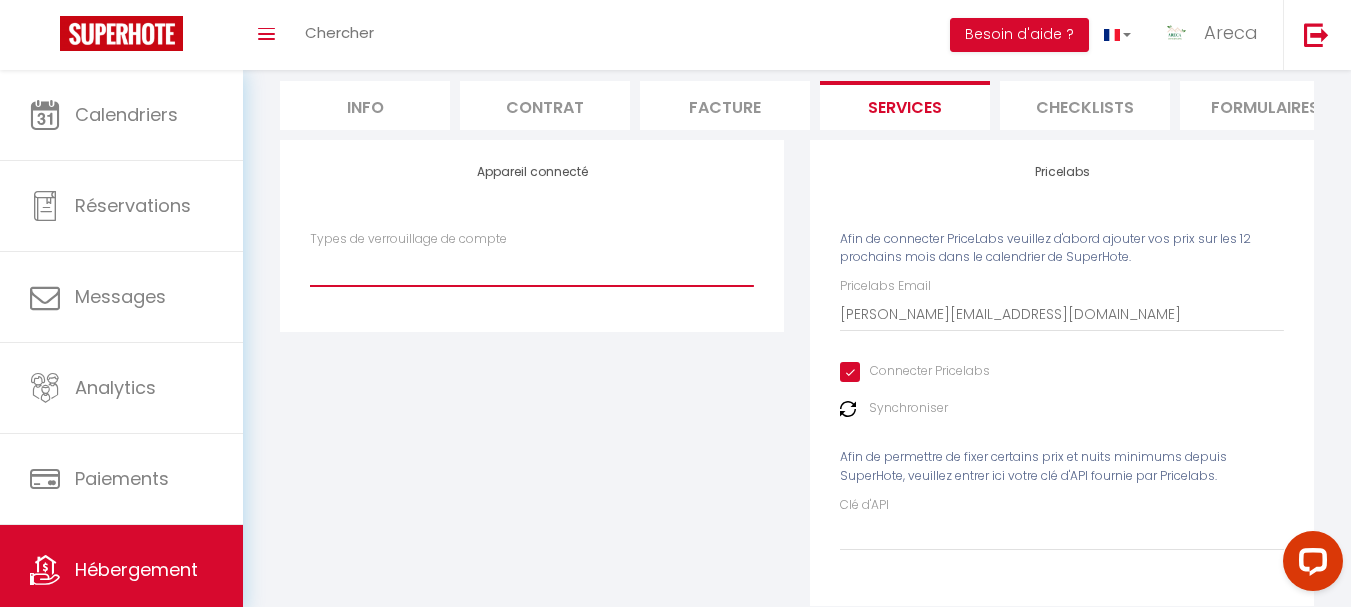 click on "Types de verrouillage de compte" at bounding box center [532, 267] 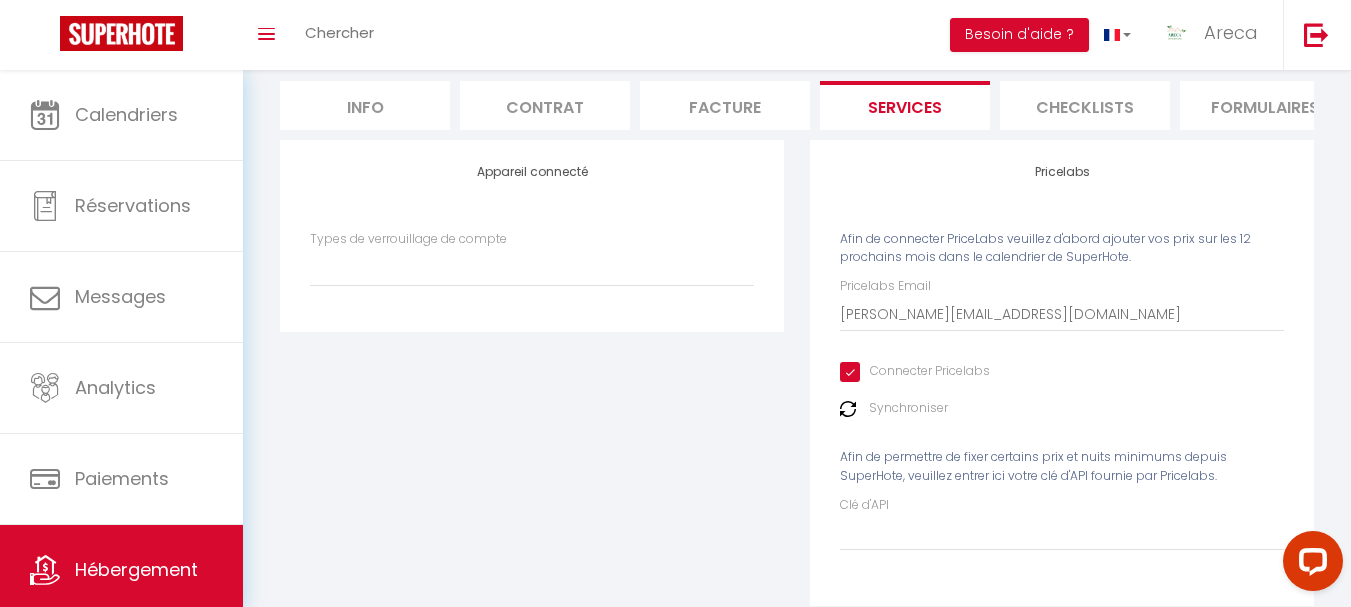 click on "Appareil connecté
Types de verrouillage de compte" at bounding box center (532, 386) 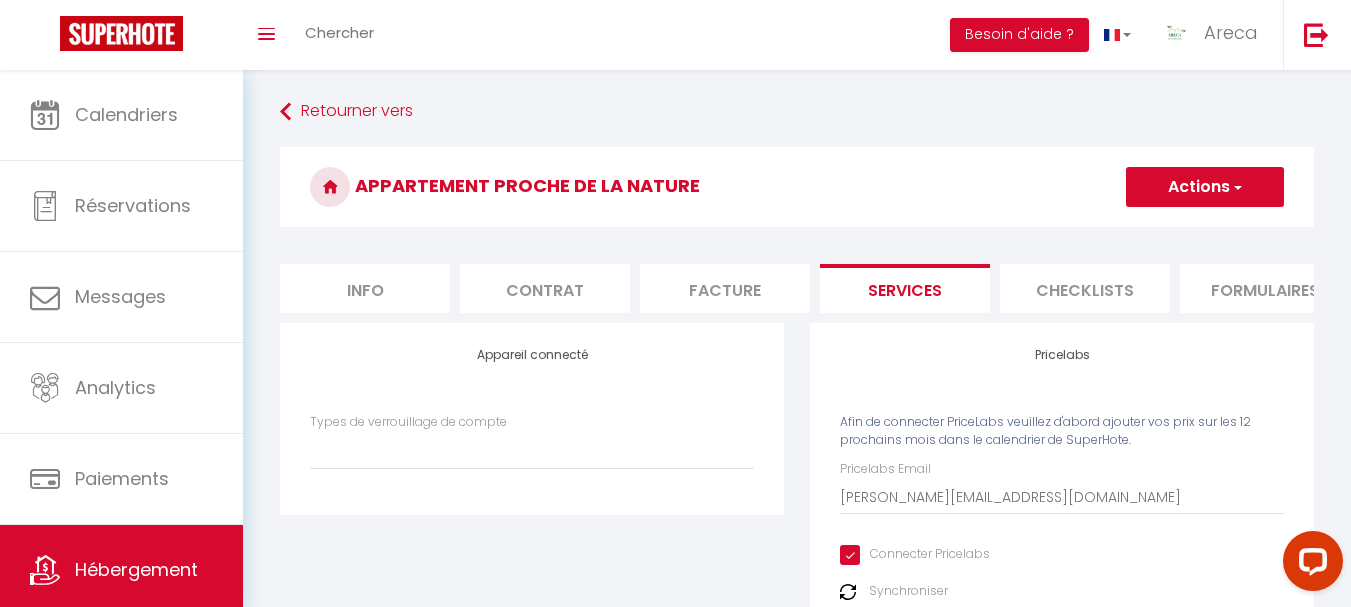 click at bounding box center [1236, 187] 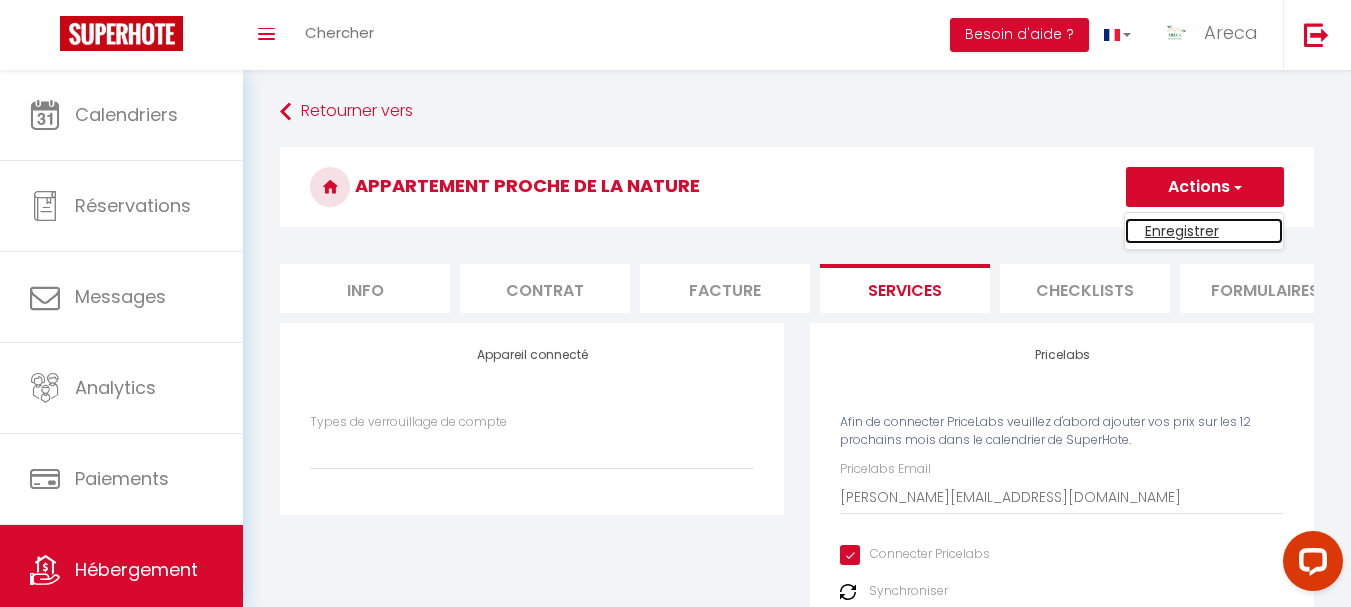 click on "Enregistrer" at bounding box center (1204, 231) 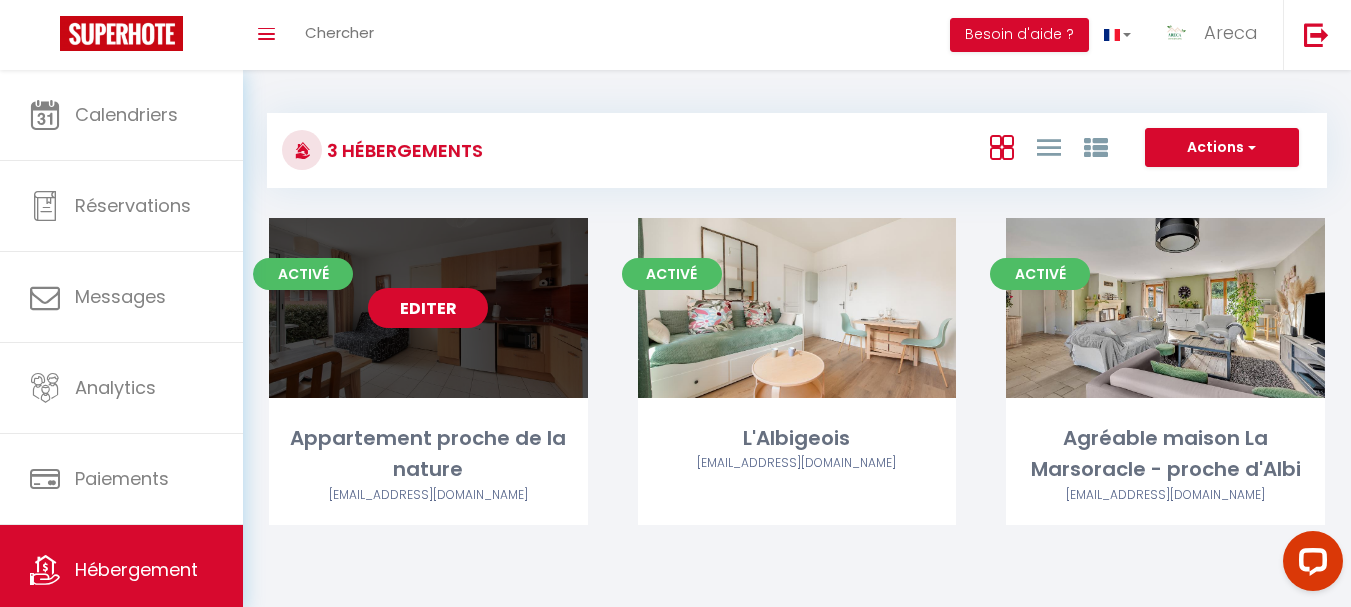 click on "Editer" at bounding box center (428, 308) 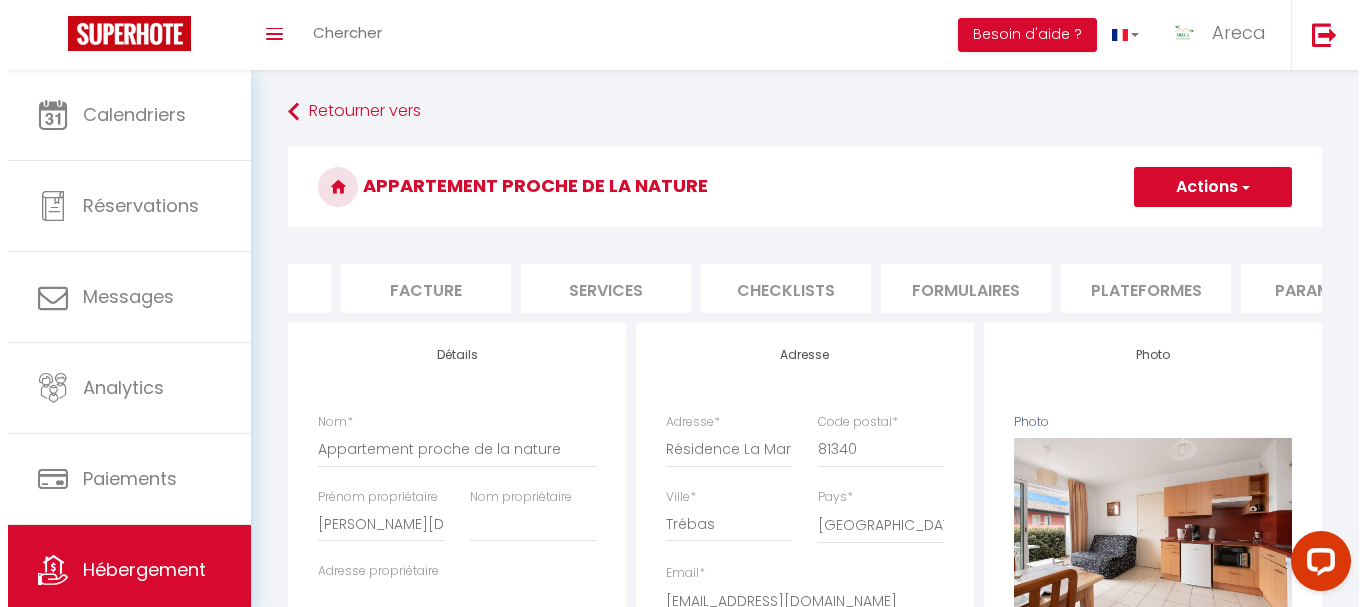 scroll, scrollTop: 0, scrollLeft: 317, axis: horizontal 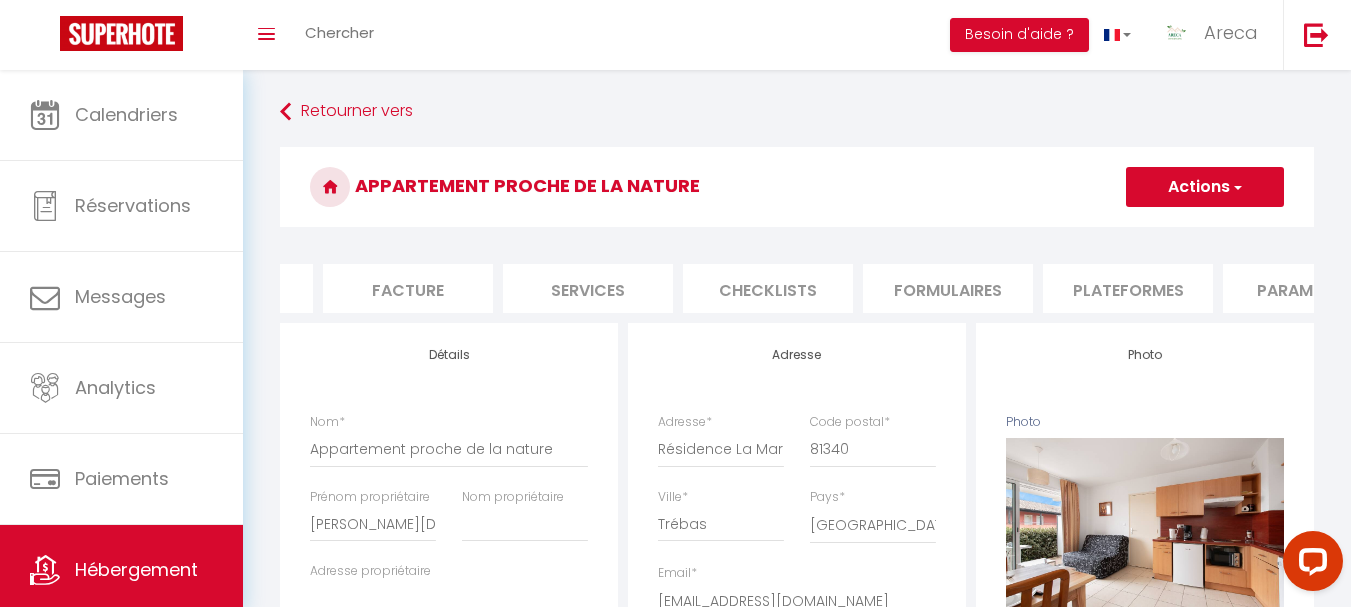 click on "Formulaires" at bounding box center (948, 288) 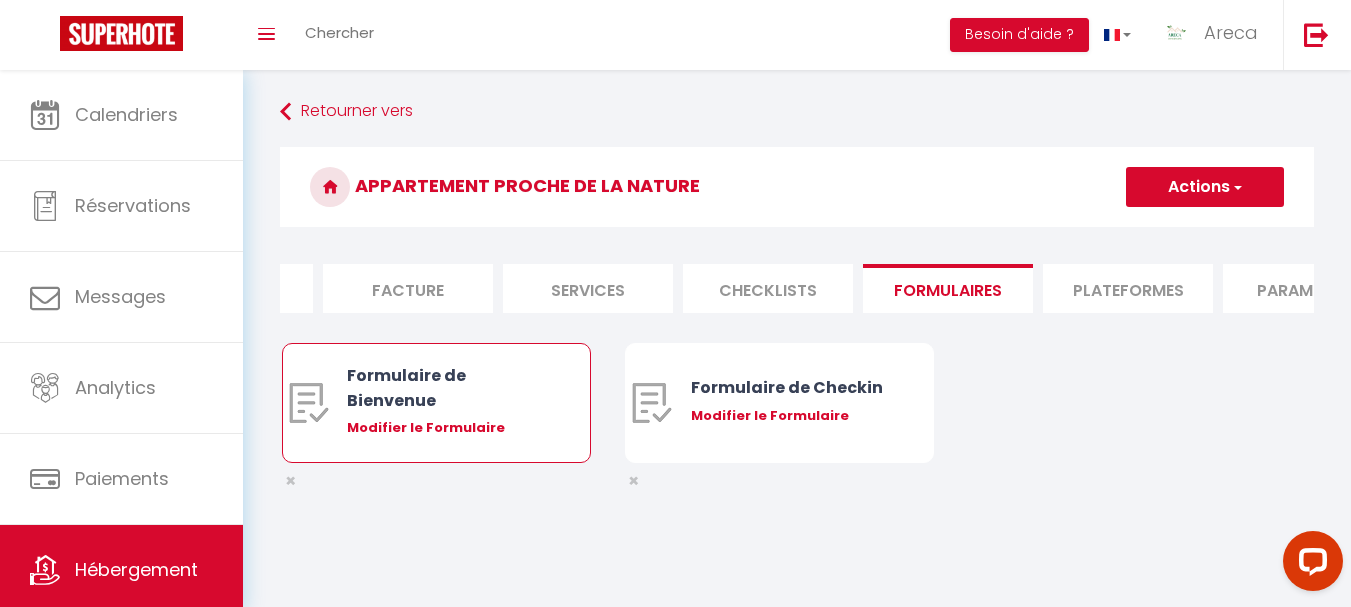 click on "Formulaire de Bienvenue" at bounding box center [449, 388] 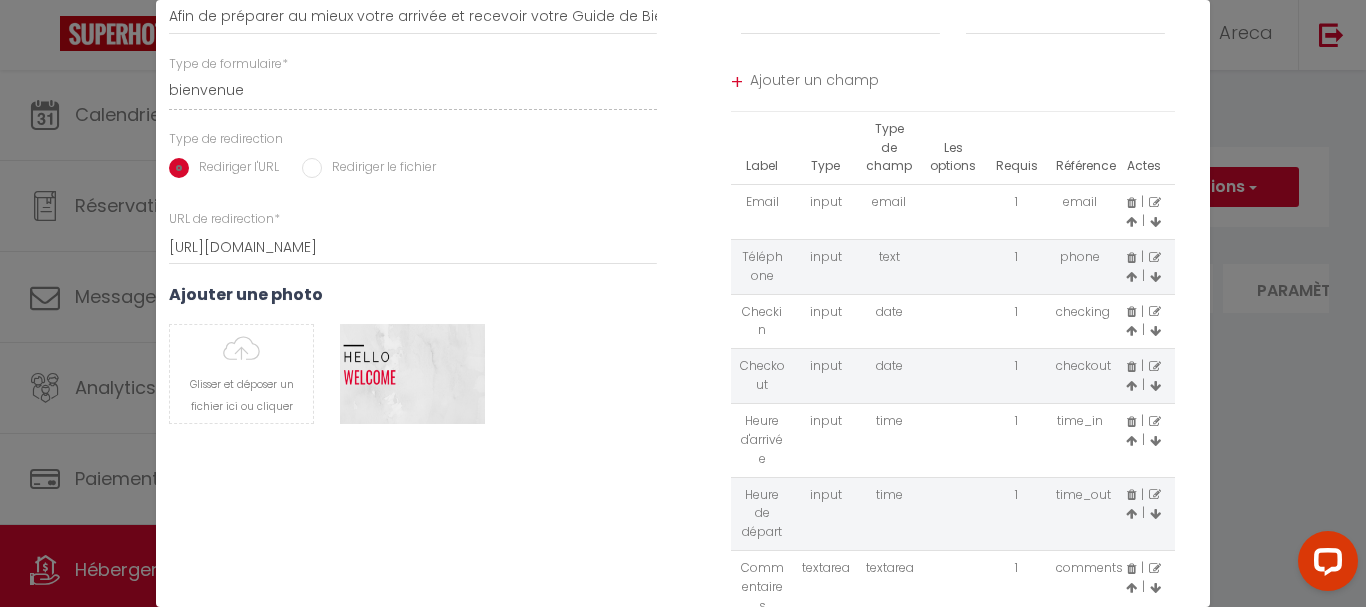 scroll, scrollTop: 200, scrollLeft: 0, axis: vertical 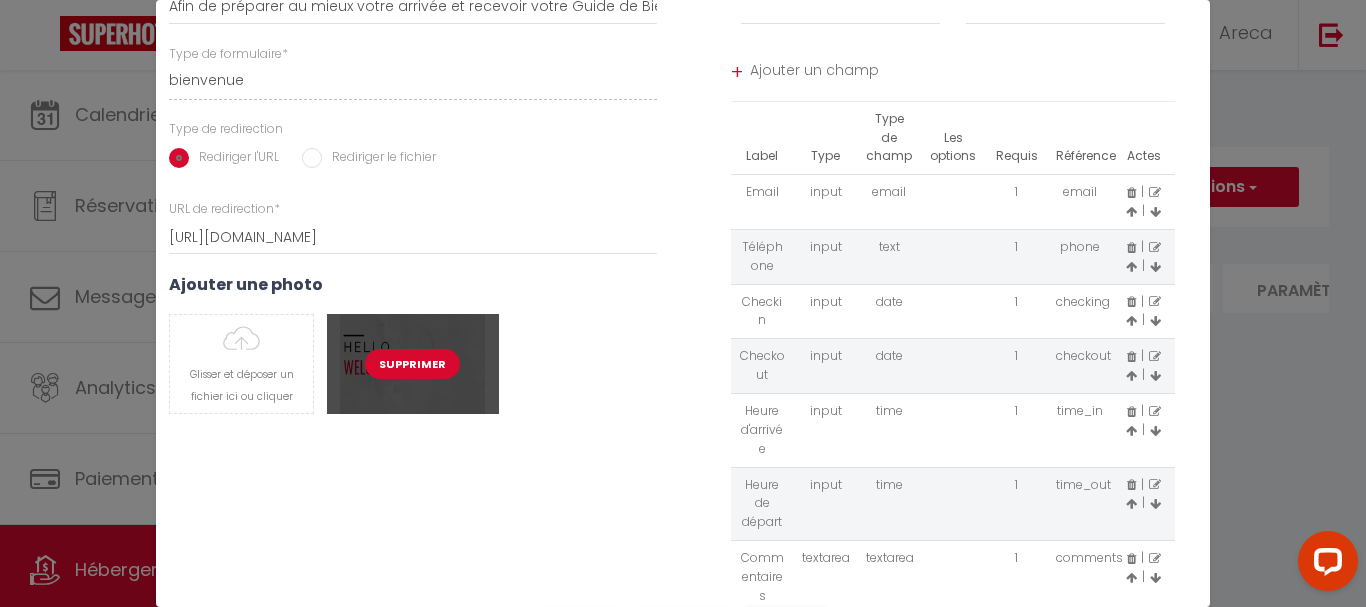 click on "Supprimer" at bounding box center [412, 364] 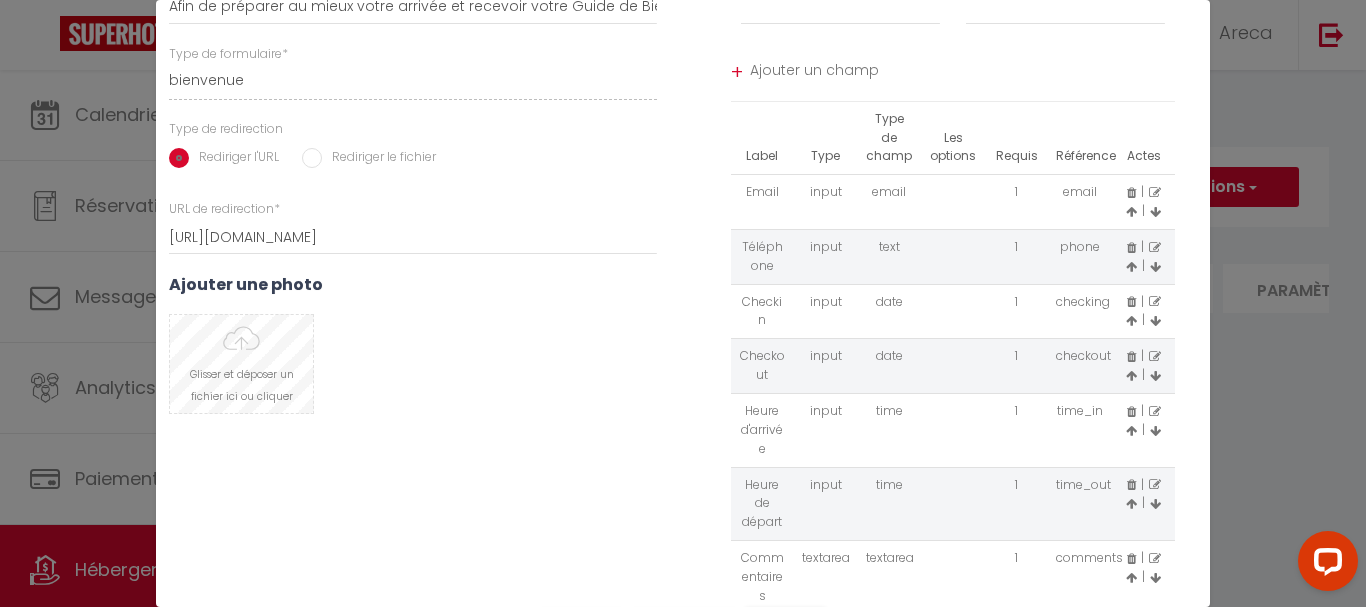 click at bounding box center (241, 364) 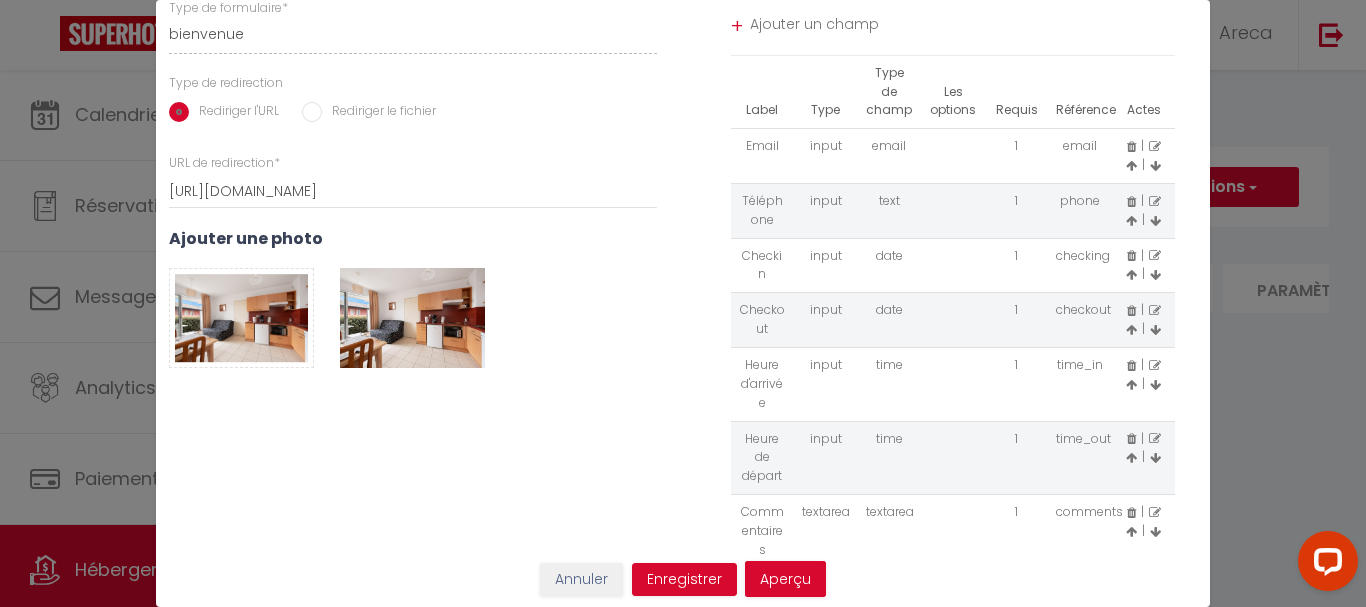 scroll, scrollTop: 270, scrollLeft: 0, axis: vertical 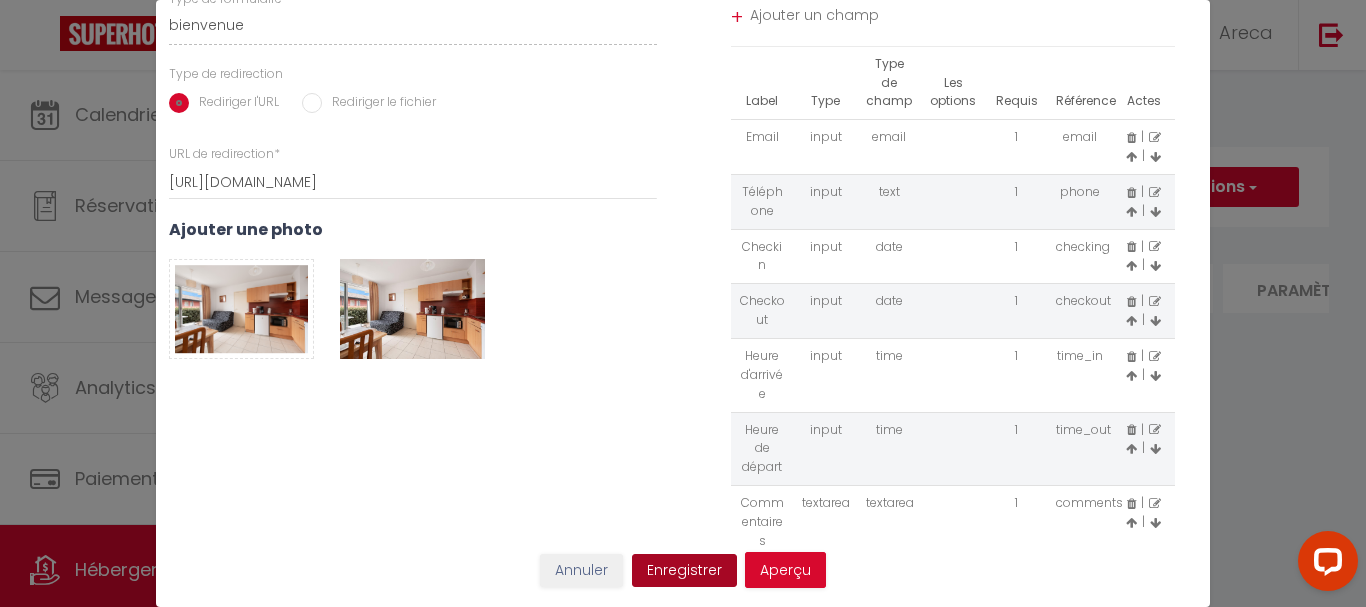 click on "Enregistrer" at bounding box center (684, 571) 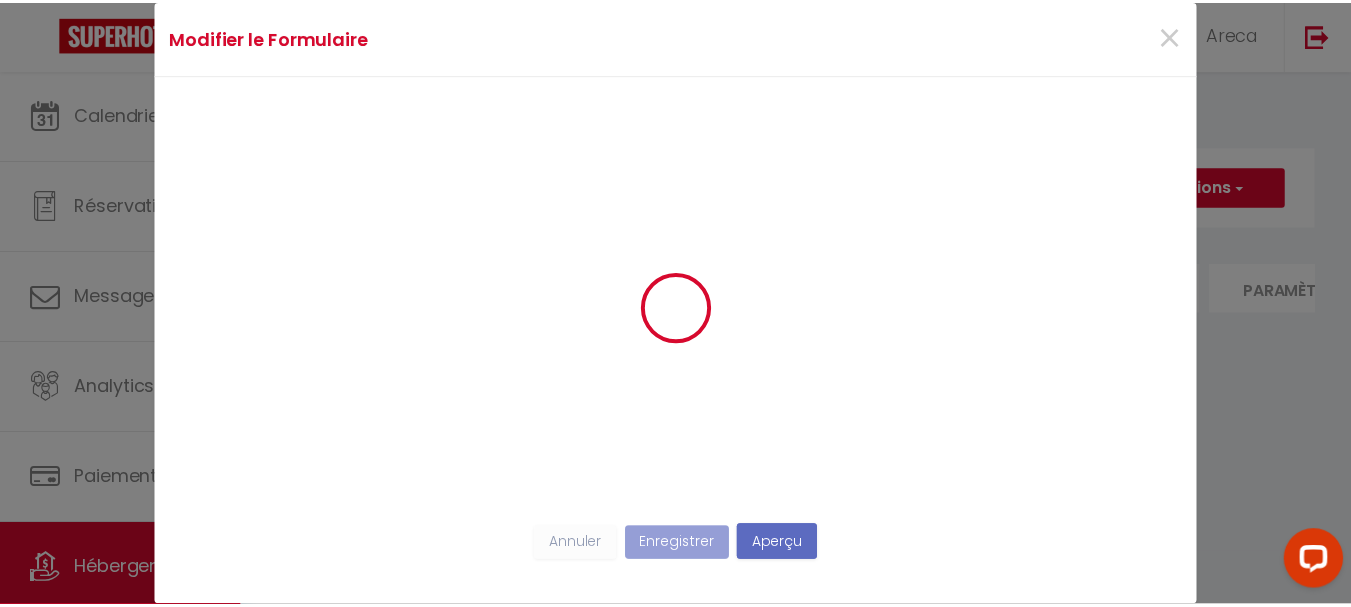 scroll, scrollTop: 0, scrollLeft: 0, axis: both 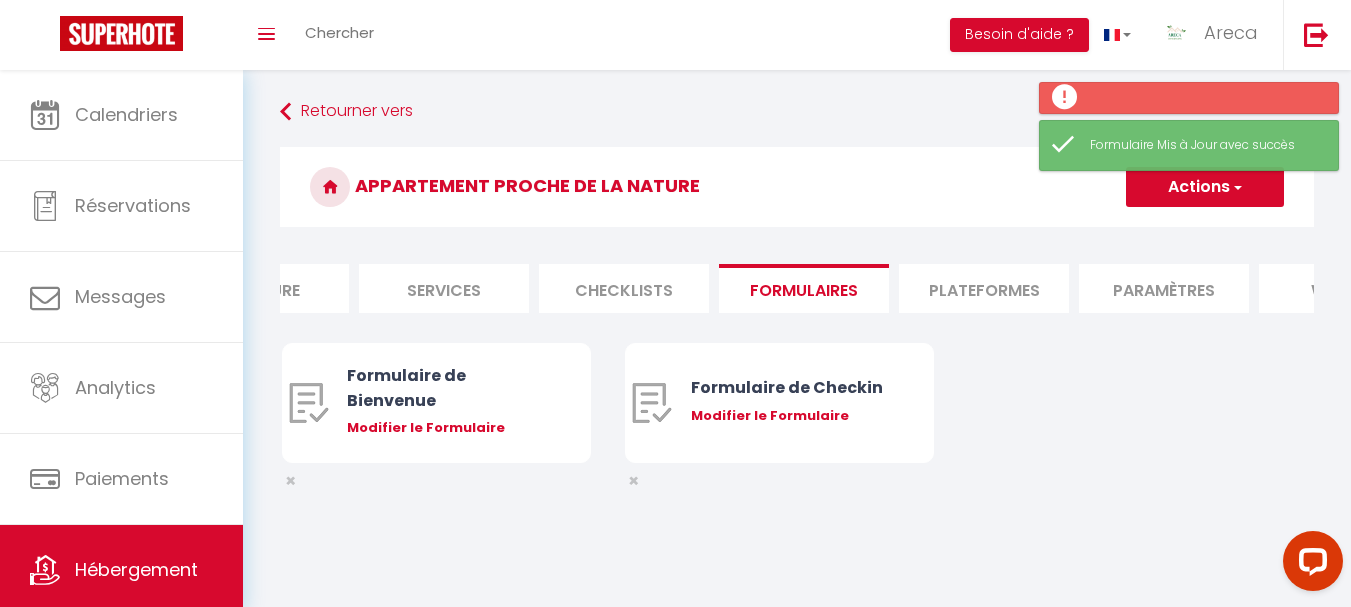 click on "Plateformes" at bounding box center (984, 288) 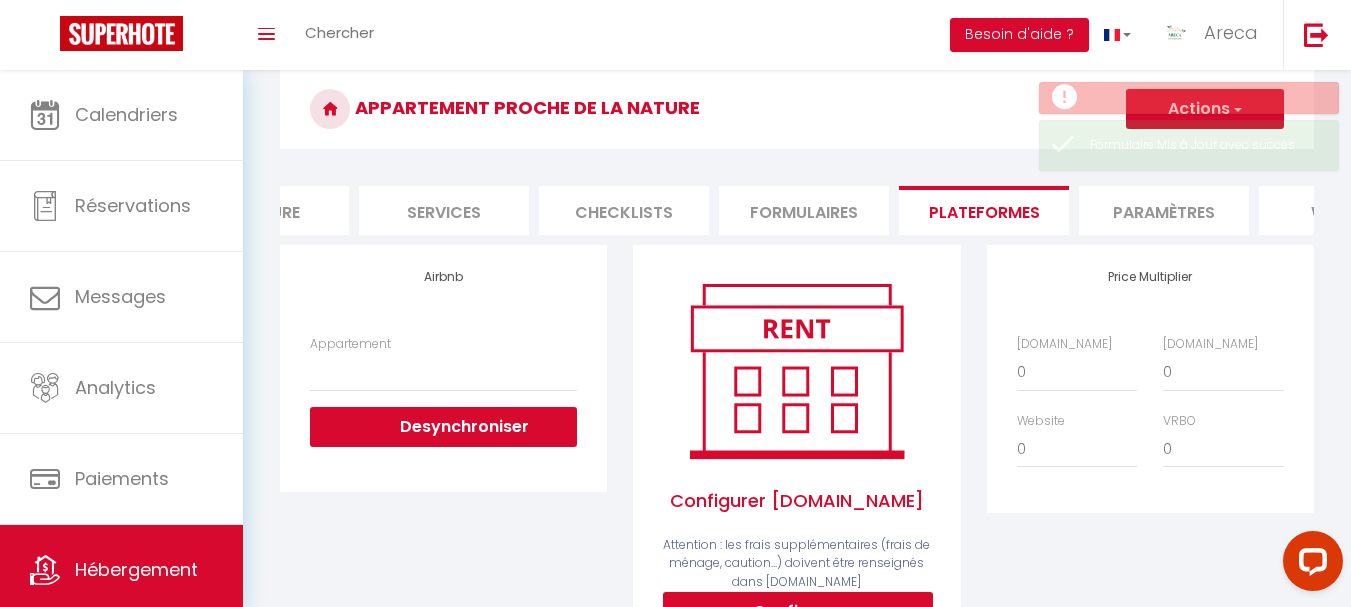 scroll, scrollTop: 100, scrollLeft: 0, axis: vertical 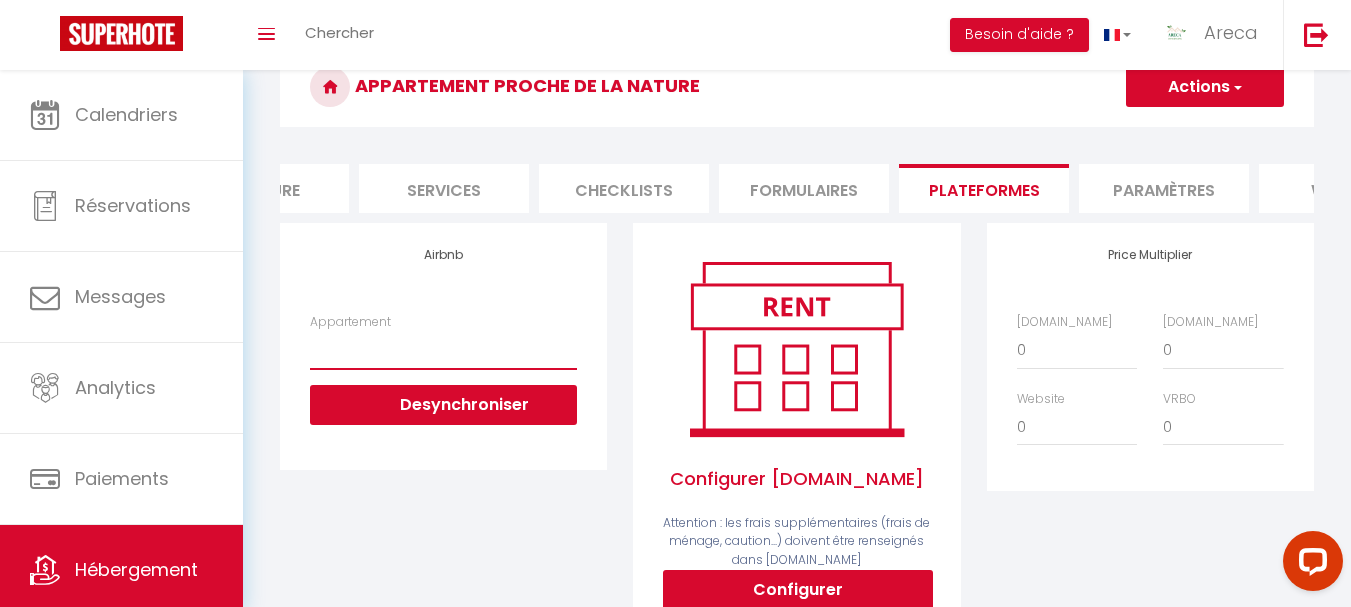 click on "Appartement" at bounding box center [443, 350] 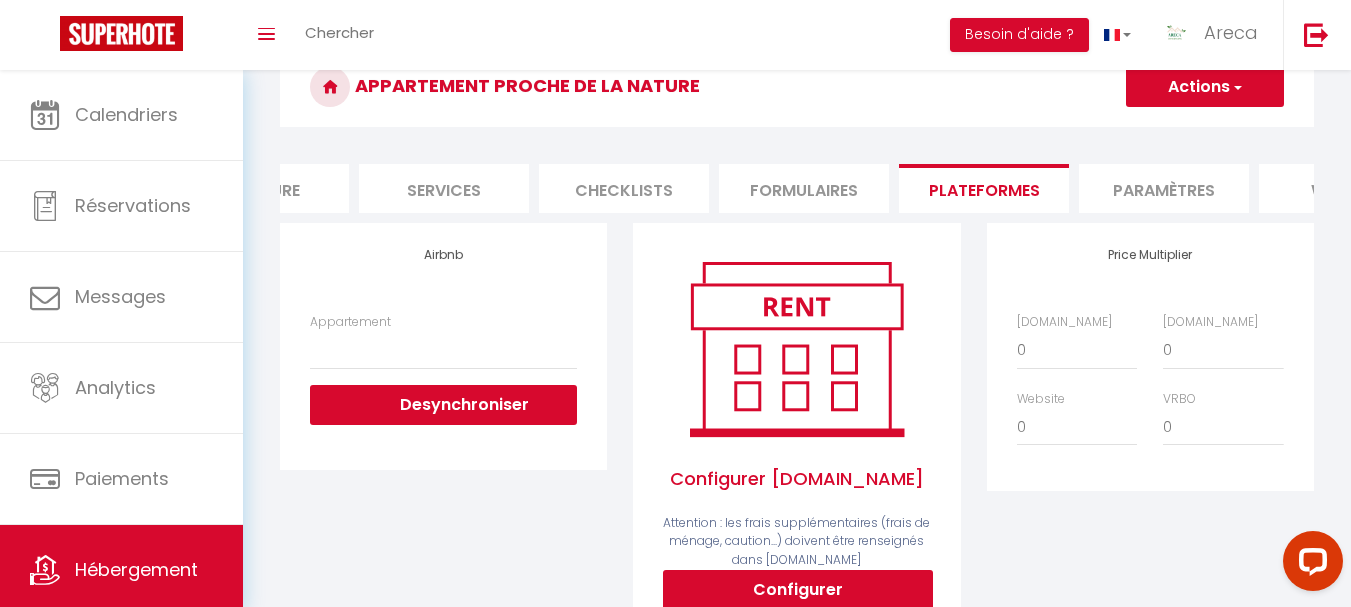 click on "Airbnb
Appartement
Desynchroniser" at bounding box center [443, 442] 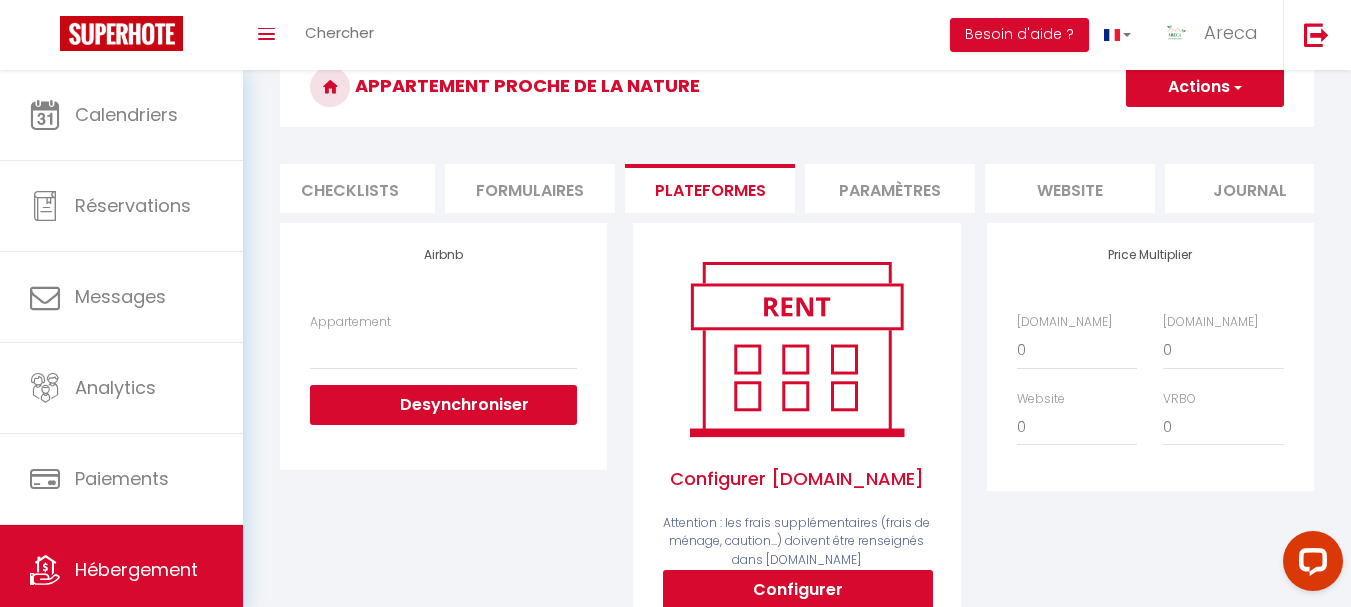 scroll, scrollTop: 0, scrollLeft: 766, axis: horizontal 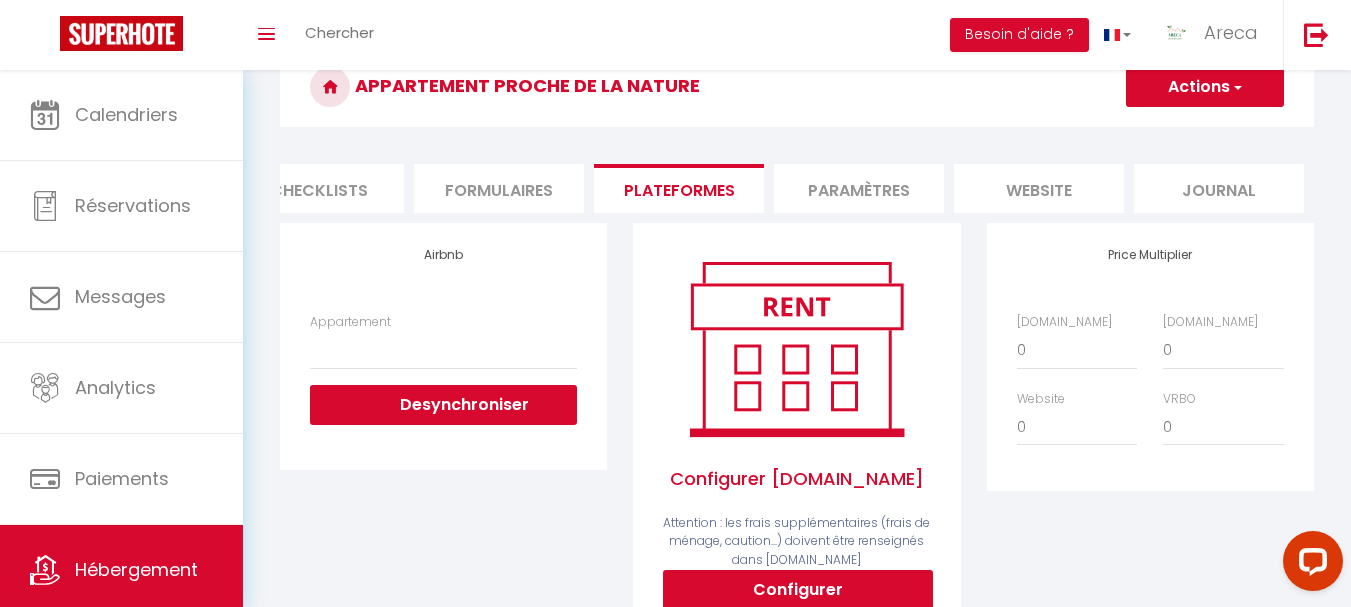 click on "Paramètres" at bounding box center (859, 188) 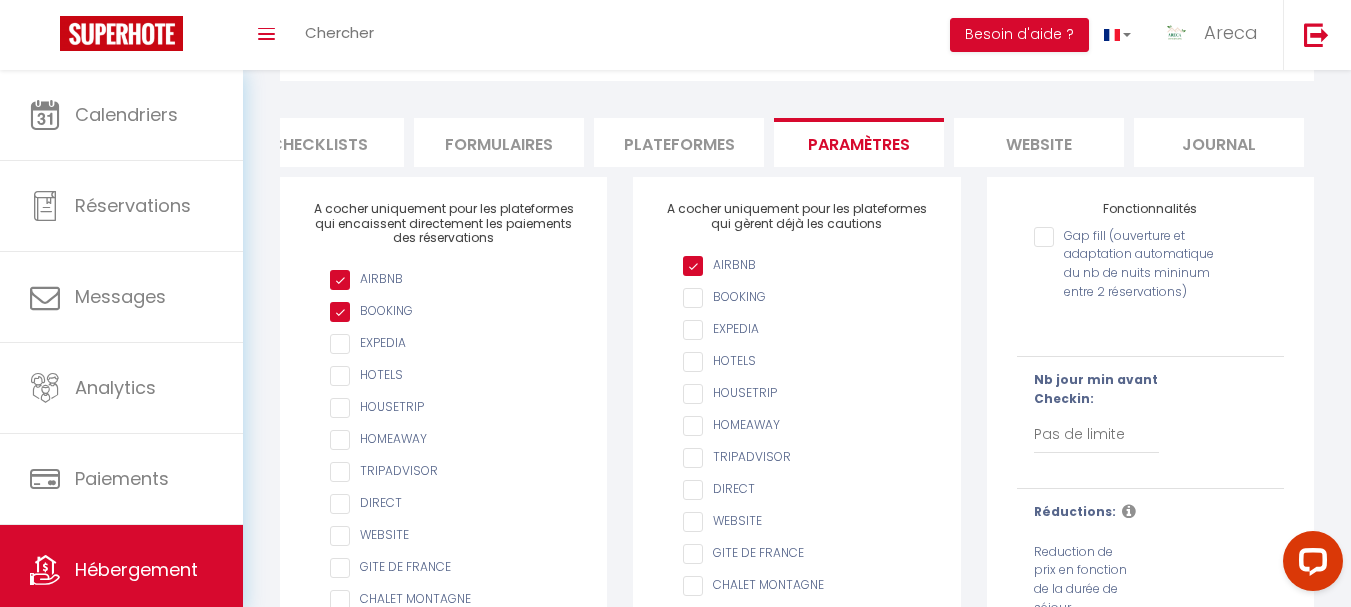 scroll, scrollTop: 0, scrollLeft: 0, axis: both 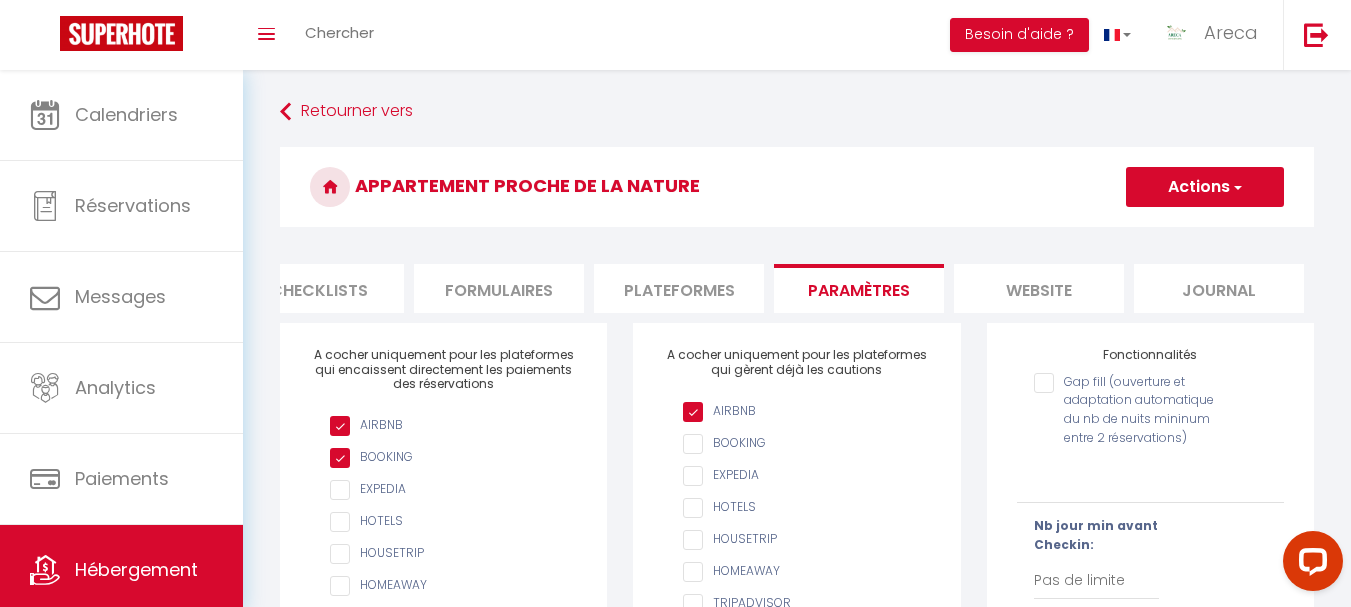 click on "website" at bounding box center [1039, 288] 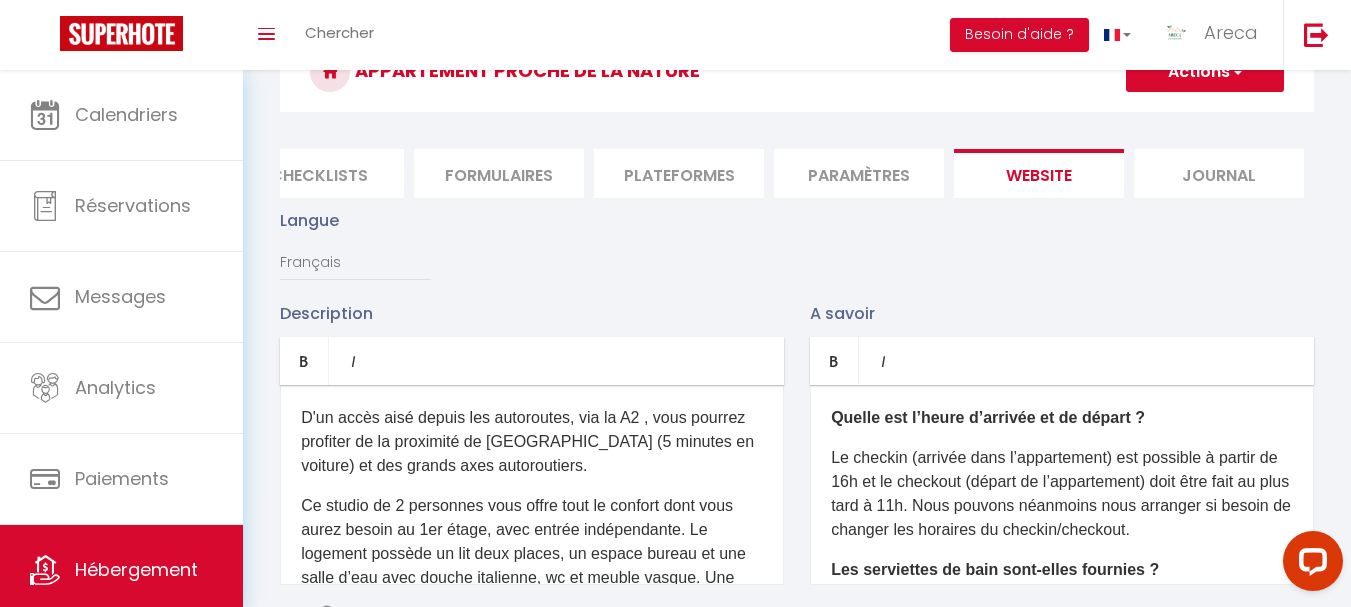 scroll, scrollTop: 0, scrollLeft: 0, axis: both 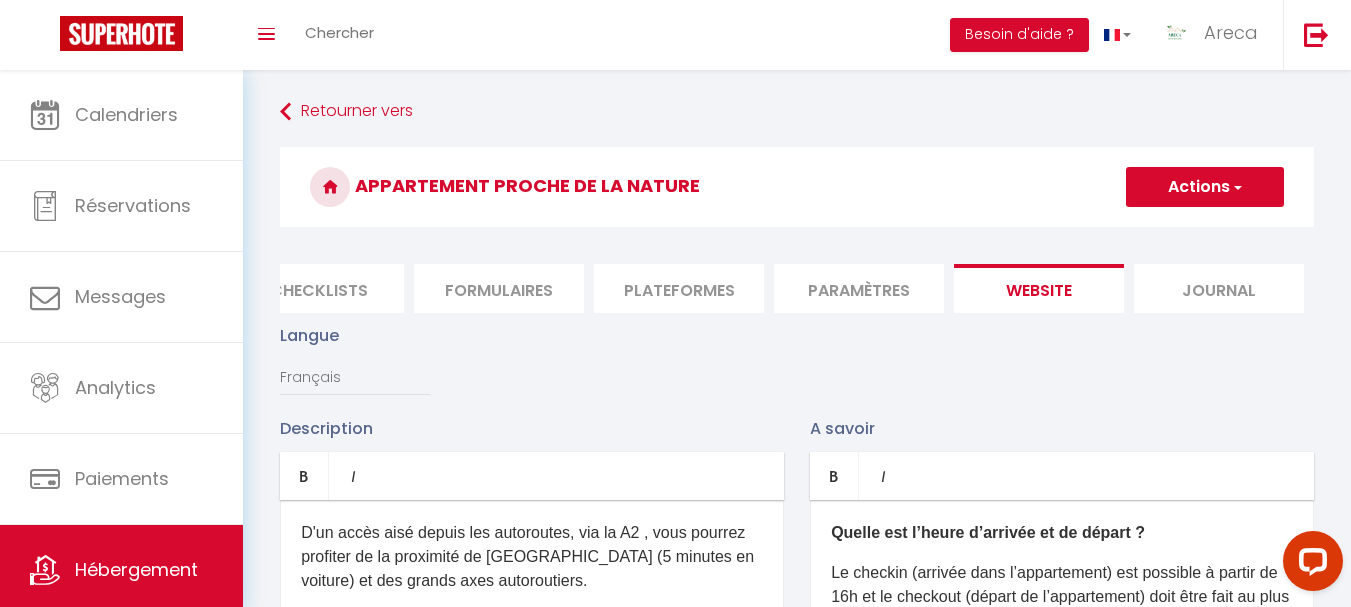click on "Journal" at bounding box center (1219, 288) 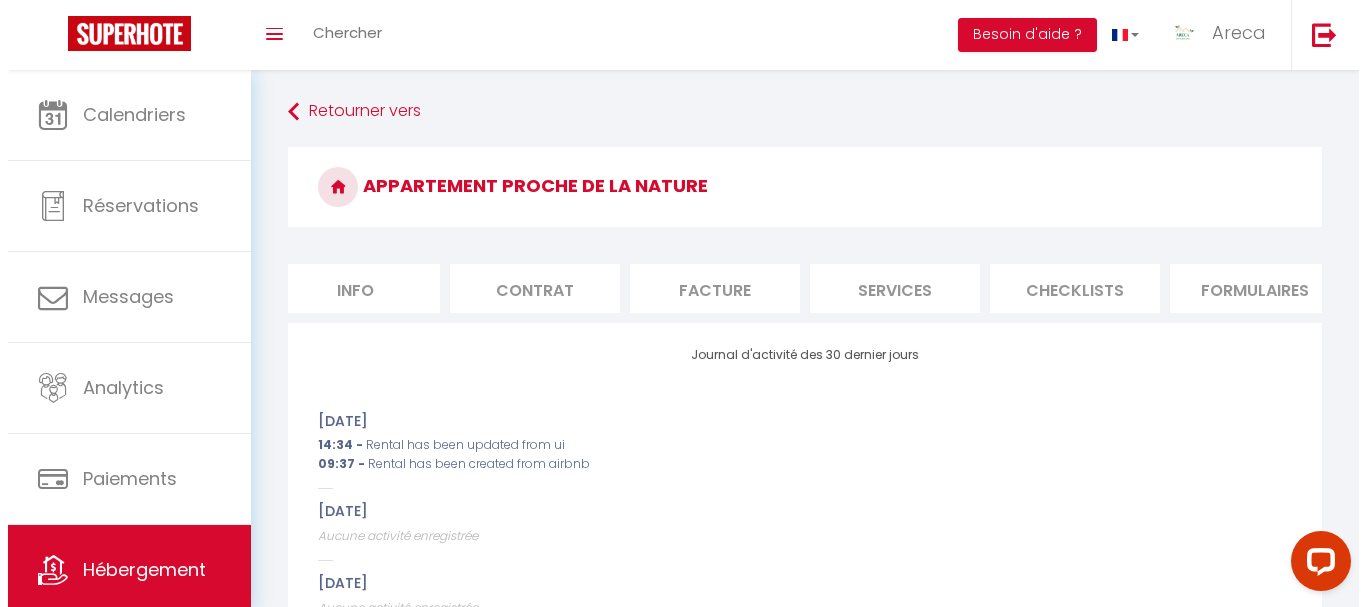 scroll, scrollTop: 0, scrollLeft: 0, axis: both 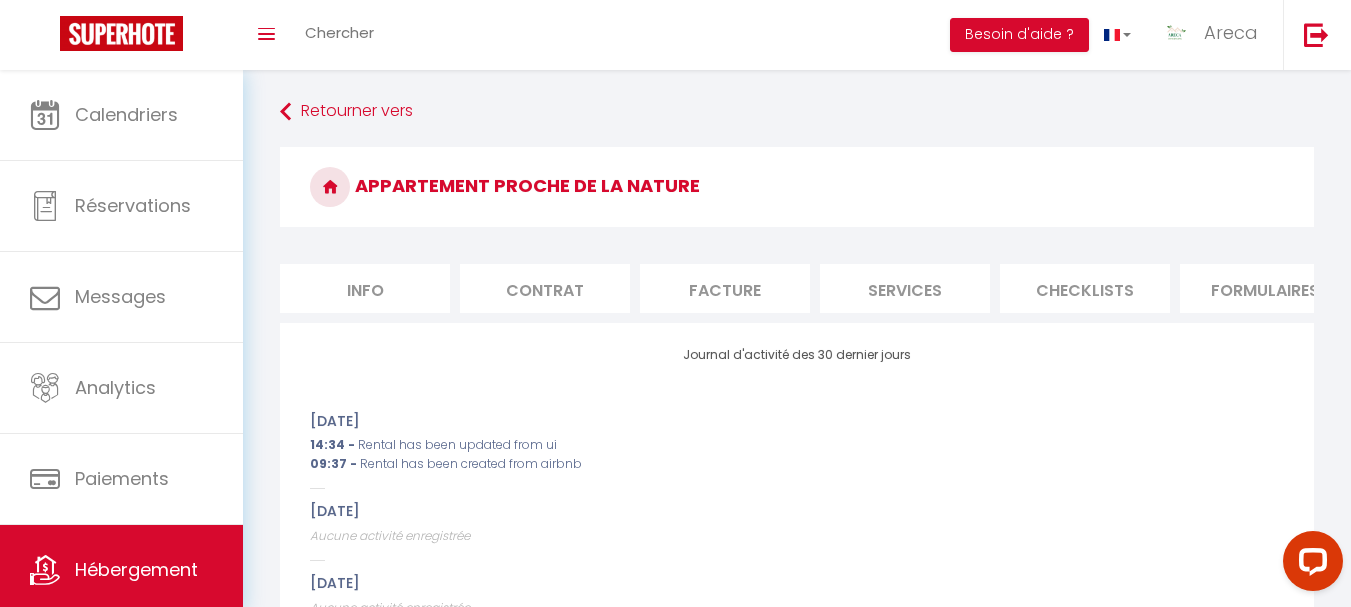 click on "Formulaires" at bounding box center [1265, 288] 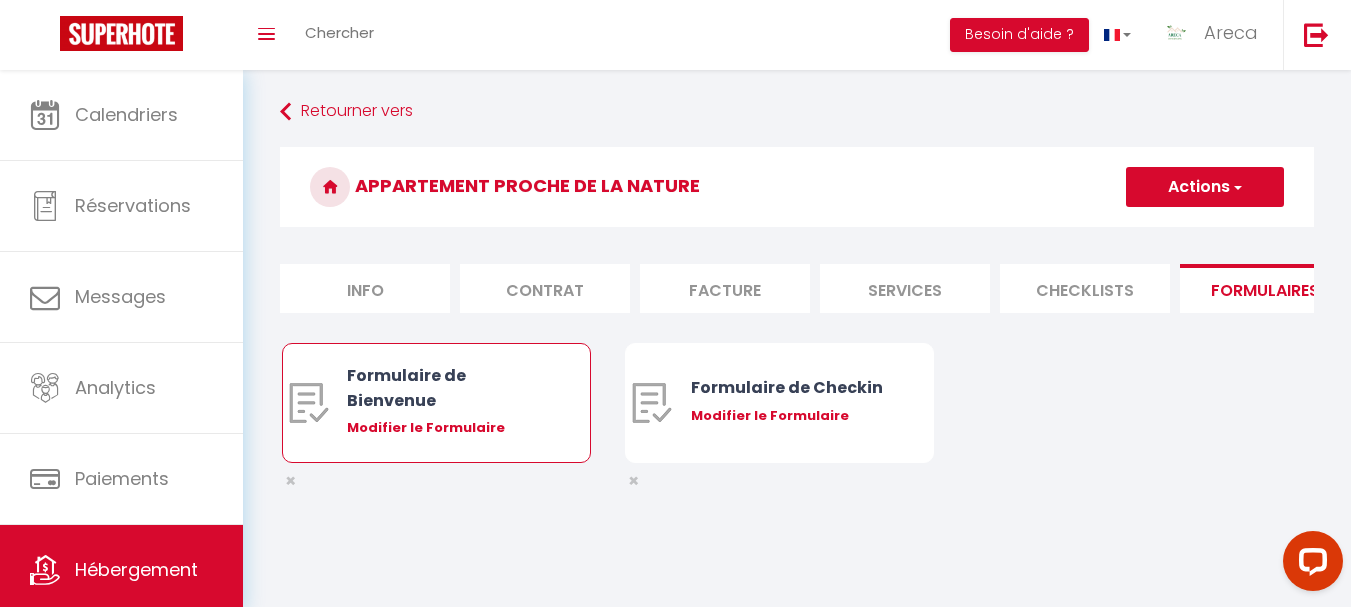 click on "Formulaire de Bienvenue" at bounding box center [449, 388] 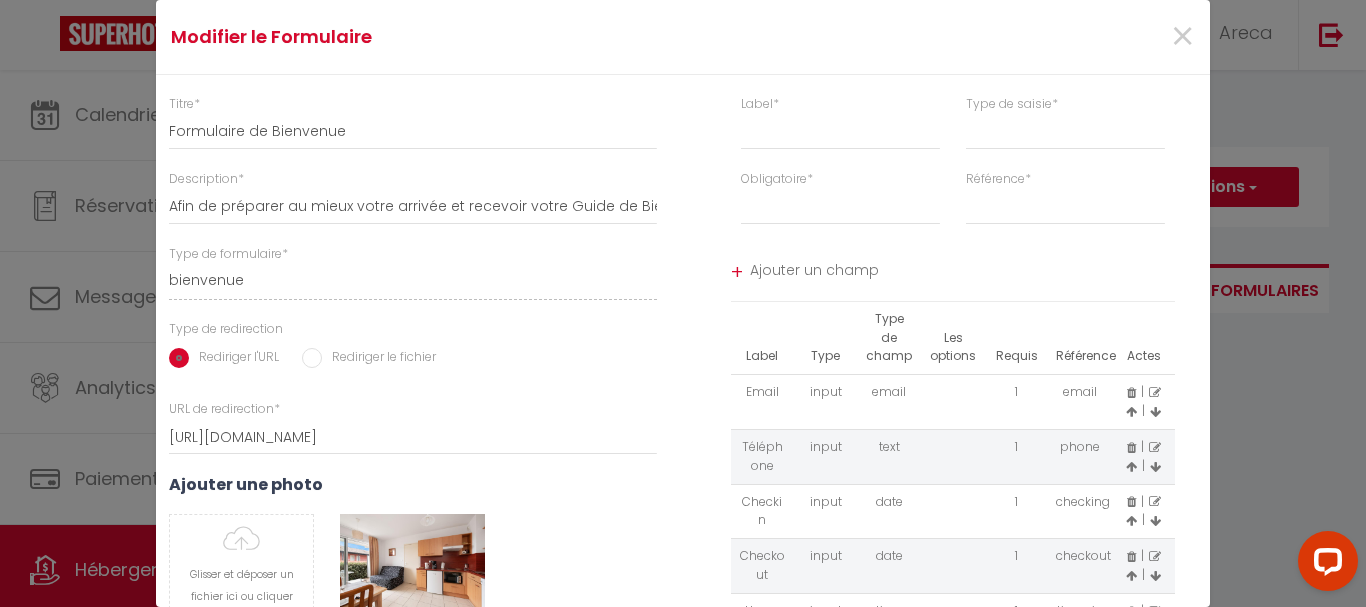 scroll, scrollTop: 270, scrollLeft: 0, axis: vertical 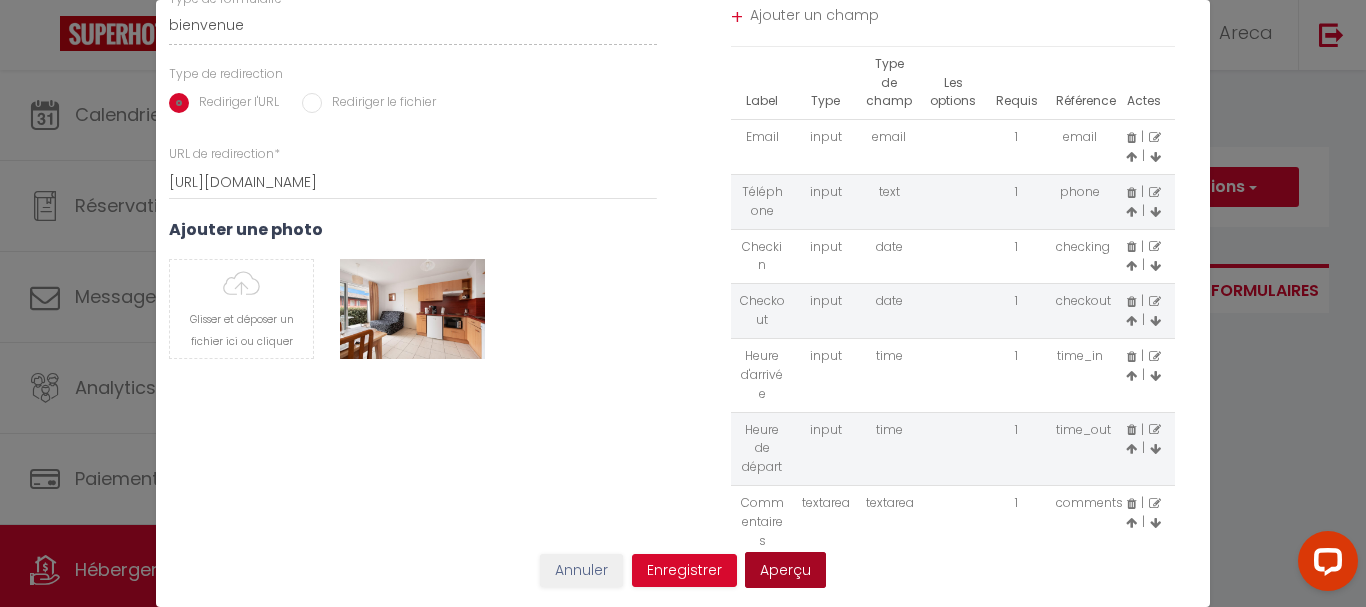 click on "Aperçu" at bounding box center [785, 570] 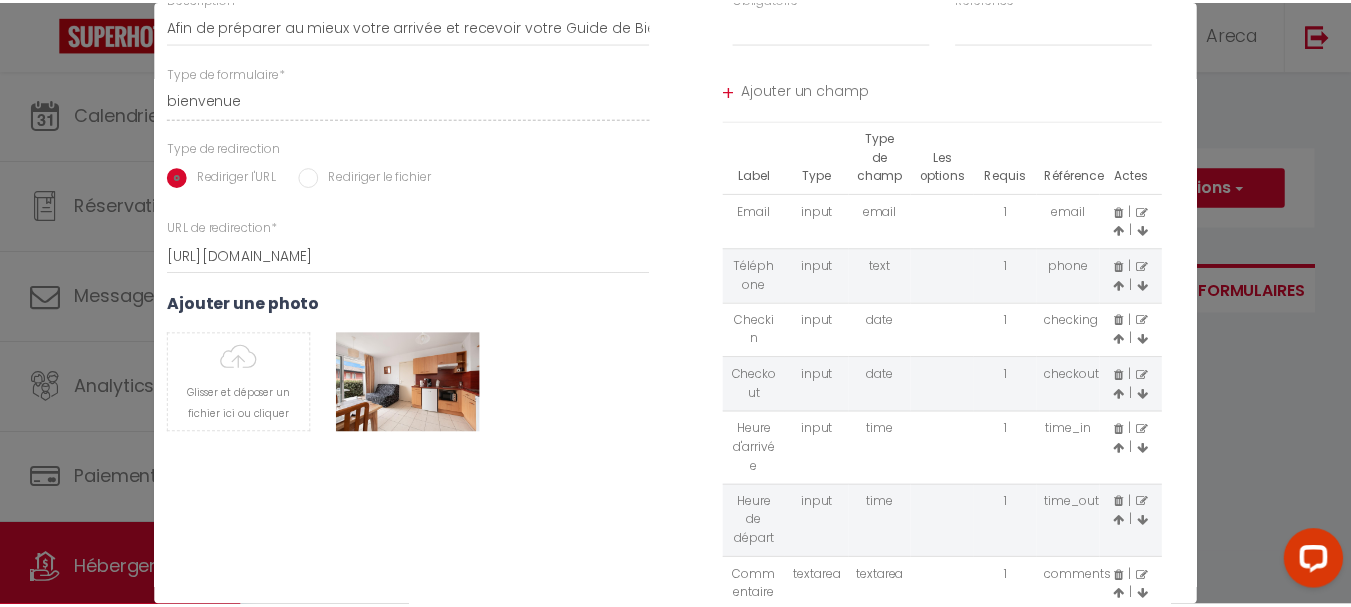 scroll, scrollTop: 0, scrollLeft: 0, axis: both 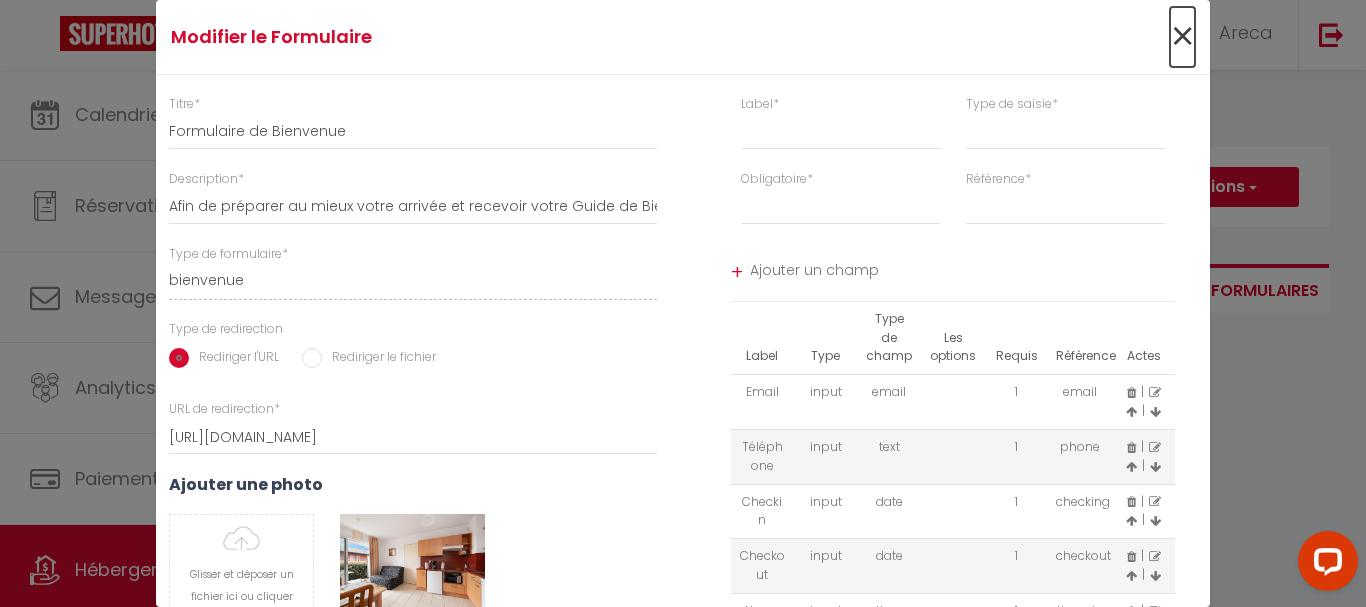 click on "×" at bounding box center (1182, 37) 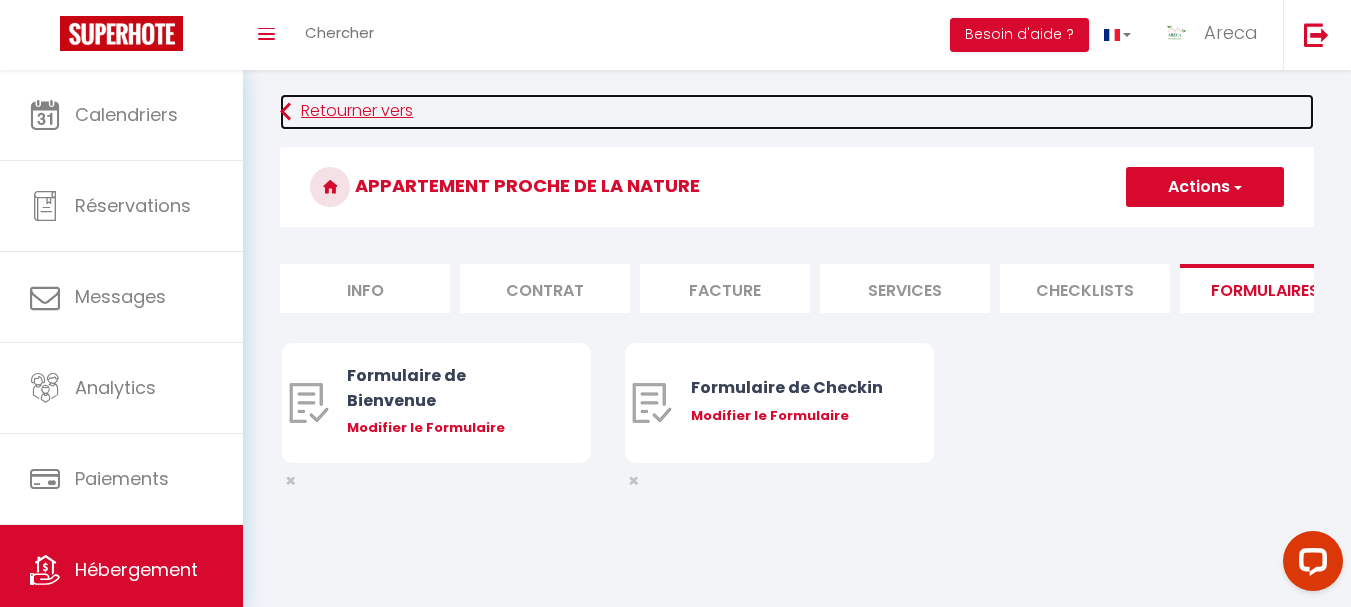 click on "Retourner vers" at bounding box center [797, 112] 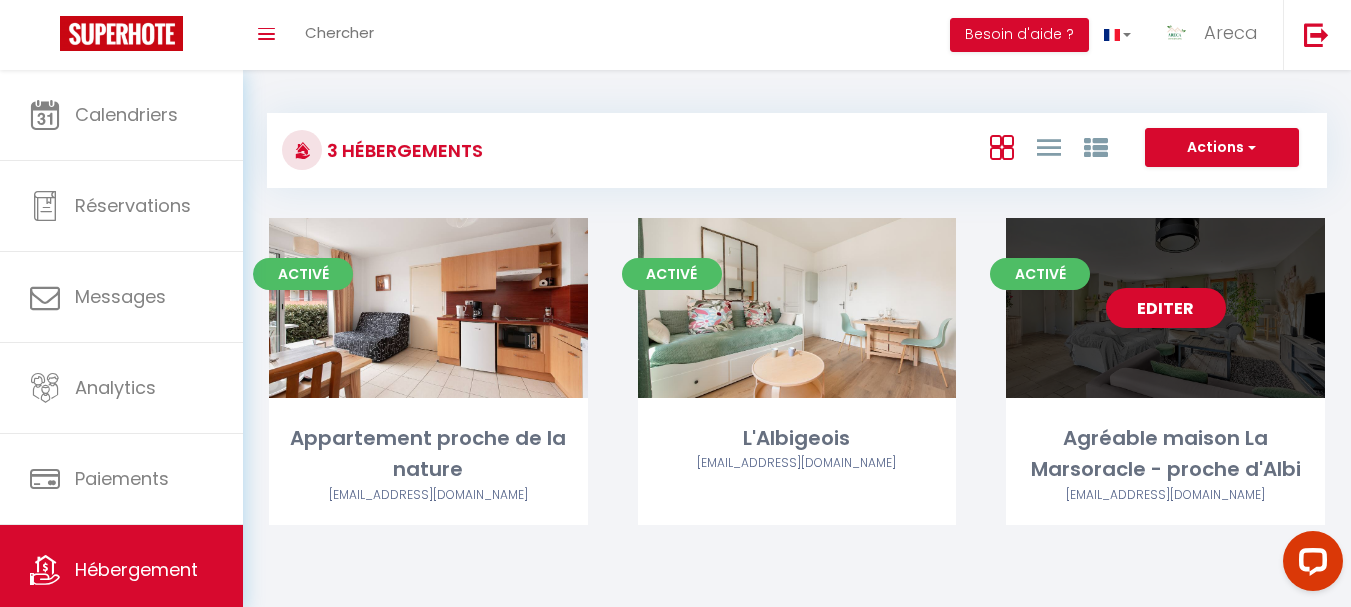 click on "Editer" at bounding box center (1166, 308) 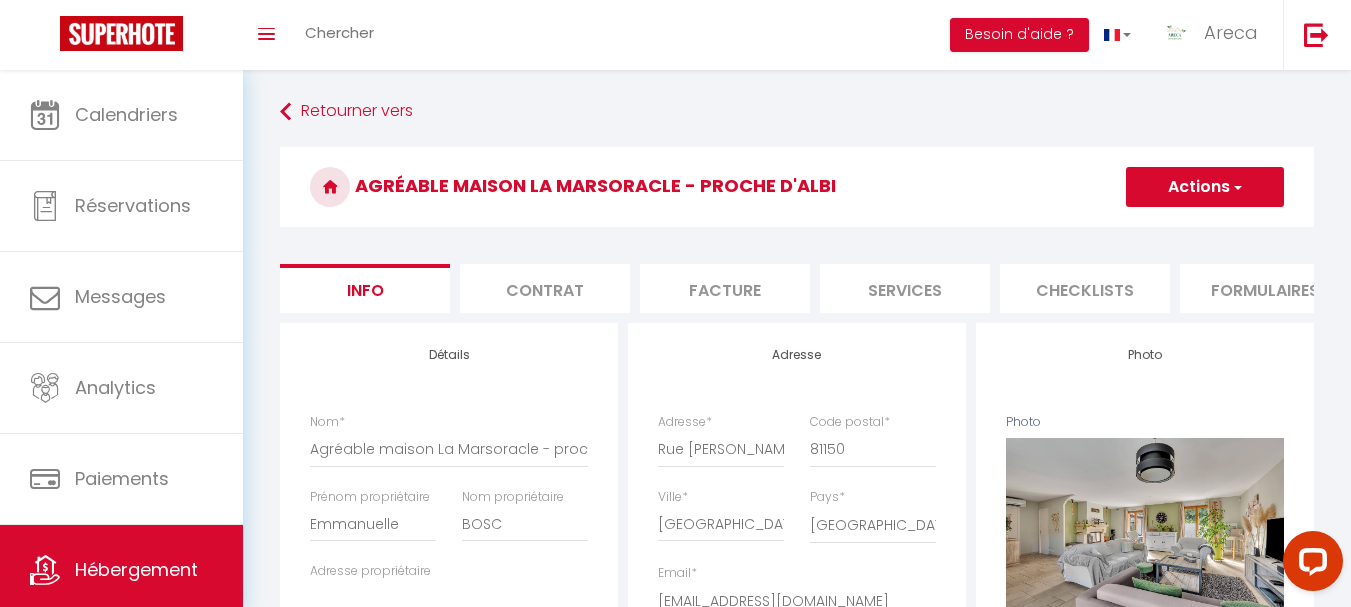 click on "Facture" at bounding box center (725, 288) 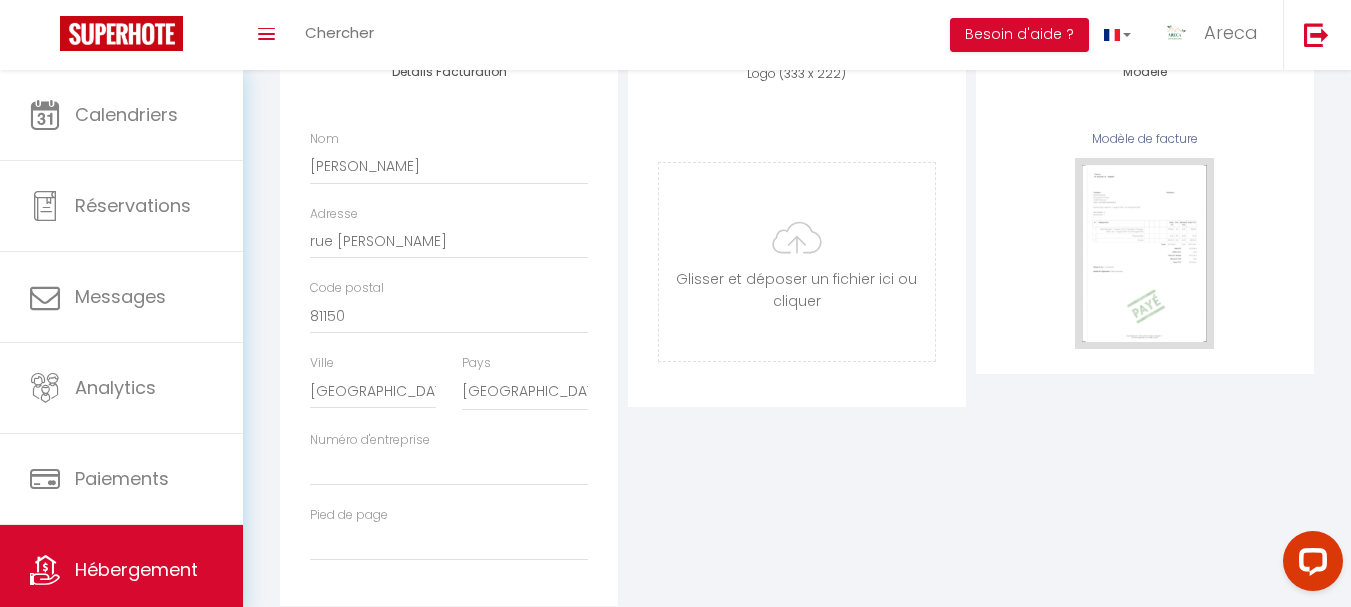 scroll, scrollTop: 247, scrollLeft: 0, axis: vertical 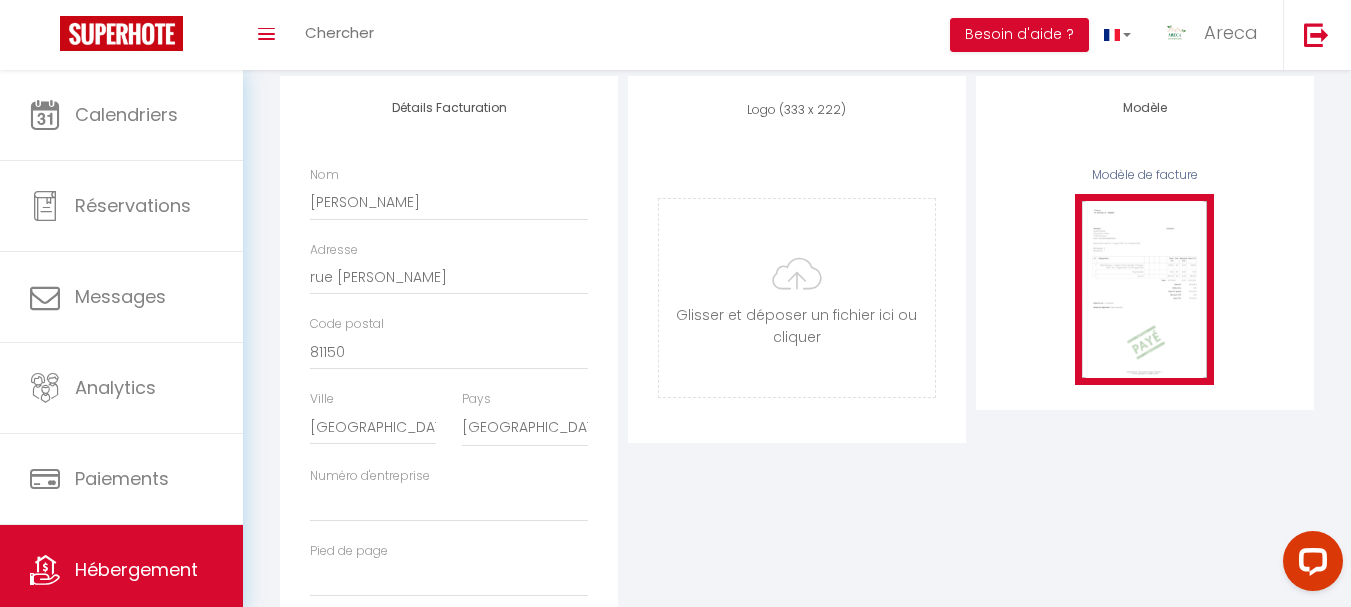 click at bounding box center [1144, 289] 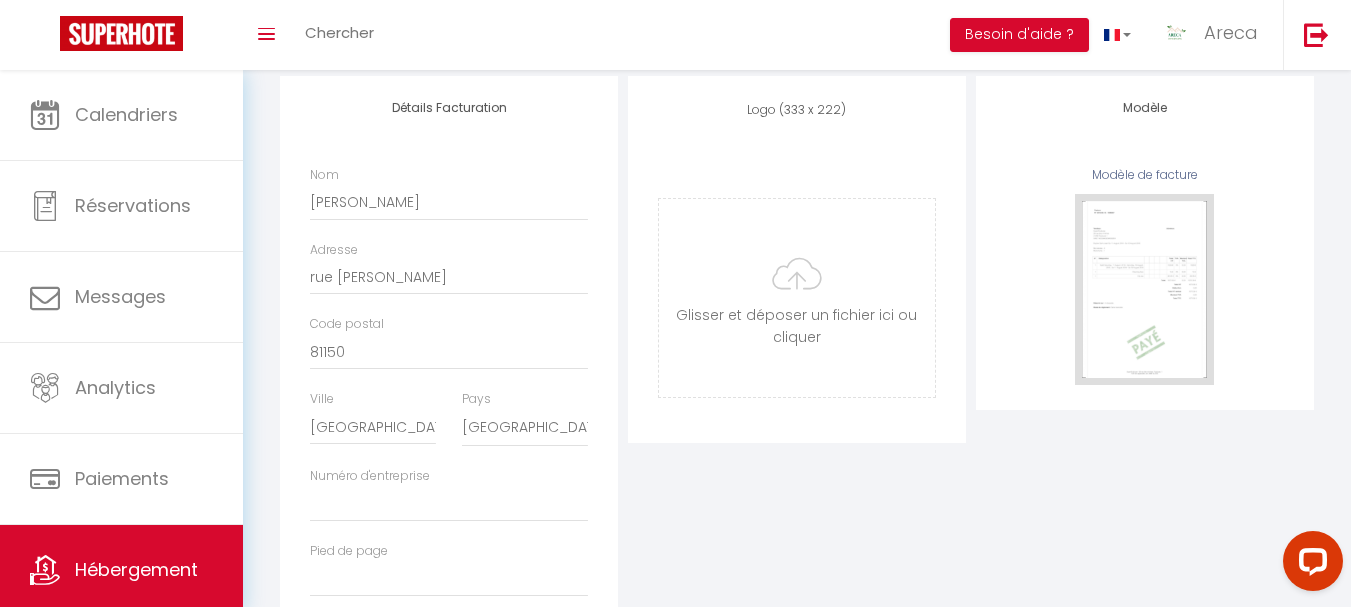 scroll, scrollTop: 147, scrollLeft: 0, axis: vertical 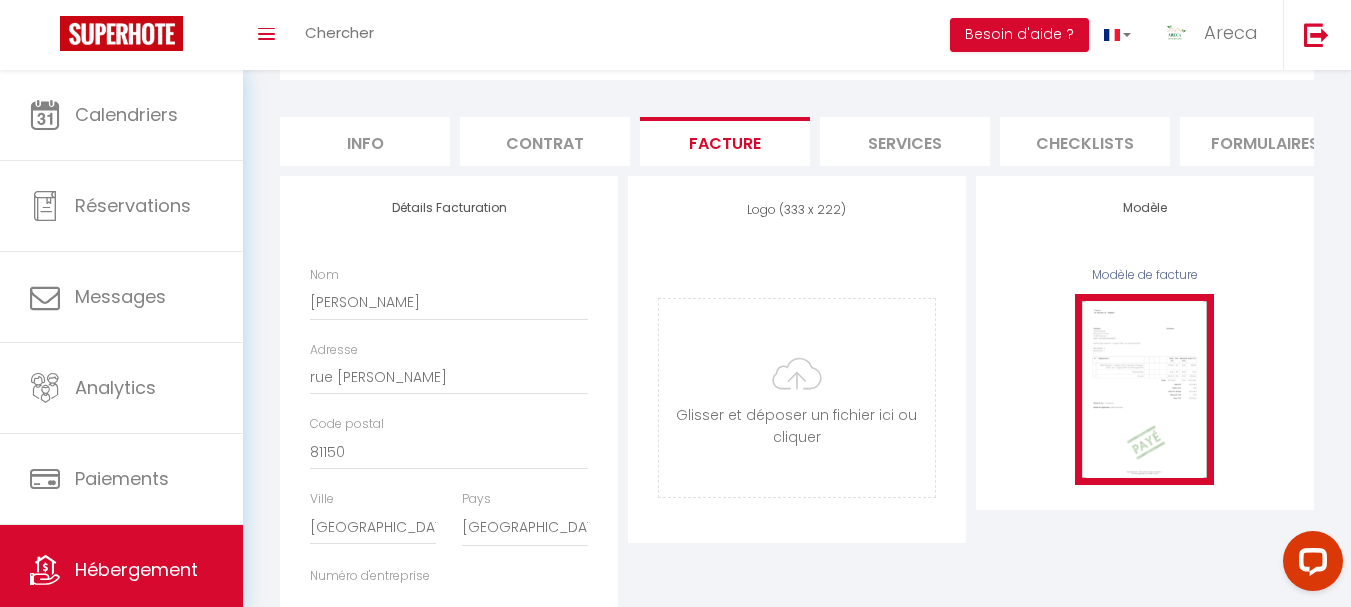 click at bounding box center [1144, 389] 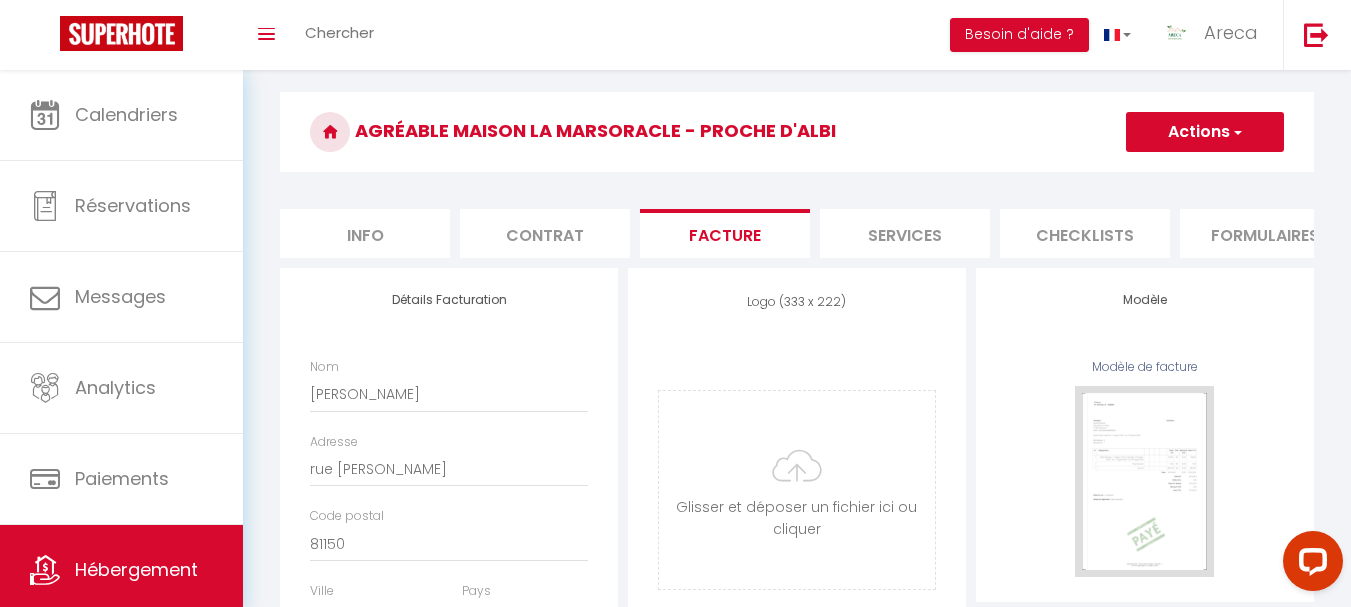 scroll, scrollTop: 47, scrollLeft: 0, axis: vertical 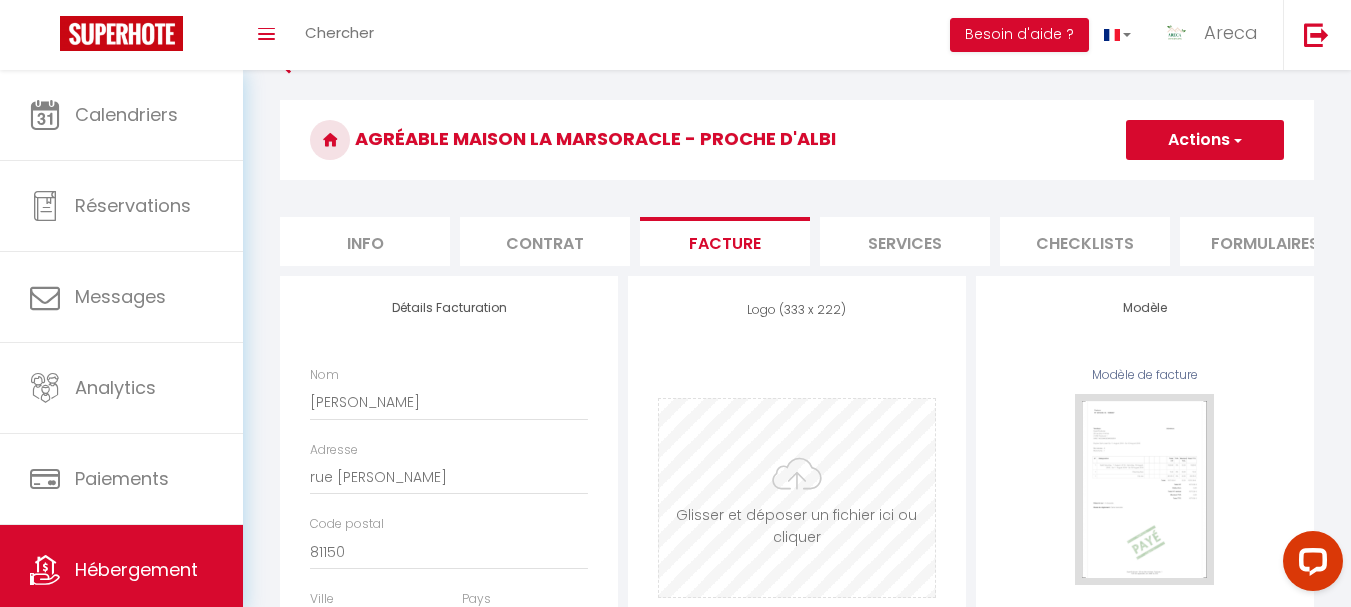 click at bounding box center (797, 498) 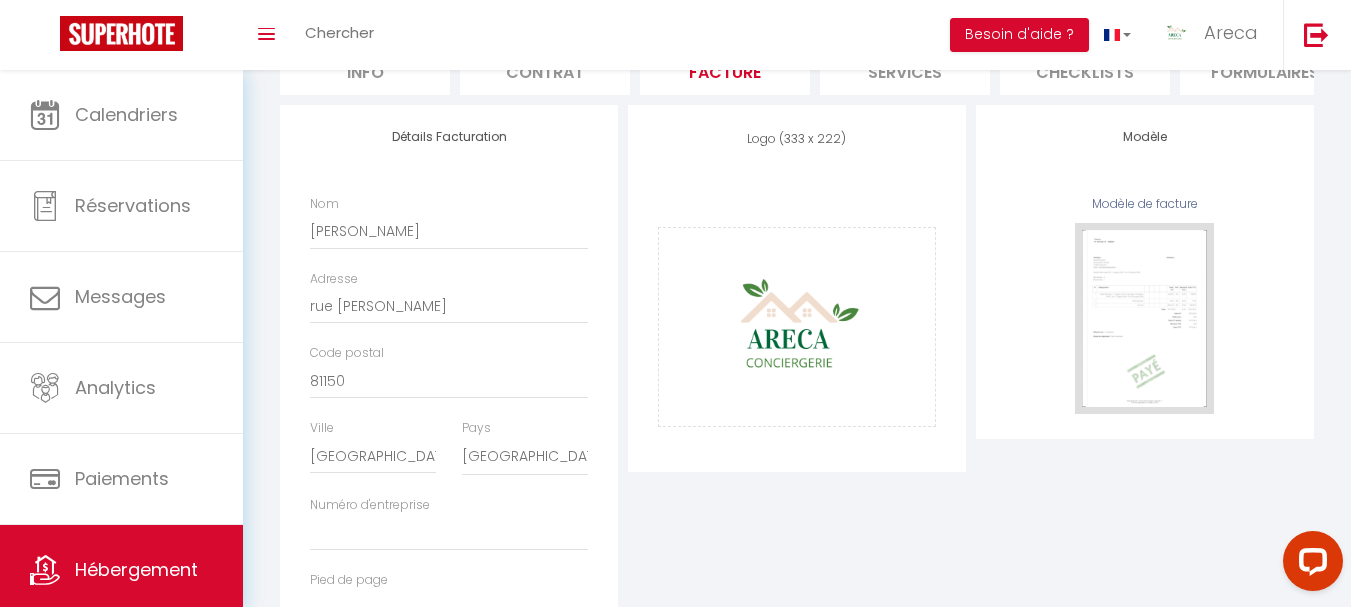 scroll, scrollTop: 247, scrollLeft: 0, axis: vertical 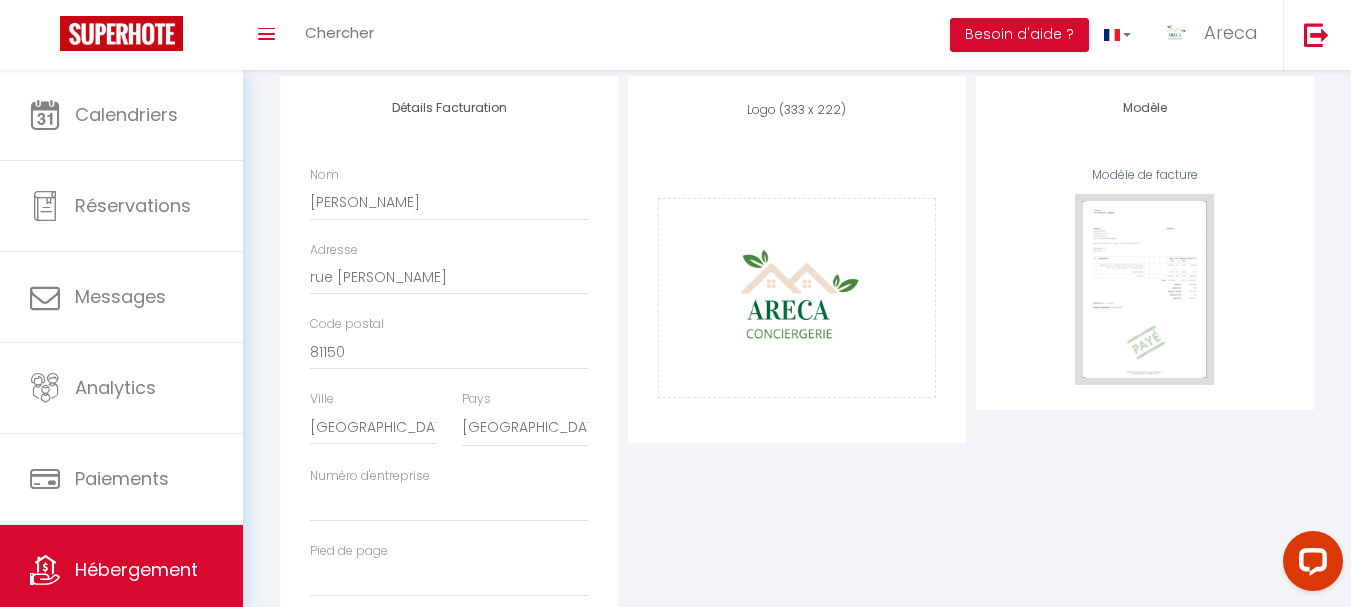 drag, startPoint x: 1011, startPoint y: 510, endPoint x: 1005, endPoint y: 501, distance: 10.816654 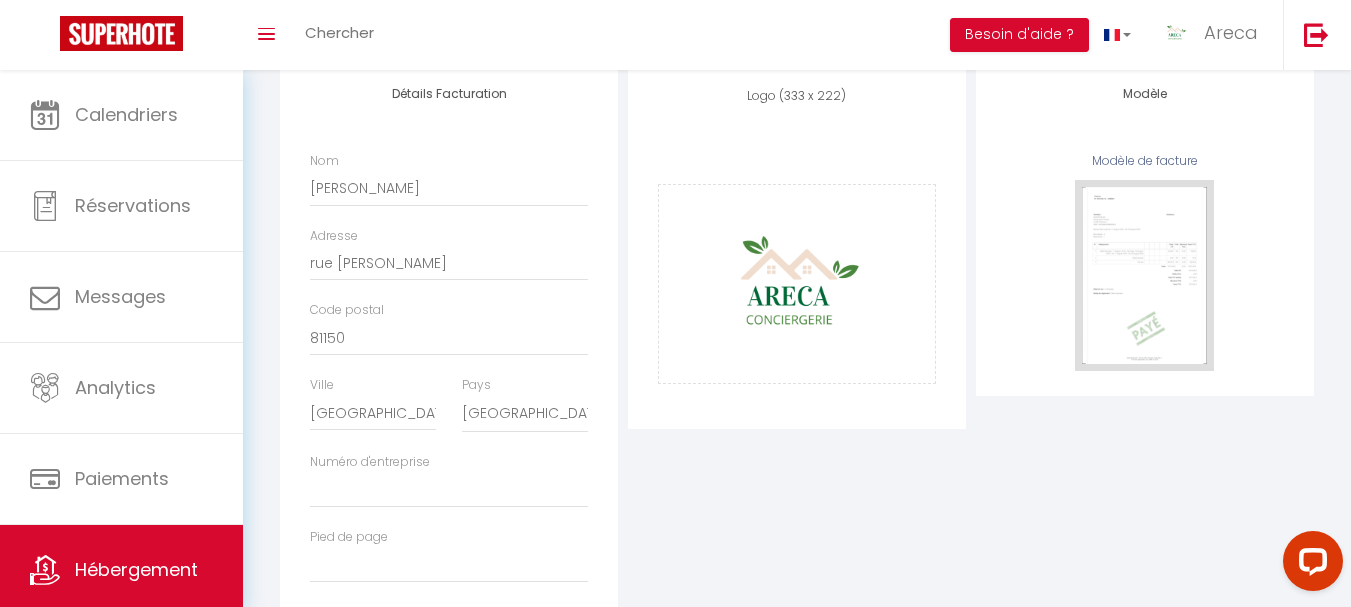 scroll, scrollTop: 347, scrollLeft: 0, axis: vertical 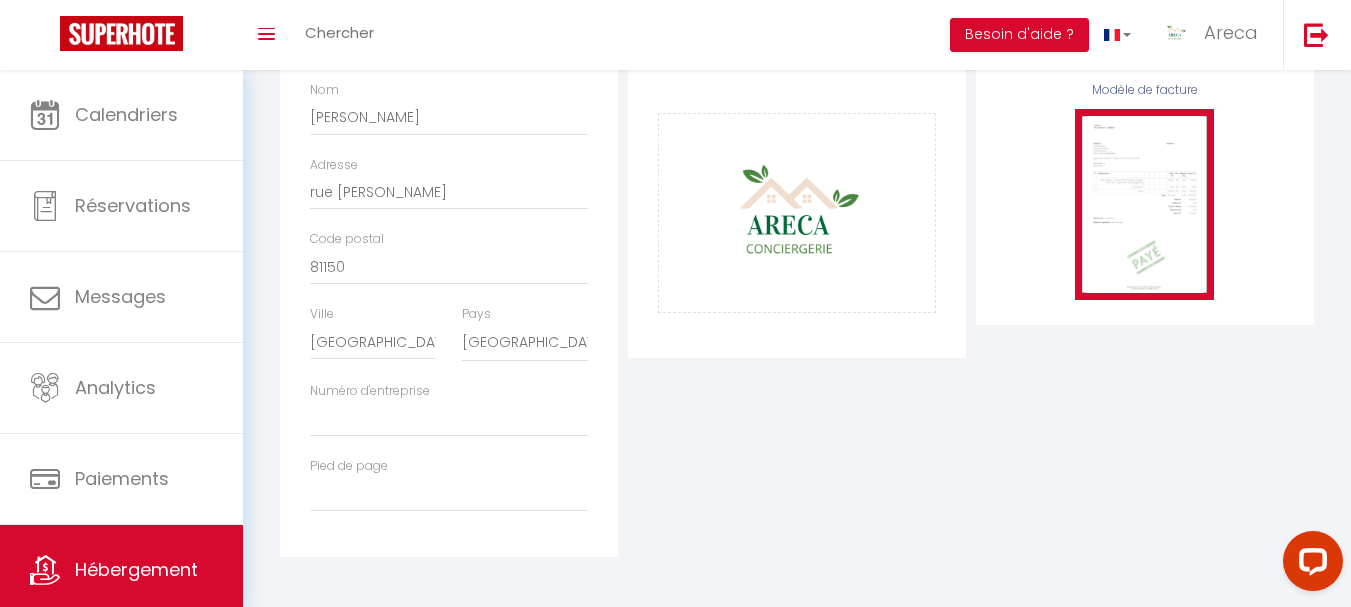 click at bounding box center [1144, 204] 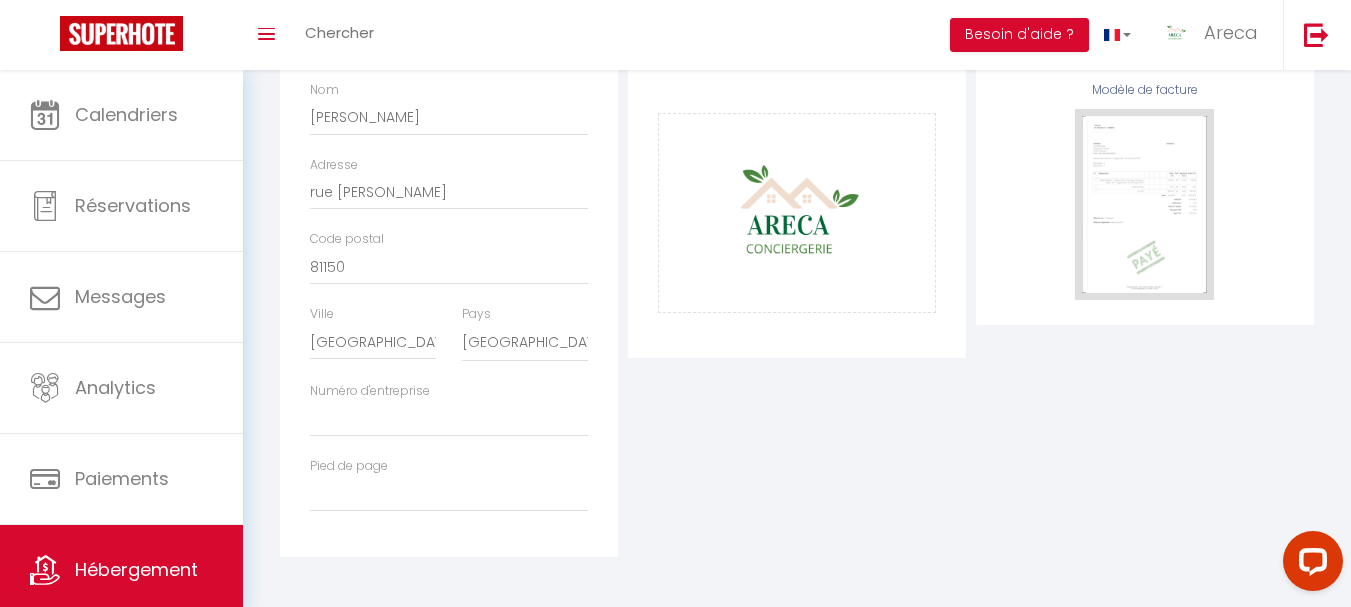 click on "Modèle
Modèle de facture" at bounding box center (1145, 274) 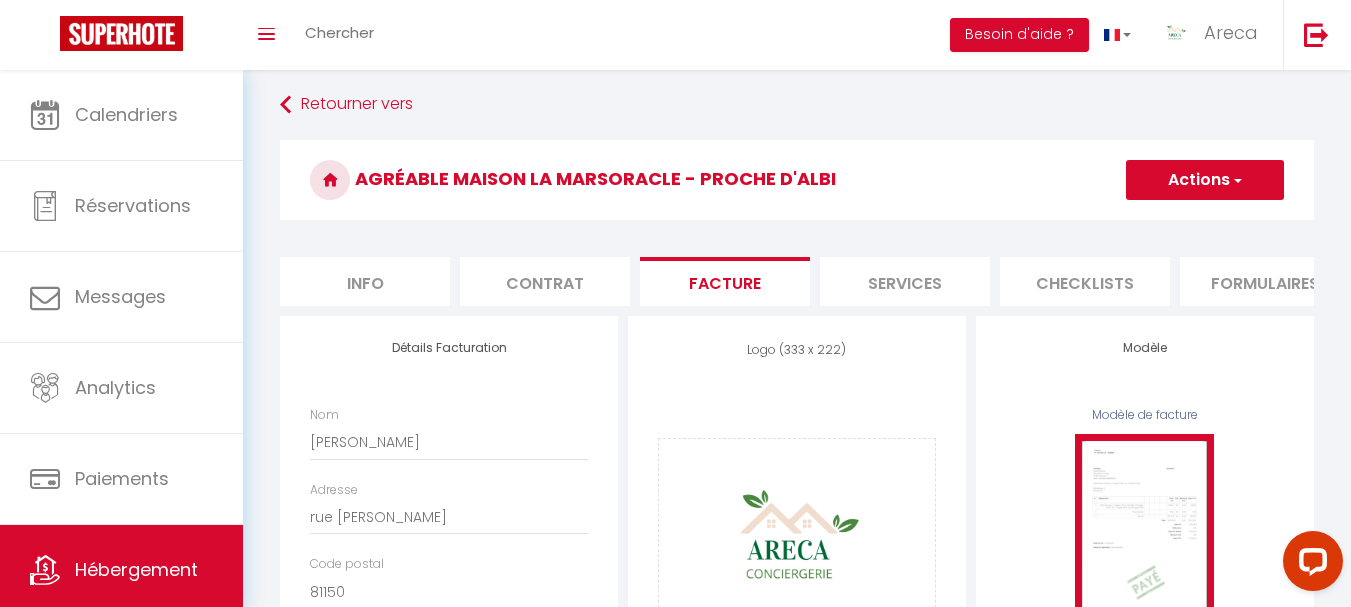 scroll, scrollTop: 0, scrollLeft: 0, axis: both 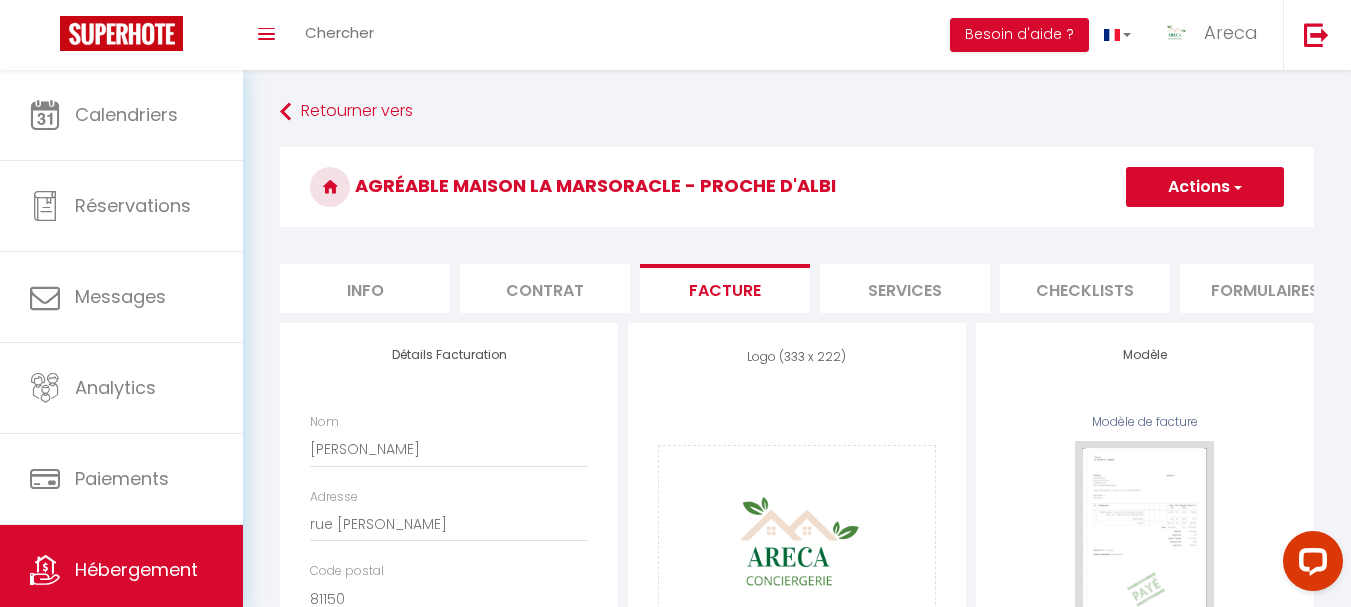 click on "Actions" at bounding box center (1205, 187) 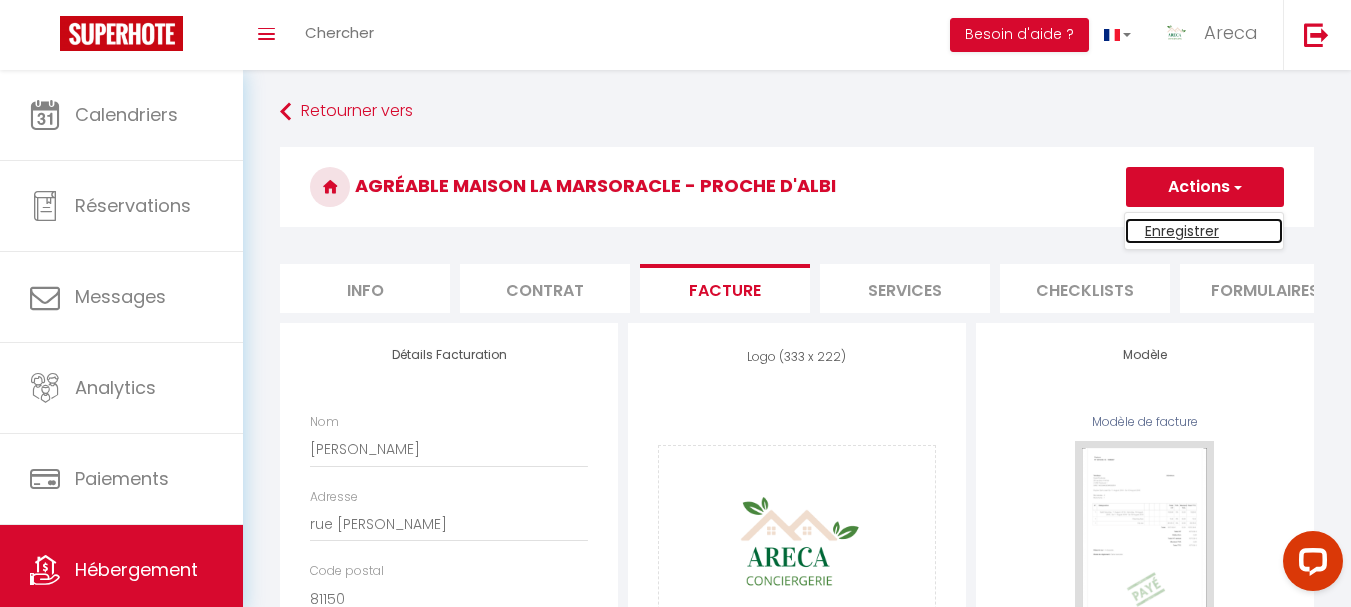 click on "Enregistrer" at bounding box center (1204, 231) 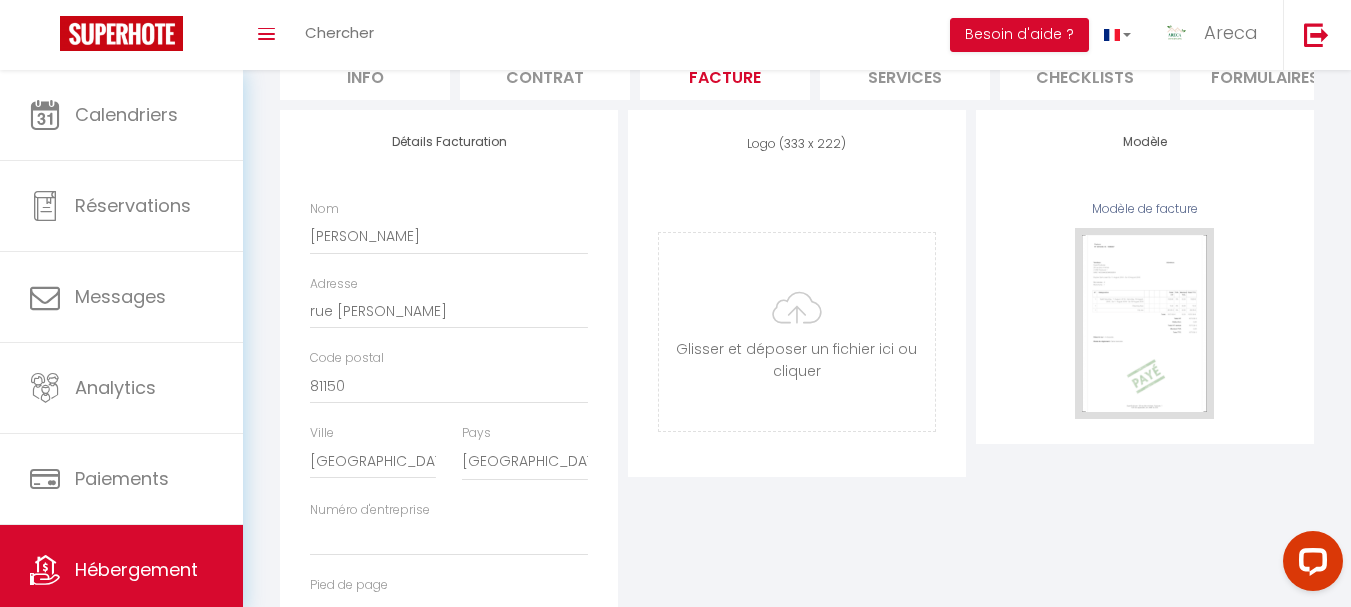 scroll, scrollTop: 347, scrollLeft: 0, axis: vertical 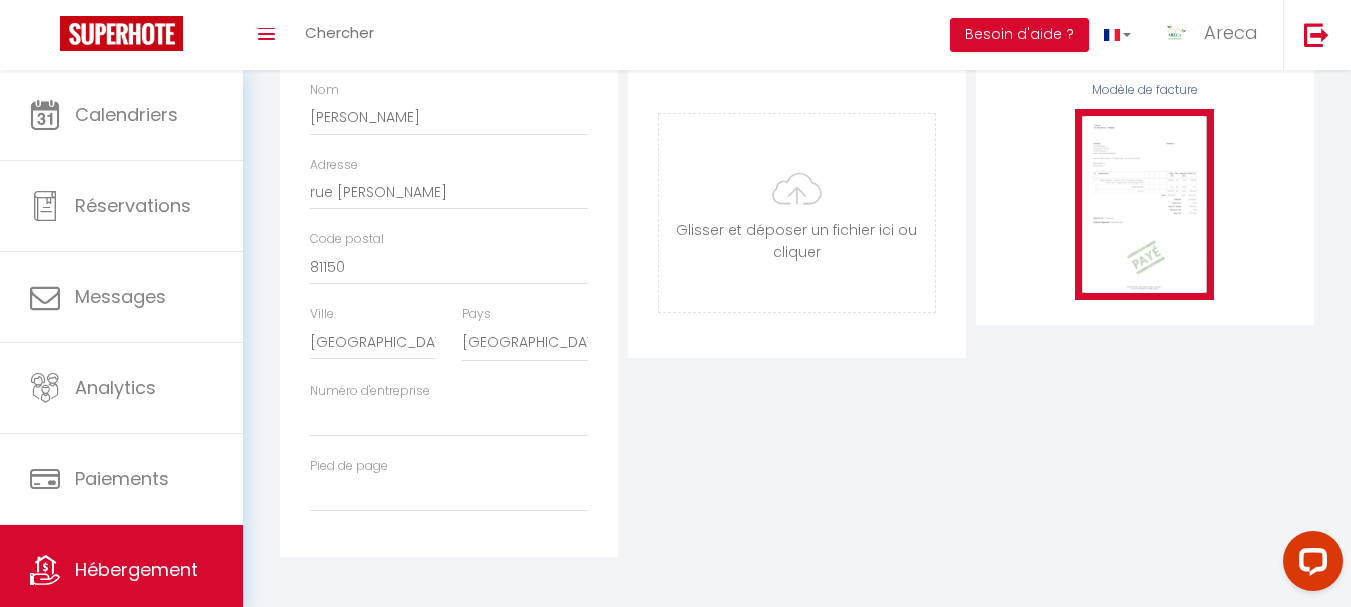 click at bounding box center (1144, 204) 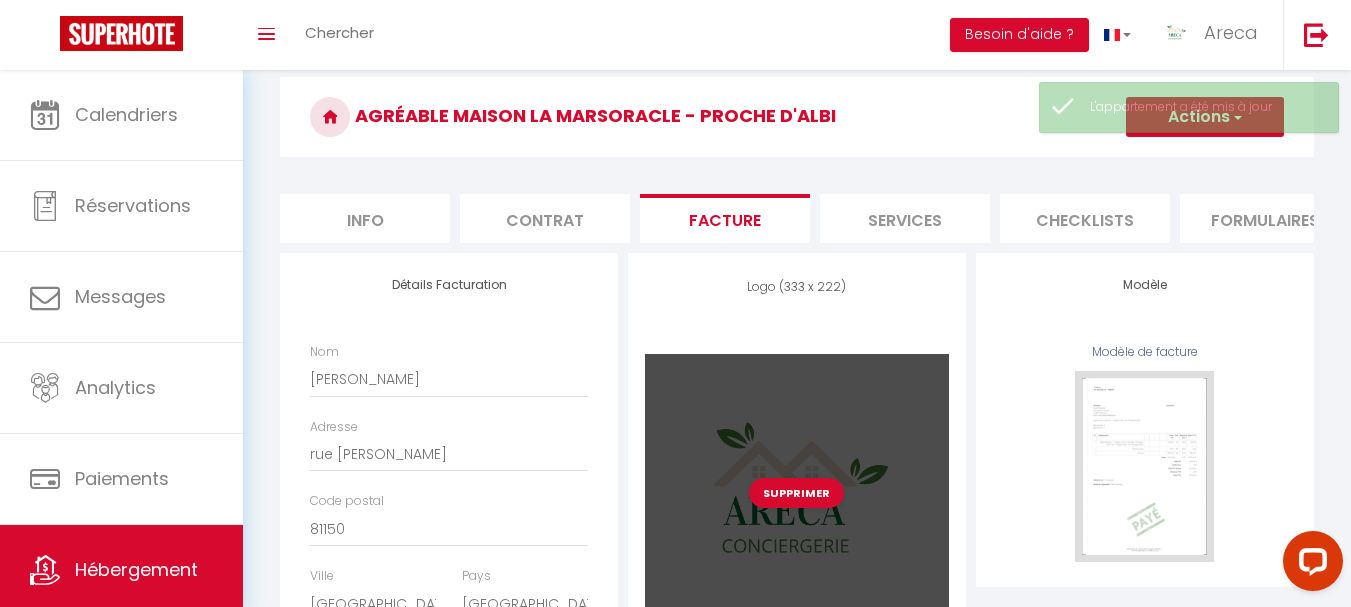 scroll, scrollTop: 347, scrollLeft: 0, axis: vertical 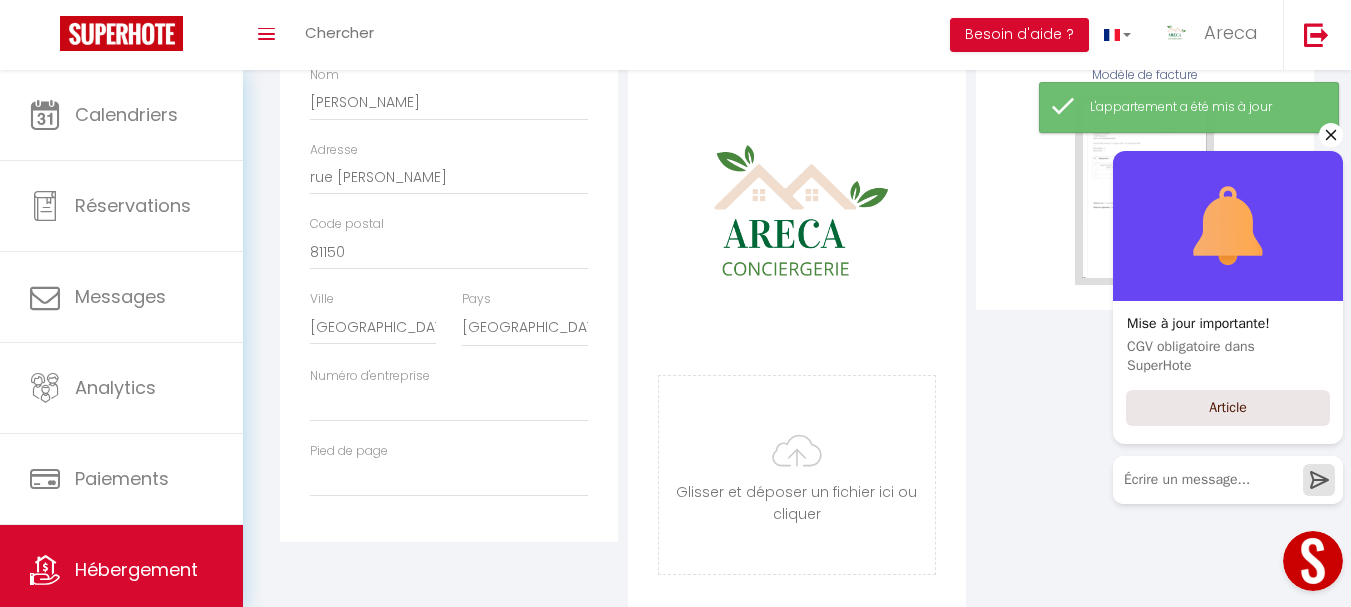 drag, startPoint x: 1325, startPoint y: 132, endPoint x: 1255, endPoint y: 186, distance: 88.40814 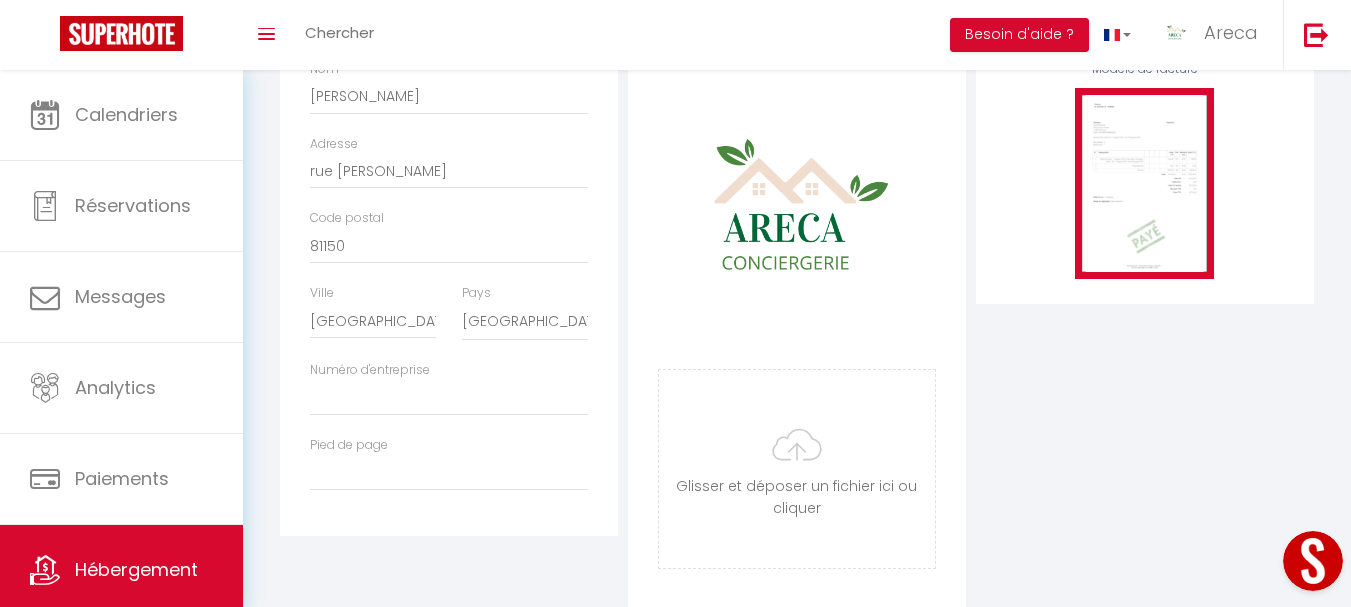 scroll, scrollTop: 225, scrollLeft: 0, axis: vertical 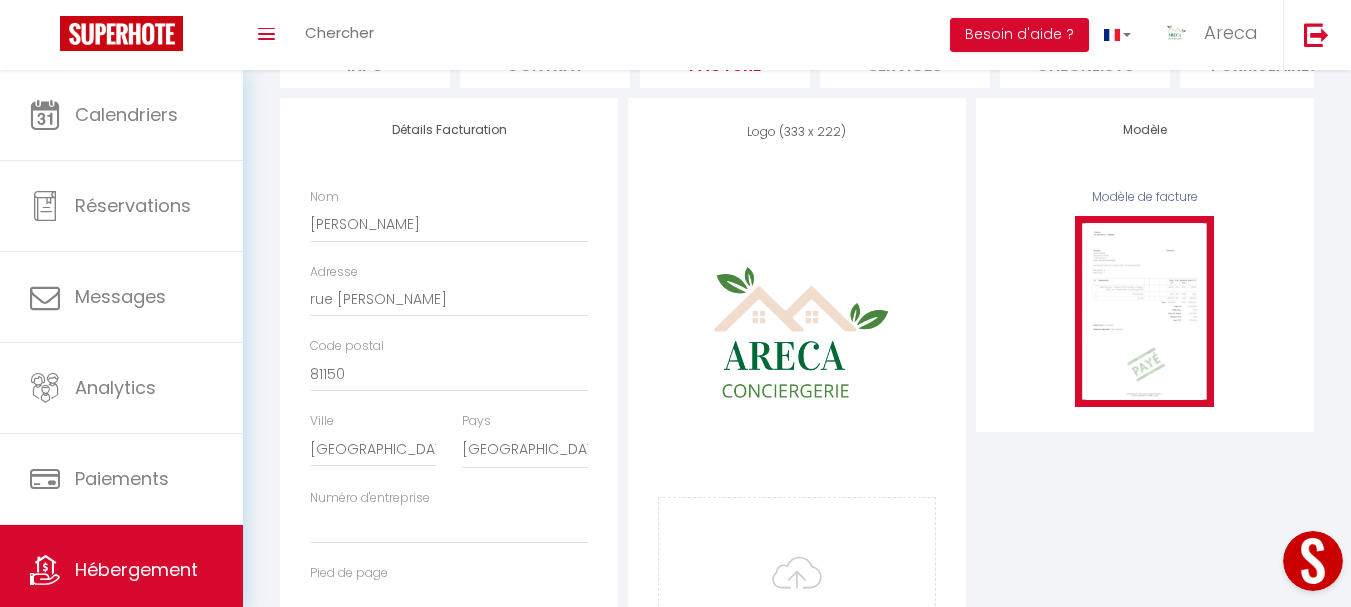 click at bounding box center (1144, 311) 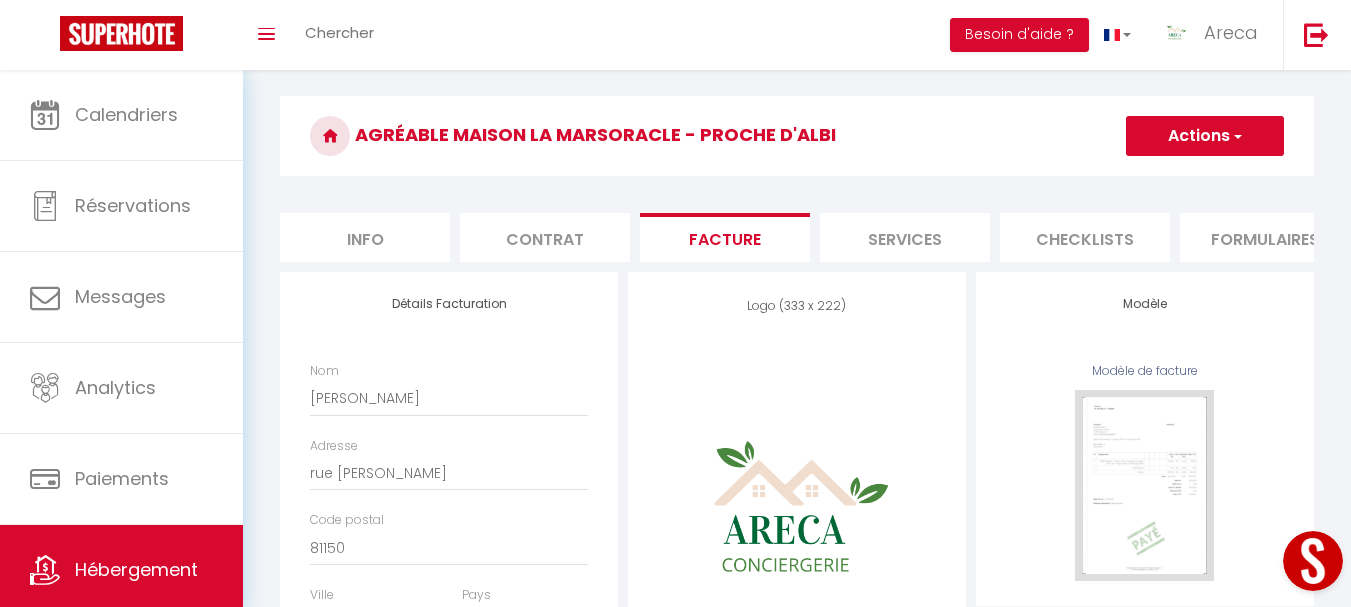 scroll, scrollTop: 0, scrollLeft: 0, axis: both 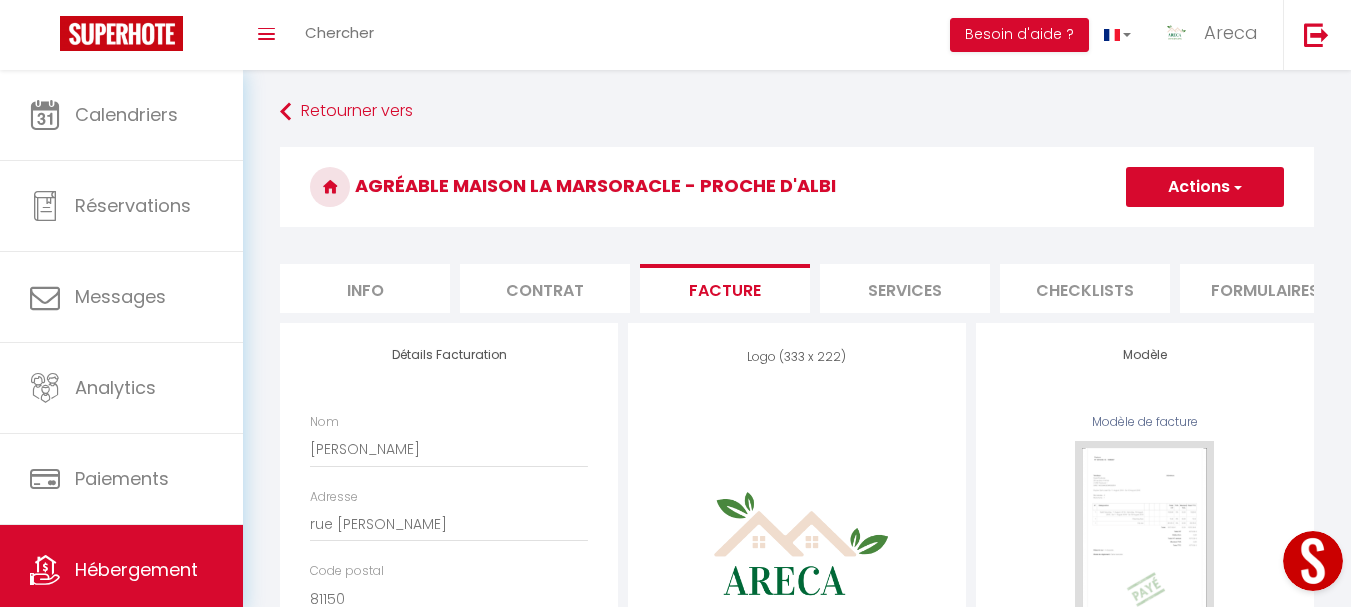 click on "Actions" at bounding box center [1205, 187] 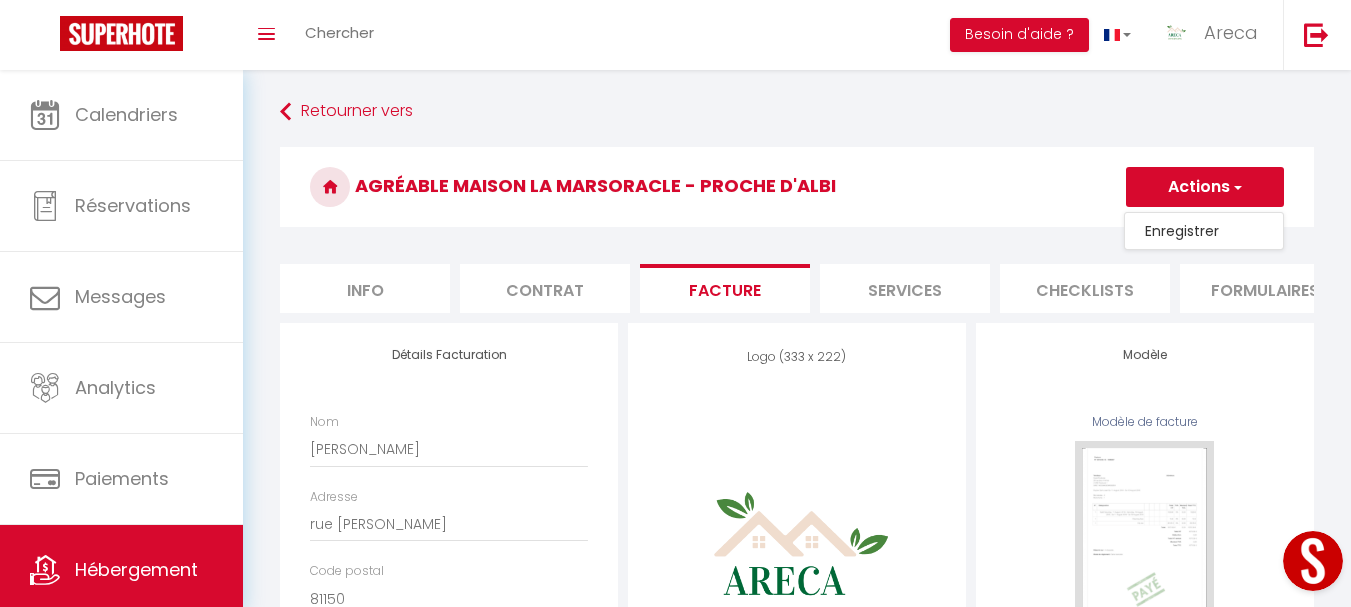 click on "Agréable maison La Marsoracle - proche d'Albi
Actions
Enregistrer" at bounding box center [797, 192] 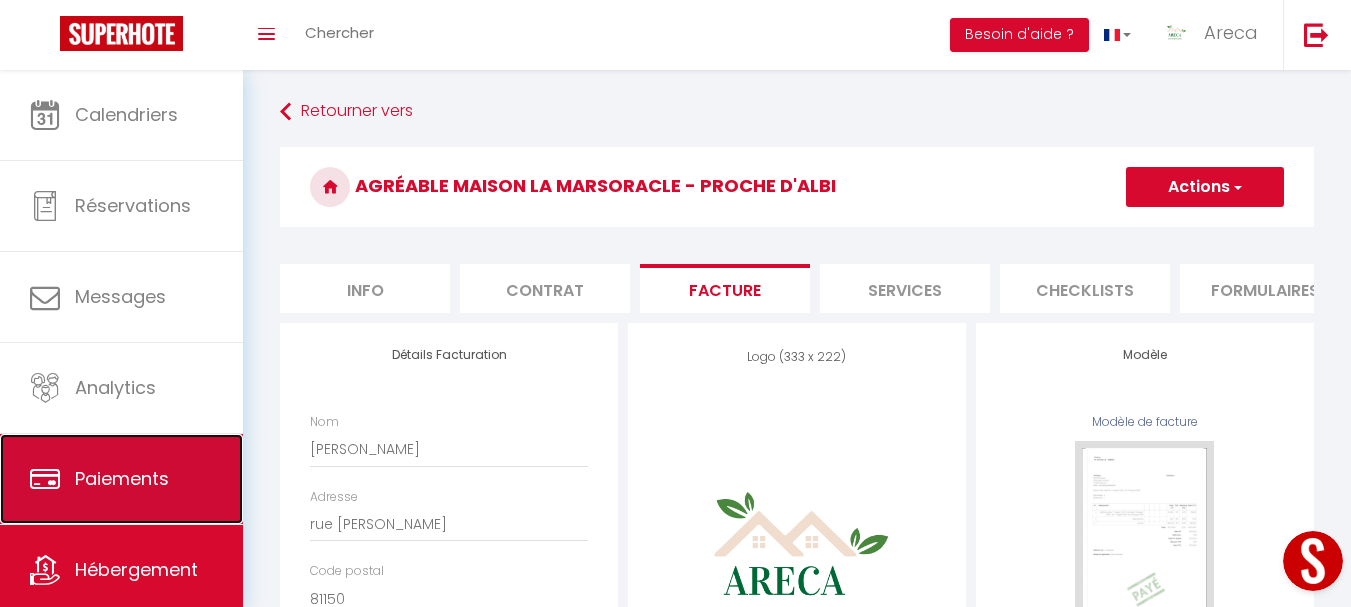 click on "Paiements" at bounding box center (122, 478) 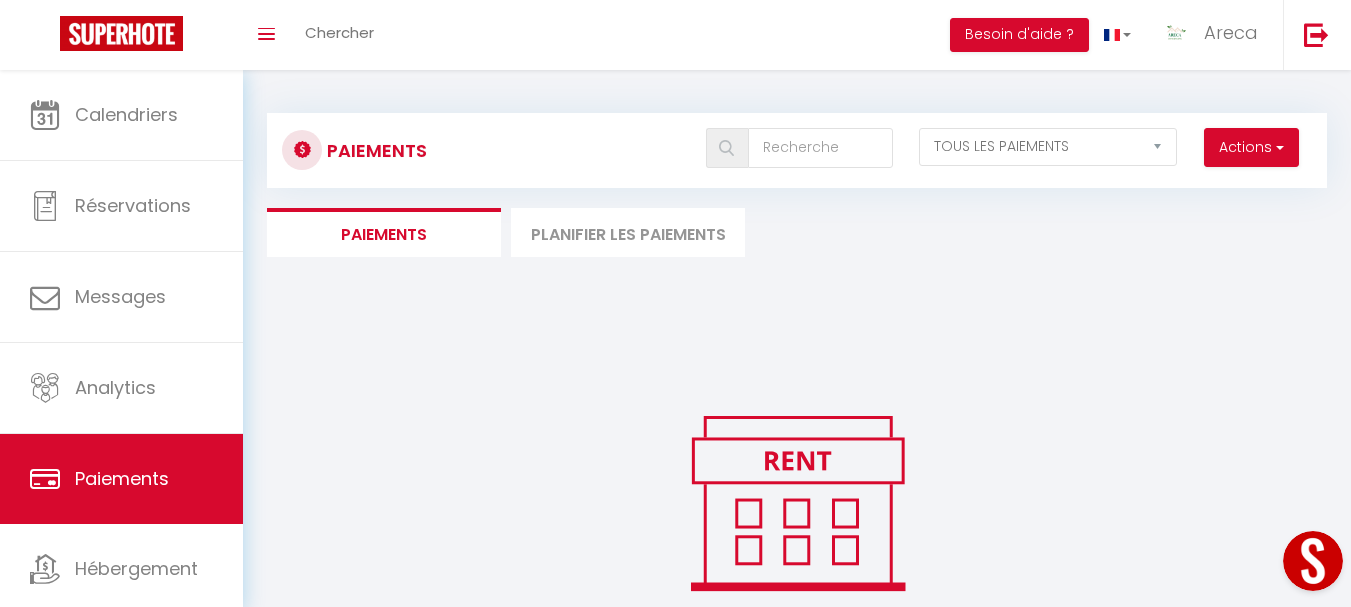 click on "Planifier les paiements" at bounding box center [628, 232] 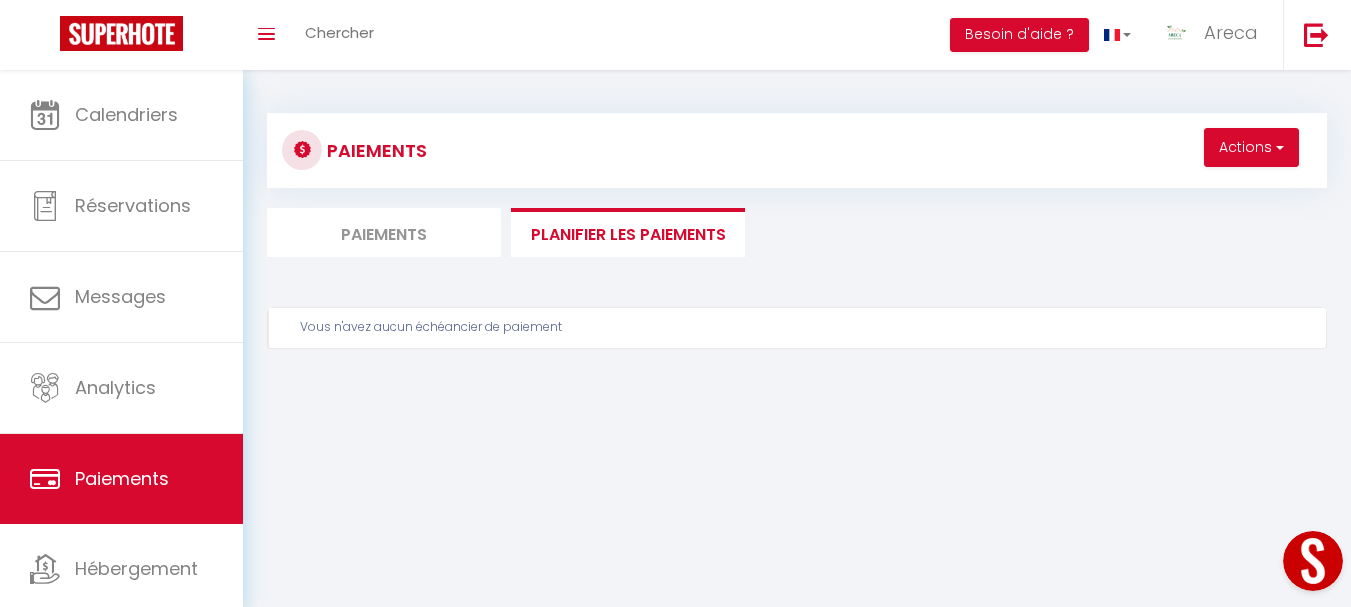click on "Paiements" at bounding box center [384, 232] 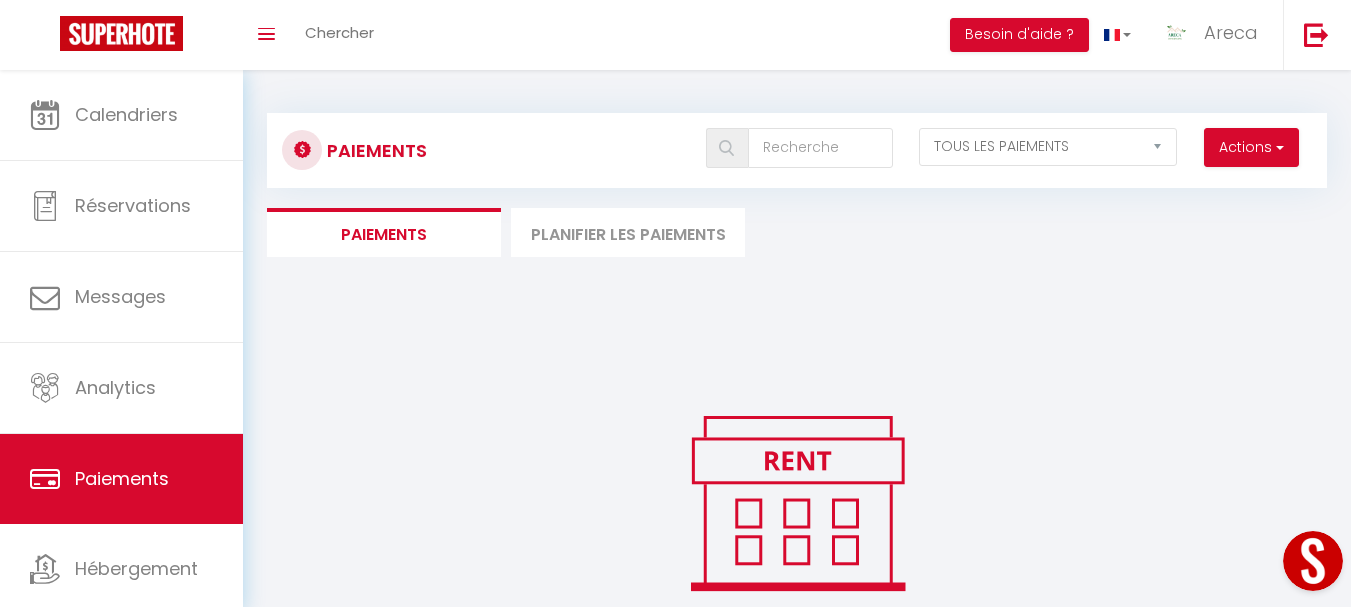 scroll, scrollTop: 95, scrollLeft: 0, axis: vertical 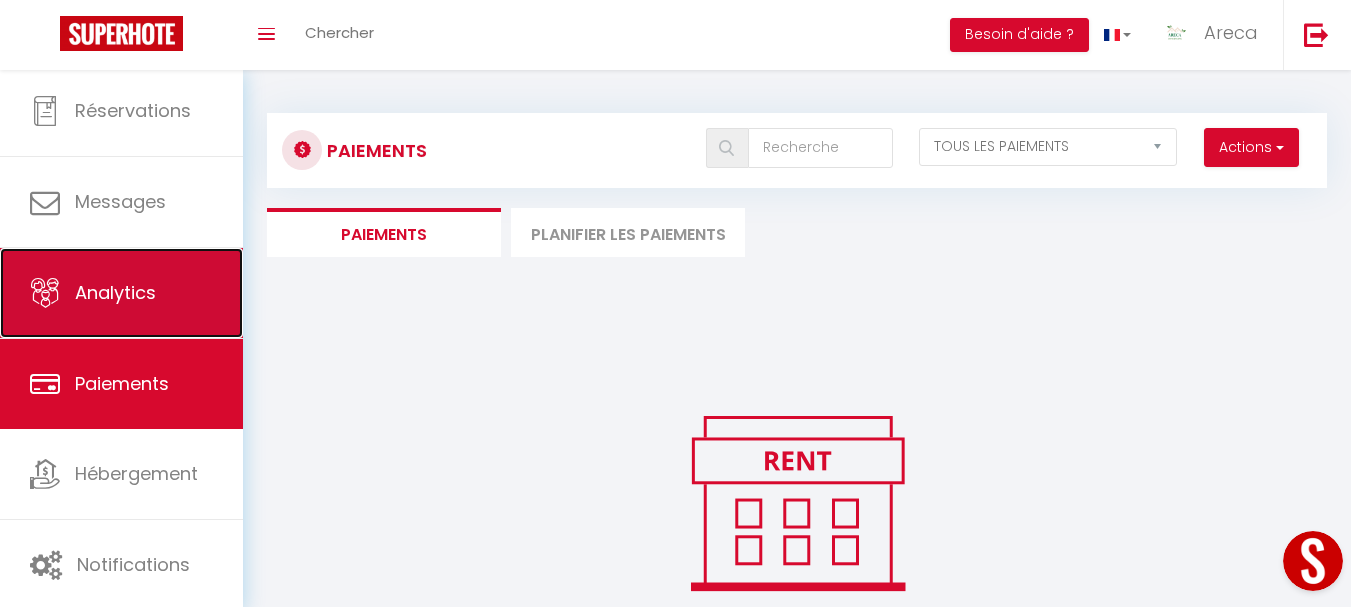 click on "Analytics" at bounding box center [121, 293] 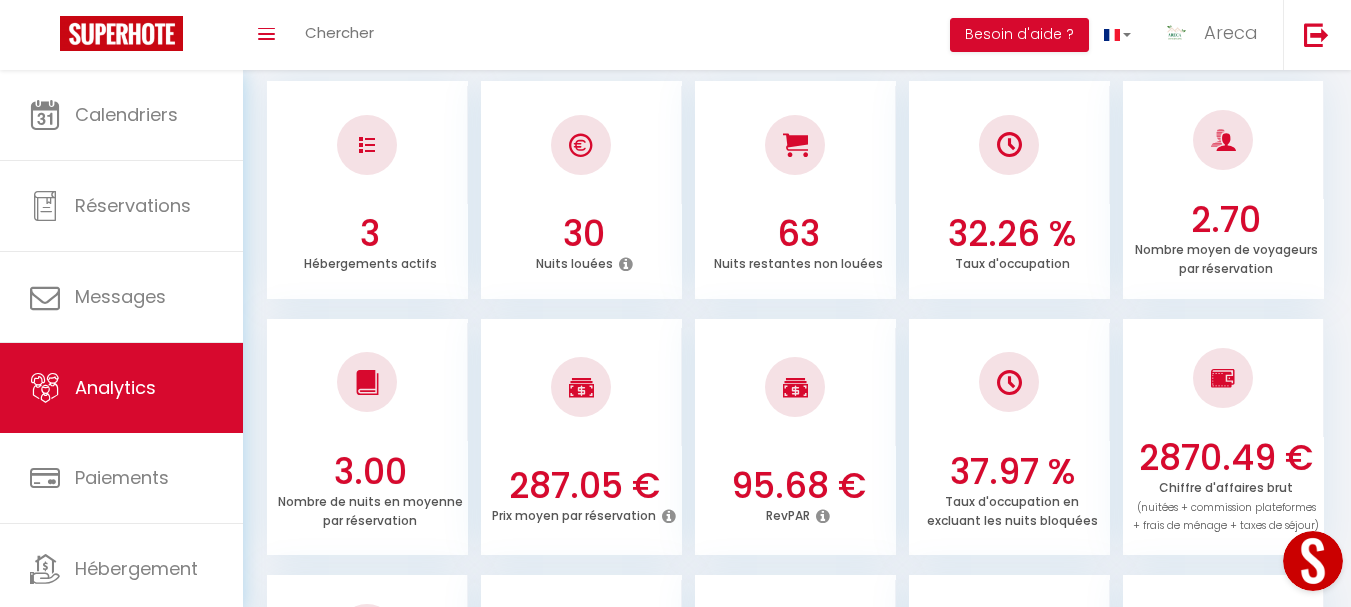 scroll, scrollTop: 0, scrollLeft: 0, axis: both 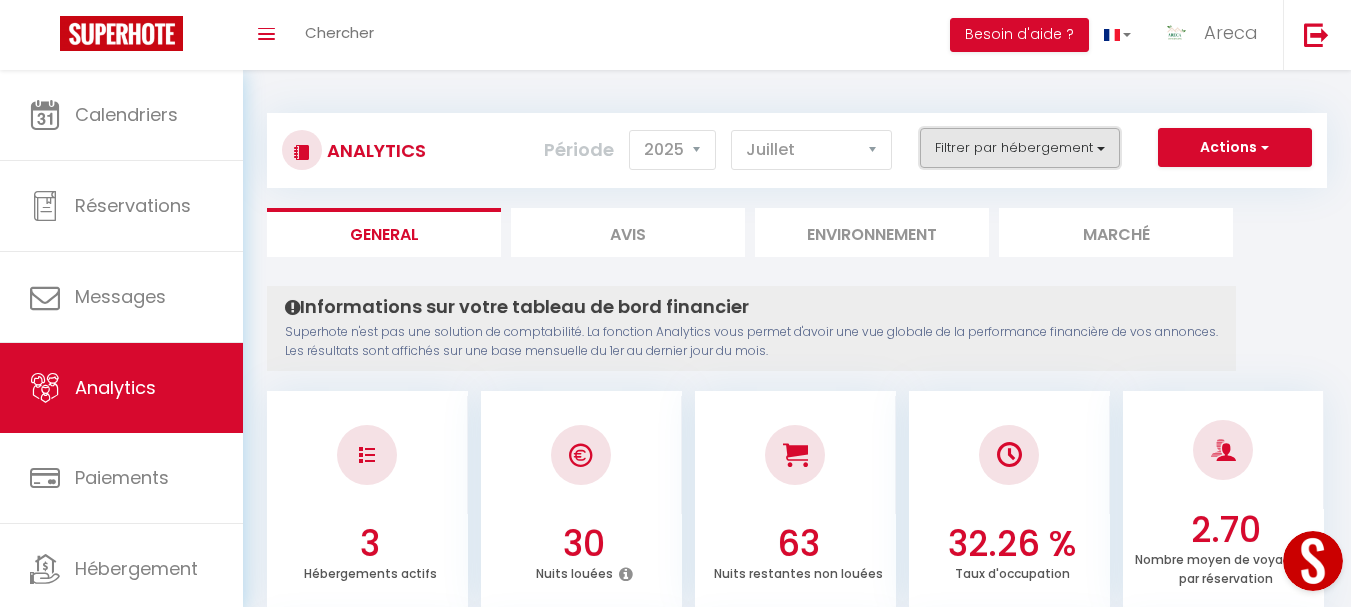 click on "Filtrer par hébergement" at bounding box center (1020, 148) 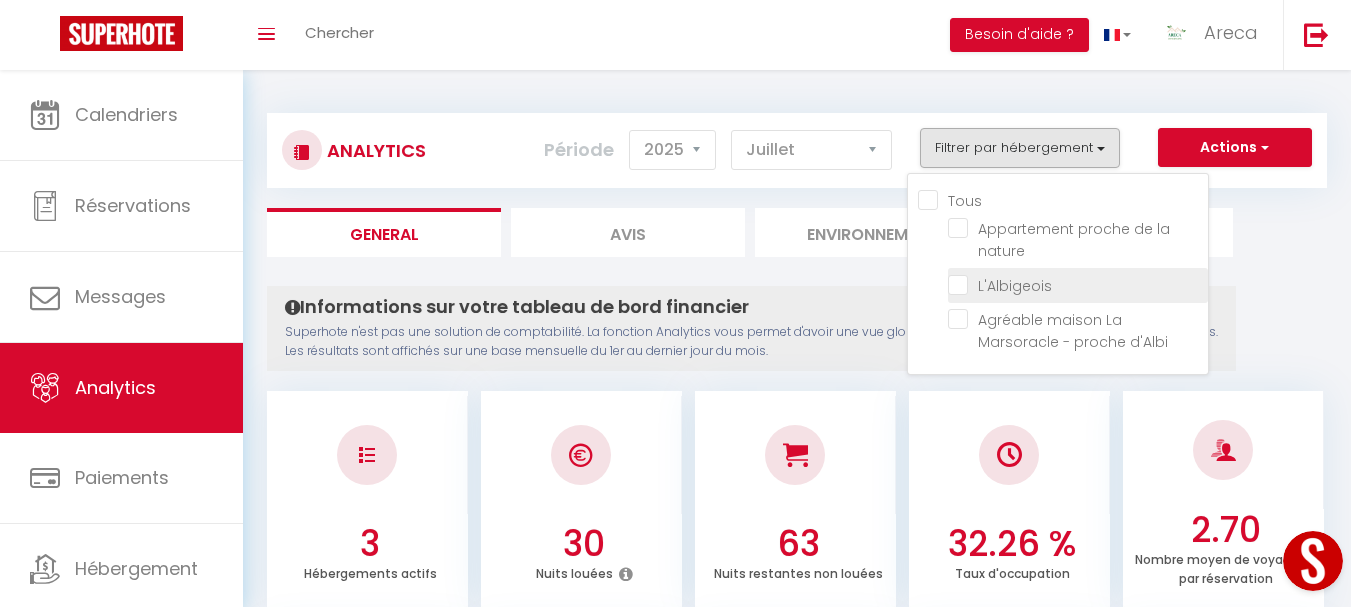 click at bounding box center [1078, 284] 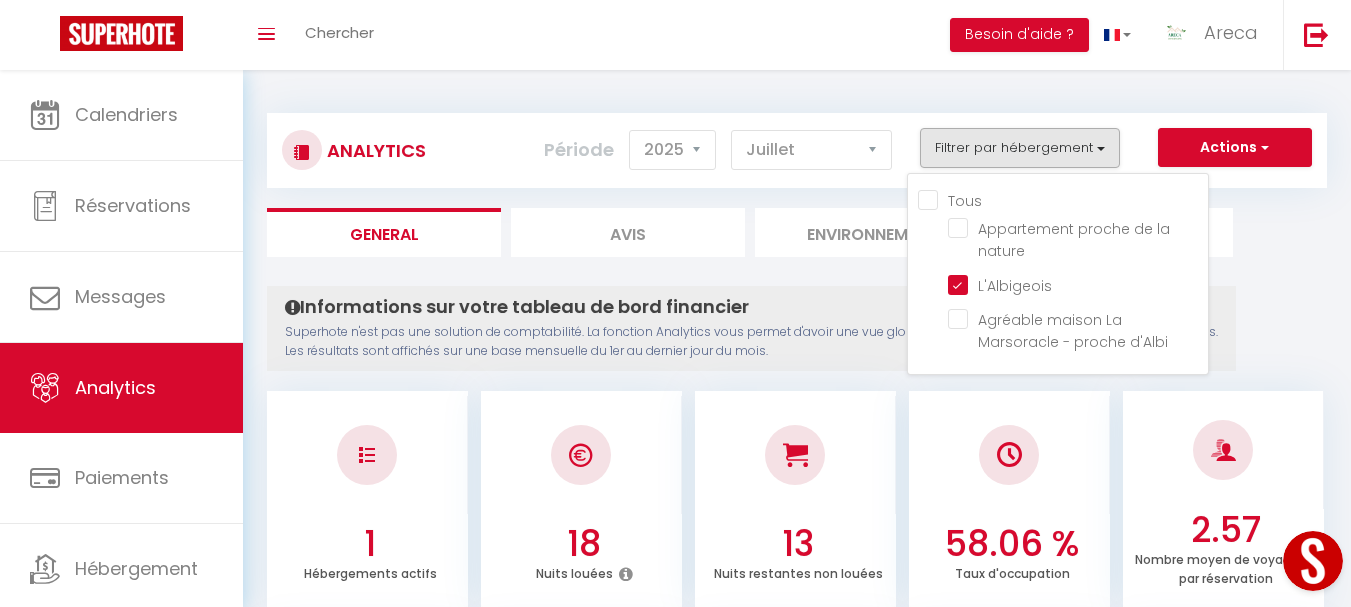 click on "Informations sur votre tableau de bord financier   Superhote n'est pas une solution de comptabilité. La fonction Analytics vous permet d'avoir une vue globale de la performance financière de vos annonces.
Les résultats sont affichés sur une base mensuelle du 1er au dernier jour du mois.
Aucun logement configuré pour le moment   Configurer   Créer ou Importer des hébergements   ×
Pas d'hébergements pour le moment
IMPORTANT 1- L'import va récupérer les PRIX, les DISPONIBILITES et les RESERVATIONS Airbnb. 2- Après l'import, Superhote gérera les disponibilités et prix du calendrier Airbnb. 3- Veillez à reportez vos autres règles dans le calendrier Superhote.   Annuler
Importer les logements Airbnb
Créer un hébergement sur SuperHote
1   Hébergements actifs     18   Nuits louées       13   Nuits restantes non louées     58.06 %   Taux d'occupation     2.57        2.57" at bounding box center [797, 1559] 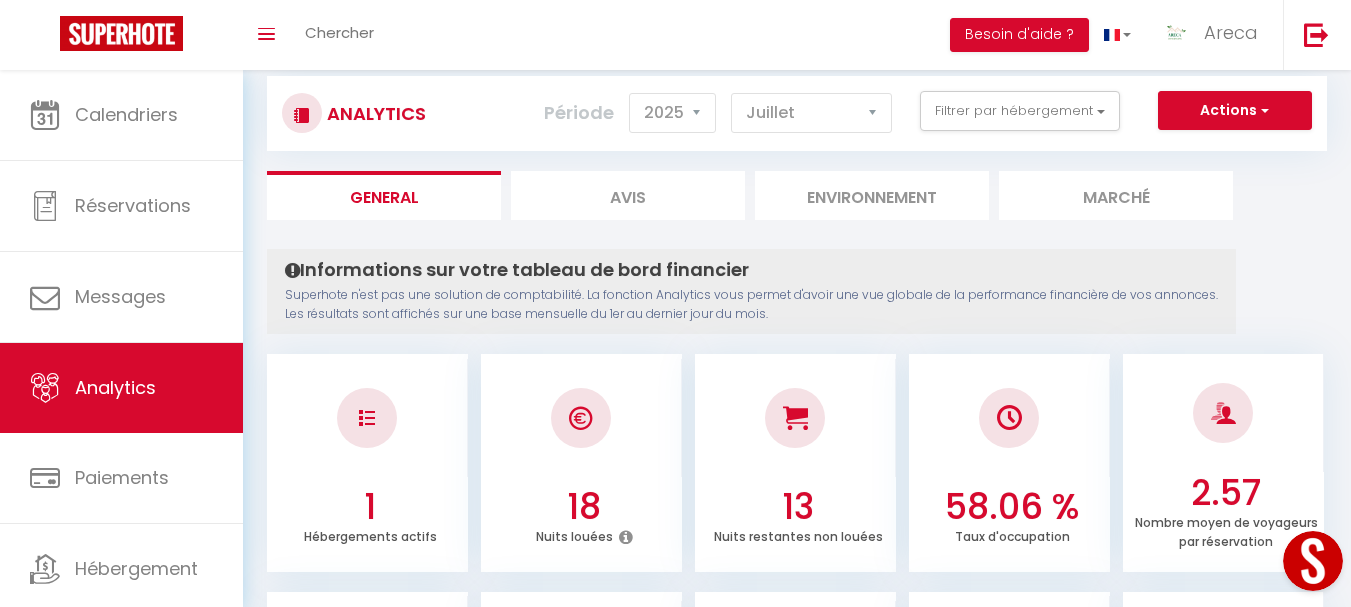 scroll, scrollTop: 0, scrollLeft: 0, axis: both 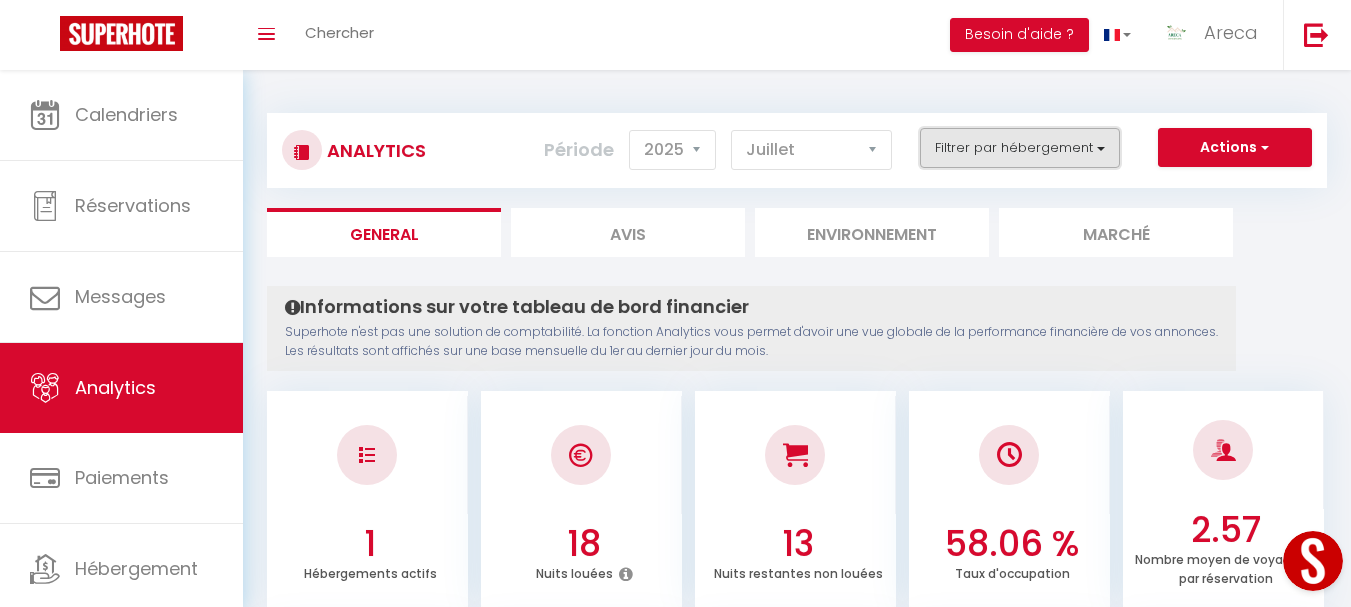 click on "Filtrer par hébergement" at bounding box center (1020, 148) 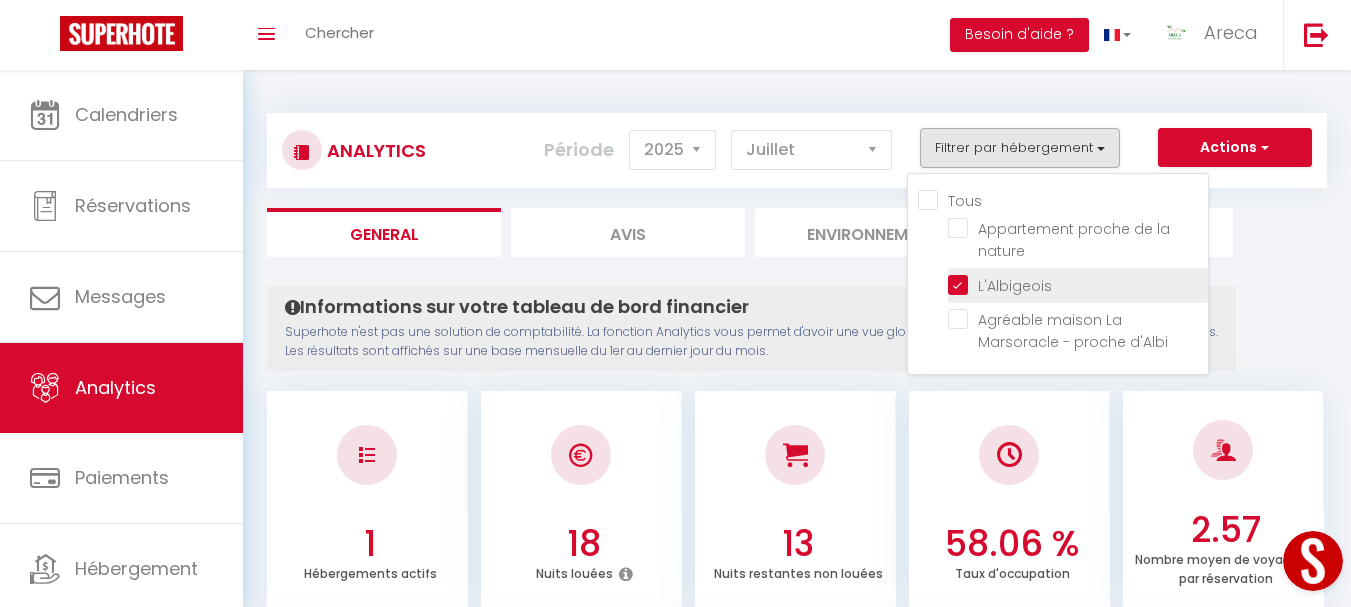 click at bounding box center (1078, 284) 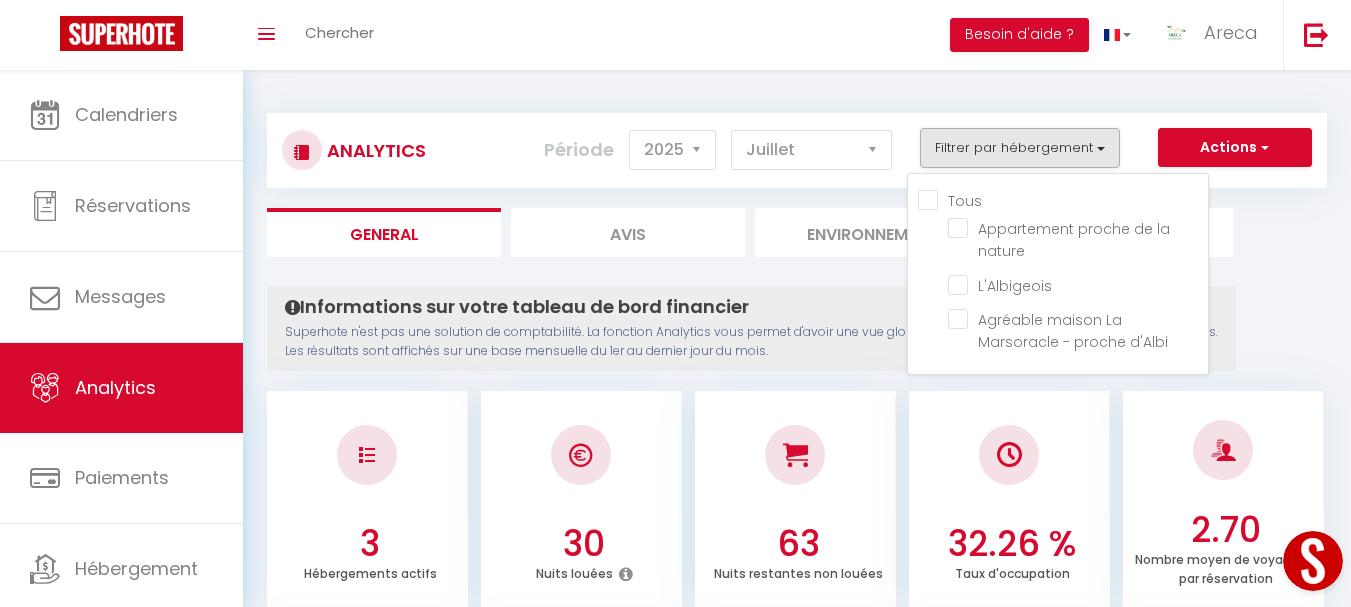 click on "General   Avis   Environnement   Marché" at bounding box center [797, 232] 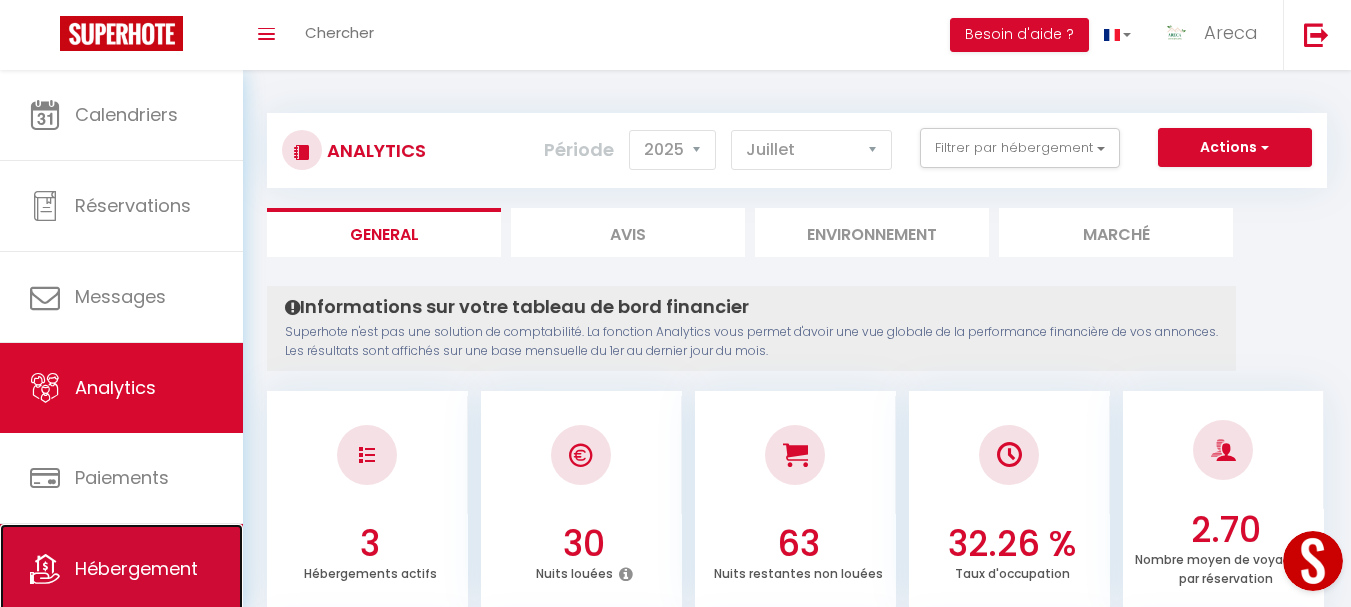 click on "Hébergement" at bounding box center [136, 568] 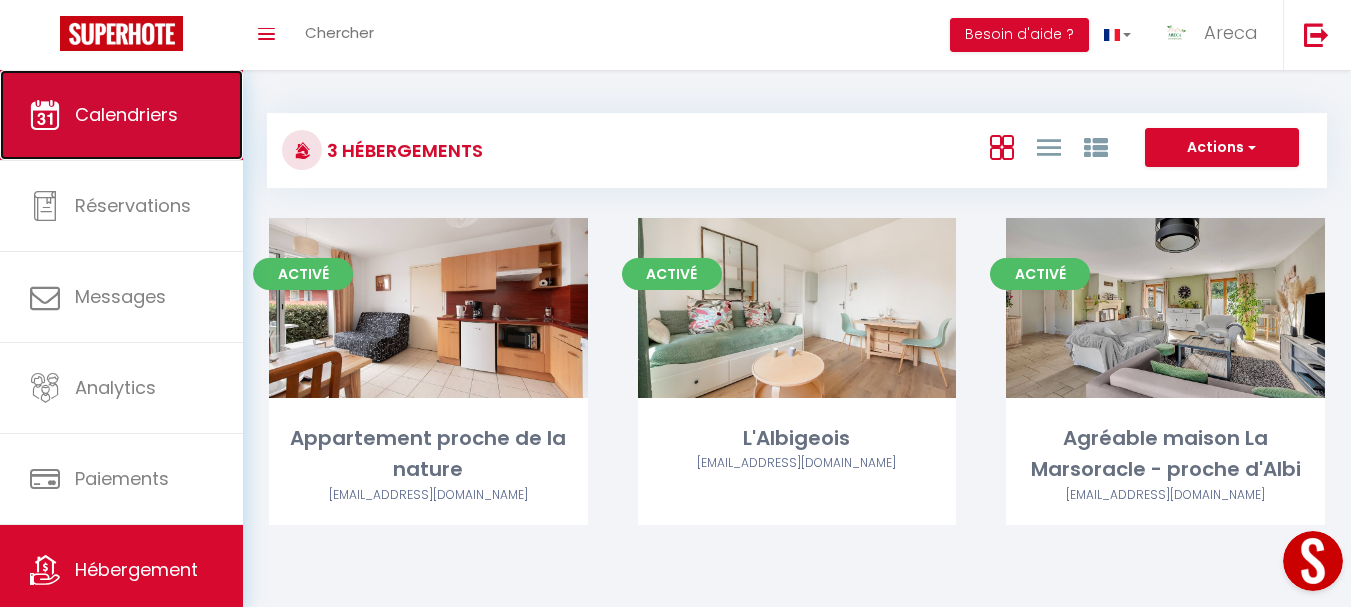click on "Calendriers" at bounding box center (126, 114) 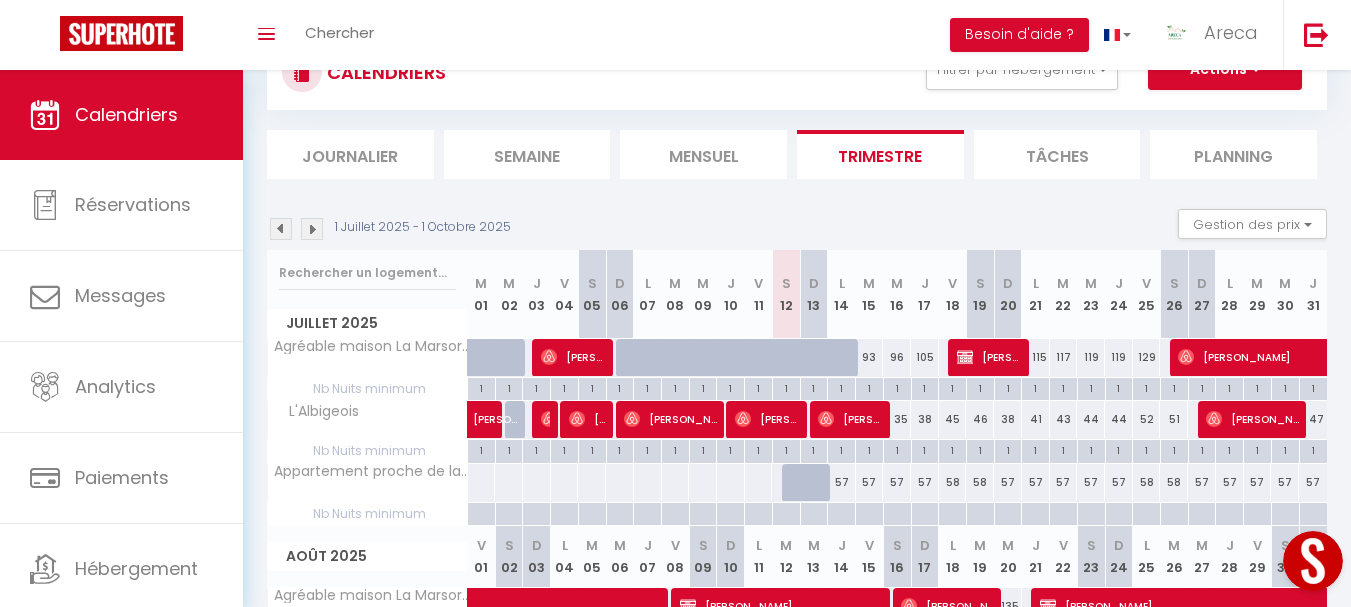 scroll, scrollTop: 100, scrollLeft: 0, axis: vertical 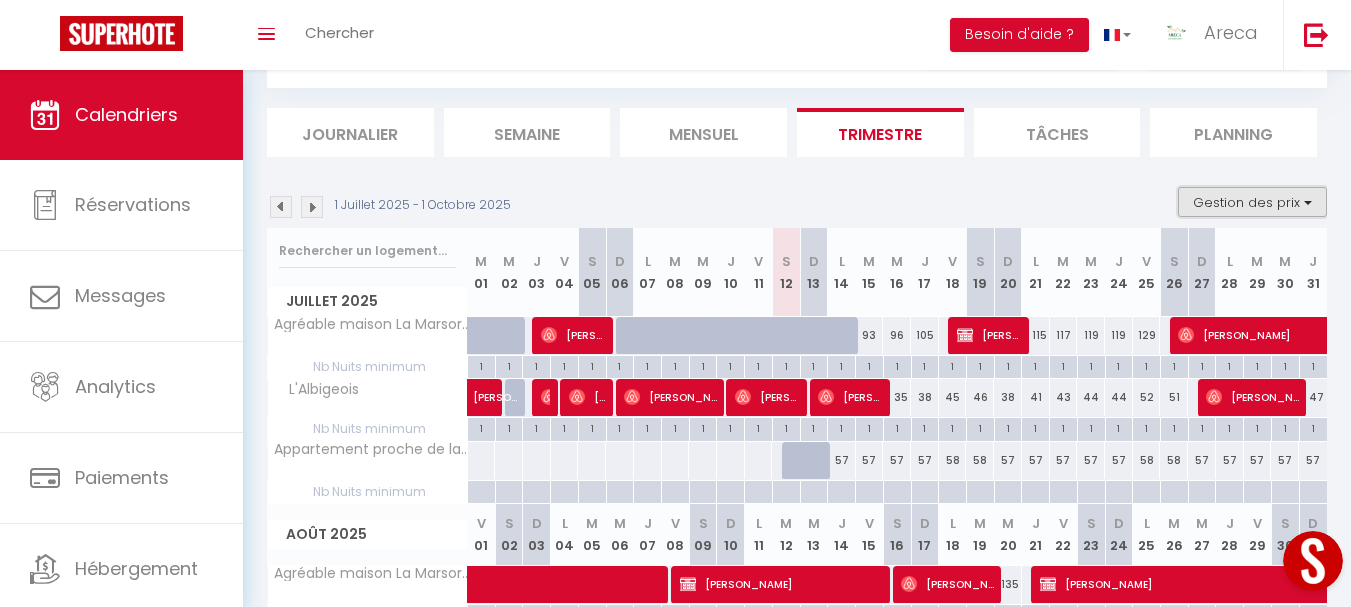 click on "Gestion des prix" at bounding box center [1252, 202] 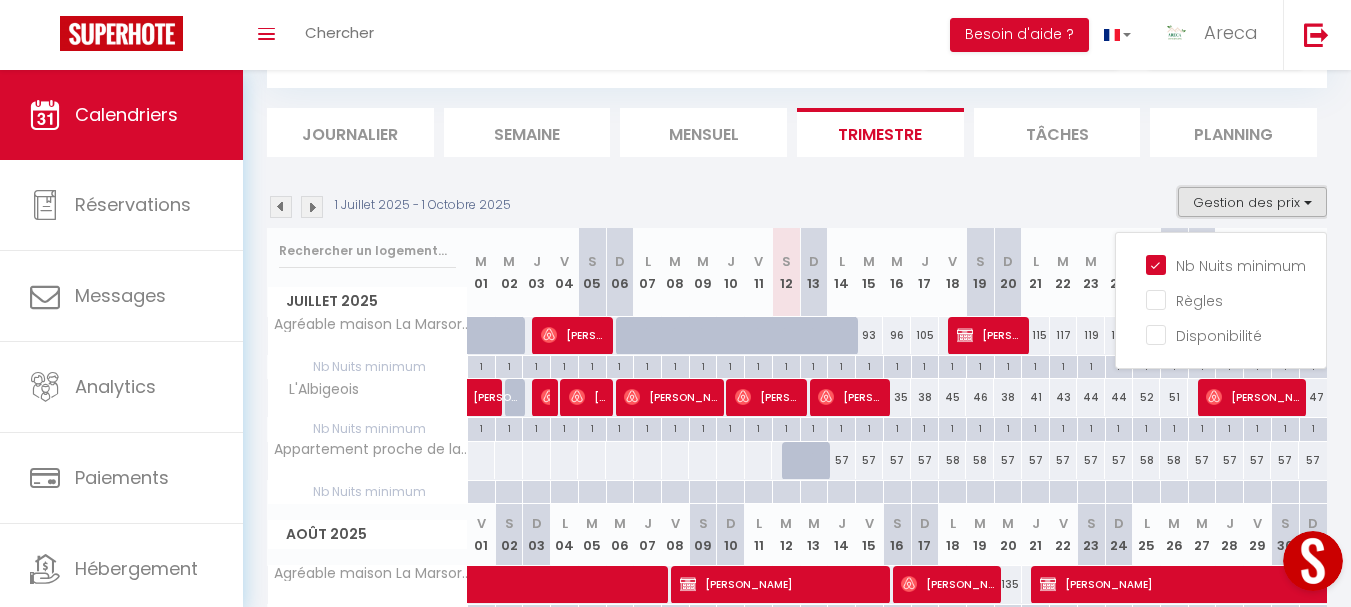 click on "Gestion des prix" at bounding box center [1252, 202] 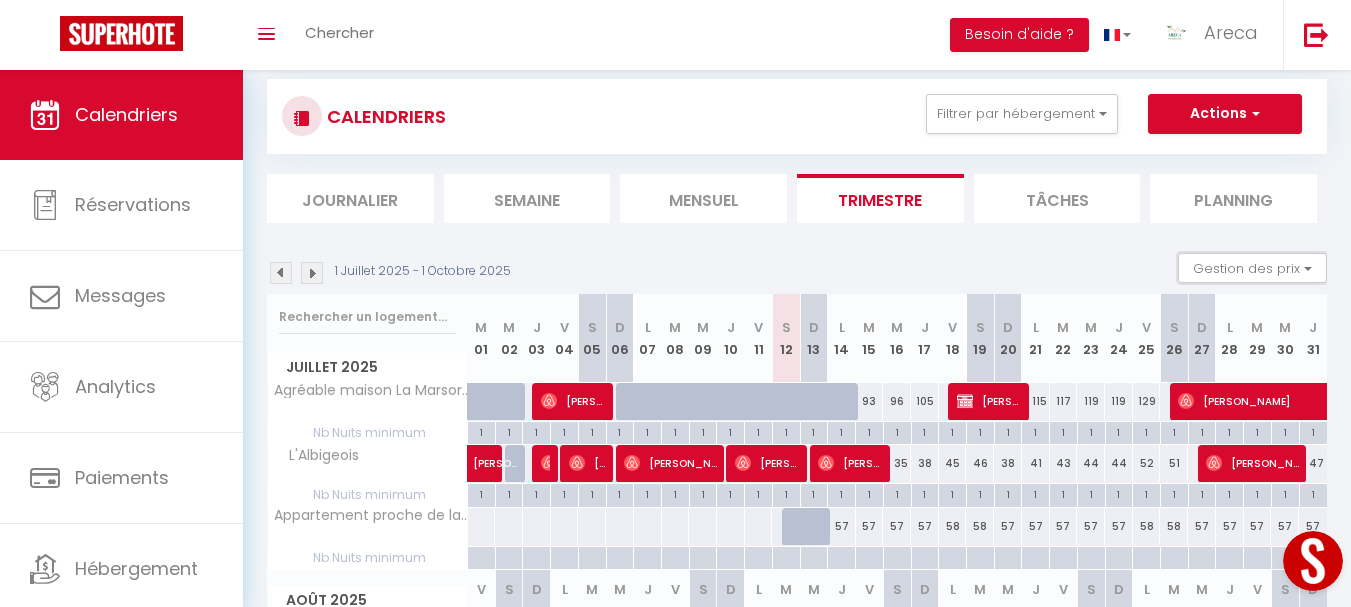 scroll, scrollTop: 0, scrollLeft: 0, axis: both 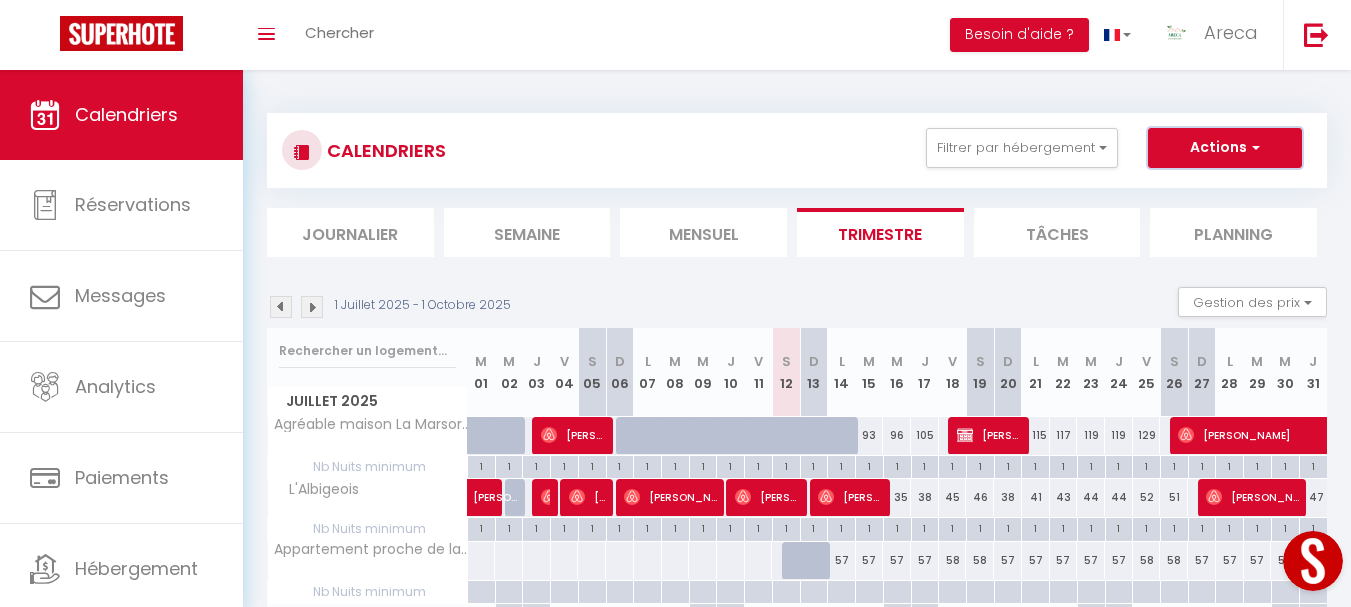 click on "Actions" at bounding box center [1225, 148] 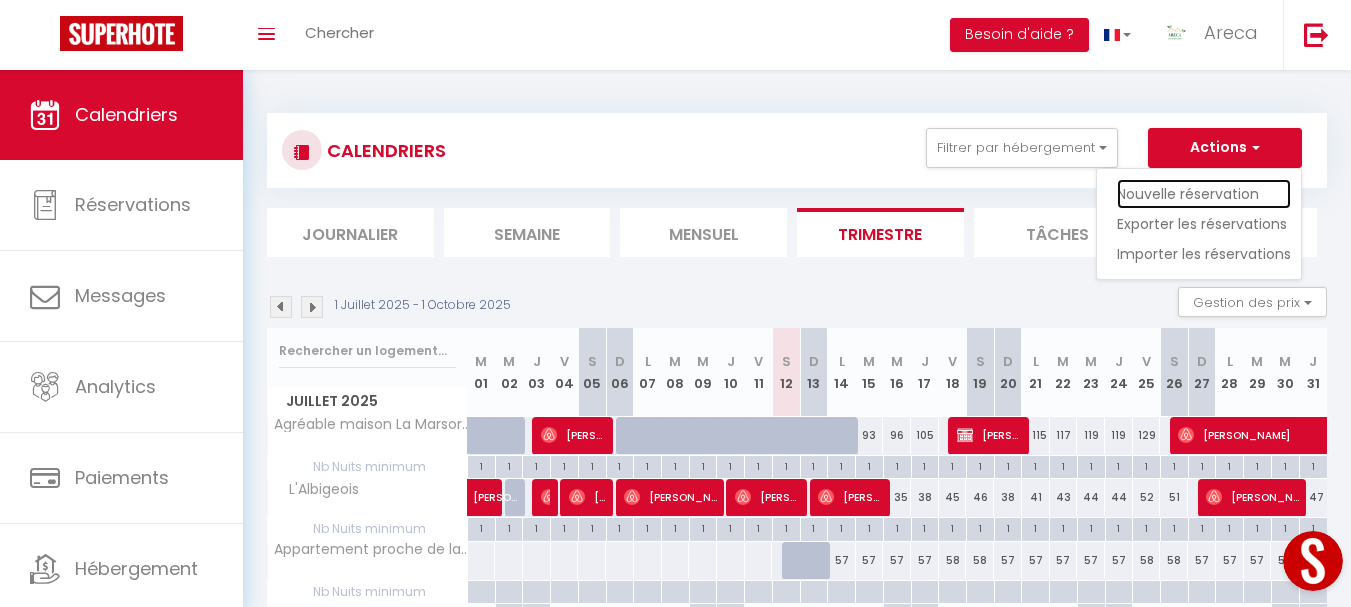 click on "Nouvelle réservation" at bounding box center [1204, 194] 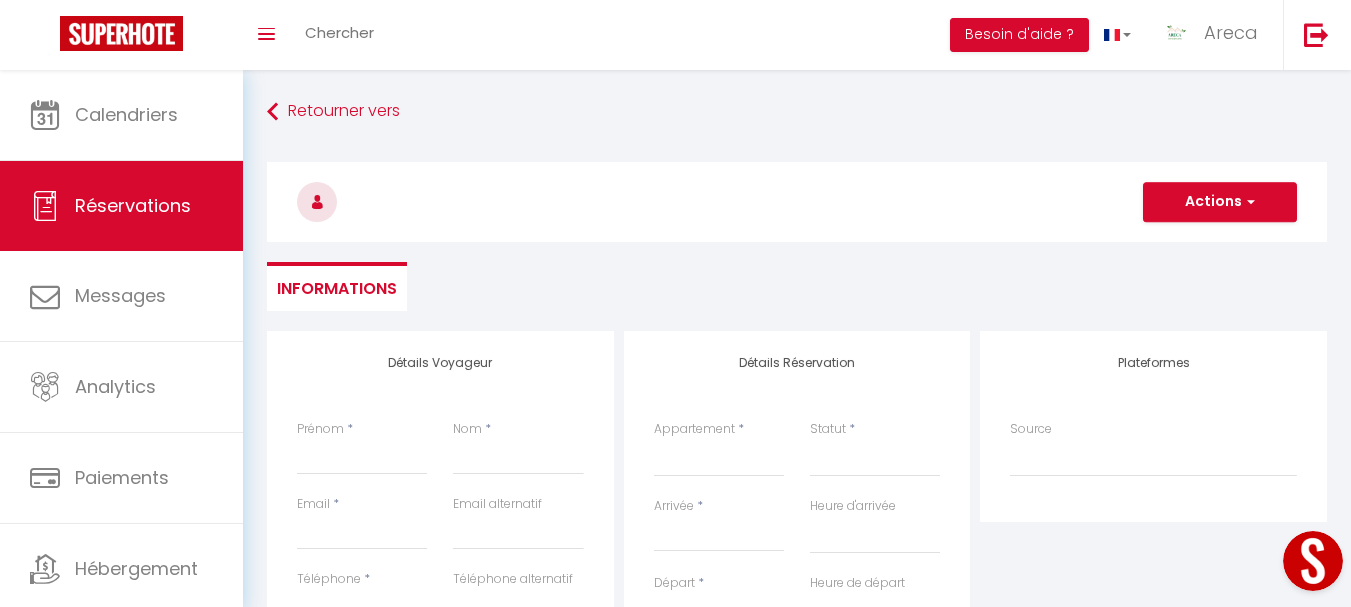 scroll, scrollTop: 100, scrollLeft: 0, axis: vertical 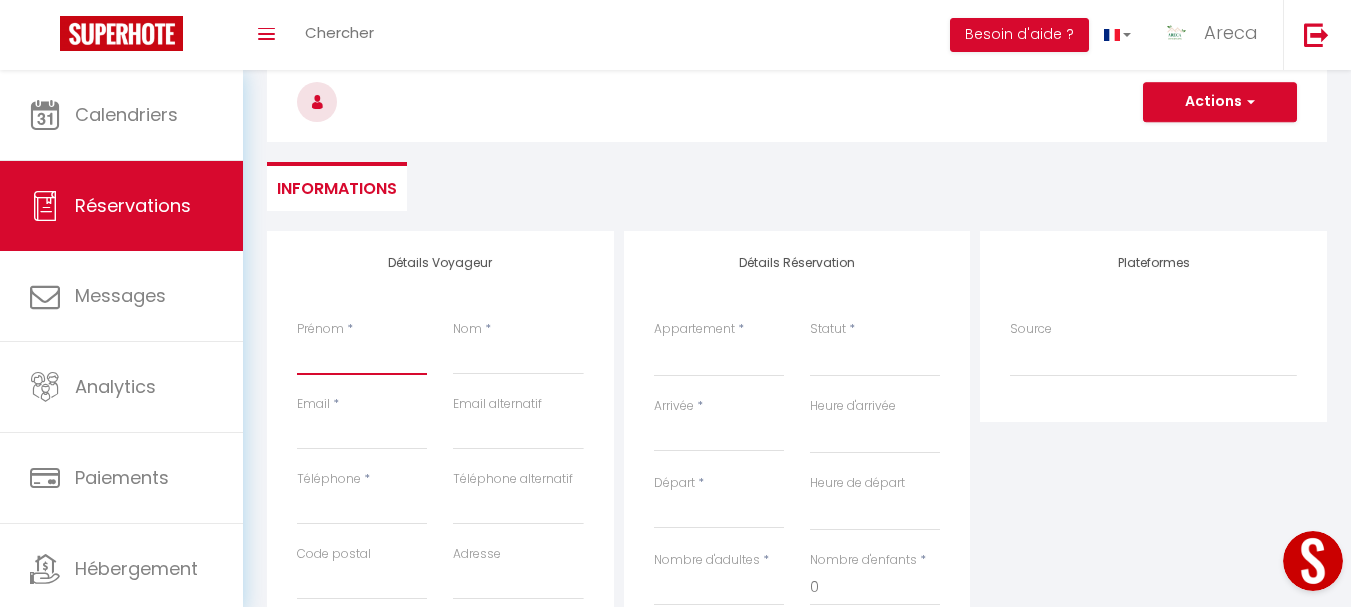 click on "Prénom" at bounding box center [362, 357] 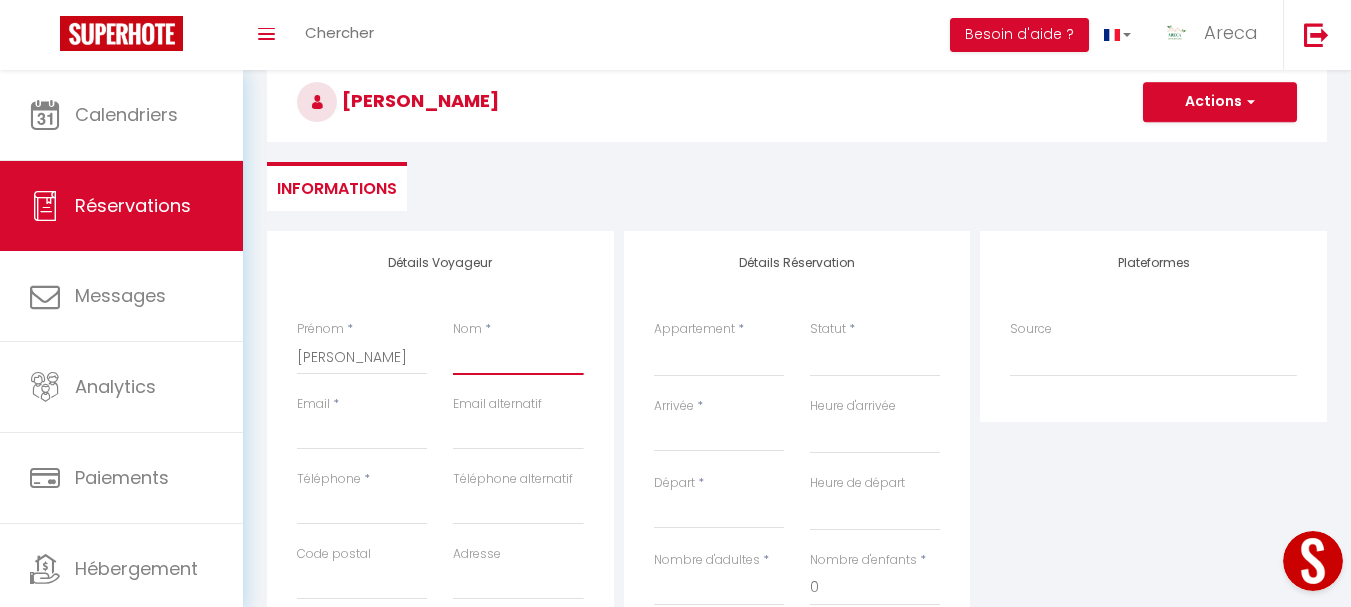 click on "Nom" at bounding box center [518, 357] 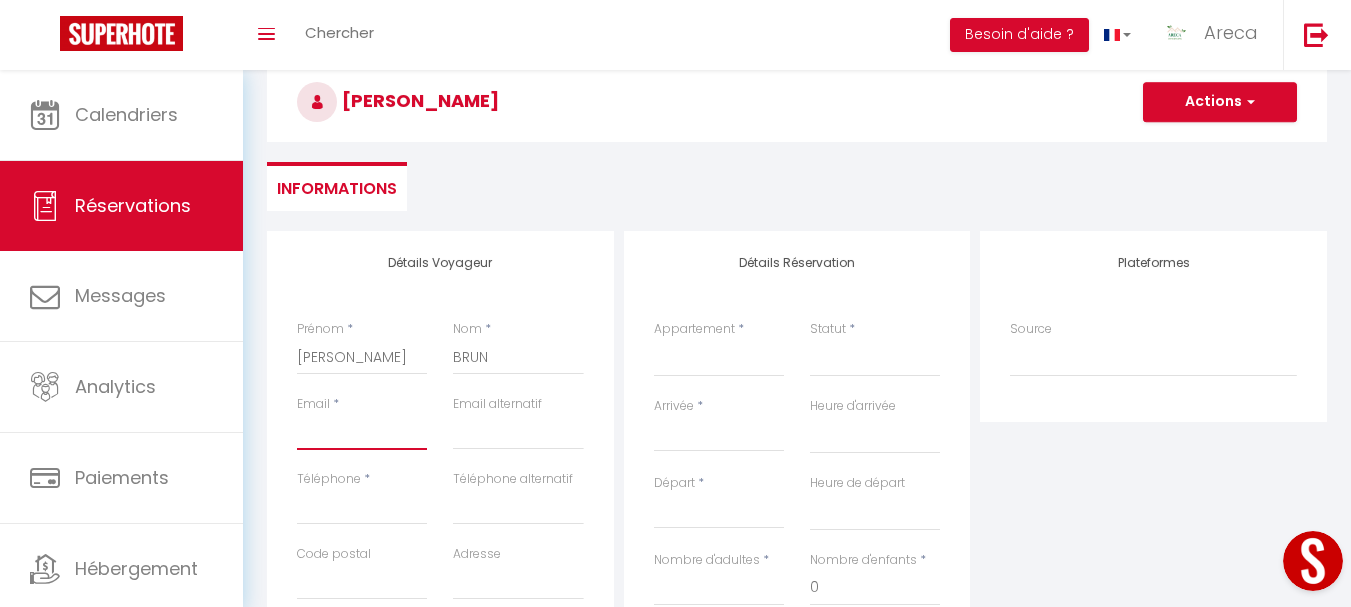 click on "Email client" at bounding box center (362, 432) 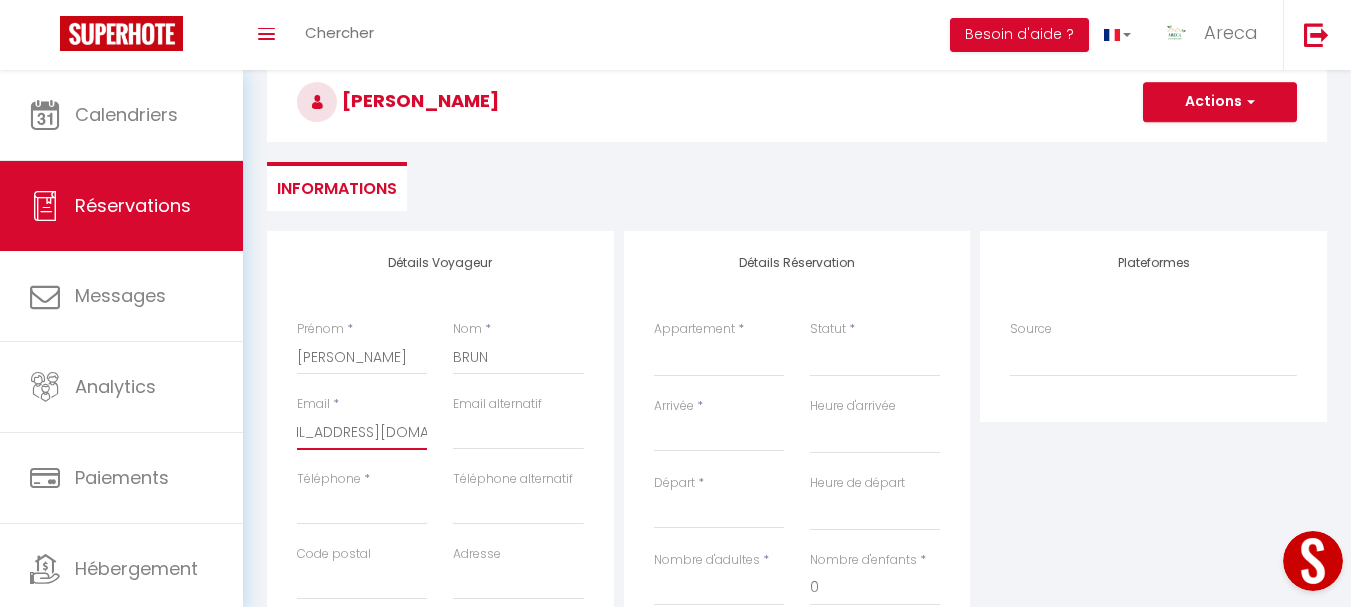 scroll, scrollTop: 0, scrollLeft: 44, axis: horizontal 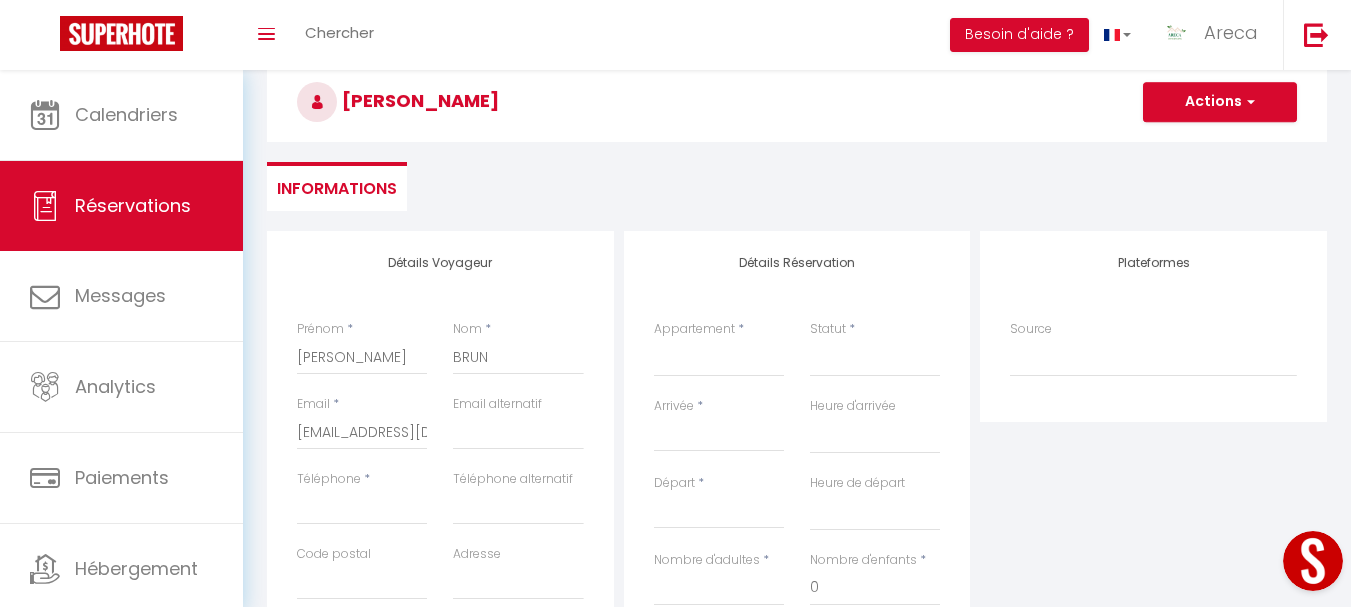click on "Plateformes    Source
Direct
Airbnb.com
Booking.com
Chalet montagne
Expedia
Gite de France
Homeaway
Homeaway iCal
Homeaway.com
Hotels.com
Housetrip.com
Ical" at bounding box center [1153, 588] 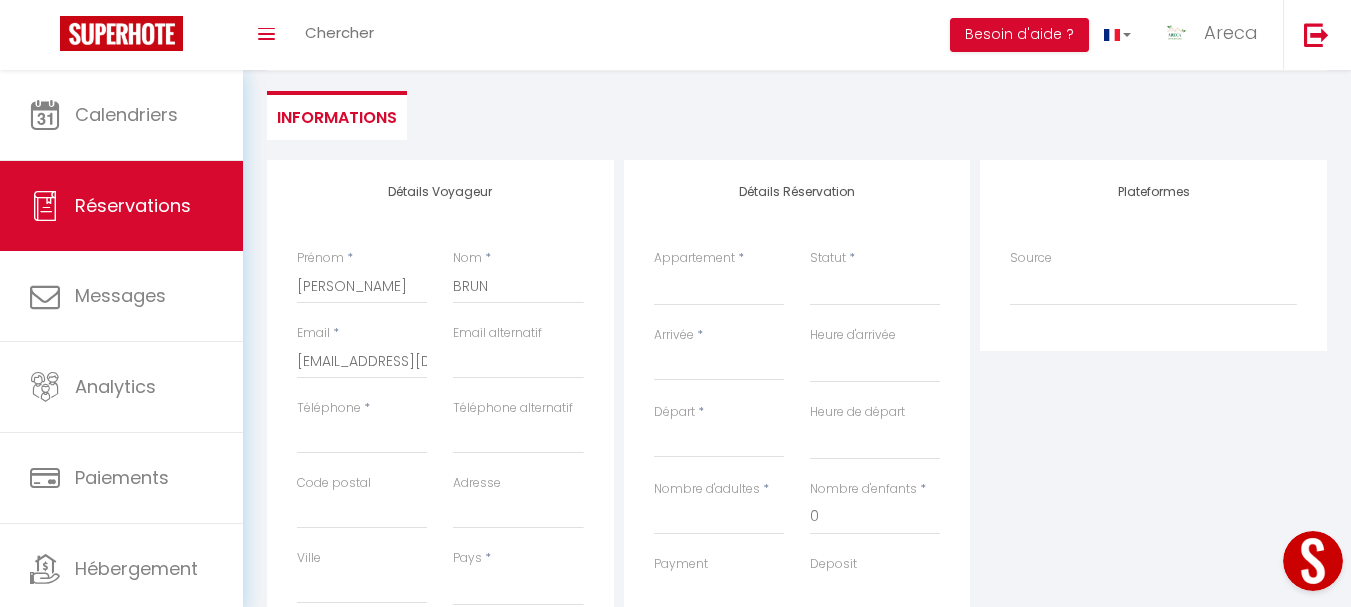 scroll, scrollTop: 200, scrollLeft: 0, axis: vertical 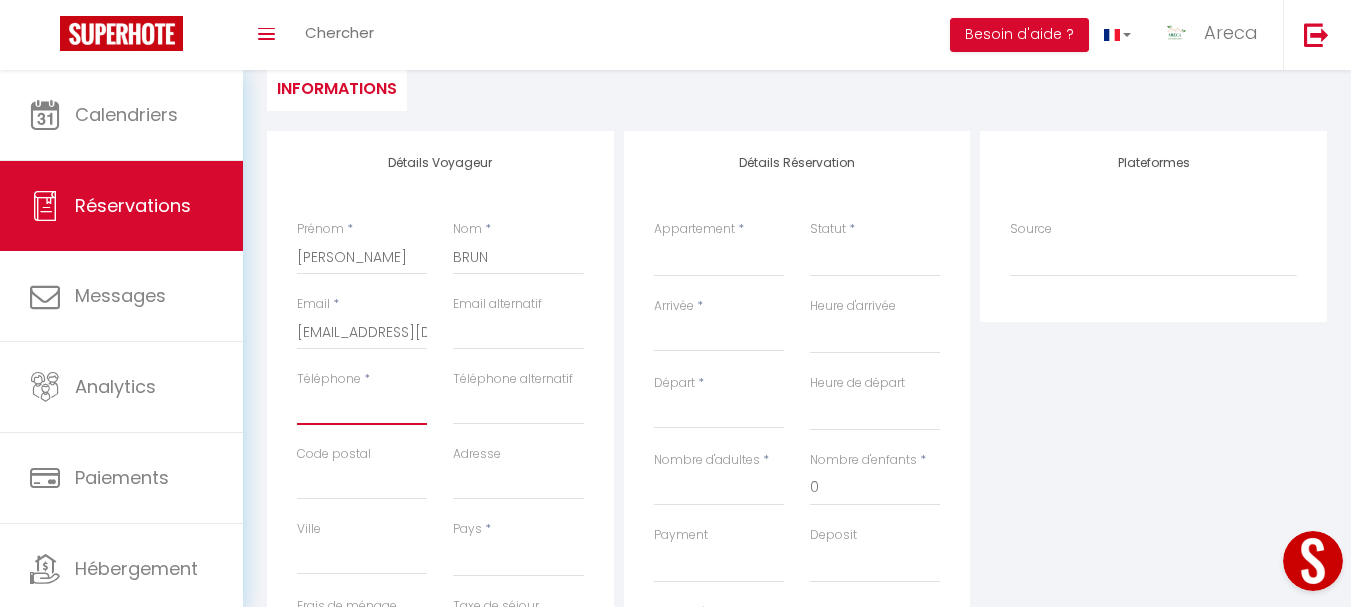 click on "Téléphone" at bounding box center (362, 407) 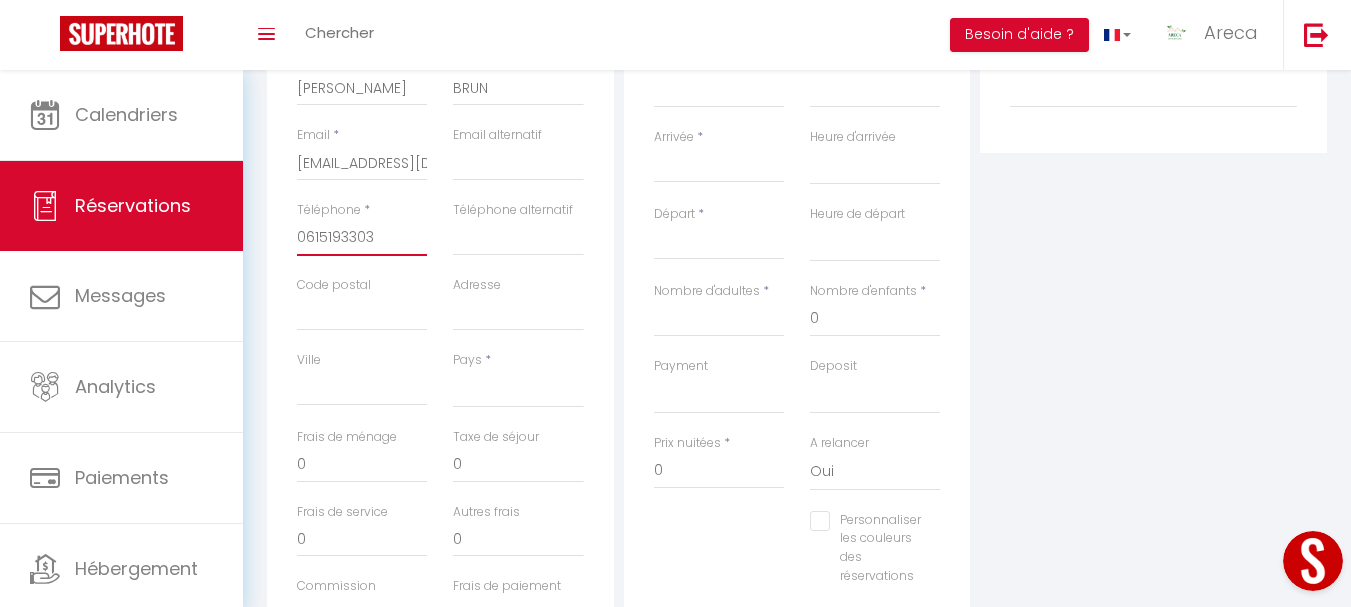 scroll, scrollTop: 400, scrollLeft: 0, axis: vertical 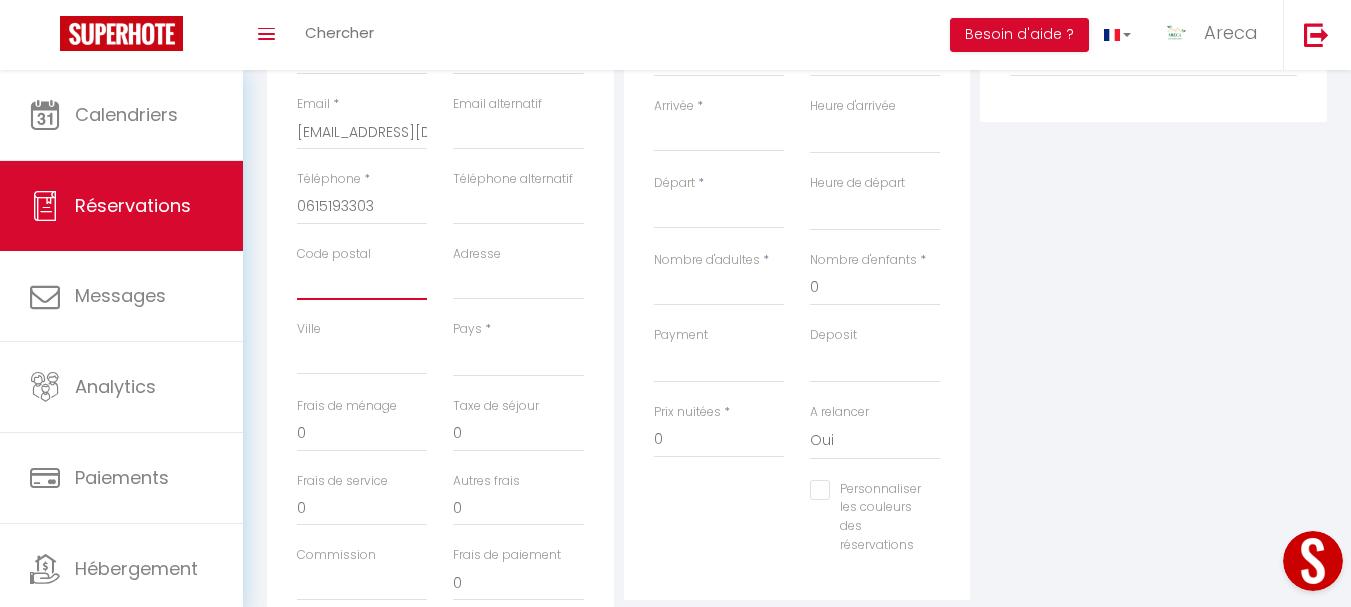 click on "Code postal" at bounding box center [362, 282] 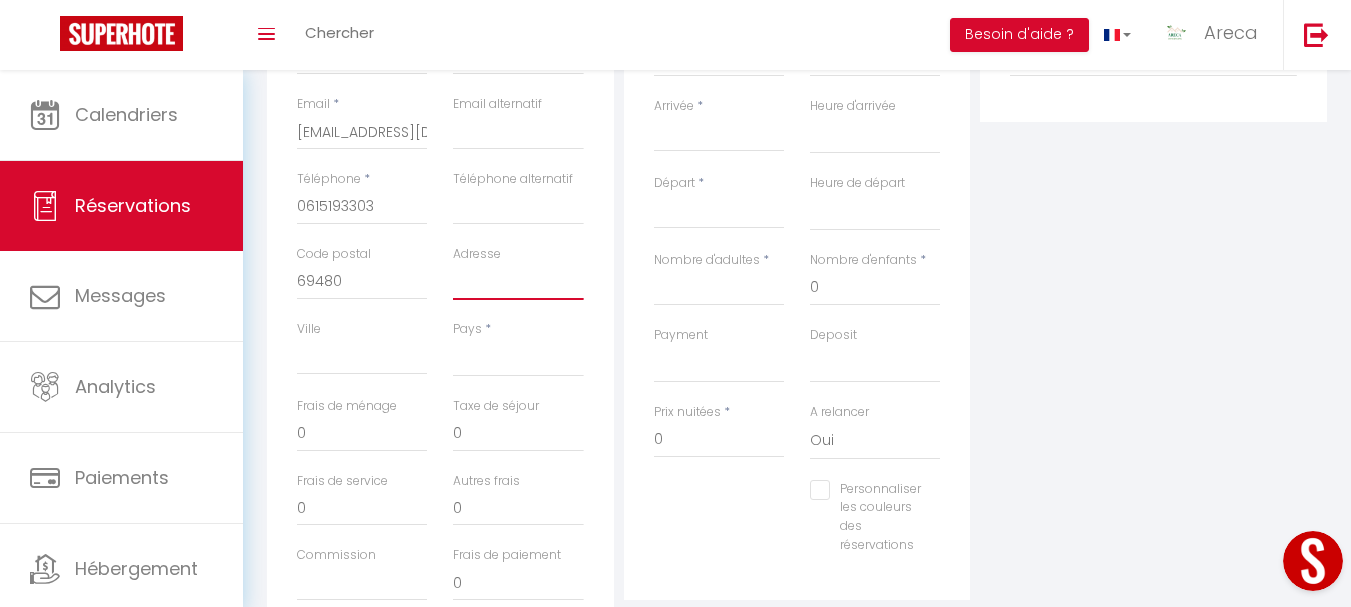 click on "Adresse" at bounding box center (518, 282) 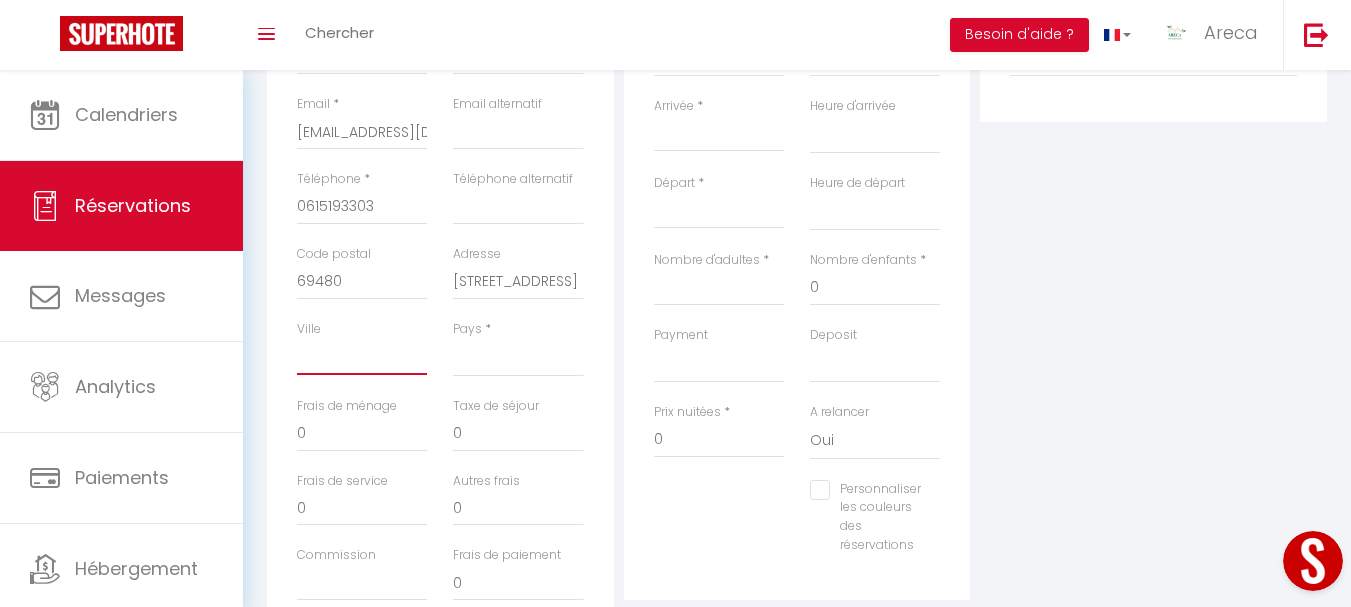 click on "Ville" at bounding box center [362, 357] 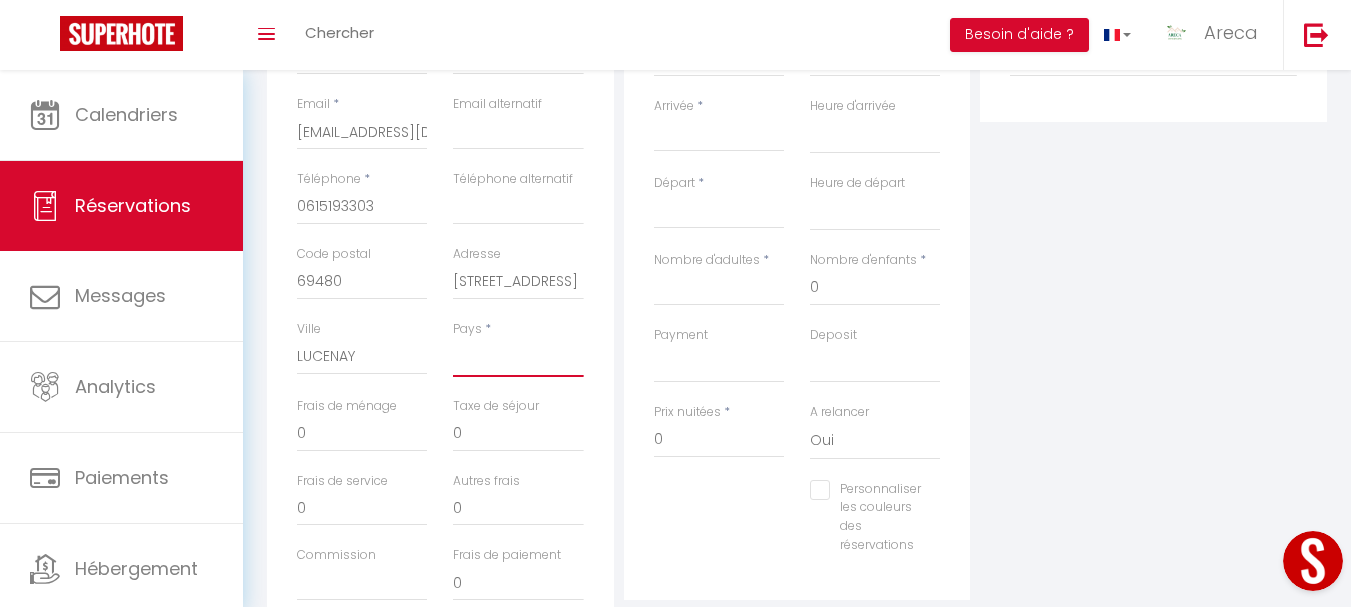 click on "France
Portugal
Afghanistan
Albania
Algeria
American Samoa
Andorra
Angola
Anguilla
Antarctica
Antigua and Barbuda
Argentina
Armenia
Aruba
Australia
Austria
Azerbaijan
Bahamas
Bahrain
Bangladesh
Barbados
Belarus
Belgium
Belize" at bounding box center (518, 358) 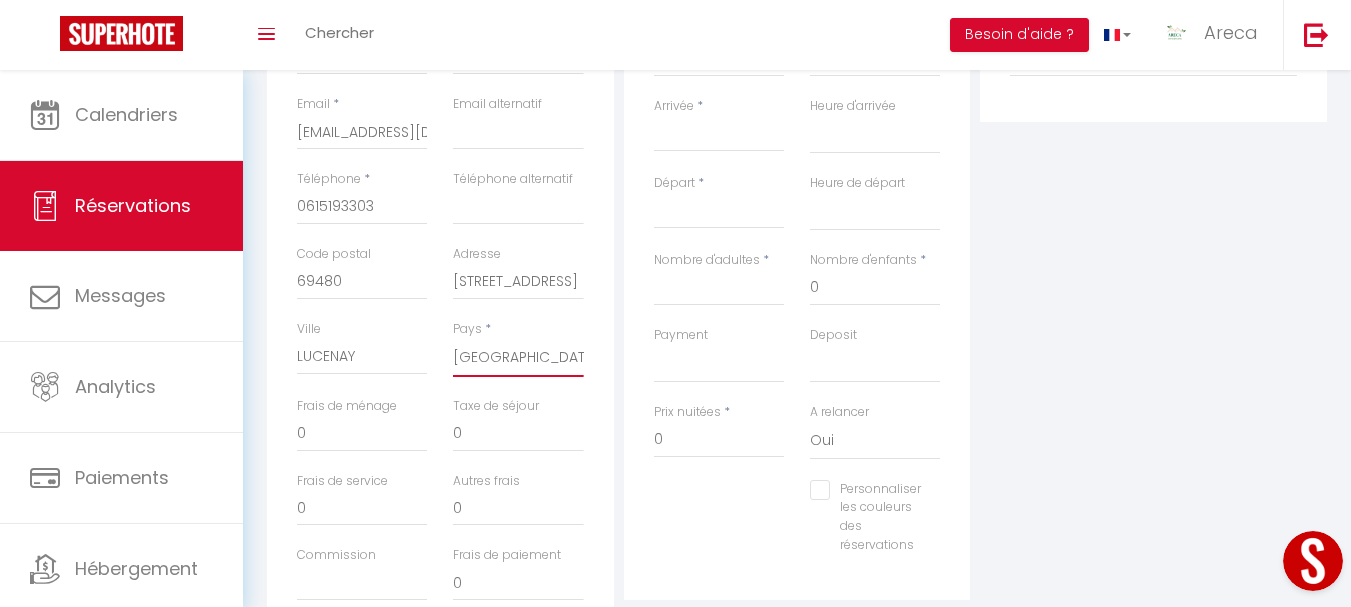 click on "France
Portugal
Afghanistan
Albania
Algeria
American Samoa
Andorra
Angola
Anguilla
Antarctica
Antigua and Barbuda
Argentina
Armenia
Aruba
Australia
Austria
Azerbaijan
Bahamas
Bahrain
Bangladesh
Barbados
Belarus
Belgium
Belize" at bounding box center (518, 358) 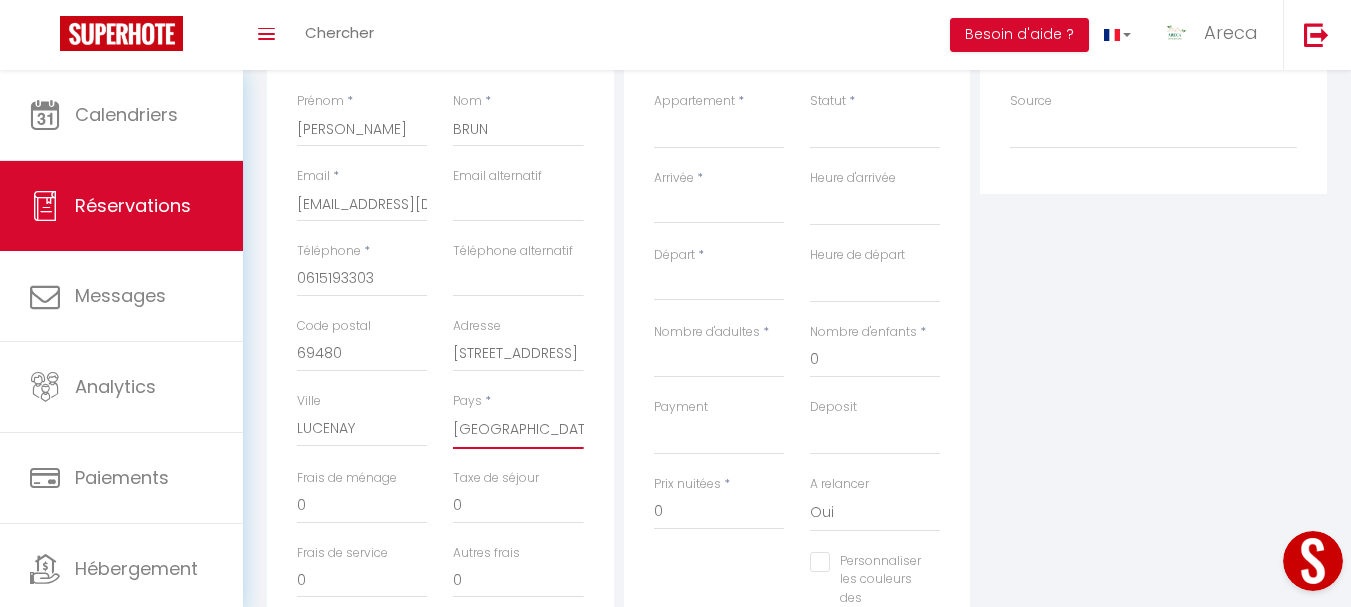 scroll, scrollTop: 179, scrollLeft: 0, axis: vertical 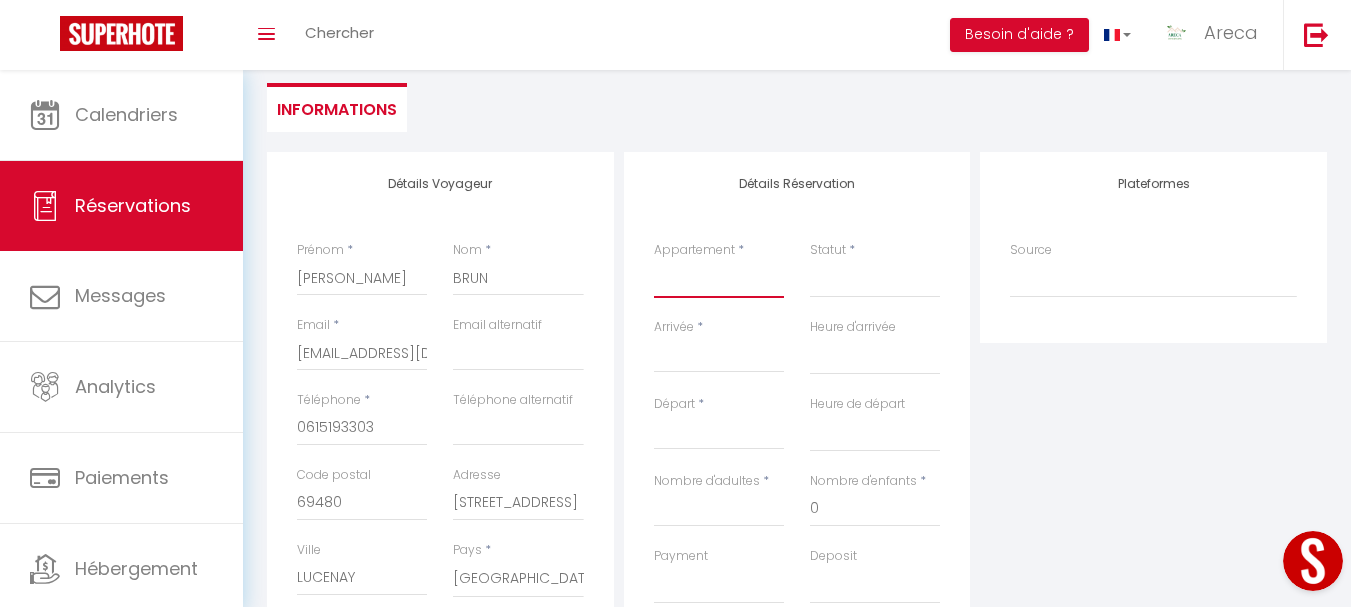 click on "Appartement proche de la nature L'Albigeois Agréable maison La Marsoracle - proche d'Albi" at bounding box center [719, 279] 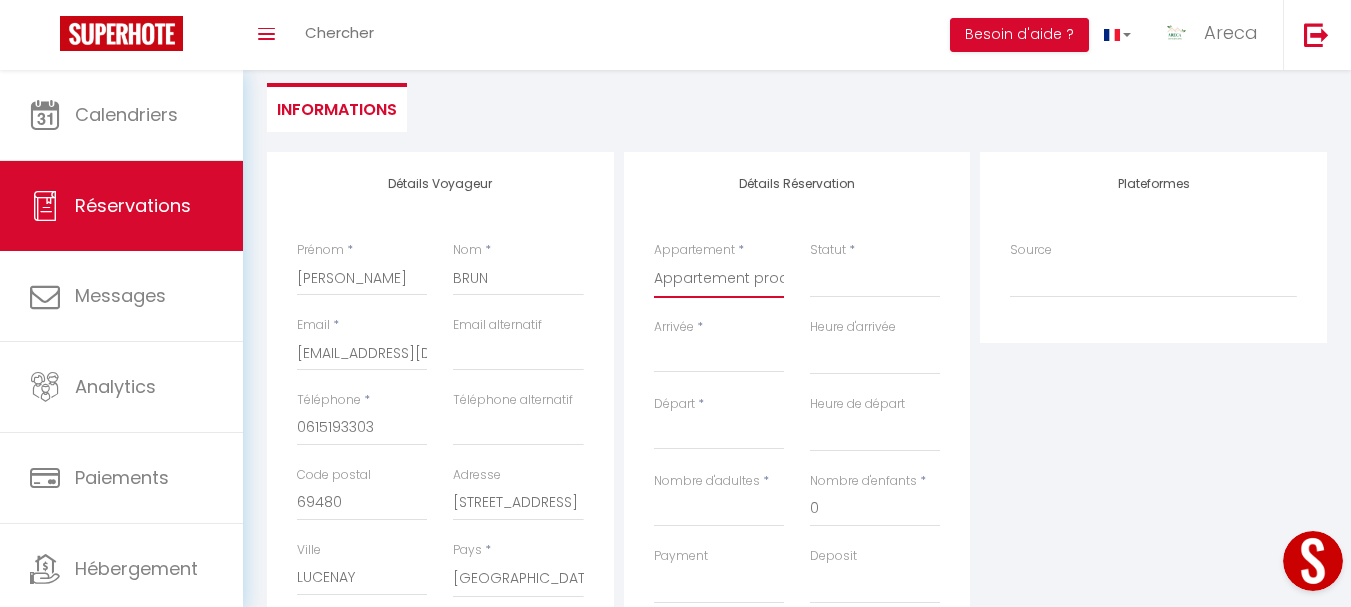 click on "Appartement proche de la nature L'Albigeois Agréable maison La Marsoracle - proche d'Albi" at bounding box center (719, 279) 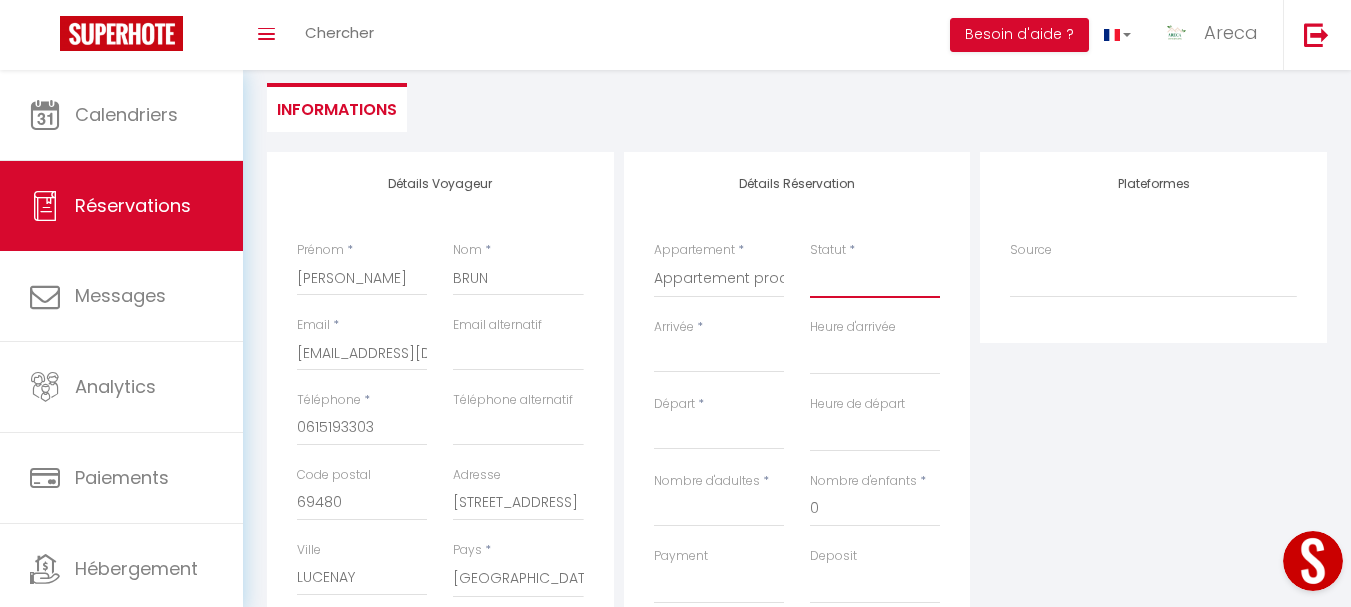 click on "Confirmé Non Confirmé Annulé Annulé par le voyageur No Show Request" at bounding box center (875, 279) 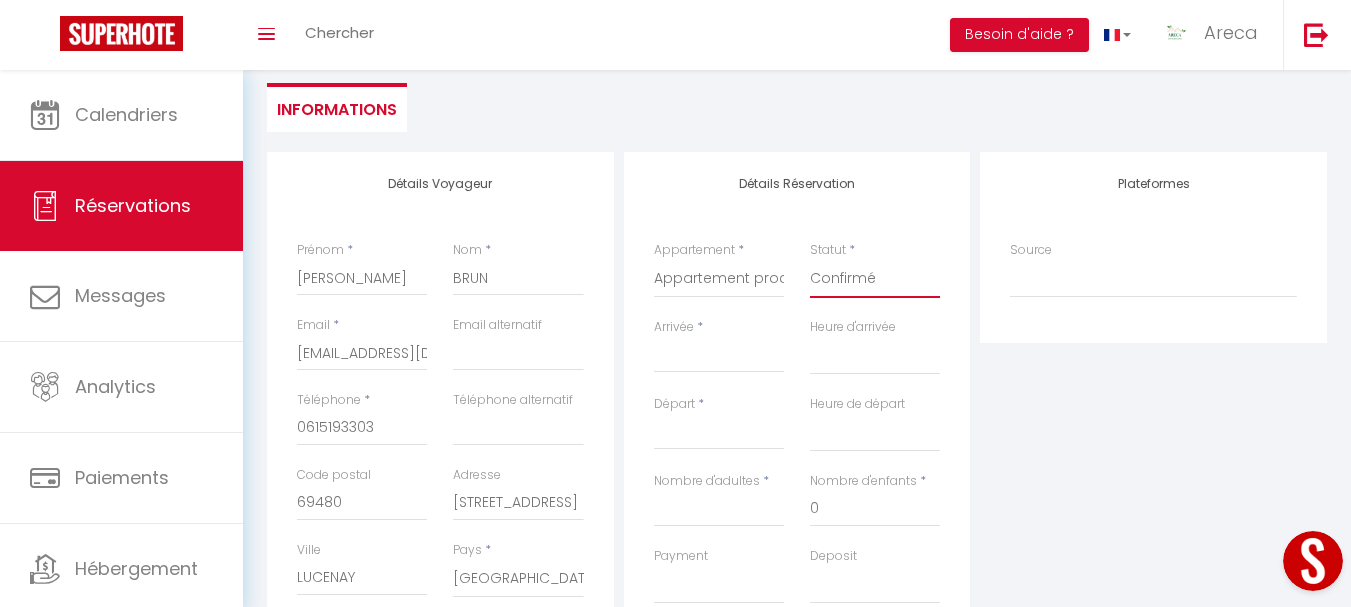 click on "Confirmé Non Confirmé Annulé Annulé par le voyageur No Show Request" at bounding box center [875, 279] 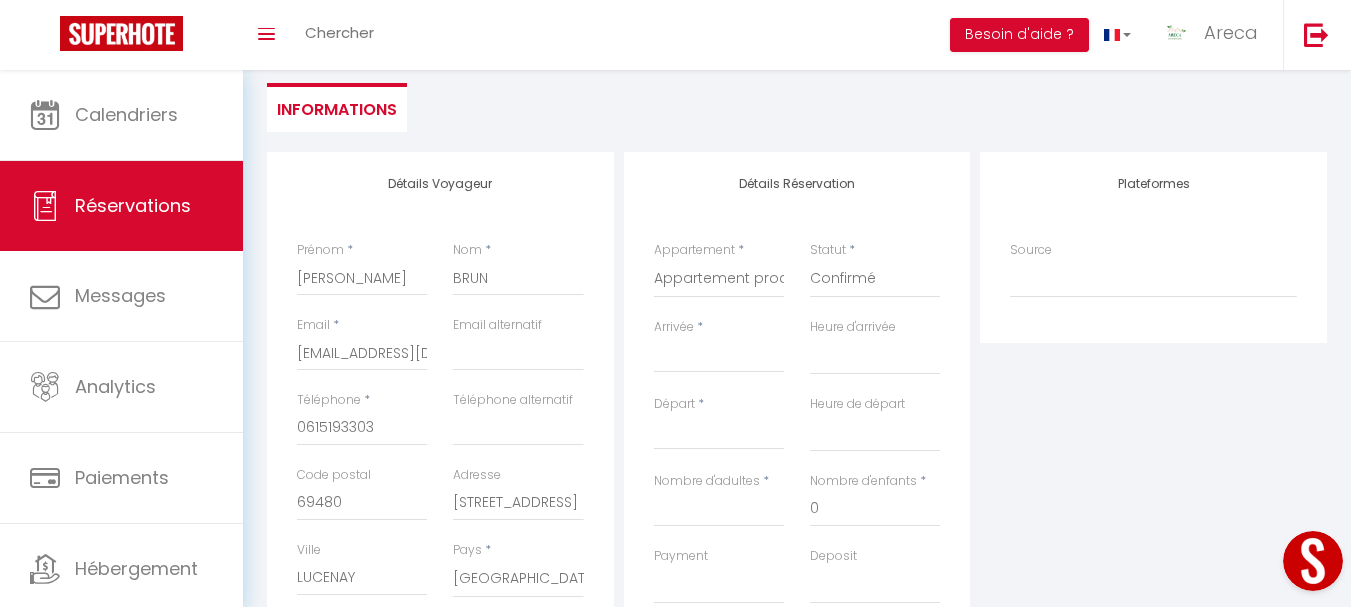 click on "Arrivée" at bounding box center (719, 357) 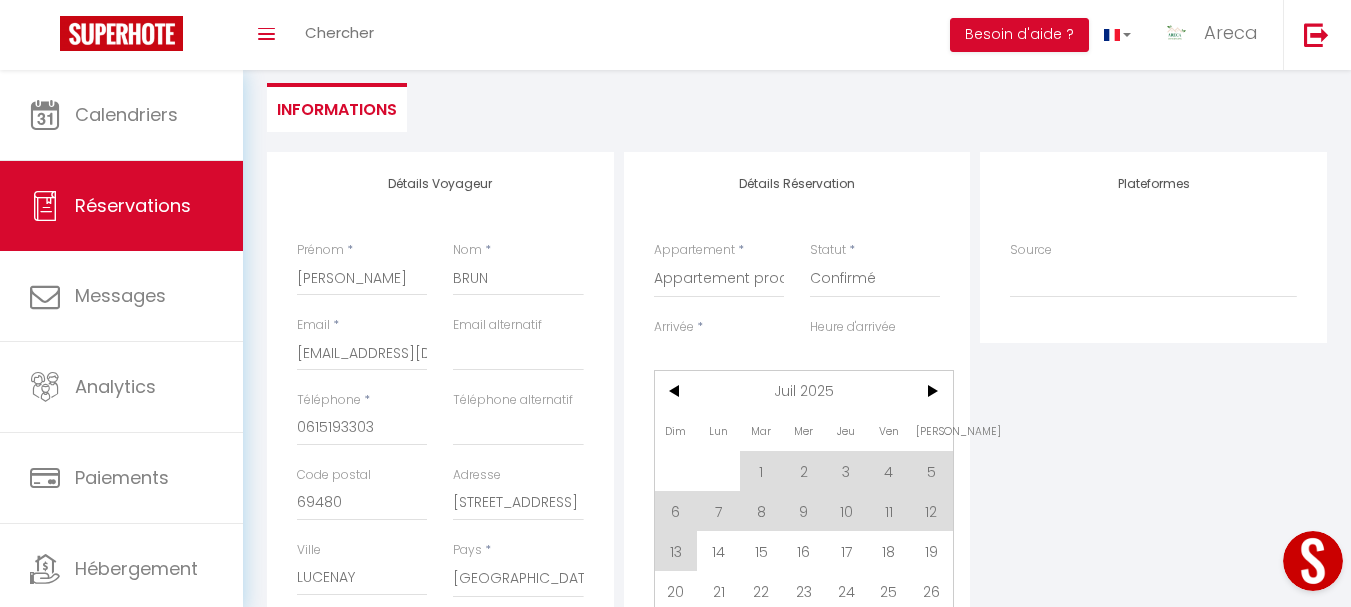 scroll, scrollTop: 279, scrollLeft: 0, axis: vertical 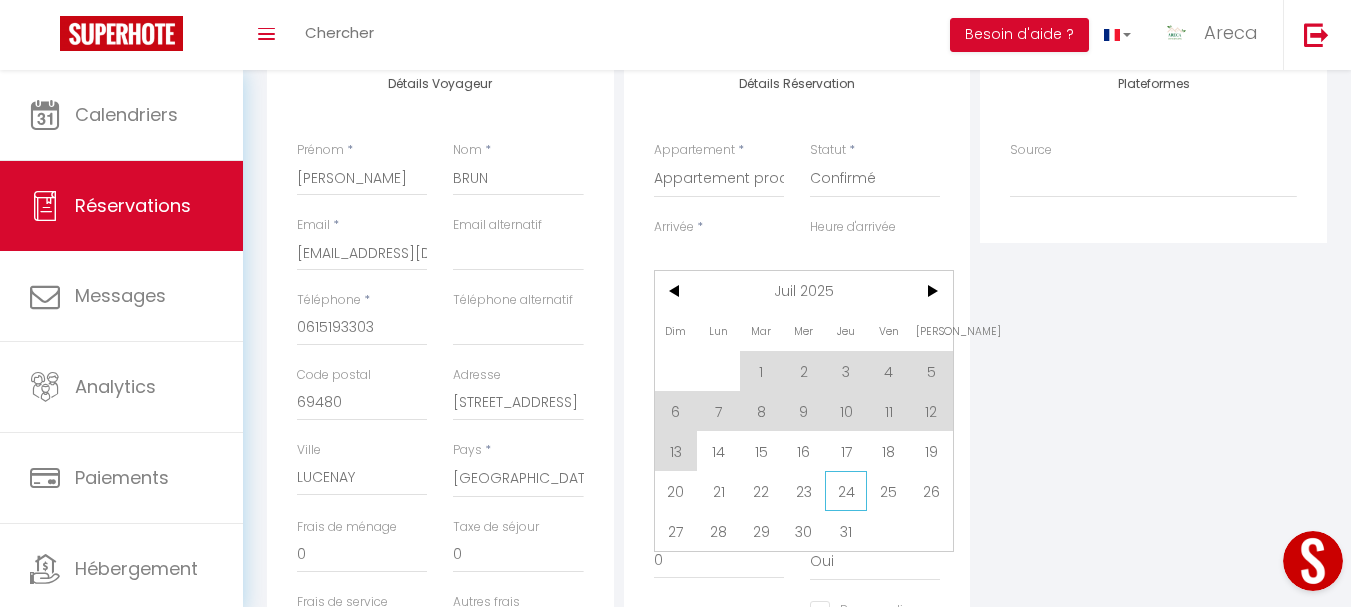 click on "24" at bounding box center (846, 491) 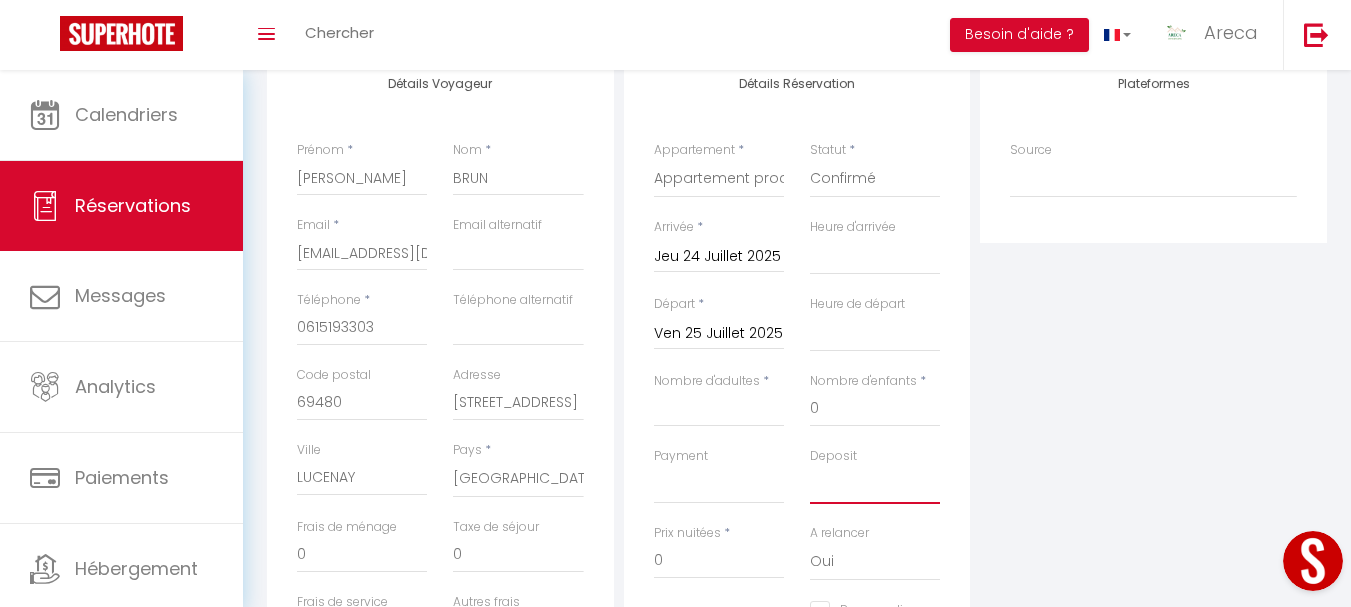 click on "OK   KO" at bounding box center (875, 485) 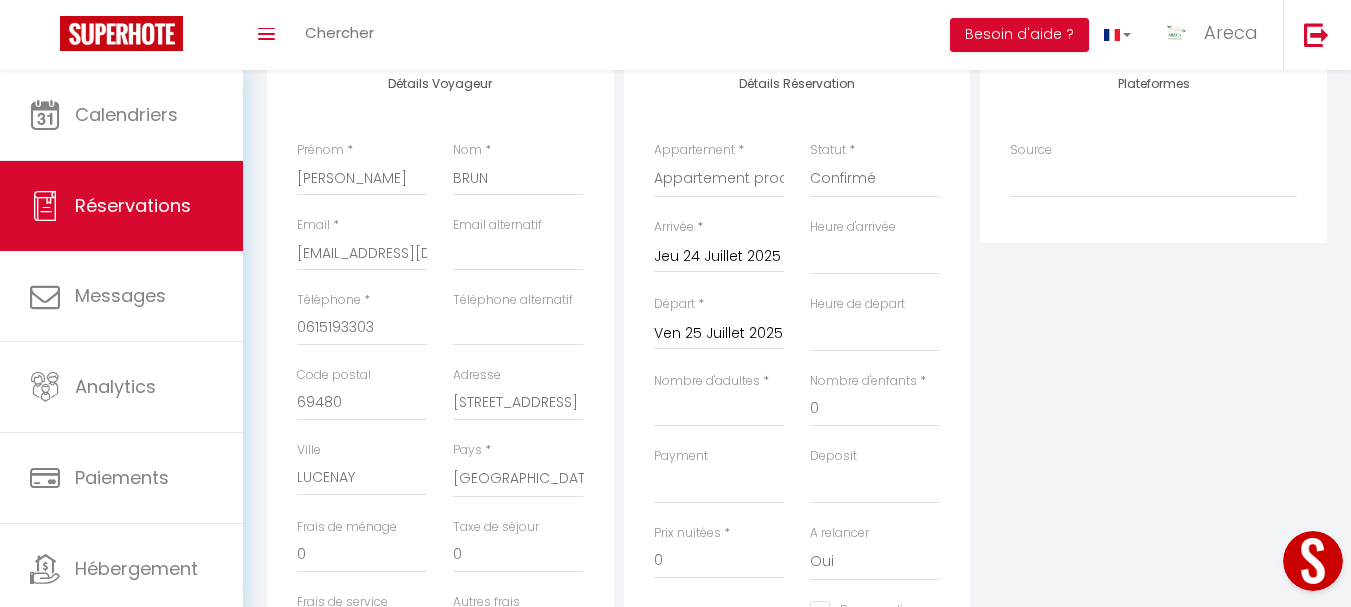 click on "Plateformes    Source
Direct
Airbnb.com
Booking.com
Chalet montagne
Expedia
Gite de France
Homeaway
Homeaway iCal
Homeaway.com
Hotels.com
Housetrip.com
Ical" at bounding box center (1153, 409) 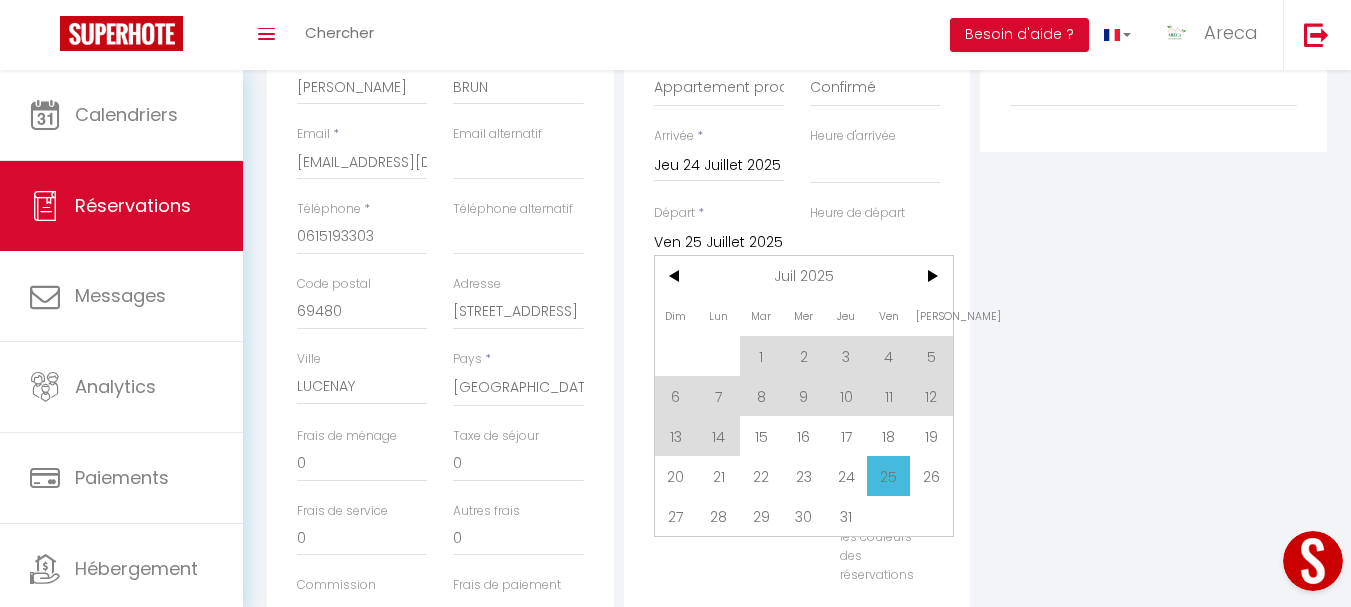 scroll, scrollTop: 379, scrollLeft: 0, axis: vertical 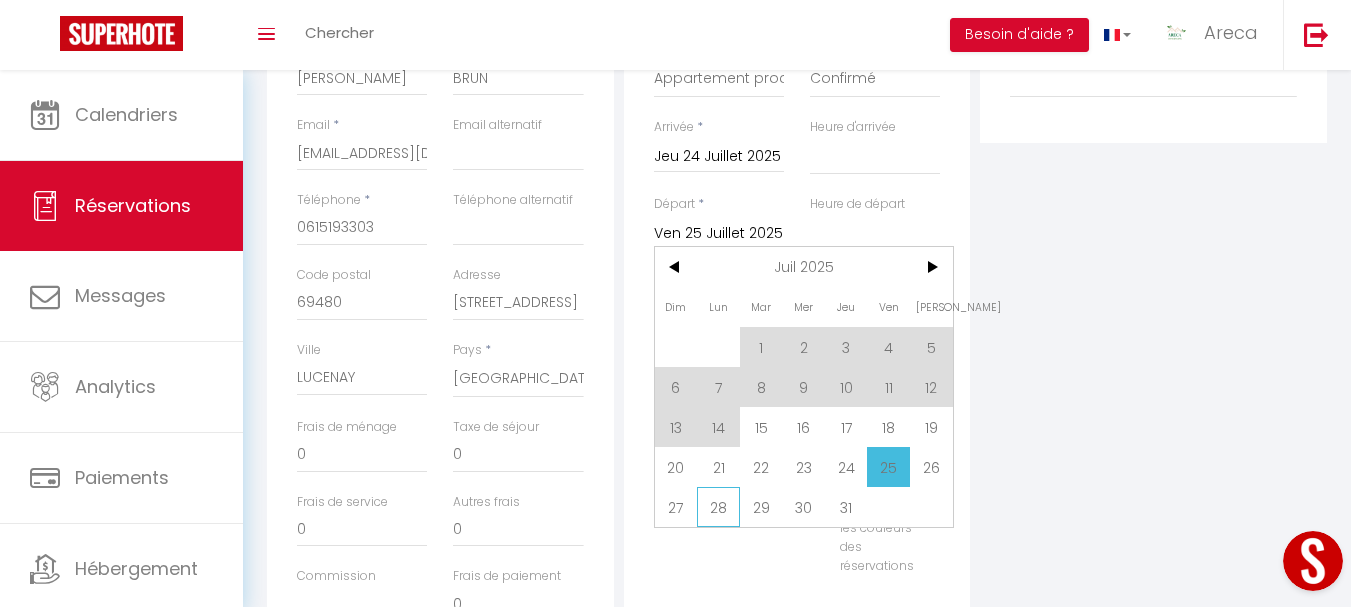 click on "28" at bounding box center [718, 507] 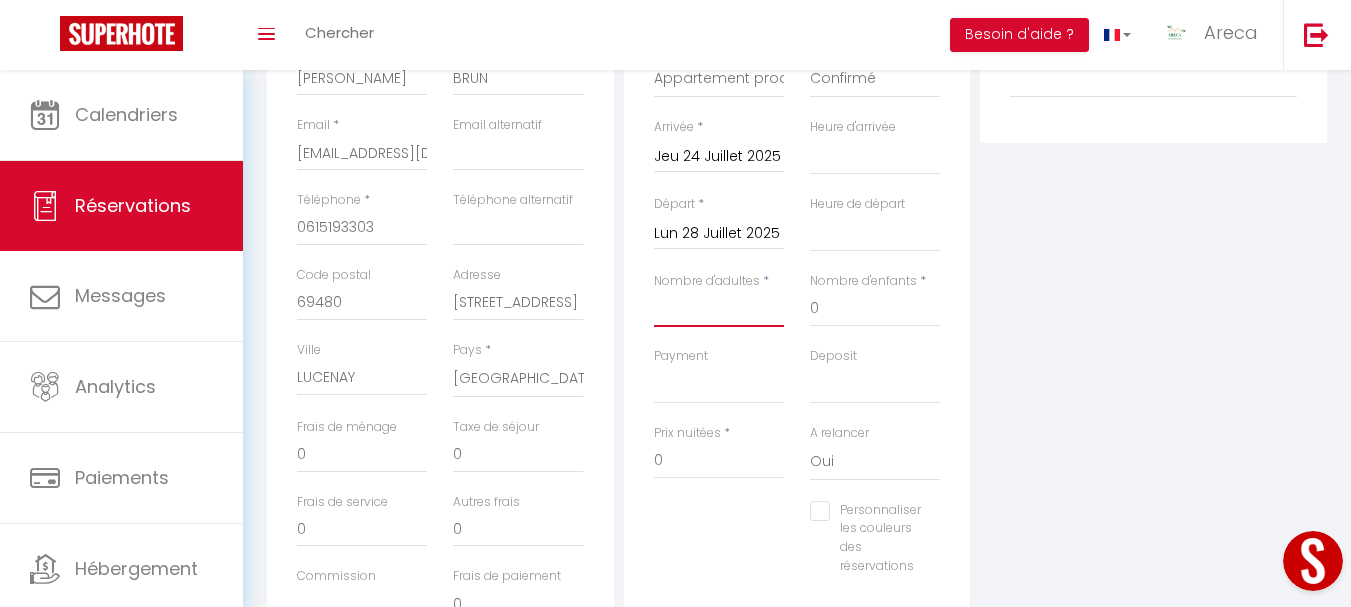 click on "Nombre d'adultes" at bounding box center [719, 309] 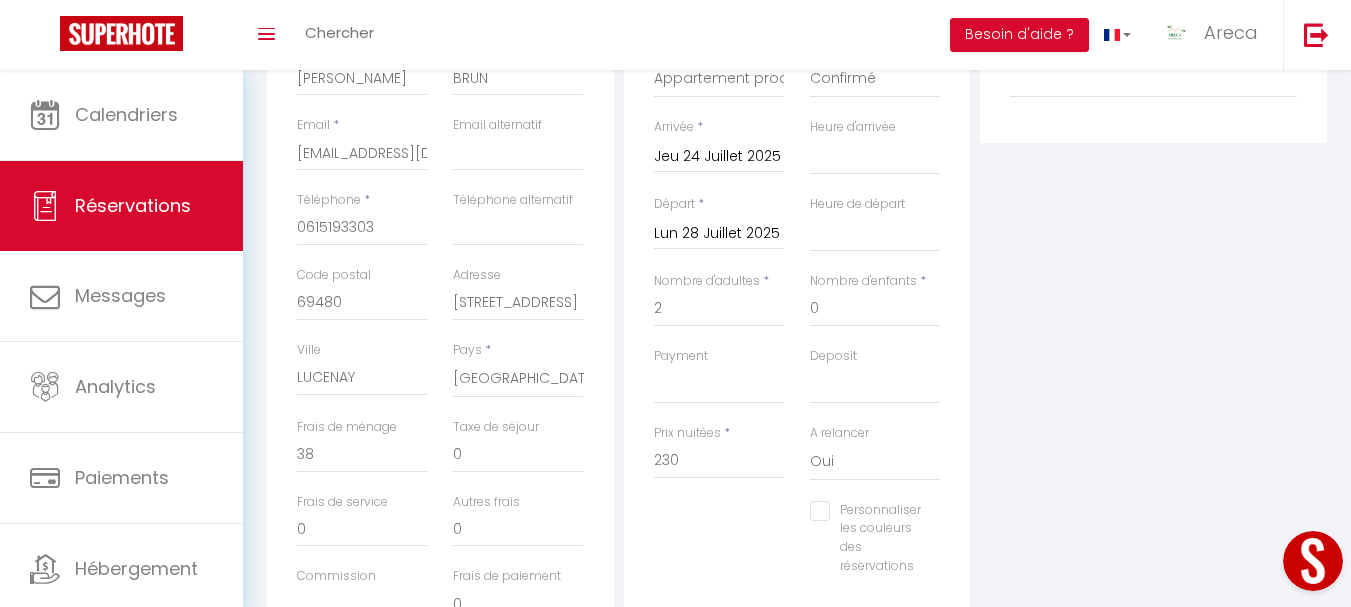click on "Plateformes    Source
Direct
Airbnb.com
Booking.com
Chalet montagne
Expedia
Gite de France
Homeaway
Homeaway iCal
Homeaway.com
Hotels.com
Housetrip.com
Ical" at bounding box center [1153, 309] 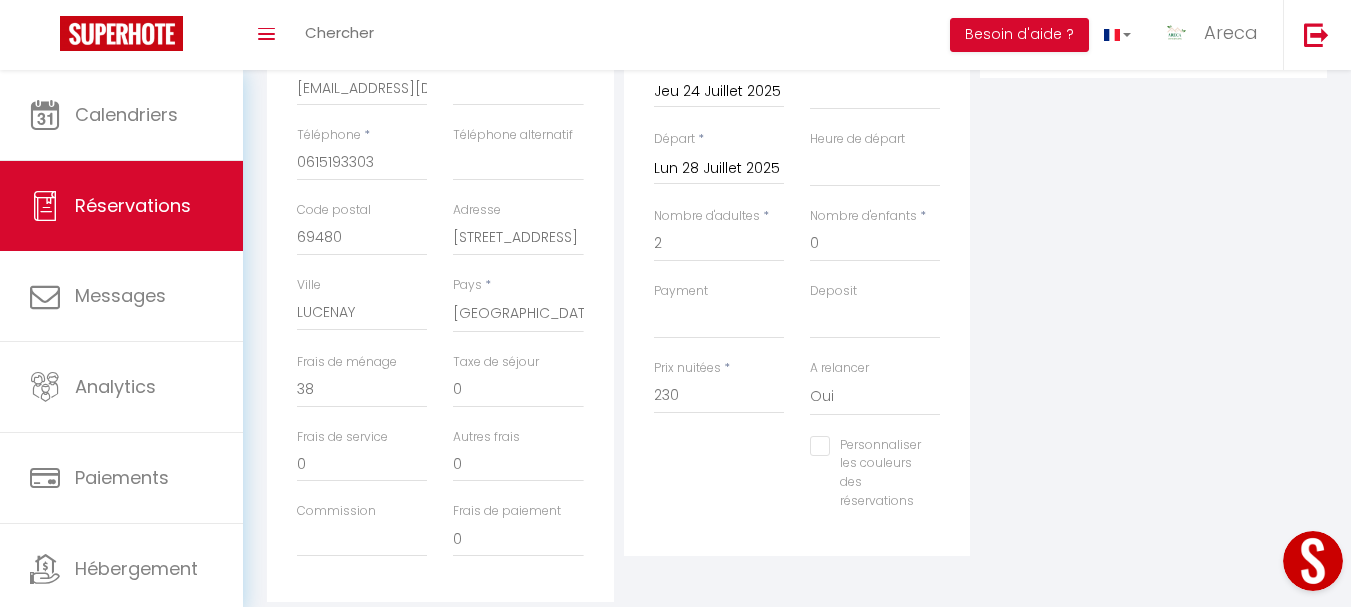 scroll, scrollTop: 479, scrollLeft: 0, axis: vertical 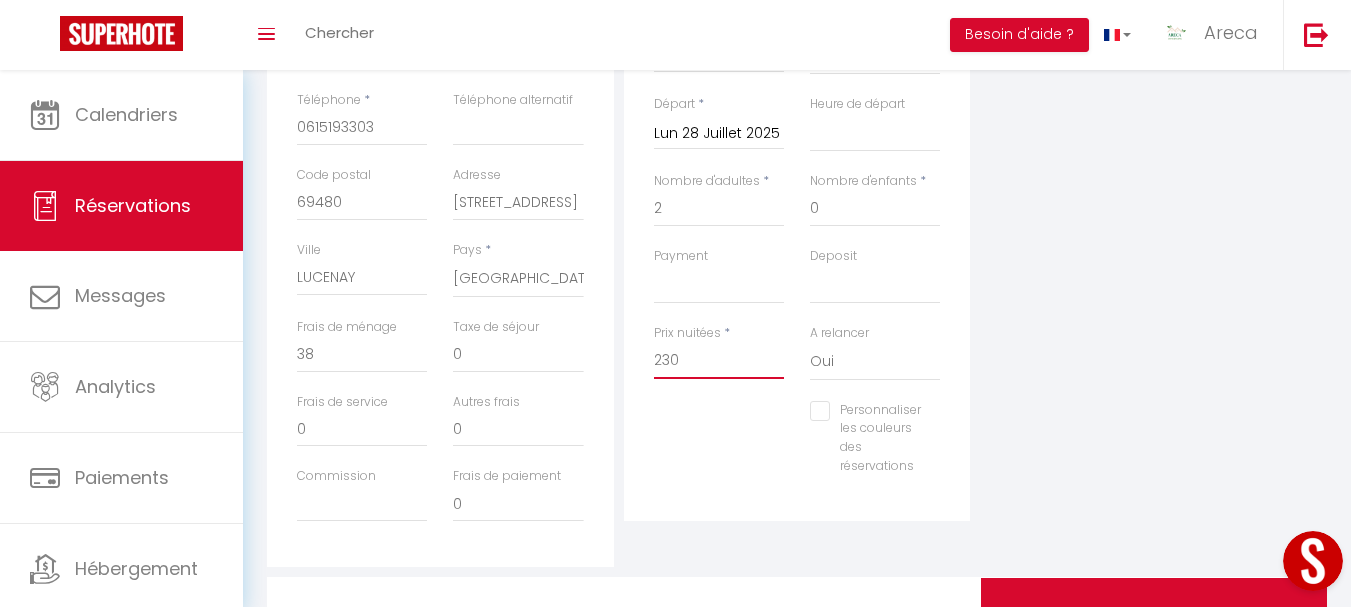 click on "230" at bounding box center [719, 361] 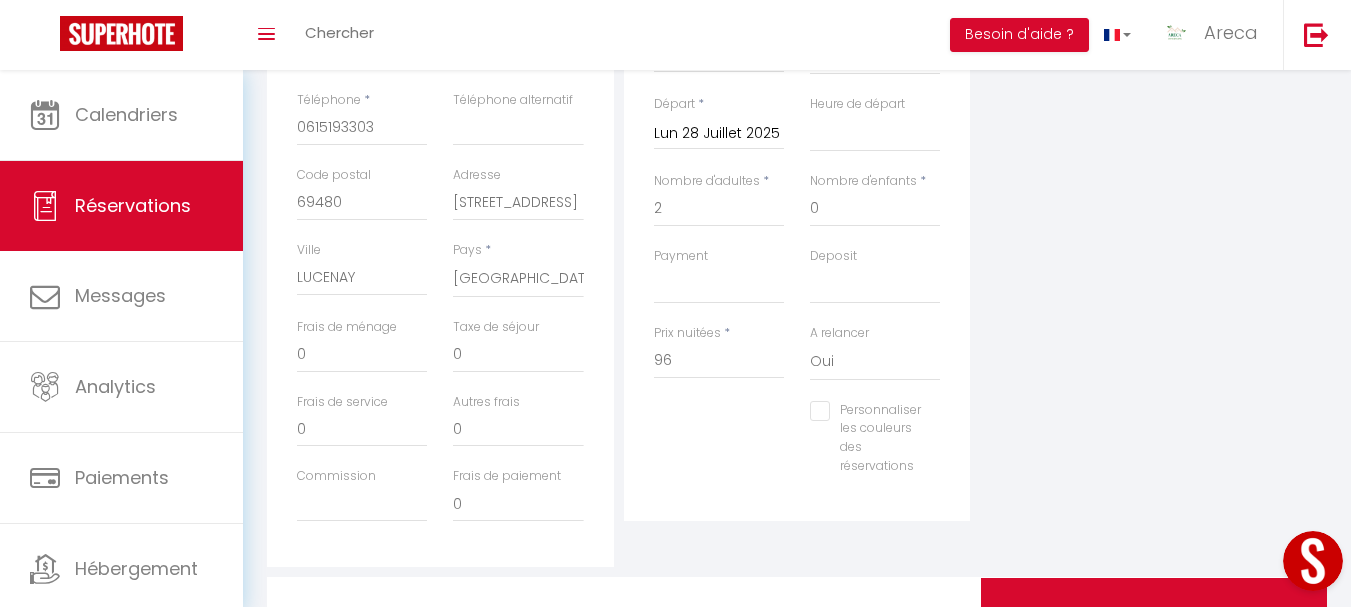 click on "Plateformes    Source
Direct
Airbnb.com
Booking.com
Chalet montagne
Expedia
Gite de France
Homeaway
Homeaway iCal
Homeaway.com
Hotels.com
Housetrip.com
Ical" at bounding box center [1153, 209] 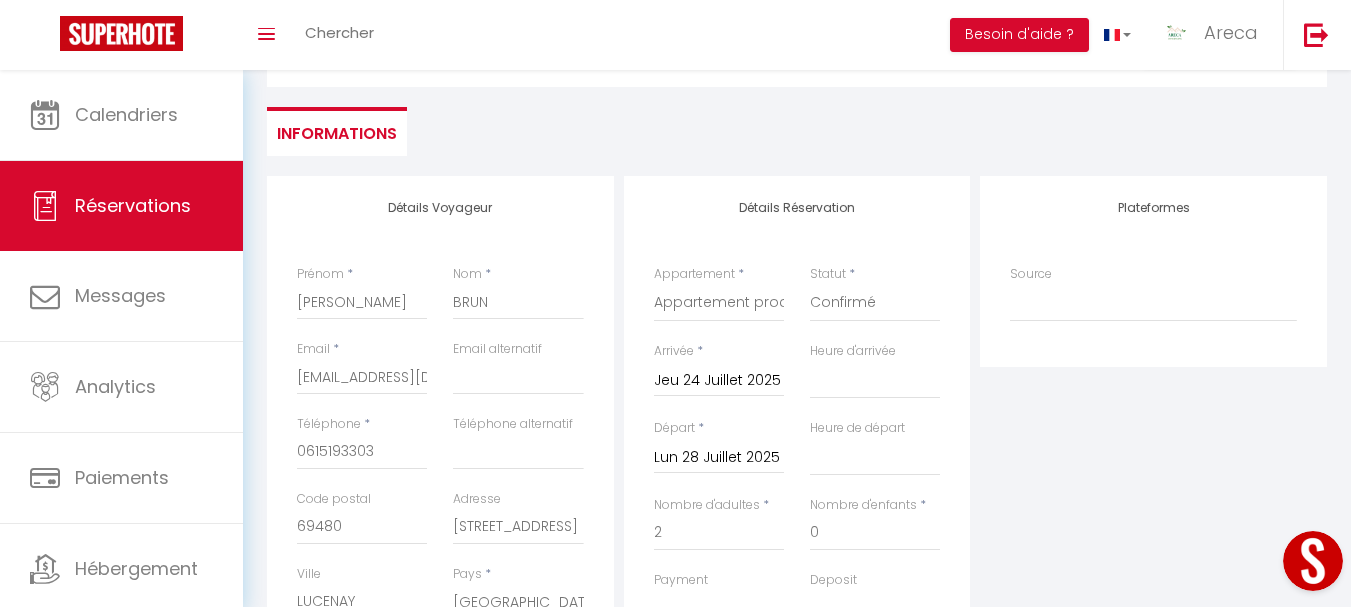 scroll, scrollTop: 0, scrollLeft: 0, axis: both 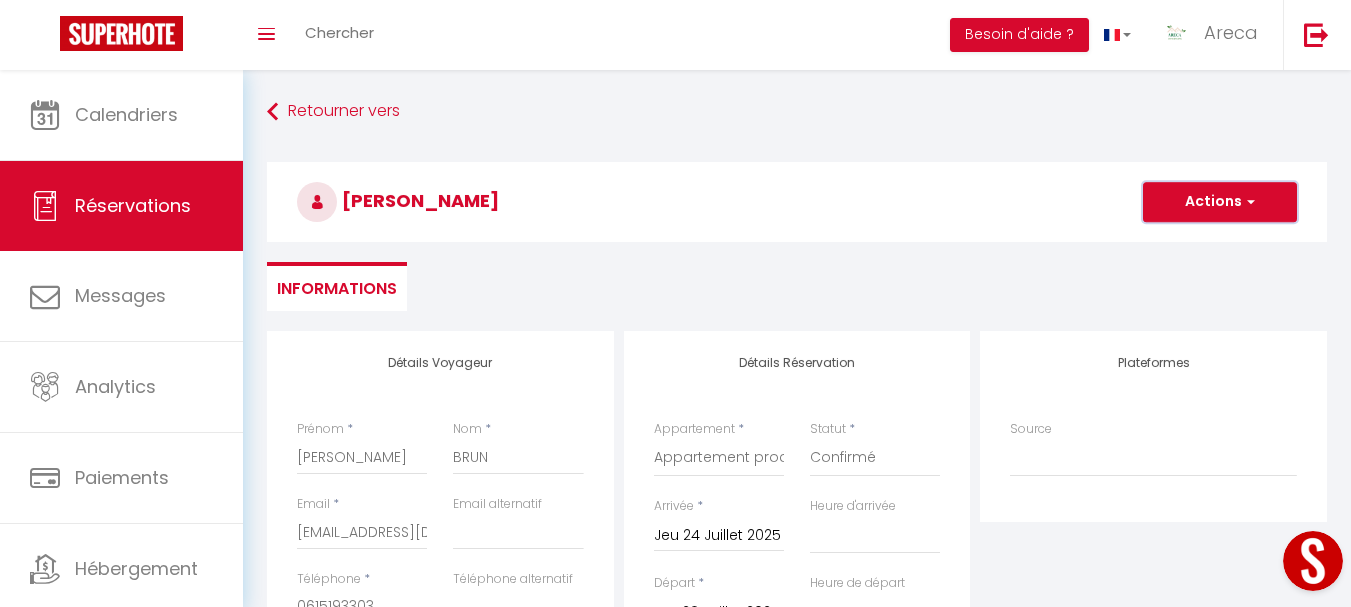 click on "Actions" at bounding box center [1220, 202] 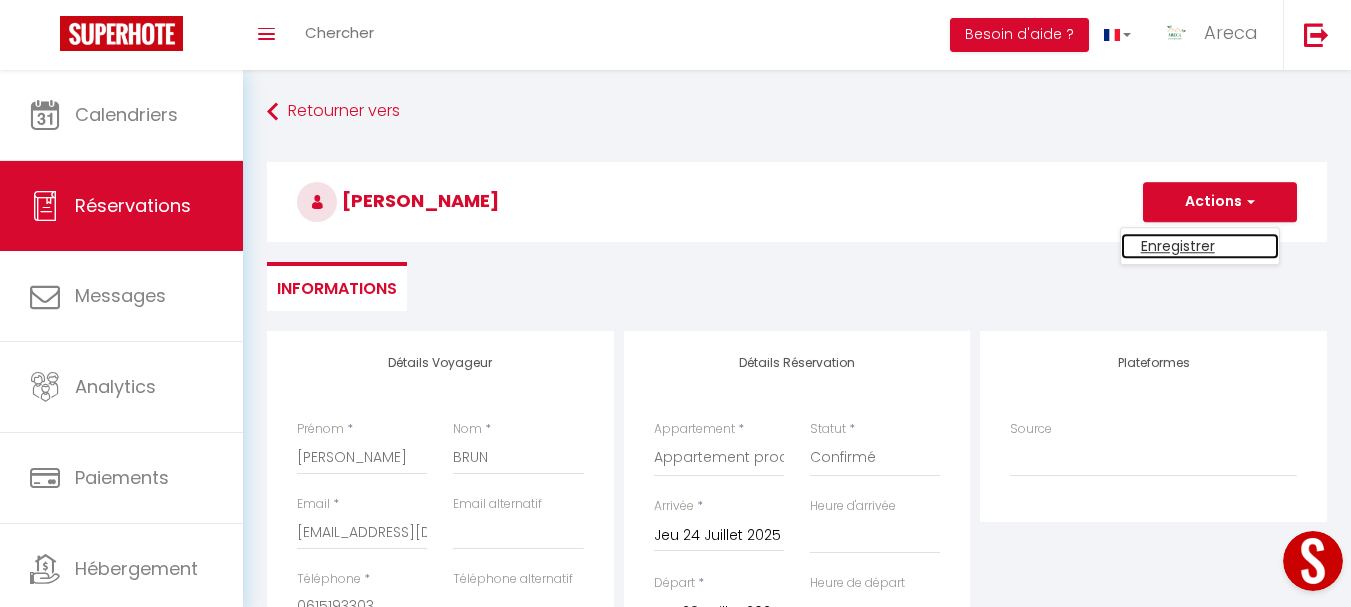 click on "Enregistrer" at bounding box center (1200, 246) 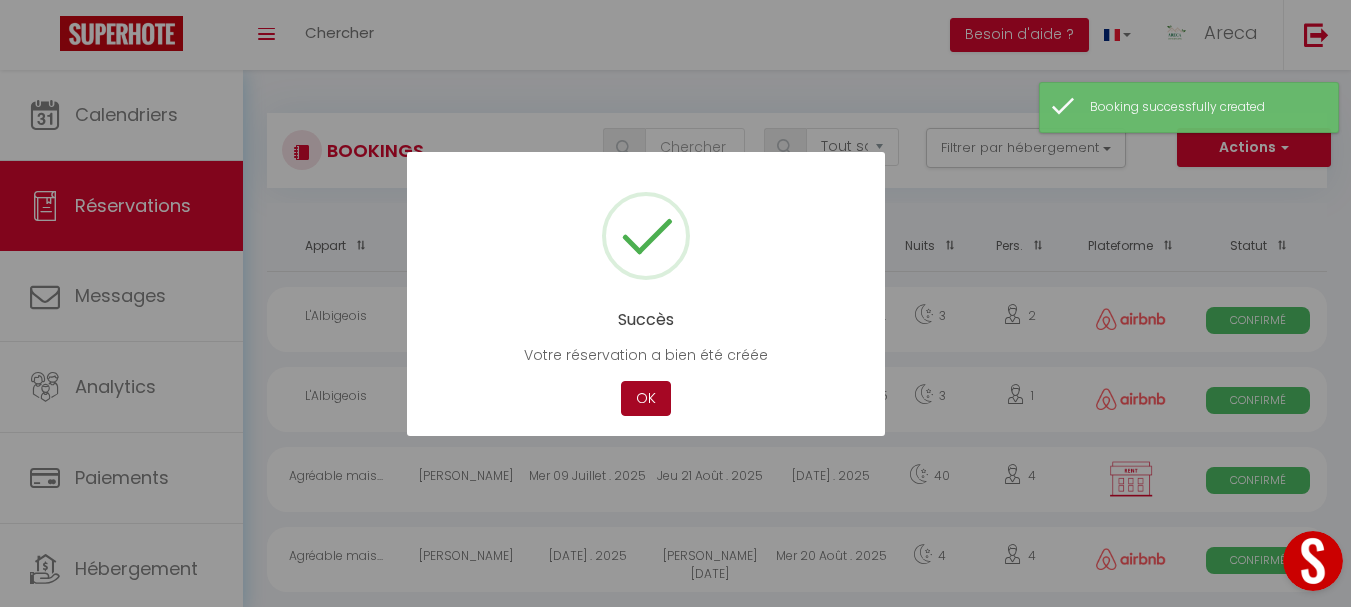 click on "OK" at bounding box center (646, 398) 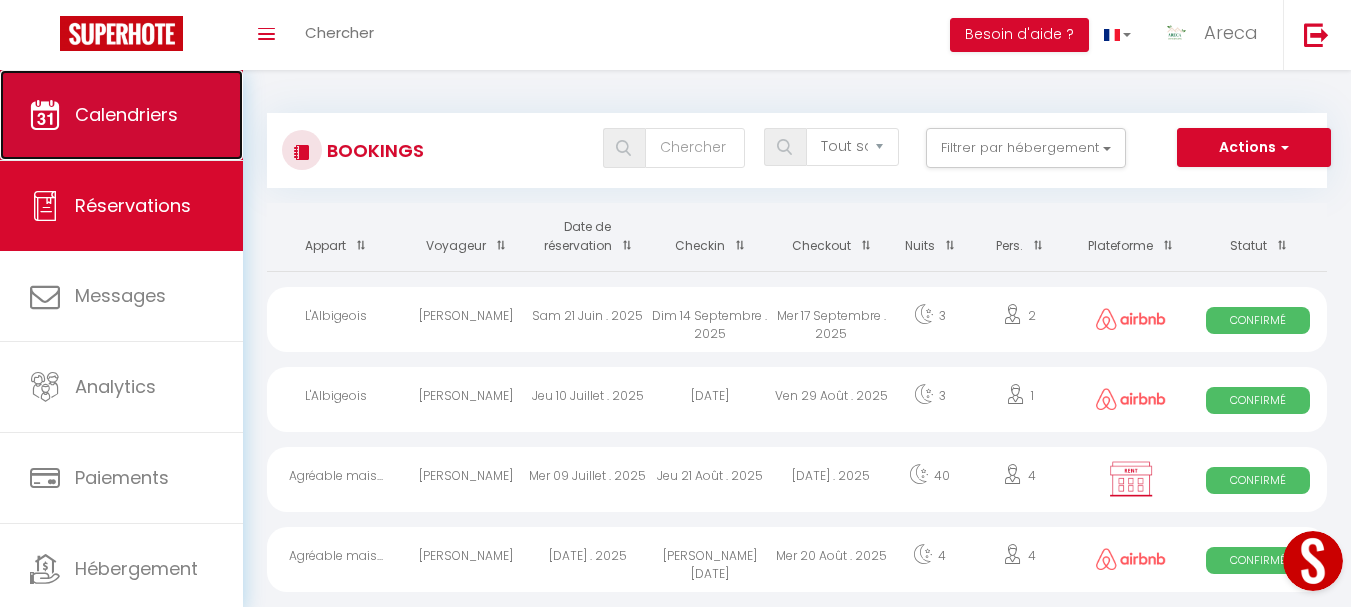 click on "Calendriers" at bounding box center [121, 115] 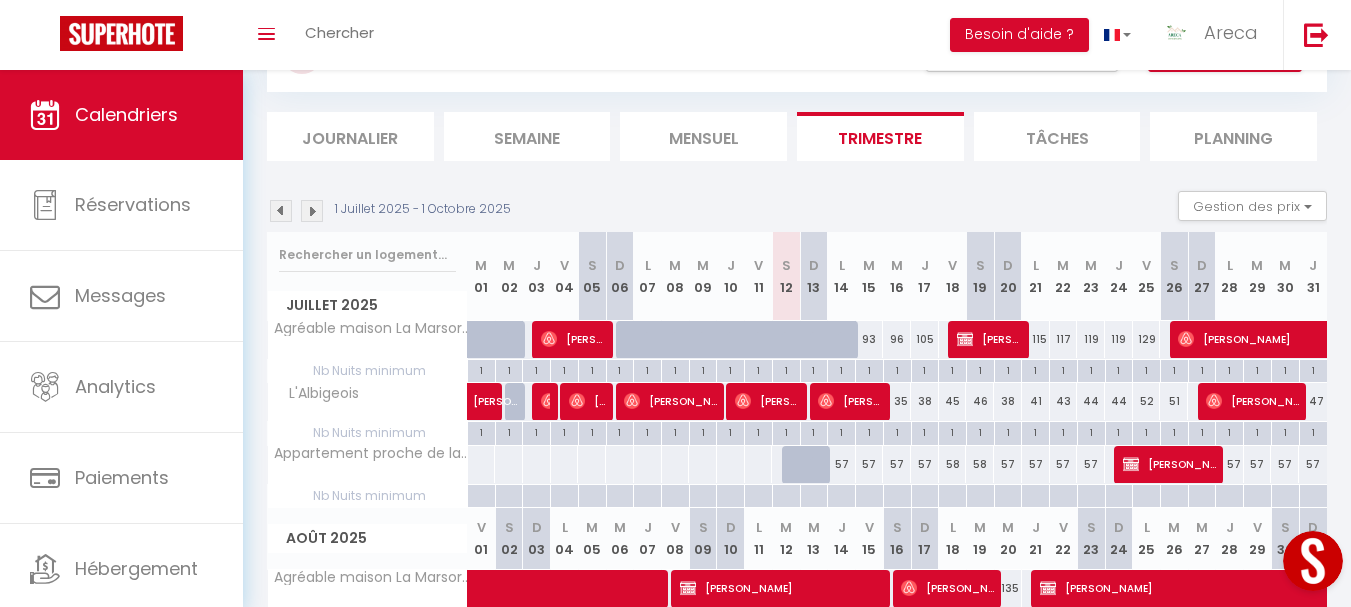 scroll, scrollTop: 100, scrollLeft: 0, axis: vertical 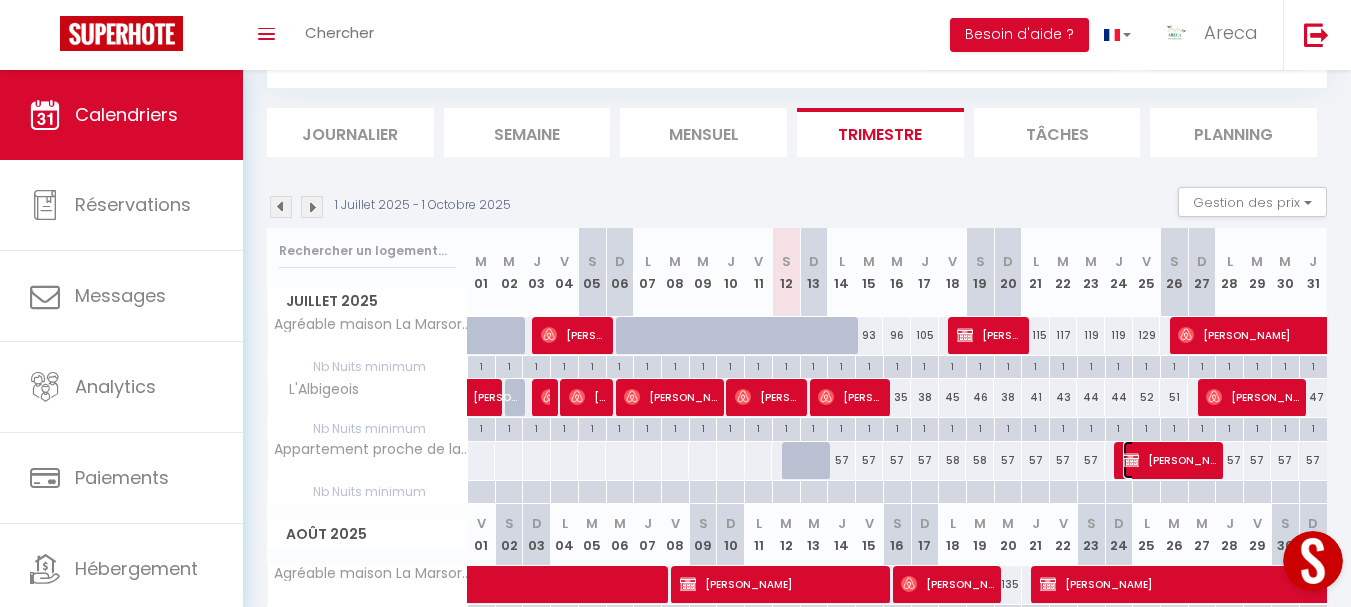 click on "Patrice BRUN" at bounding box center (1169, 460) 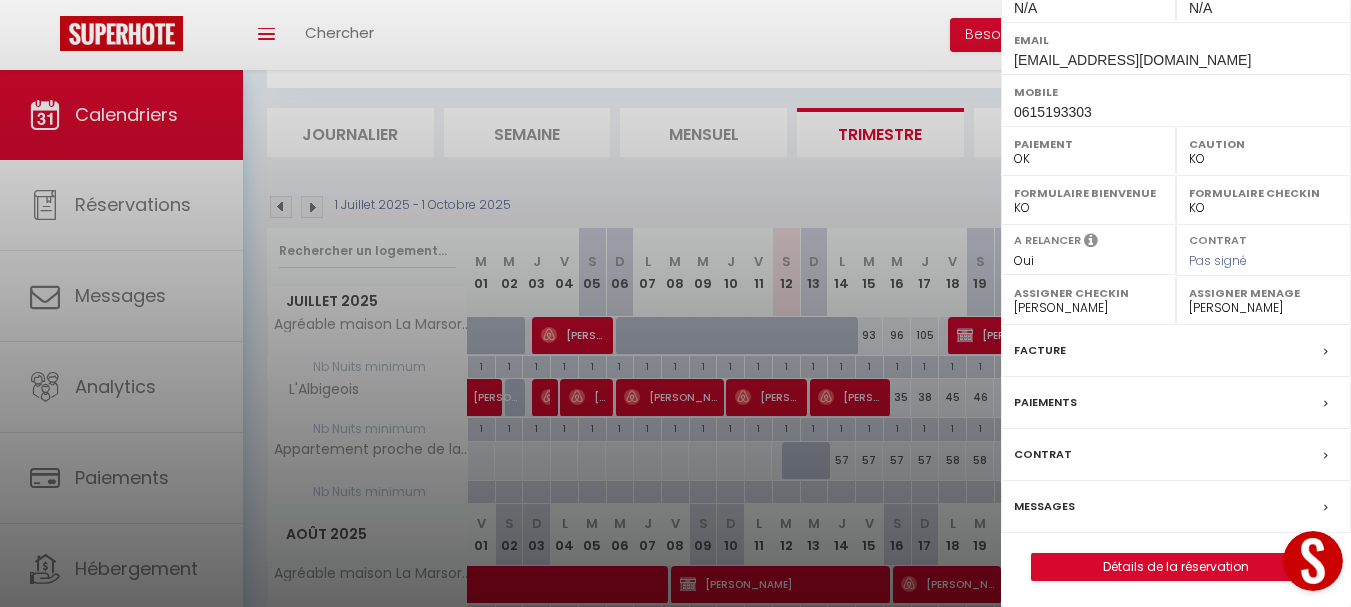 scroll, scrollTop: 325, scrollLeft: 0, axis: vertical 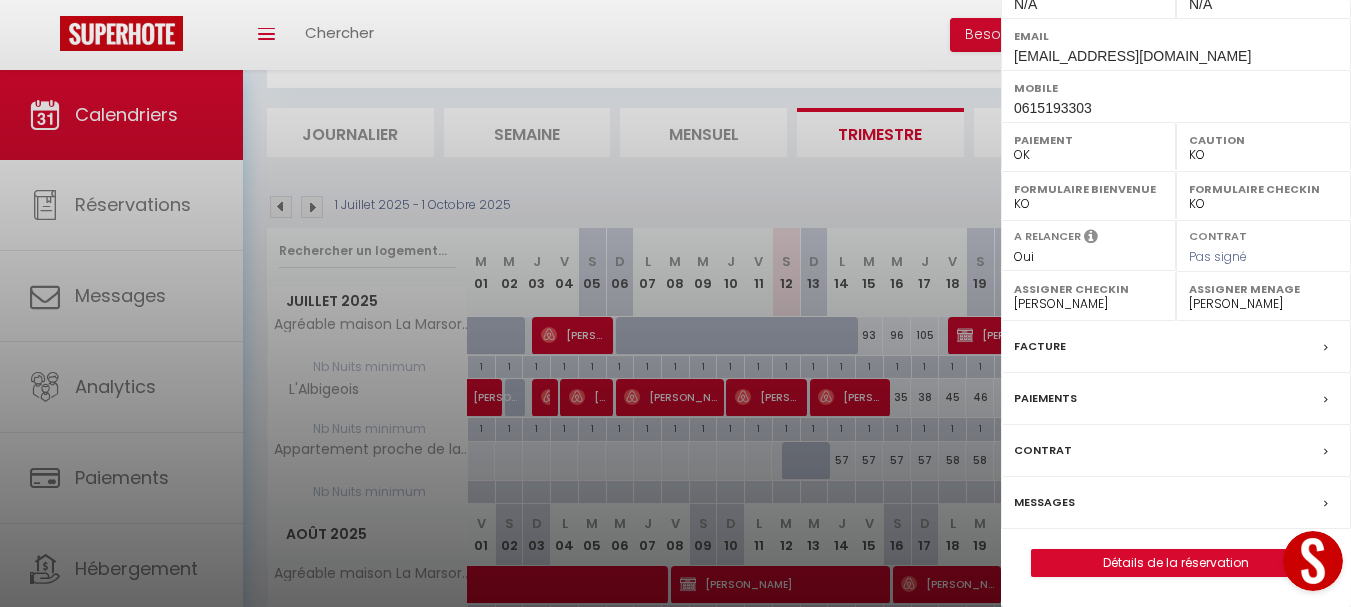 click on "Facture" at bounding box center (1040, 346) 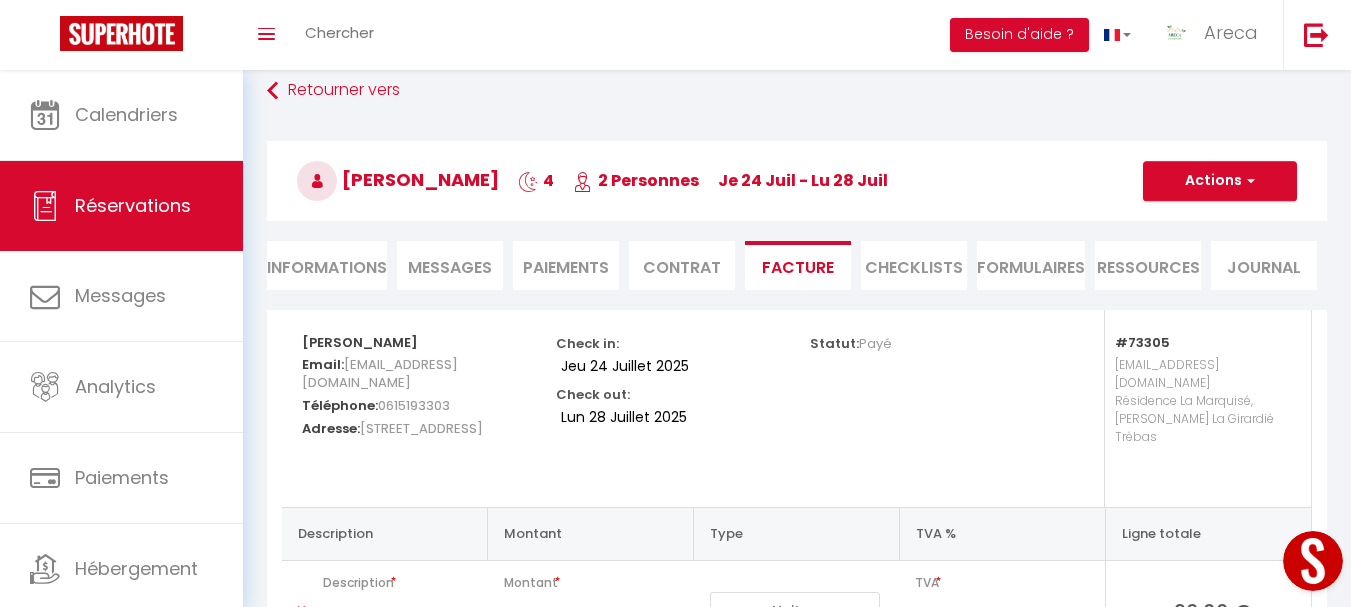 scroll, scrollTop: 11, scrollLeft: 0, axis: vertical 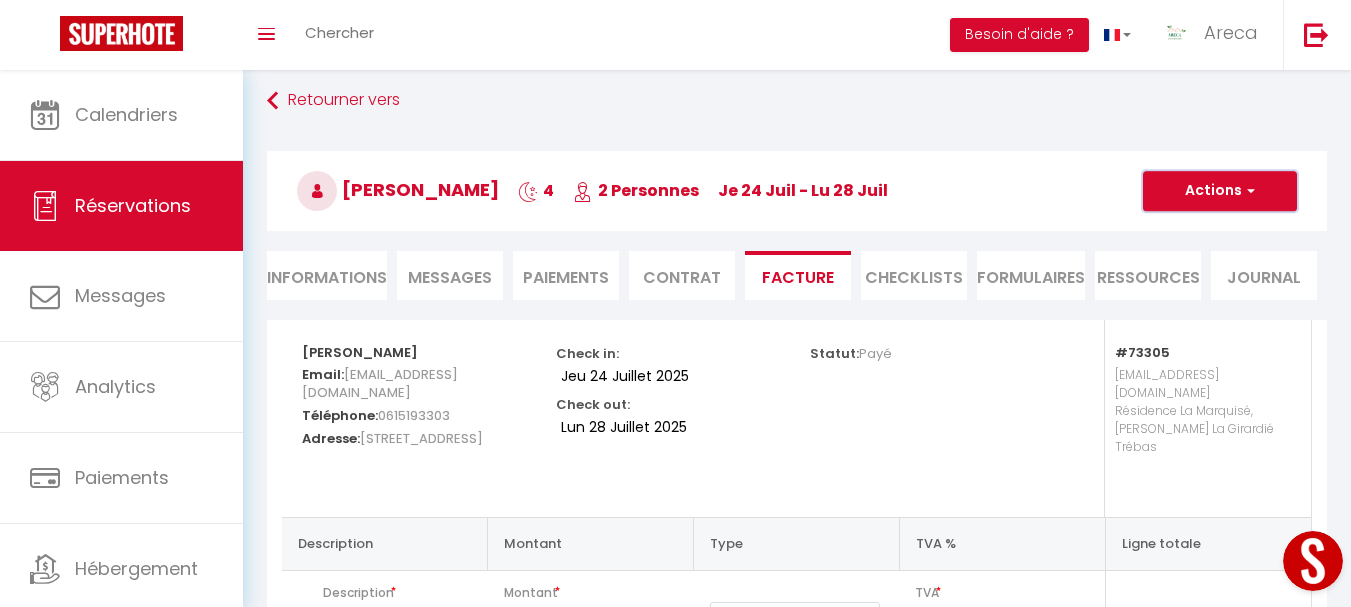 click on "Actions" at bounding box center [1220, 191] 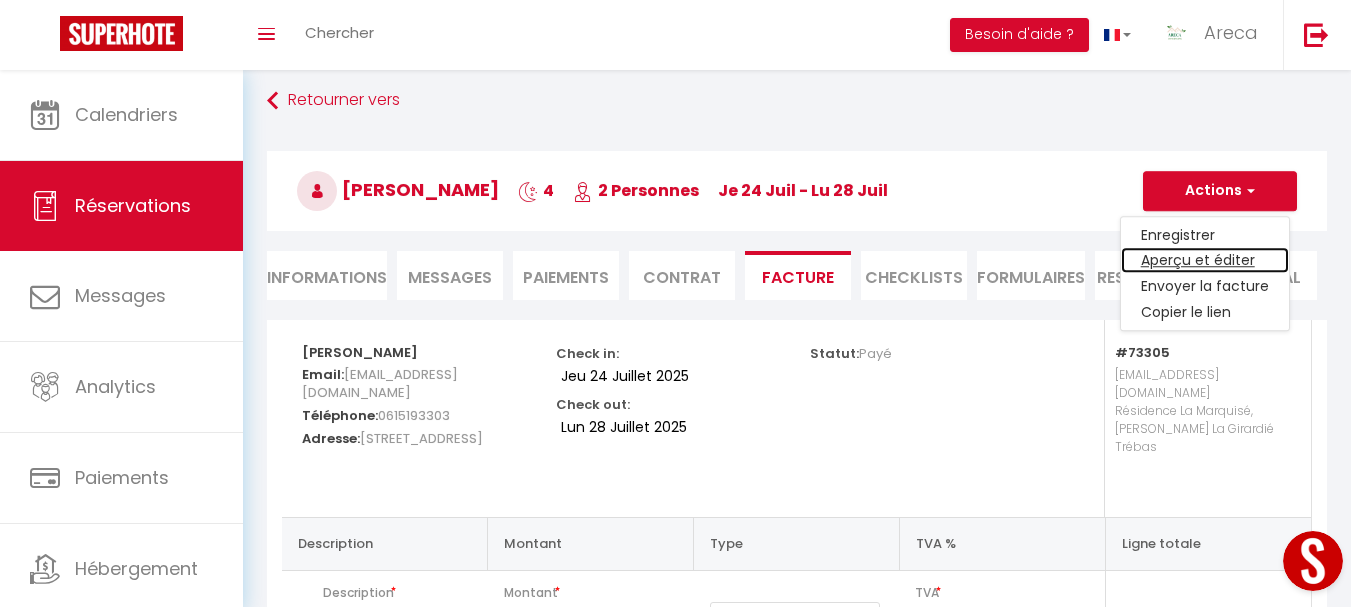 click on "Aperçu et éditer" at bounding box center (1205, 261) 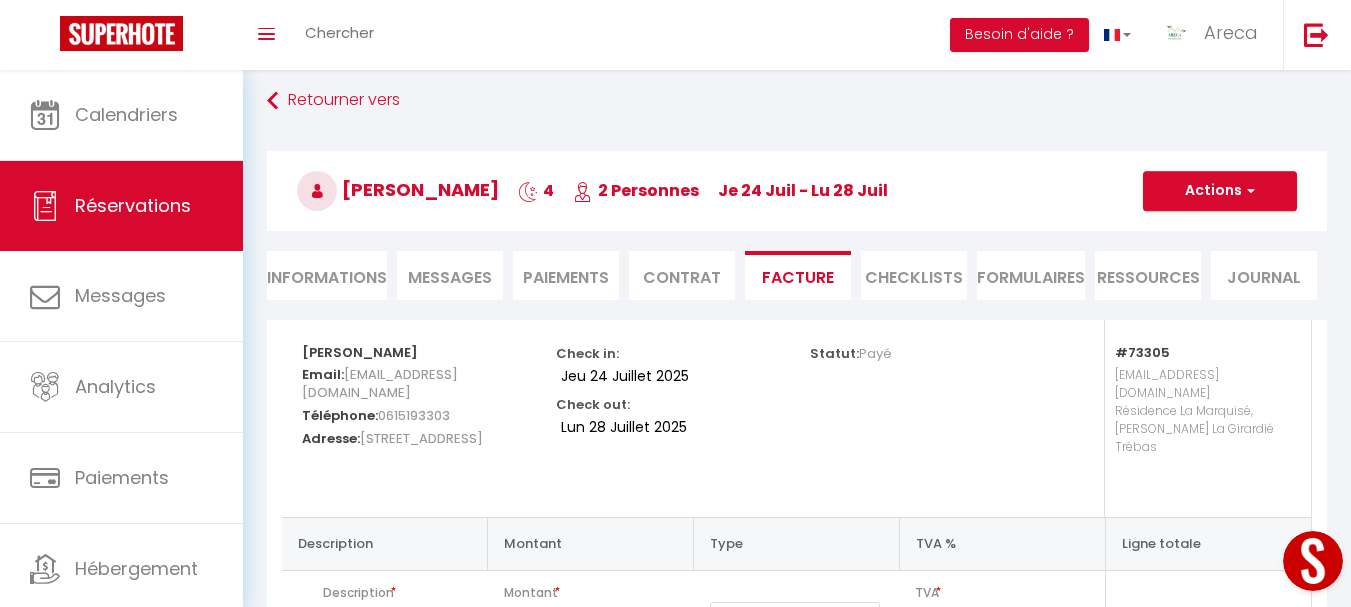 click on "Patrice   BRUN    Email:  charlottepinet@orange.fr   Téléphone:  0615193303   Adresse:  70 rue des écoliers LUCENAY FR   Check in:   Jeu 24 Juillet 2025       Check out:   Lun 28 Juillet 2025     Statut:  Payé     #73305   contact@areca-conciergerie.com   Résidence La Marquisé, Hameau La Girardié   Trébas" at bounding box center (796, 418) 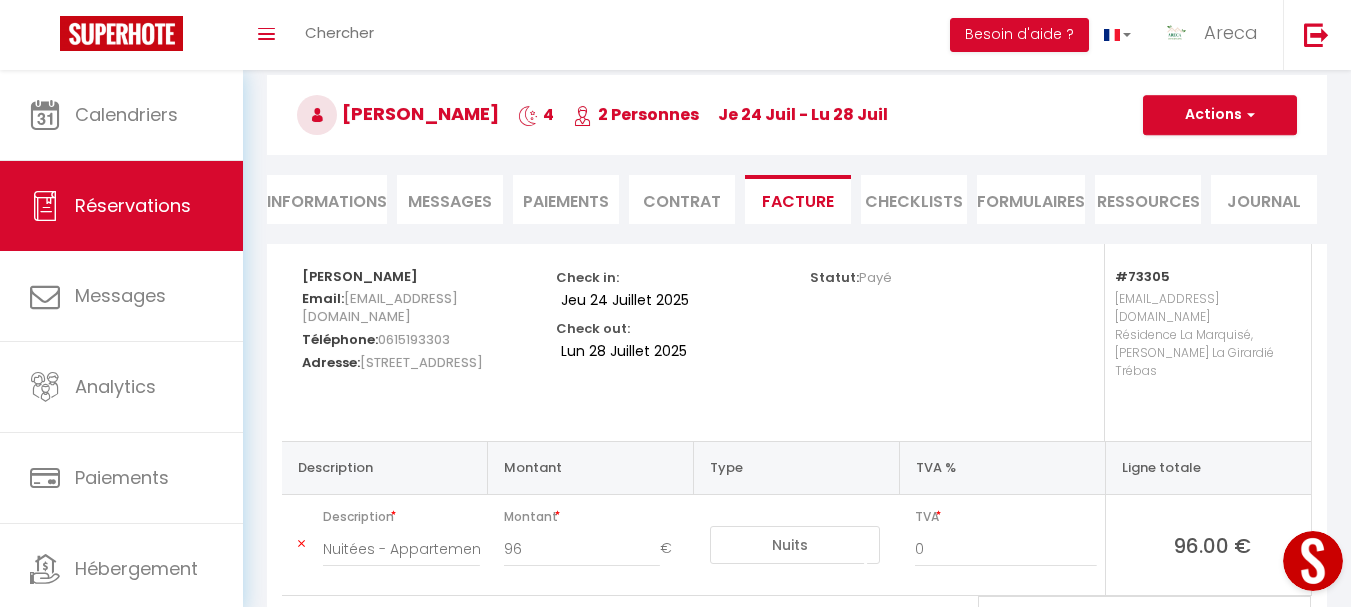 scroll, scrollTop: 0, scrollLeft: 0, axis: both 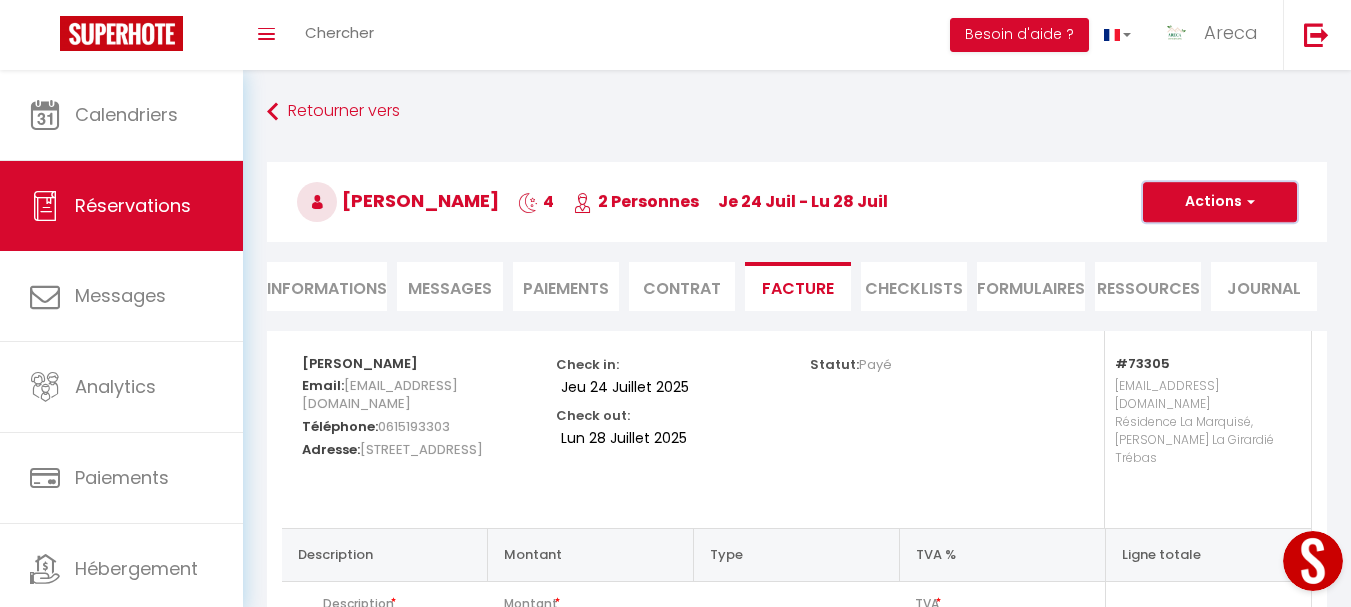 click on "Actions" at bounding box center [1220, 202] 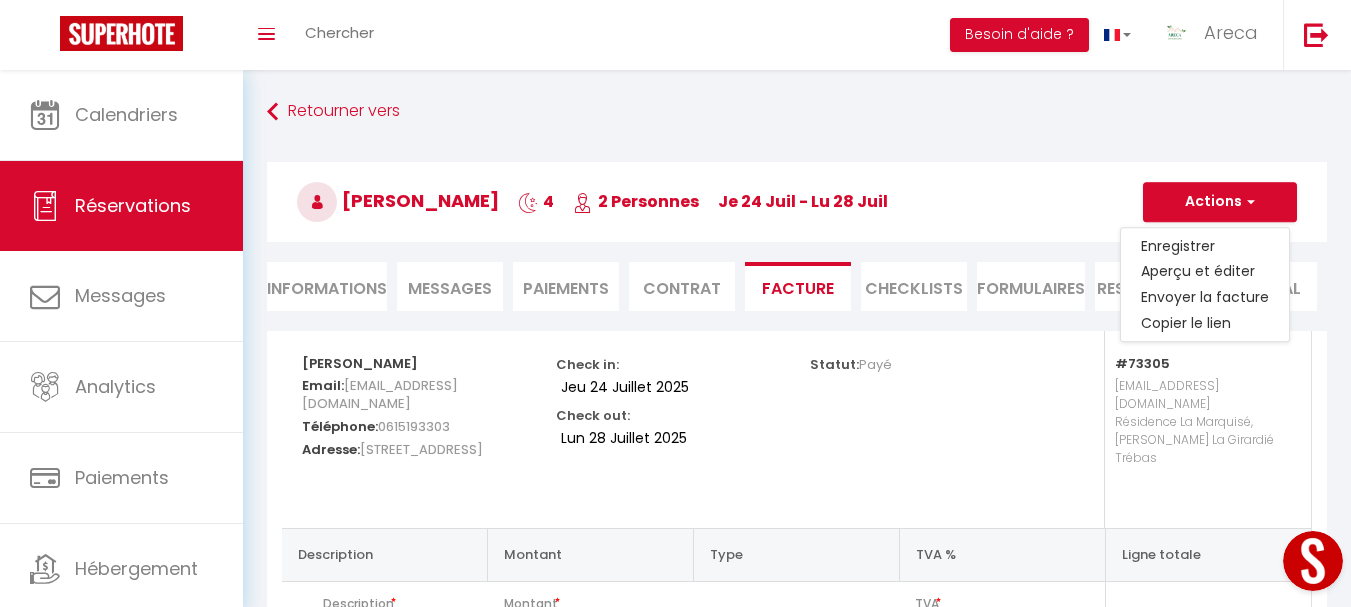 click on "Patrice   BRUN    Email:  charlottepinet@orange.fr   Téléphone:  0615193303   Adresse:  70 rue des écoliers LUCENAY FR   Check in:   Jeu 24 Juillet 2025       Check out:   Lun 28 Juillet 2025     Statut:  Payé     #73305   contact@areca-conciergerie.com   Résidence La Marquisé, Hameau La Girardié   Trébas          Description   Montant   Type   TVA %   Ligne totale     Description    Nuitées - Appartement proche de la nature - Patrice BRUN   Montant    96   €   Nuits   Frais de ménage   Taxe de séjour   Autre   Frais de service hôte   Frais de paiement (booking)   Réduction         TVA    0    96.00 €    Total de la facture  96.00 €" at bounding box center (797, 507) 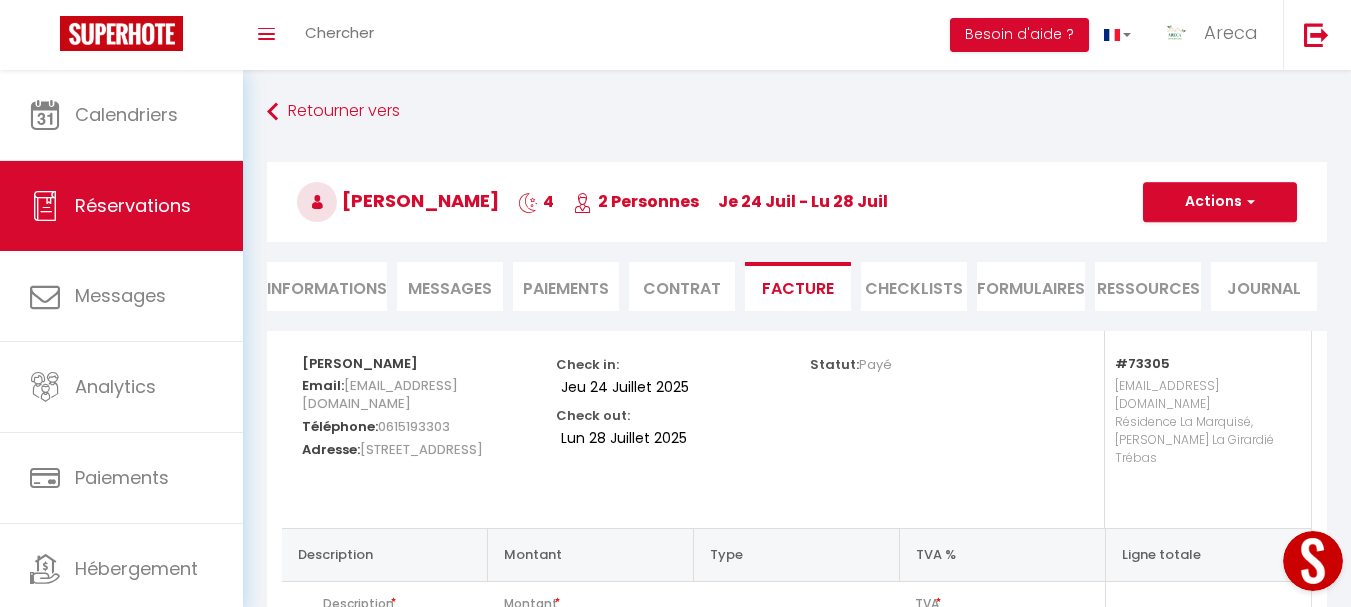 click on "Informations" at bounding box center (327, 286) 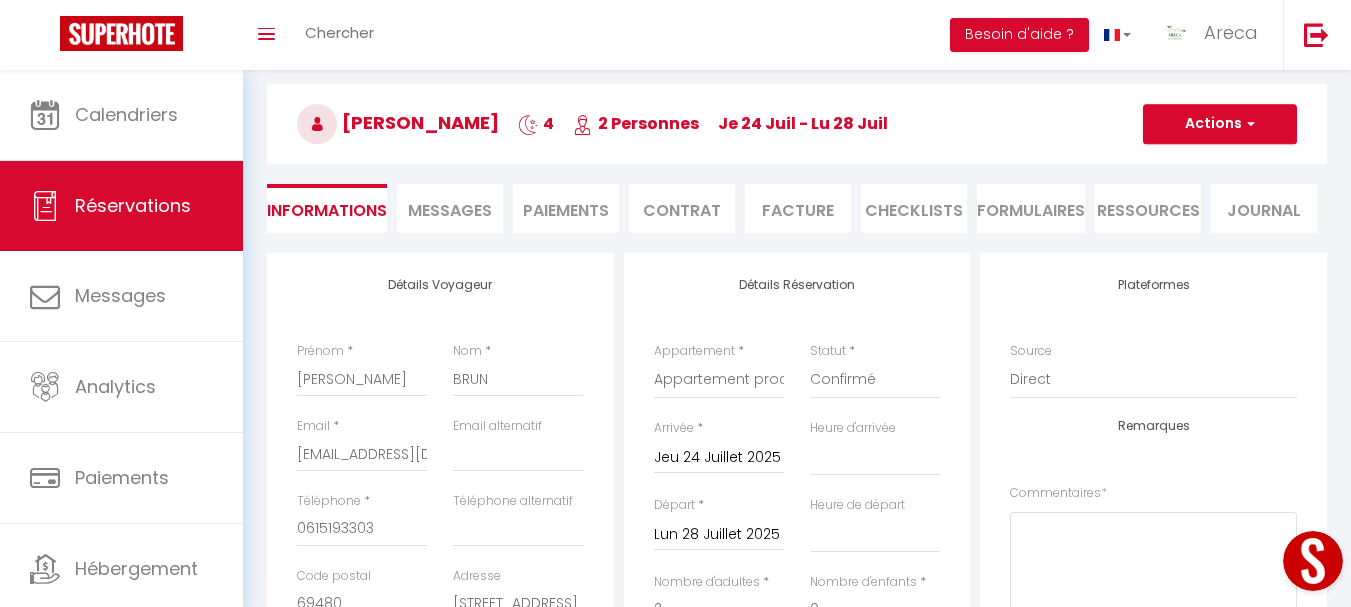 scroll, scrollTop: 0, scrollLeft: 0, axis: both 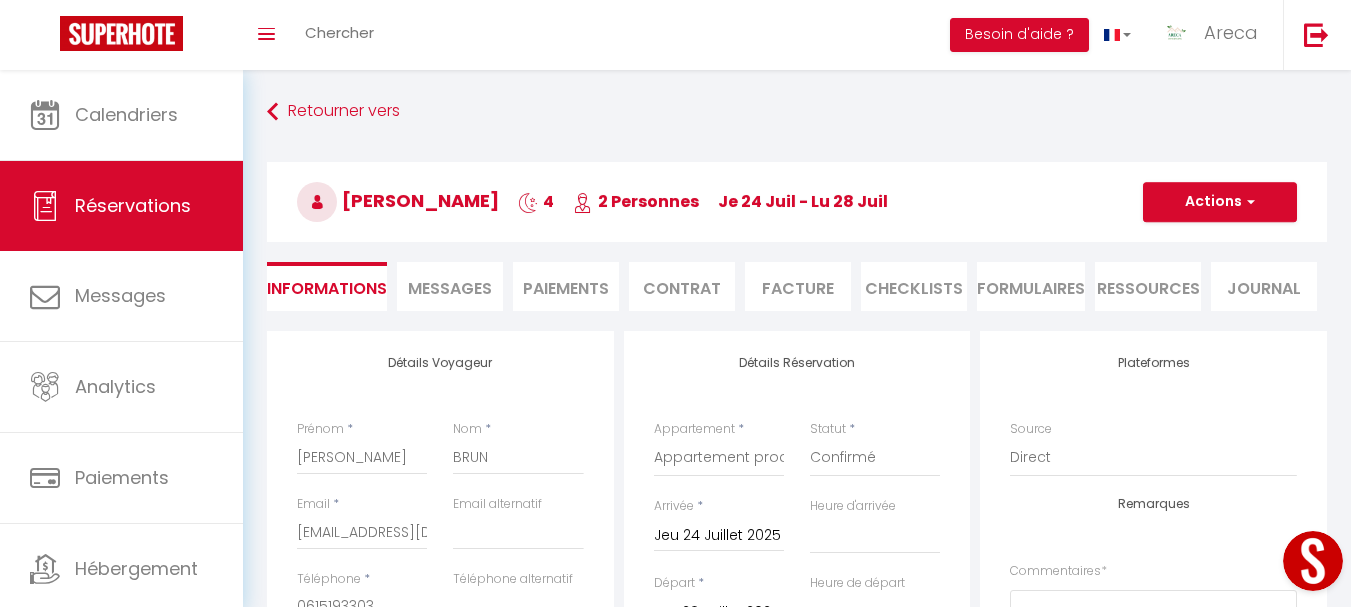 click on "Contrat" at bounding box center (682, 286) 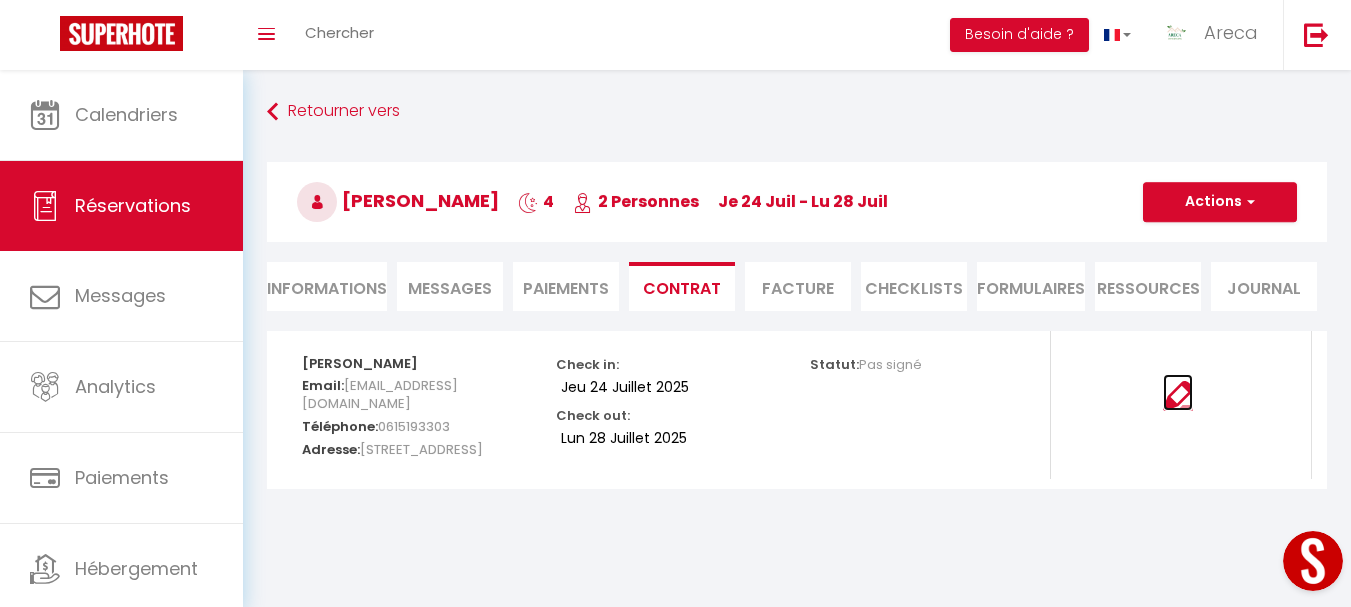 click at bounding box center (1178, 396) 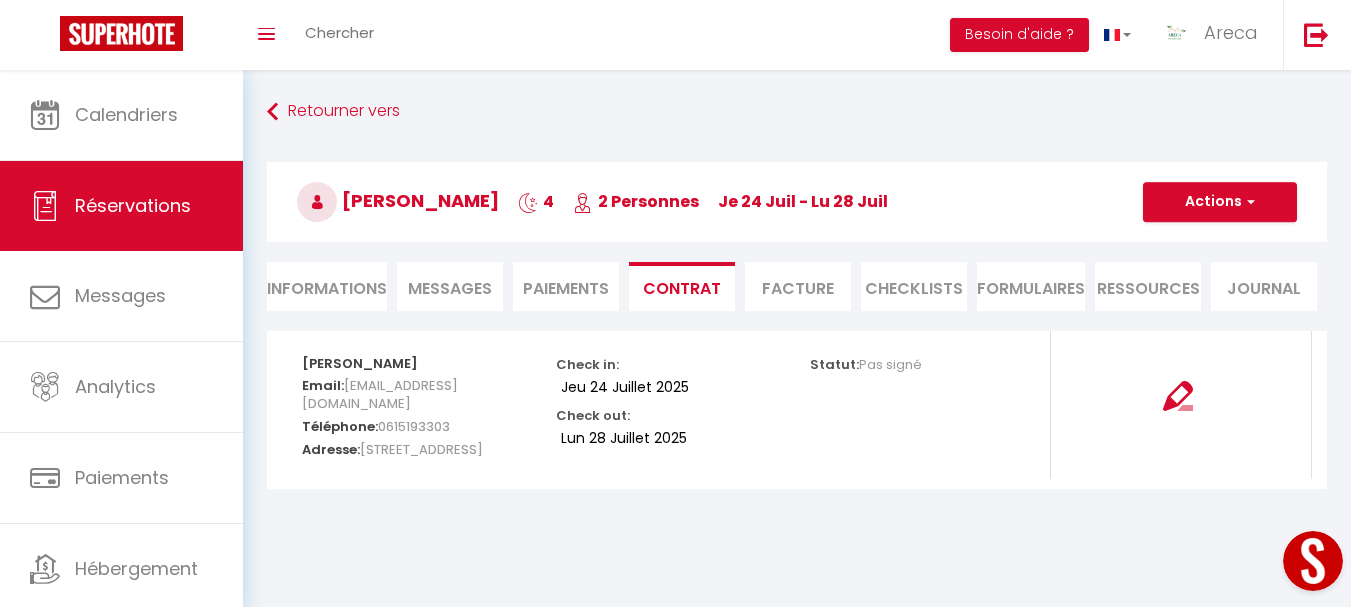 click on "Informations" at bounding box center [327, 286] 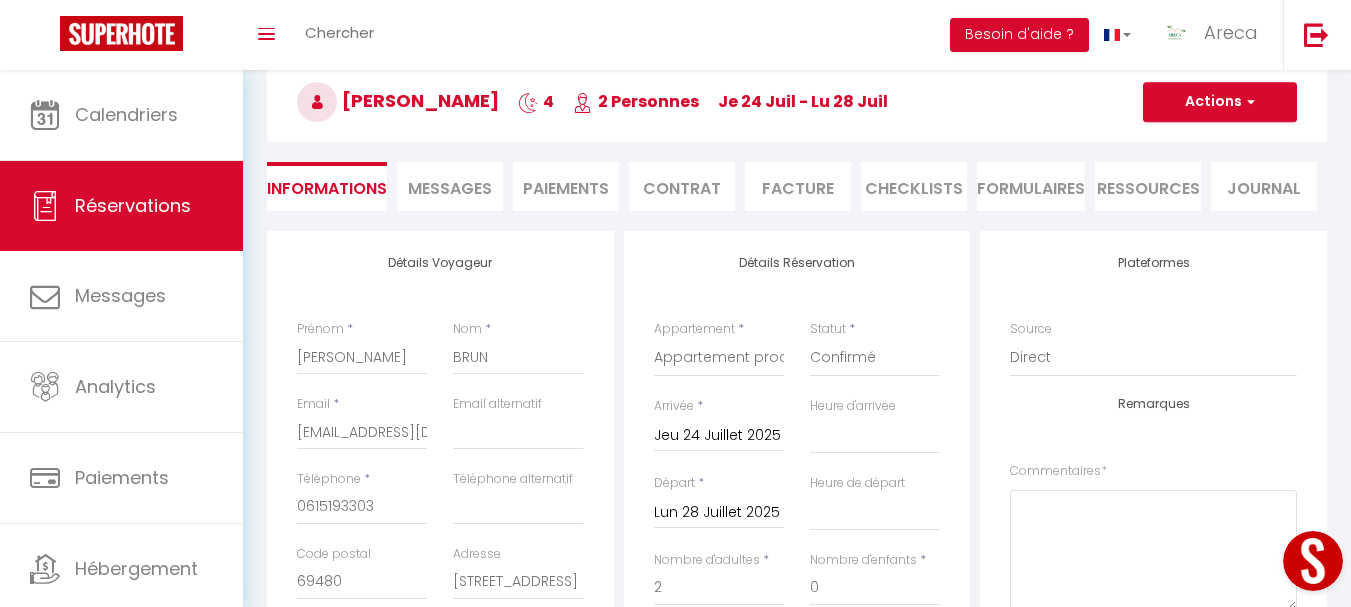 scroll, scrollTop: 200, scrollLeft: 0, axis: vertical 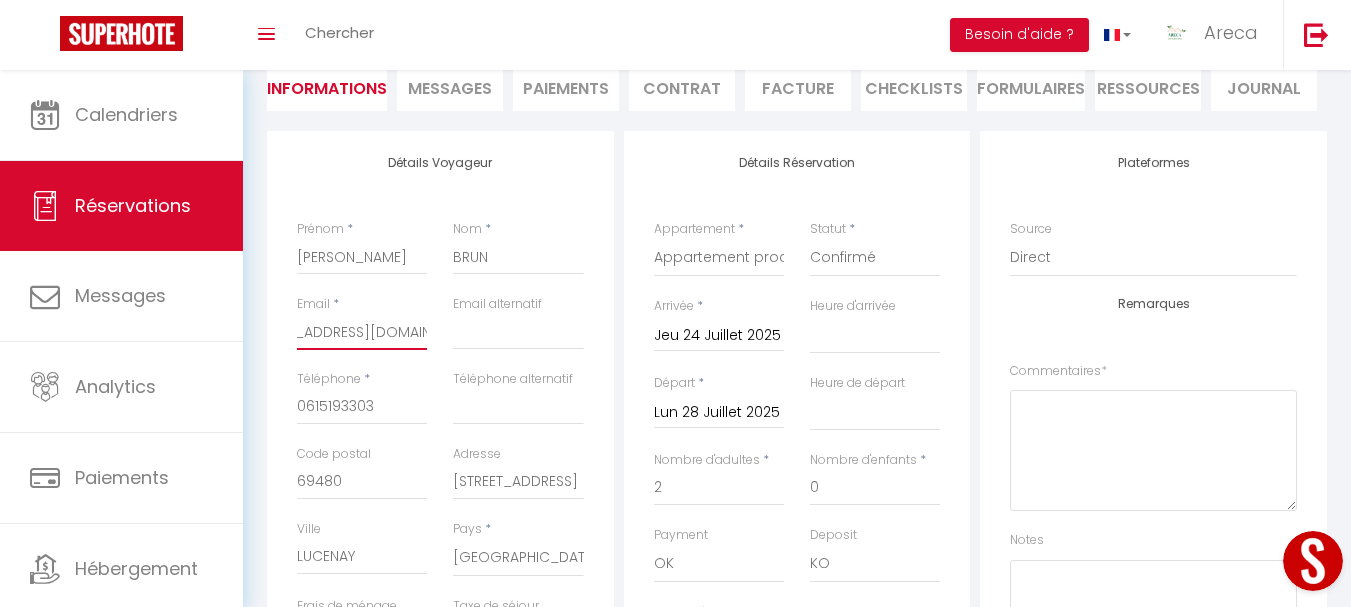 drag, startPoint x: 299, startPoint y: 329, endPoint x: 484, endPoint y: 347, distance: 185.87361 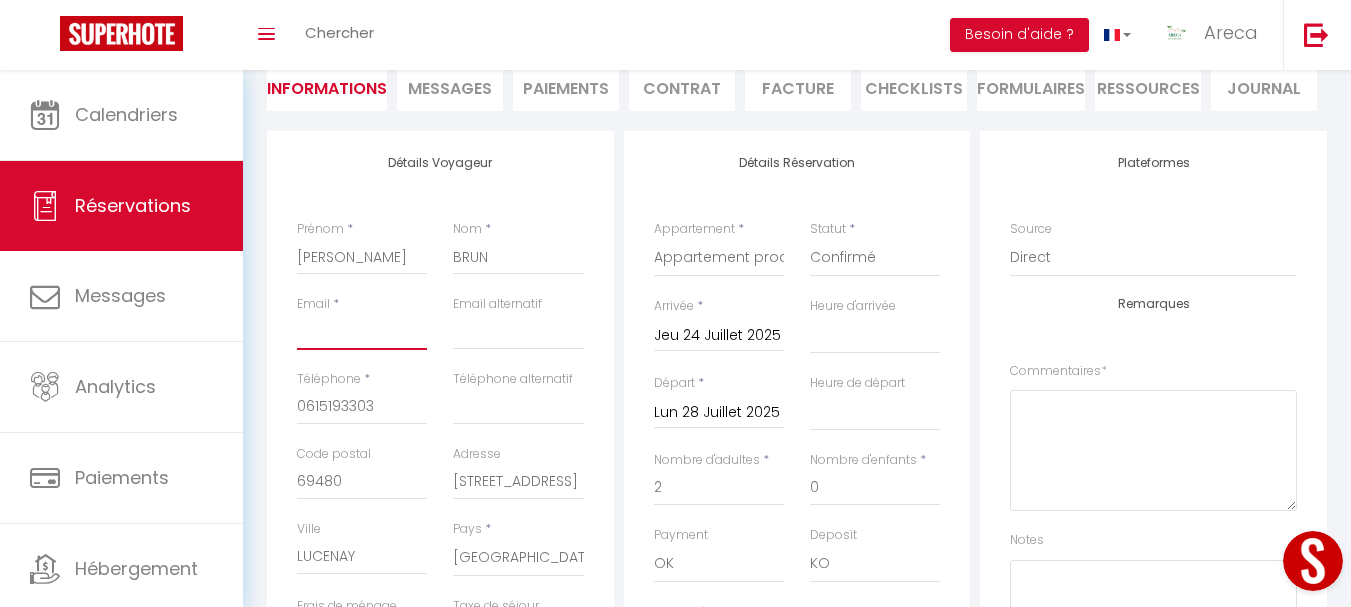 scroll, scrollTop: 0, scrollLeft: 0, axis: both 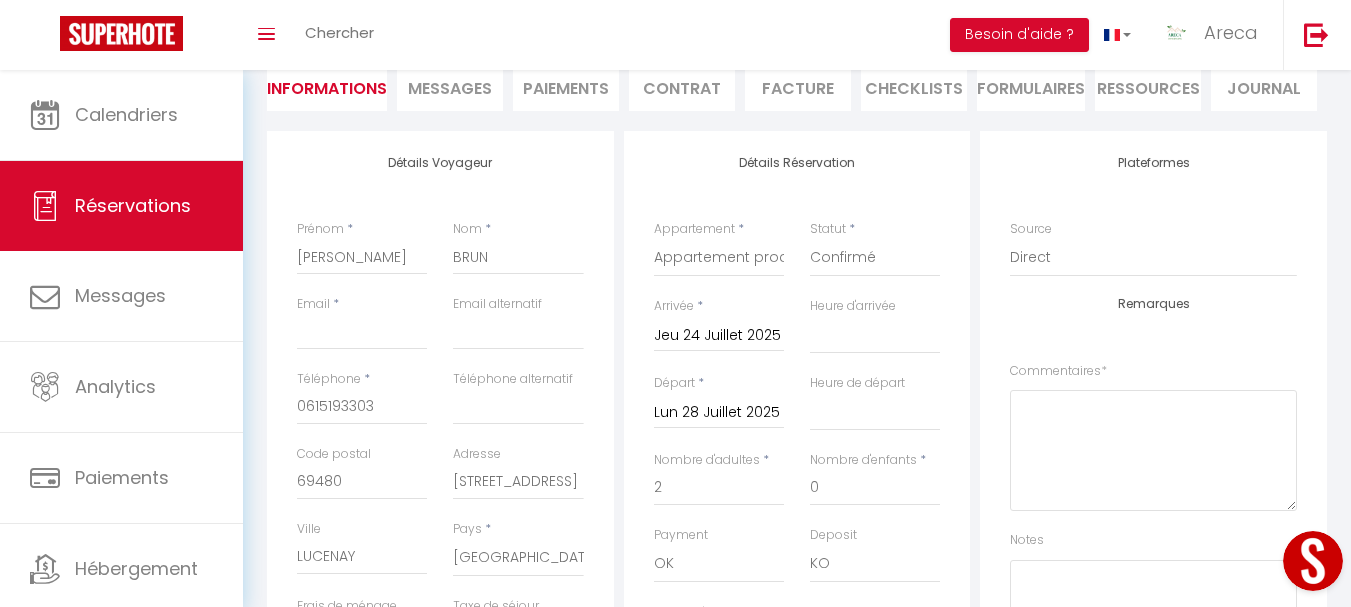 click on "Détails Réservation    Appartement   *     Appartement proche de la nature L'Albigeois Agréable maison La Marsoracle - proche d'Albi   Statut   *   Confirmé Non Confirmé Annulé Annulé par le voyageur No Show Request   Arrivée   *       Jeu 24 Juillet 2025         <   Juil 2025   >   Dim Lun Mar Mer Jeu Ven Sam   1 2 3 4 5 6 7 8 9 10 11 12 13 14 15 16 17 18 19 20 21 22 23 24 25 26 27 28 29 30 31     <   2025   >   Janvier Février Mars Avril Mai Juin Juillet Août Septembre Octobre Novembre Décembre     <   2020 - 2029   >   2020 2021 2022 2023 2024 2025 2026 2027 2028 2029     Heure d'arrivée   00:00 00:30 01:00 01:30 02:00 02:30 03:00 03:30 04:00 04:30 05:00 05:30 06:00 06:30 07:00 07:30 08:00 08:30 09:00 09:30 10:00 10:30 11:00 11:30 12:00 12:30 13:00 13:30 14:00 14:30 15:00 15:30 16:00 16:30 17:00 17:30 18:00 18:30 19:00 19:30 20:00 20:30 21:00 21:30 22:00 22:30 23:00 23:30   Départ   *       Lun 28 Juillet 2025         <   Juil 2025   >   Dim Lun Mar Mer Jeu Ven Sam   1 2 3 4 5 6 7 8 9 10 11 12" at bounding box center (797, 503) 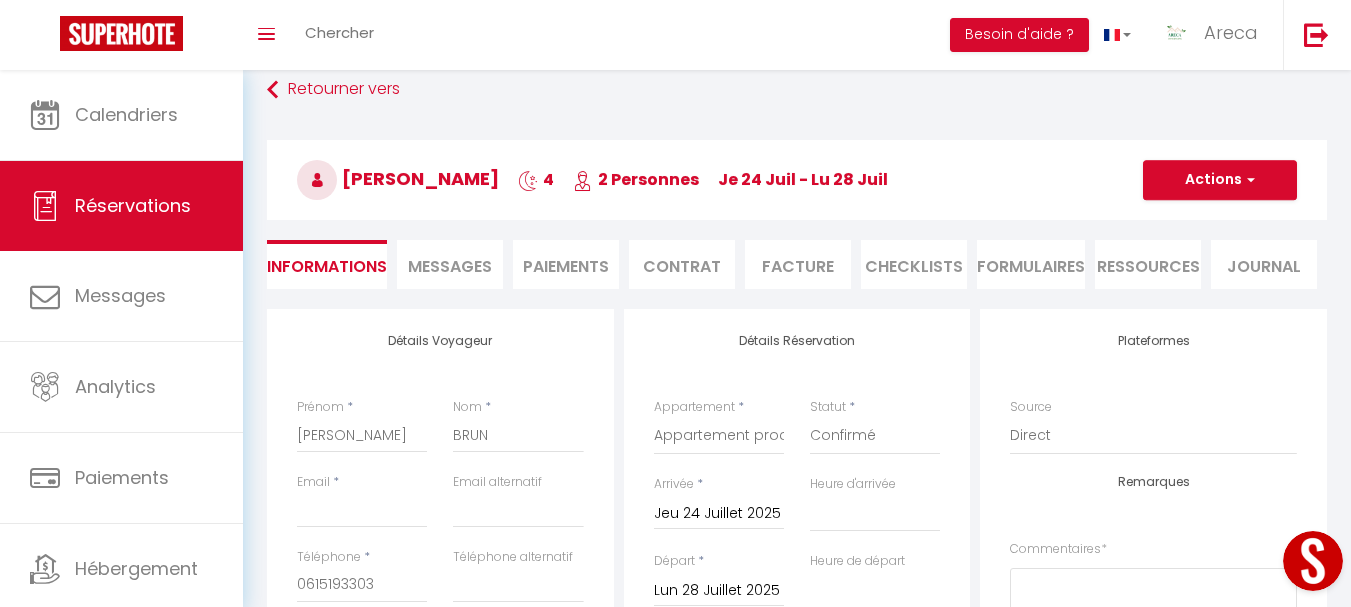 scroll, scrollTop: 0, scrollLeft: 0, axis: both 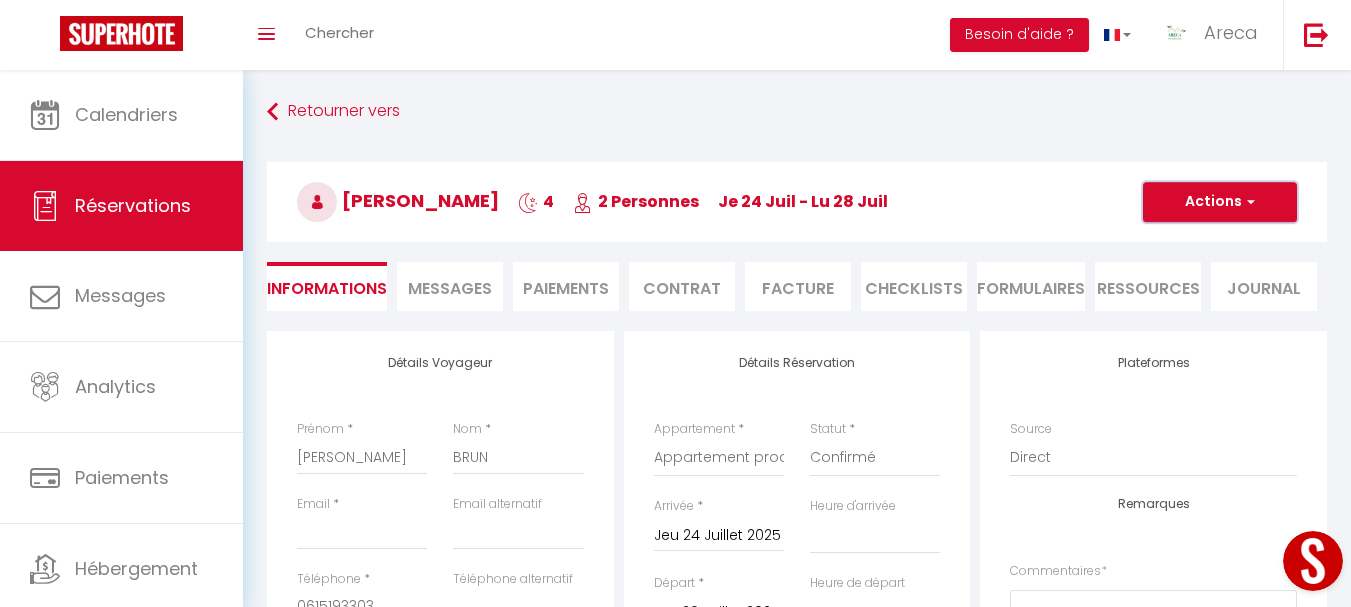 click at bounding box center (1248, 202) 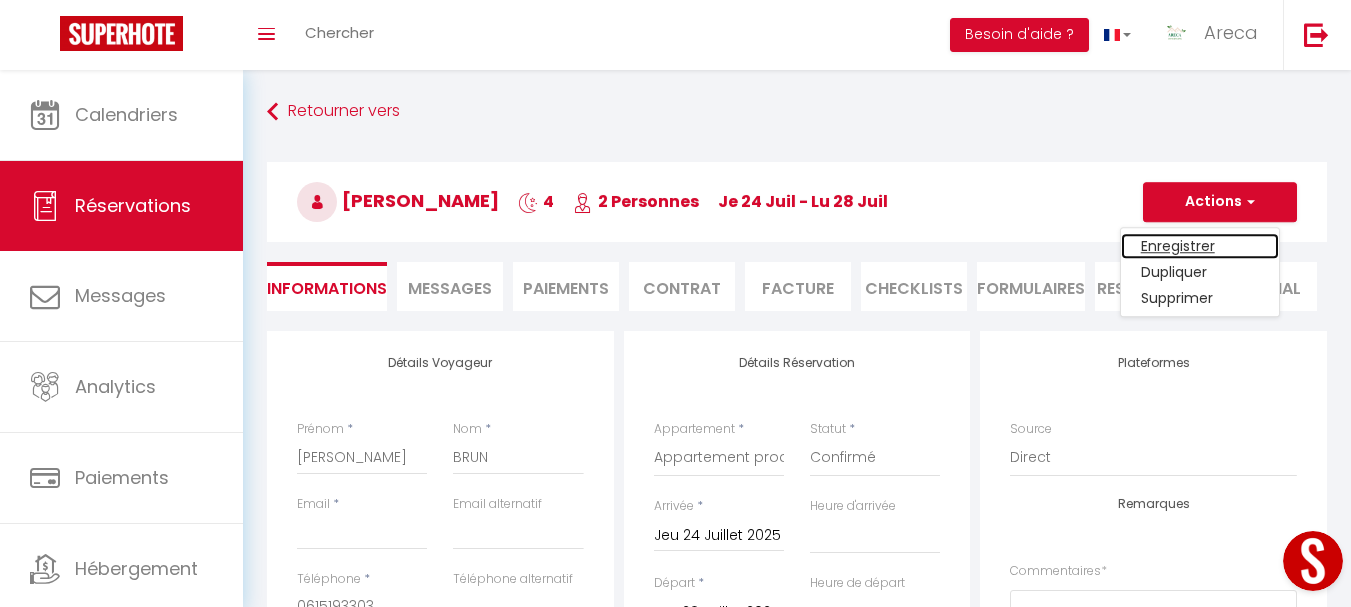 click on "Enregistrer" at bounding box center (1200, 246) 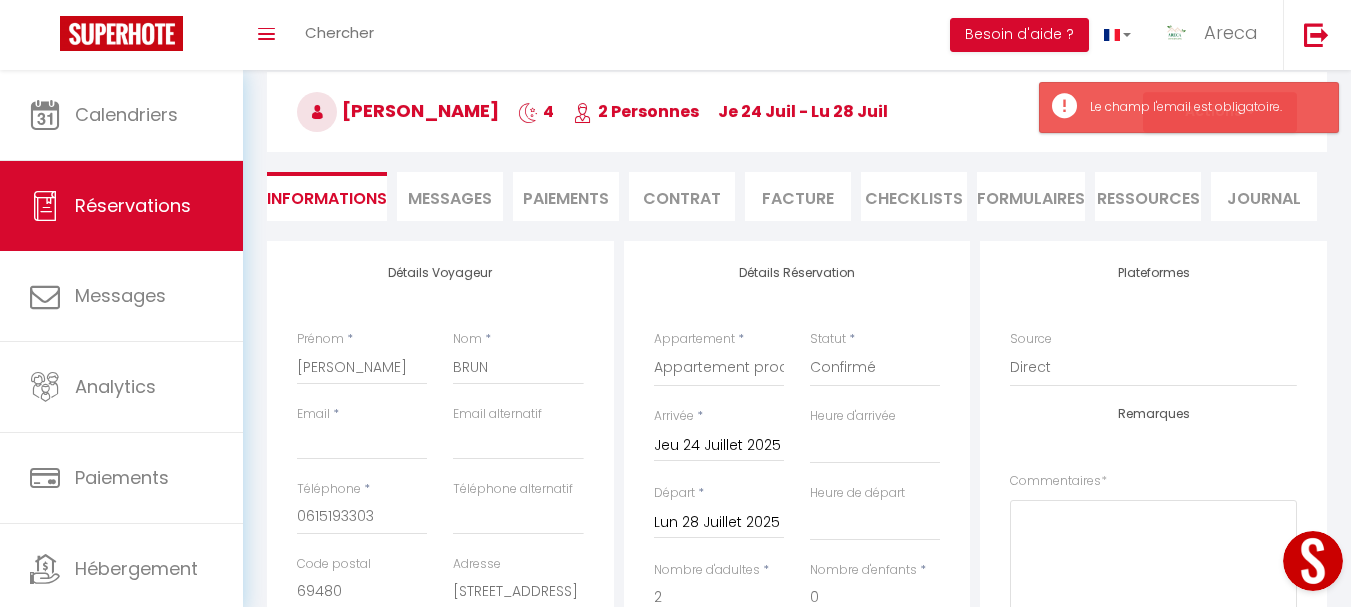 scroll, scrollTop: 100, scrollLeft: 0, axis: vertical 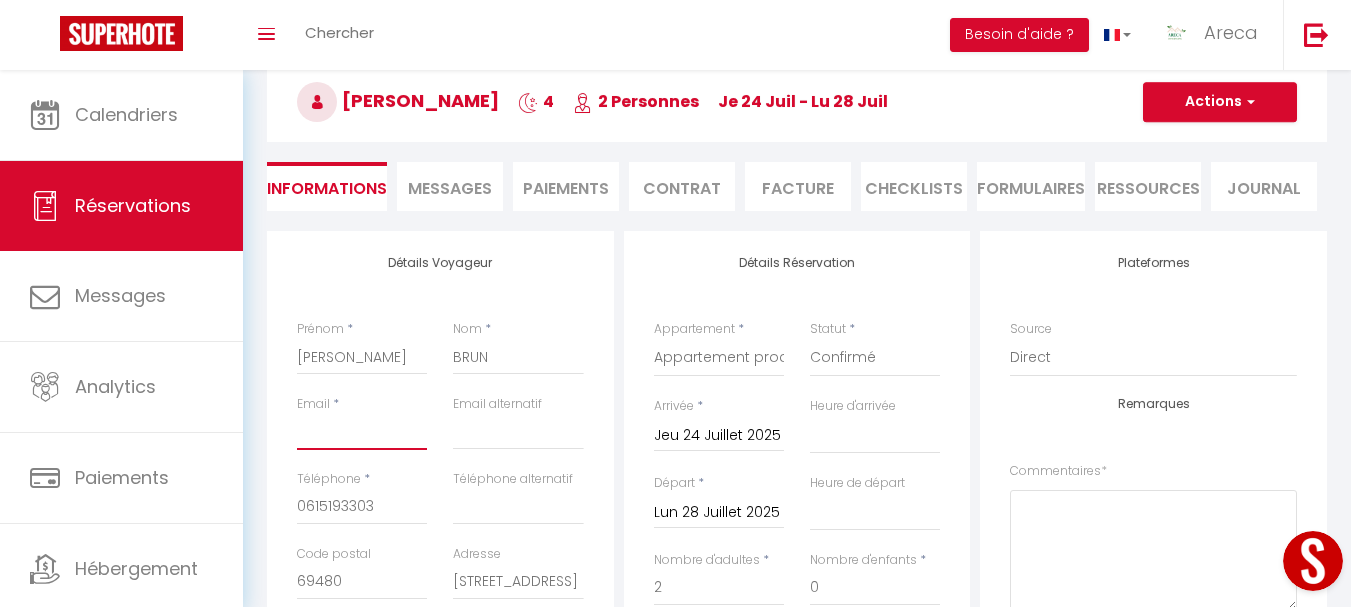 click on "Email client" at bounding box center [362, 432] 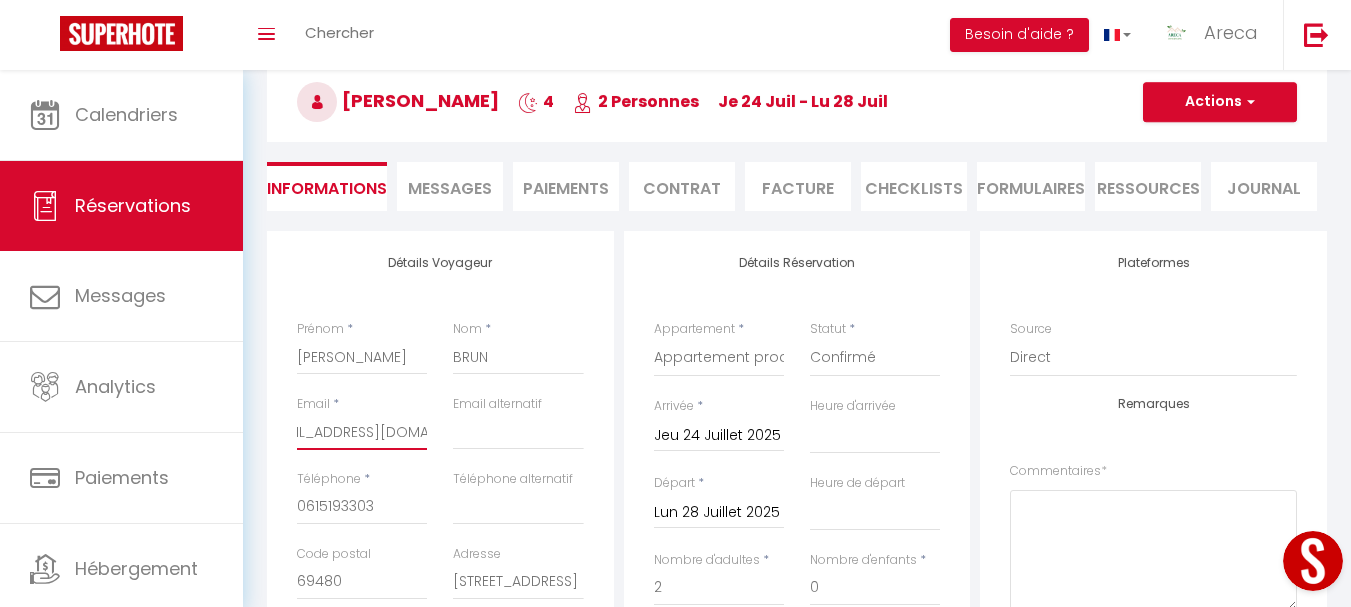 scroll, scrollTop: 0, scrollLeft: 44, axis: horizontal 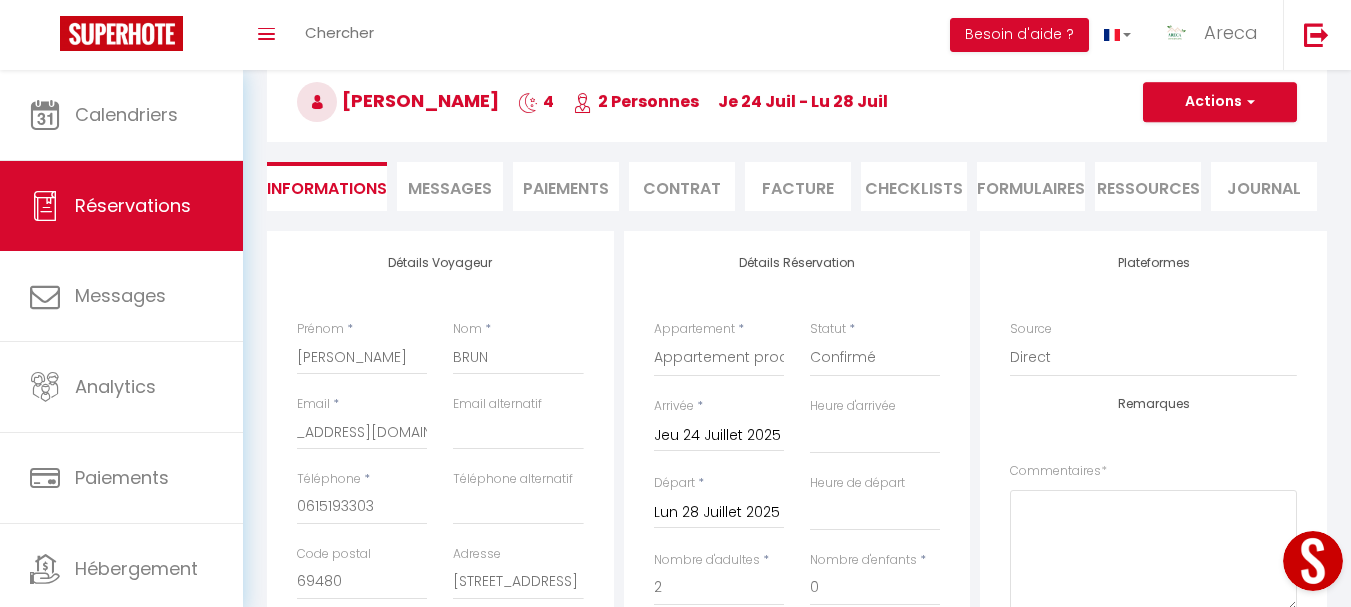 click on "Plateformes    Source
Direct
Airbnb.com
Booking.com
Chalet montagne
Expedia
Gite de France
Homeaway
Homeaway iCal
Homeaway.com
Hotels.com
Housetrip.com
Ical" at bounding box center [1153, 528] 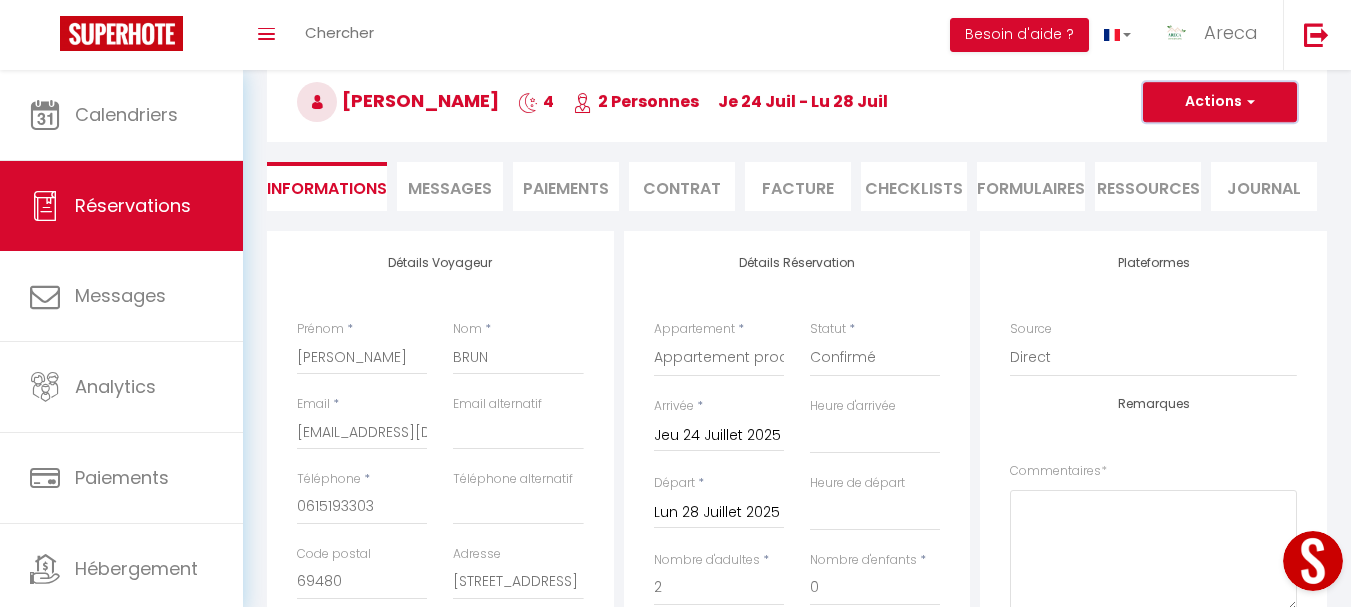 drag, startPoint x: 1252, startPoint y: 106, endPoint x: 1241, endPoint y: 132, distance: 28.231188 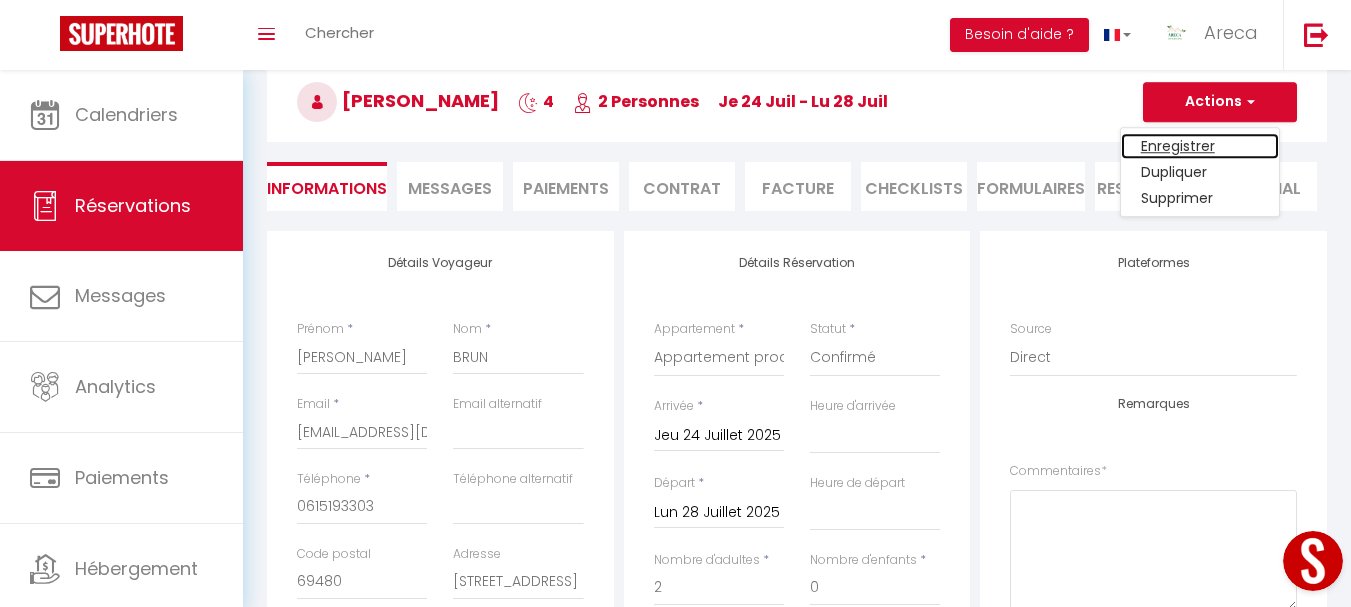 click on "Enregistrer" at bounding box center (1200, 146) 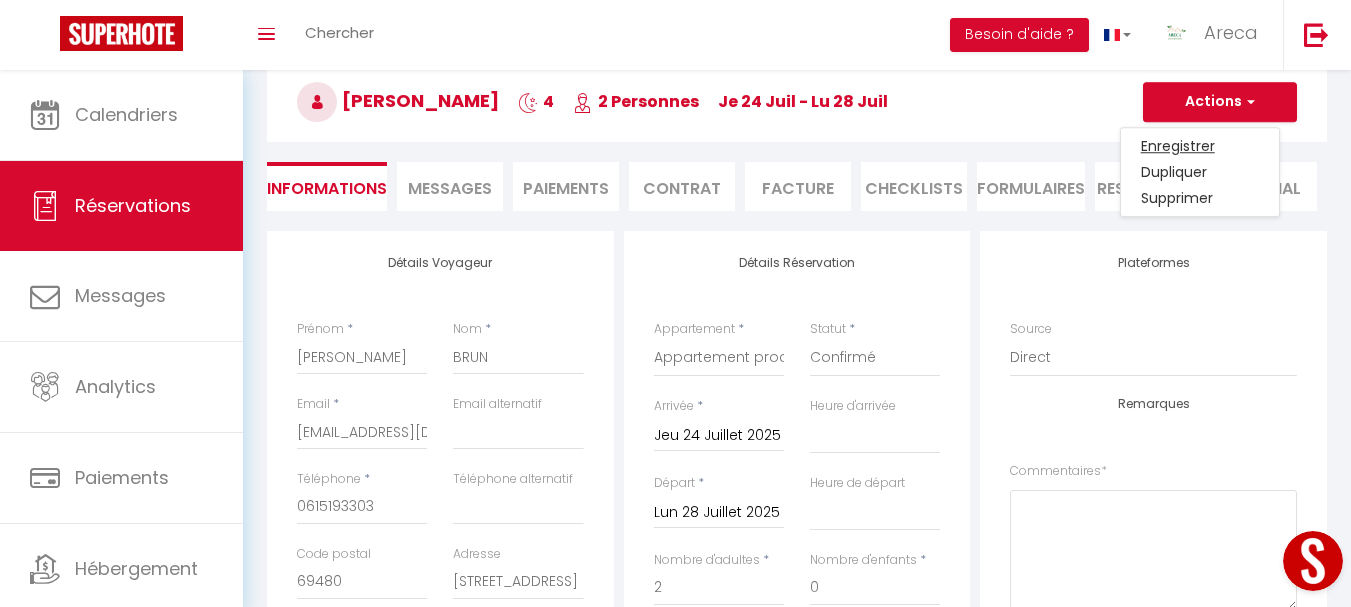 scroll, scrollTop: 70, scrollLeft: 0, axis: vertical 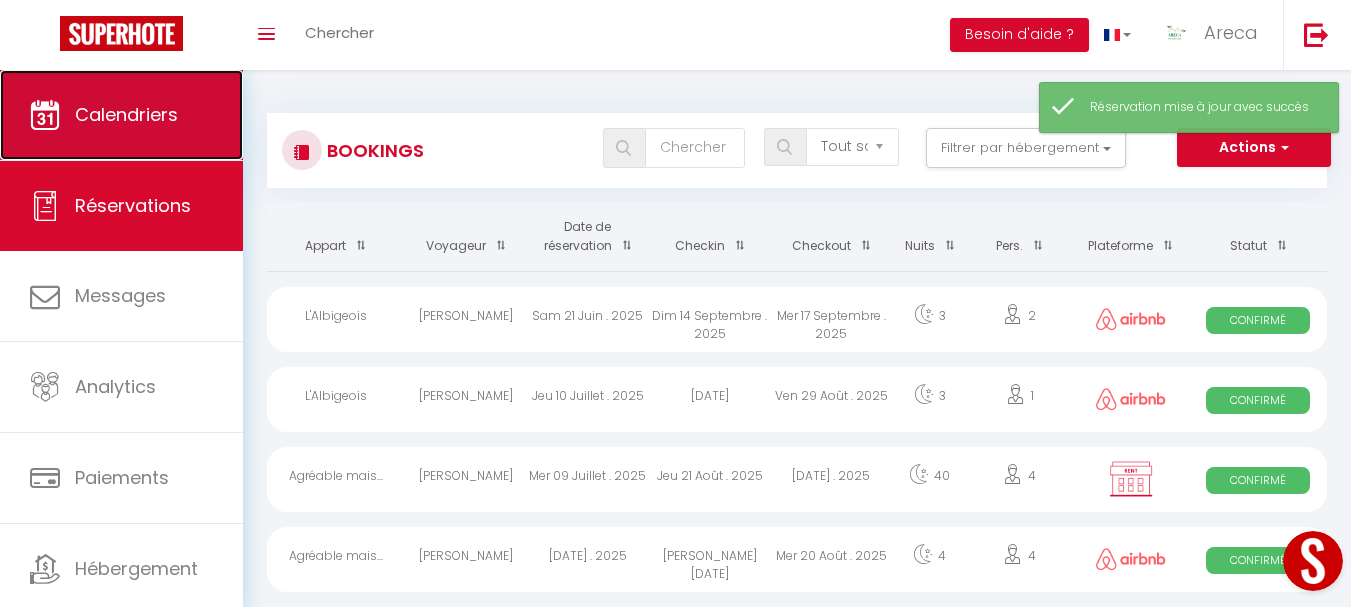 click on "Calendriers" at bounding box center (121, 115) 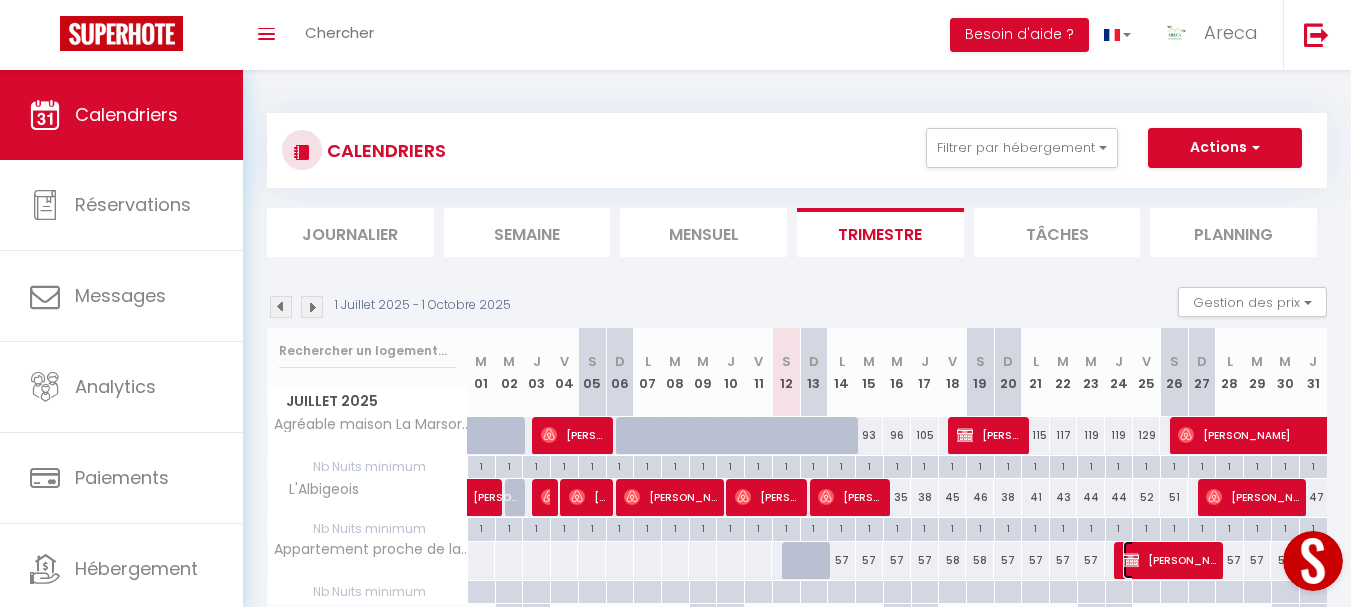 click on "Patrice BRUN" at bounding box center [1169, 560] 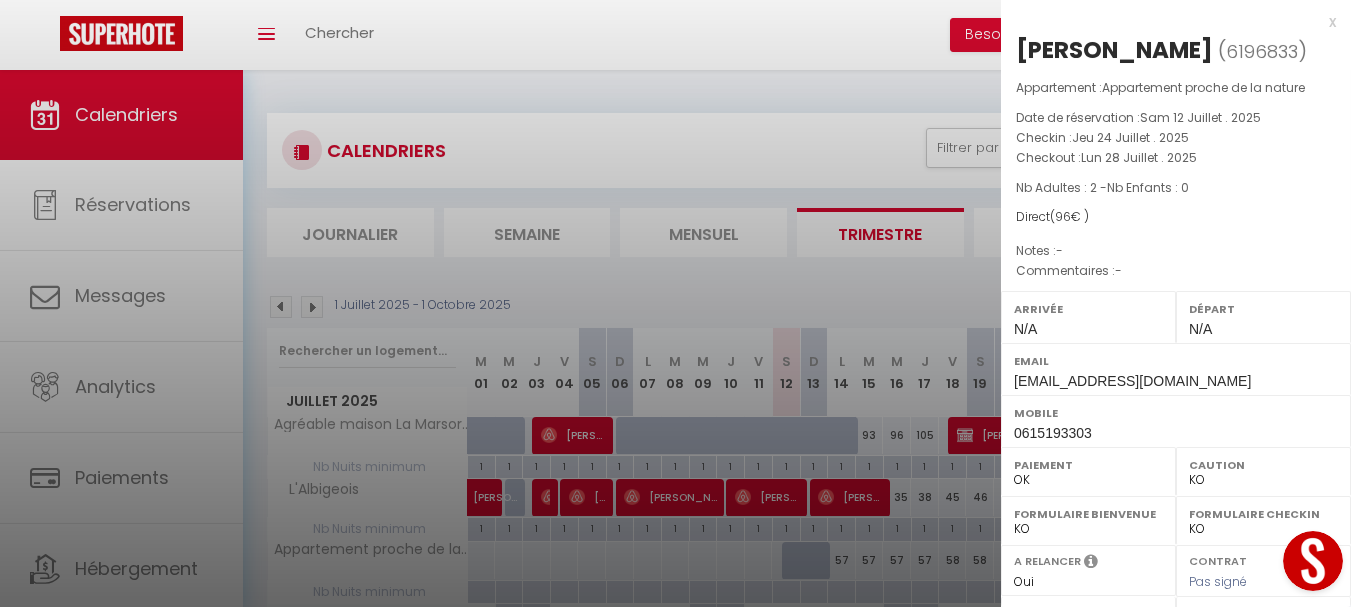 click on "x" at bounding box center [1168, 22] 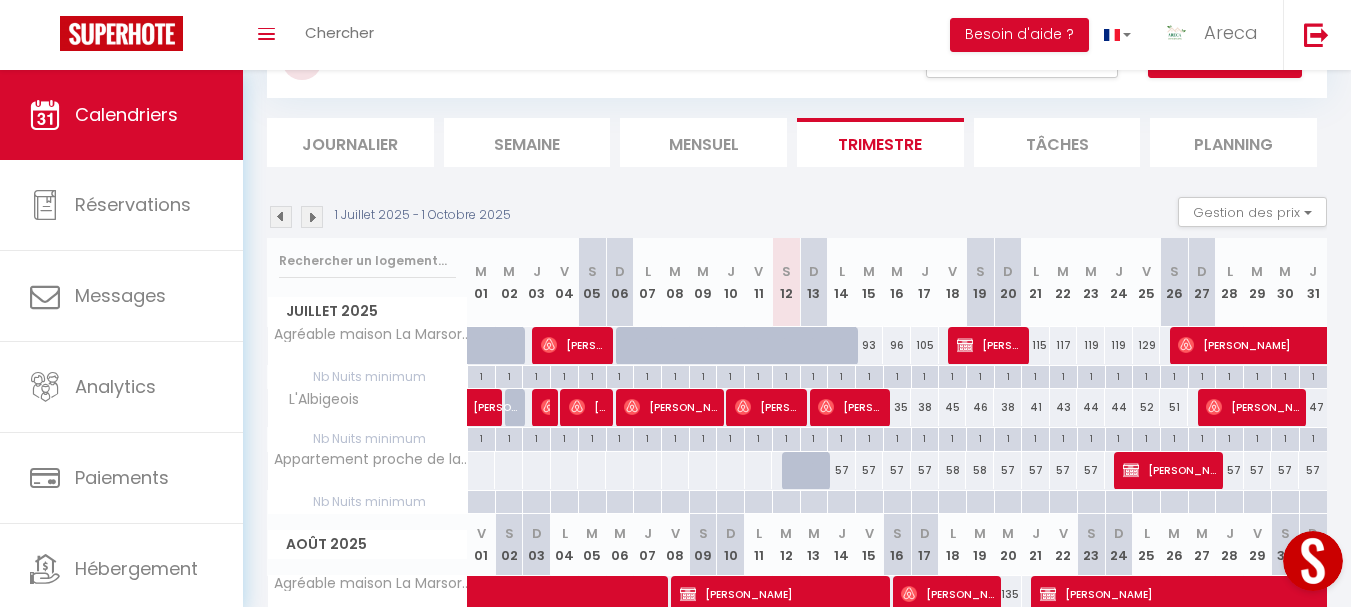 scroll, scrollTop: 100, scrollLeft: 0, axis: vertical 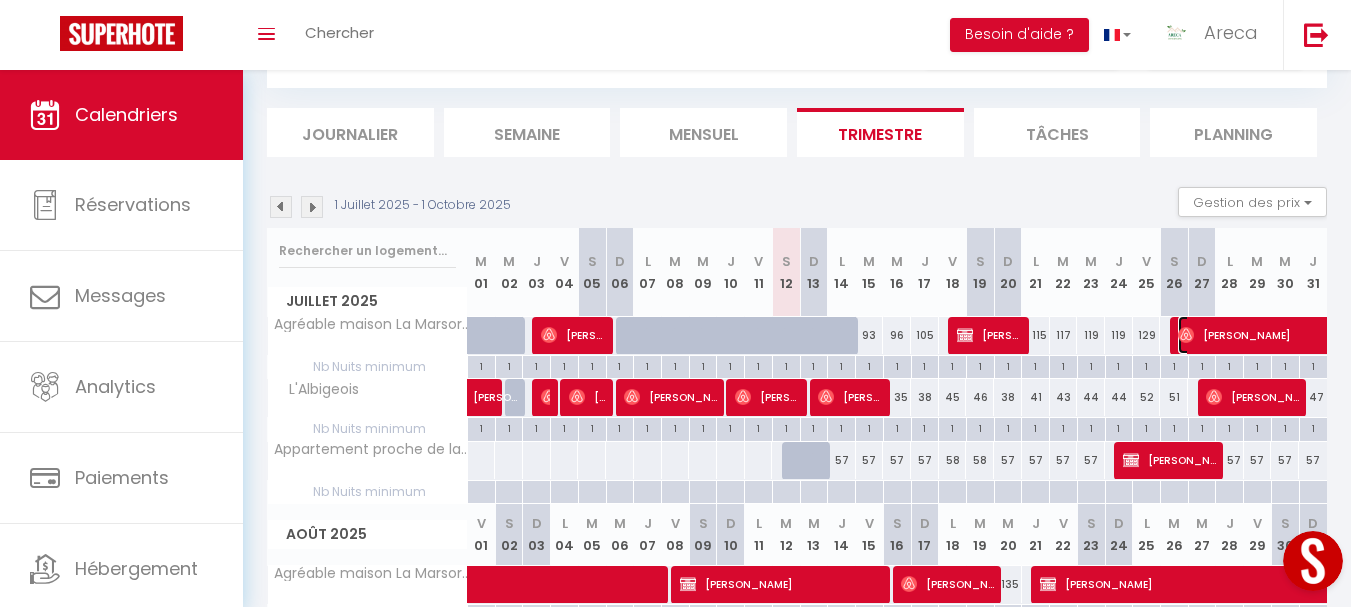 click on "Sabrina Mangeot" at bounding box center [1477, 335] 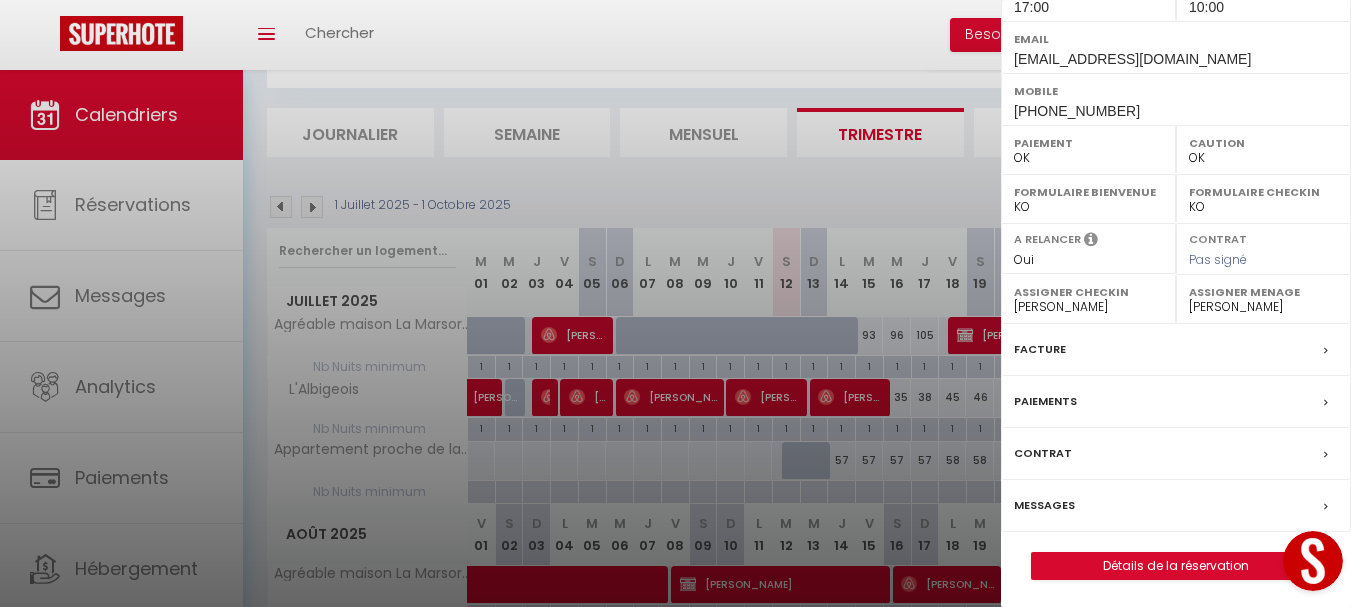 scroll, scrollTop: 345, scrollLeft: 0, axis: vertical 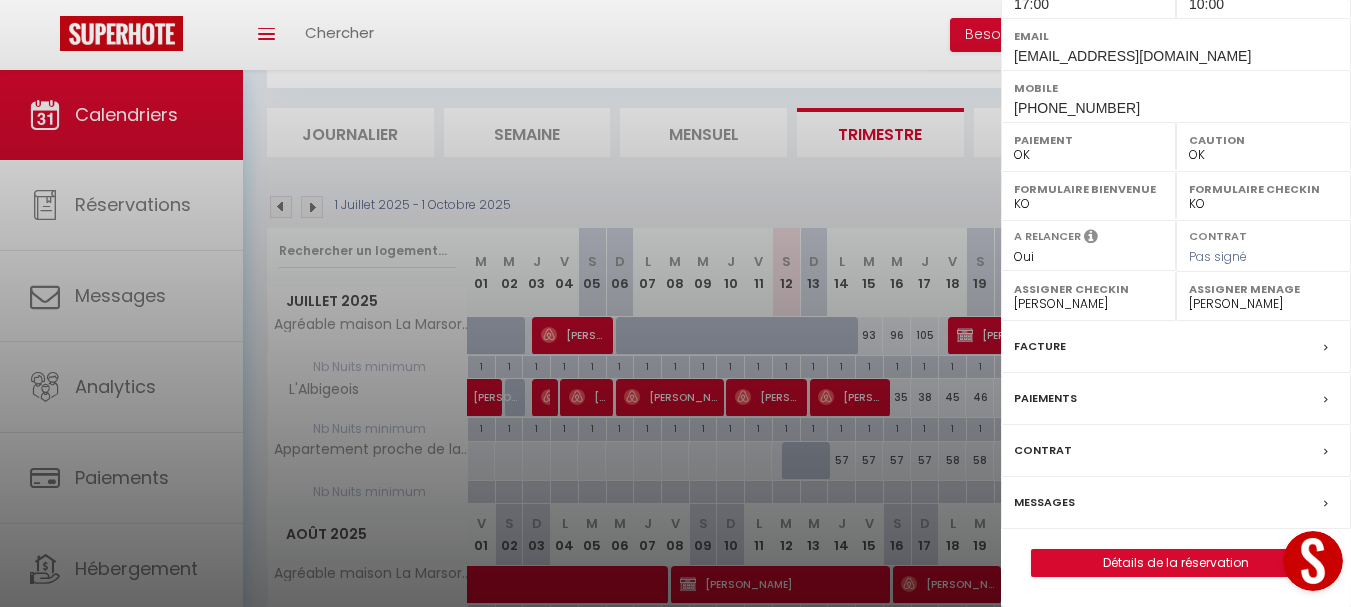 click on "Facture" at bounding box center (1176, 347) 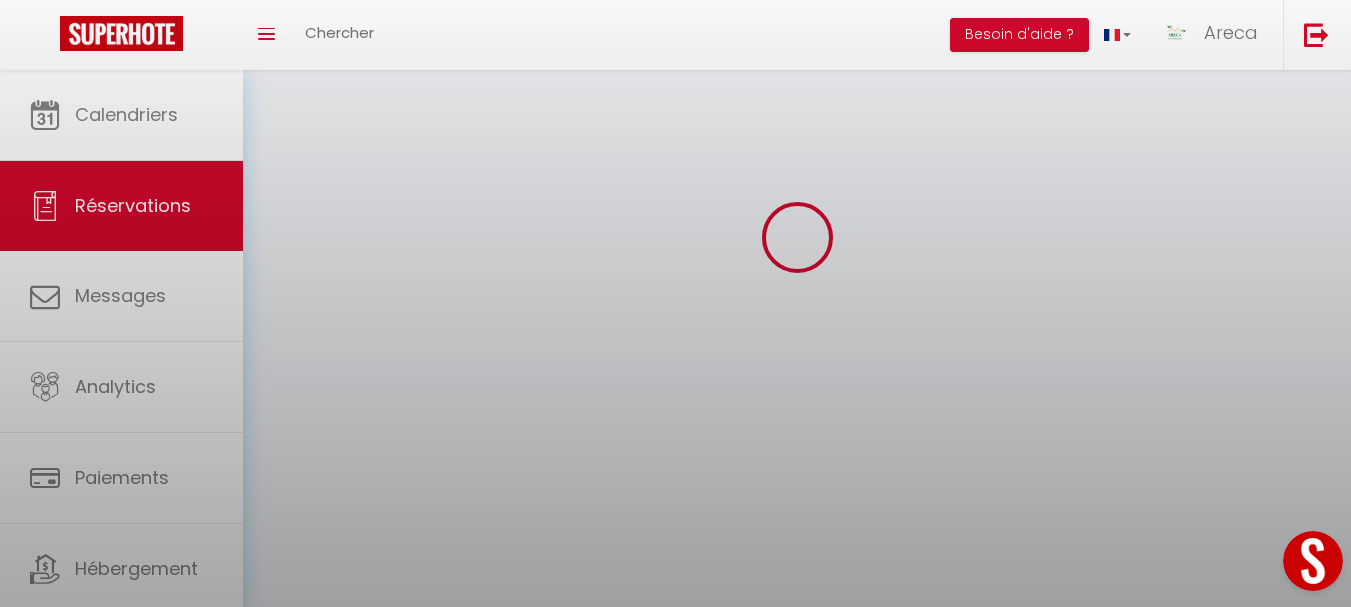 scroll, scrollTop: 0, scrollLeft: 0, axis: both 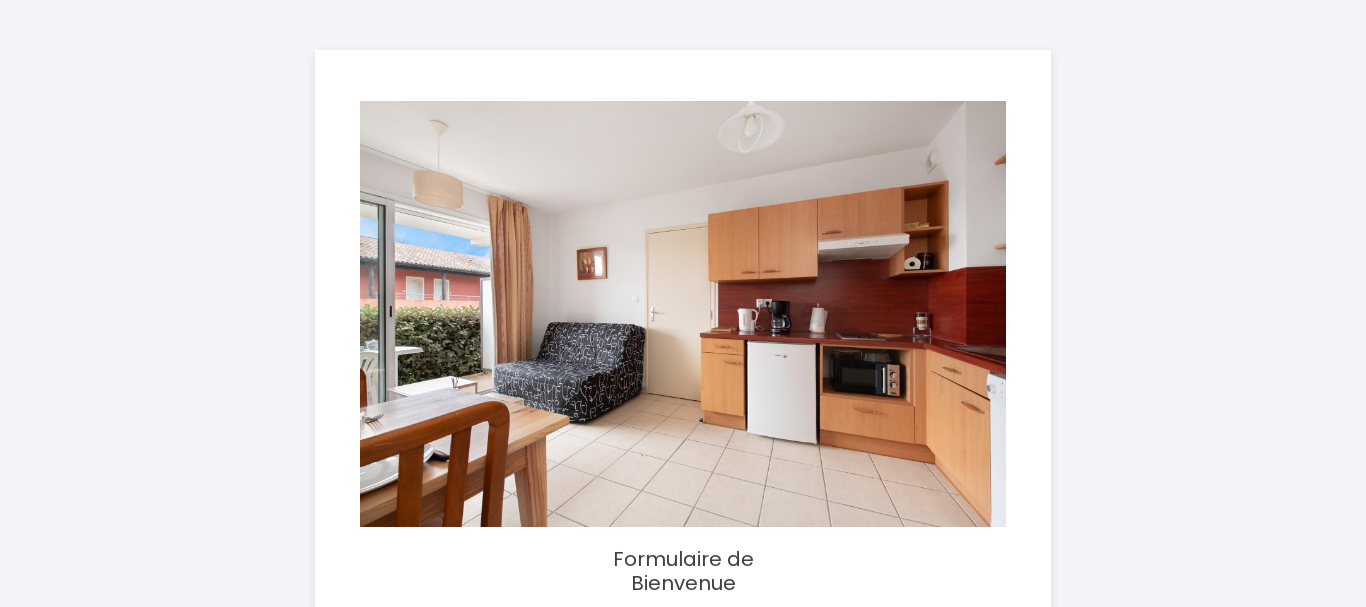select 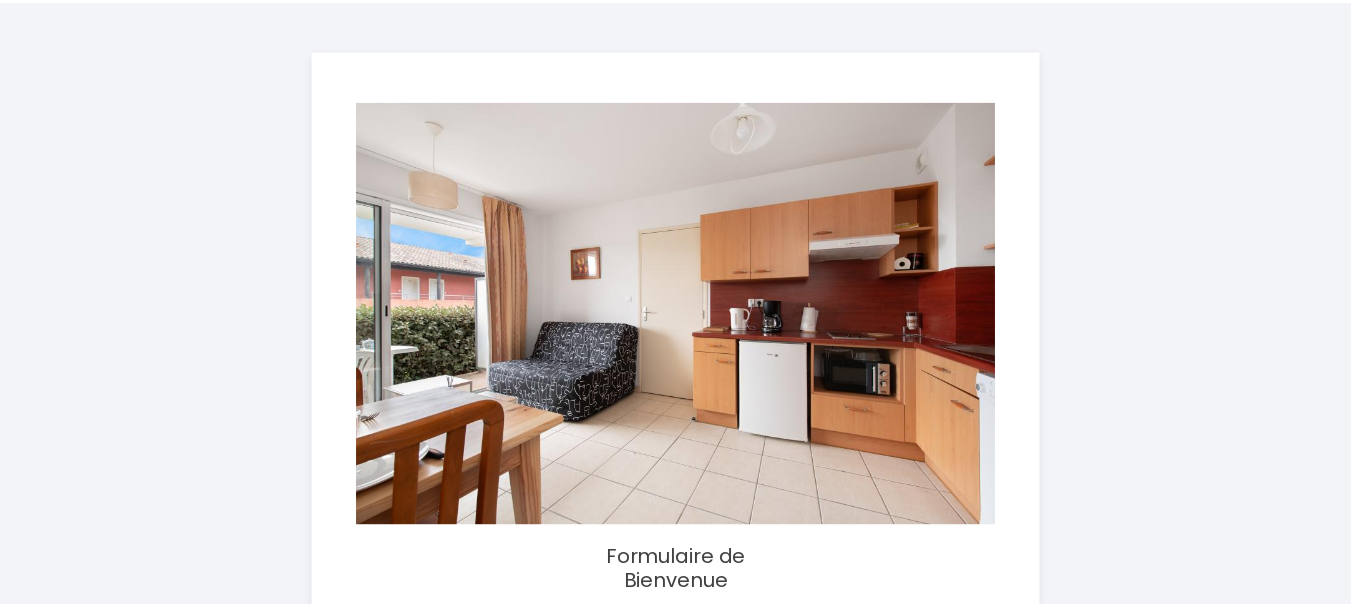 scroll, scrollTop: 0, scrollLeft: 0, axis: both 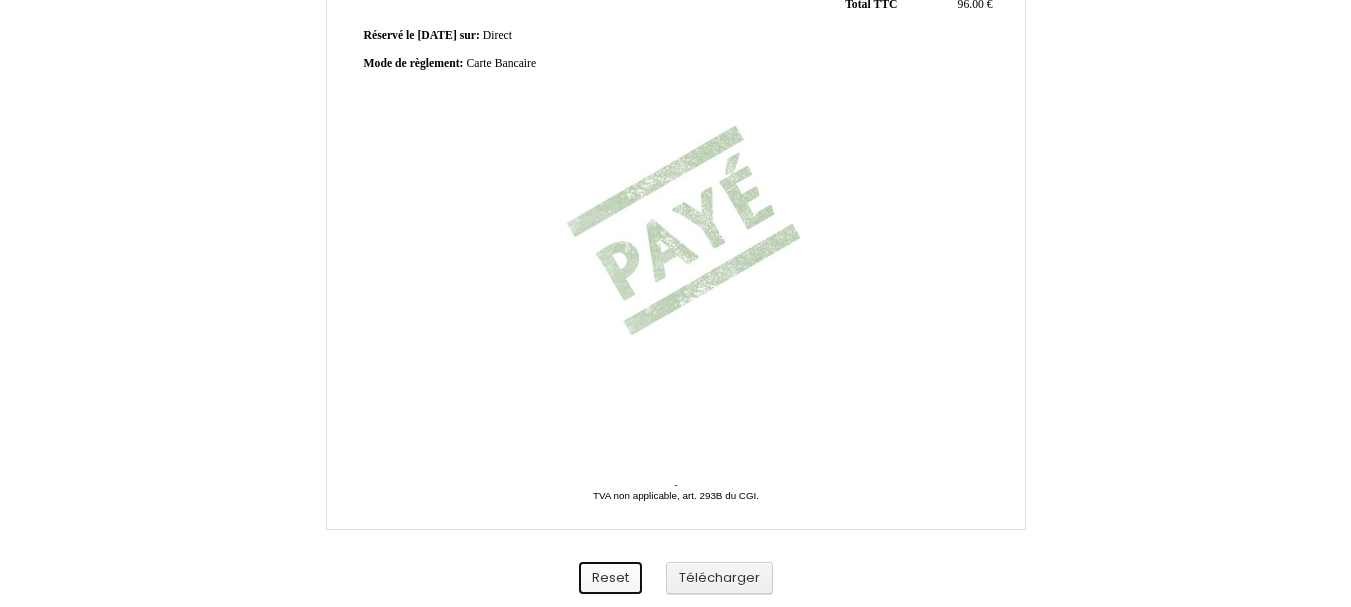 click on "Reset" at bounding box center [610, 578] 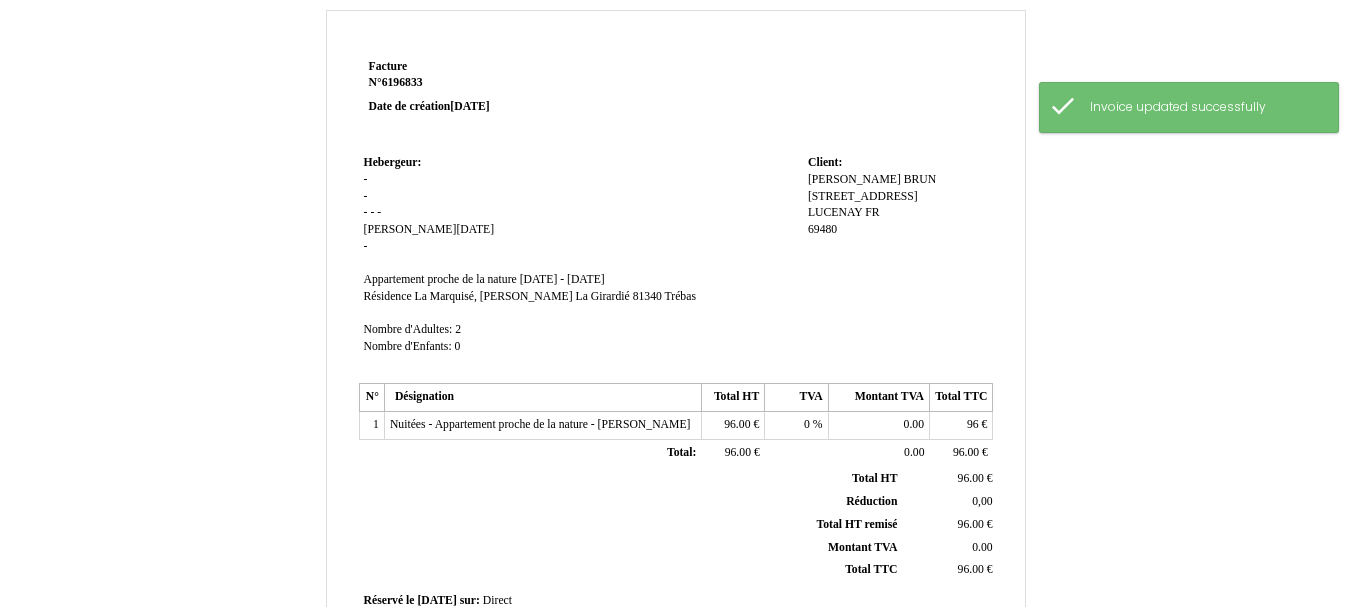 scroll, scrollTop: 0, scrollLeft: 0, axis: both 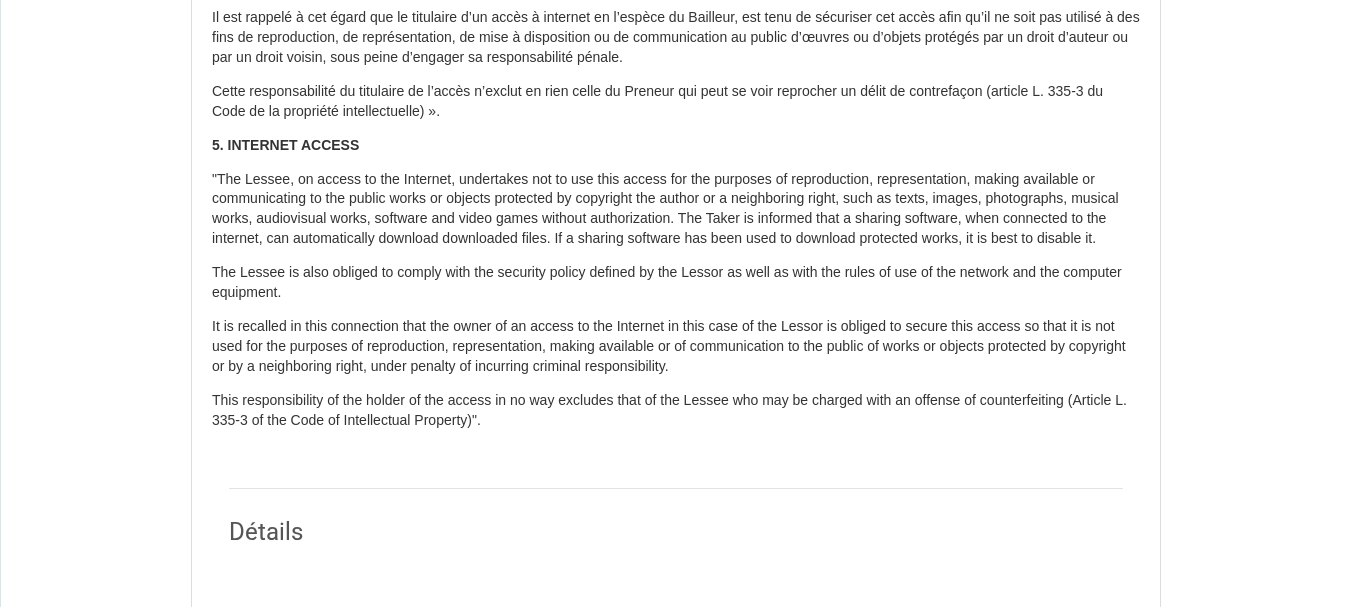 type on "[PHONE_NUMBER]" 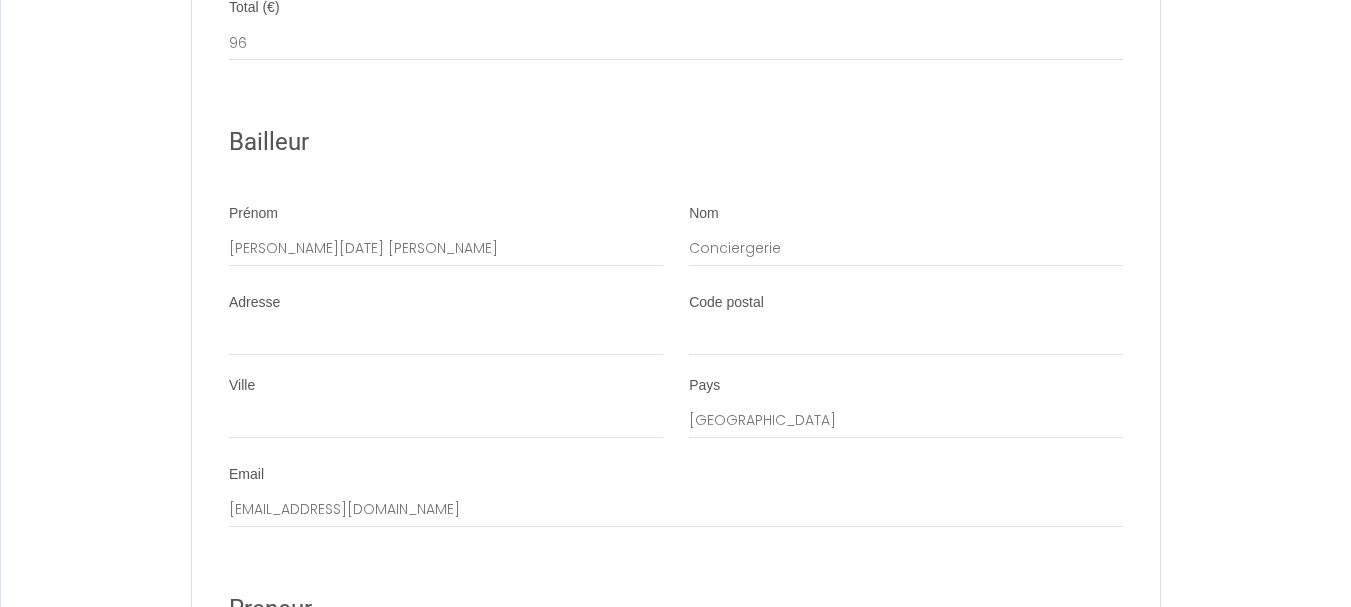 scroll, scrollTop: 3200, scrollLeft: 0, axis: vertical 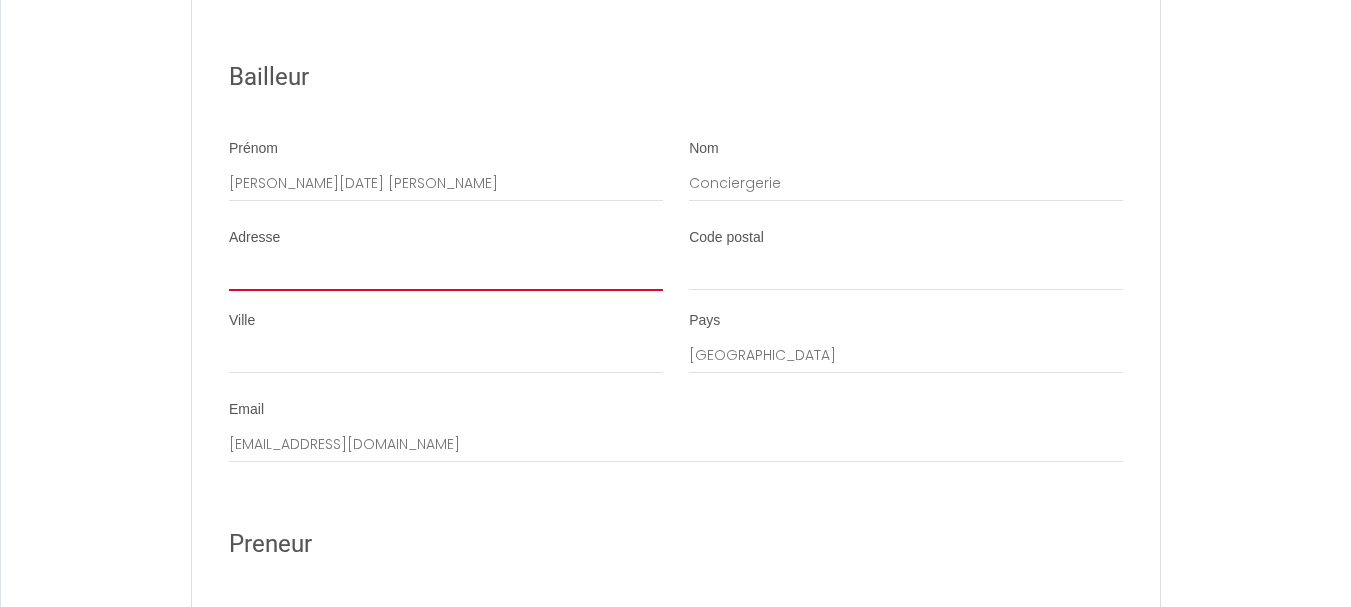click on "Adresse" at bounding box center (446, 273) 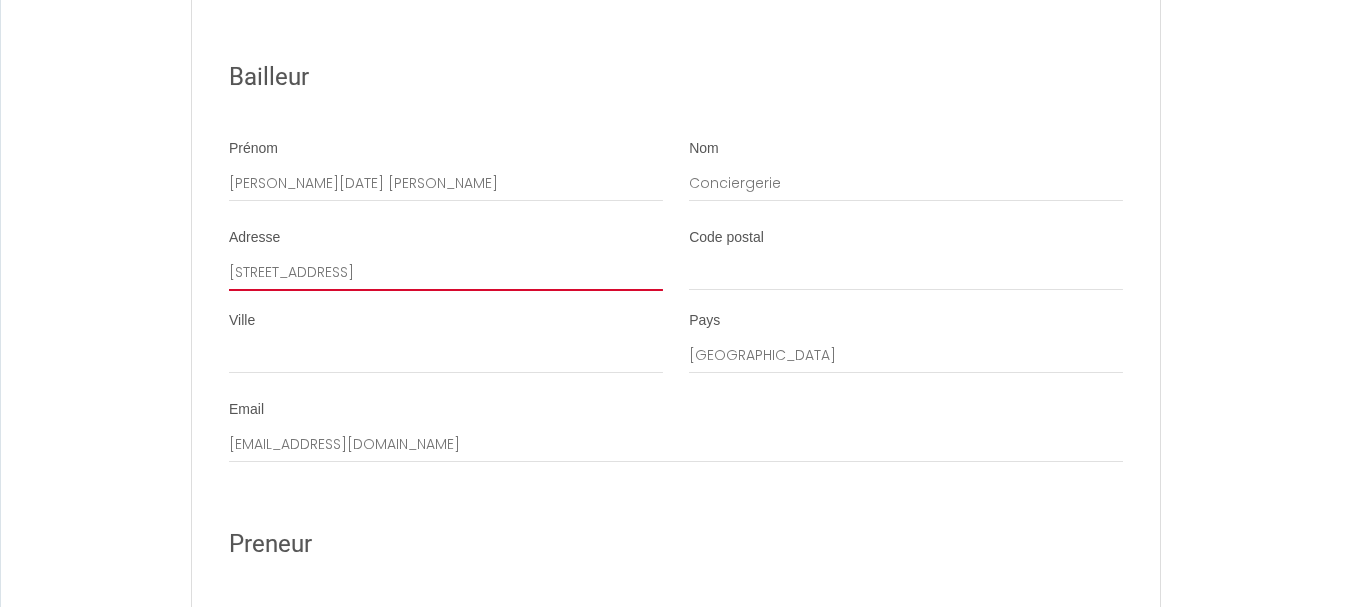 type on "[STREET_ADDRESS]" 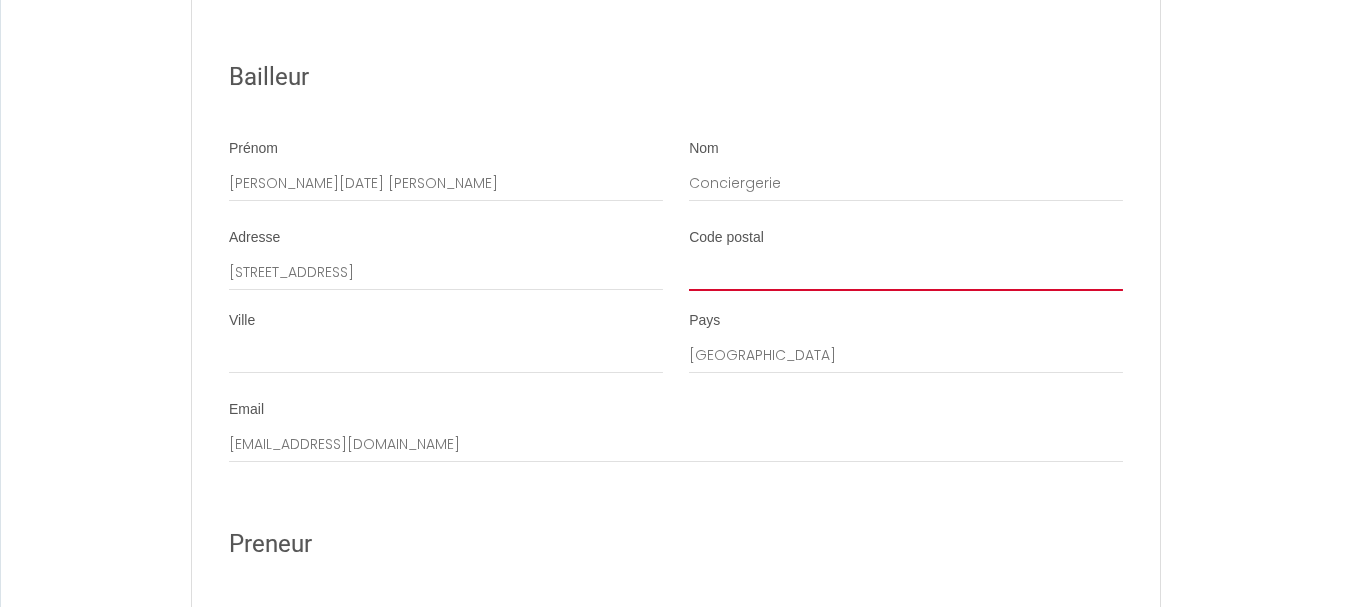 click on "Code postal" at bounding box center (906, 273) 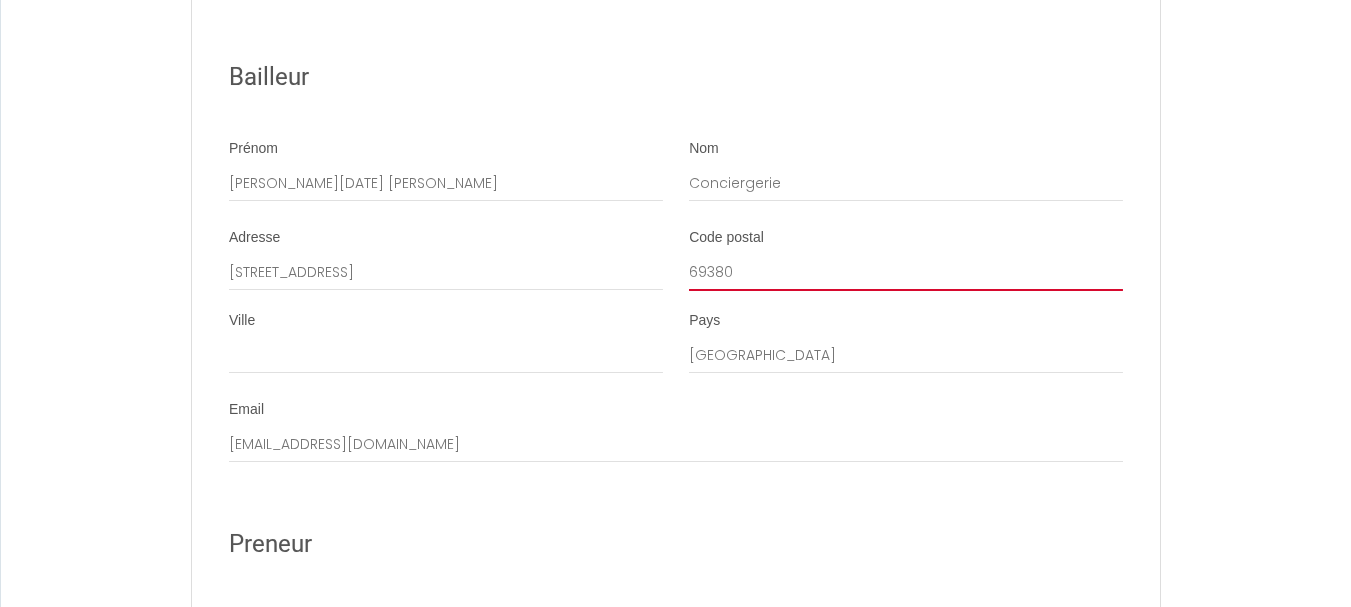 type on "69380" 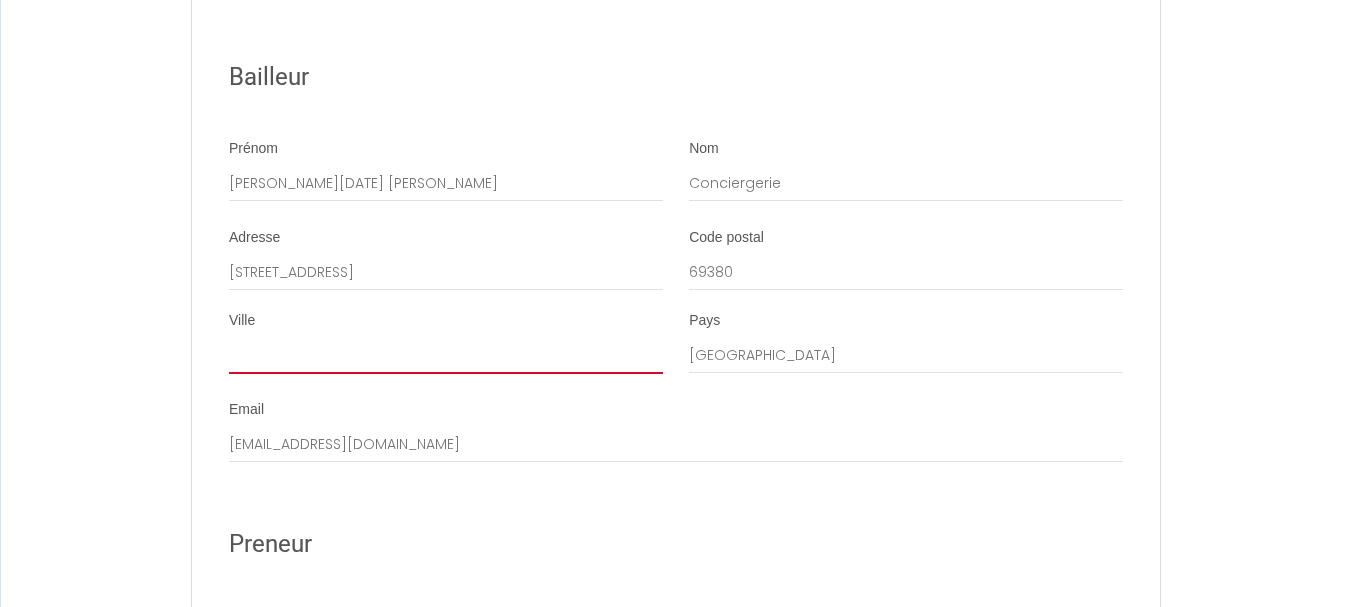 click on "Ville" at bounding box center (446, 356) 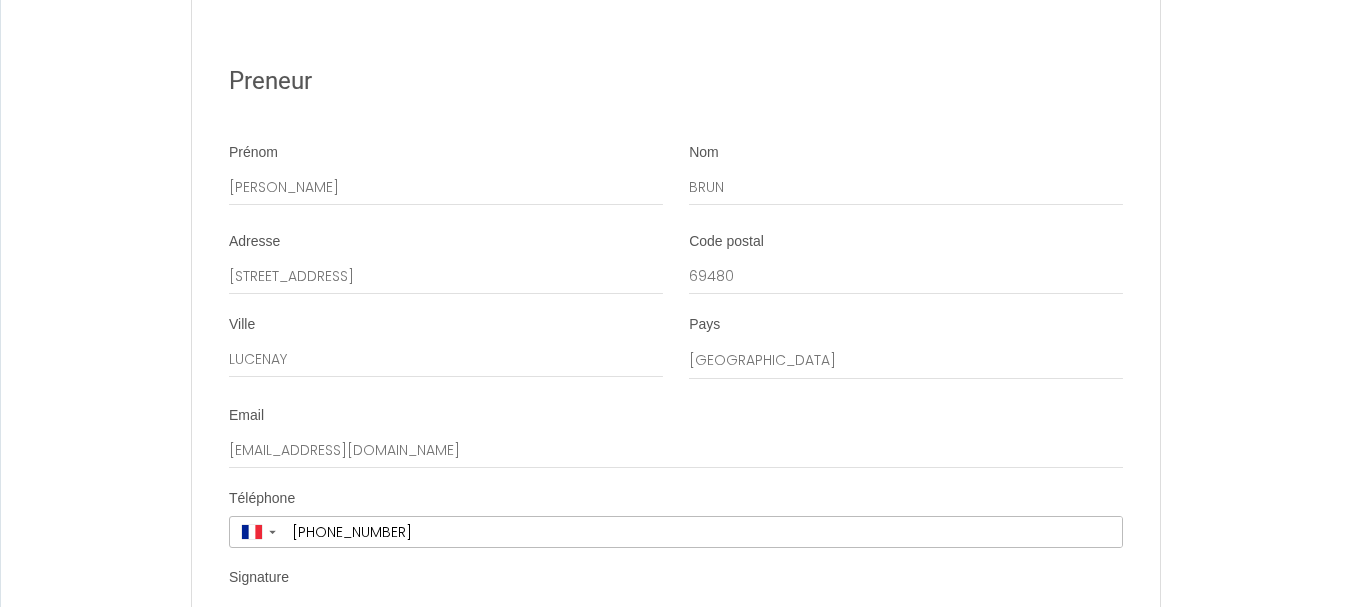 scroll, scrollTop: 3700, scrollLeft: 0, axis: vertical 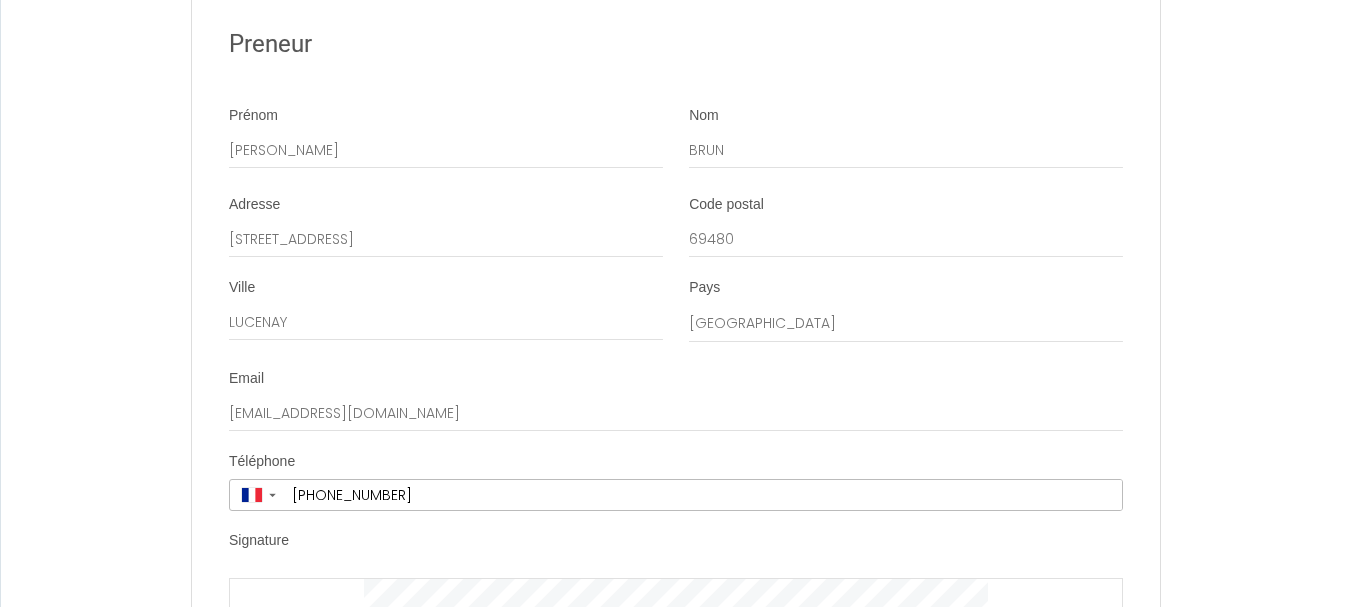 type on "LISSIEU" 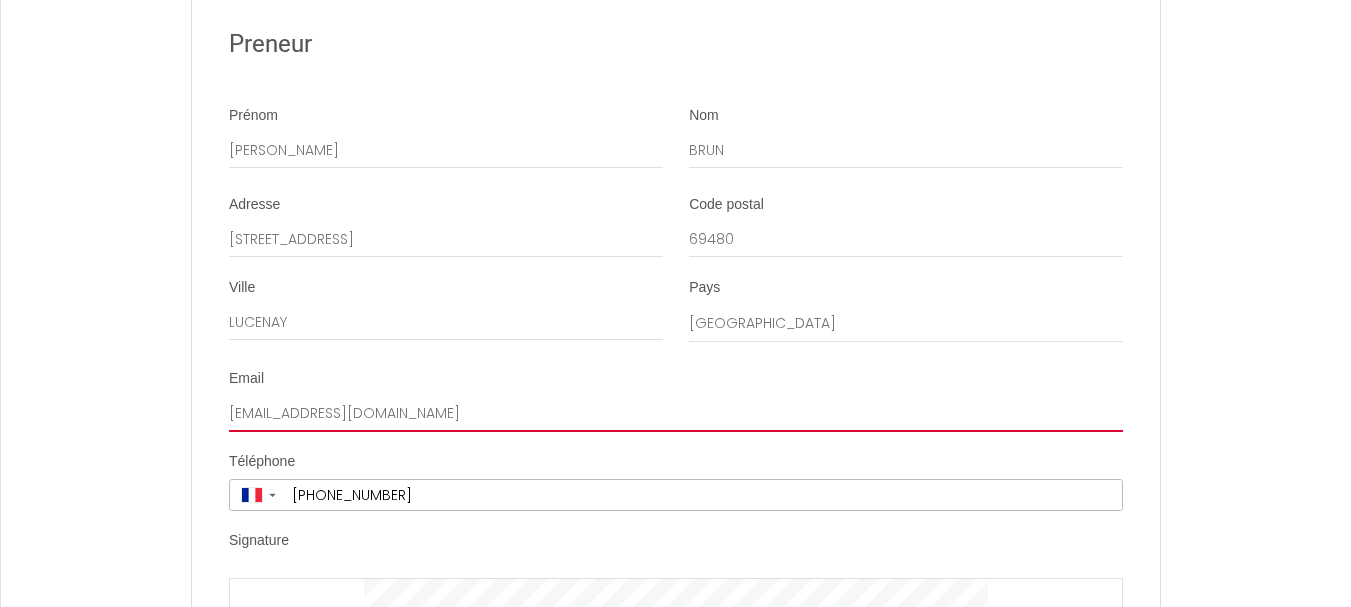 click on "charlottepinet@orange.fr" at bounding box center (676, 414) 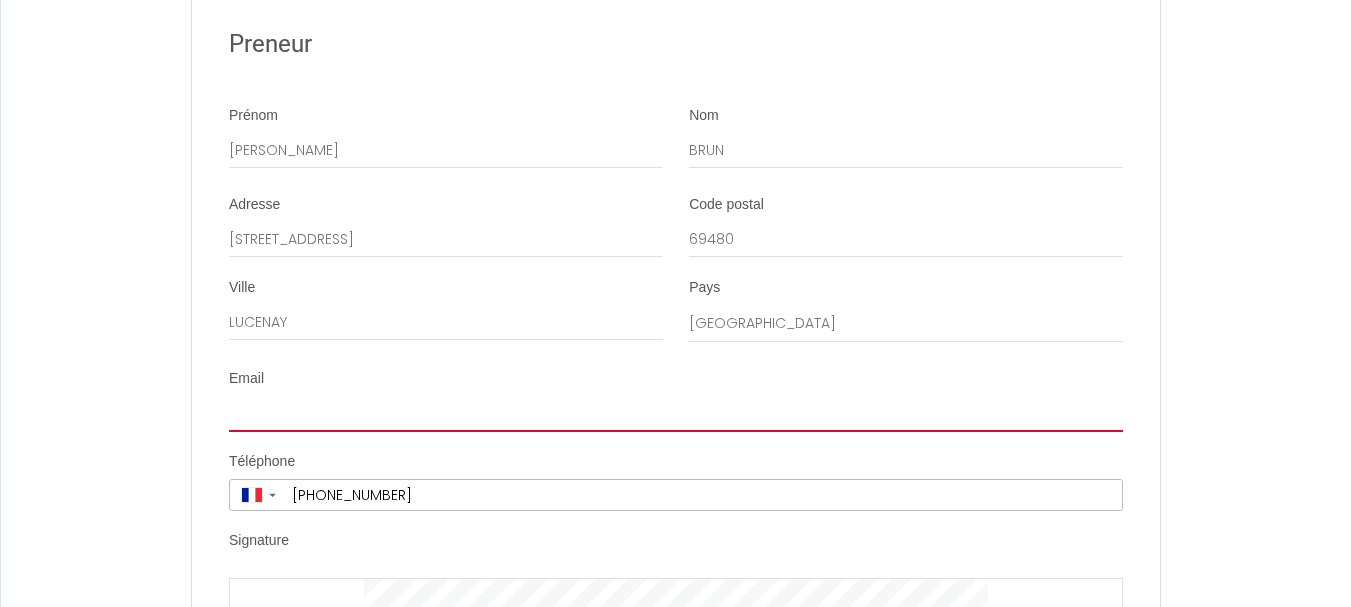type 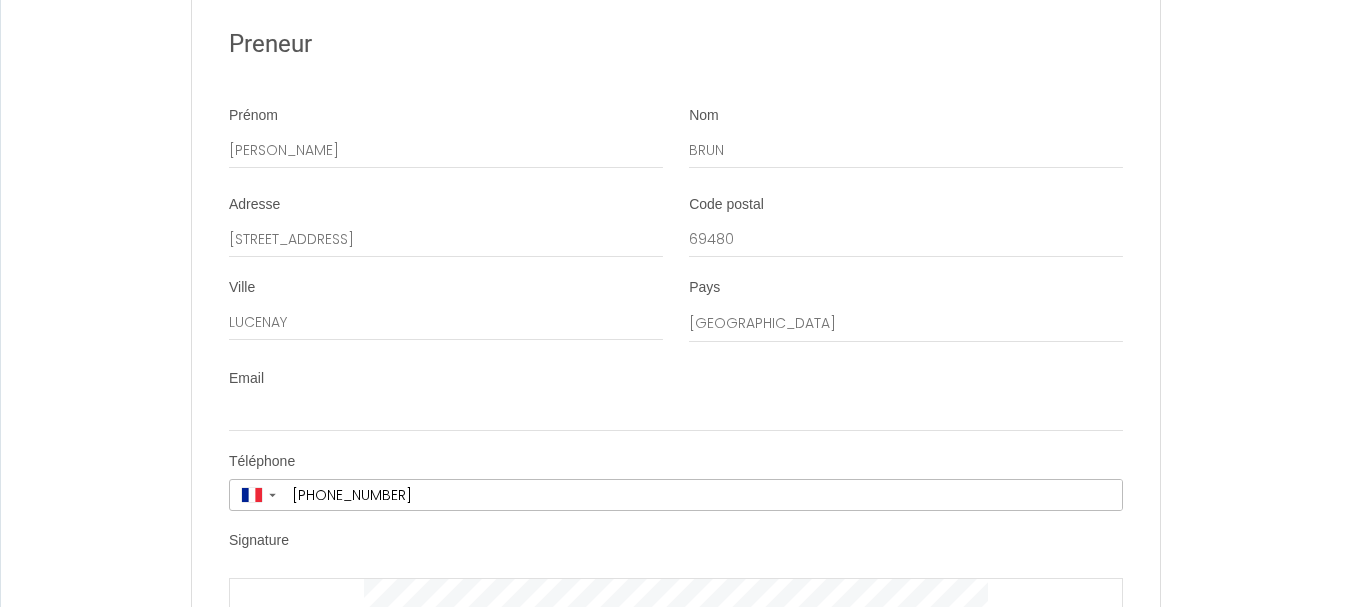 click on "Contrat de Location Courte Durée   Il a été convenu entre les parties que le Bailleur louera au Locataire le logement tel que décrit ci-dessous dans les conditions suivantes:
It has been agreed between the parties that the Lessor shall lease to the Tenant the accommodation as described below under the following conditions:
1. OBJET DU CONTRAT DE LOCATION
Le logement est loué meublé à titre de « location courte durée » pour la période indiquée ci-dessous. Le logement est situé à l'adresse indiqué dans la section Details.
1. PURPOSE OF THE LEASING AGREEMENT
The accommodation is rented furnished as a "short term rental" for the period shown below. The accommodation is located at the address indicated in section Details.
2. CONDITIONS DE LA LOCATION
Le nombre de personnes présentes est indiqué dans la section Details. Lors du début de la location, le Bailleur remettra au Preneur les clefs et les instructions relatives au logement." at bounding box center [675, -1409] 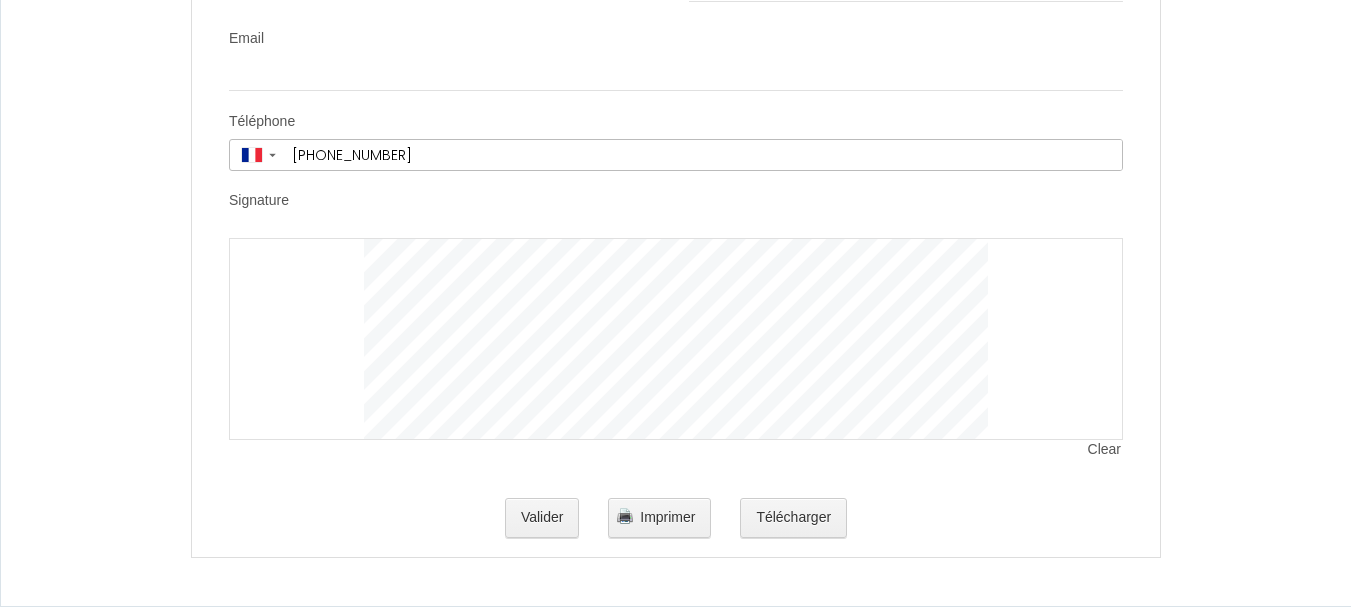 scroll, scrollTop: 4060, scrollLeft: 0, axis: vertical 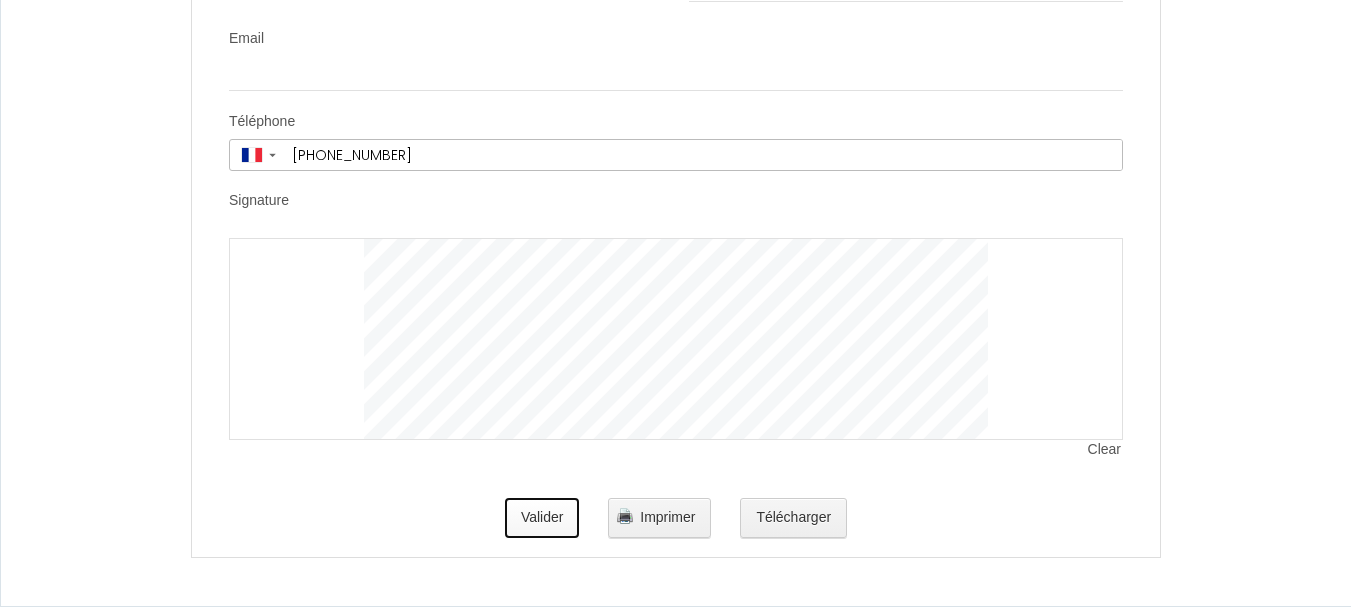 click on "Valider" at bounding box center (542, 518) 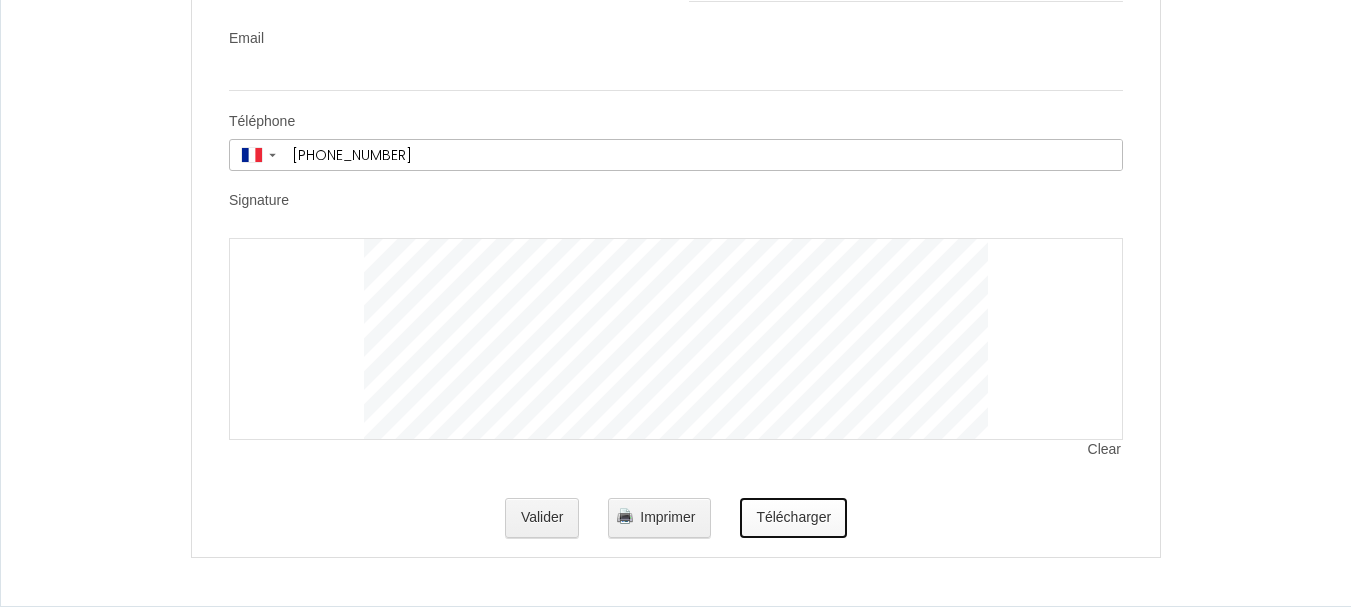 click on "Télécharger" at bounding box center (793, 518) 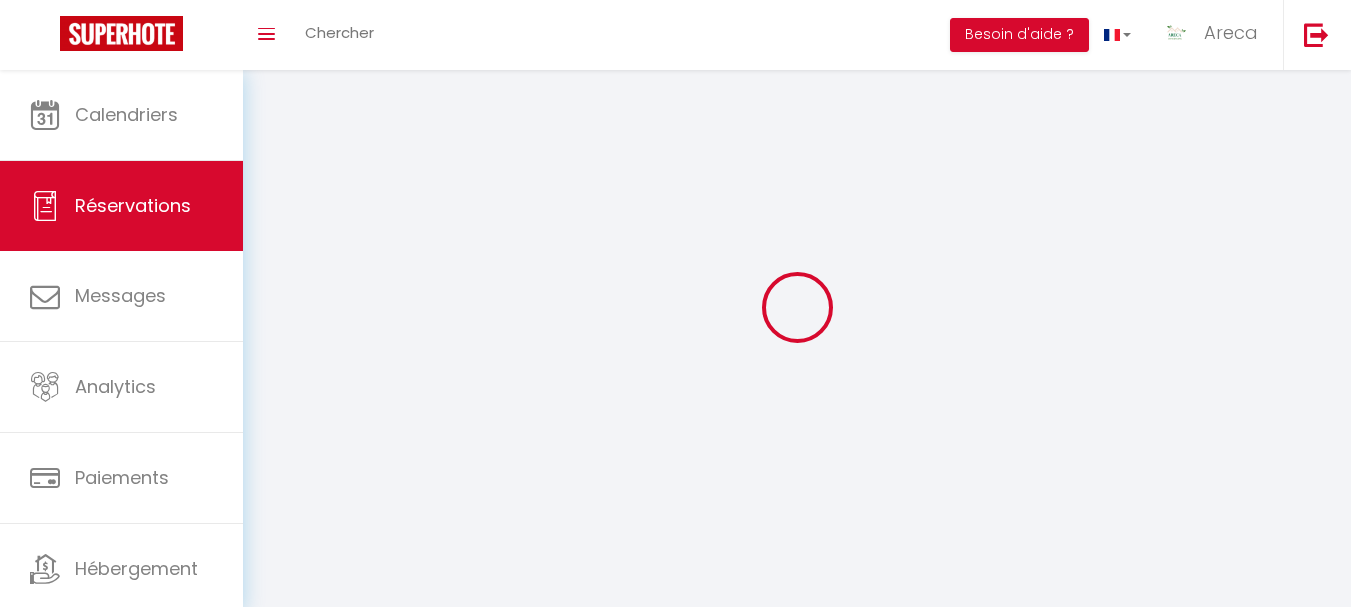 scroll, scrollTop: 0, scrollLeft: 0, axis: both 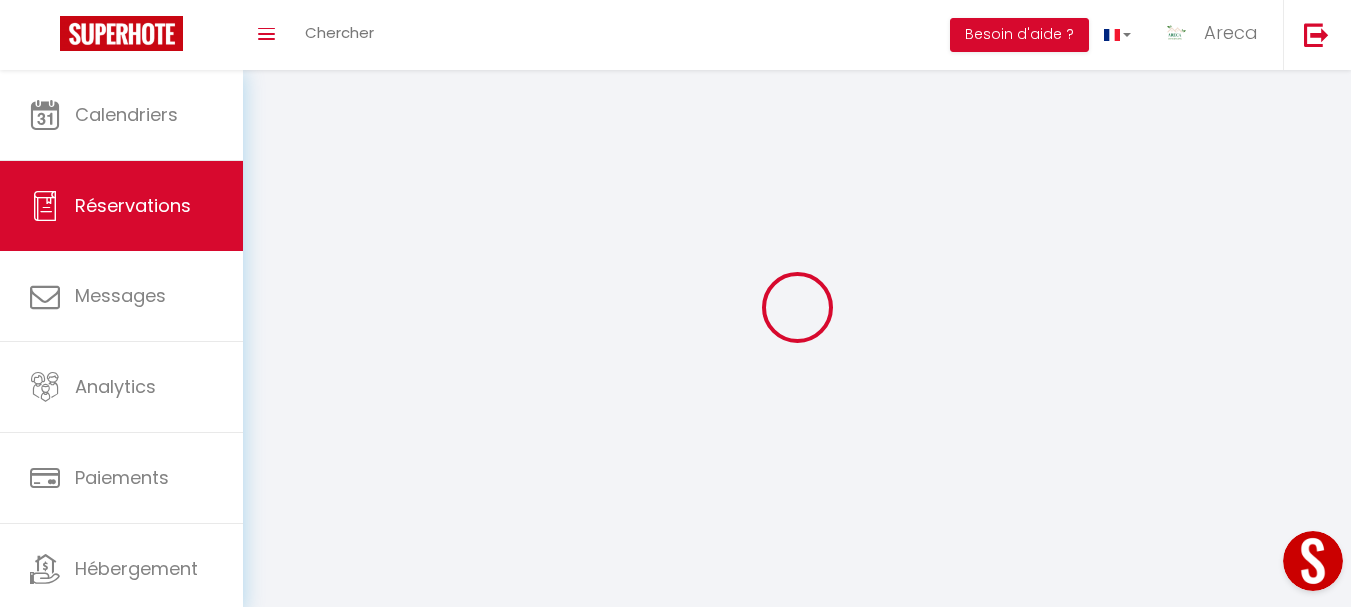 select on "cleaning" 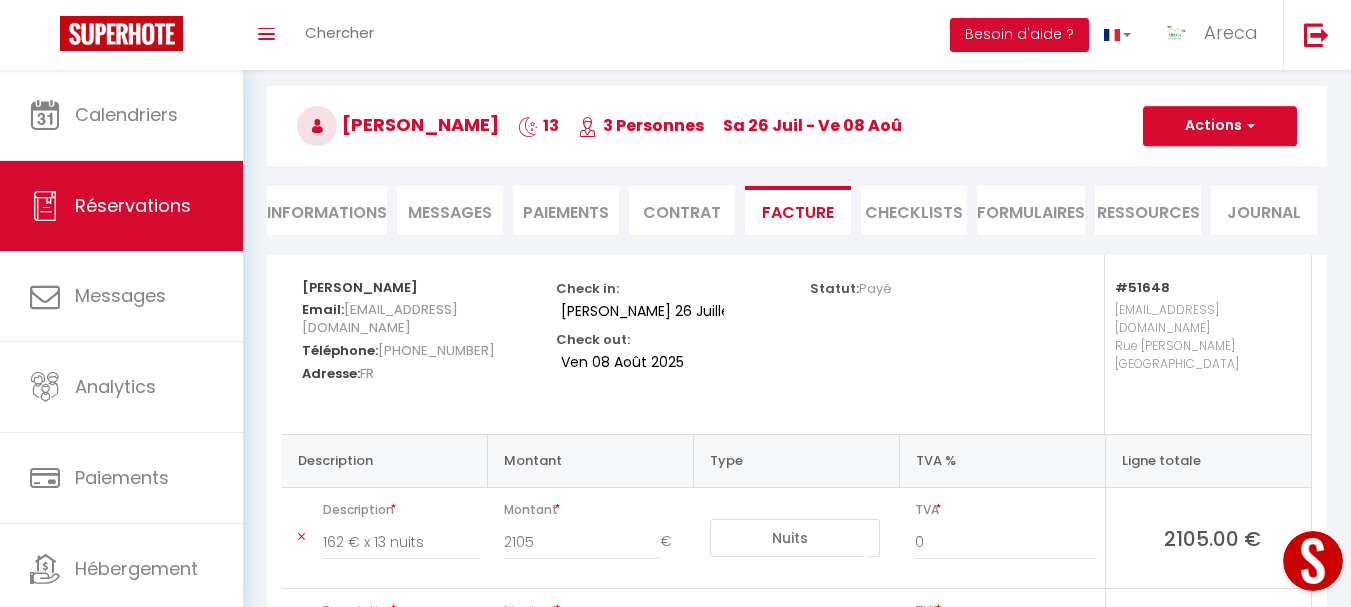 scroll, scrollTop: 200, scrollLeft: 0, axis: vertical 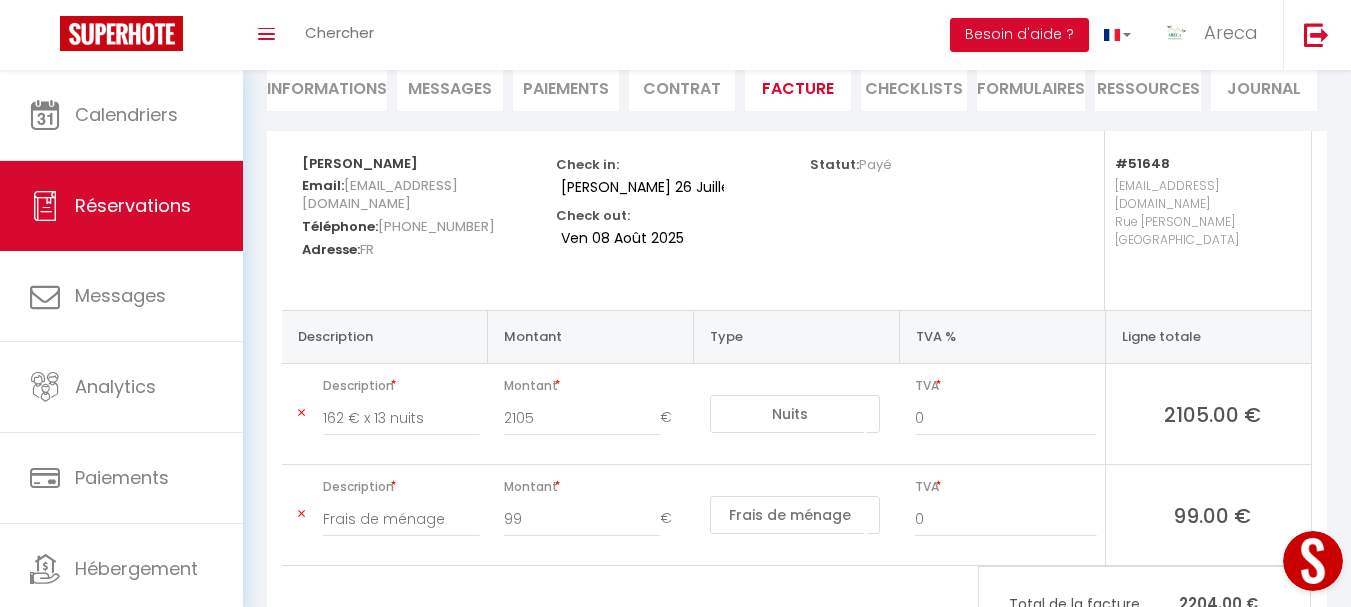 click on "ned1itweqyzemxfk307wjxtu9qd2@reply.superhote.com" at bounding box center [380, 194] 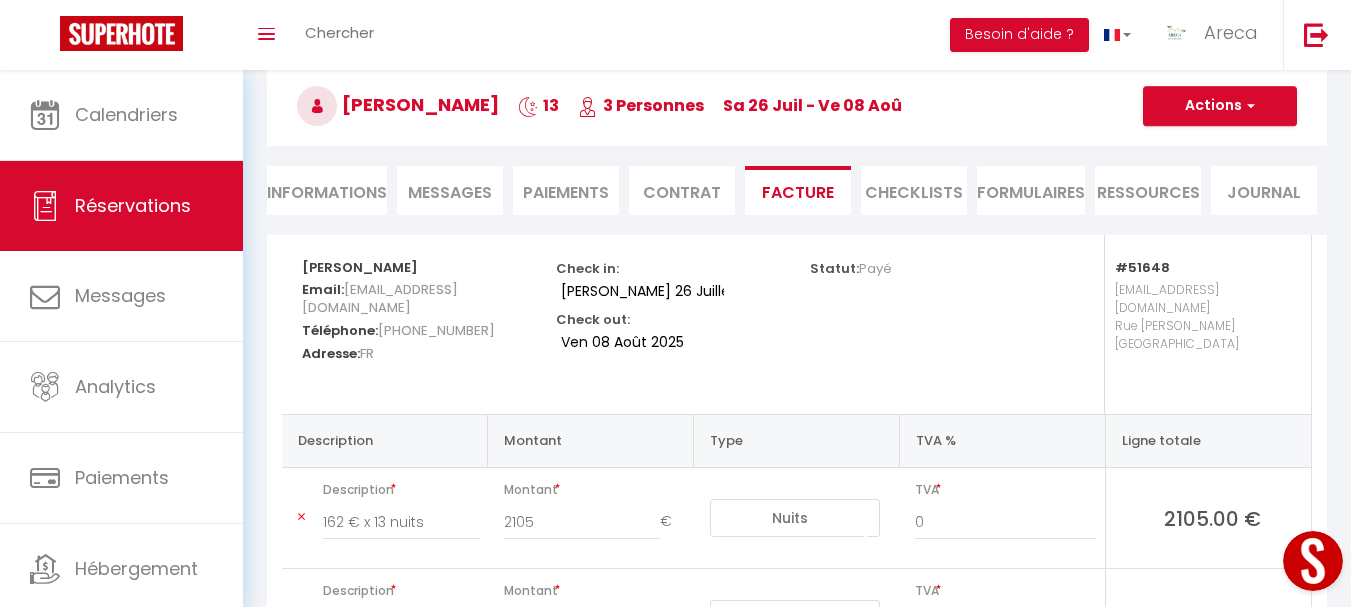 scroll, scrollTop: 94, scrollLeft: 0, axis: vertical 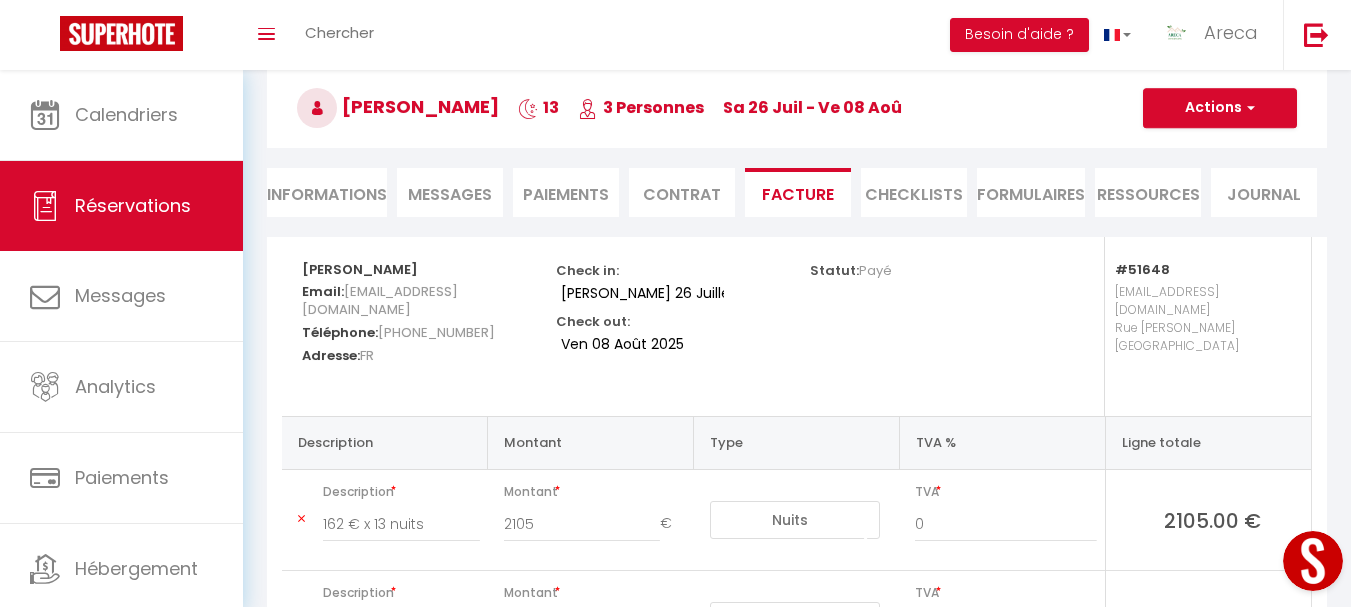click on "Informations" at bounding box center [327, 192] 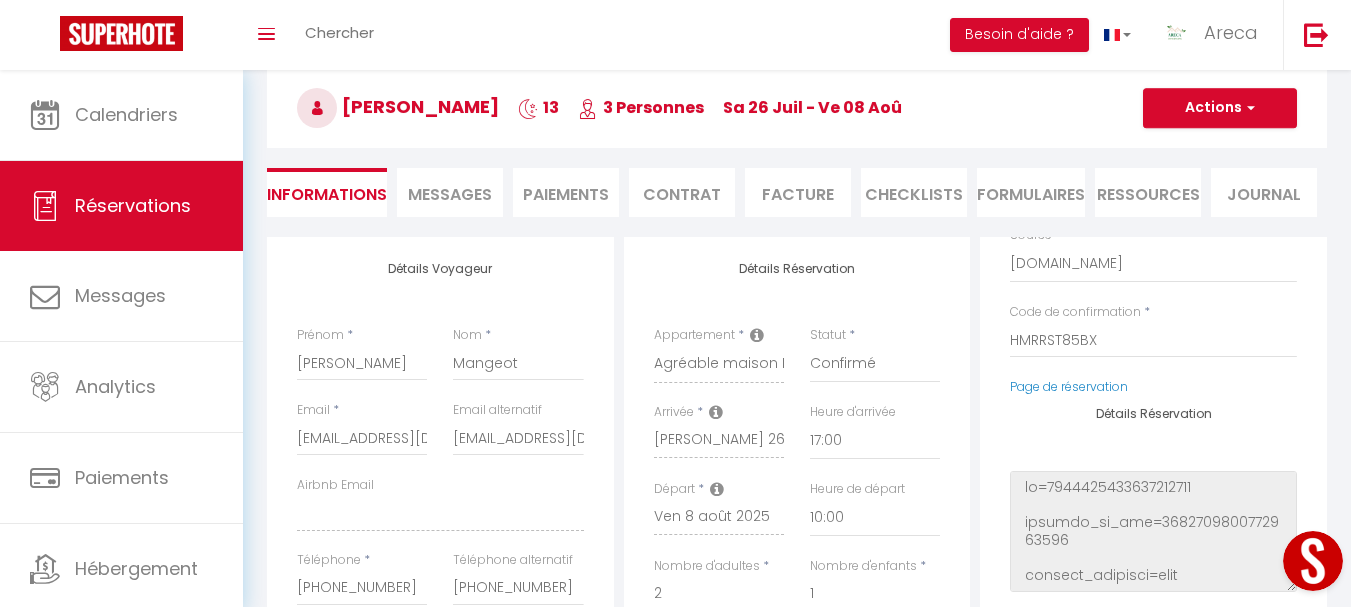 scroll, scrollTop: 0, scrollLeft: 0, axis: both 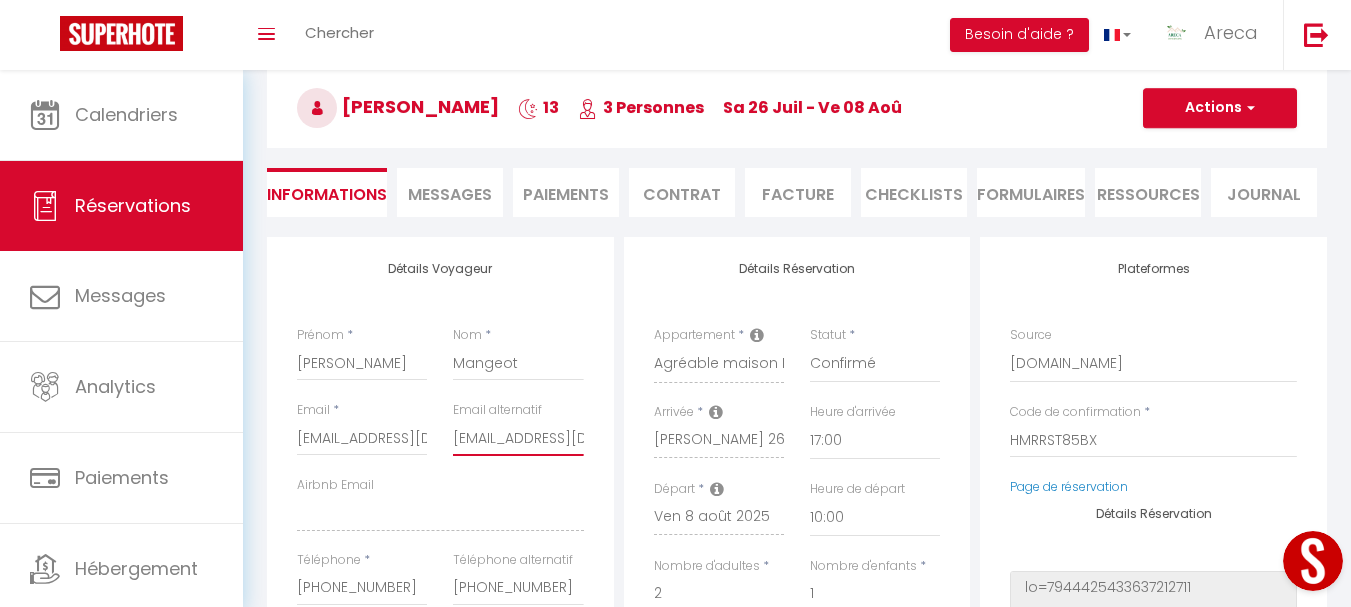 click on "sabrina3381@hotmail.fr" at bounding box center [518, 438] 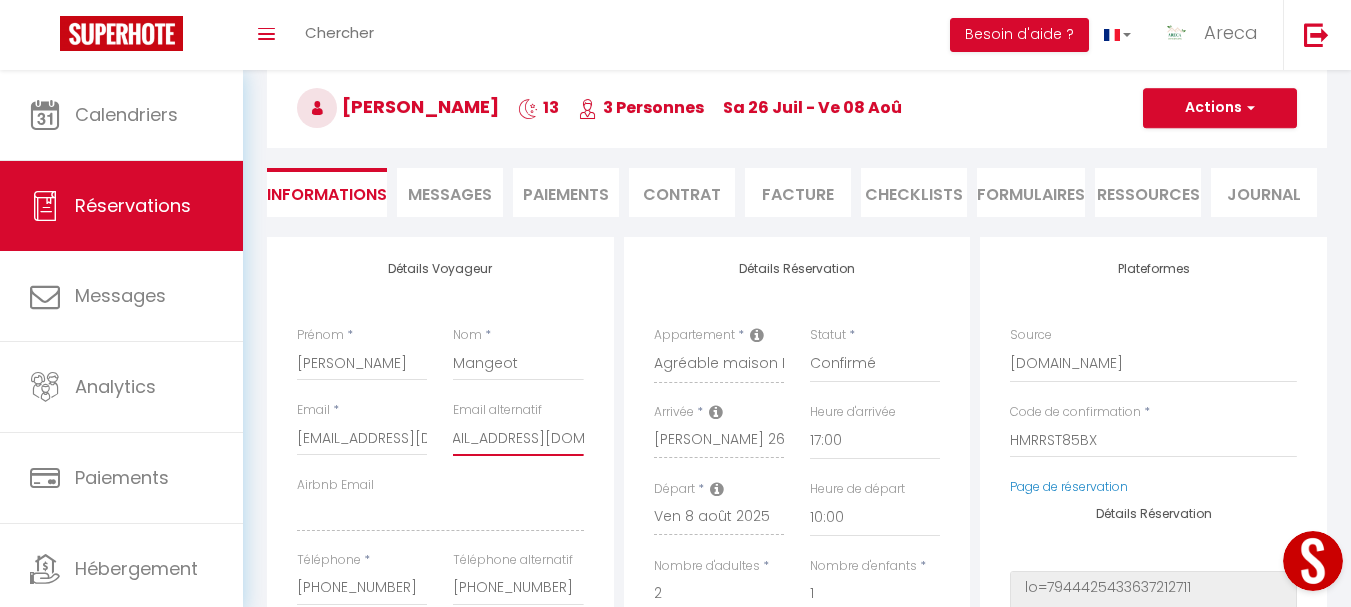 scroll, scrollTop: 0, scrollLeft: 31, axis: horizontal 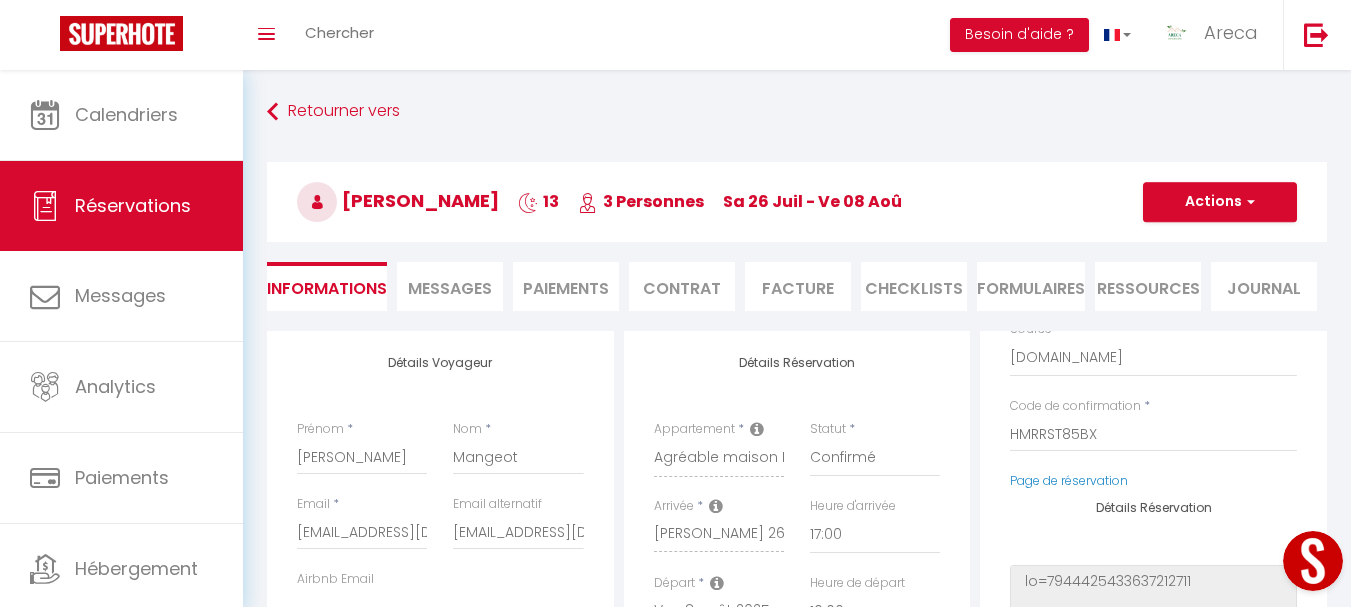 click on "Facture" at bounding box center [798, 286] 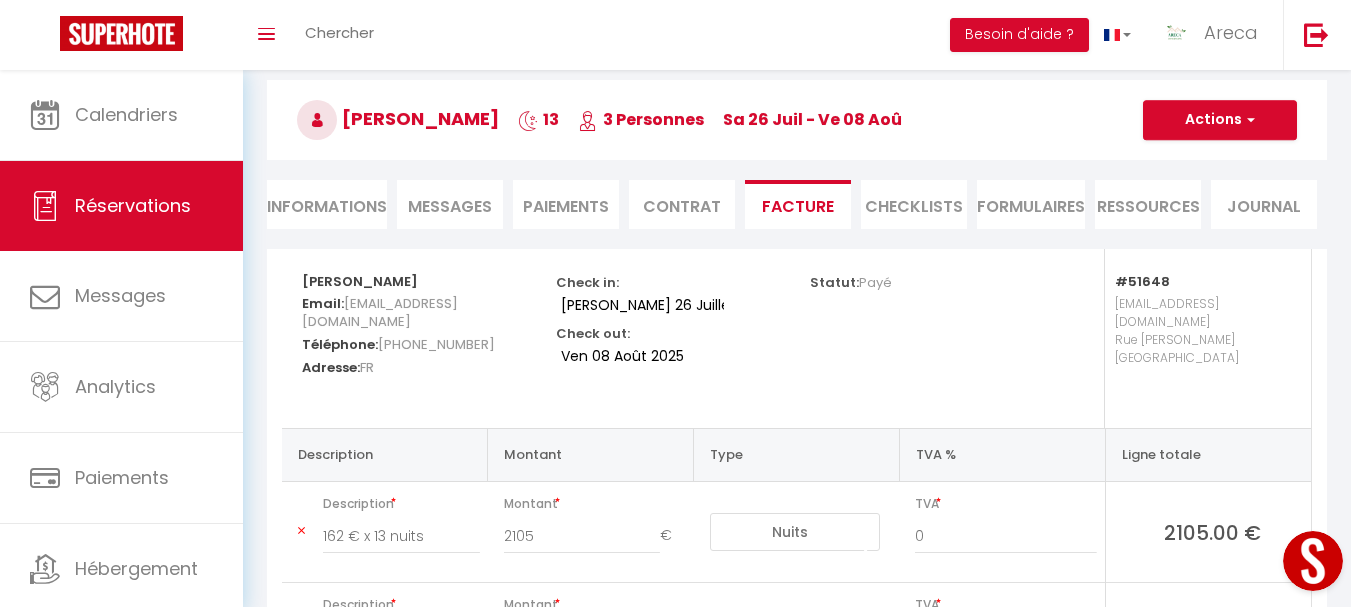 scroll, scrollTop: 0, scrollLeft: 0, axis: both 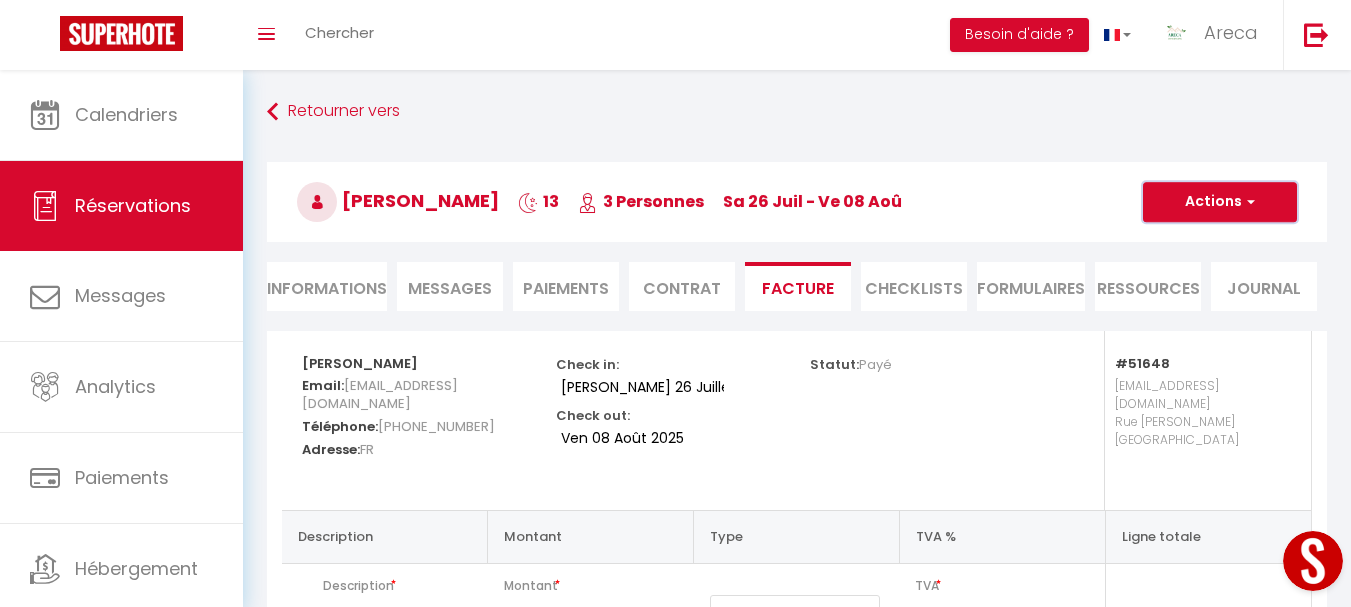 click on "Actions" at bounding box center [1220, 202] 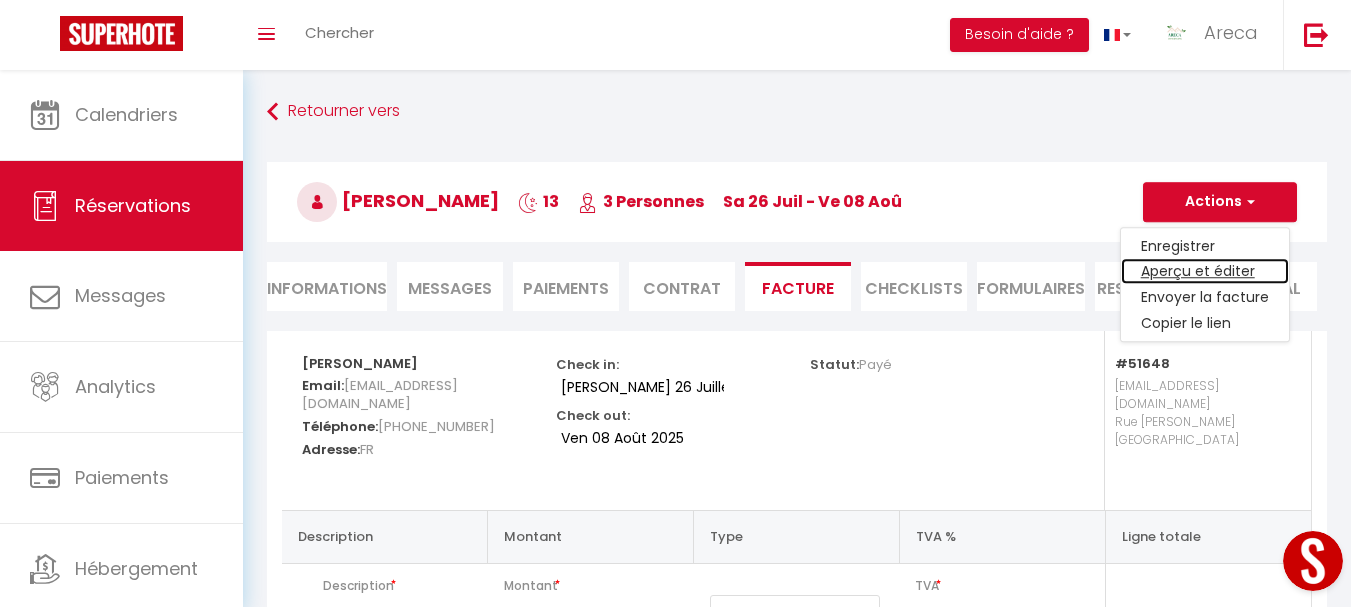 click on "Aperçu et éditer" at bounding box center (1205, 272) 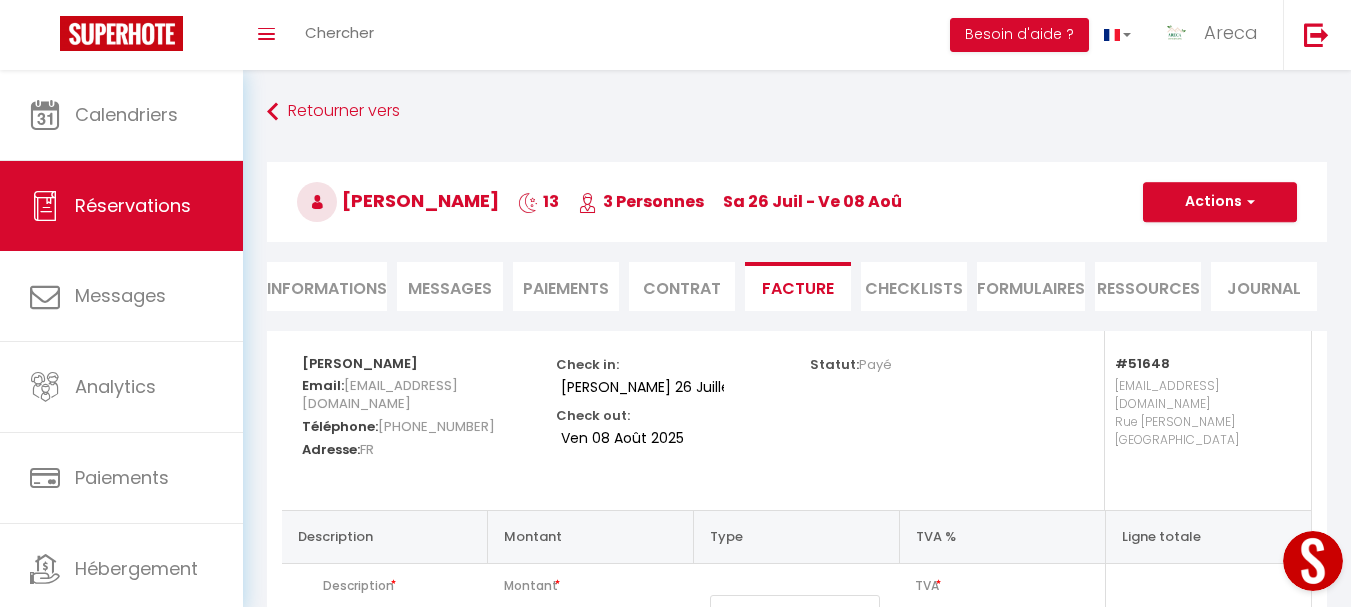 click on "Informations" at bounding box center (327, 286) 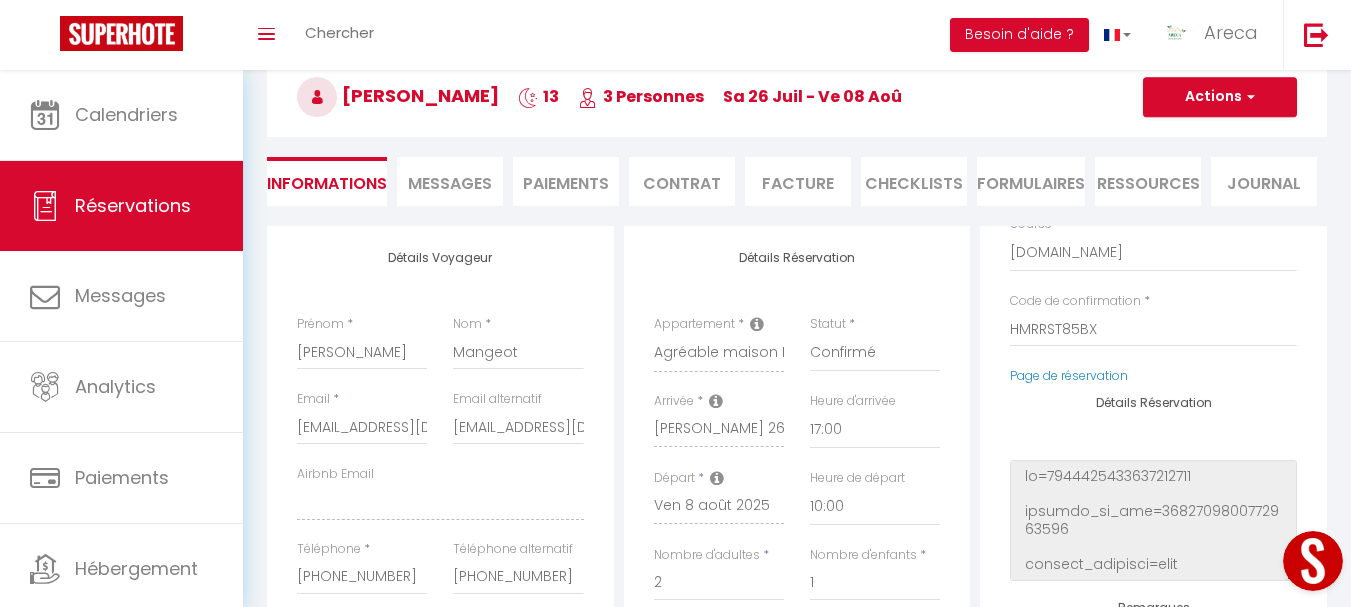 scroll, scrollTop: 100, scrollLeft: 0, axis: vertical 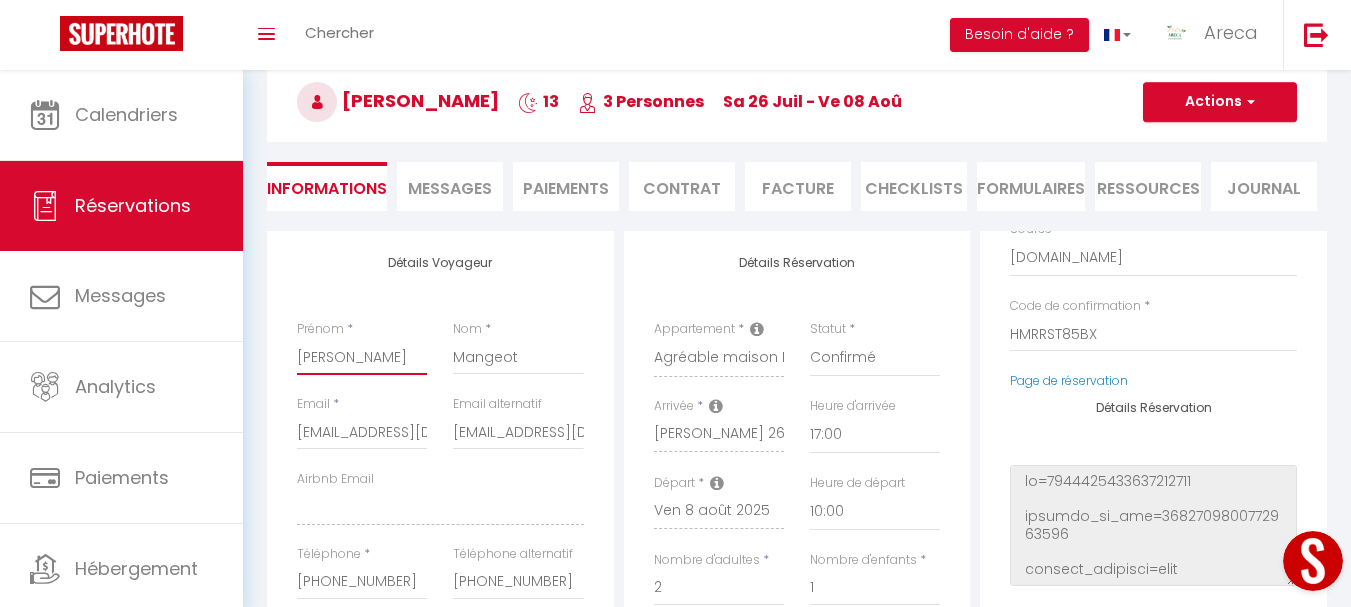 drag, startPoint x: 369, startPoint y: 358, endPoint x: 271, endPoint y: 360, distance: 98.02041 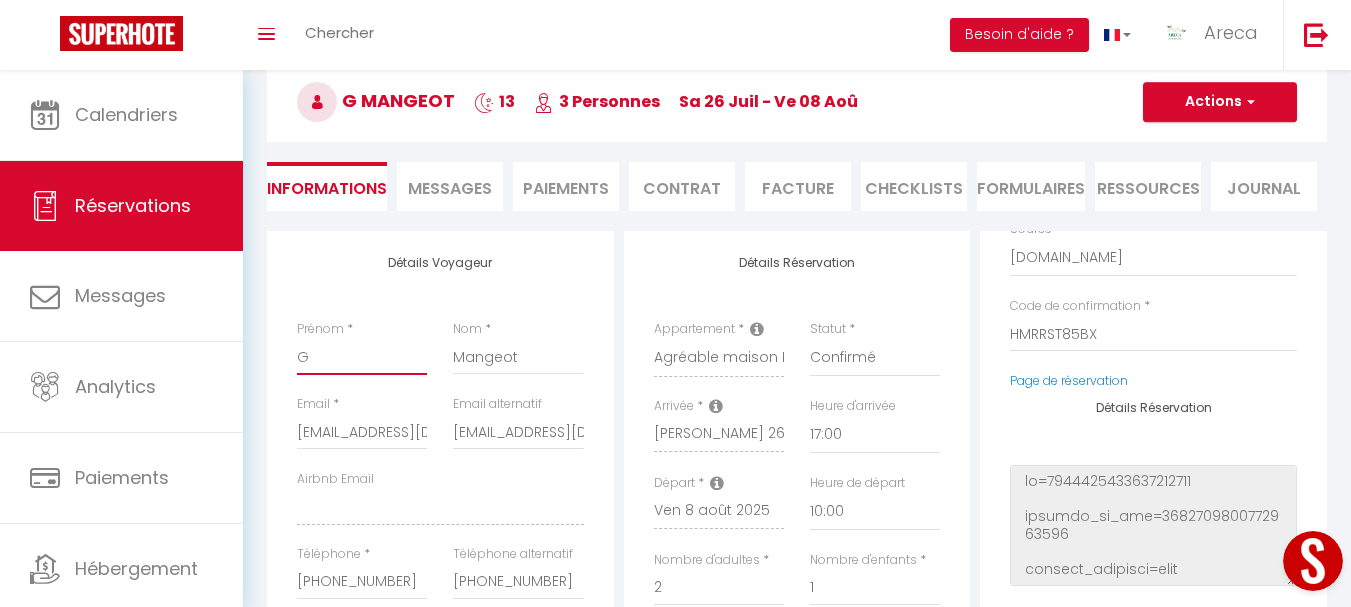 type on "15 rue de la forge 57680 noveant sur moselle" 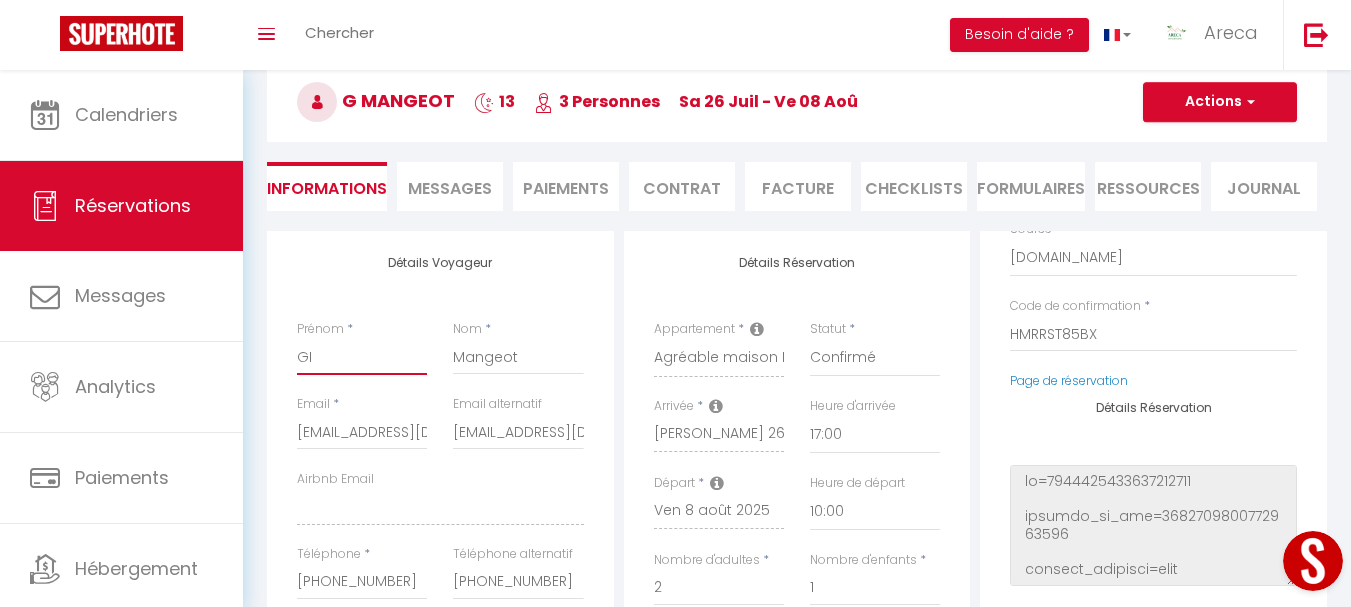 type on "15 rue de la forge 57680 noveant sur moselle" 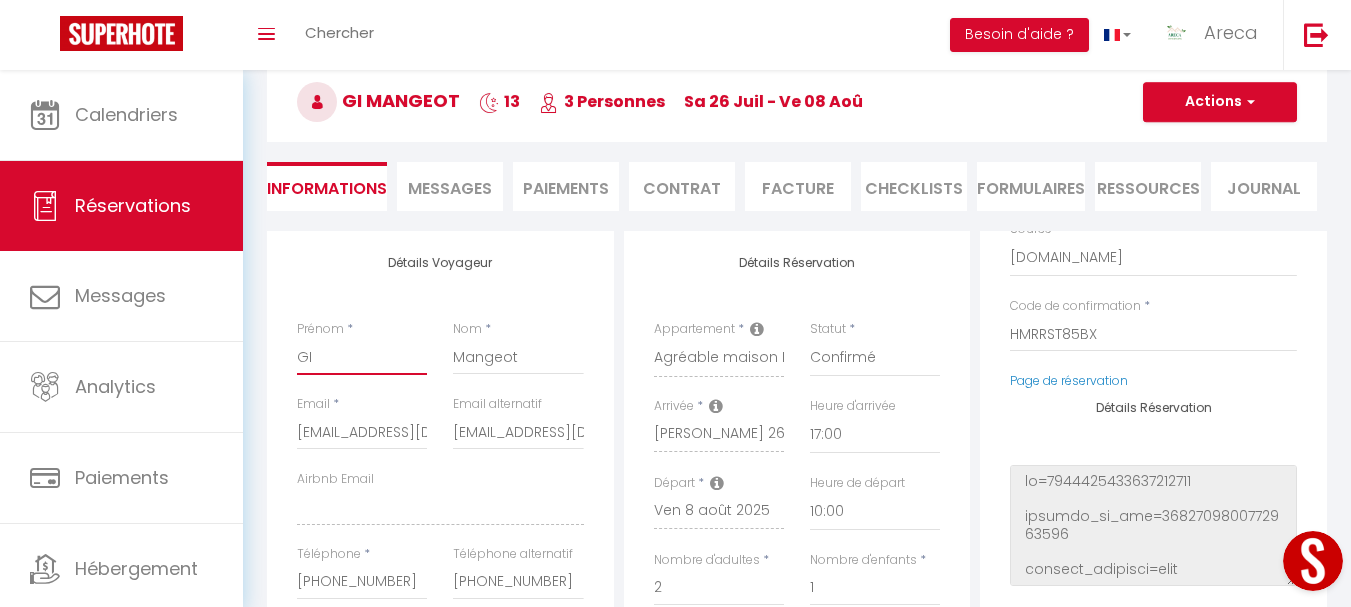 type on "GIE" 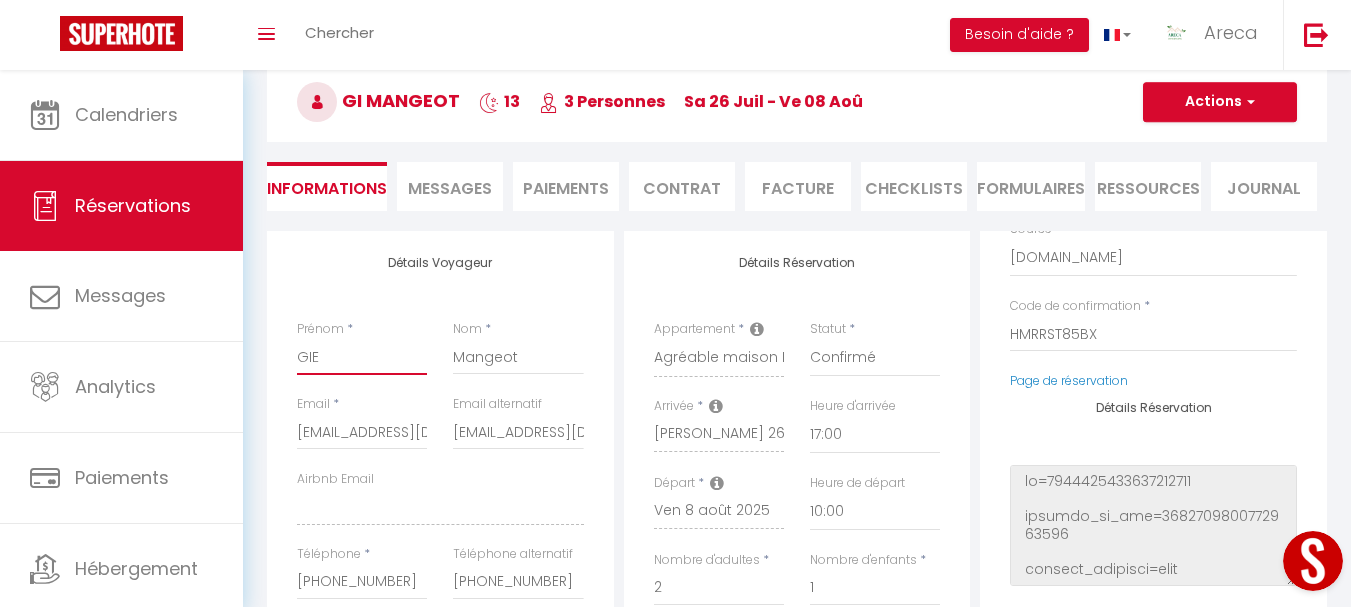 type on "15 rue de la forge 57680 noveant sur moselle" 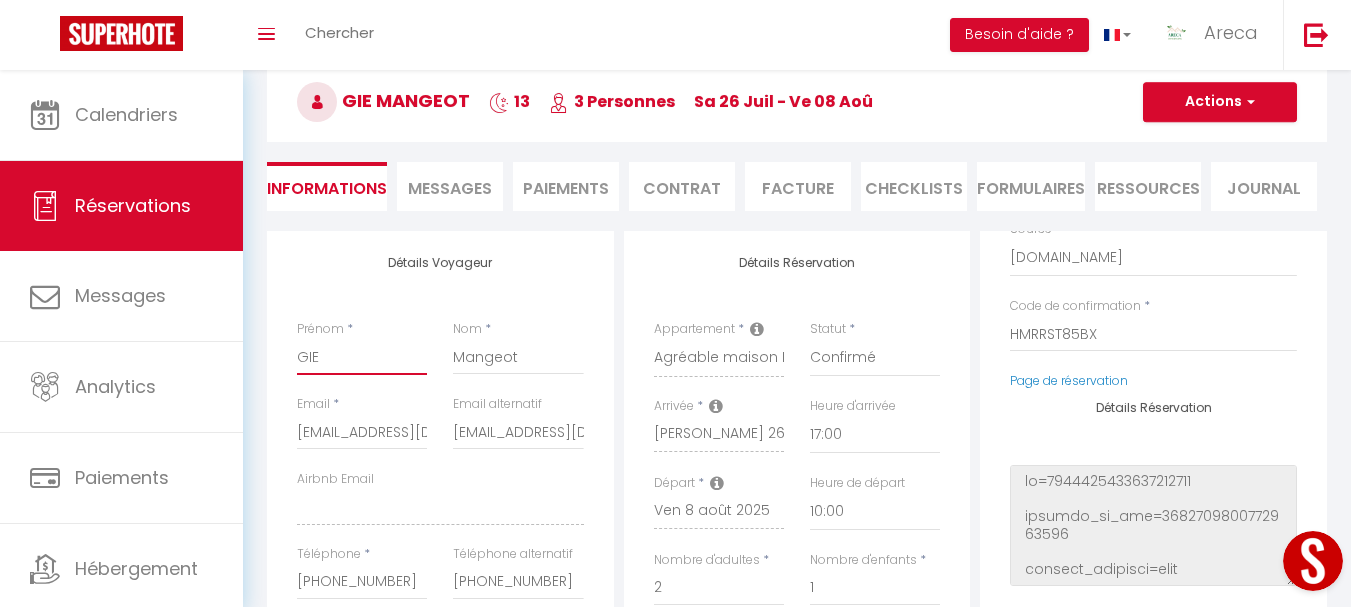 type on "GIE" 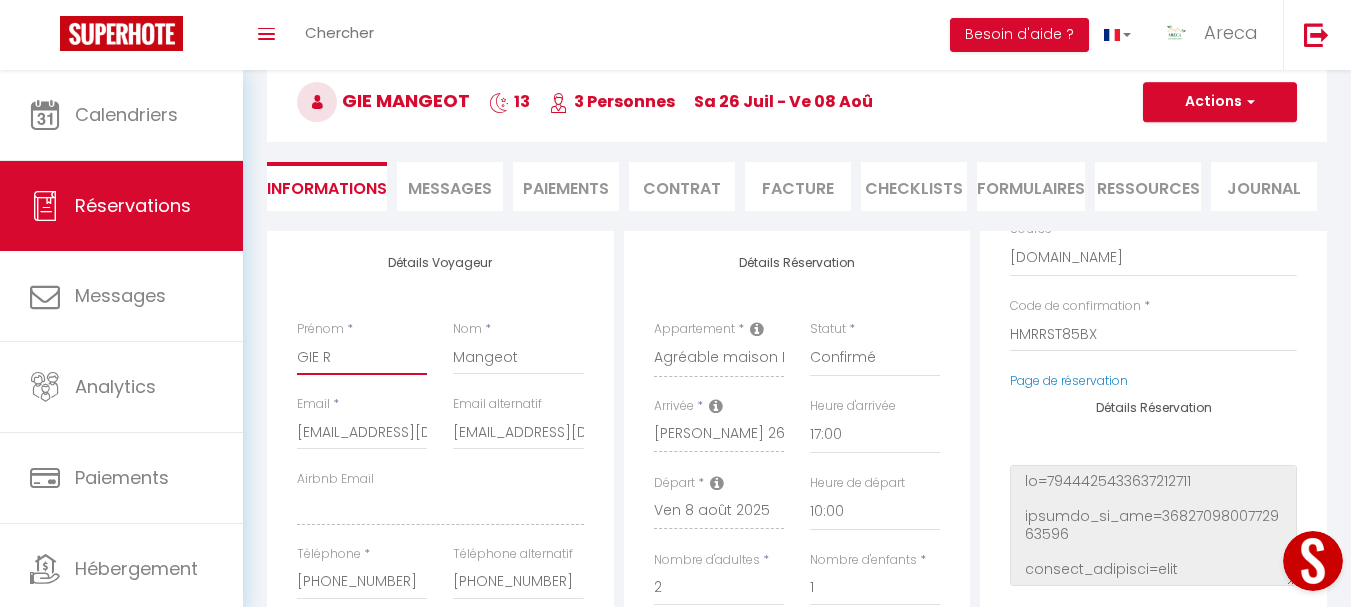 type on "15 rue de la forge 57680 noveant sur moselle" 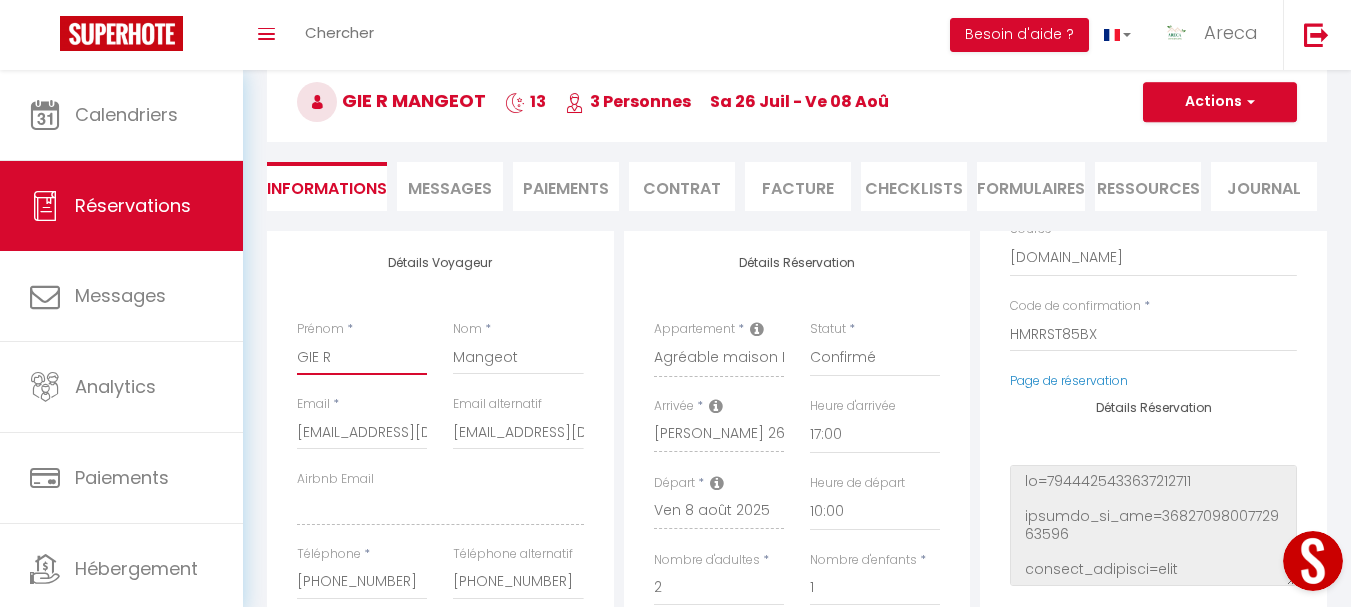 type on "GIE RE" 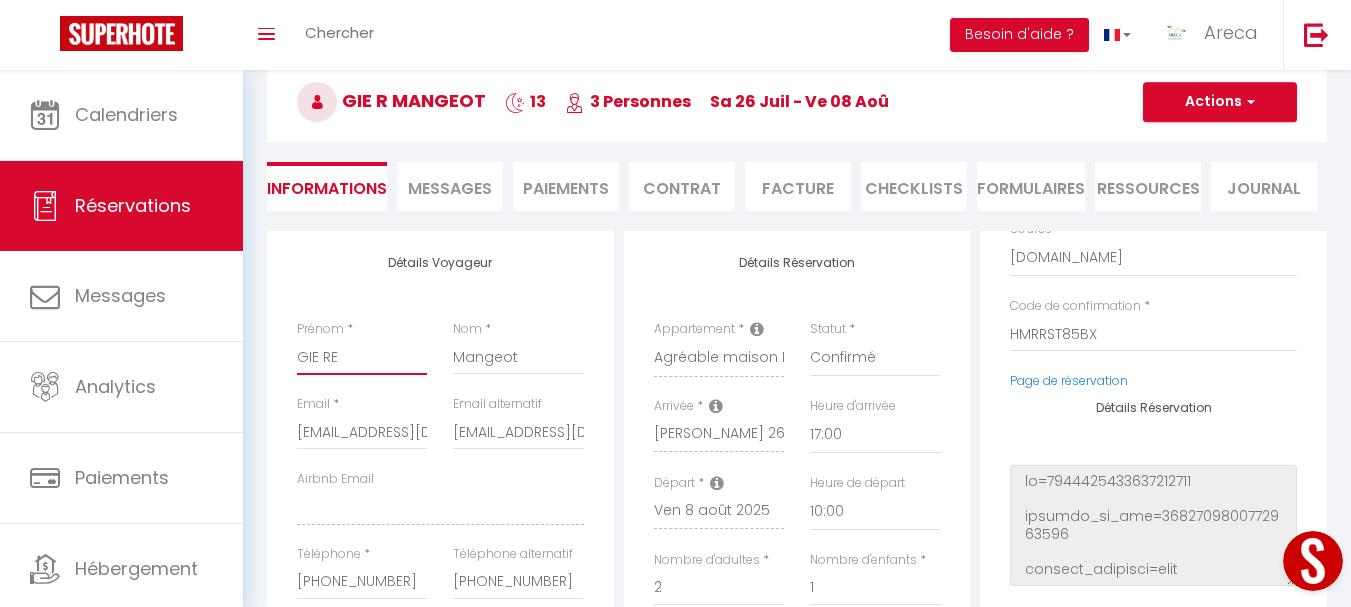 type on "15 rue de la forge 57680 noveant sur moselle" 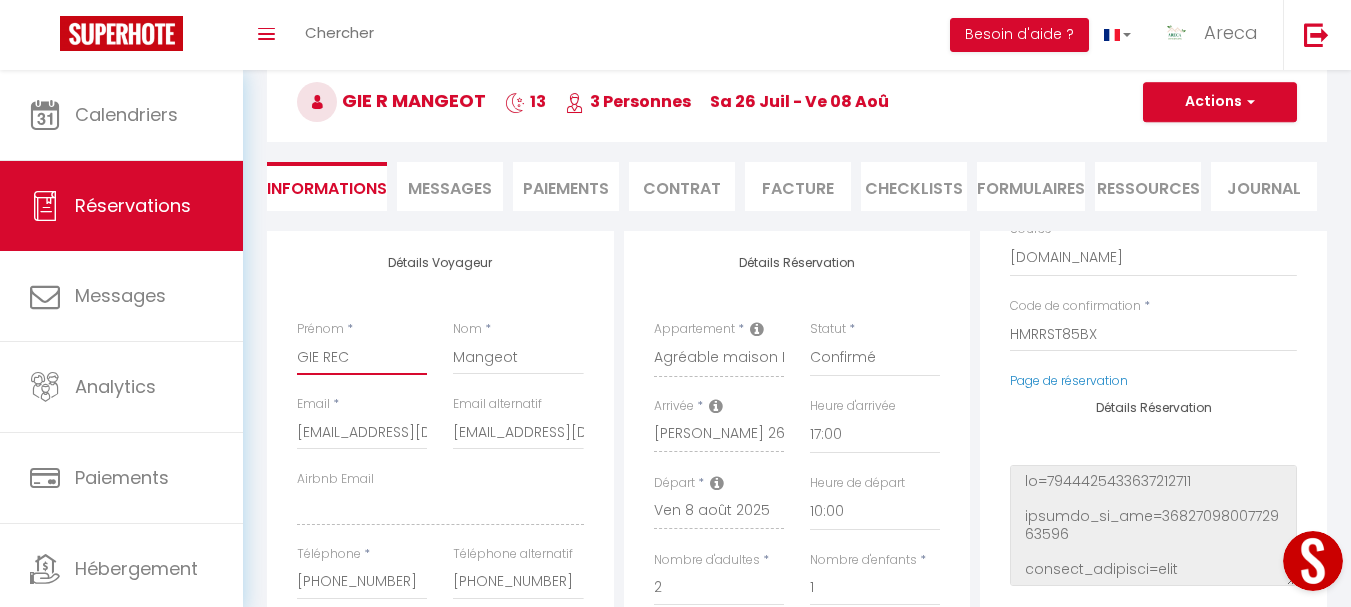 type on "15 rue de la forge 57680 noveant sur moselle" 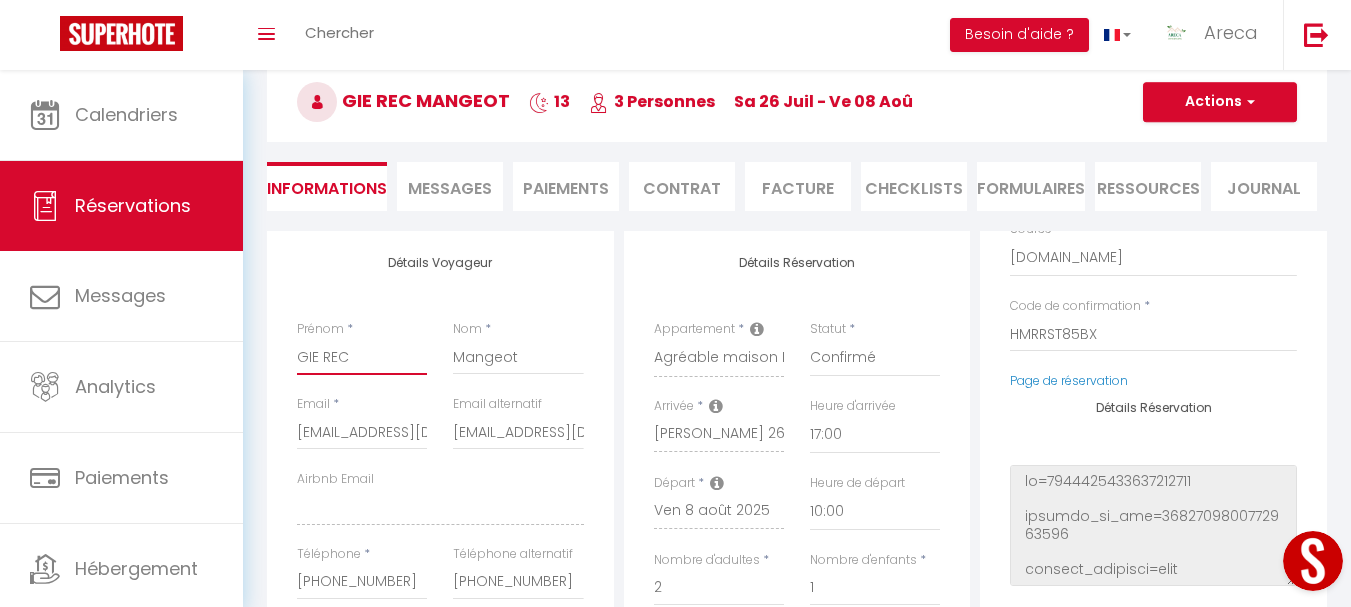 type on "GIE RECO" 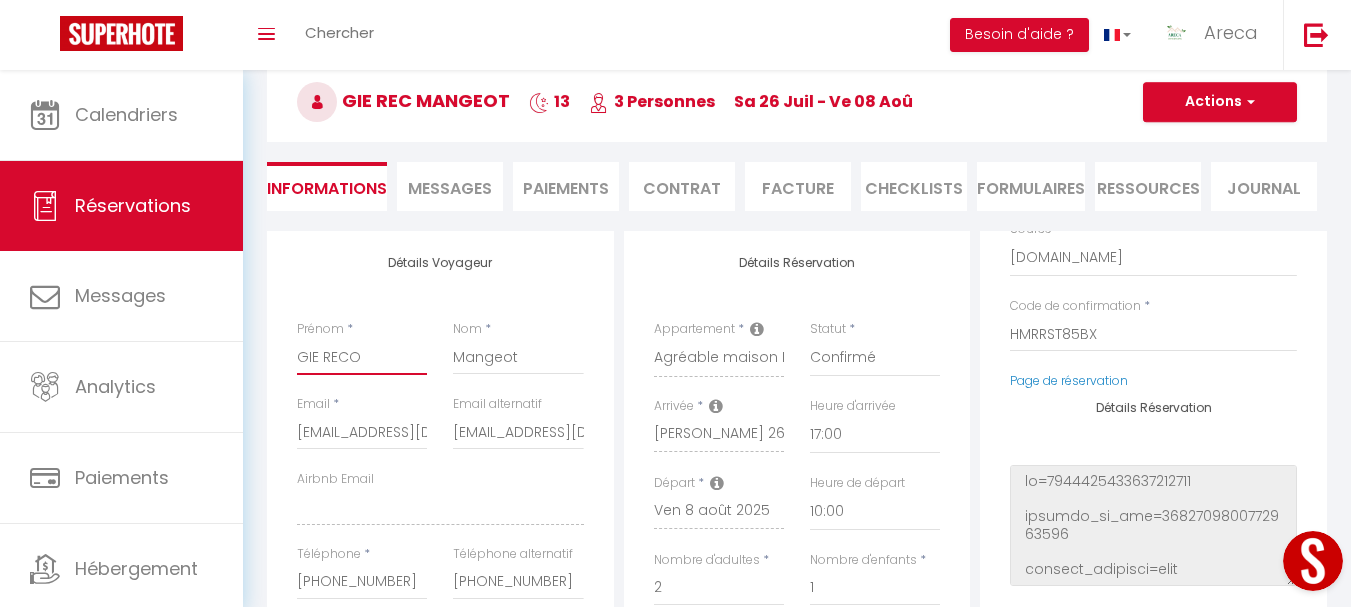 type on "15 rue de la forge 57680 noveant sur moselle" 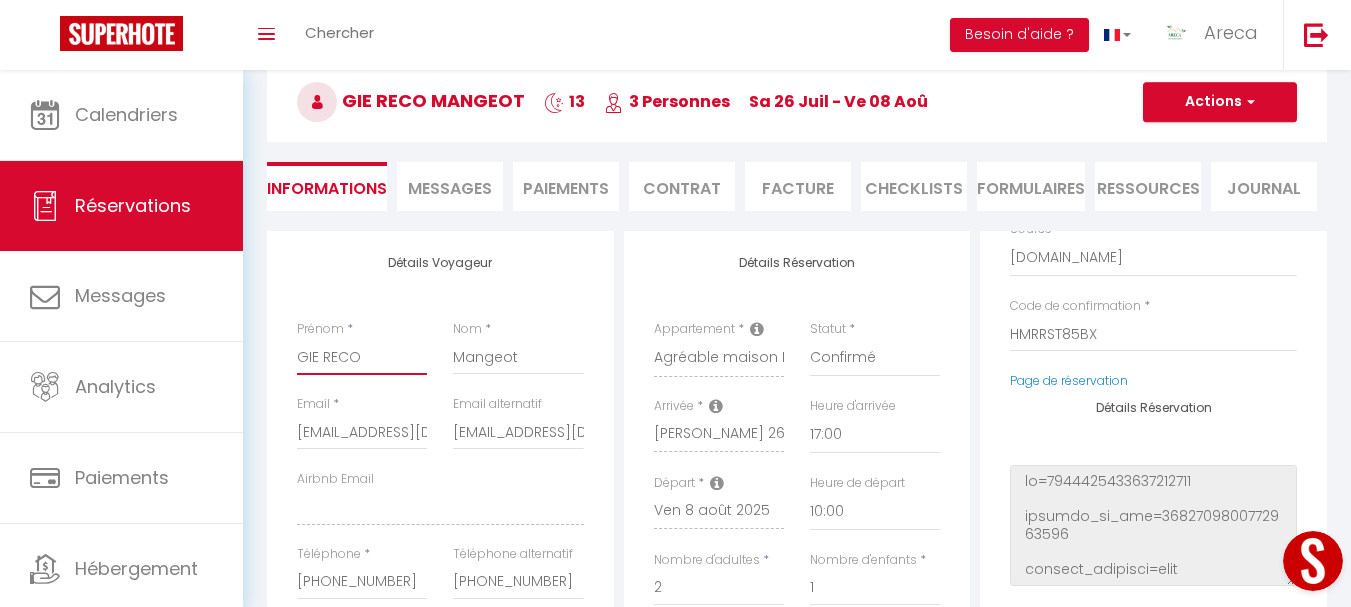 type on "GIE RECOR" 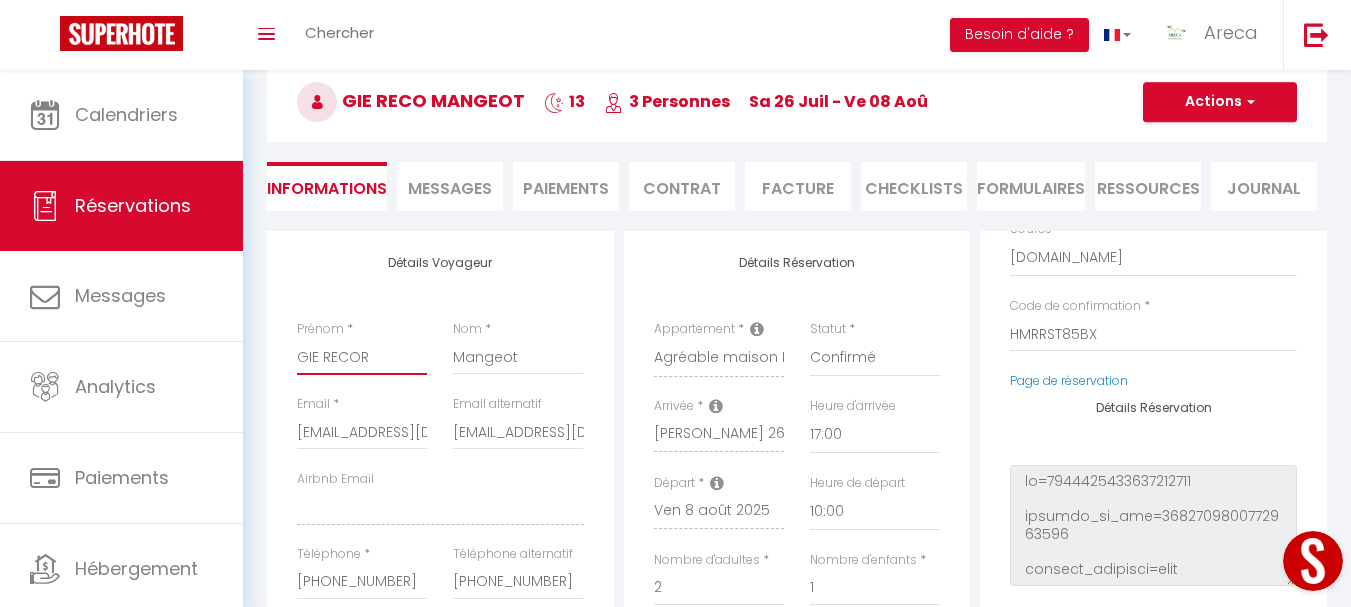 type on "15 rue de la forge 57680 noveant sur moselle" 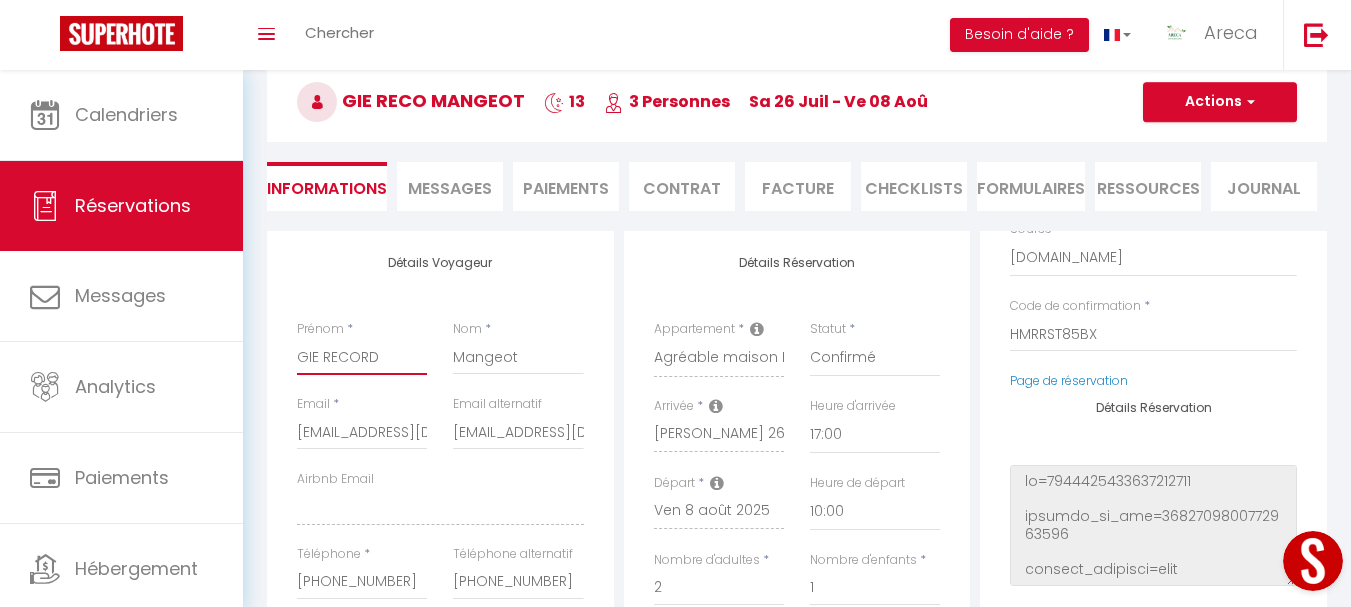 type on "15 rue de la forge 57680 noveant sur moselle" 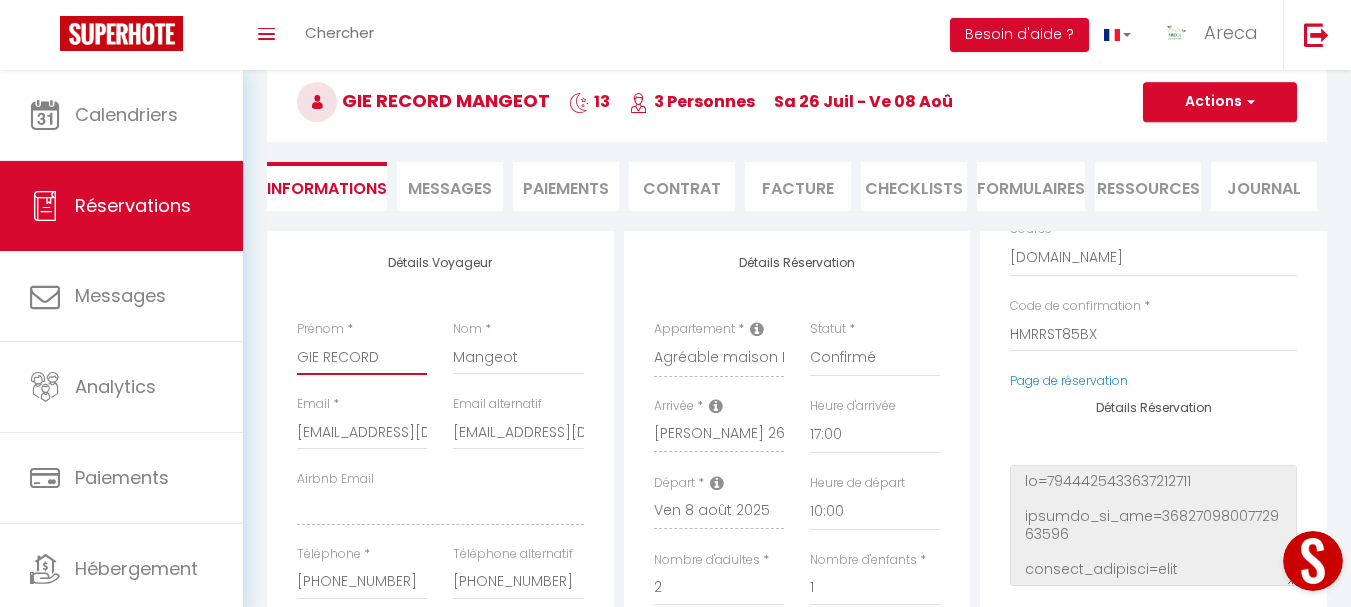 type on "GIE RECORD" 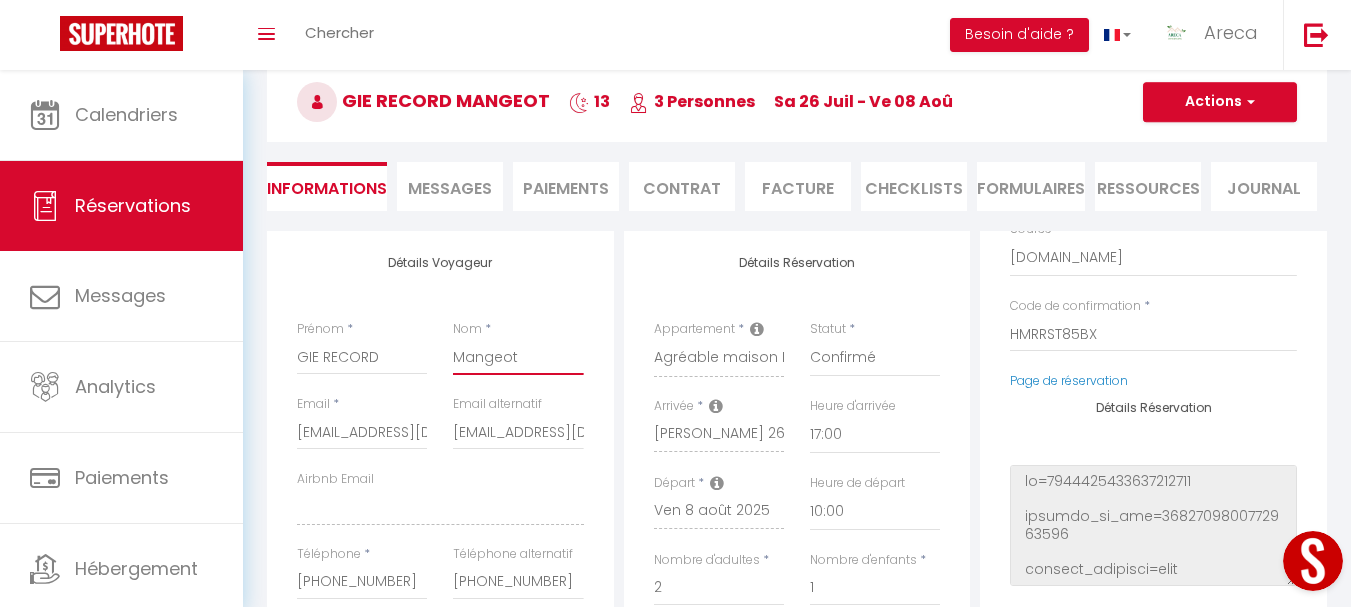 drag, startPoint x: 486, startPoint y: 352, endPoint x: 431, endPoint y: 349, distance: 55.081757 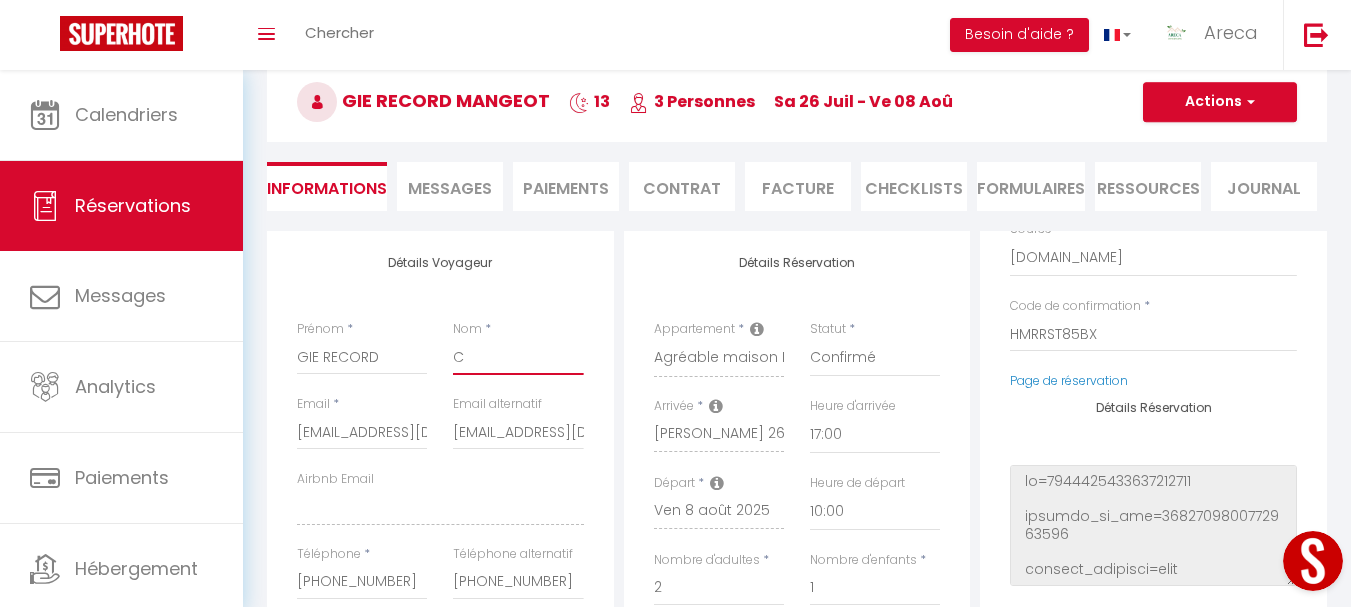type on "15 rue de la forge 57680 noveant sur moselle" 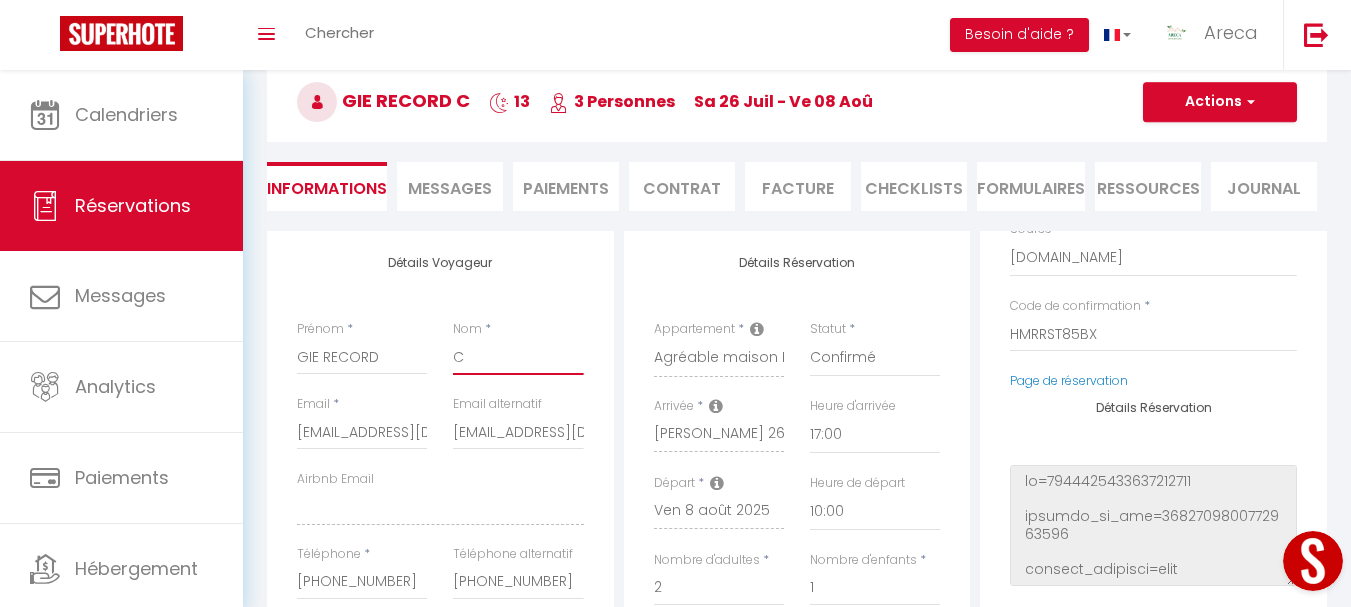 type on "CA" 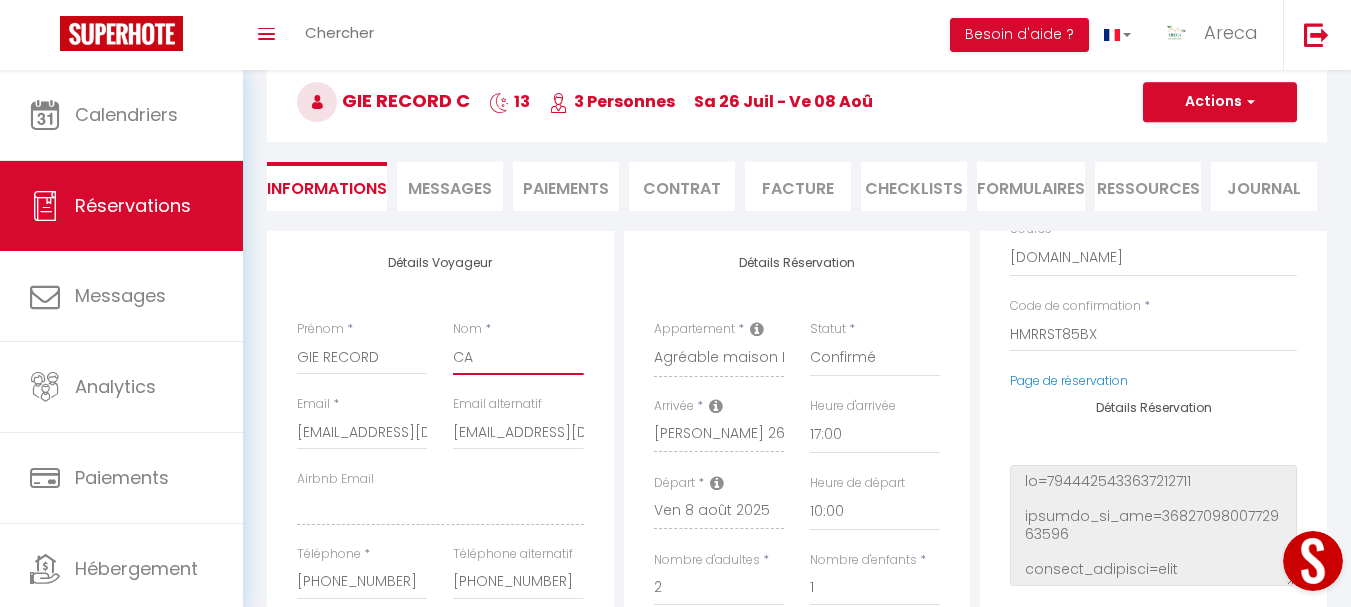 type on "15 rue de la forge 57680 noveant sur moselle" 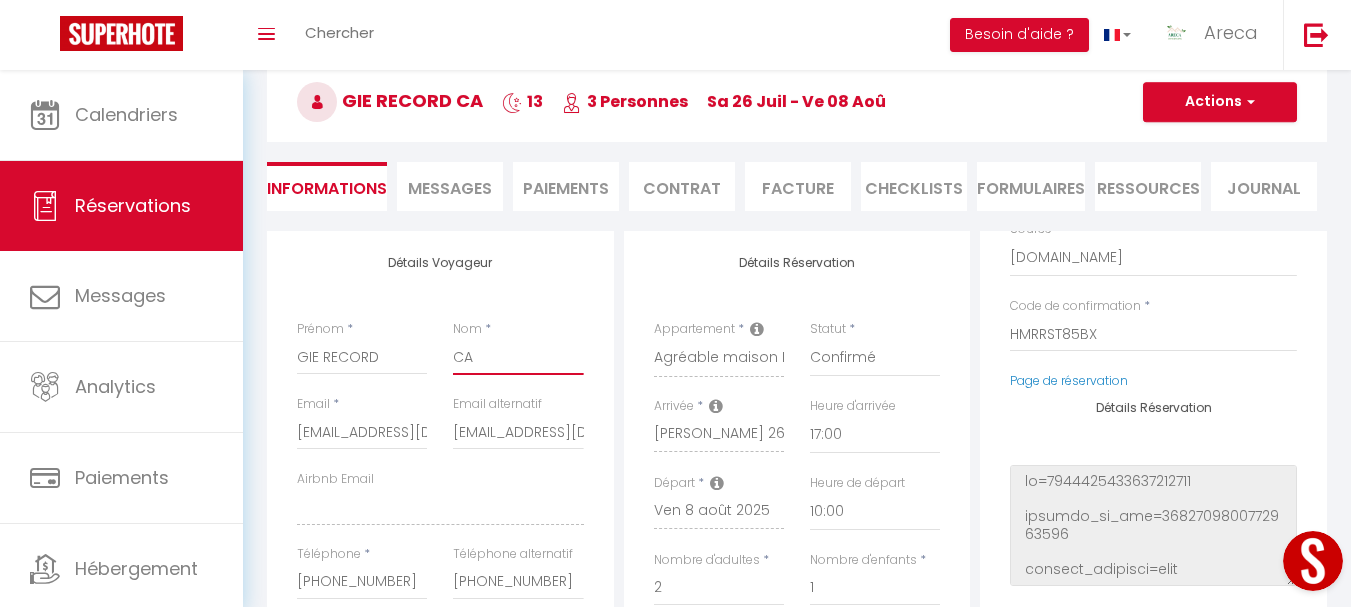 type on "CAR" 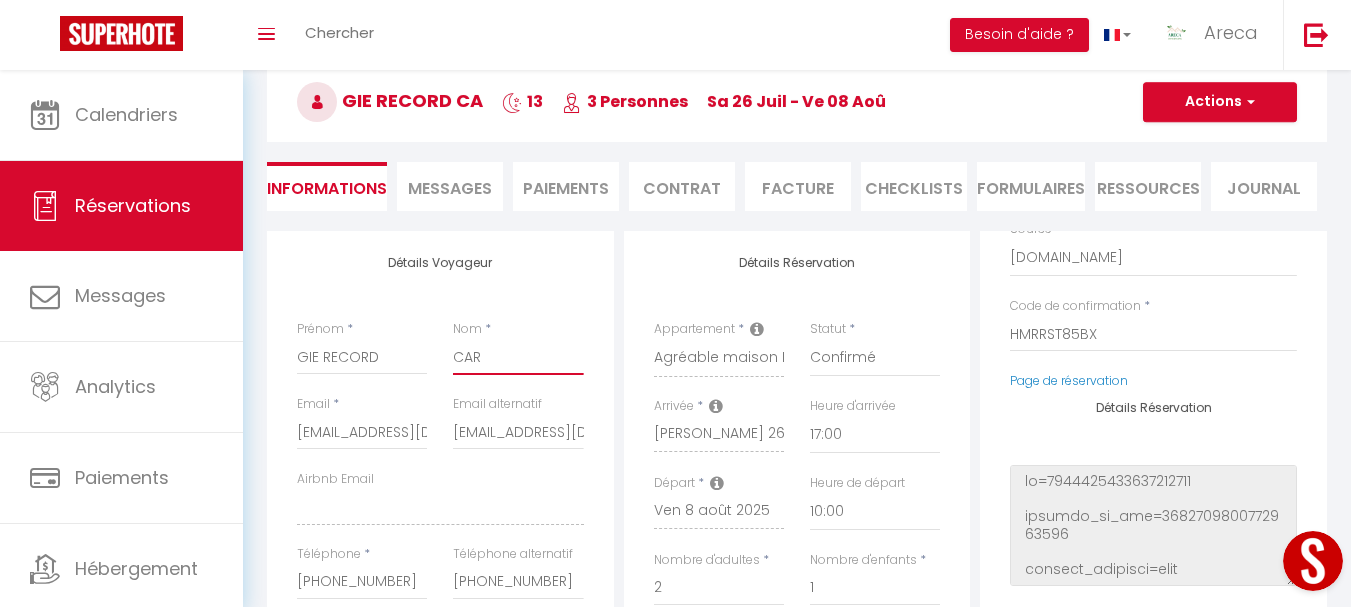 type on "15 rue de la forge 57680 noveant sur moselle" 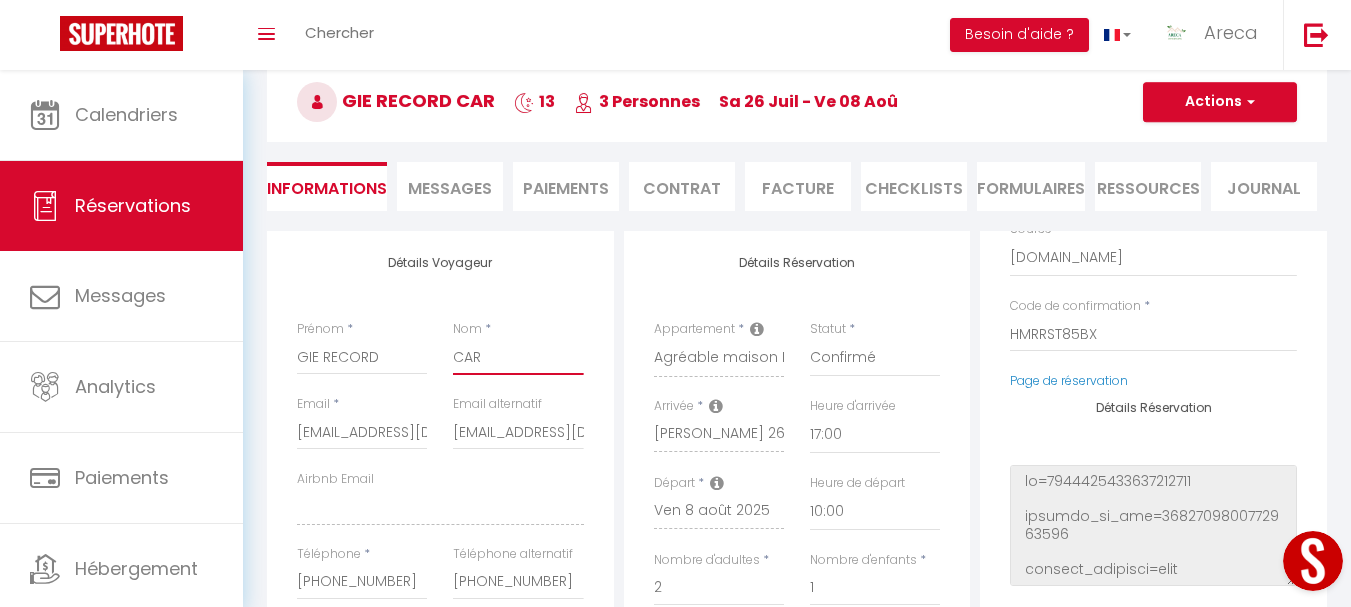 type on "CARD" 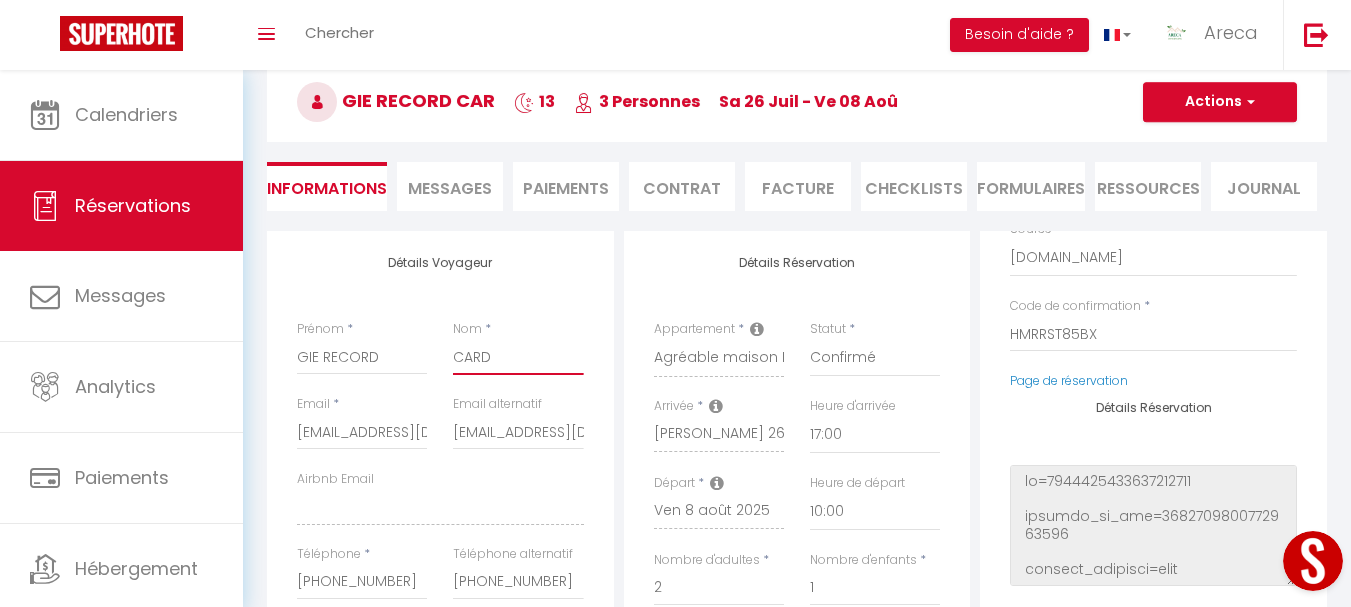 type on "15 rue de la forge 57680 noveant sur moselle" 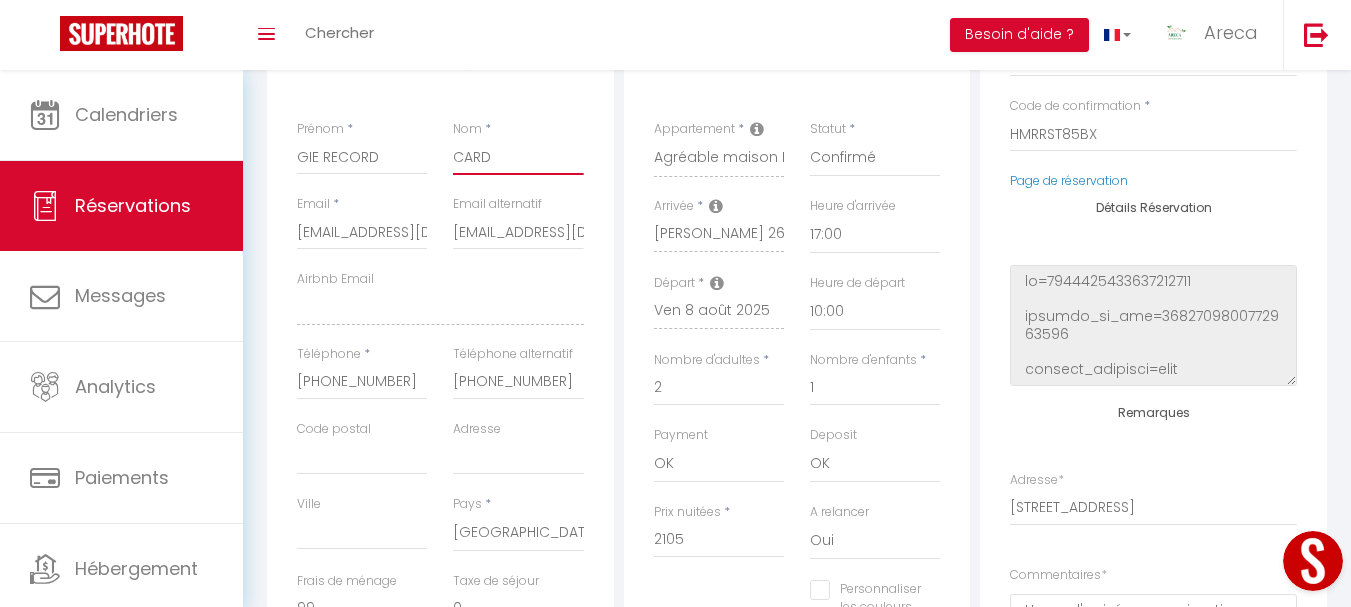 scroll, scrollTop: 400, scrollLeft: 0, axis: vertical 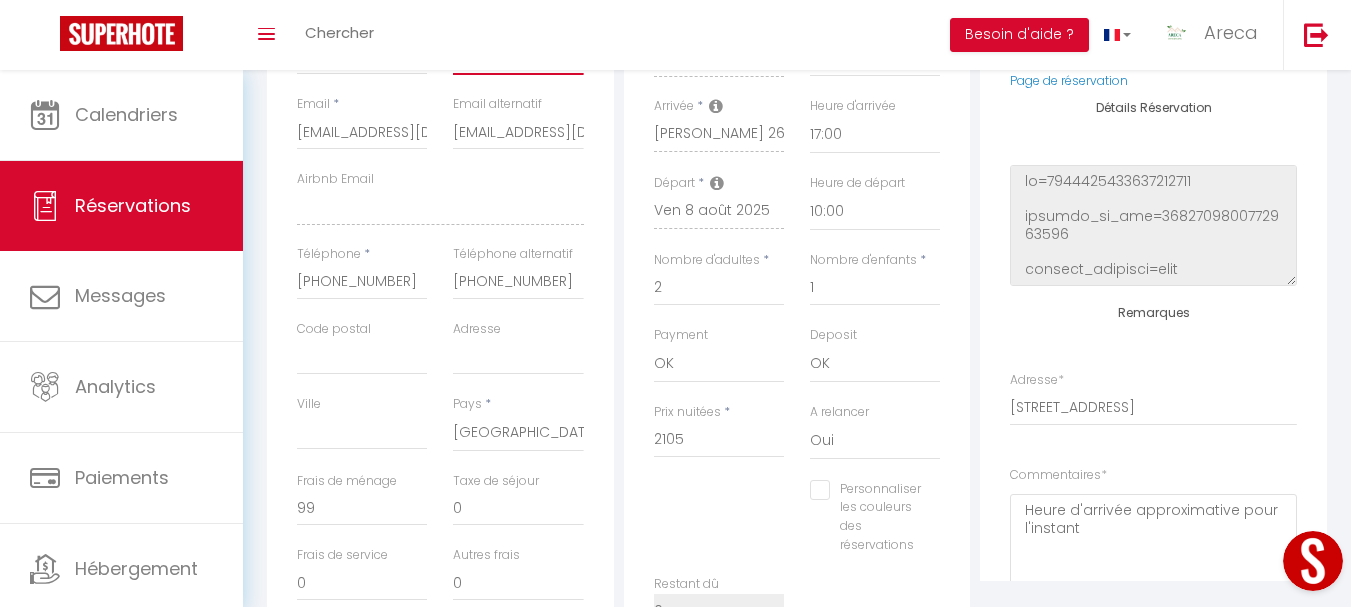 type on "CARD" 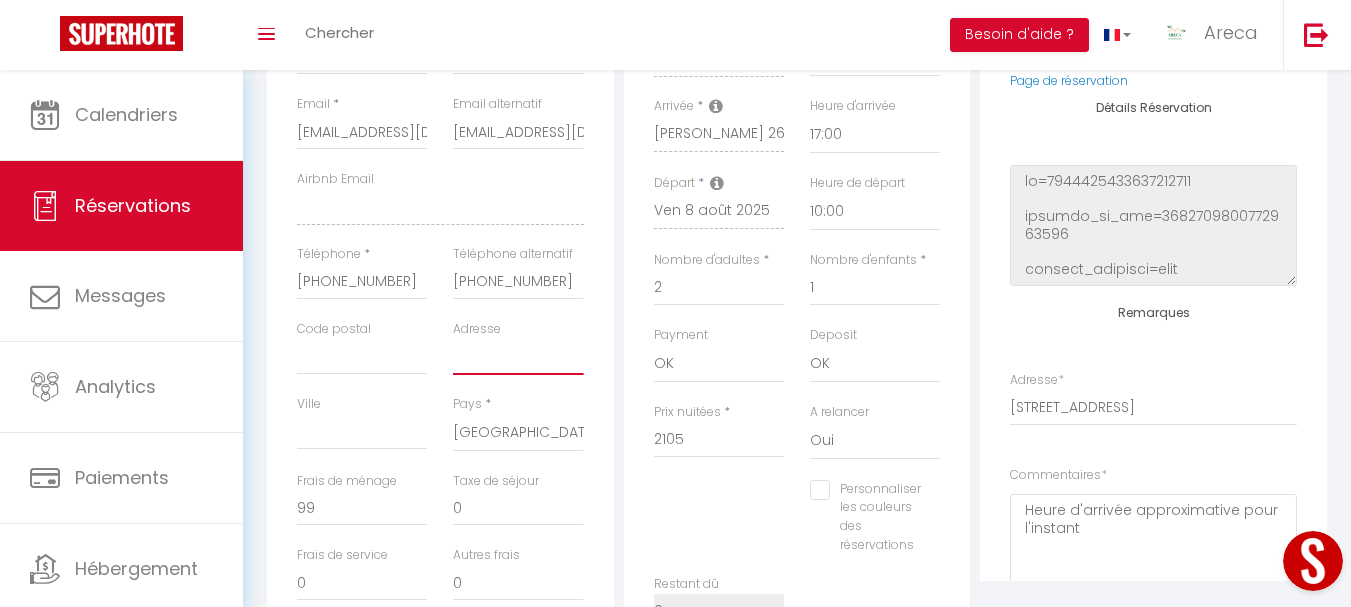 click on "Adresse" at bounding box center [518, 357] 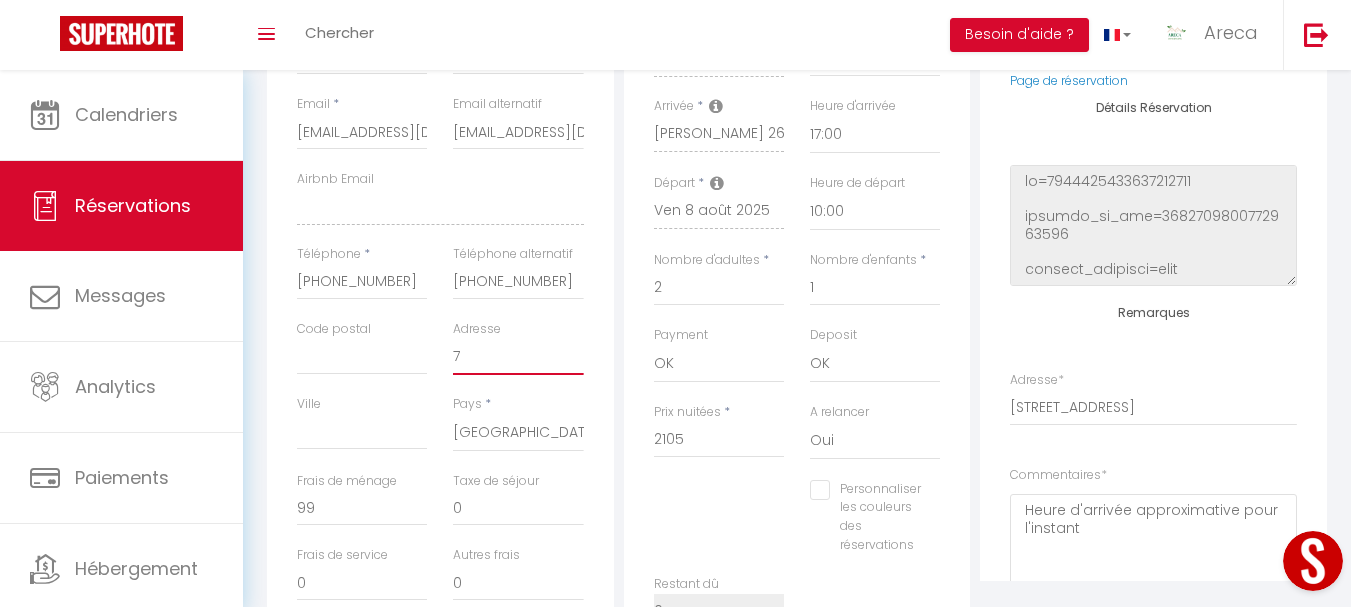 type on "15 rue de la forge 57680 noveant sur moselle" 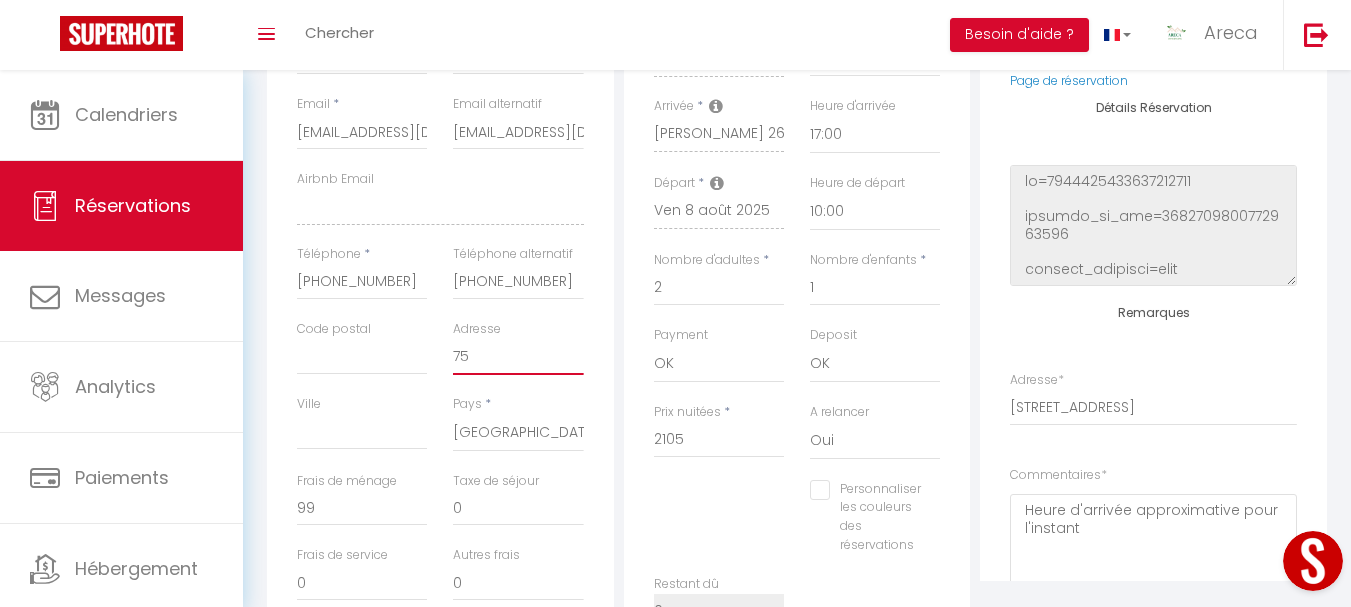 type on "15 rue de la forge 57680 noveant sur moselle" 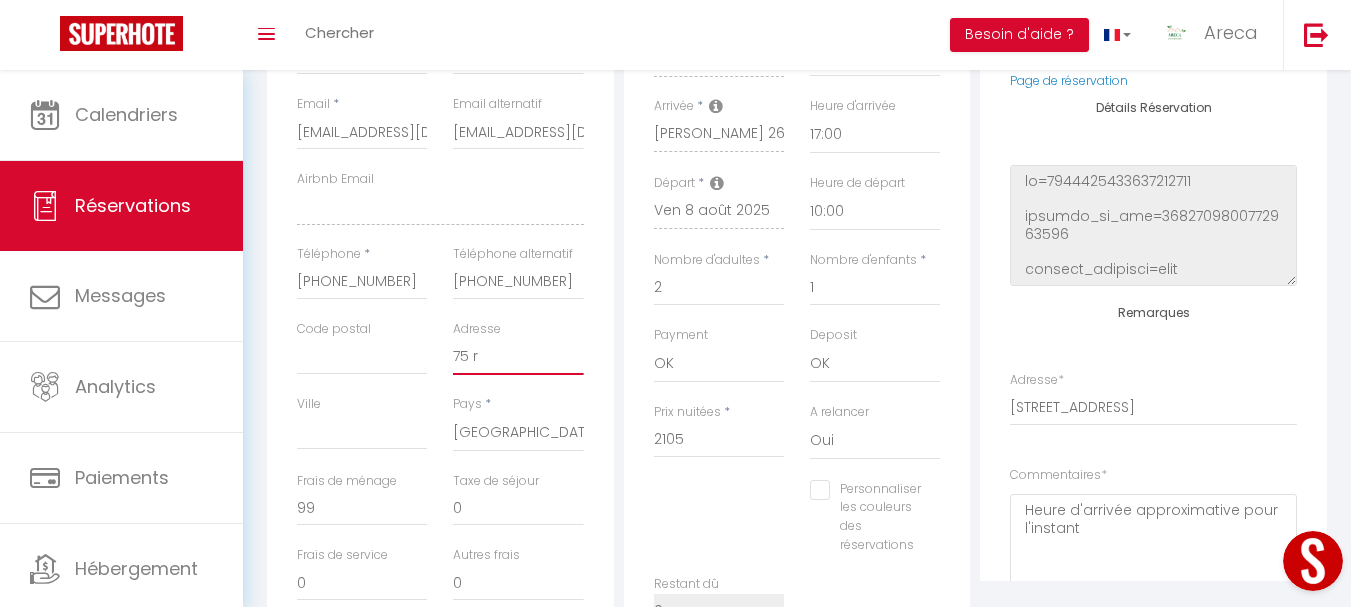 type on "15 rue de la forge 57680 noveant sur moselle" 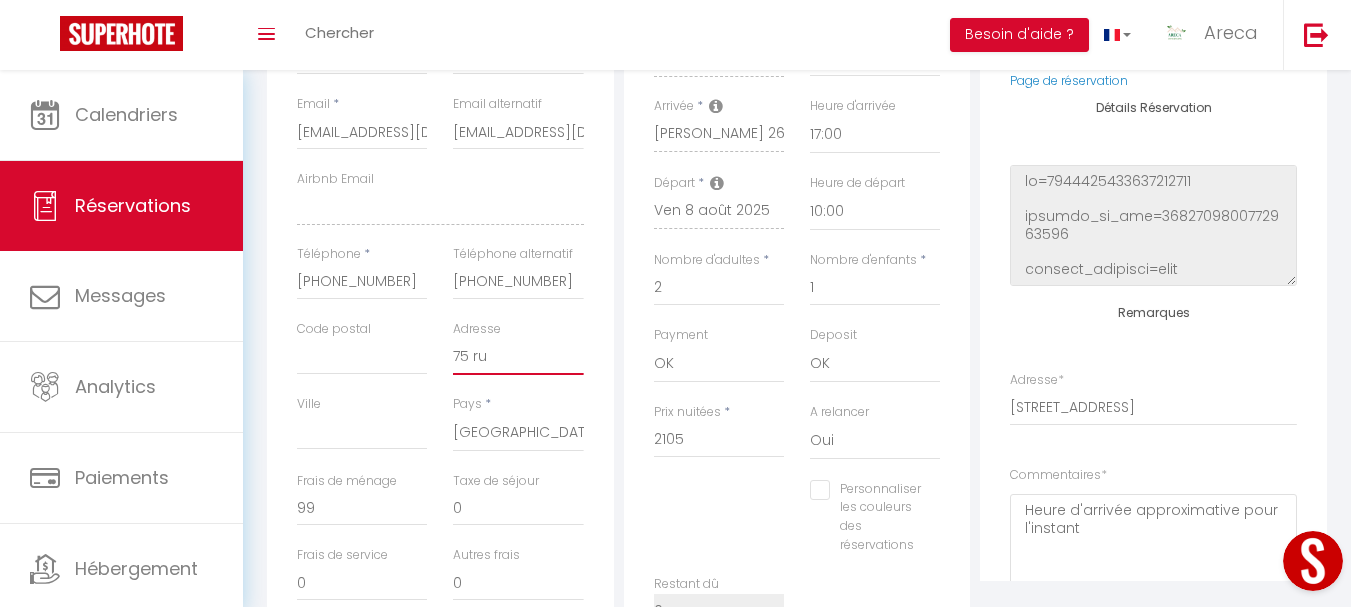type on "15 rue de la forge 57680 noveant sur moselle" 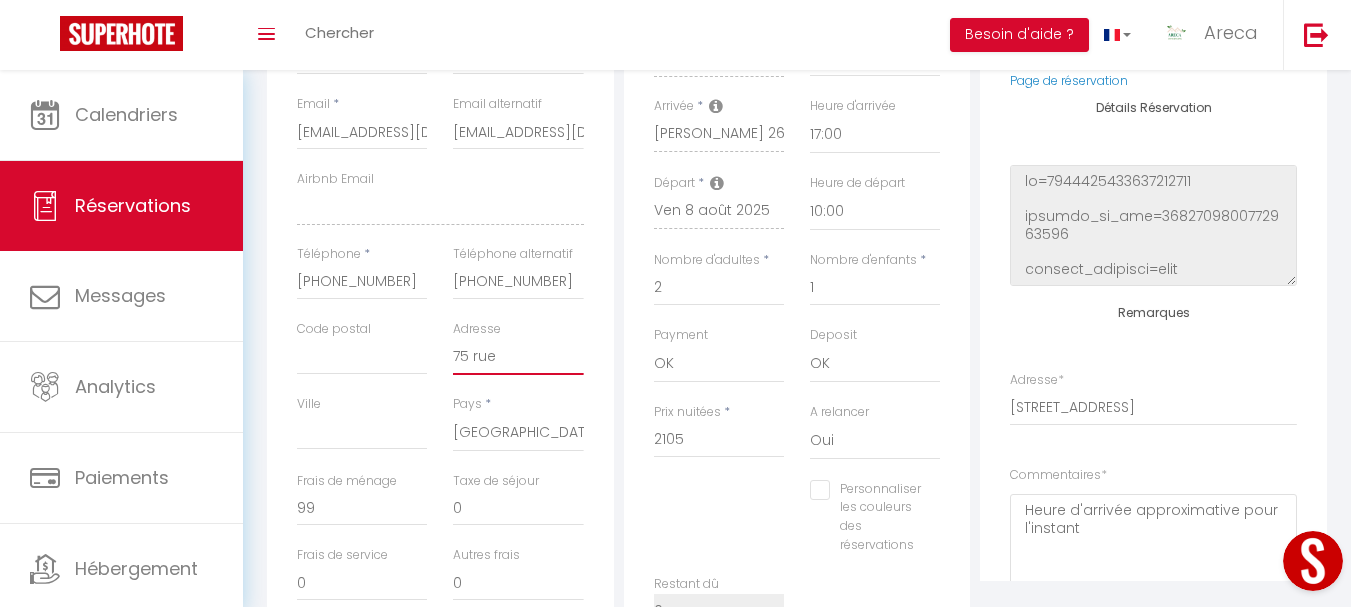 type on "15 rue de la forge 57680 noveant sur moselle" 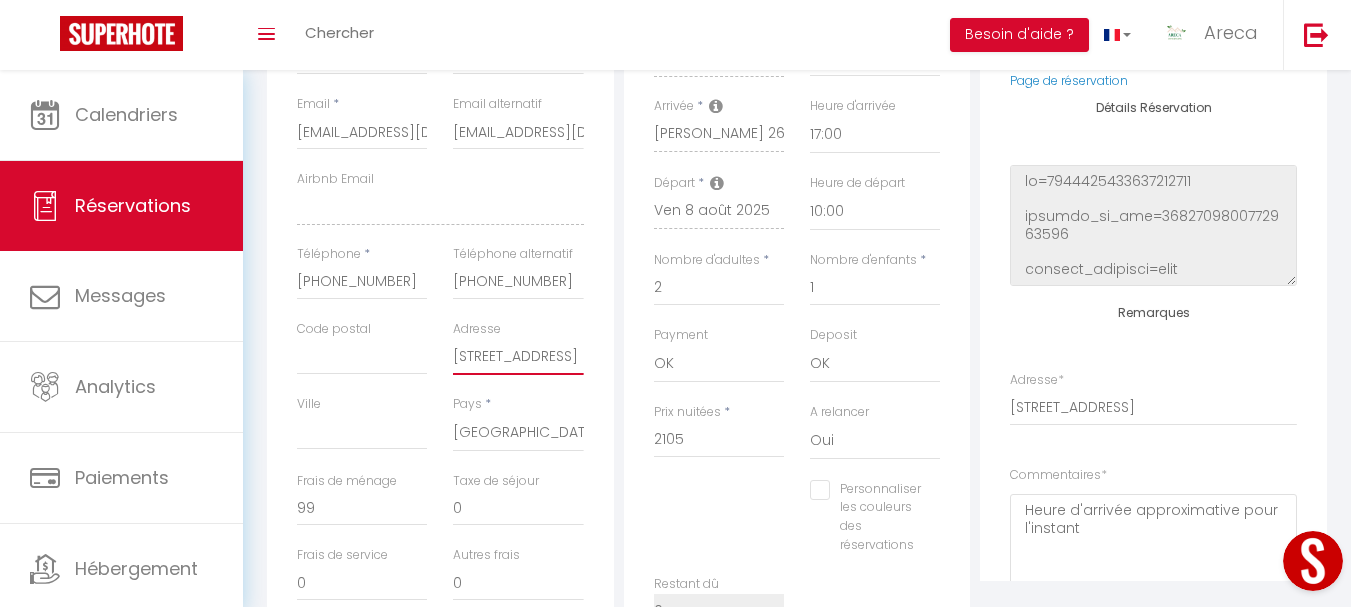 type on "75 rue de" 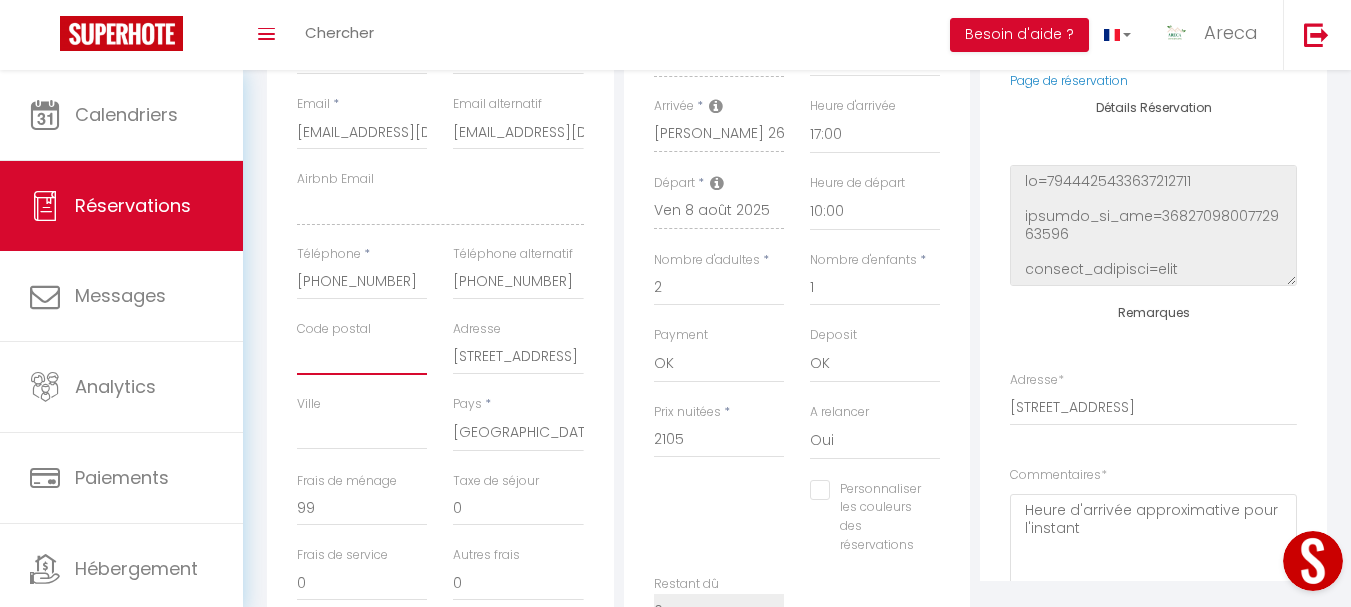 click on "Code postal" at bounding box center [362, 357] 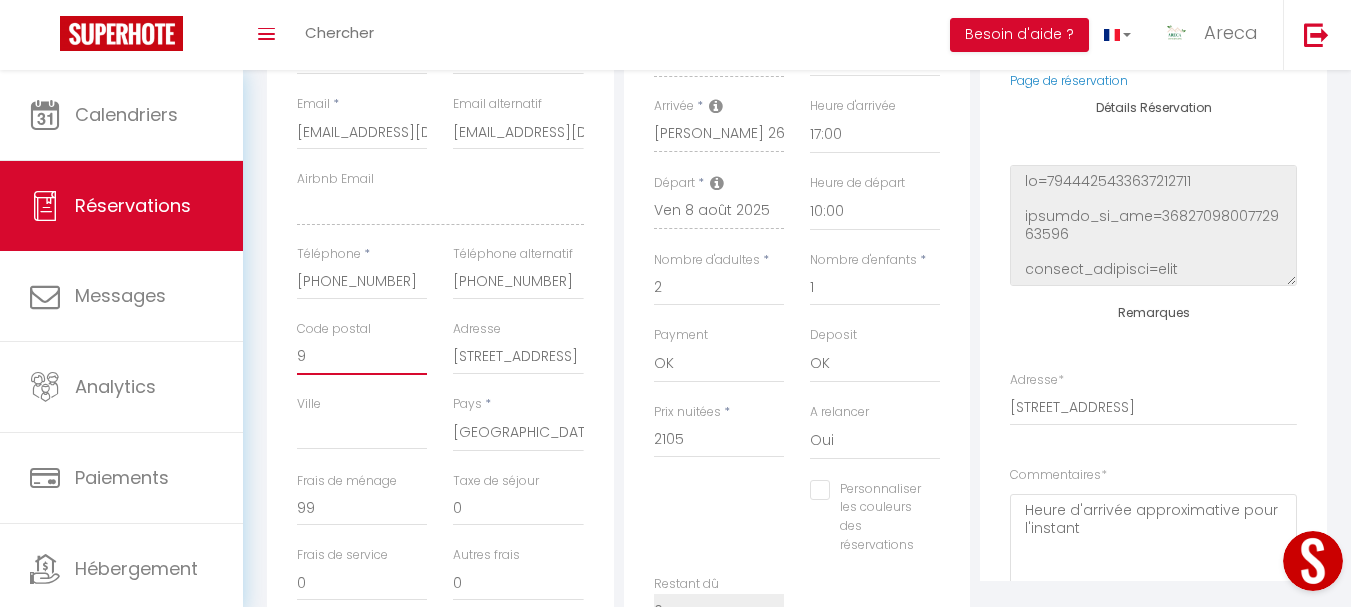 type on "15 rue de la forge 57680 noveant sur moselle" 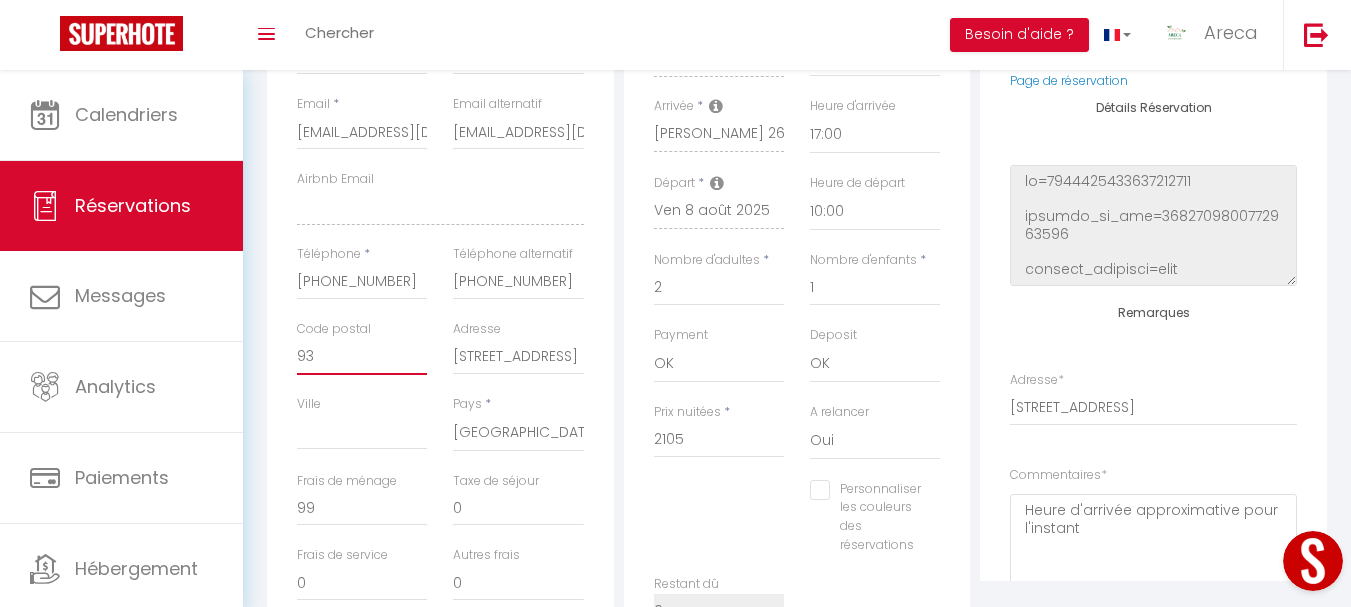 type on "15 rue de la forge 57680 noveant sur moselle" 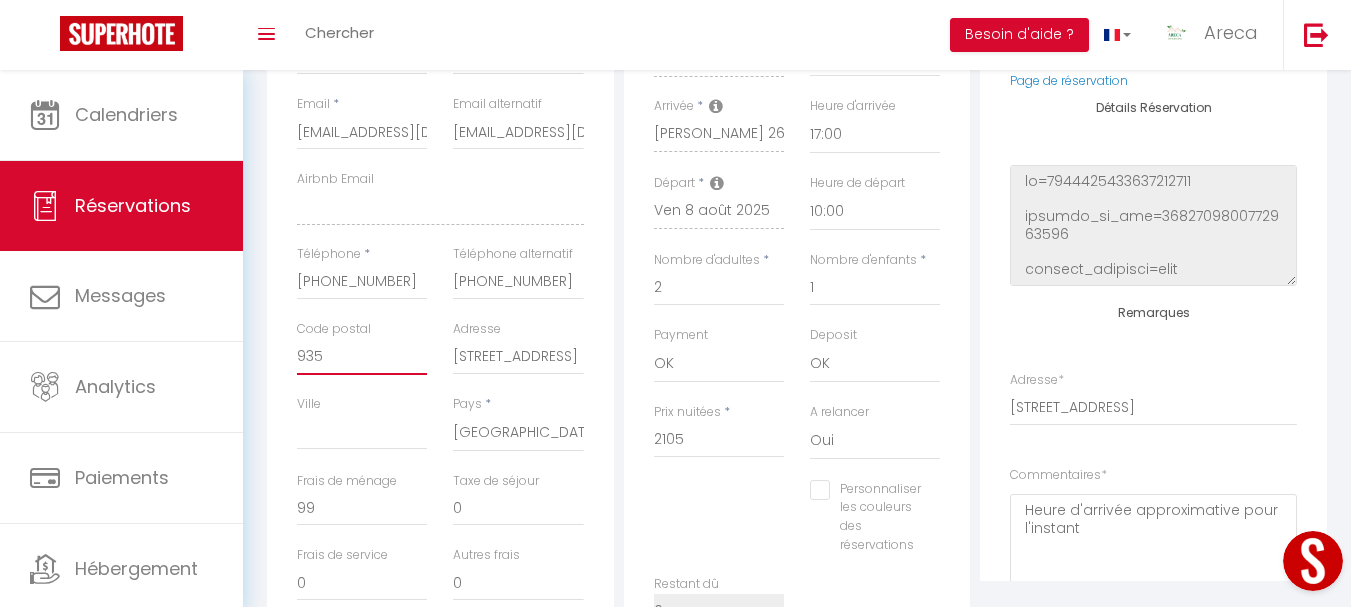 type on "15 rue de la forge 57680 noveant sur moselle" 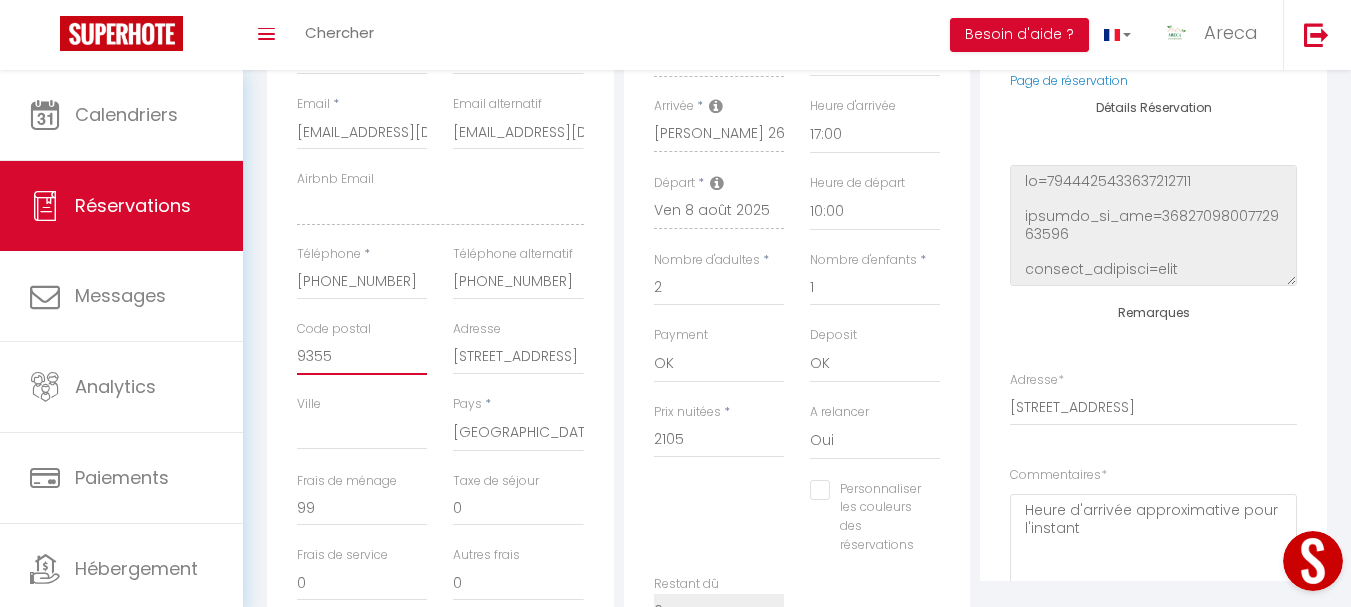 type on "15 rue de la forge 57680 noveant sur moselle" 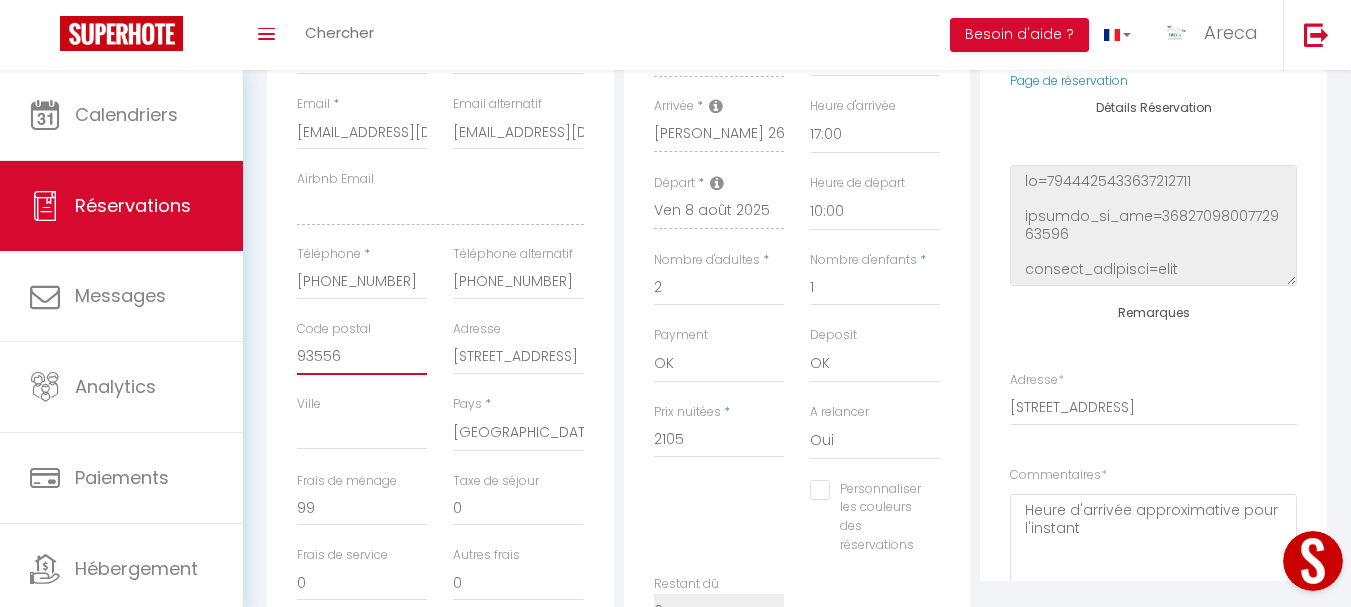 type on "15 rue de la forge 57680 noveant sur moselle" 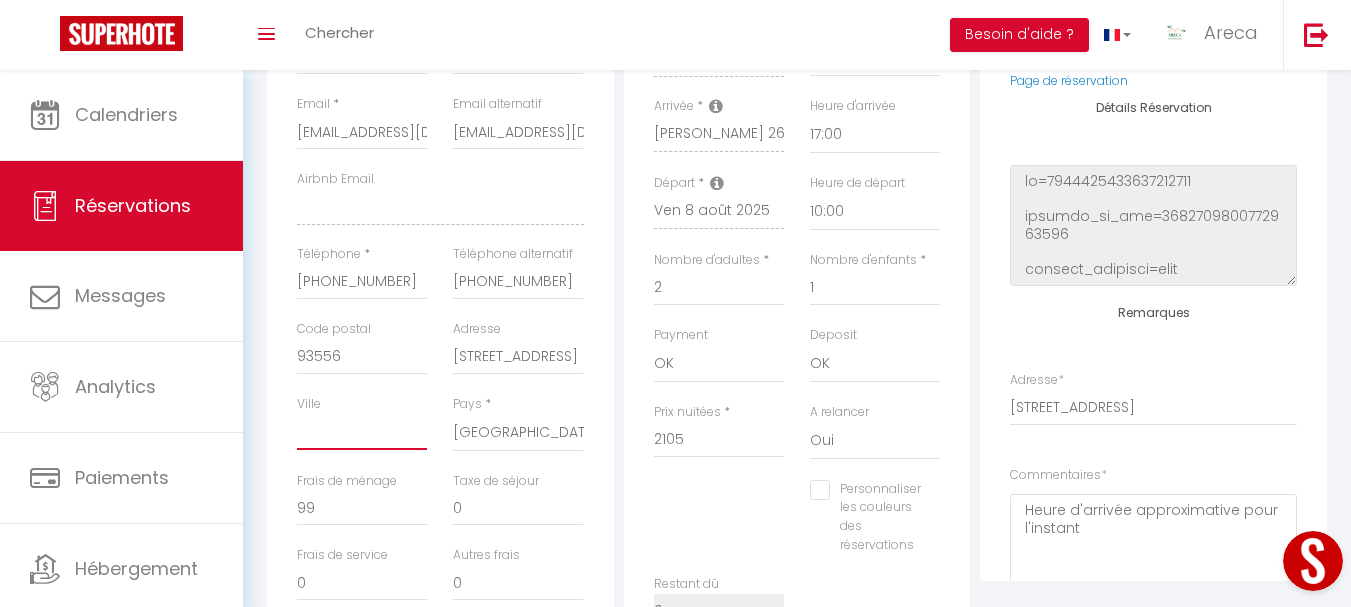 click on "Ville" at bounding box center [362, 432] 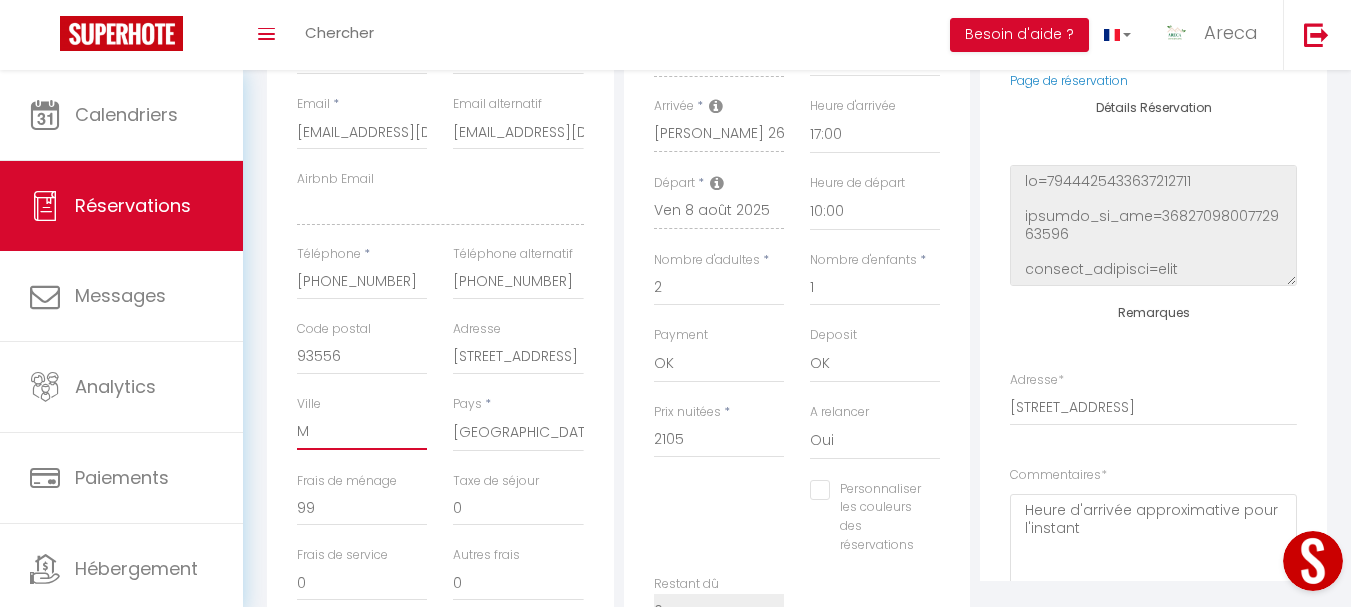 type on "15 rue de la forge 57680 noveant sur moselle" 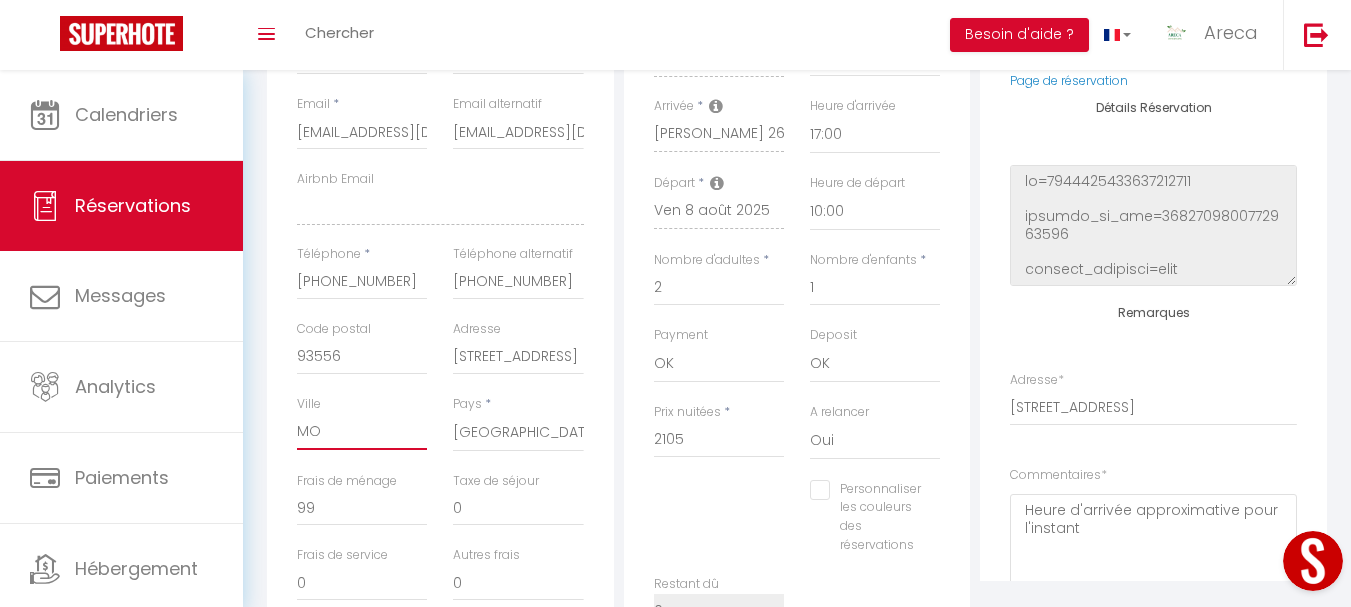 type on "15 rue de la forge 57680 noveant sur moselle" 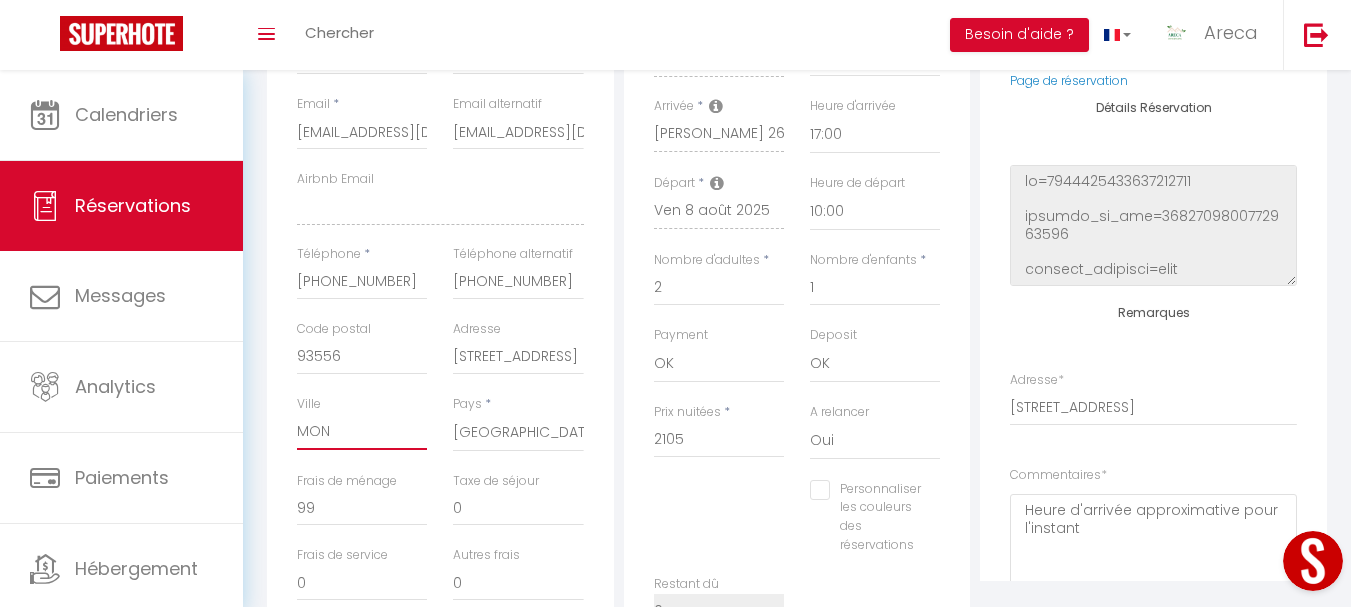 type on "15 rue de la forge 57680 noveant sur moselle" 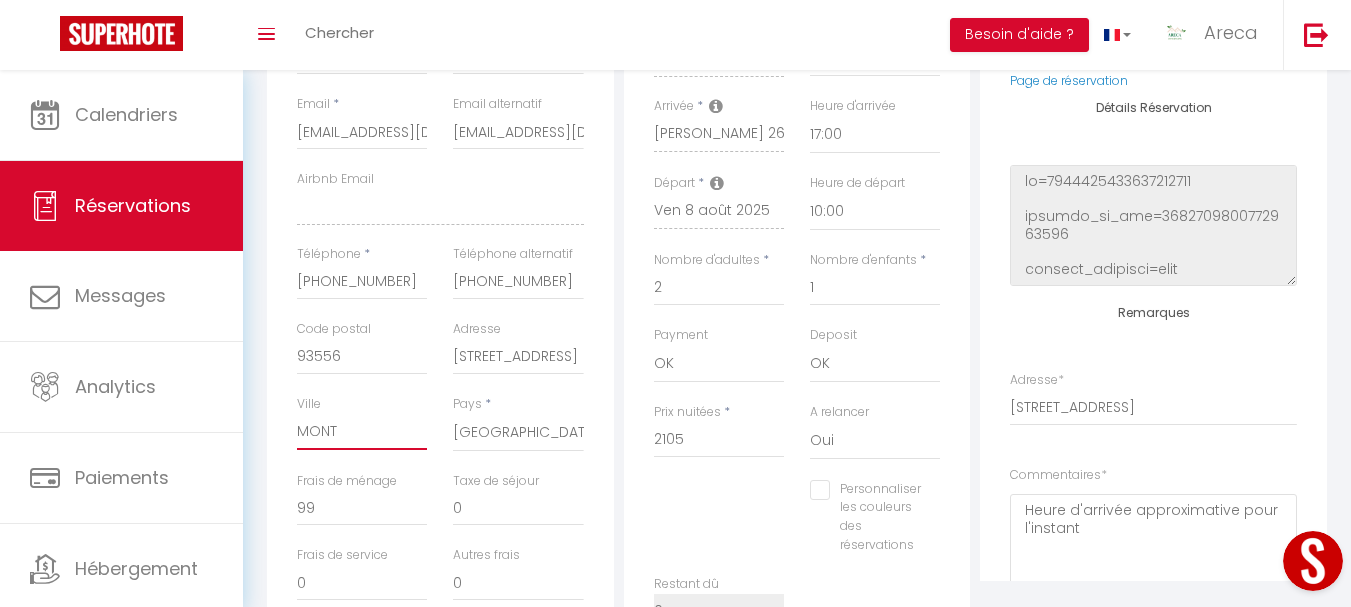 type on "15 rue de la forge 57680 noveant sur moselle" 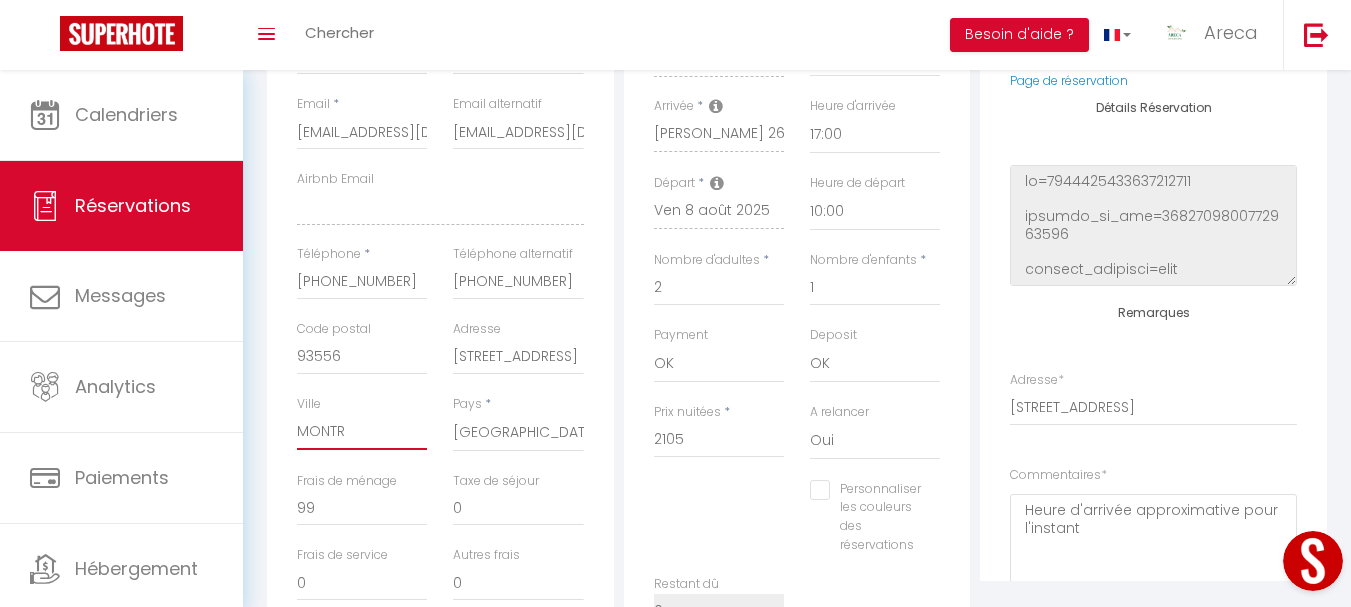 type on "15 rue de la forge 57680 noveant sur moselle" 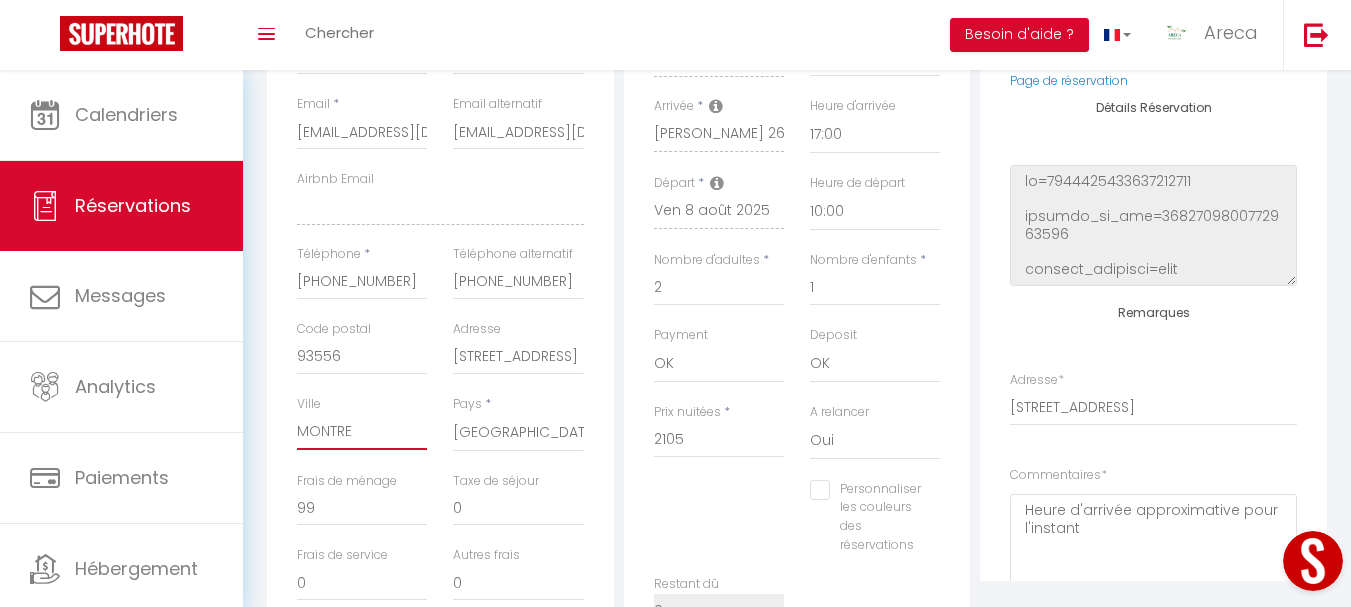type on "15 rue de la forge 57680 noveant sur moselle" 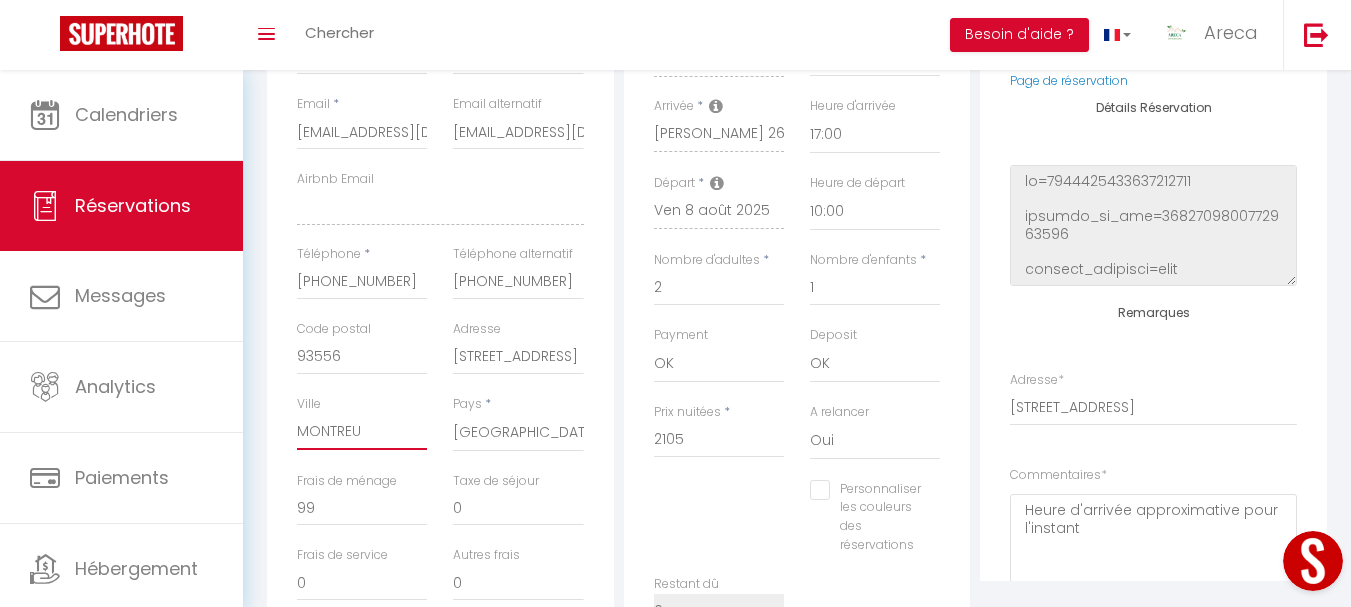 type on "15 rue de la forge 57680 noveant sur moselle" 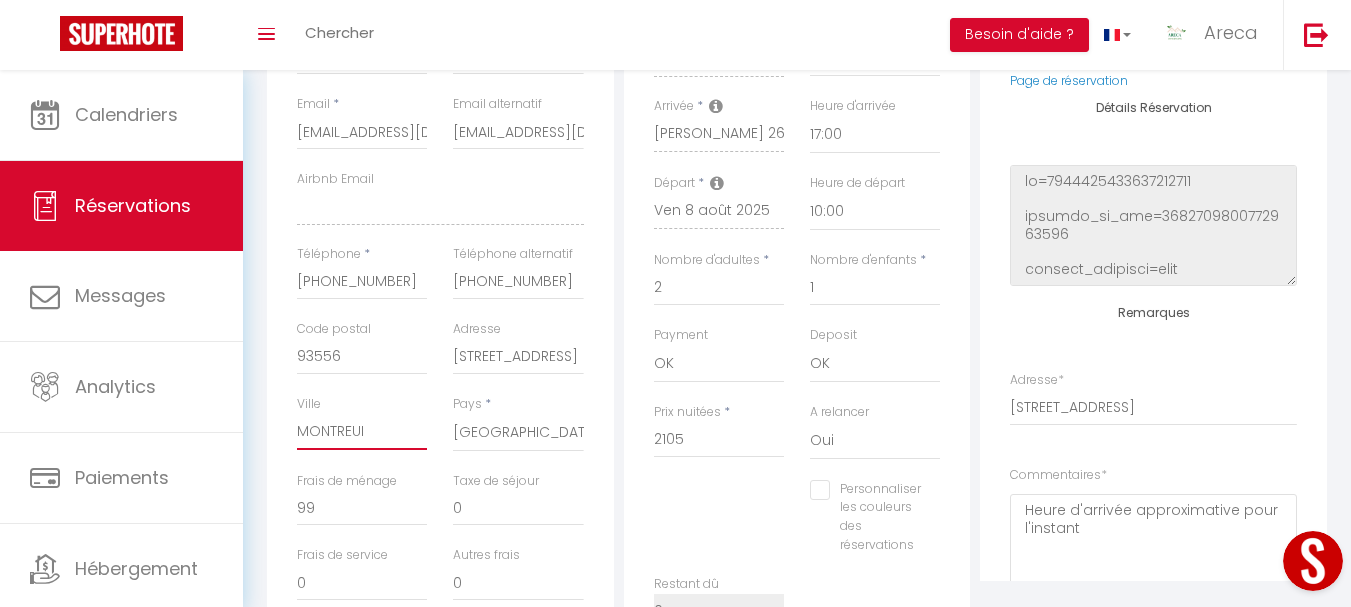 type on "15 rue de la forge 57680 noveant sur moselle" 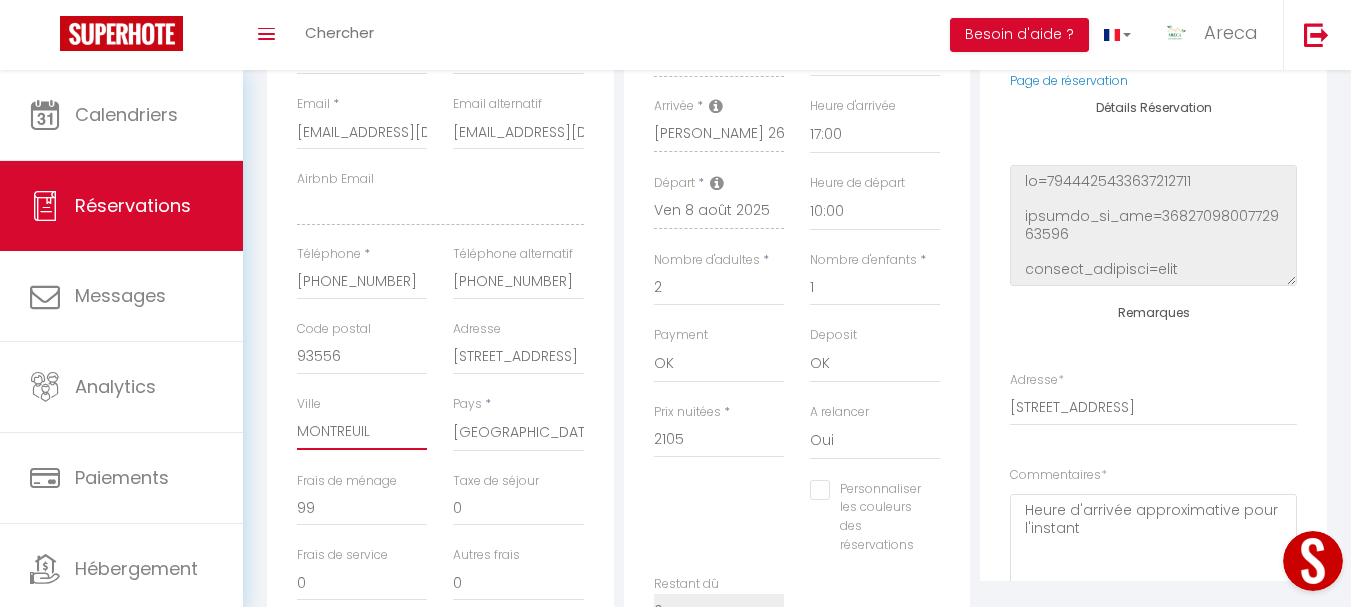 type on "15 rue de la forge 57680 noveant sur moselle" 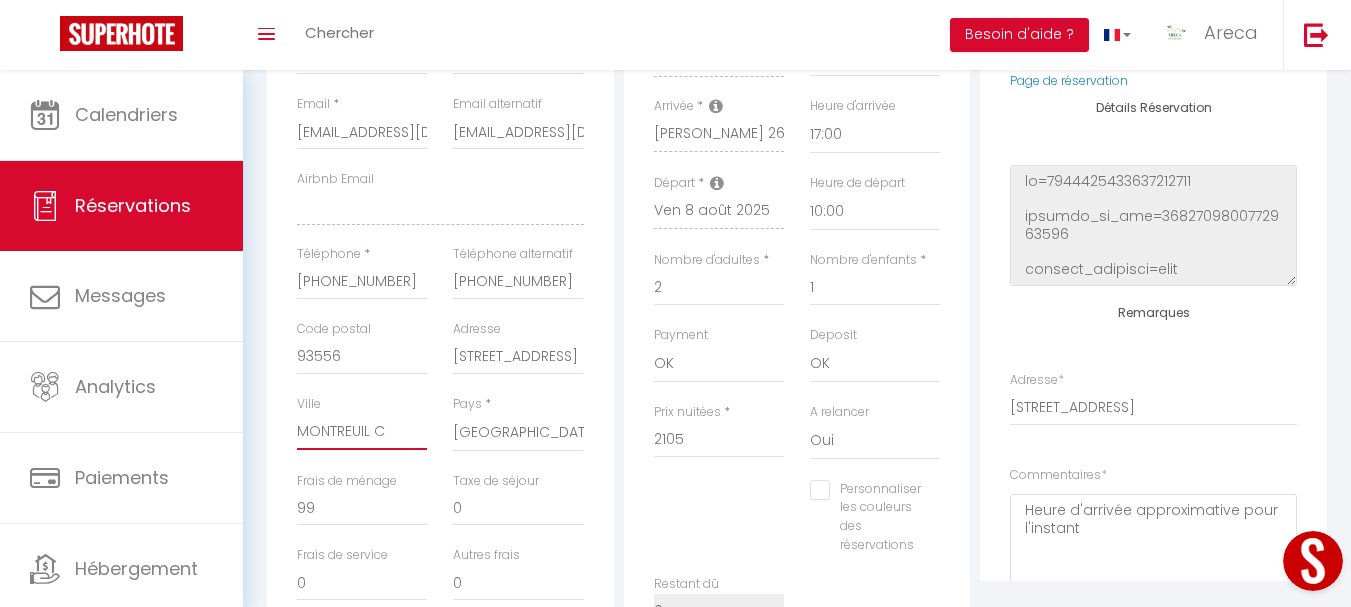 type on "15 rue de la forge 57680 noveant sur moselle" 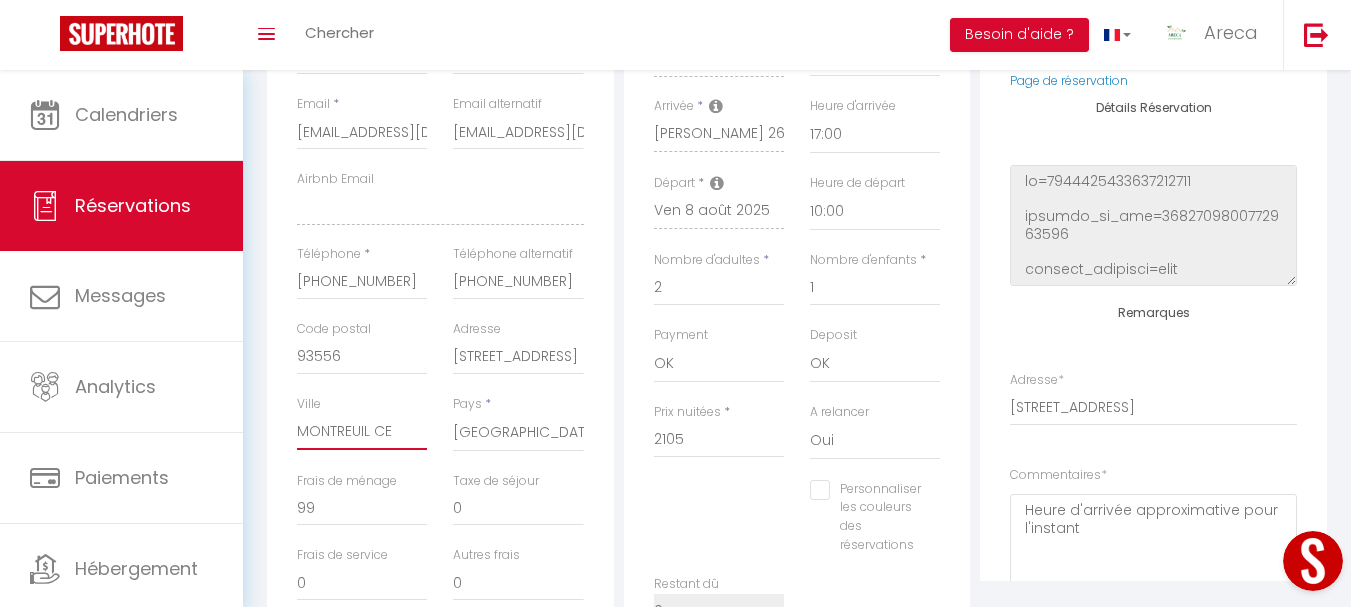 type on "15 rue de la forge 57680 noveant sur moselle" 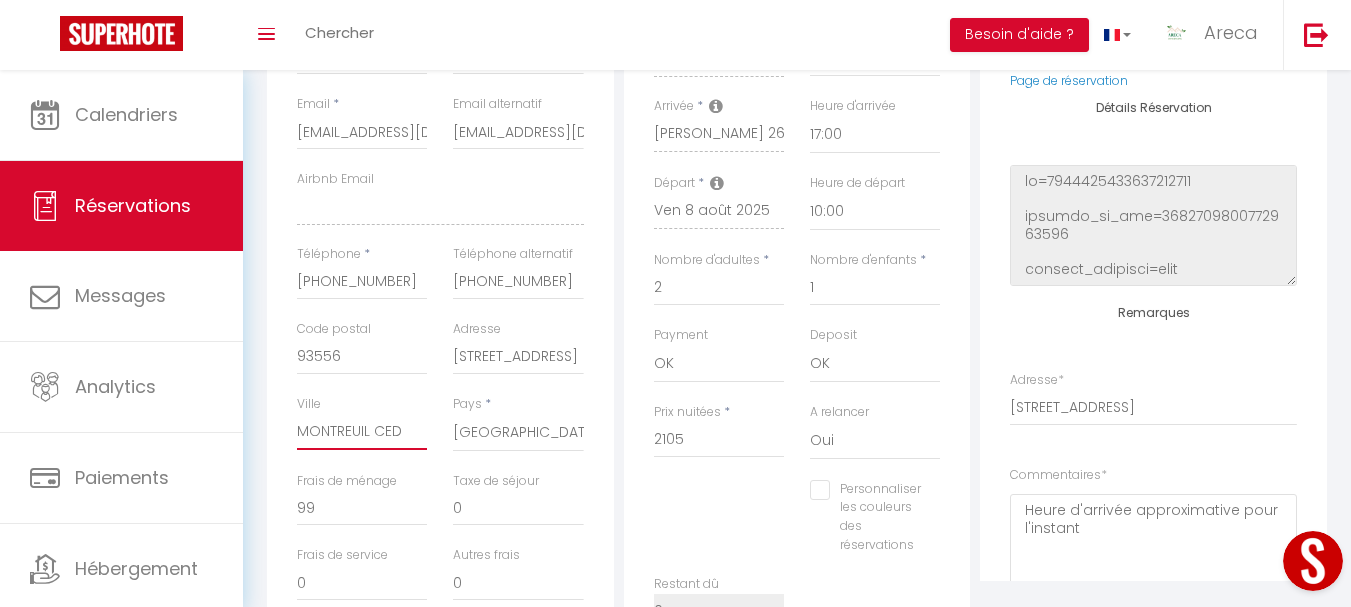 type on "15 rue de la forge 57680 noveant sur moselle" 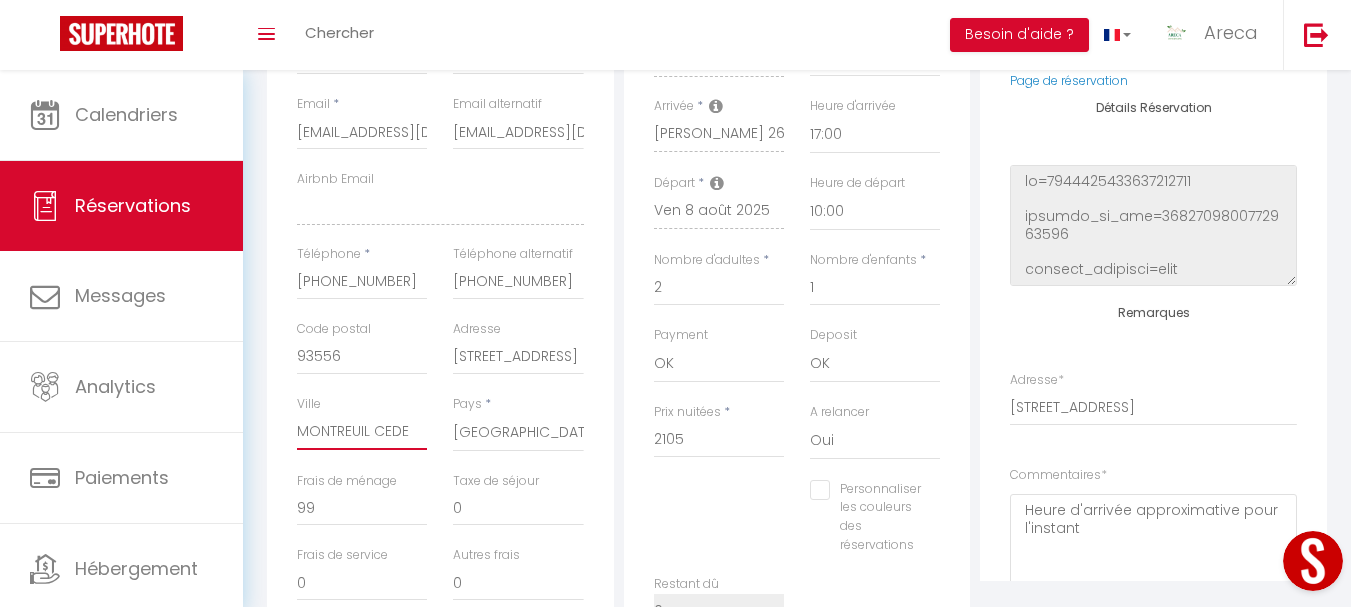 type on "15 rue de la forge 57680 noveant sur moselle" 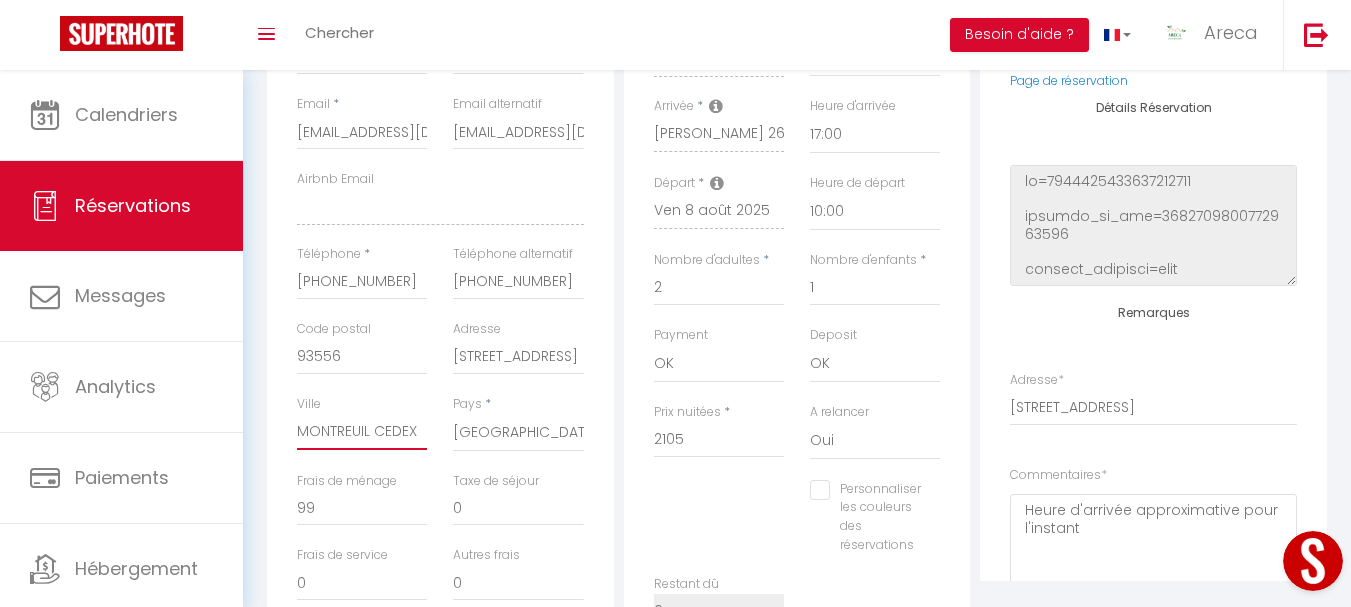 type on "15 rue de la forge 57680 noveant sur moselle" 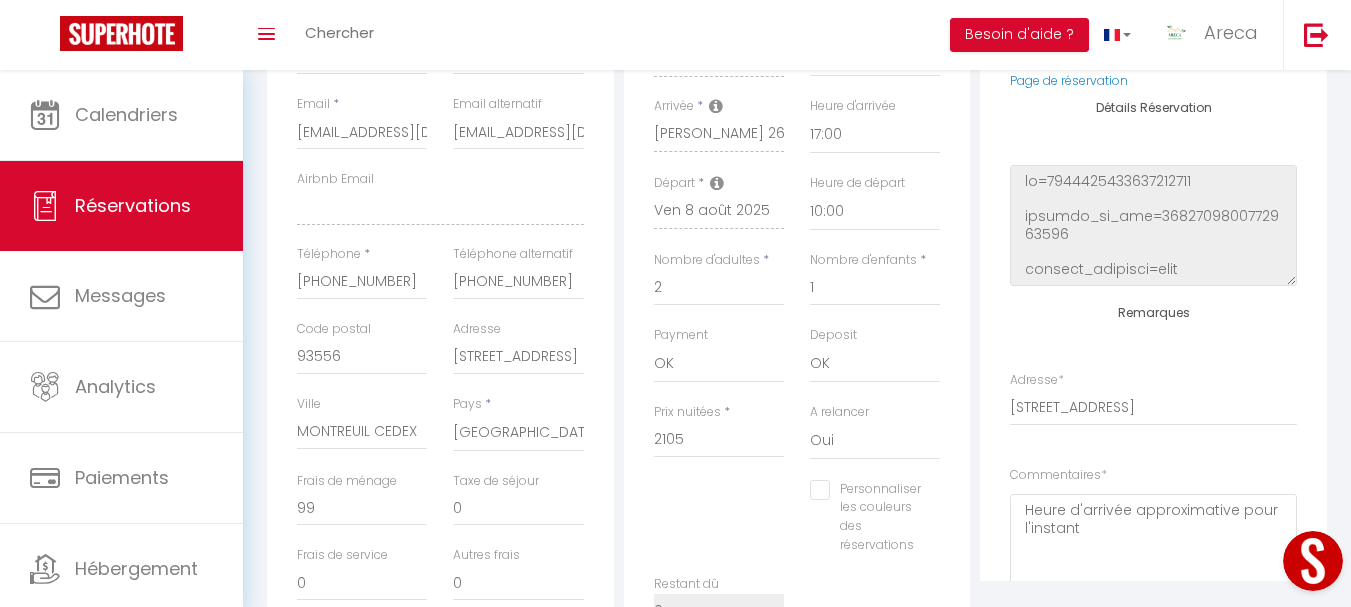 click on "Détails Voyageur   Prénom   *   GIE RECORD   Nom   *   CARD   Email   *   ned1itweqyzemxfk307wjxtu9qd2@reply.superhote.com   Email alternatif   sabrina3381@hotmail.fr   Airbnb Email     Téléphone   *   +33619216475   Téléphone alternatif   +33619216475   Code postal   93556   Adresse   75 rue de Romainville   Ville   MONTREUIL CEDEX   Pays   *   France
Portugal
Afghanistan
Albania
Algeria
American Samoa
Andorra
Angola
Anguilla
Antarctica
Antigua and Barbuda
Argentina
Armenia
Aruba
Australia
Frais de ménage   99" at bounding box center [440, 326] 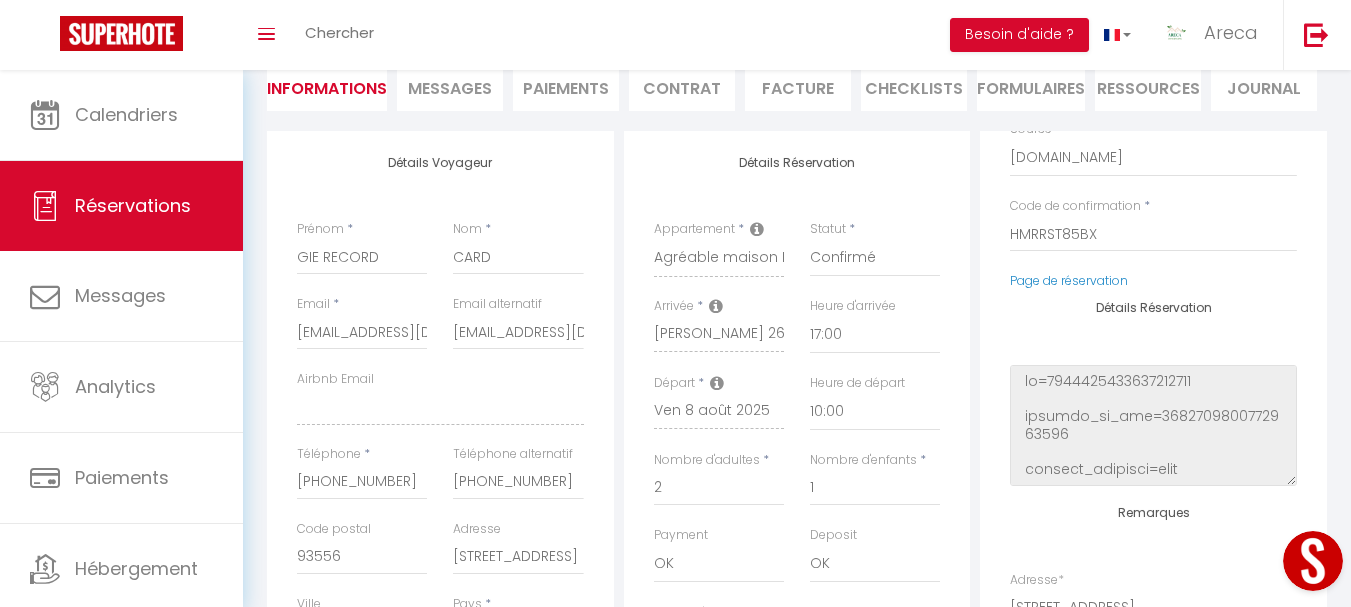 scroll, scrollTop: 100, scrollLeft: 0, axis: vertical 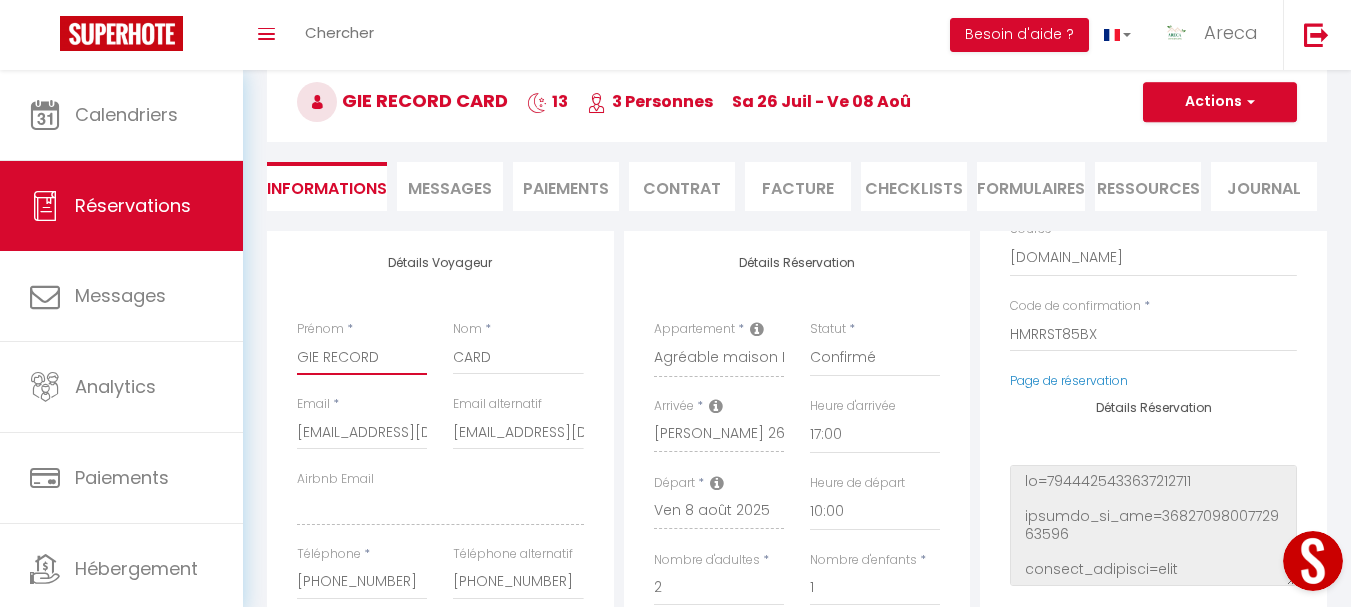 click on "GIE RECORD" at bounding box center [362, 357] 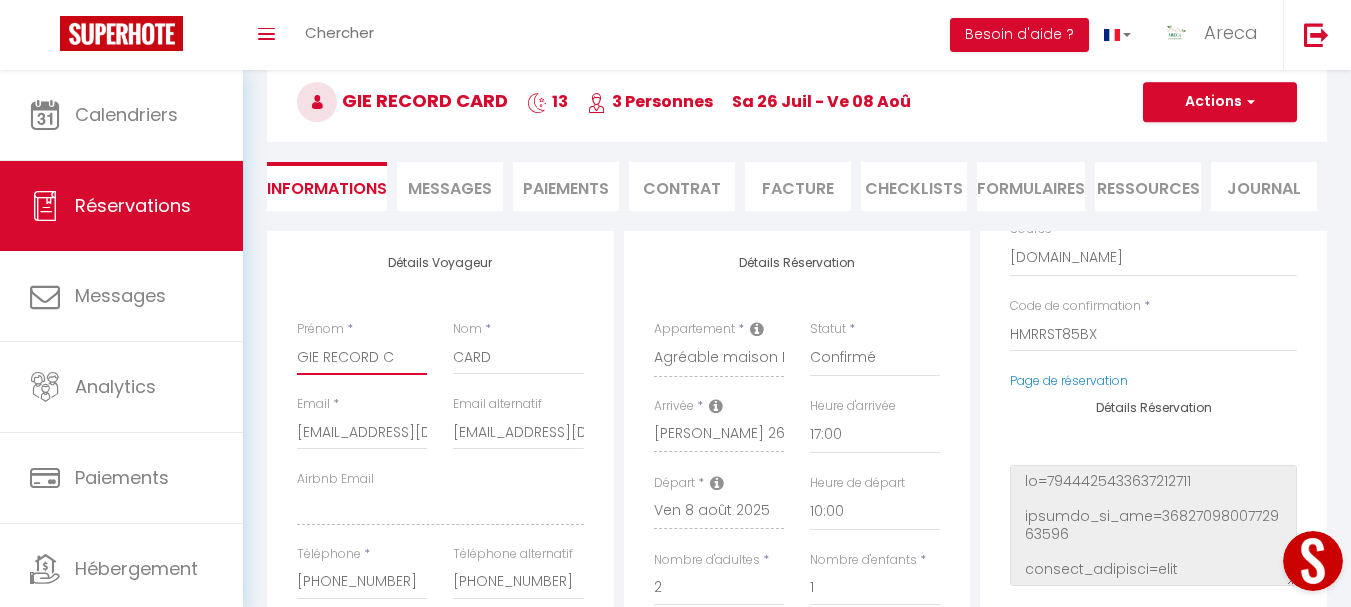type on "15 rue de la forge 57680 noveant sur moselle" 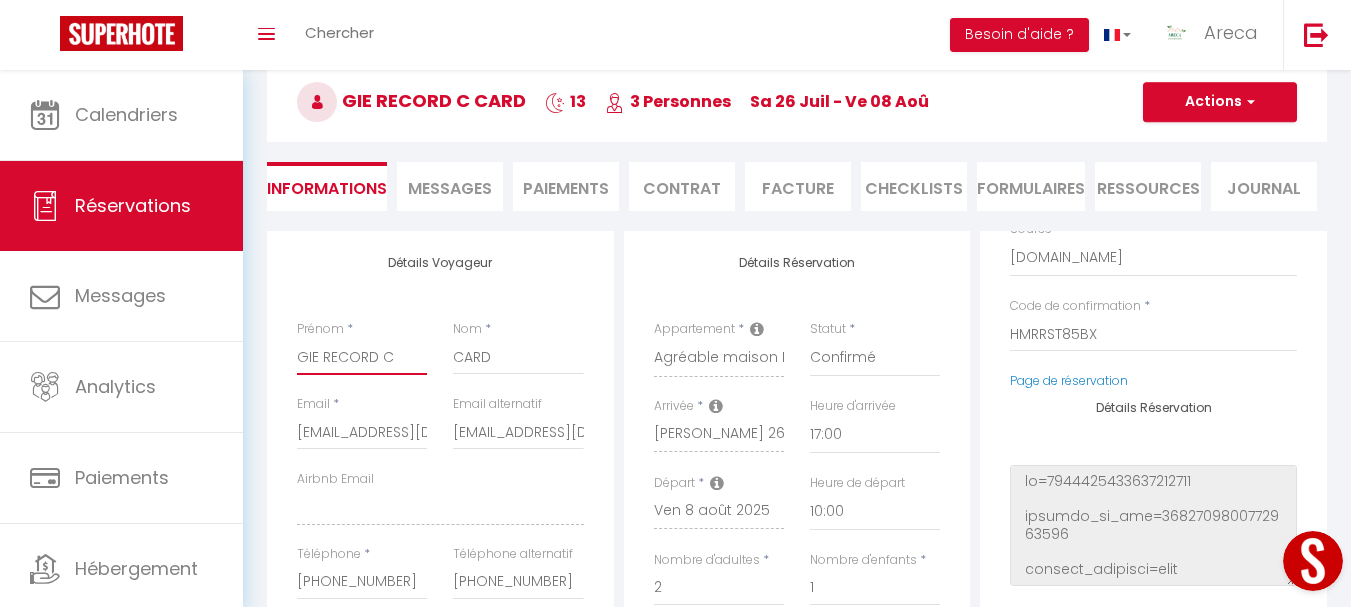 type on "GIE RECORD CA" 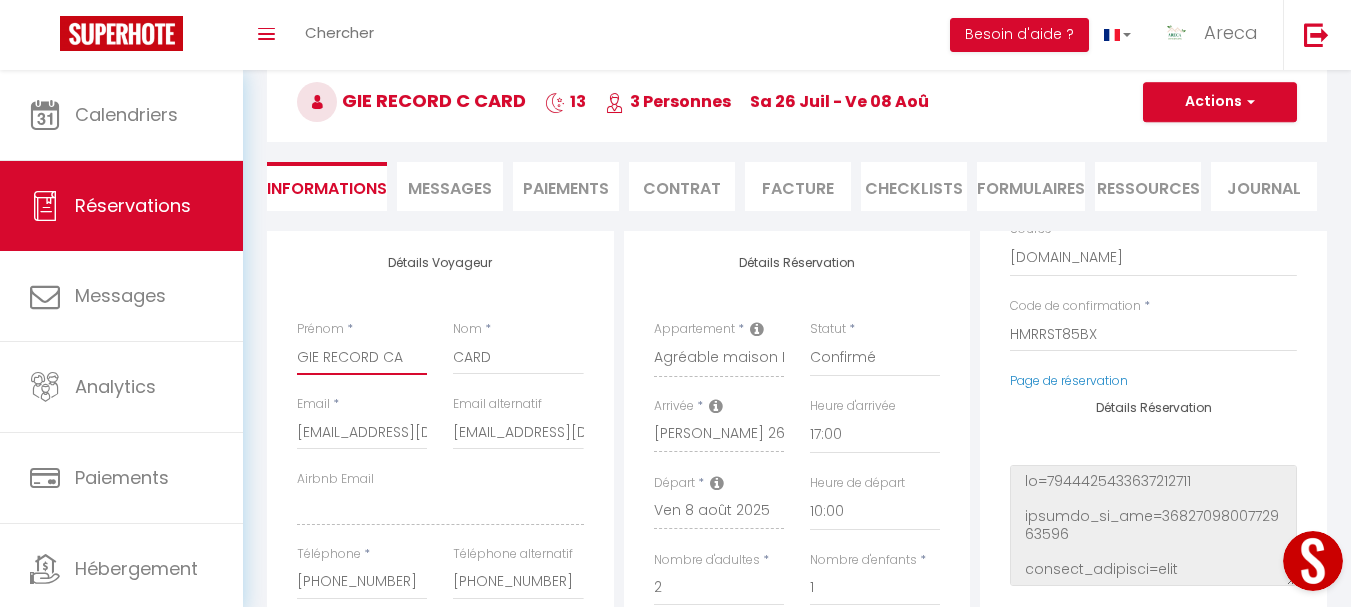type on "15 rue de la forge 57680 noveant sur moselle" 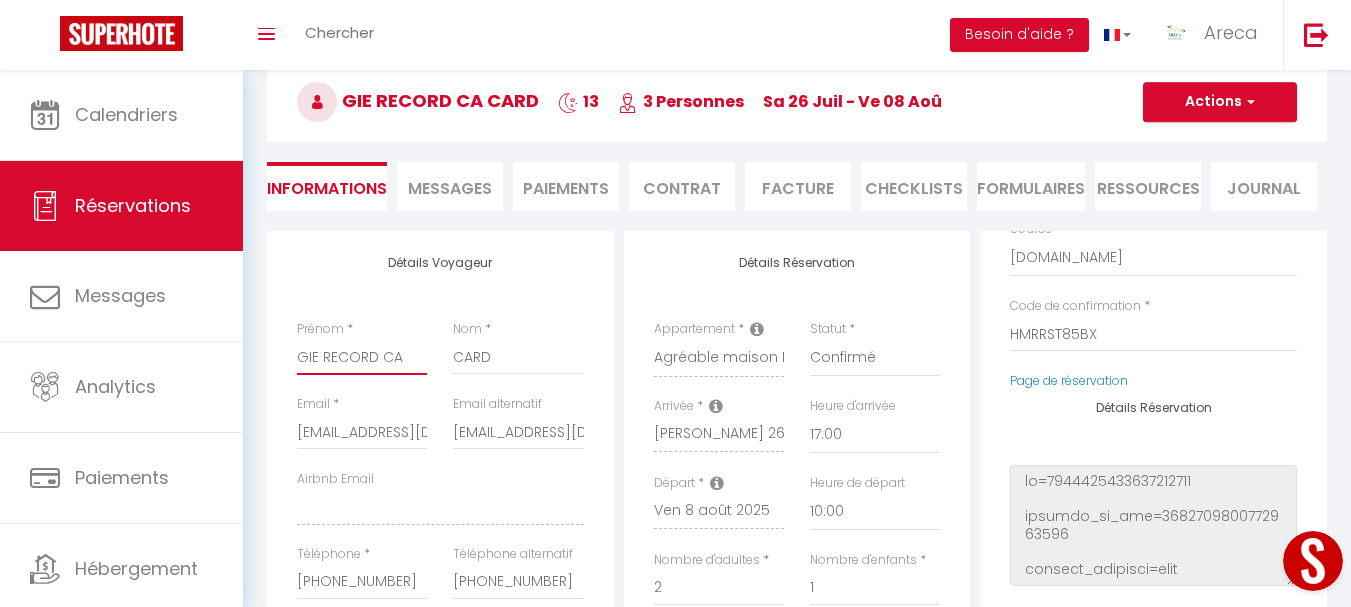 type on "GIE RECORD CAR" 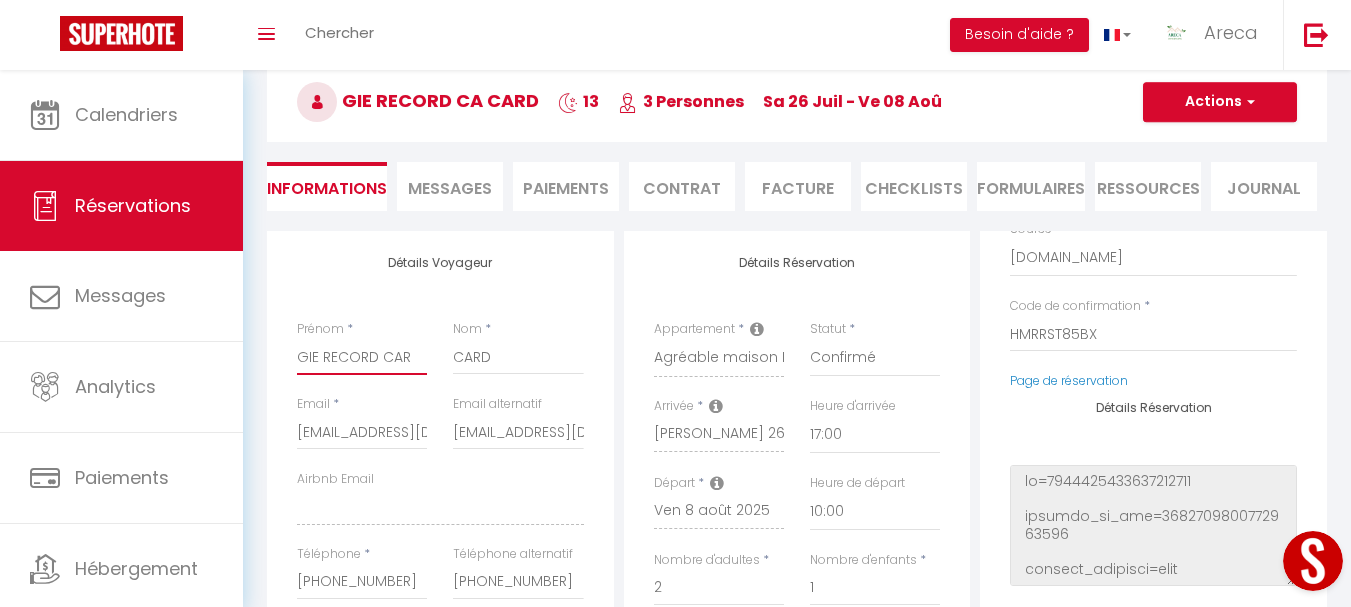 type on "15 rue de la forge 57680 noveant sur moselle" 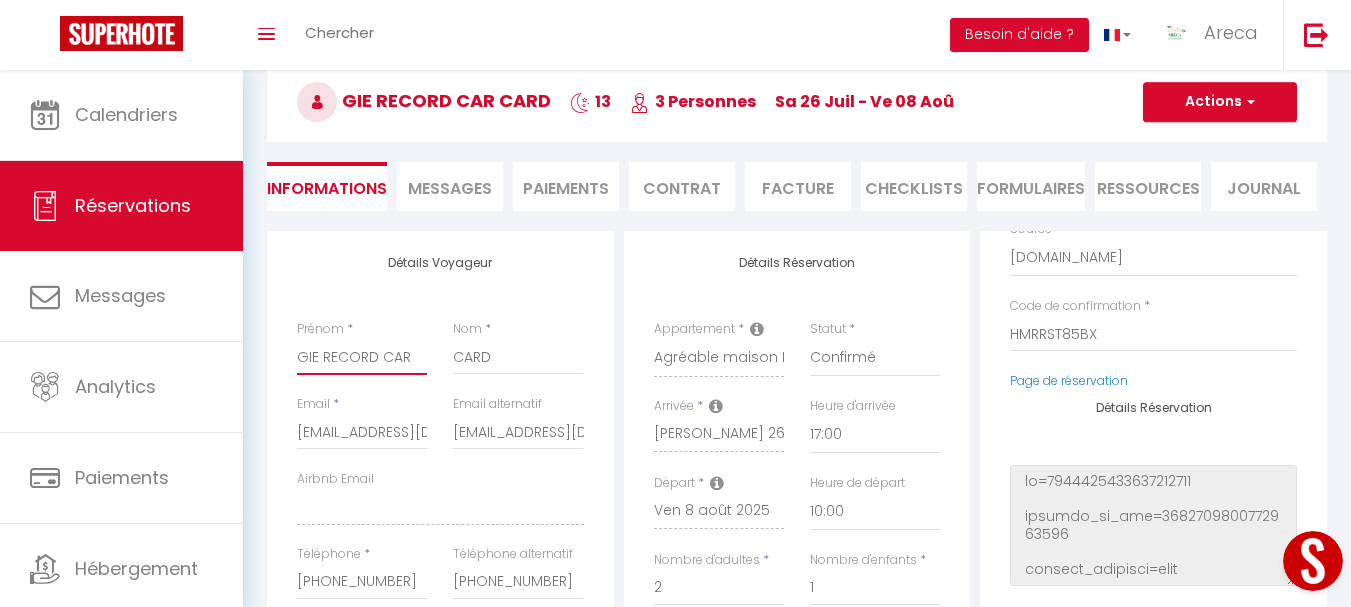 type on "GIE RECORD CARD" 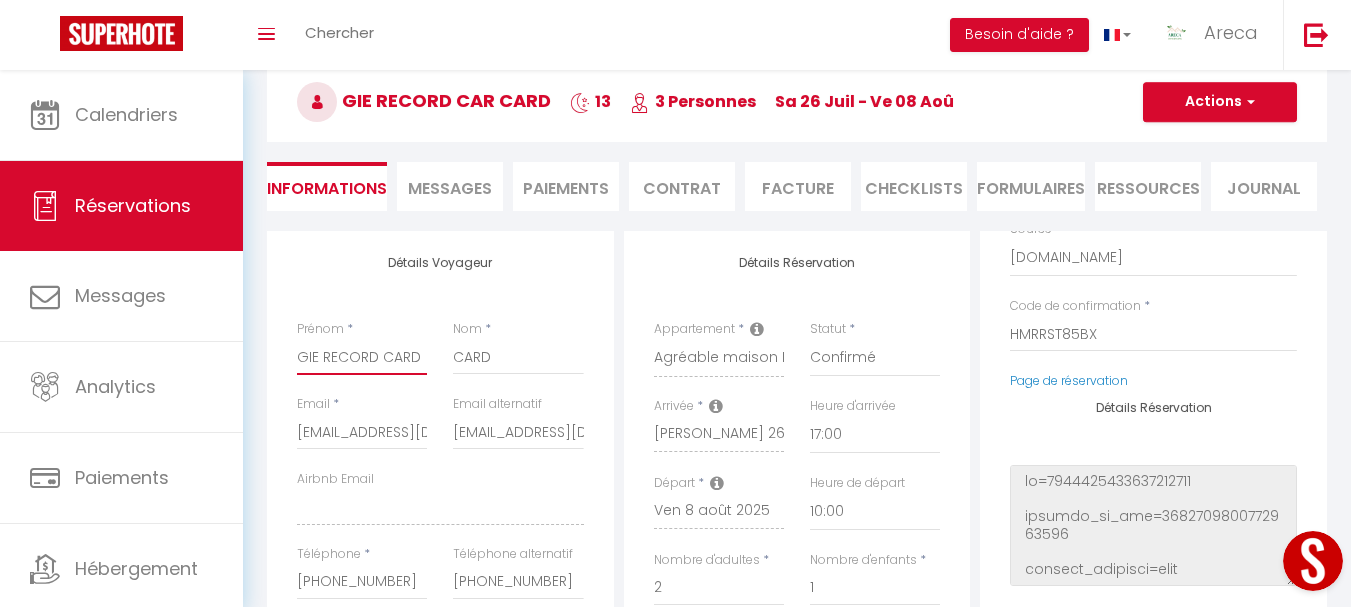 type on "15 rue de la forge 57680 noveant sur moselle" 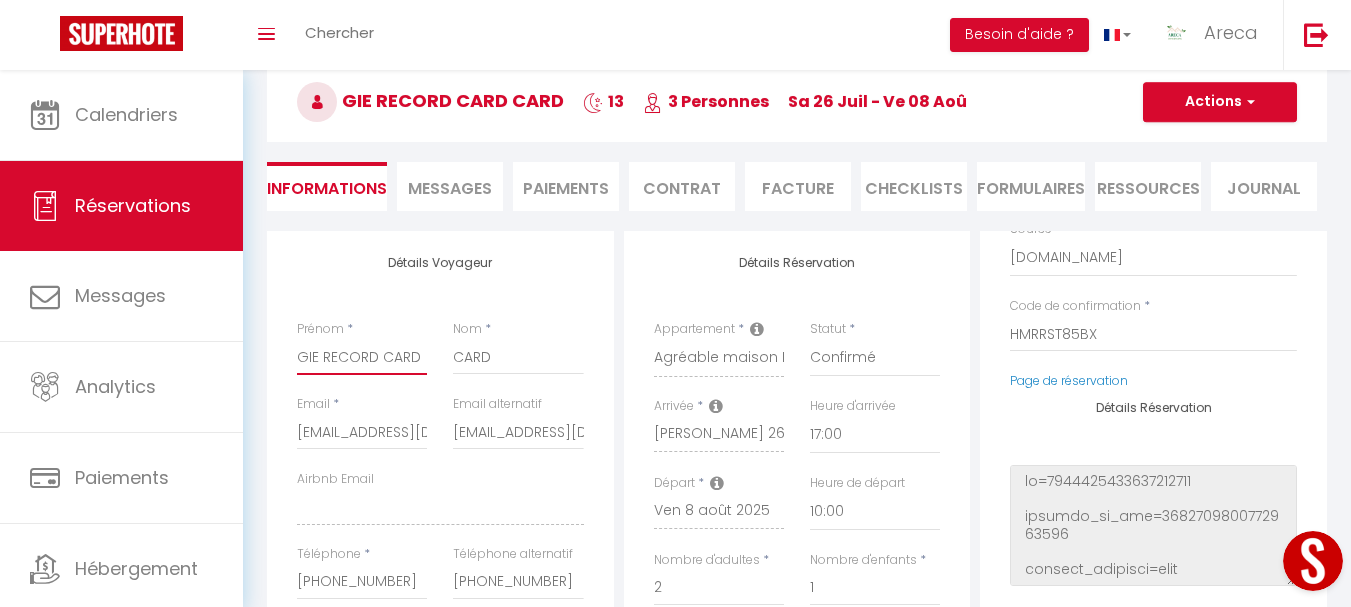type on "GIE RECORD CARD" 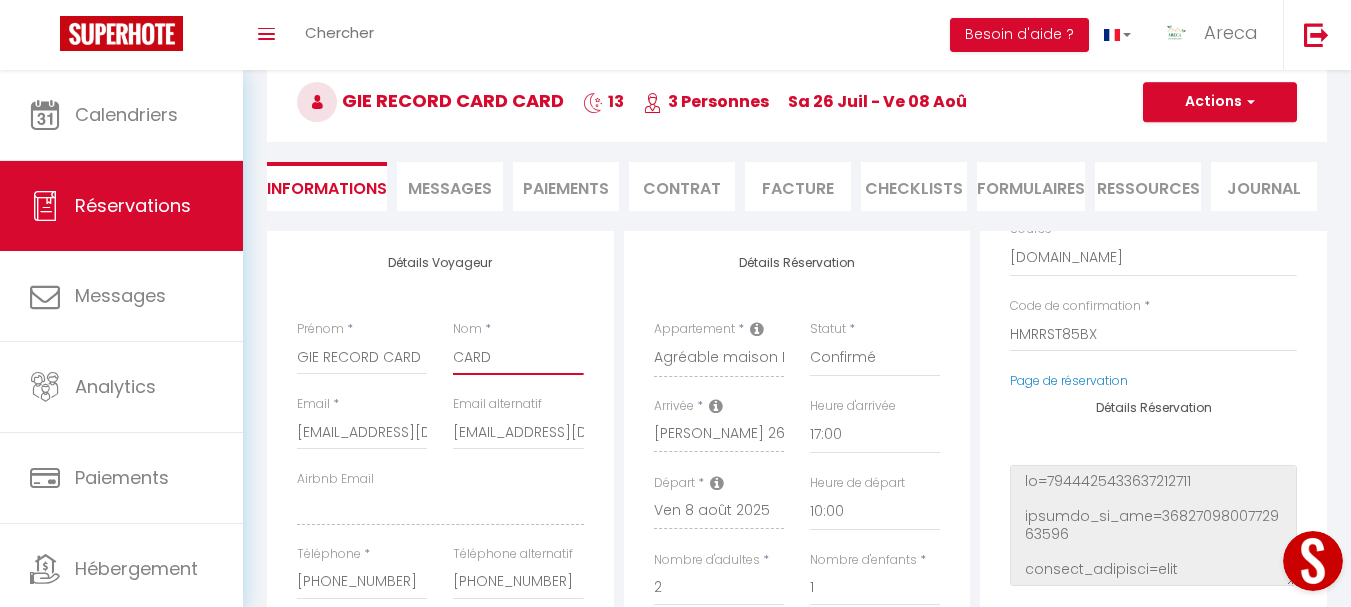 click on "CARD" at bounding box center (518, 357) 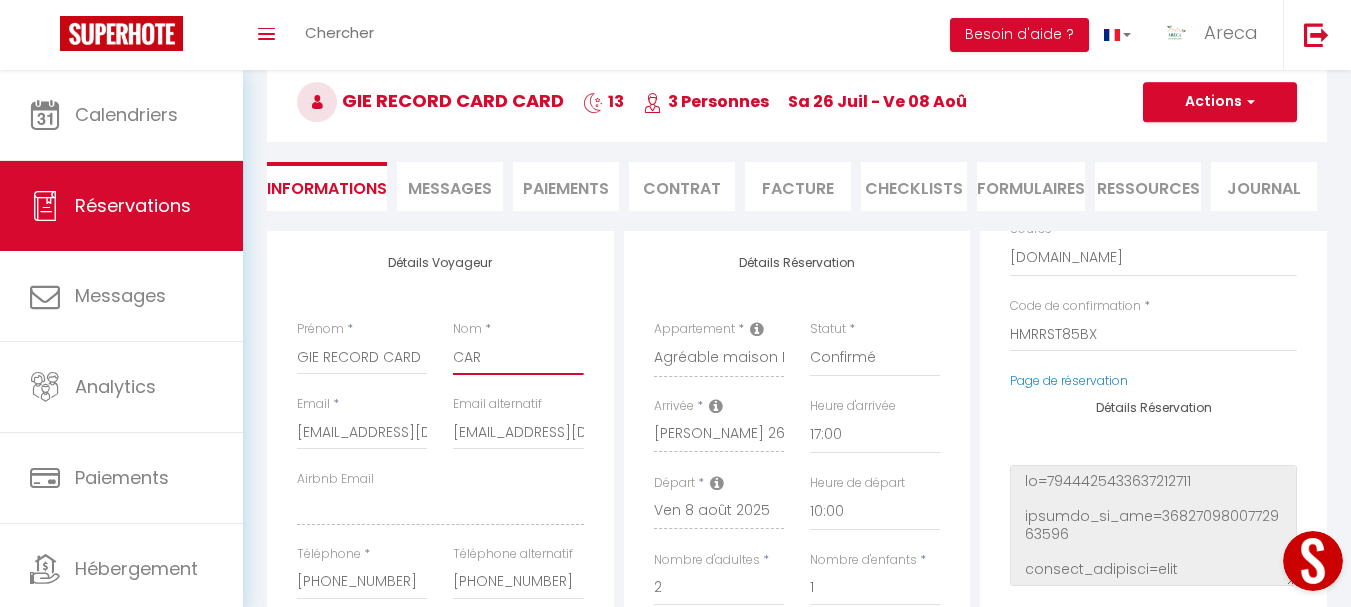 type on "15 rue de la forge 57680 noveant sur moselle" 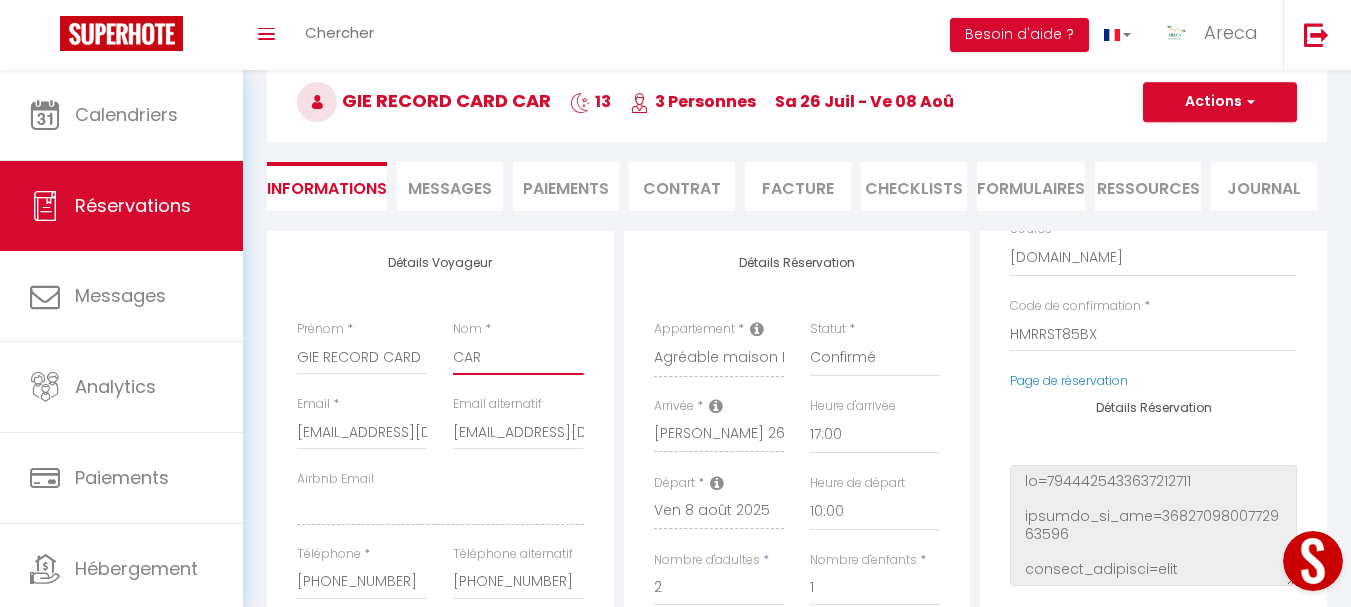 type on "CA" 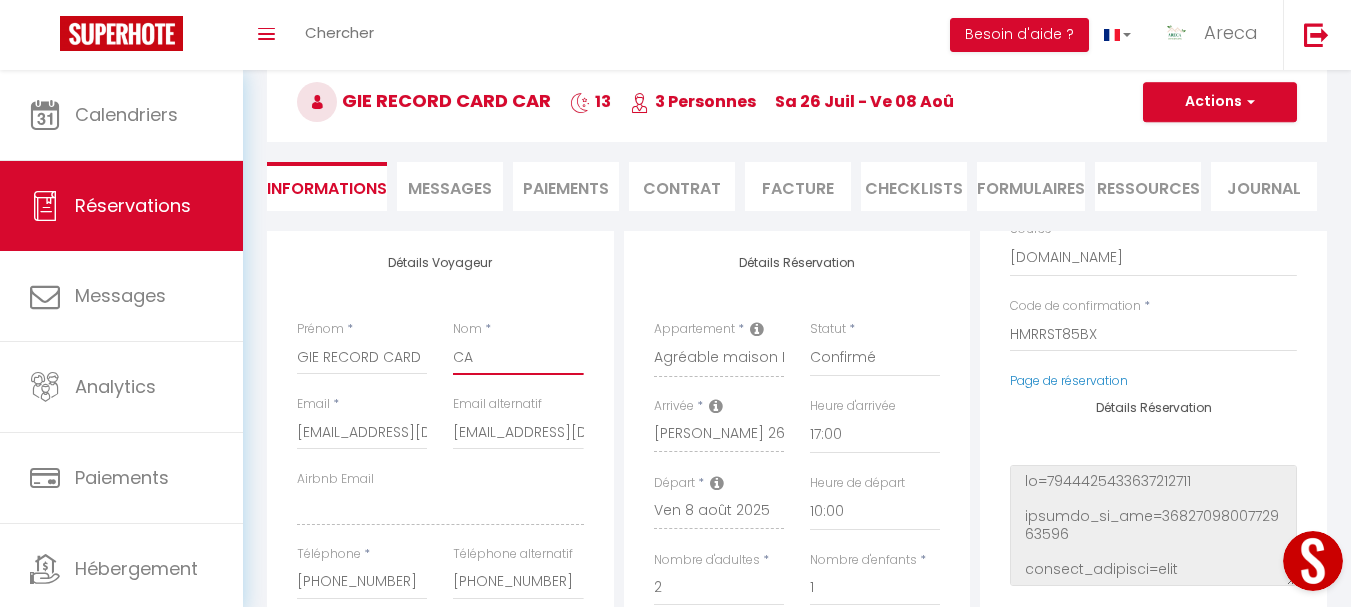type on "15 rue de la forge 57680 noveant sur moselle" 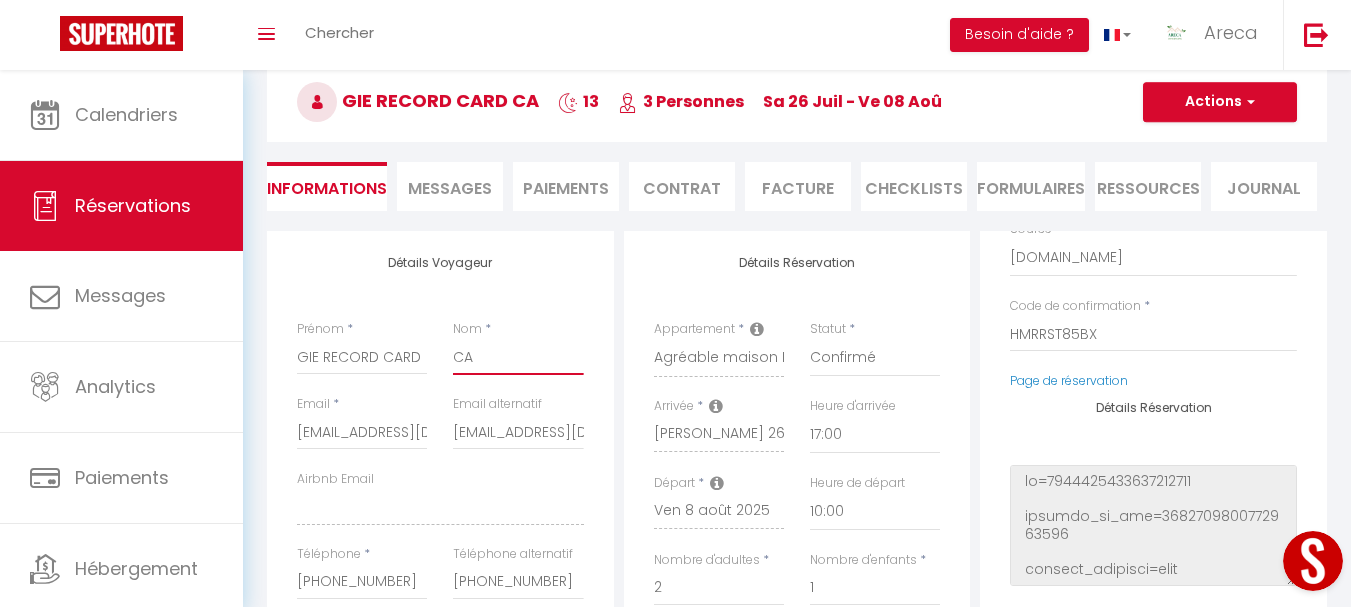 type on "C" 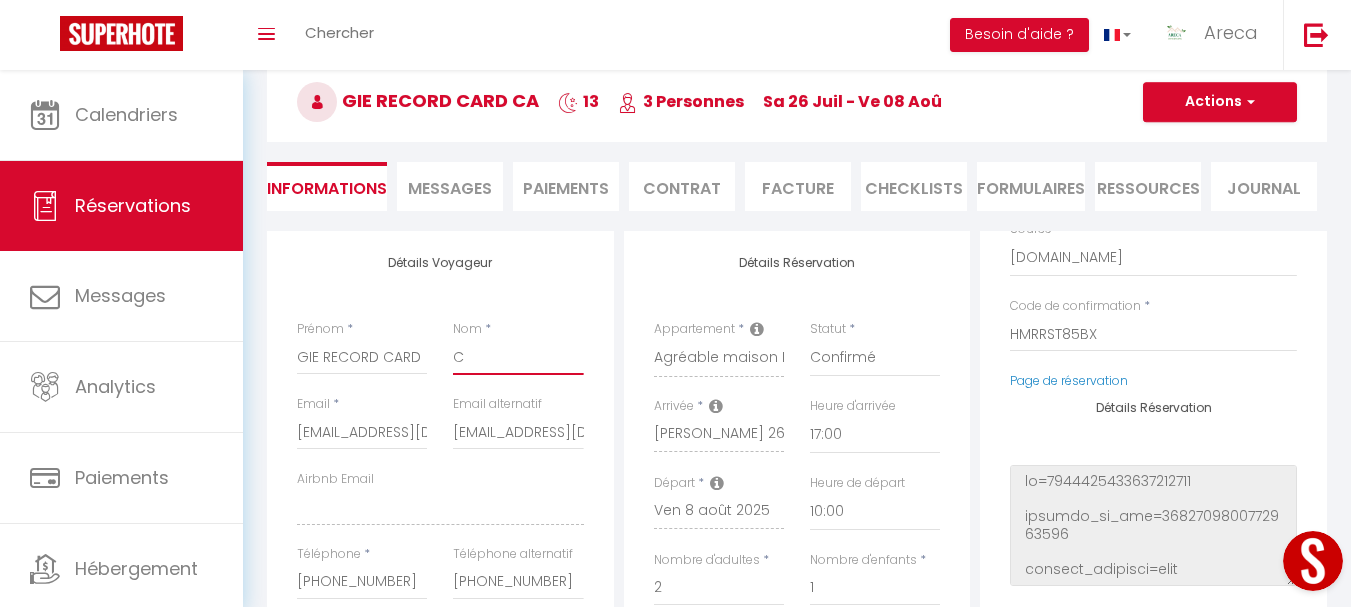 type on "15 rue de la forge 57680 noveant sur moselle" 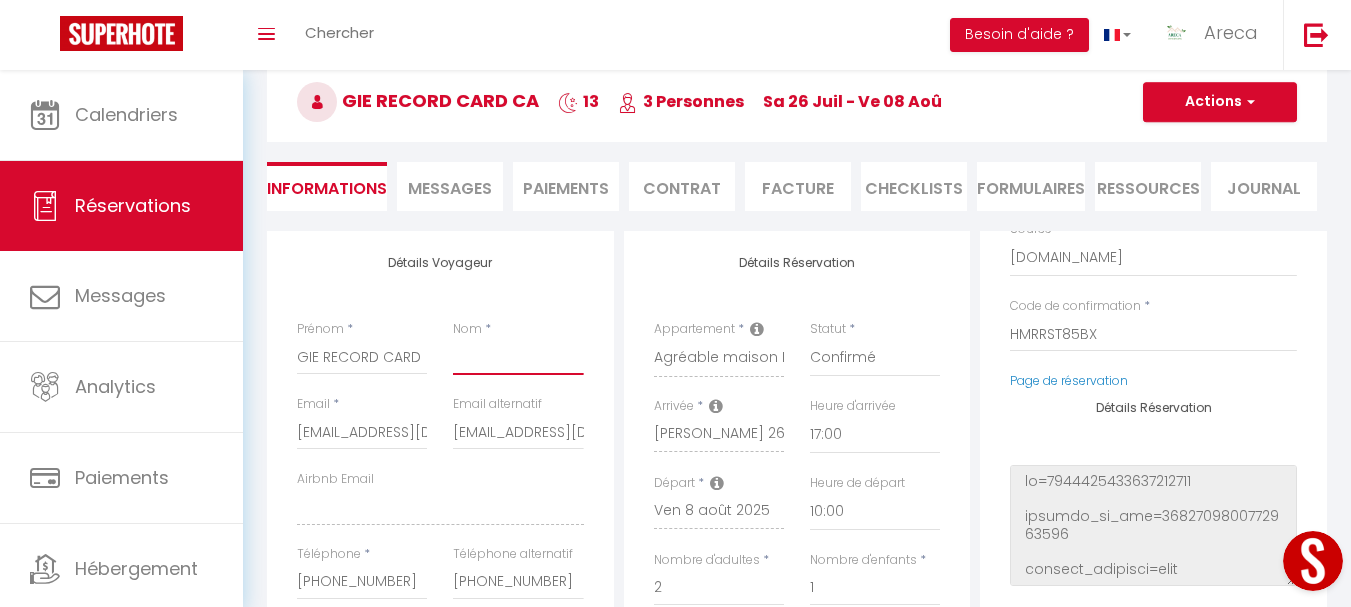 type on "15 rue de la forge 57680 noveant sur moselle" 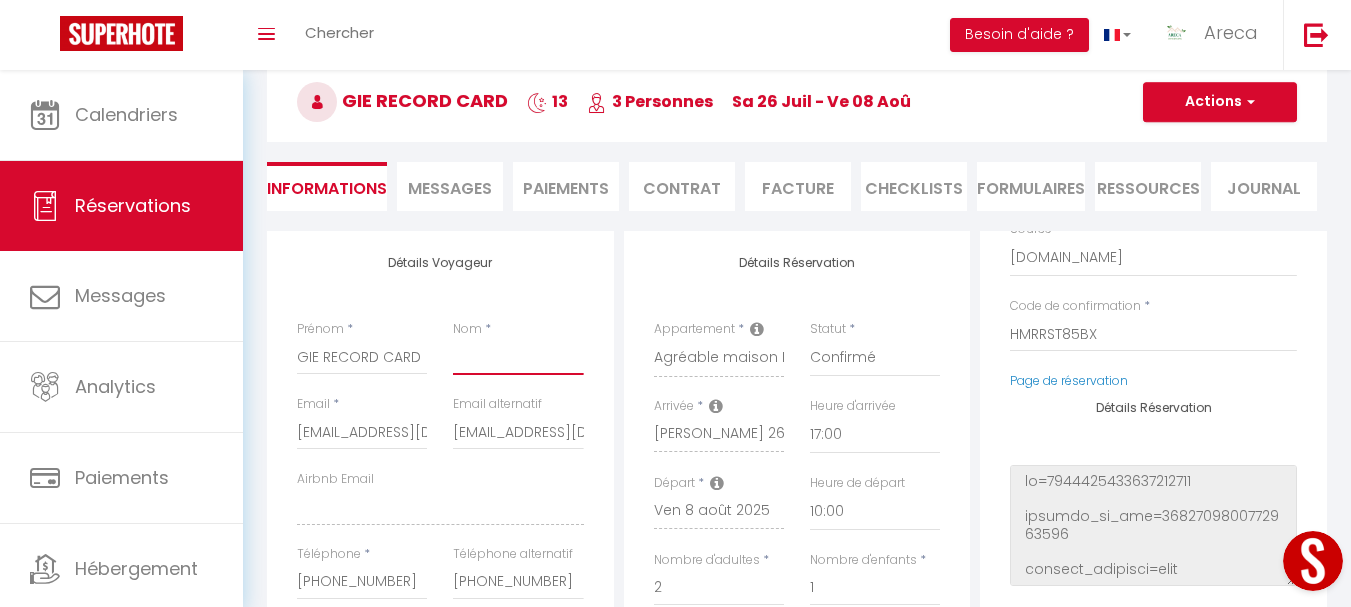 type on "N" 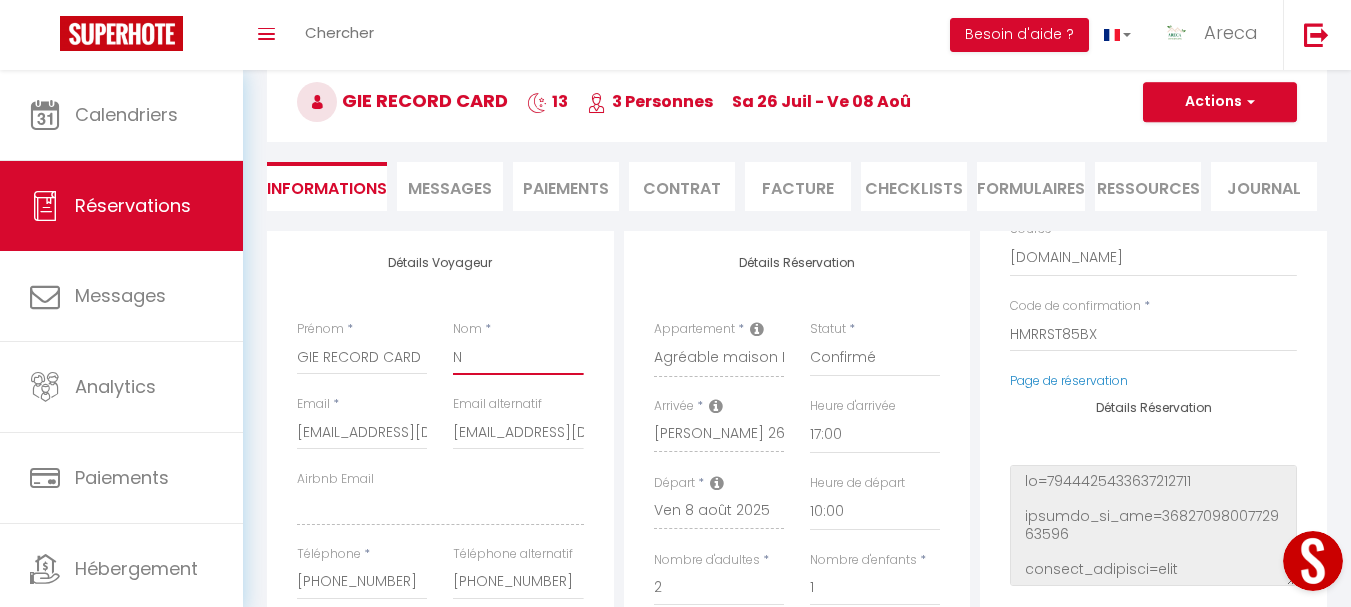type 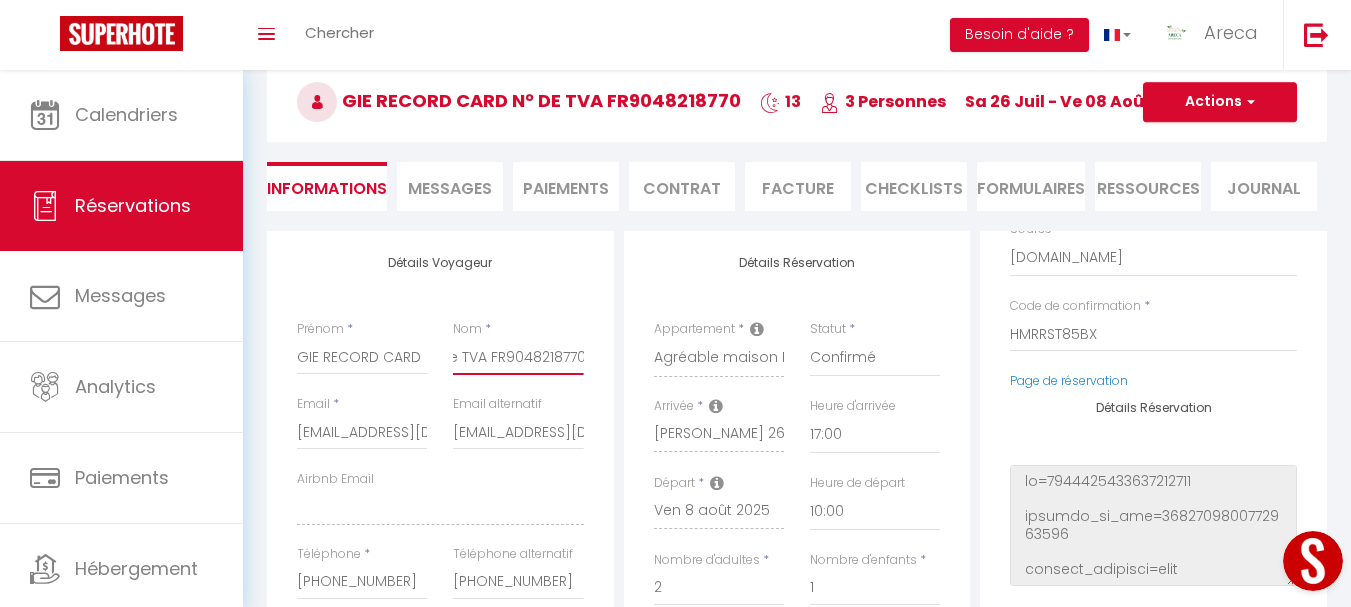 scroll, scrollTop: 0, scrollLeft: 43, axis: horizontal 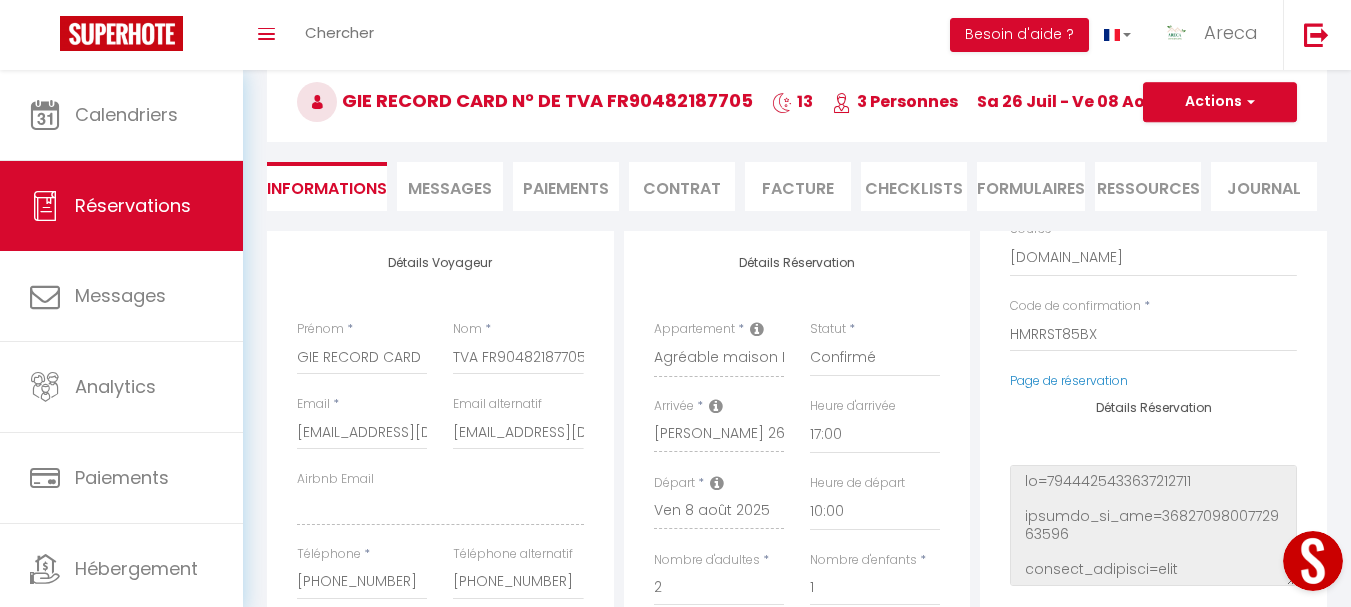 click on "Détails Voyageur   Prénom   *   GIE RECORD CARD   Nom   *   N° de TVA FR90482187705   Email   *   ned1itweqyzemxfk307wjxtu9qd2@reply.superhote.com   Email alternatif   sabrina3381@hotmail.fr   Airbnb Email     Téléphone   *   +33619216475   Téléphone alternatif   +33619216475   Code postal   93556   Adresse   75 rue de Romainville   Ville   MONTREUIL CEDEX   Pays   *   France
Portugal
Afghanistan
Albania
Algeria
American Samoa
Andorra
Angola
Anguilla
Antarctica
Antigua and Barbuda
Argentina
Armenia
Aruba
Australia" at bounding box center [440, 626] 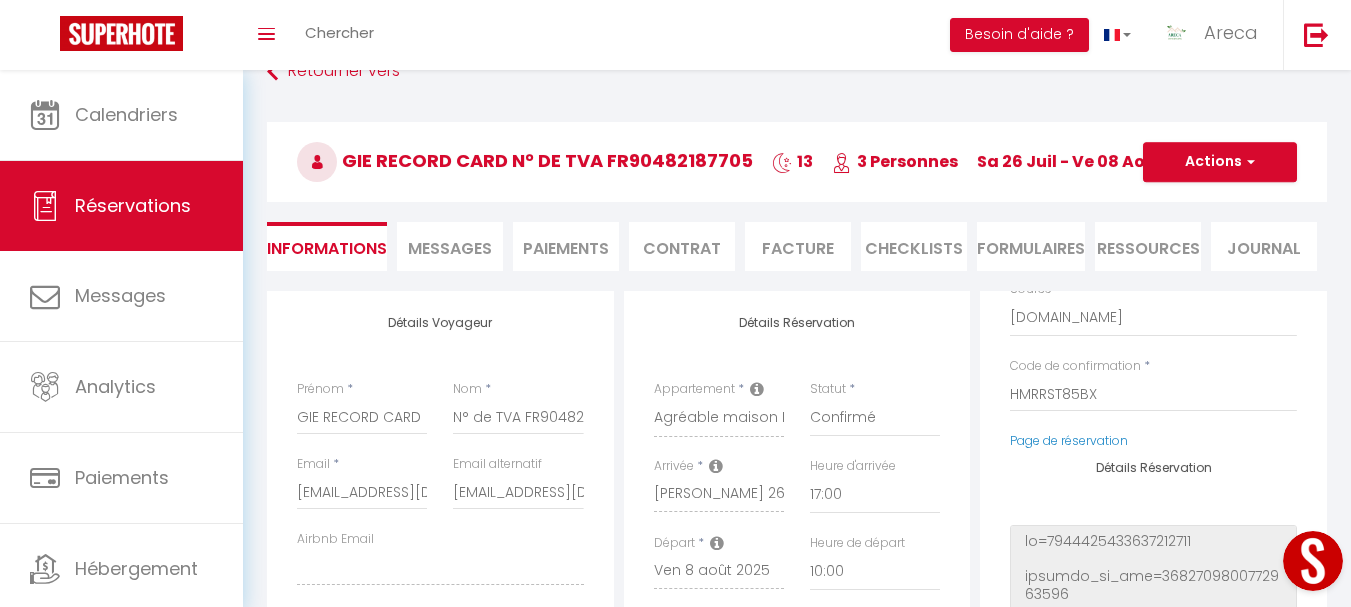 scroll, scrollTop: 0, scrollLeft: 0, axis: both 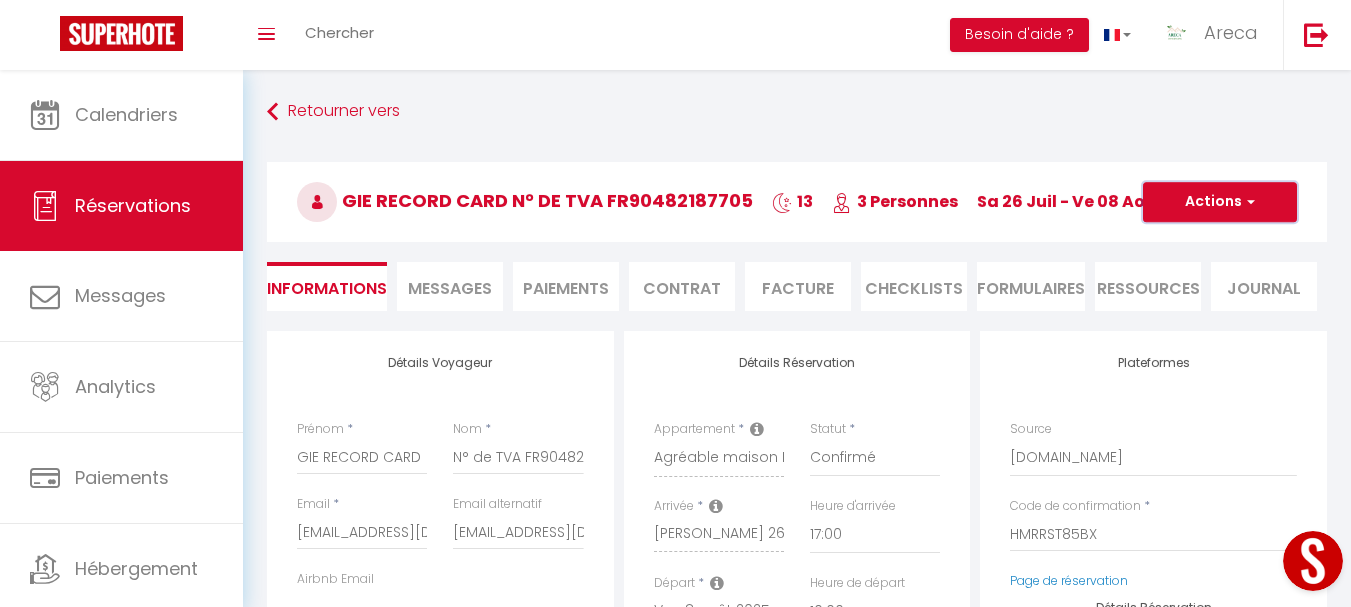 click on "Actions" at bounding box center (1220, 202) 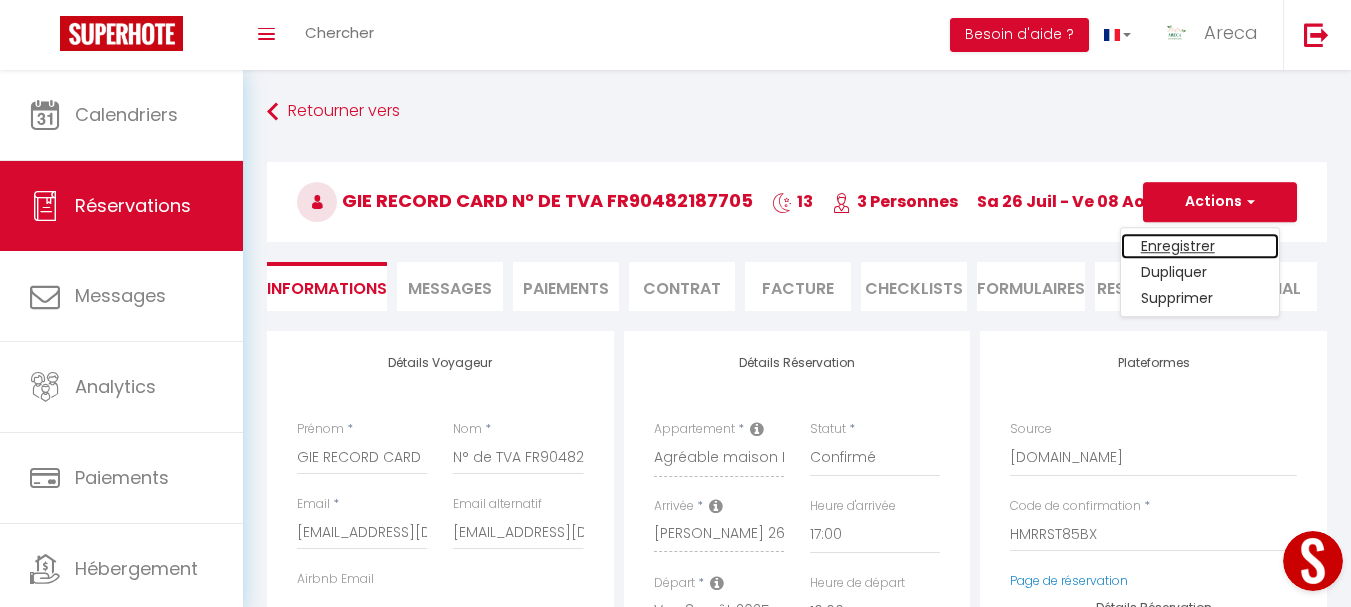 click on "Enregistrer" at bounding box center [1200, 246] 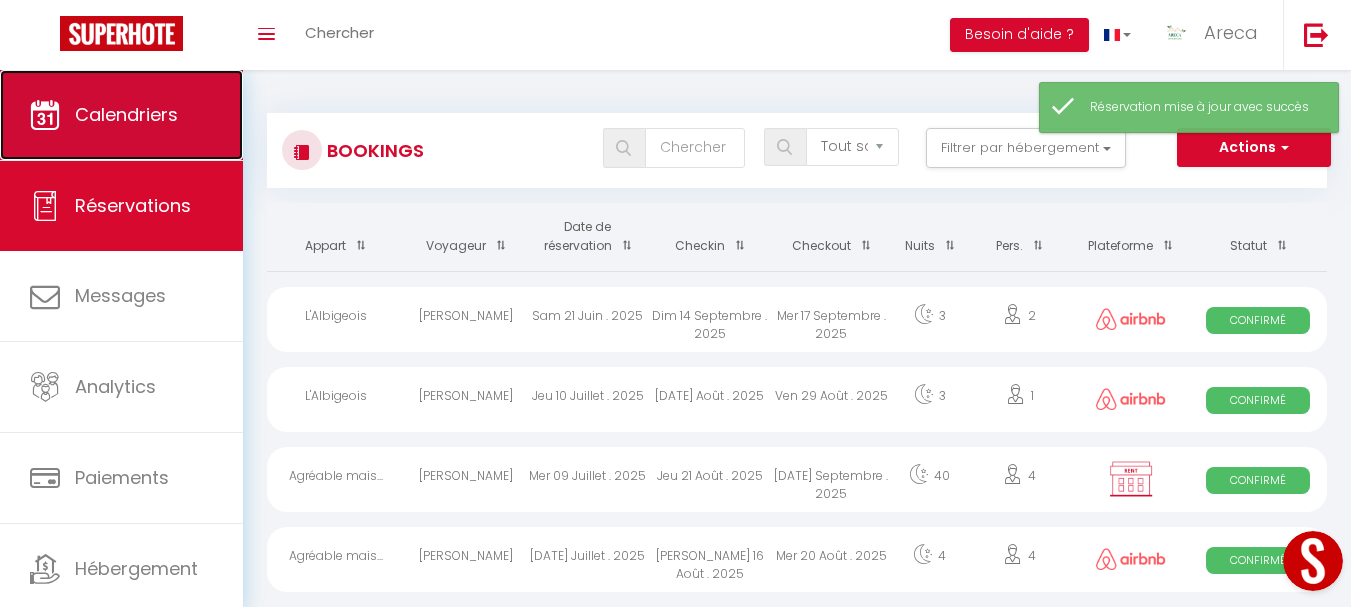 click on "Calendriers" at bounding box center (126, 114) 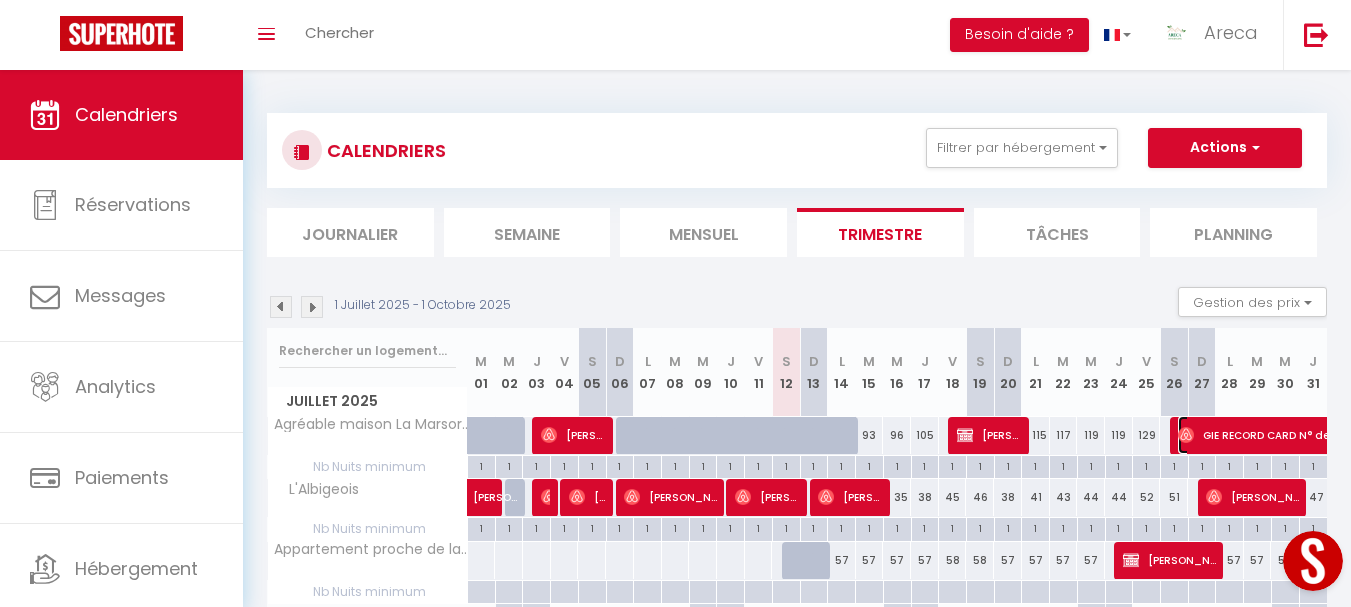 click on "GIE RECORD CARD N° de TVA FR90482187705" at bounding box center [1477, 435] 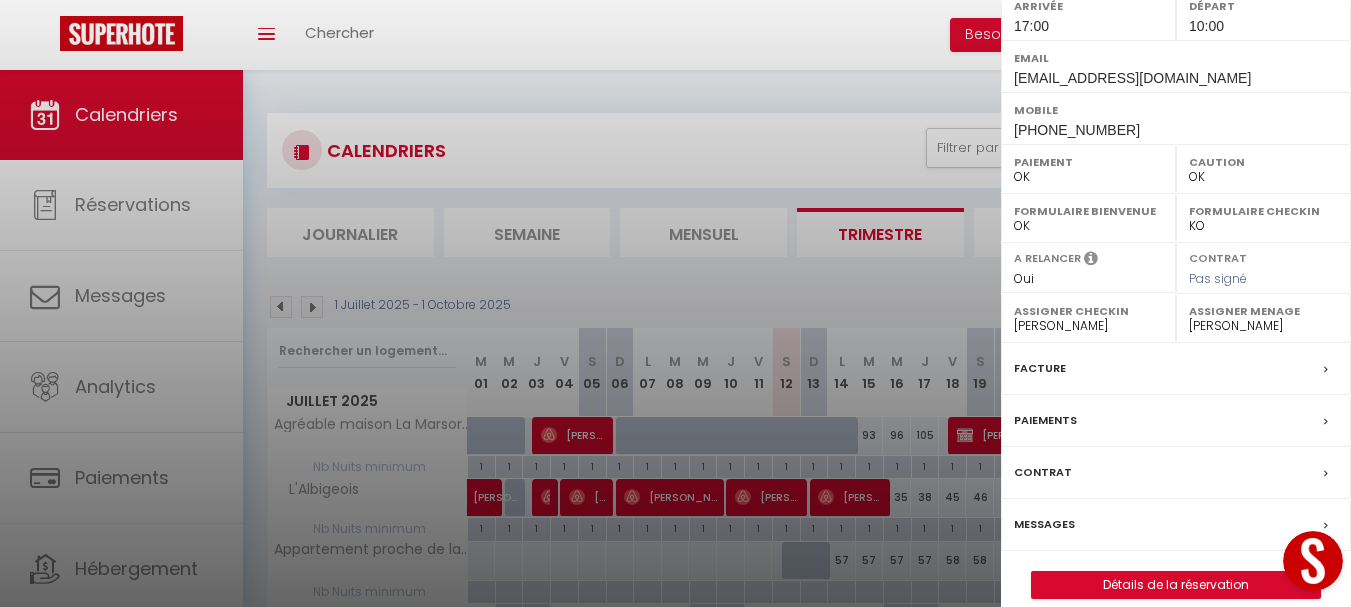scroll, scrollTop: 400, scrollLeft: 0, axis: vertical 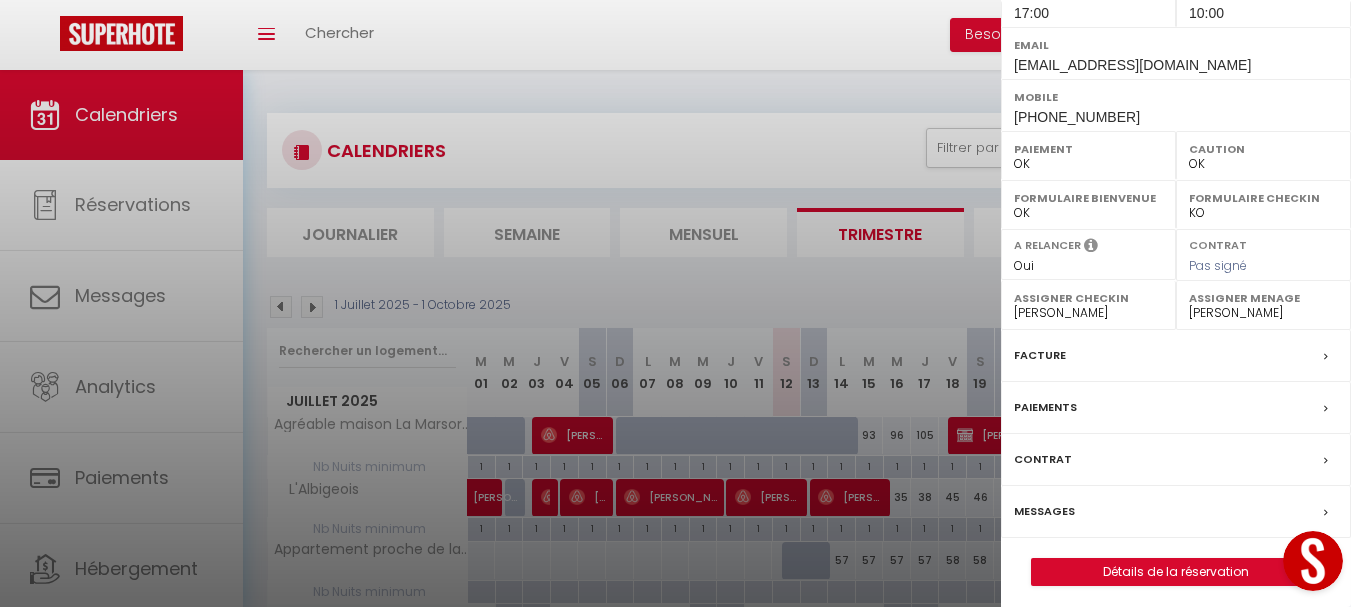 click on "Facture" at bounding box center [1176, 356] 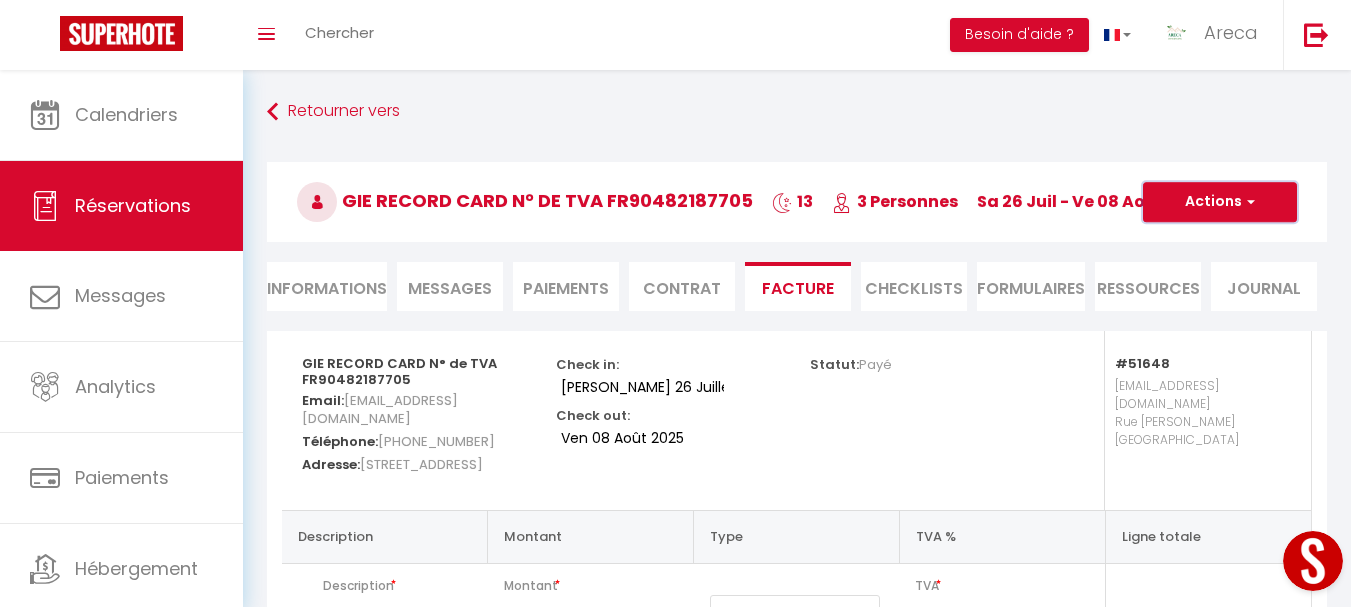 click on "Actions" at bounding box center [1220, 202] 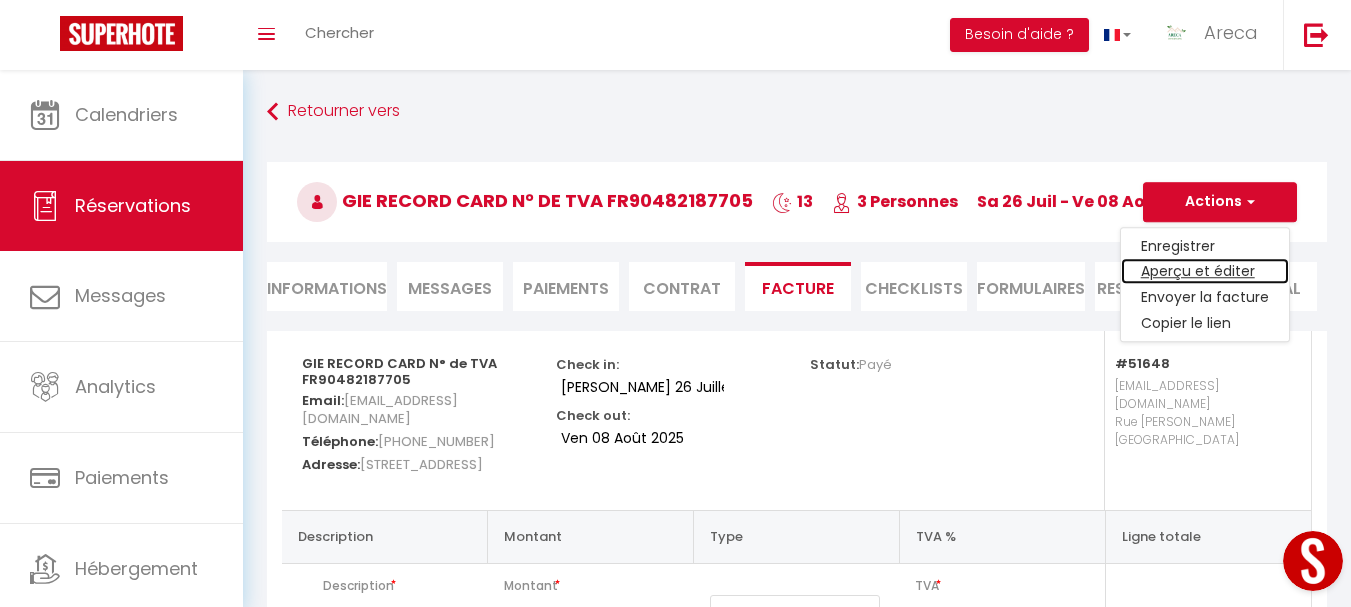 click on "Aperçu et éditer" at bounding box center [1205, 272] 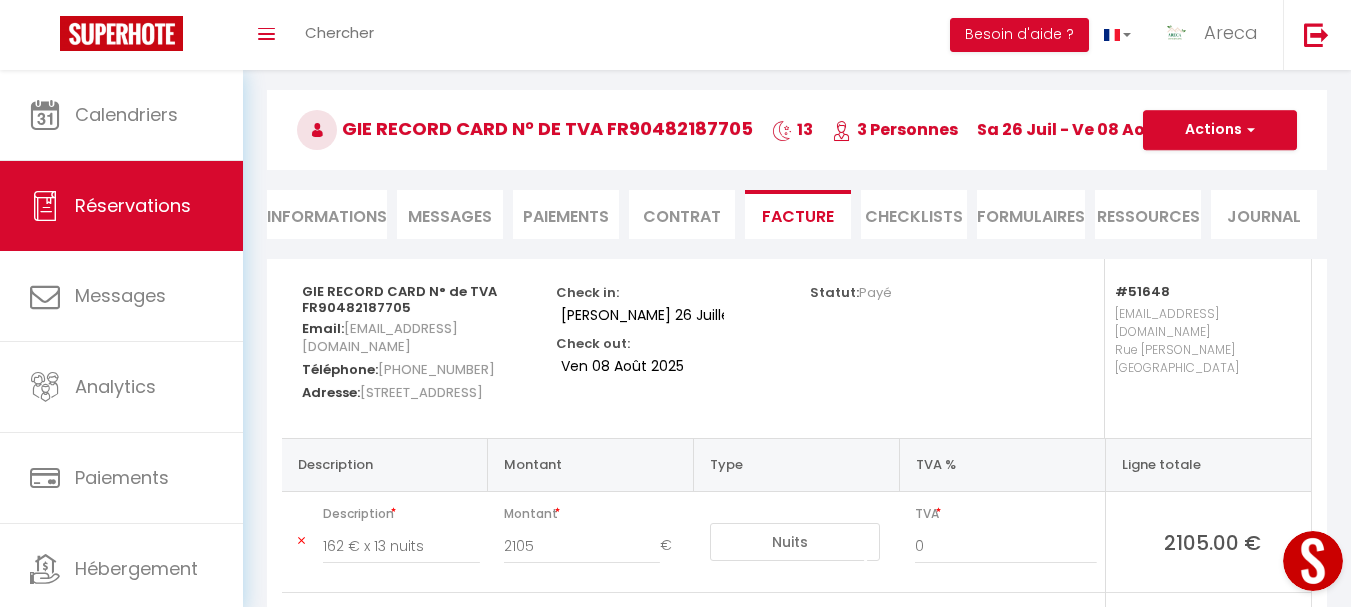 scroll, scrollTop: 0, scrollLeft: 0, axis: both 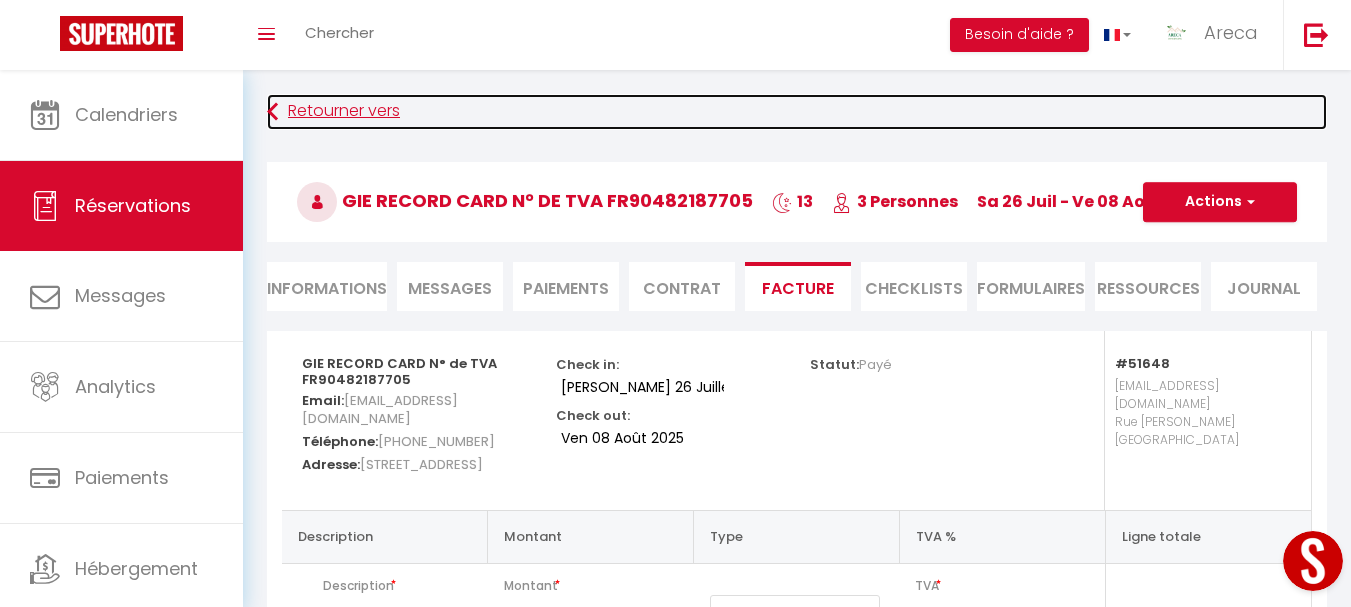 click on "Retourner vers" at bounding box center (797, 112) 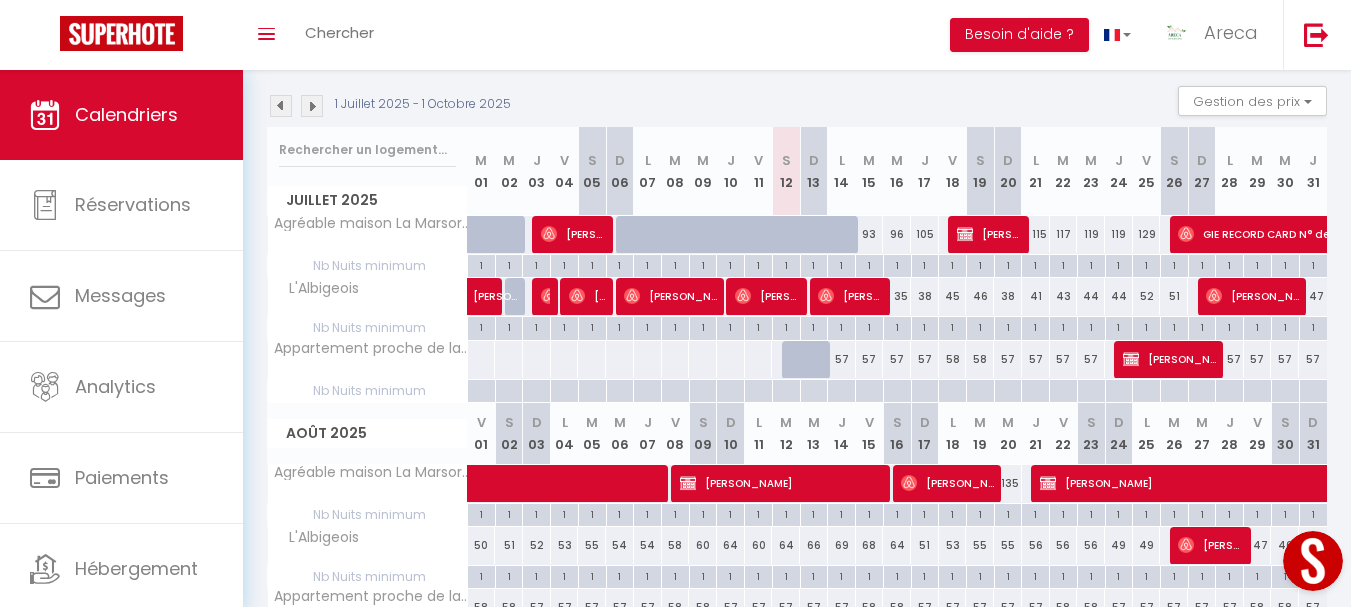scroll, scrollTop: 200, scrollLeft: 0, axis: vertical 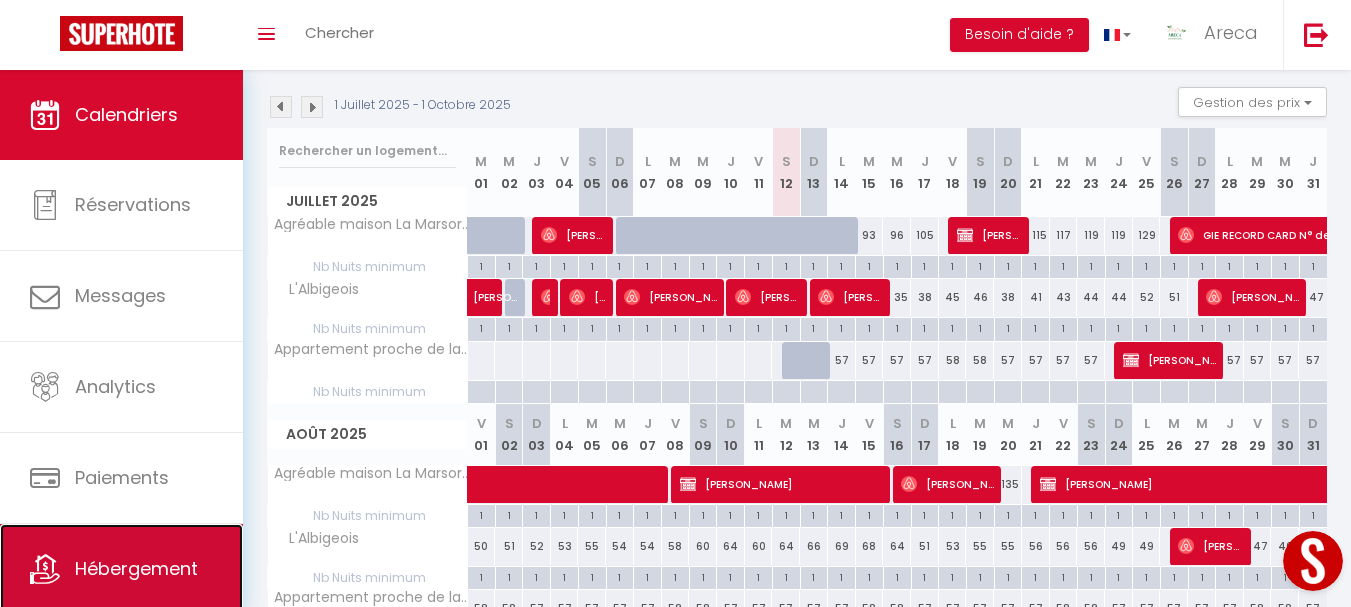 click on "Hébergement" at bounding box center [136, 568] 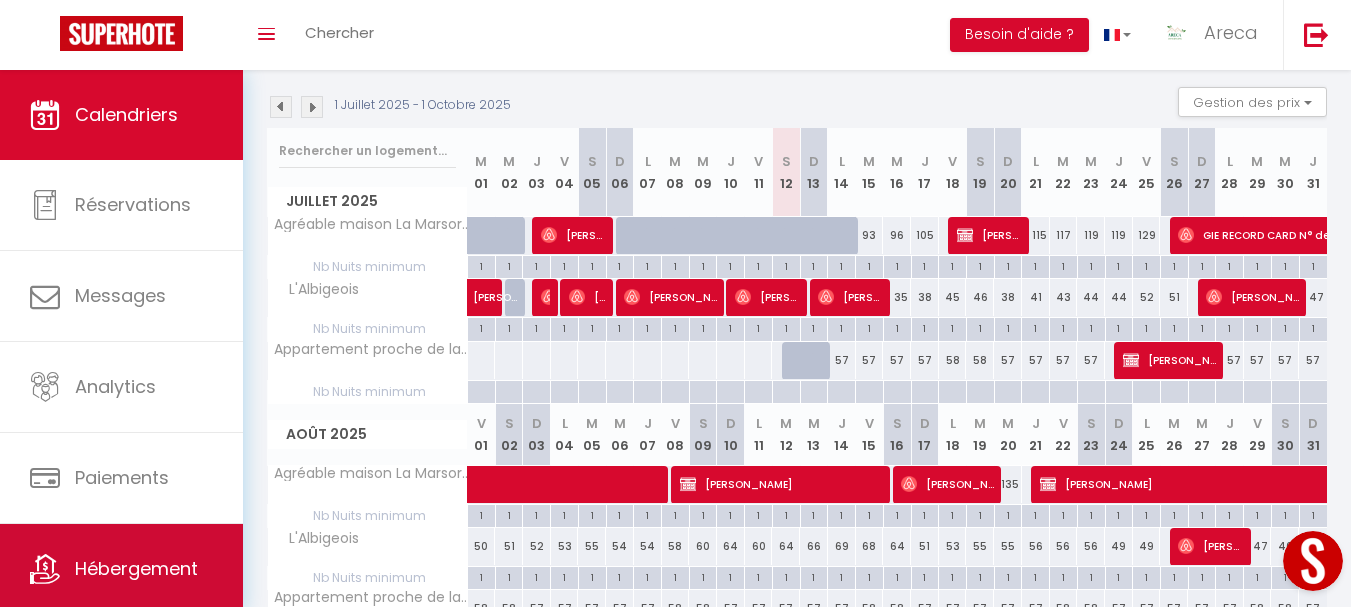 scroll, scrollTop: 0, scrollLeft: 0, axis: both 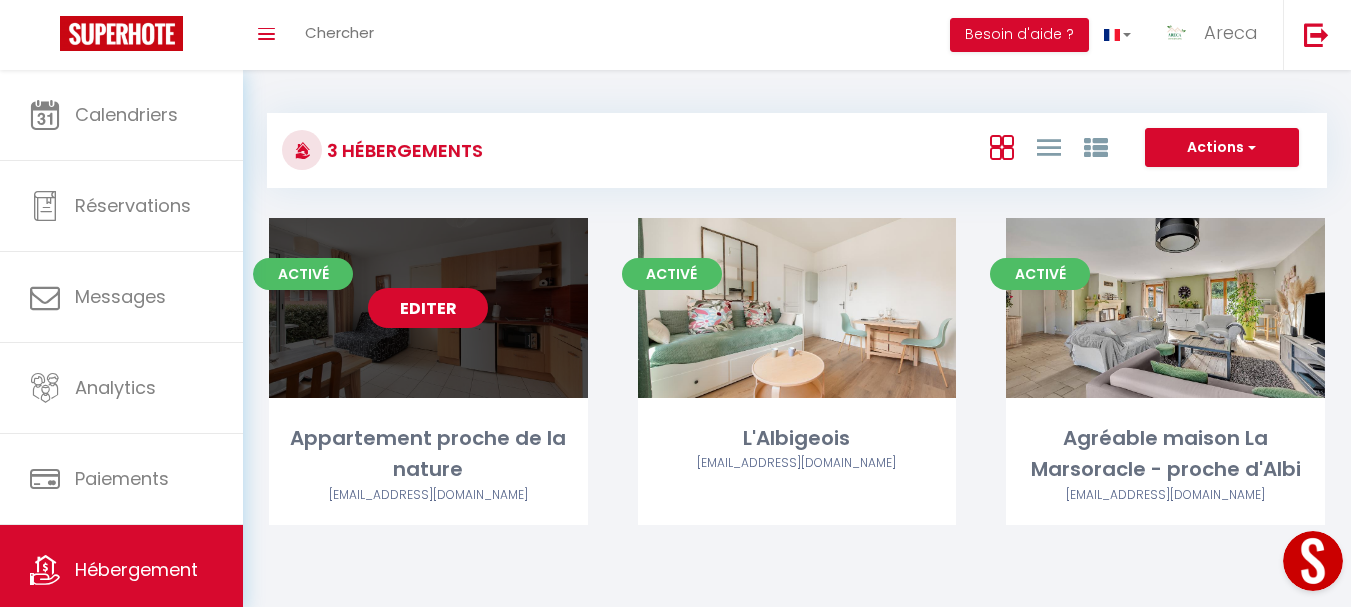 click on "Editer" at bounding box center [428, 308] 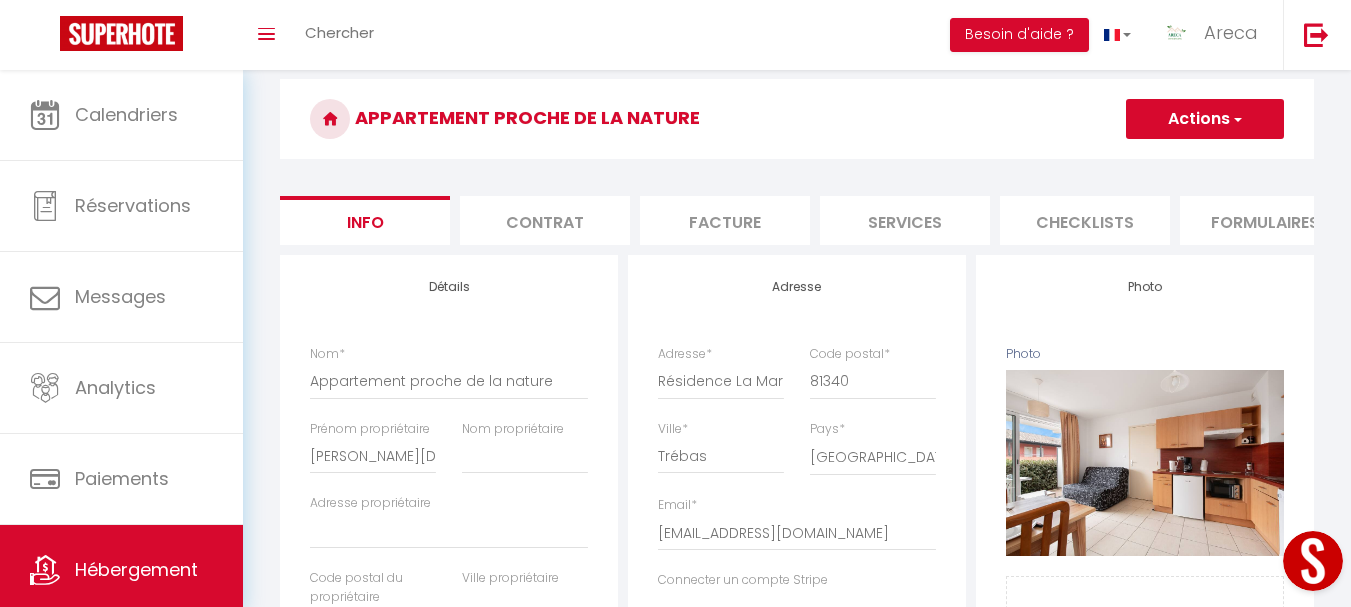 scroll, scrollTop: 0, scrollLeft: 0, axis: both 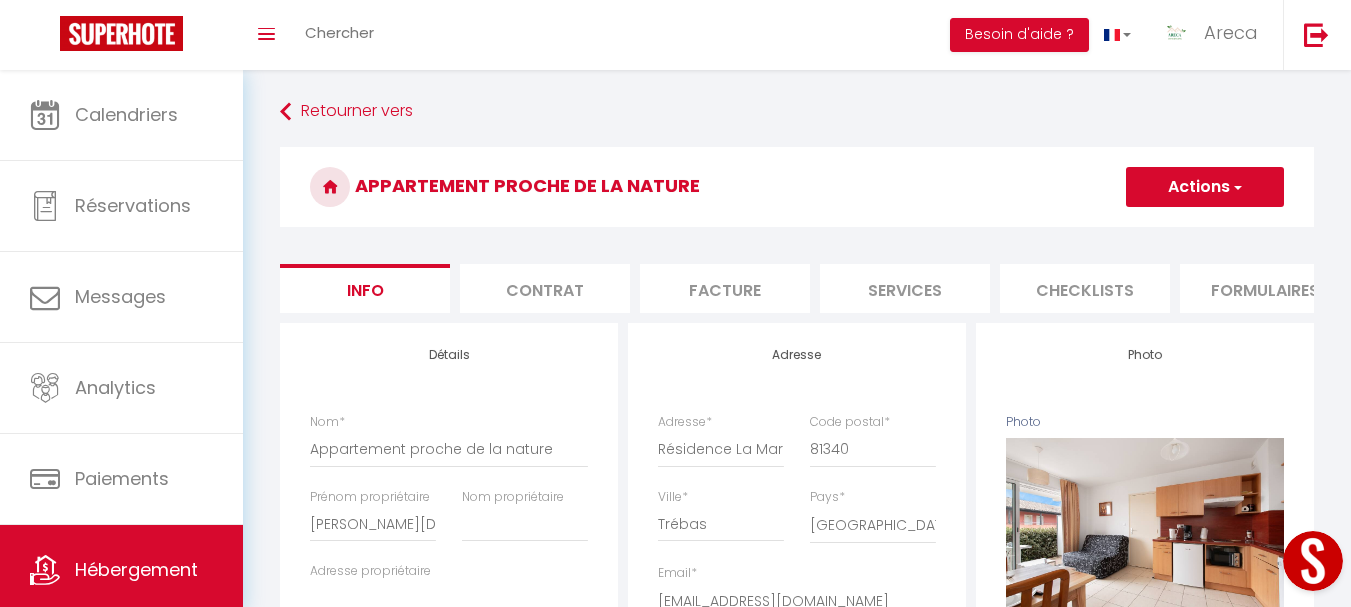 click on "Contrat" at bounding box center [545, 288] 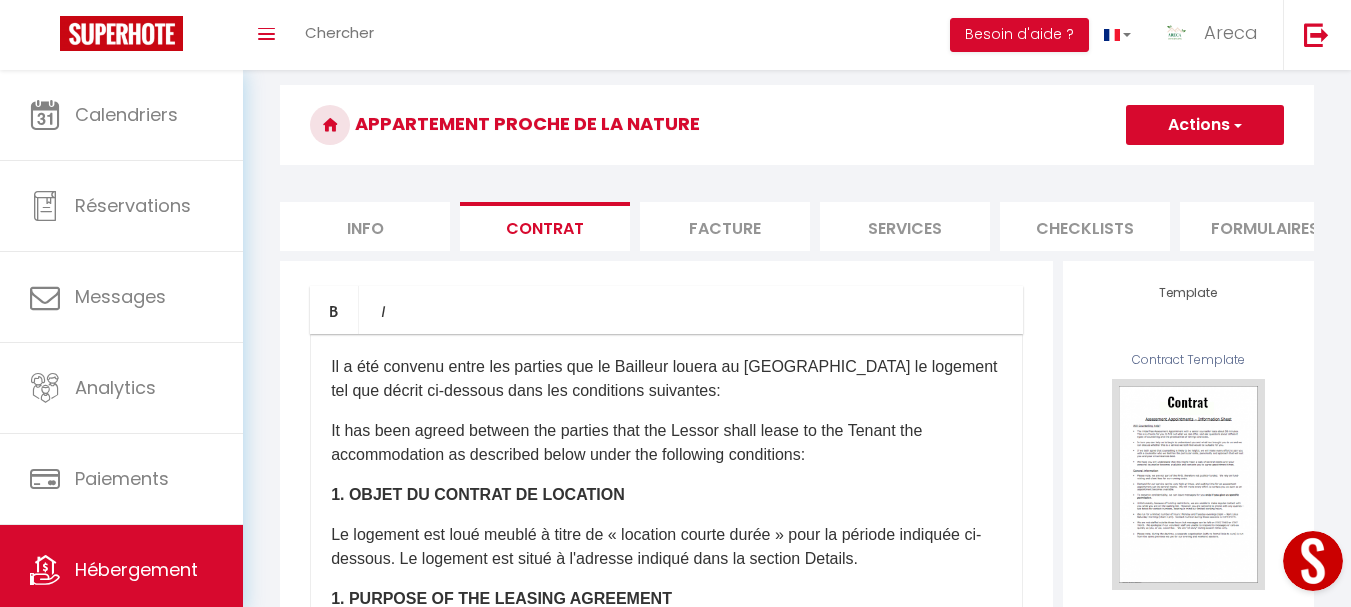 scroll, scrollTop: 0, scrollLeft: 0, axis: both 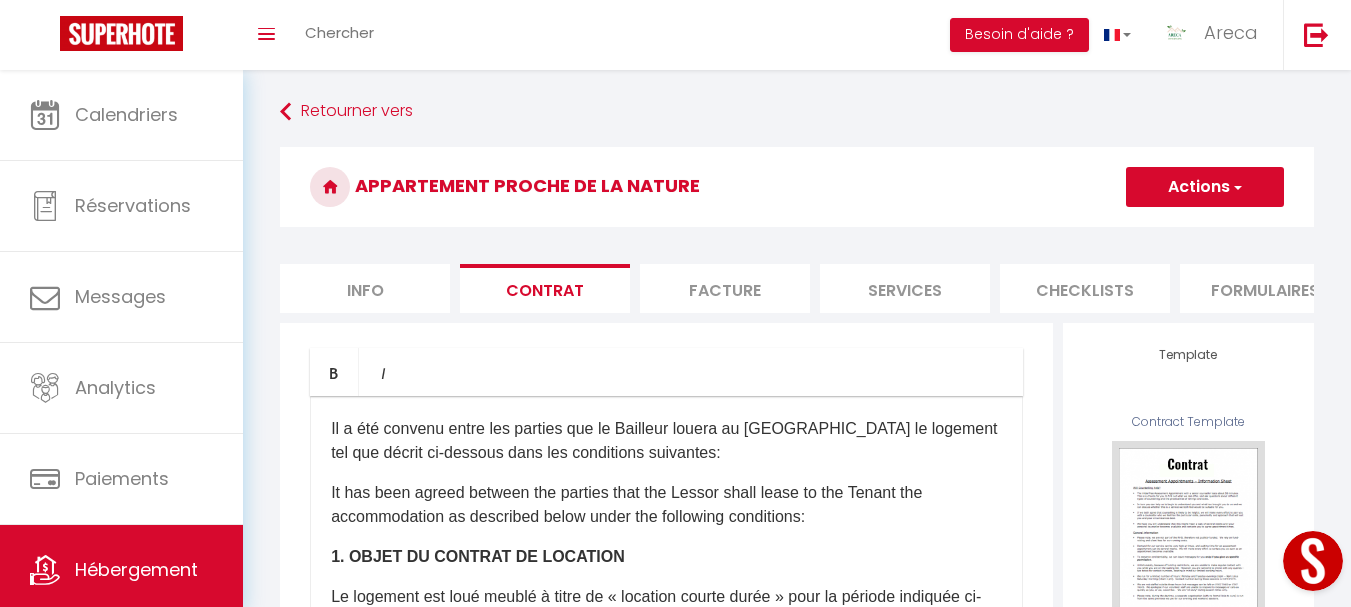 click on "Facture" at bounding box center [725, 288] 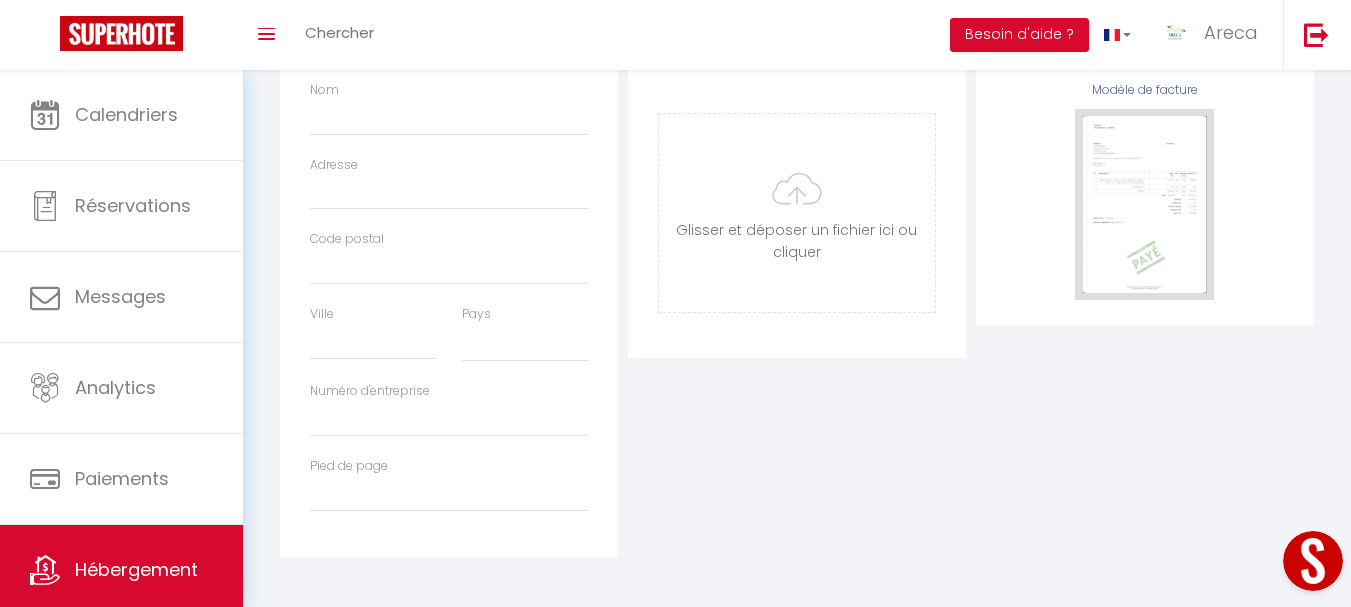 scroll, scrollTop: 0, scrollLeft: 0, axis: both 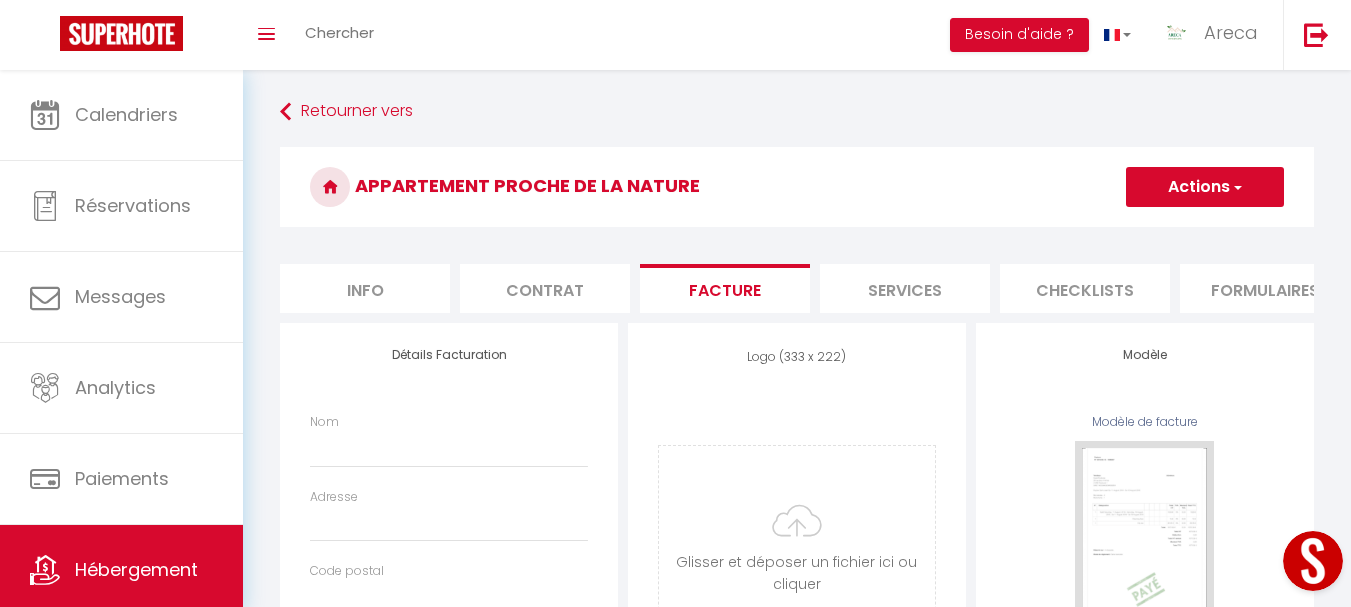 click on "Services" at bounding box center (905, 288) 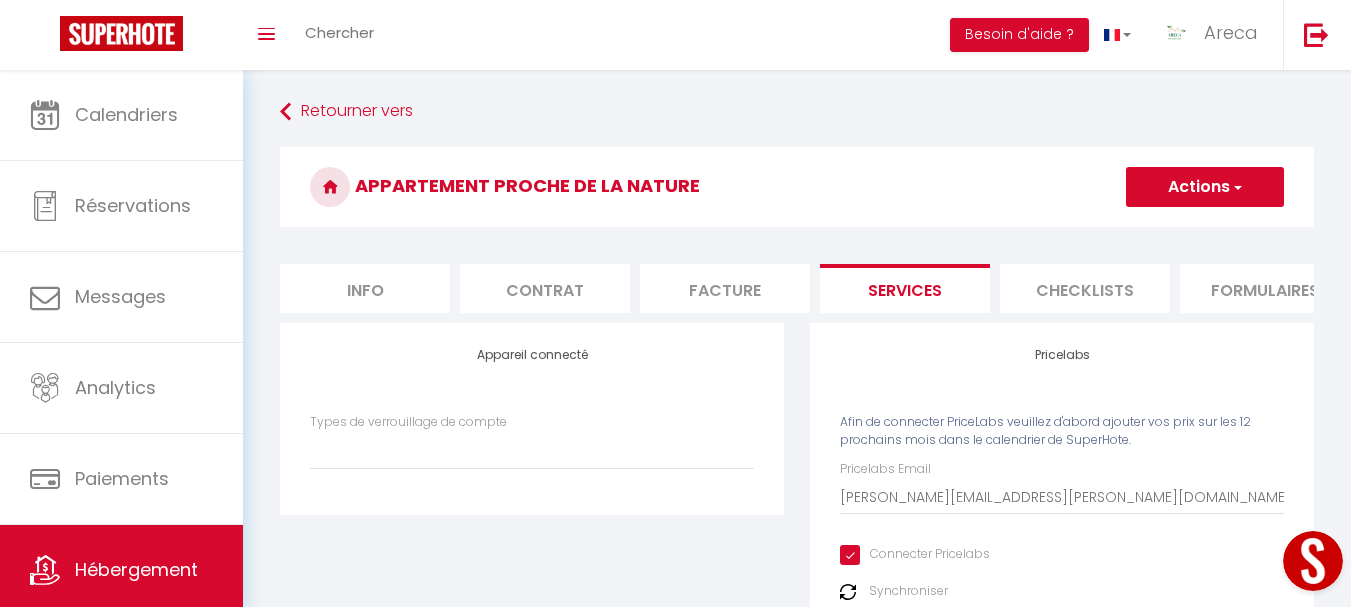 scroll, scrollTop: 247, scrollLeft: 0, axis: vertical 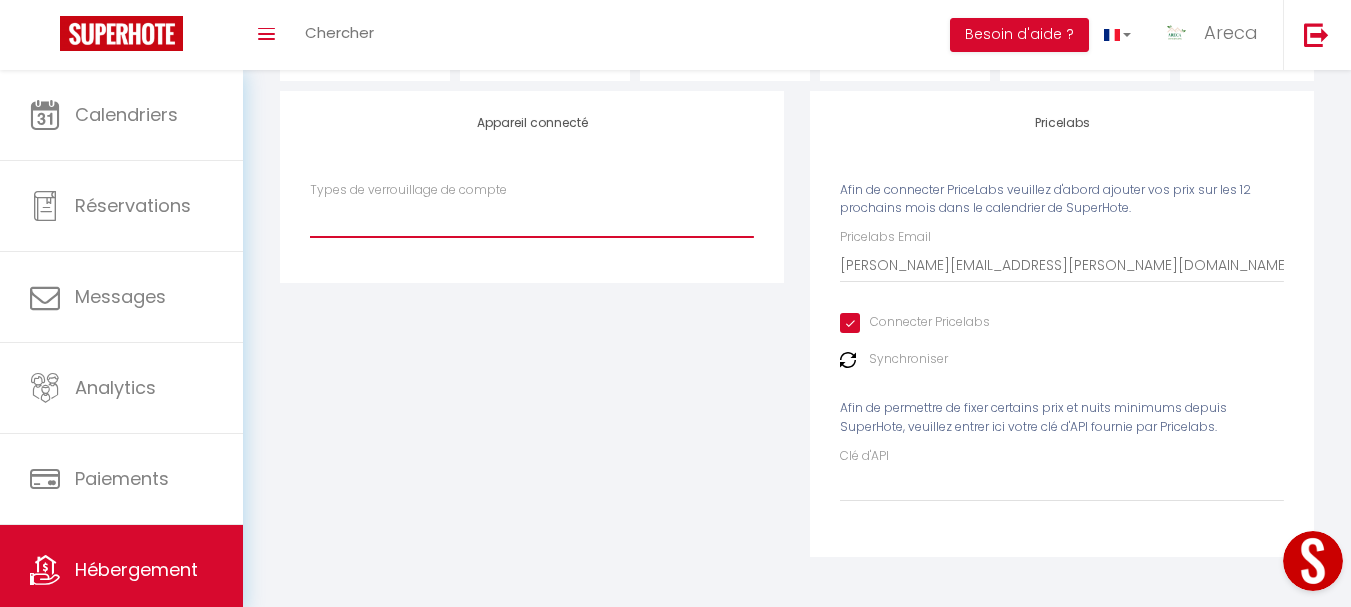 click on "Types de verrouillage de compte" at bounding box center (532, 218) 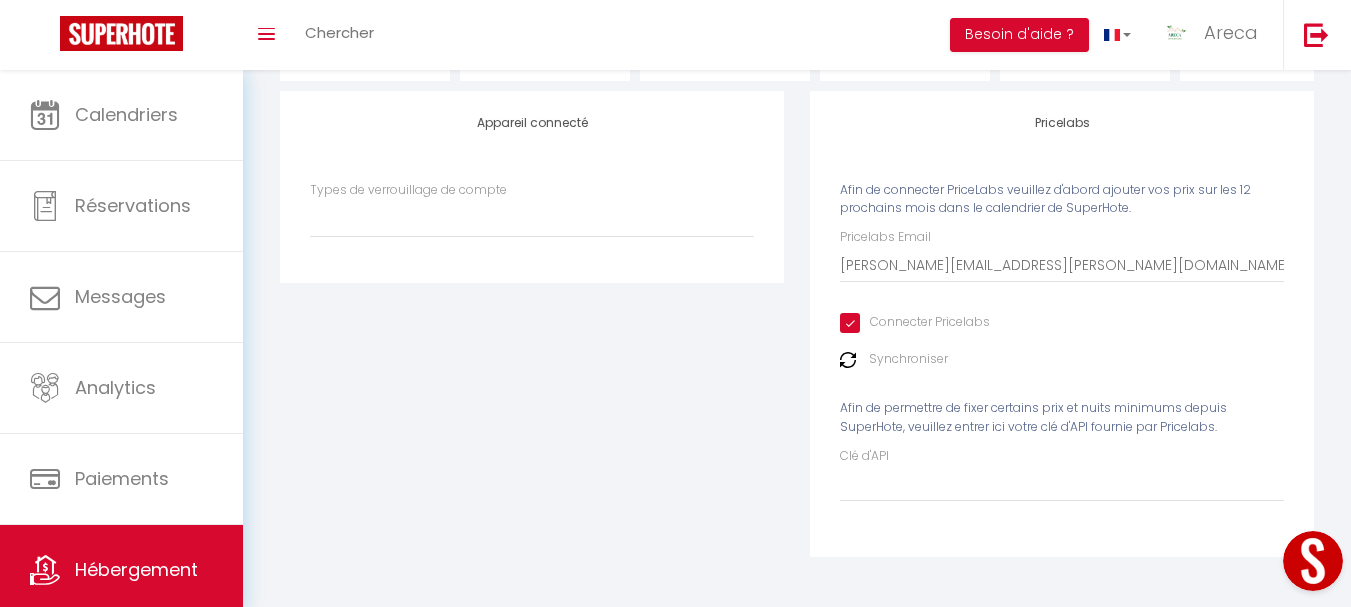 click on "Appareil connecté
Types de verrouillage de compte" at bounding box center [532, 337] 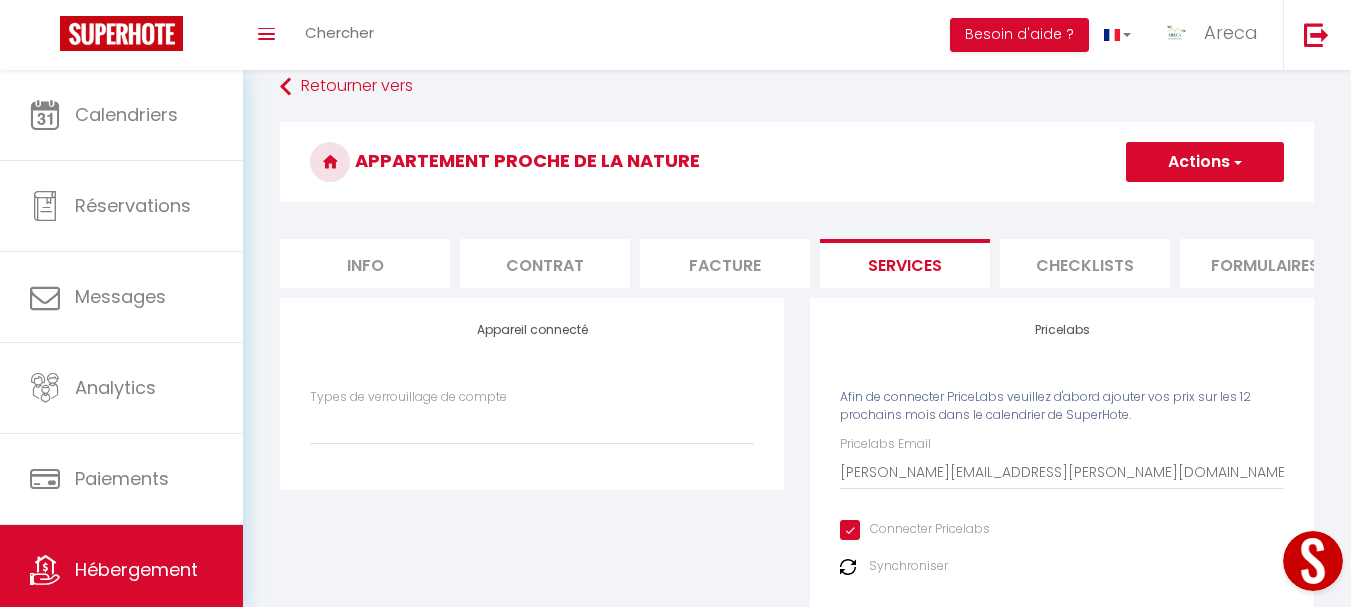 scroll, scrollTop: 0, scrollLeft: 0, axis: both 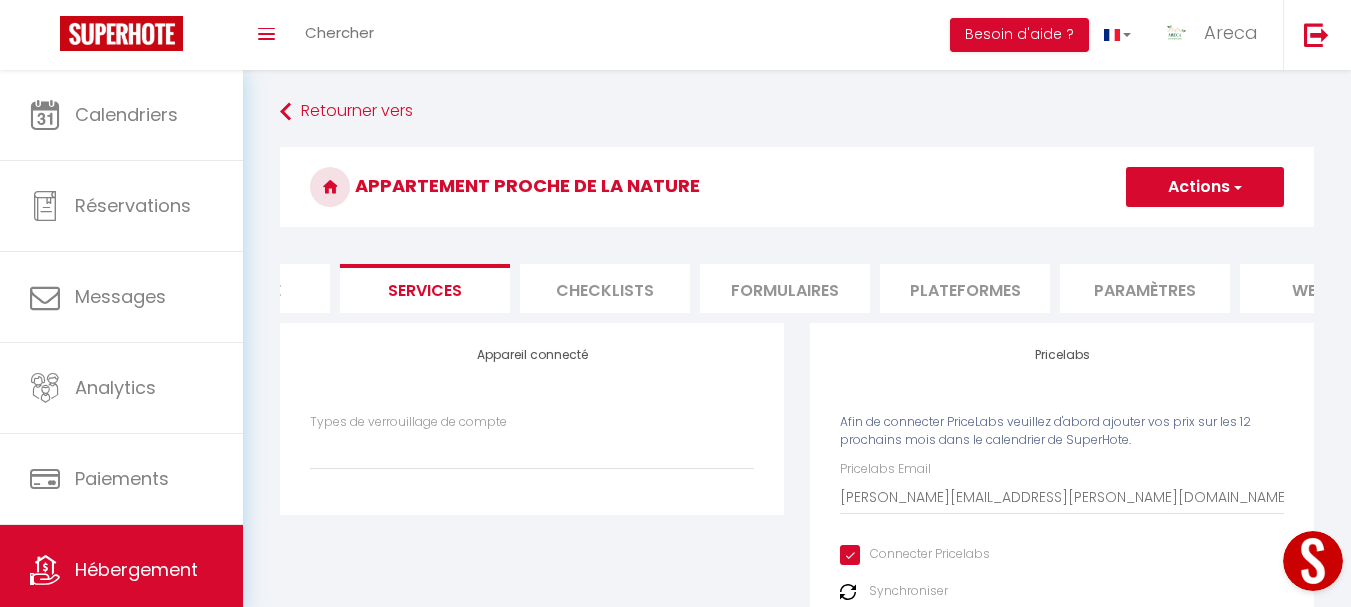 click on "Plateformes" at bounding box center [965, 288] 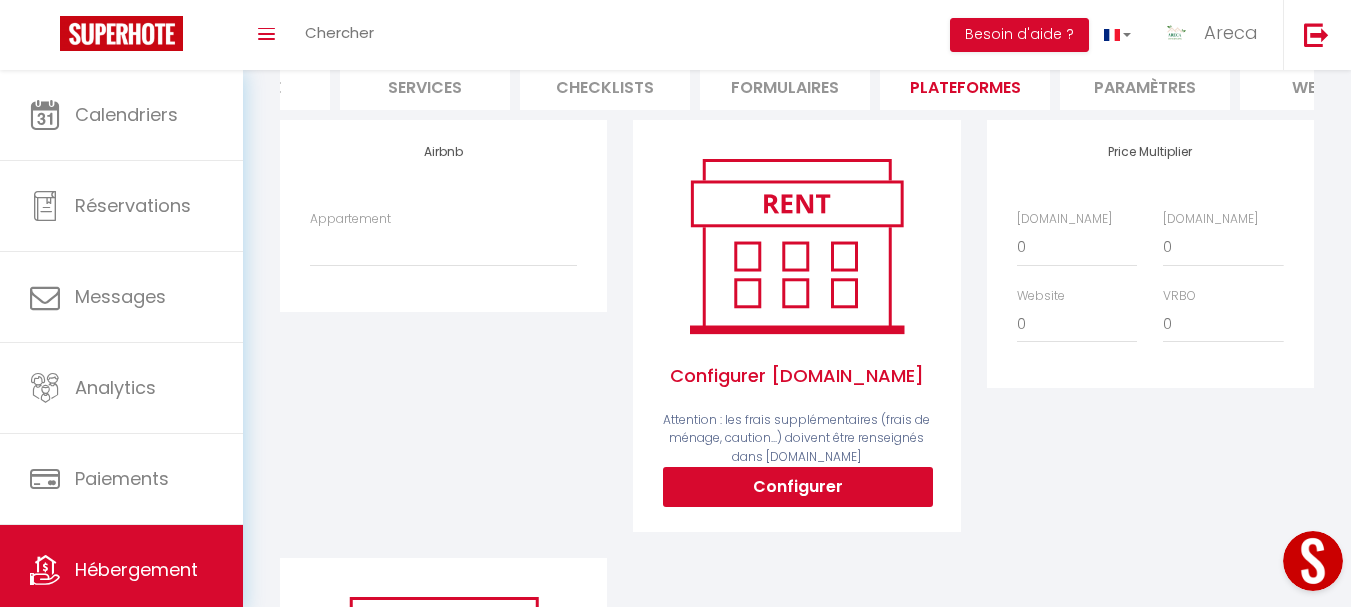 scroll, scrollTop: 0, scrollLeft: 0, axis: both 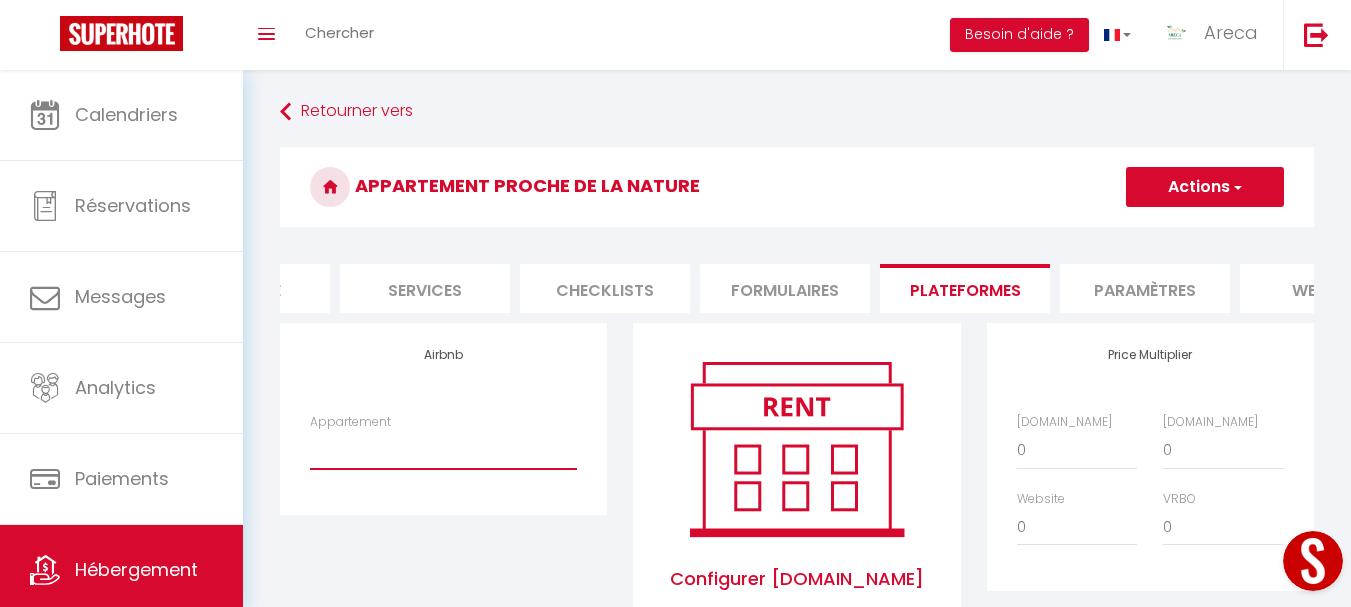 click on "Appartement" at bounding box center [443, 450] 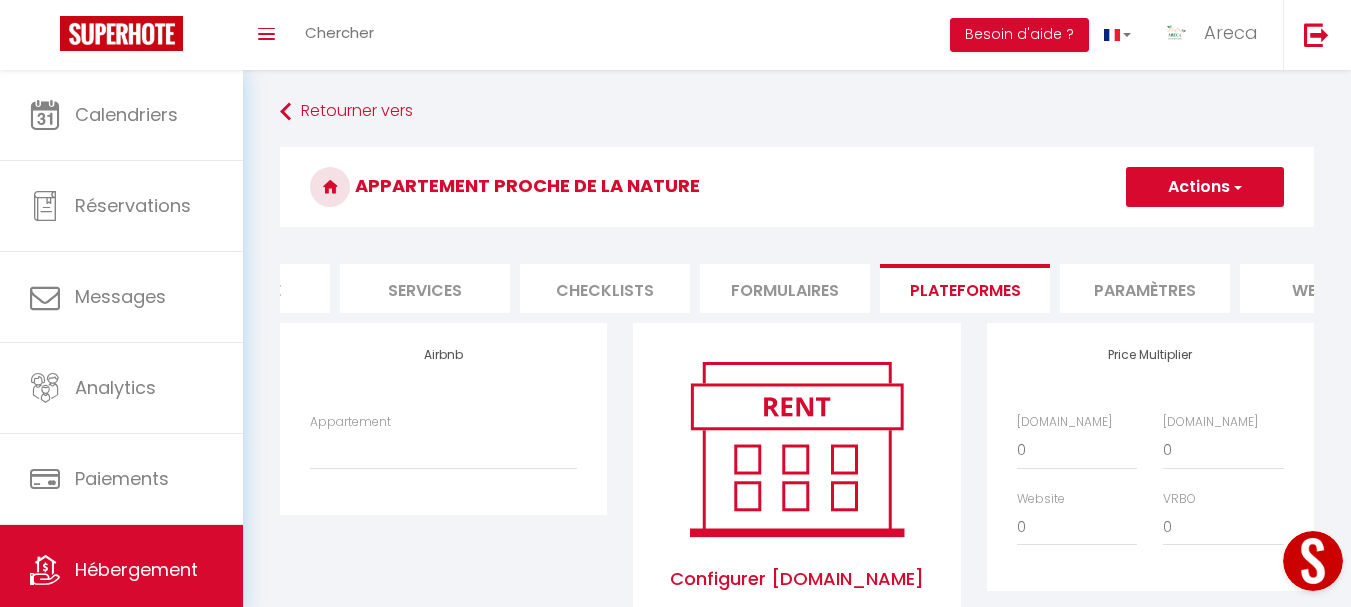 click on "Configurer Booking.com   Attention : les frais supplémentaires (frais de ménage, caution...) doivent être renseignés dans Booking.com
Configurer" at bounding box center [796, 542] 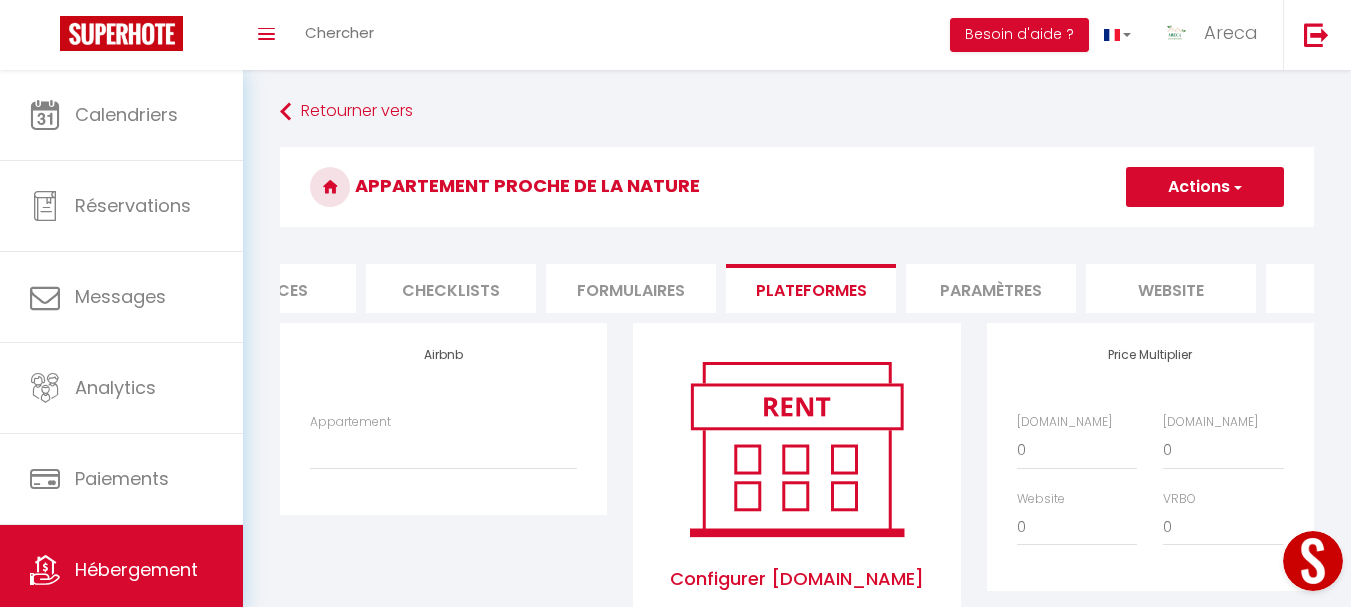 scroll, scrollTop: 0, scrollLeft: 660, axis: horizontal 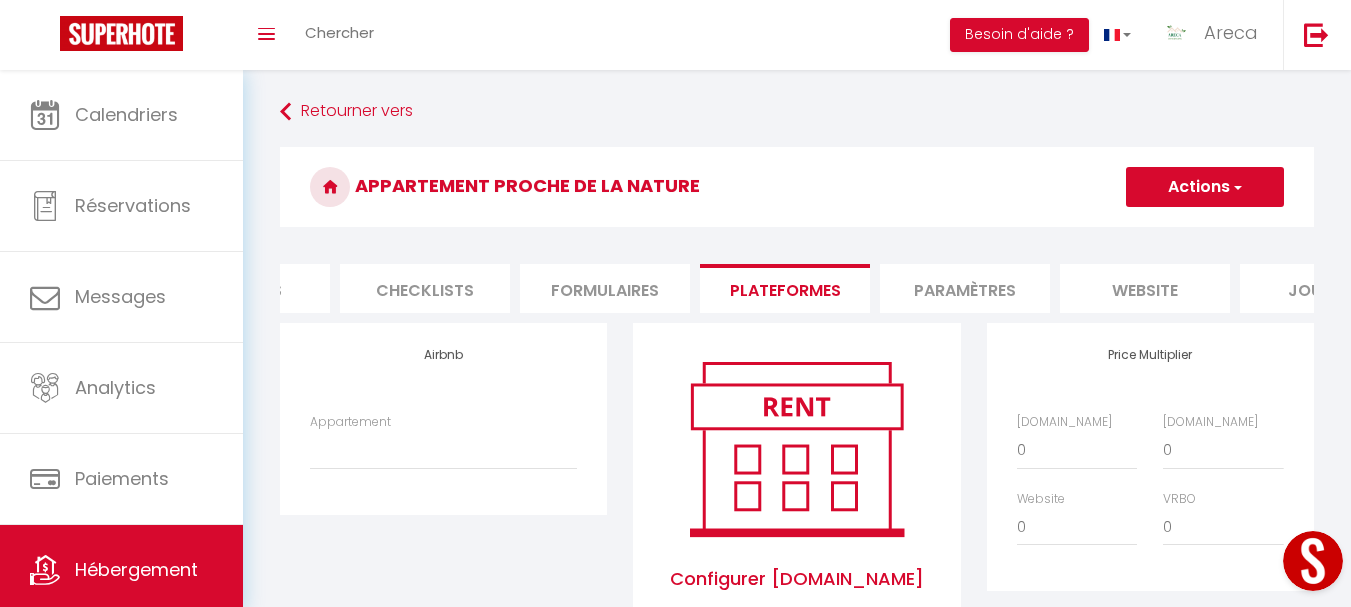 click on "Paramètres" at bounding box center [965, 288] 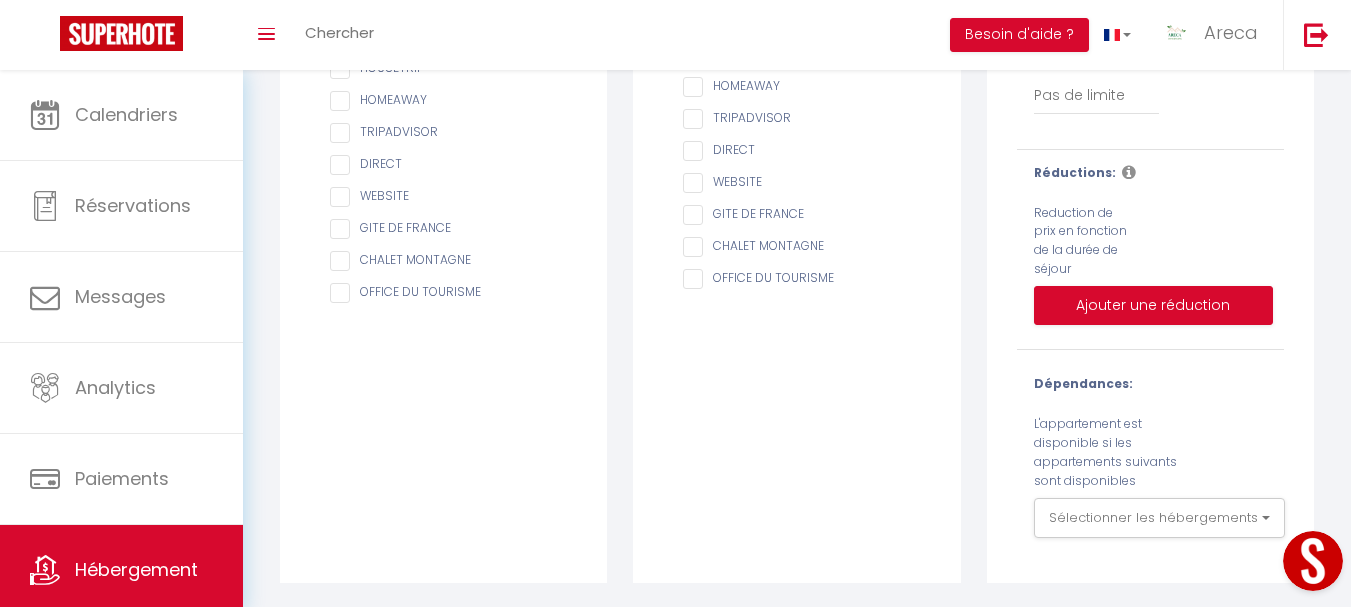 scroll, scrollTop: 0, scrollLeft: 0, axis: both 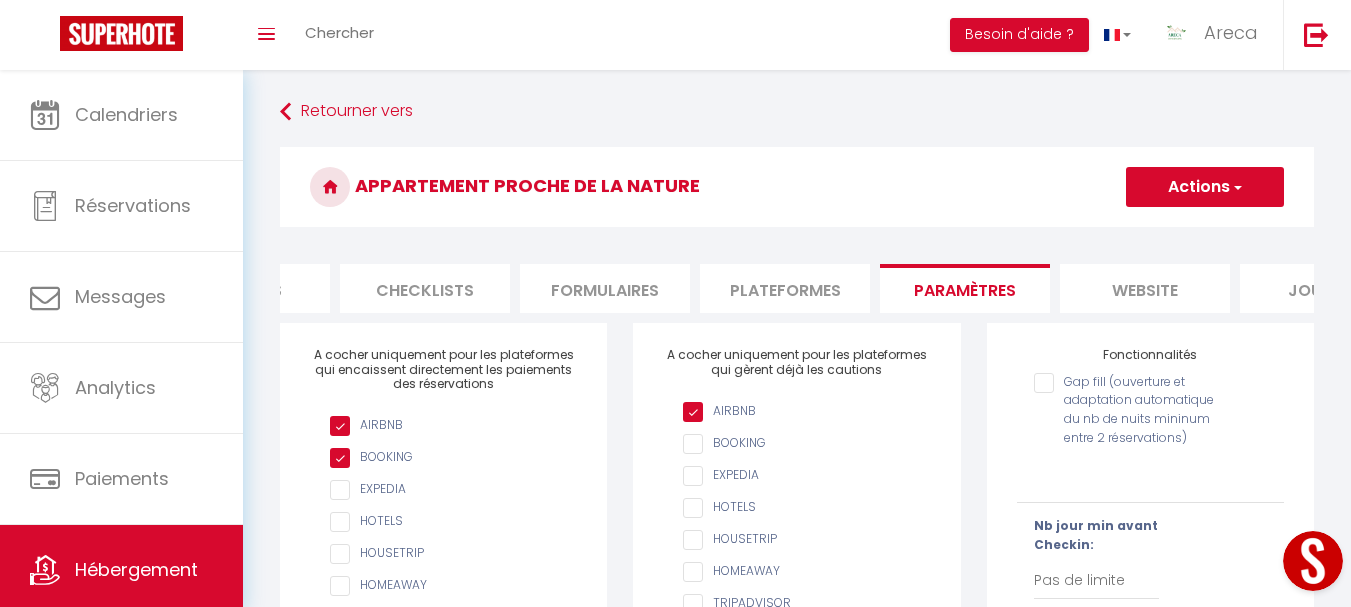 click on "Appartement proche de la nature
Actions
Enregistrer
Info
Contrat
Facture
Services
Checklists
Formulaires
Plateformes
Paramètres
website
Journal
Modèle personnalisé
×         Titre Modèle
Annuler
Enregistrer
Liste de checklist
×
Titre
*     *" at bounding box center (797, 607) 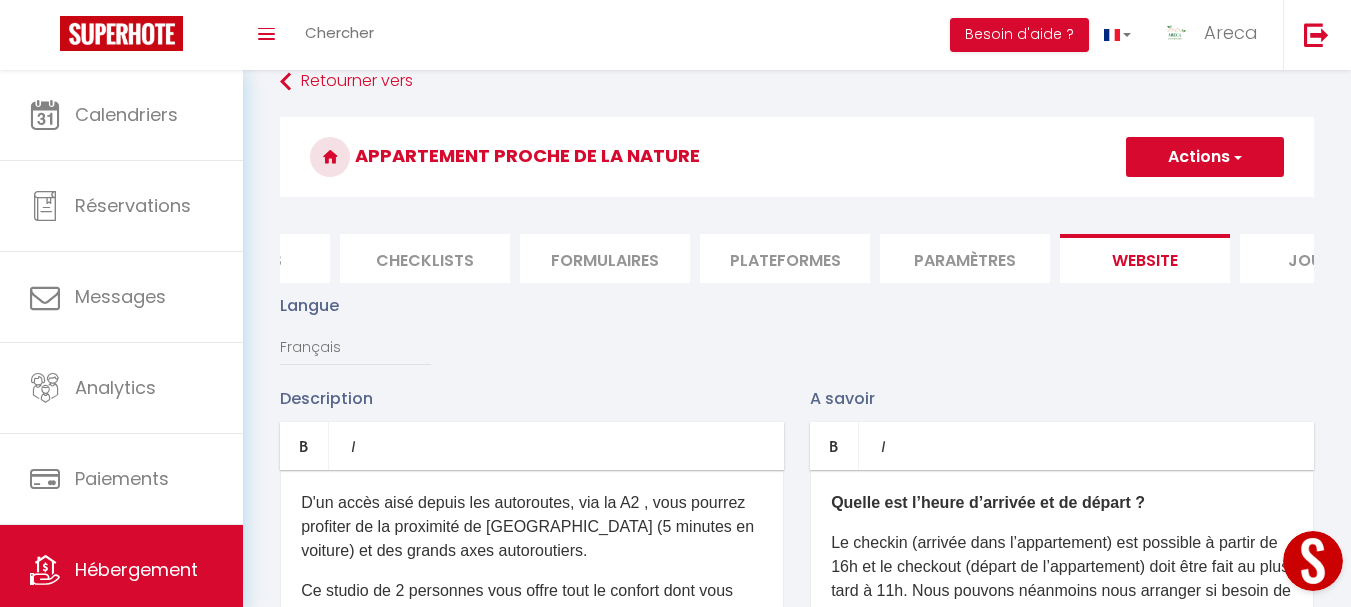 scroll, scrollTop: 0, scrollLeft: 0, axis: both 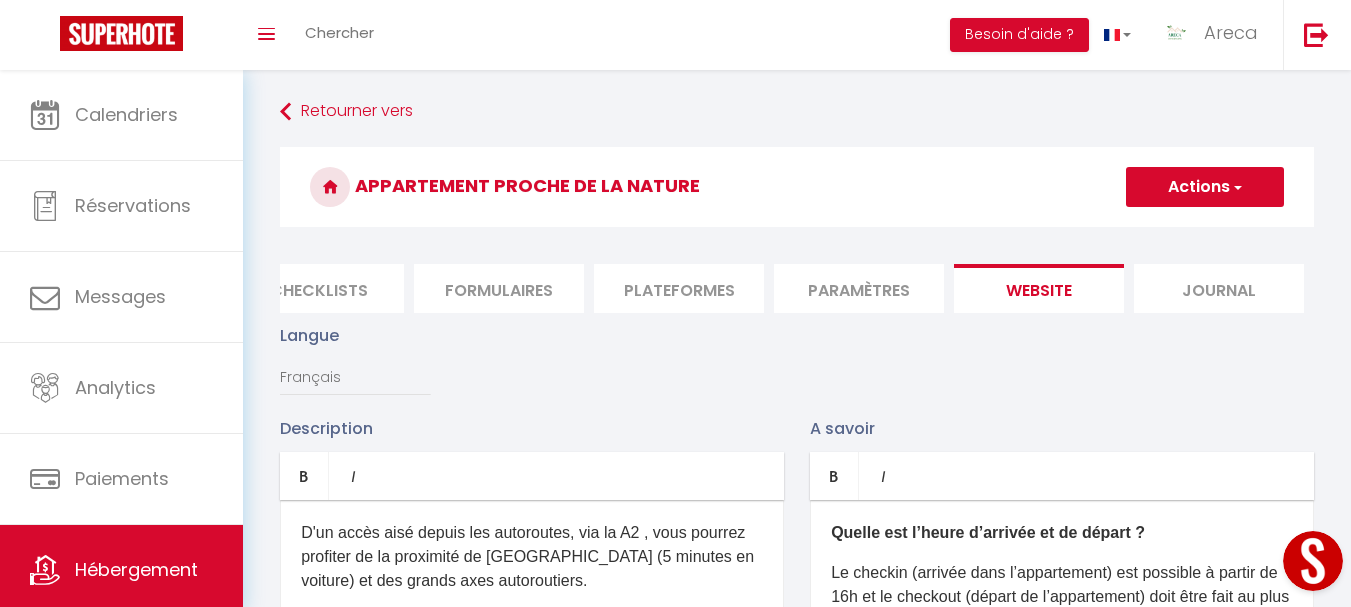 drag, startPoint x: 1218, startPoint y: 316, endPoint x: 1361, endPoint y: 322, distance: 143.12582 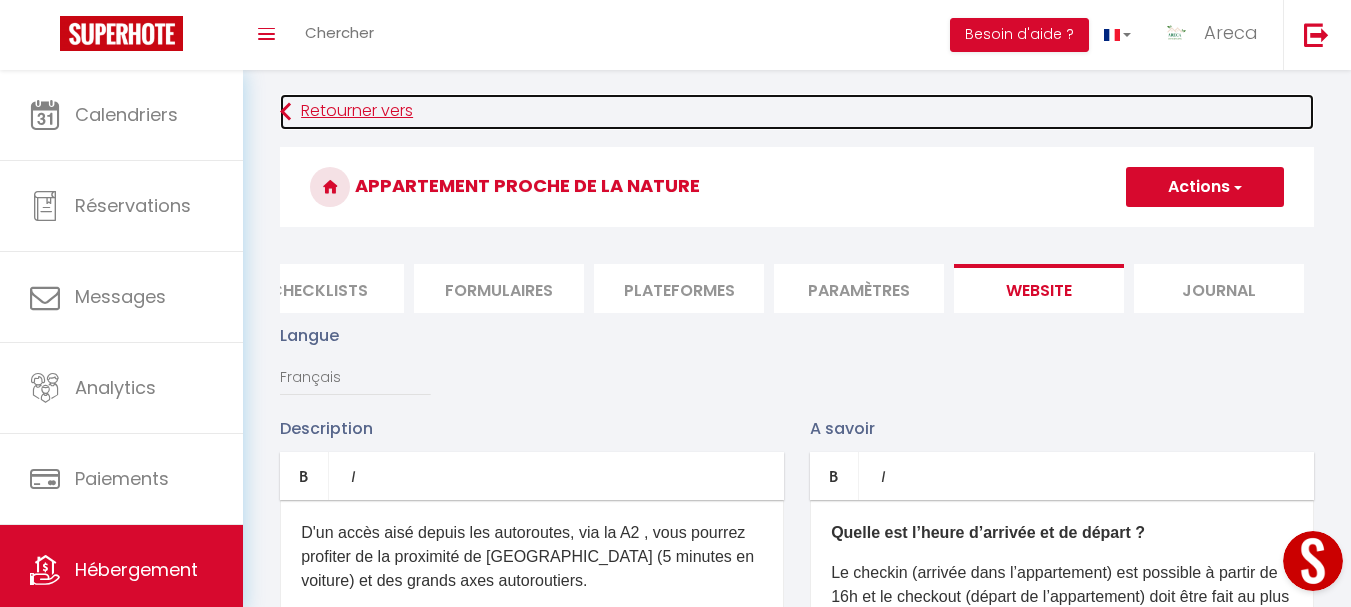 click on "Retourner vers" at bounding box center [797, 112] 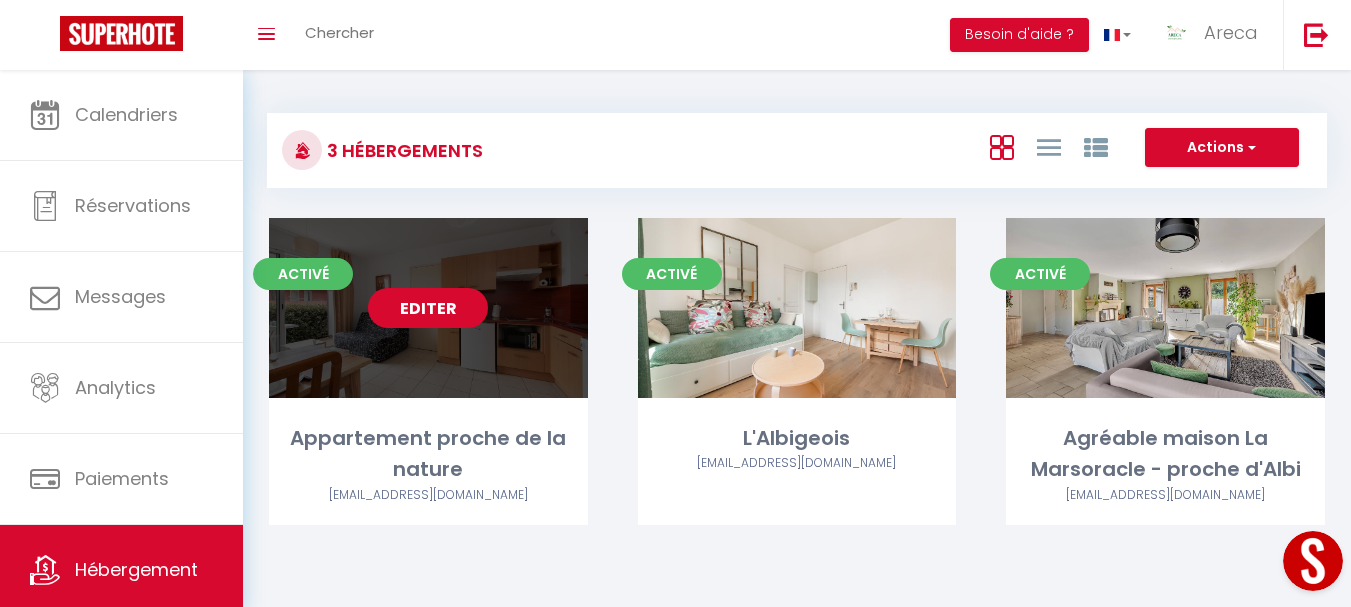 click on "Editer" at bounding box center [428, 308] 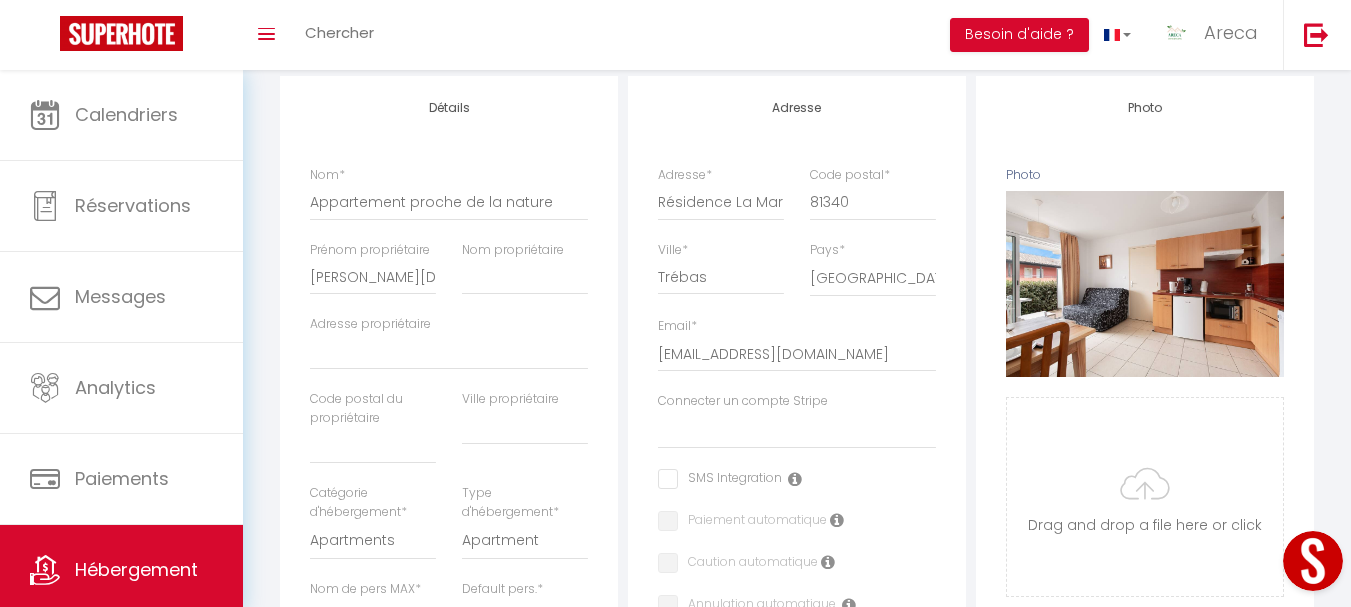 scroll, scrollTop: 200, scrollLeft: 0, axis: vertical 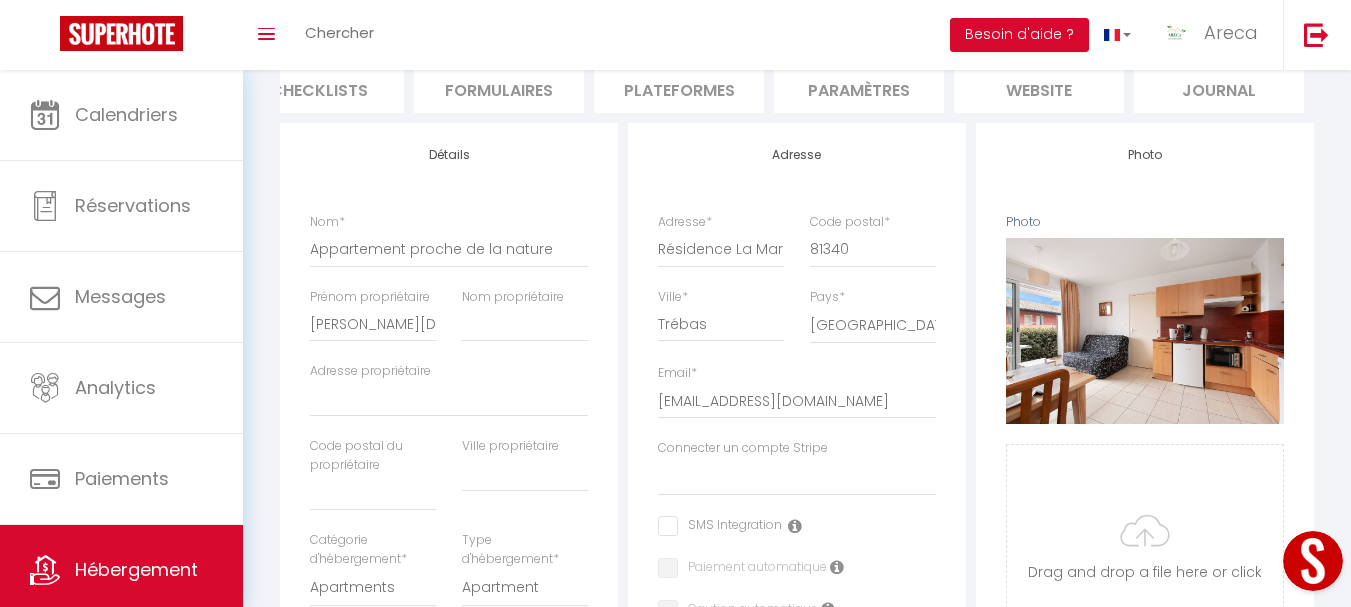 click on "website" at bounding box center (1039, 88) 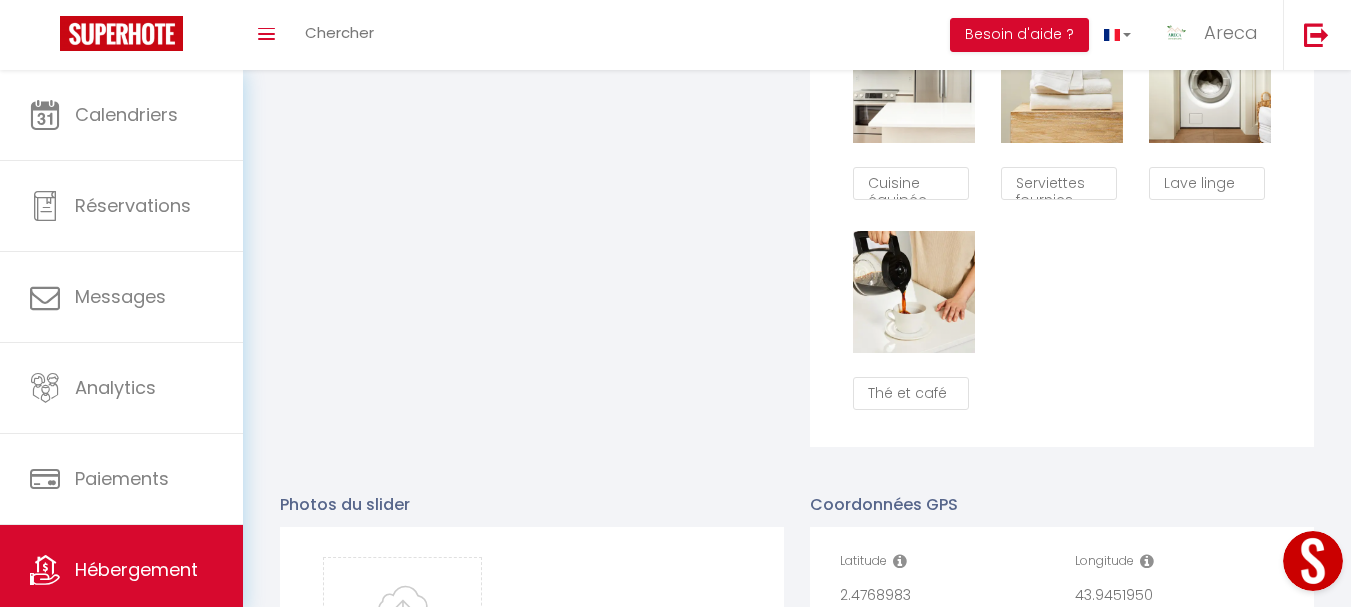 scroll, scrollTop: 2000, scrollLeft: 0, axis: vertical 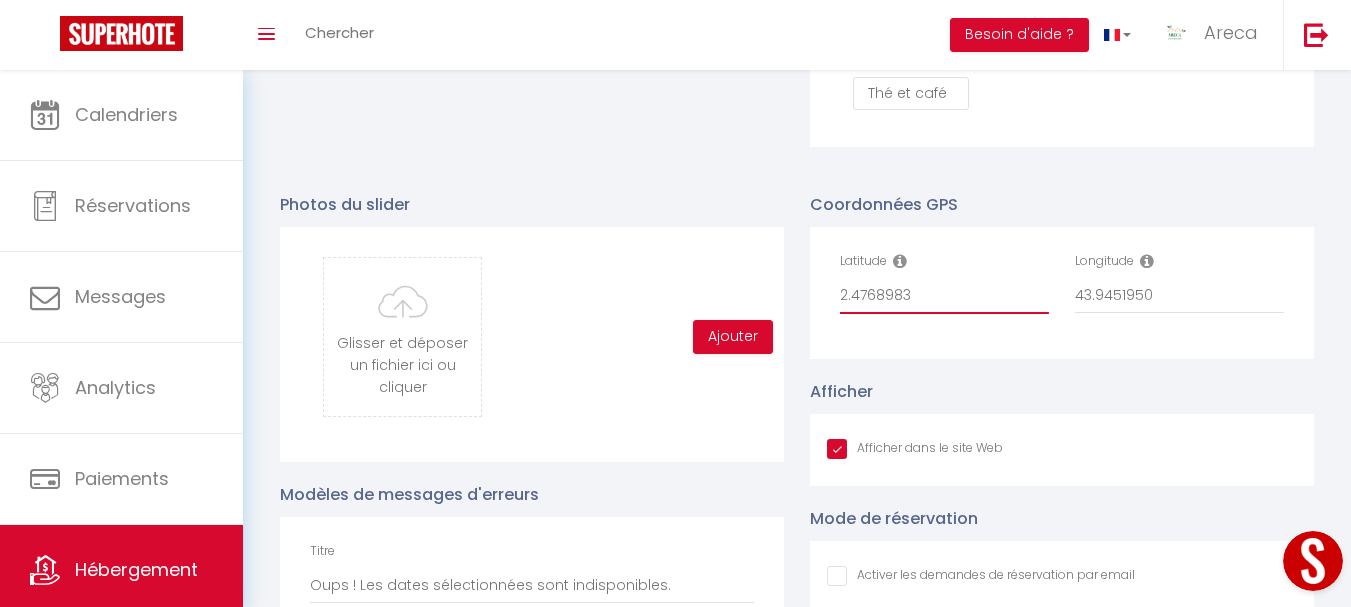 drag, startPoint x: 929, startPoint y: 314, endPoint x: 805, endPoint y: 299, distance: 124.90396 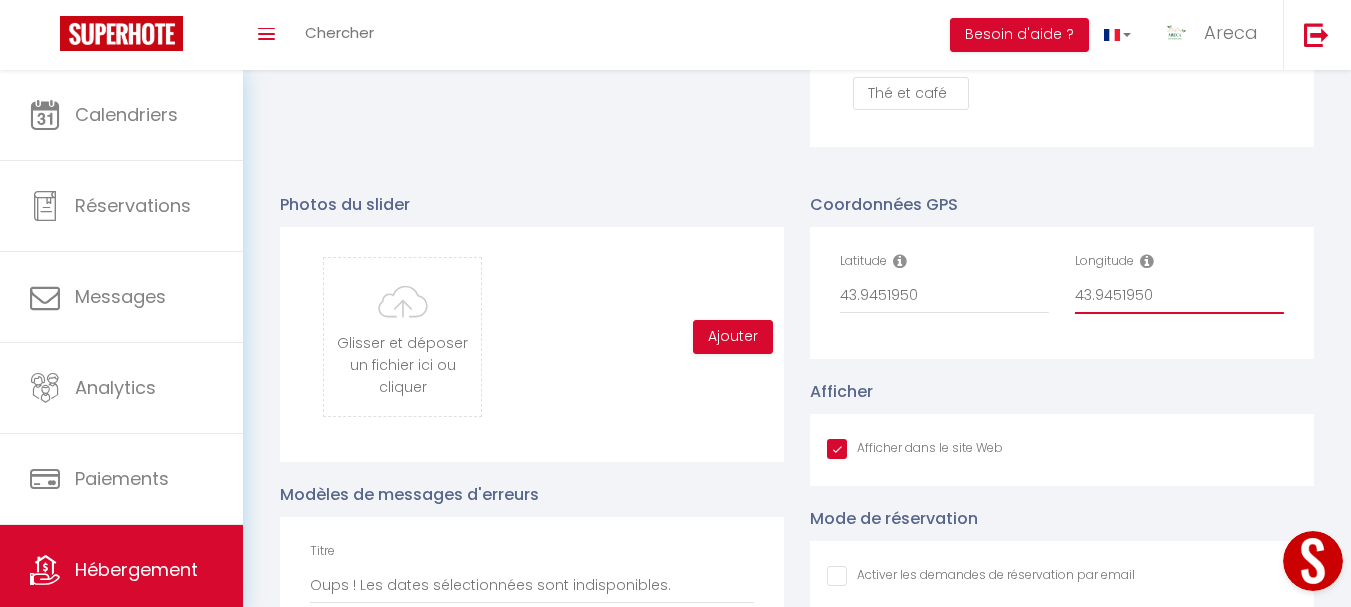 drag, startPoint x: 1162, startPoint y: 313, endPoint x: 1014, endPoint y: 317, distance: 148.05405 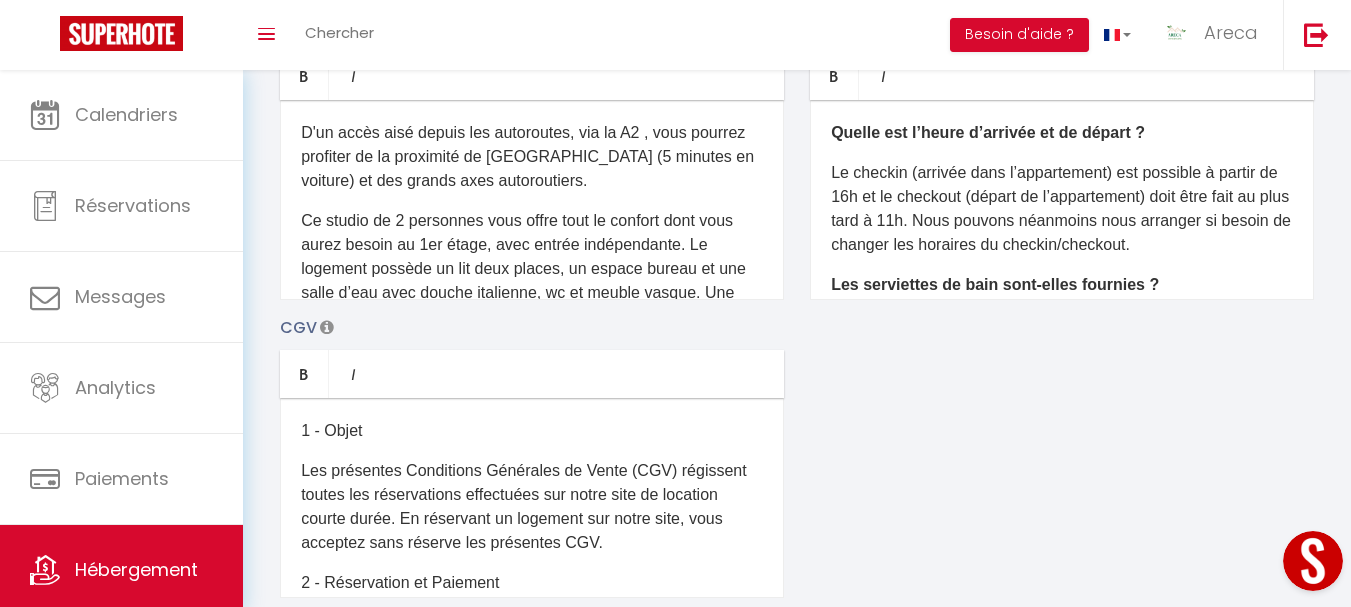 scroll, scrollTop: 0, scrollLeft: 0, axis: both 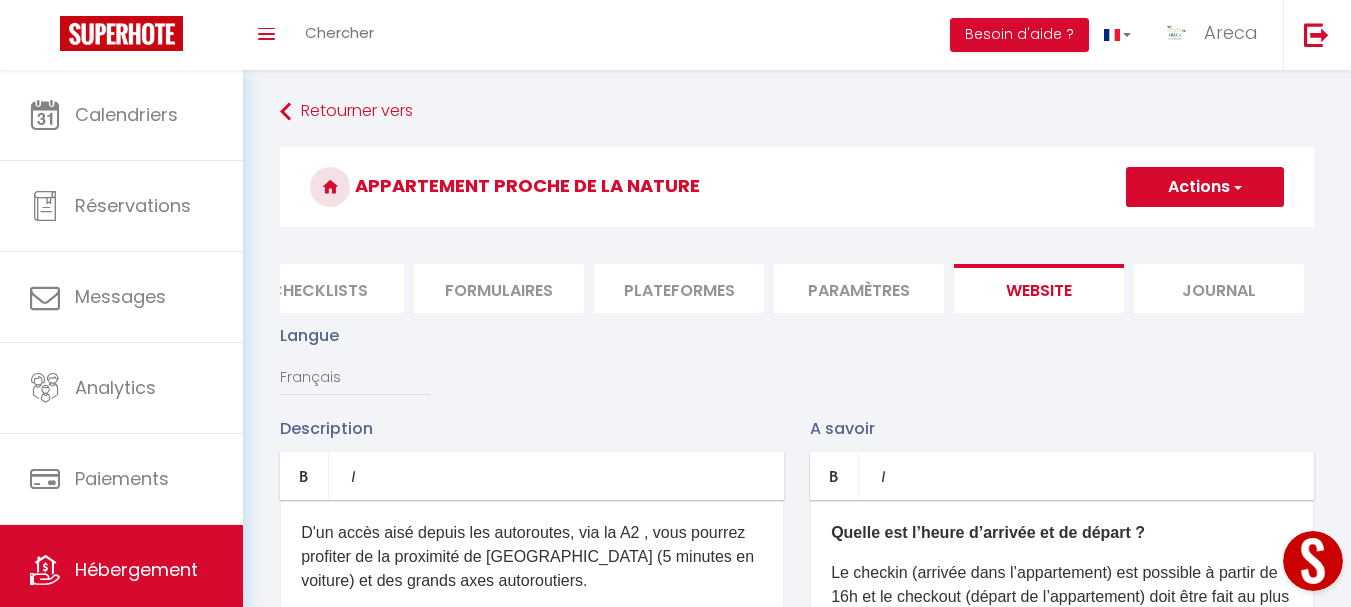 click on "Actions" at bounding box center (1205, 187) 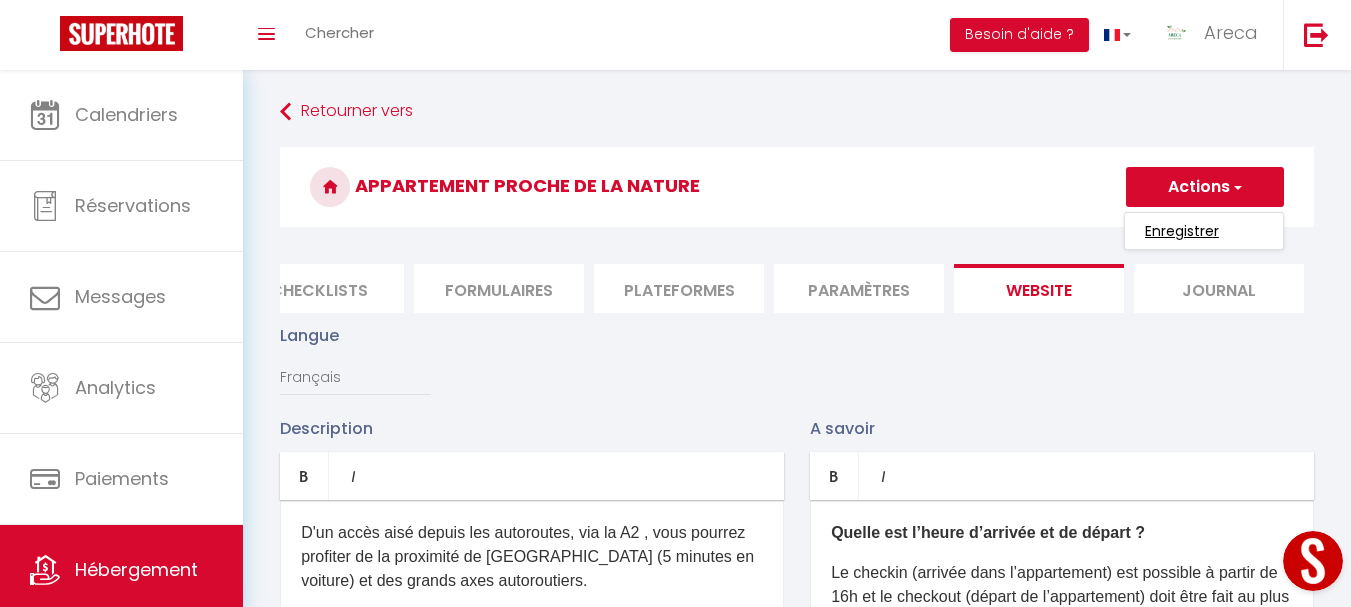 click on "Enregistrer" at bounding box center [1182, 231] 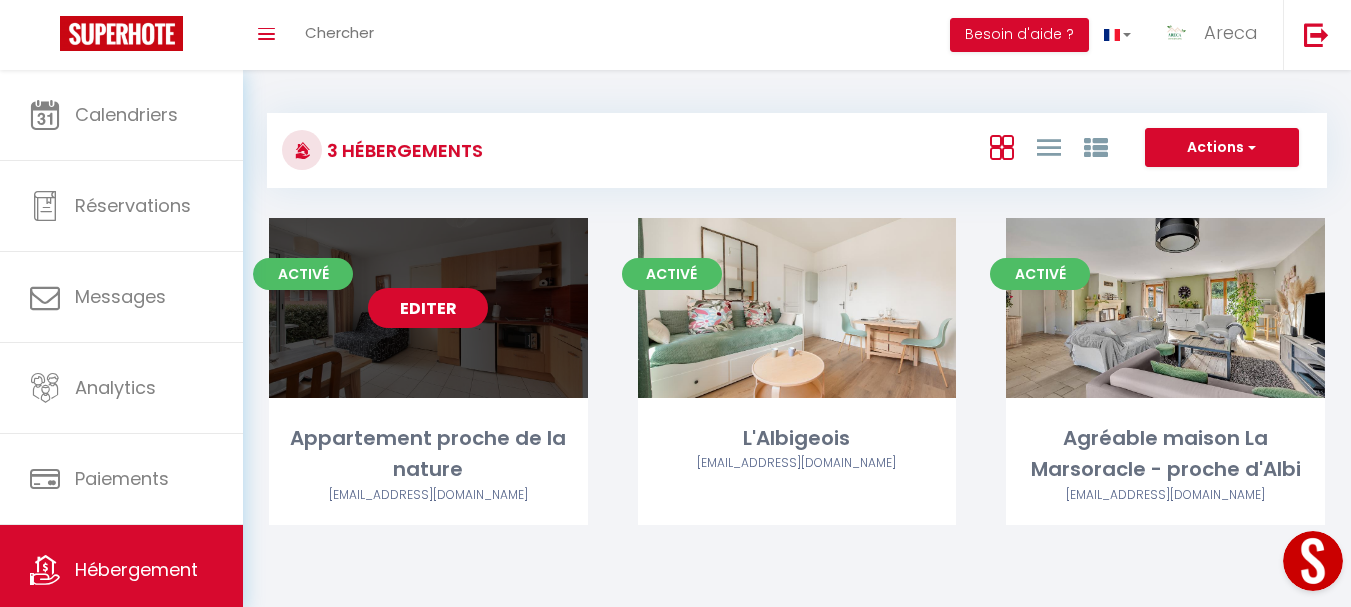 click on "Editer" at bounding box center (428, 308) 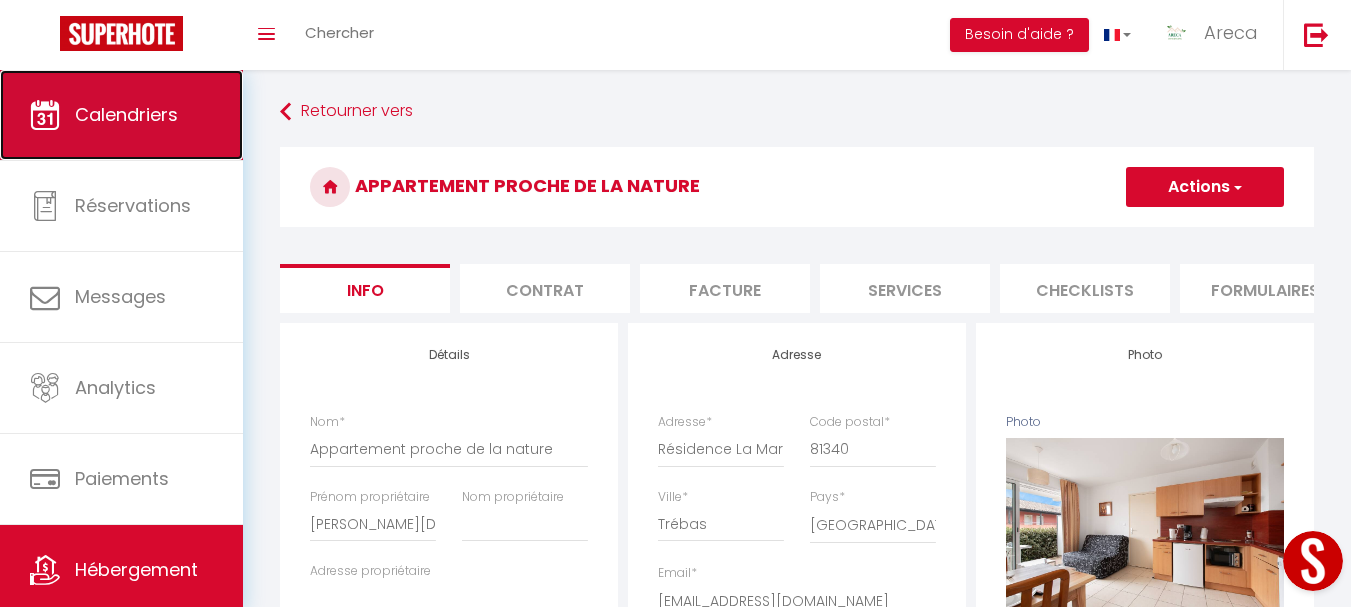 click on "Calendriers" at bounding box center [126, 114] 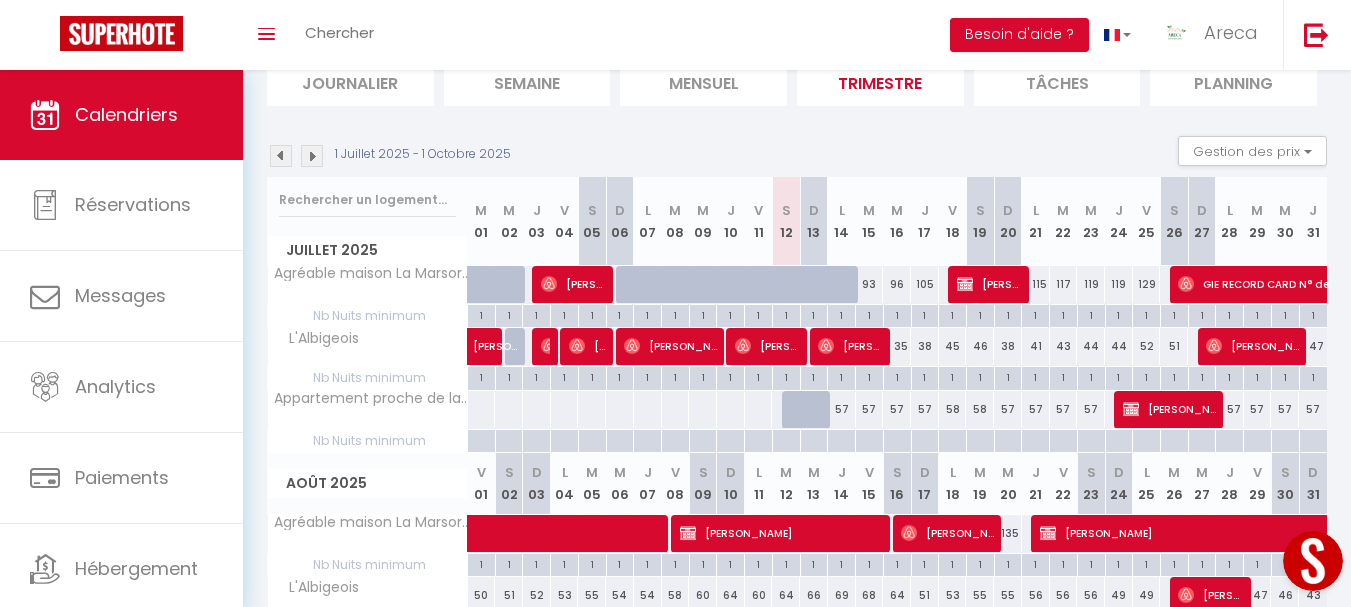 scroll, scrollTop: 0, scrollLeft: 0, axis: both 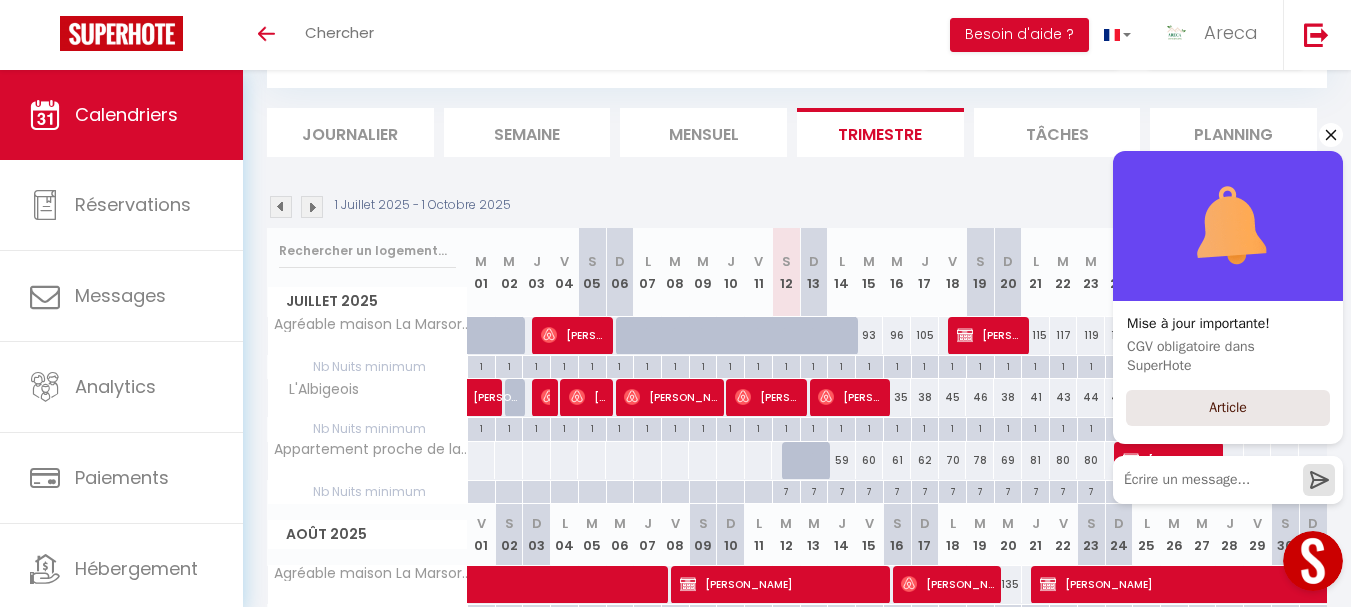 click 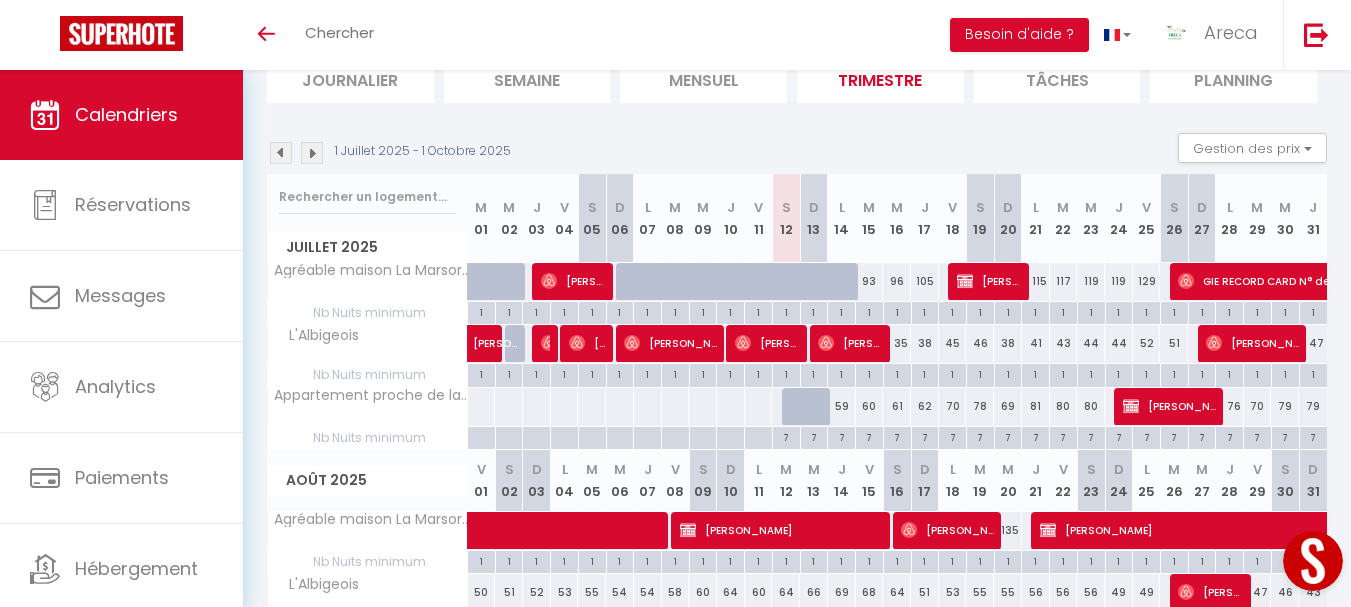 scroll, scrollTop: 0, scrollLeft: 0, axis: both 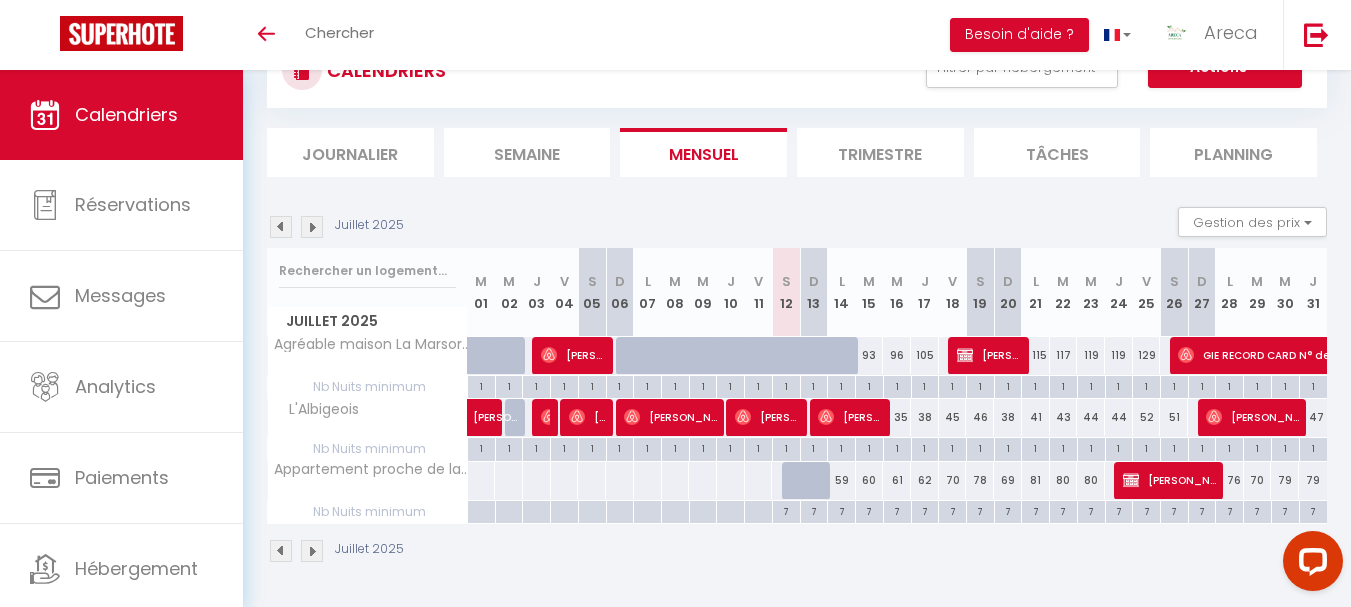 click on "Trimestre" at bounding box center (880, 152) 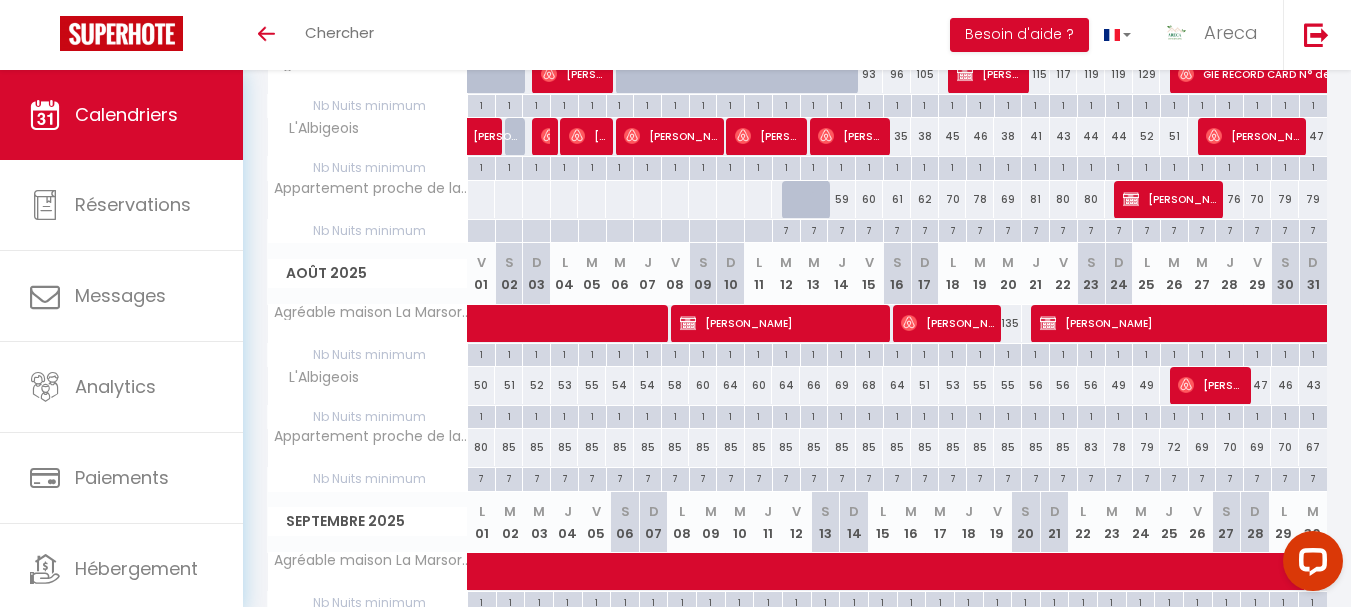 scroll, scrollTop: 380, scrollLeft: 0, axis: vertical 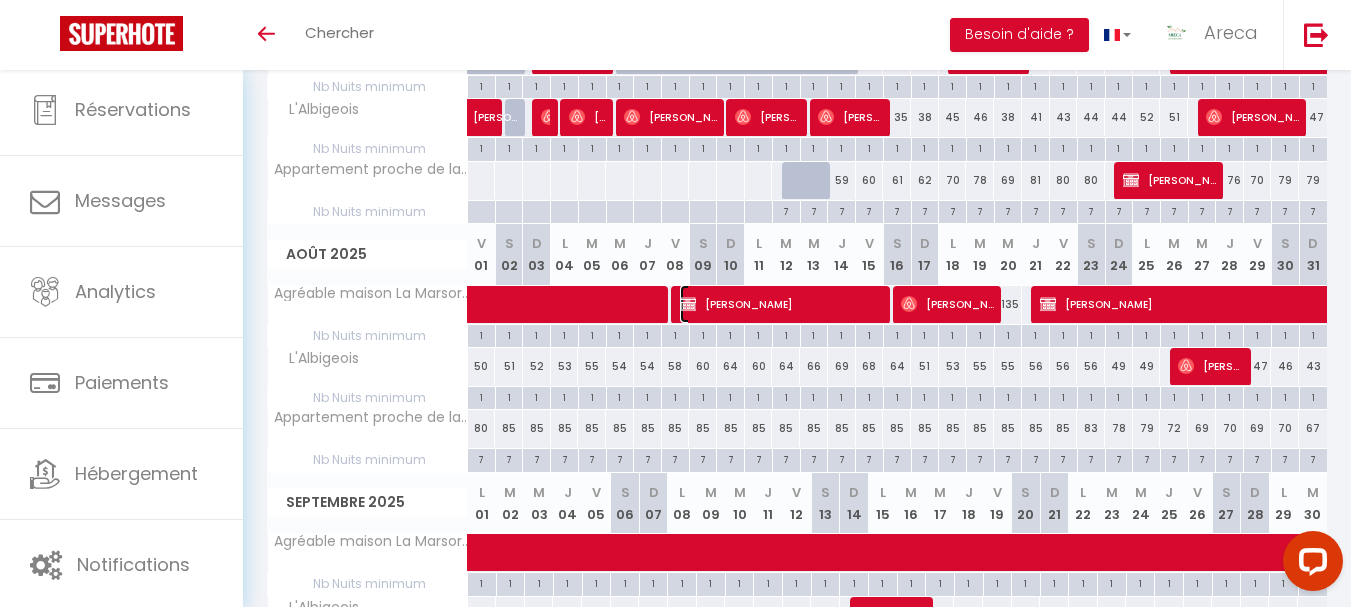 click on "Kévin WIART" at bounding box center [782, 304] 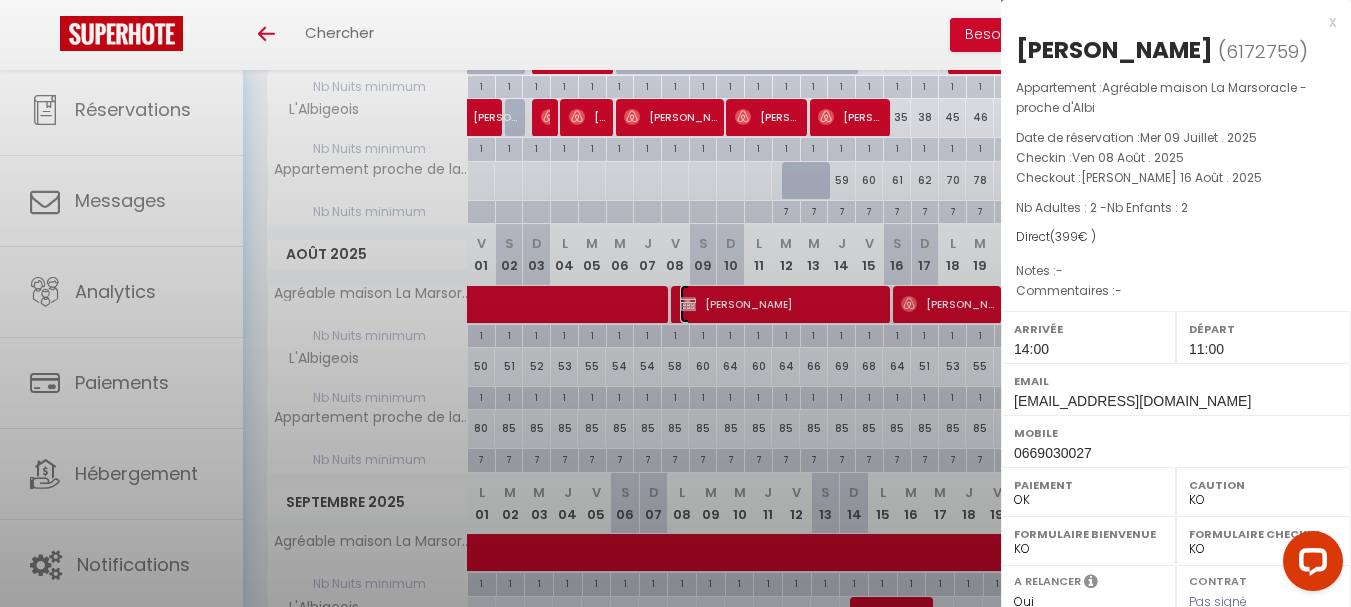 select on "37569" 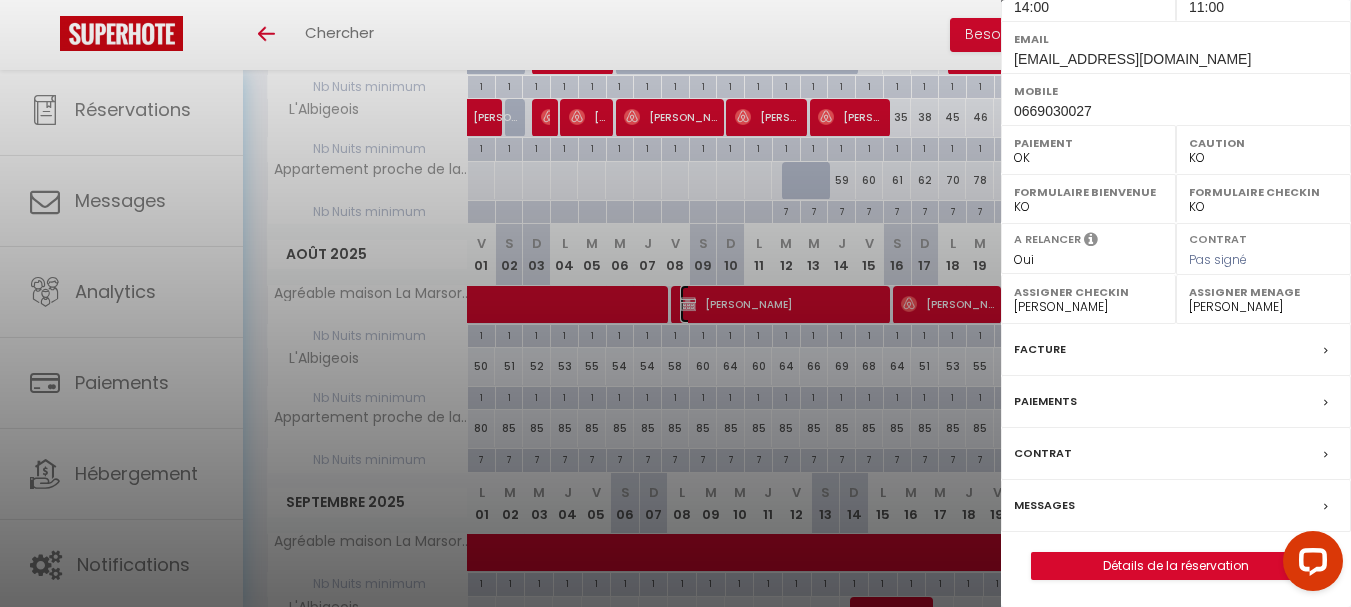 scroll, scrollTop: 345, scrollLeft: 0, axis: vertical 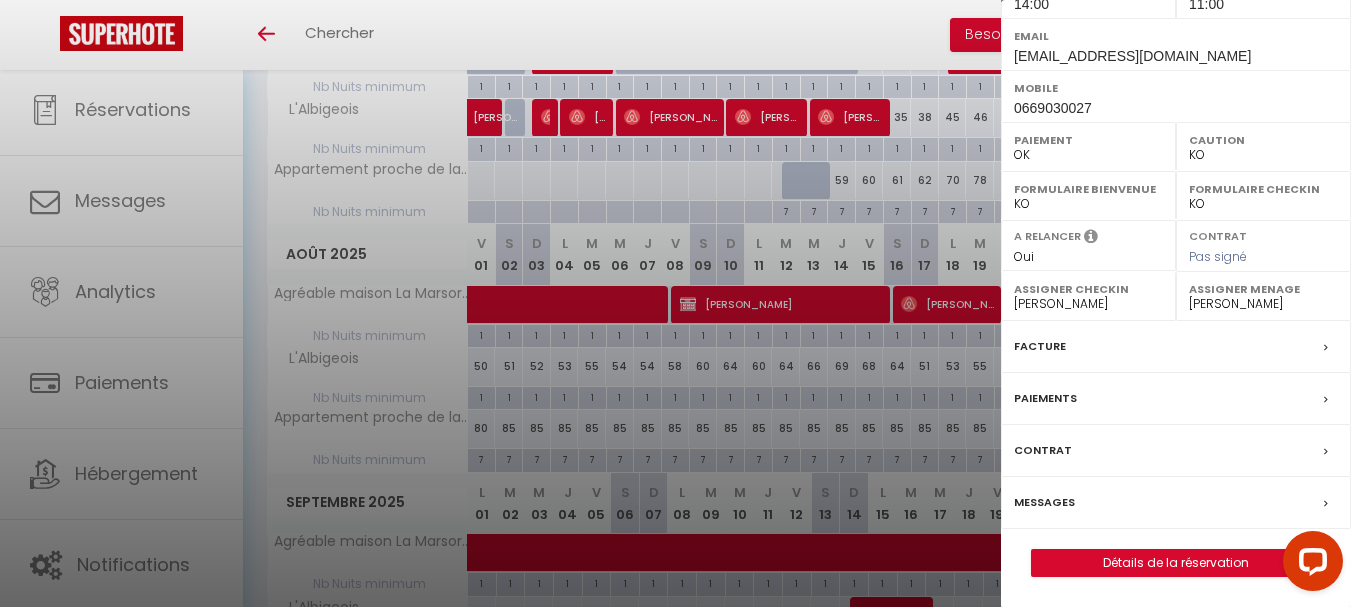 click at bounding box center [1326, 452] 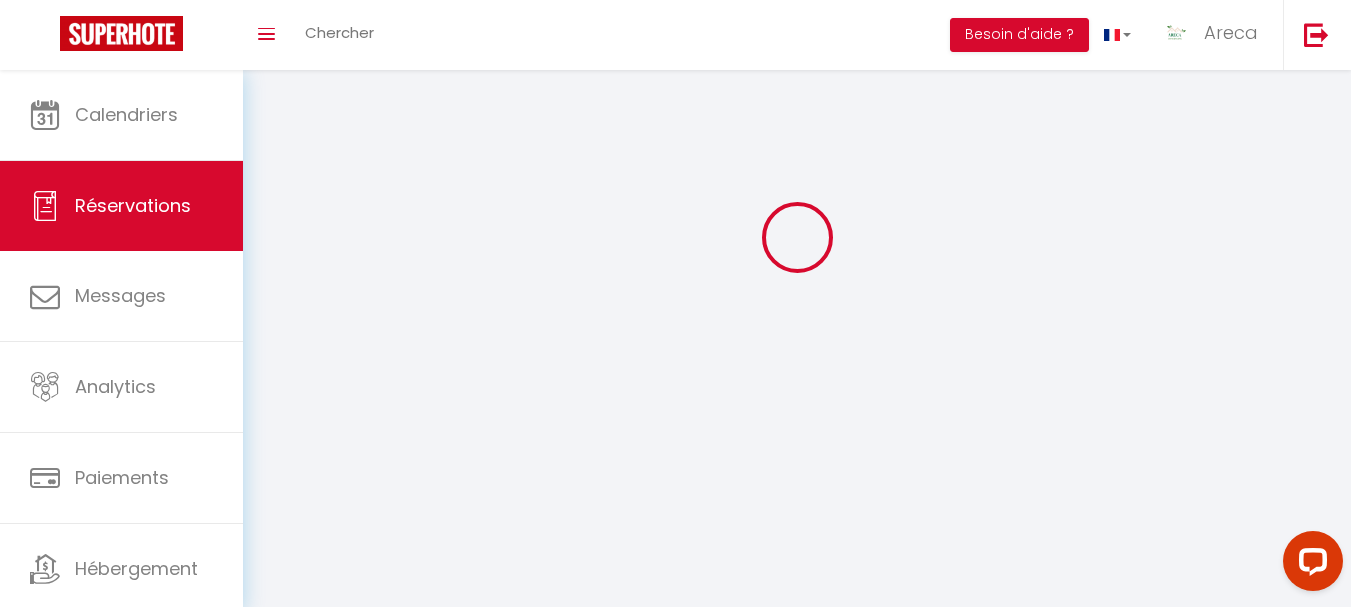 scroll, scrollTop: 0, scrollLeft: 0, axis: both 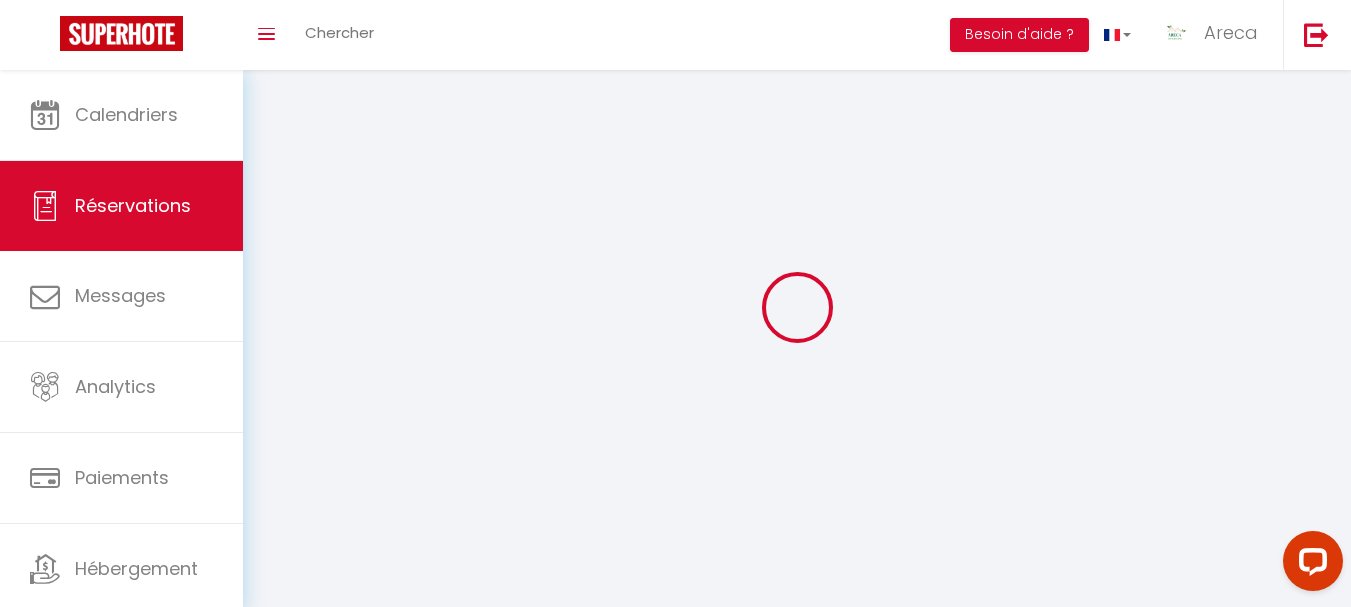 select 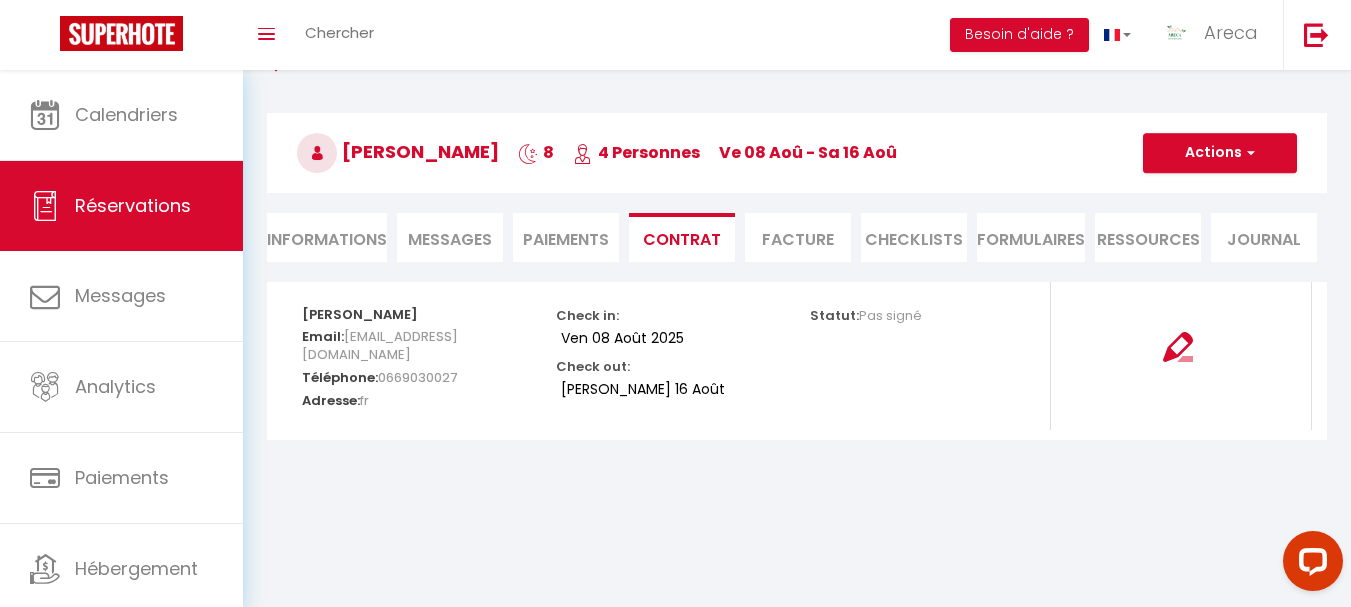 scroll, scrollTop: 70, scrollLeft: 0, axis: vertical 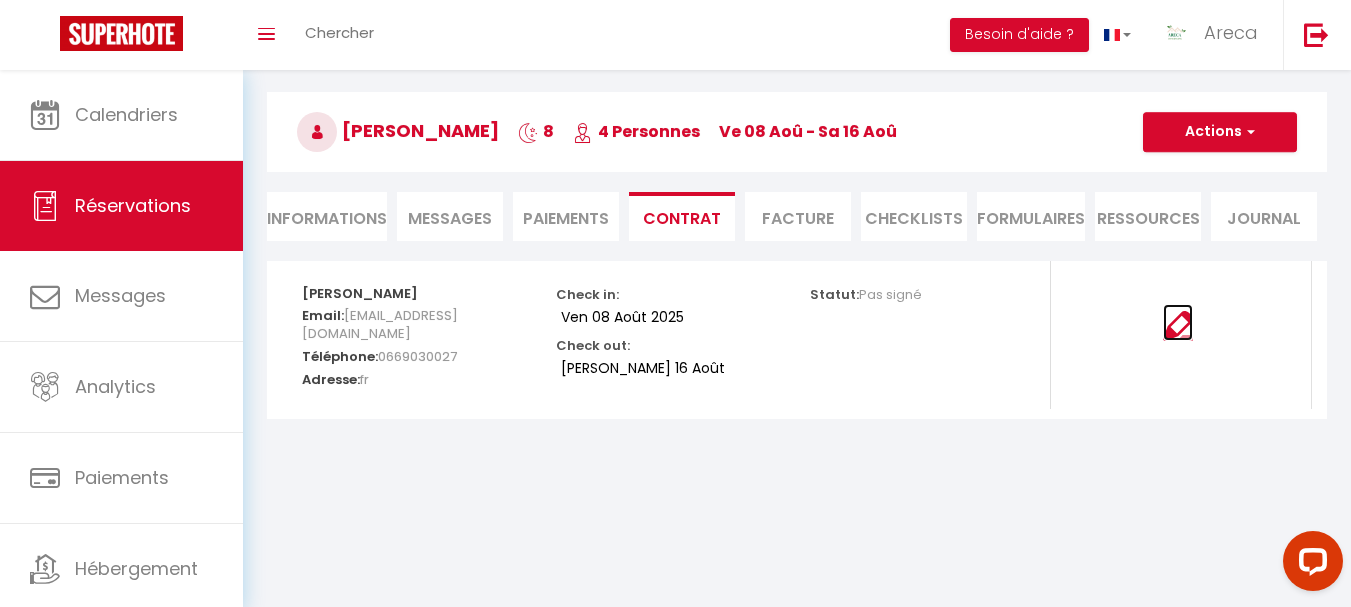 click at bounding box center [1178, 326] 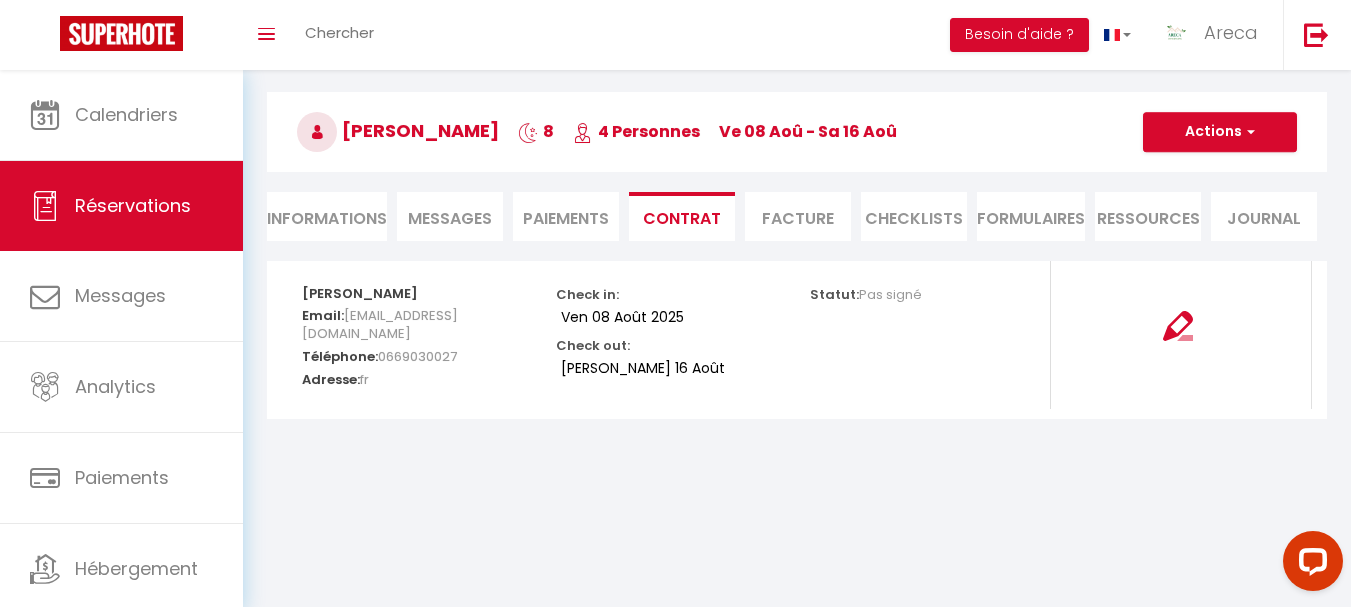 click on "Coaching SuperHote ce soir à 18h00, pour participer:  https://us02web.zoom.us/j/4667554618?pwd=QUhUTnBqenhNTG1HazhBOFJXWjRYUT09   ×     Toggle navigation       Toggle Search     Toggle menubar     Chercher   BUTTON
Besoin d'aide ?
Areca   Paramètres        Équipe     Résultat de la recherche   Aucun résultat     Calendriers     Réservations     Messages     Analytics      Paiements     Hébergement     Notifications                 Résultat de la recherche   Id   Appart   Voyageur    Checkin   Checkout   Nuits   Pers.   Plateforme   Statut     Résultat de la recherche   Aucun résultat            Retourner vers    Kévin   WIART   8    4 Personnes
ve 08 Aoû - sa 16 Aoû
Actions
Enregistrer   Dupliquer   Supprimer
Actions
Enregistrer   Aperçu et éditer   Envoyer la facture   Copier le lien" at bounding box center [675, 303] 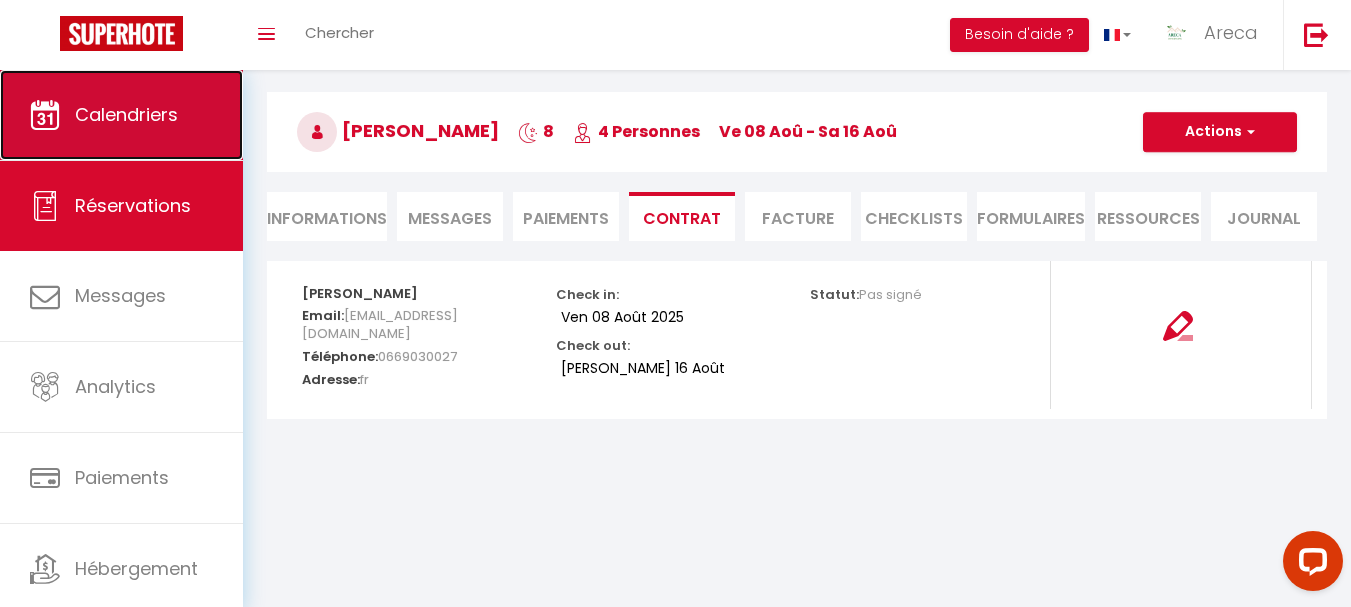 click on "Calendriers" at bounding box center (121, 115) 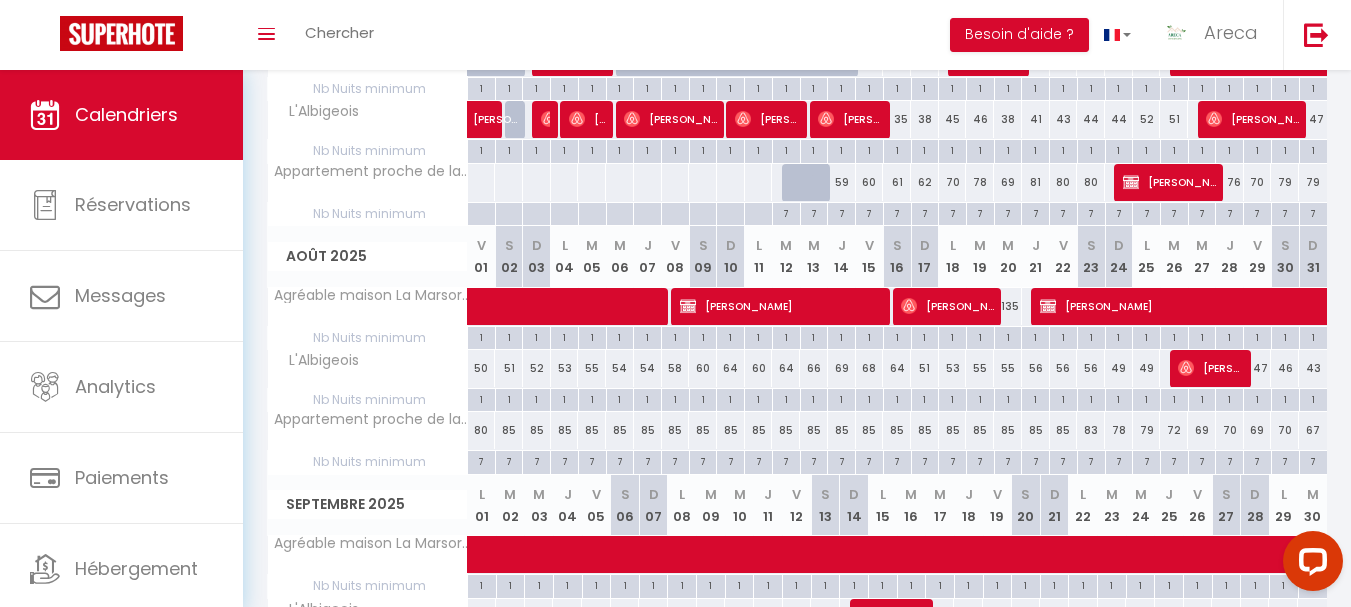 scroll, scrollTop: 400, scrollLeft: 0, axis: vertical 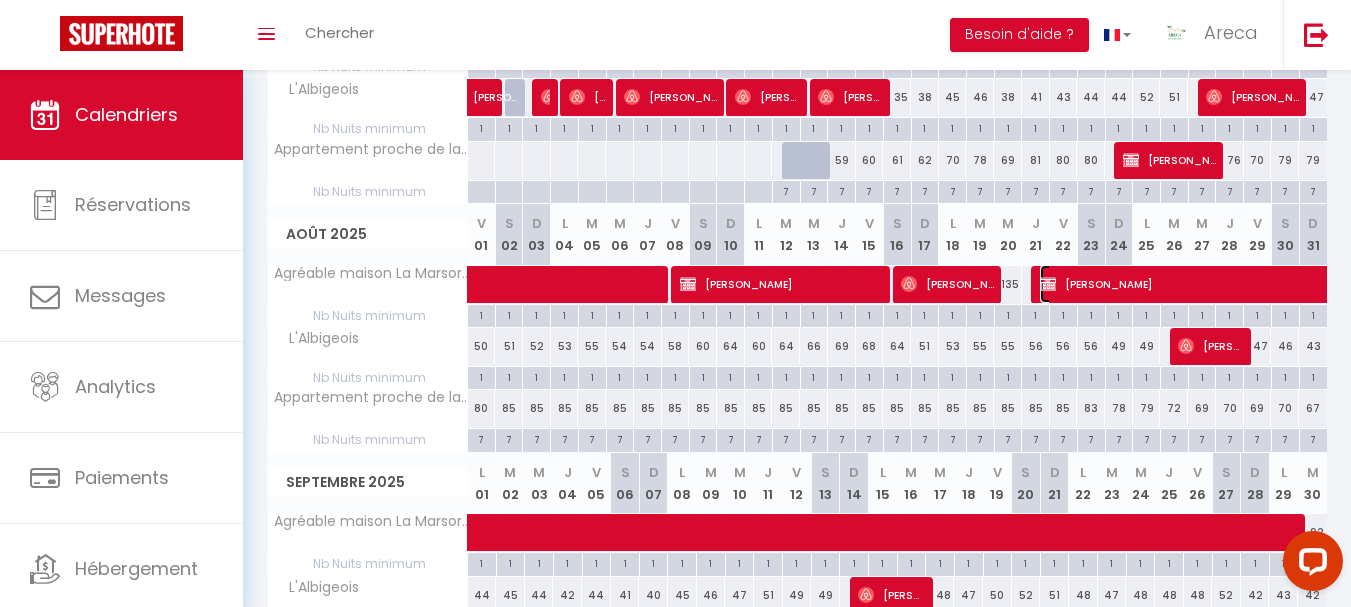 click on "Kévin WIART" at bounding box center [1960, 284] 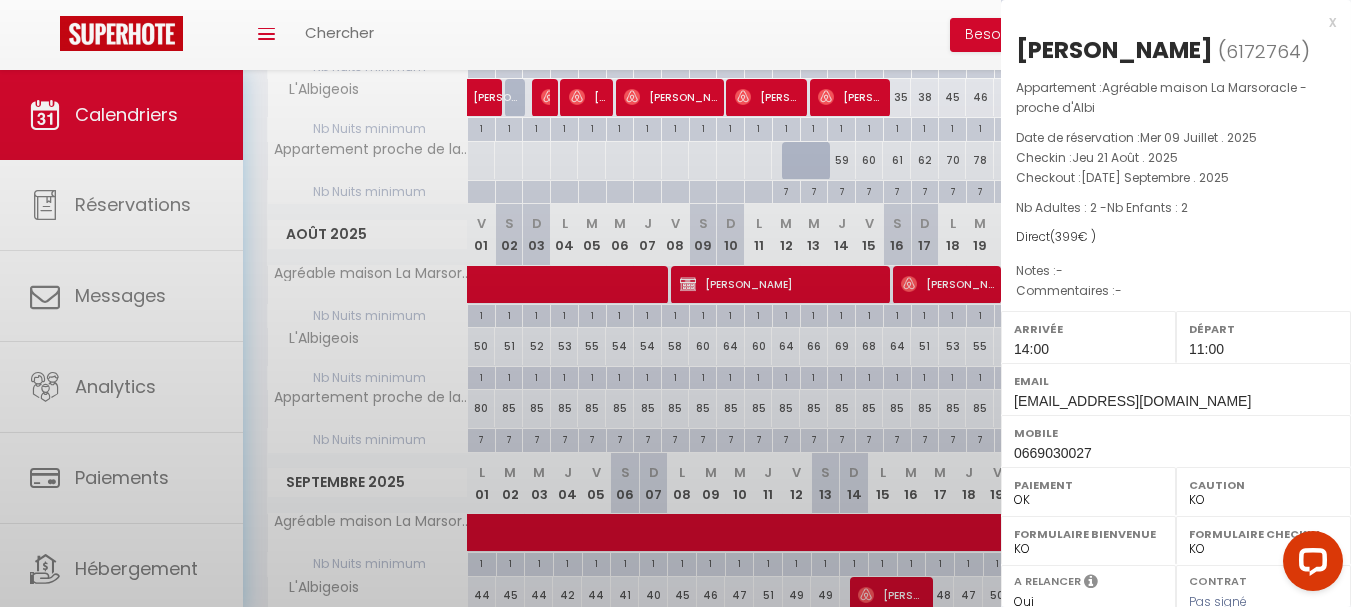 select on "37569" 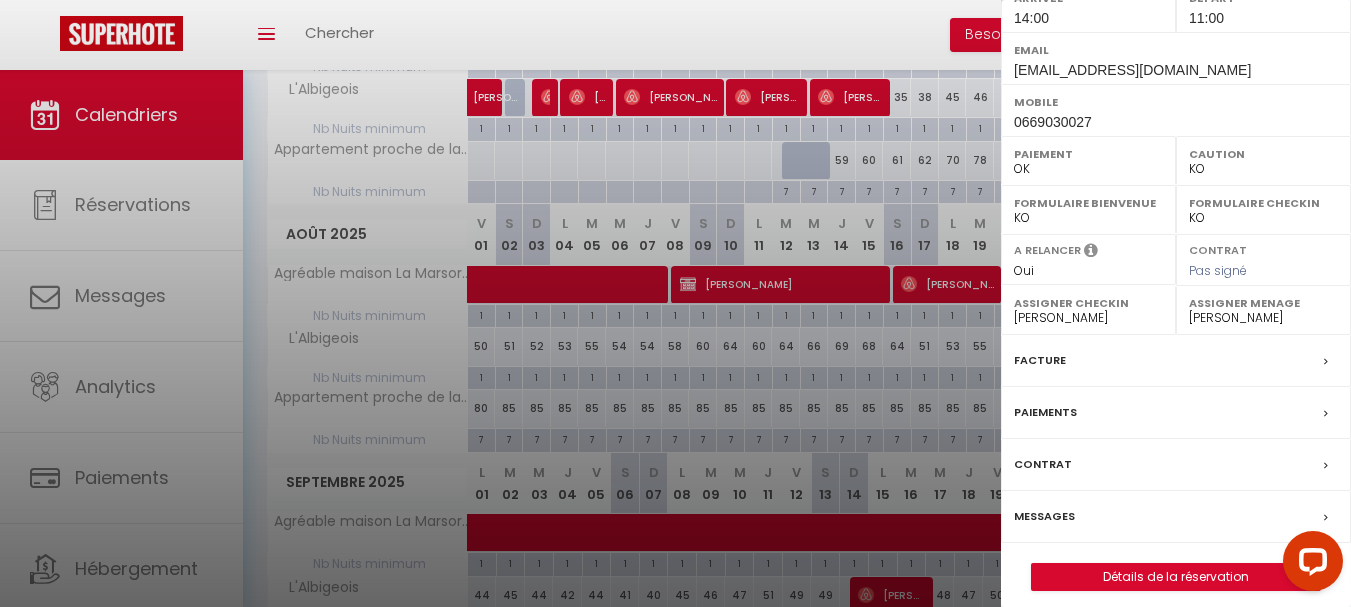 scroll, scrollTop: 345, scrollLeft: 0, axis: vertical 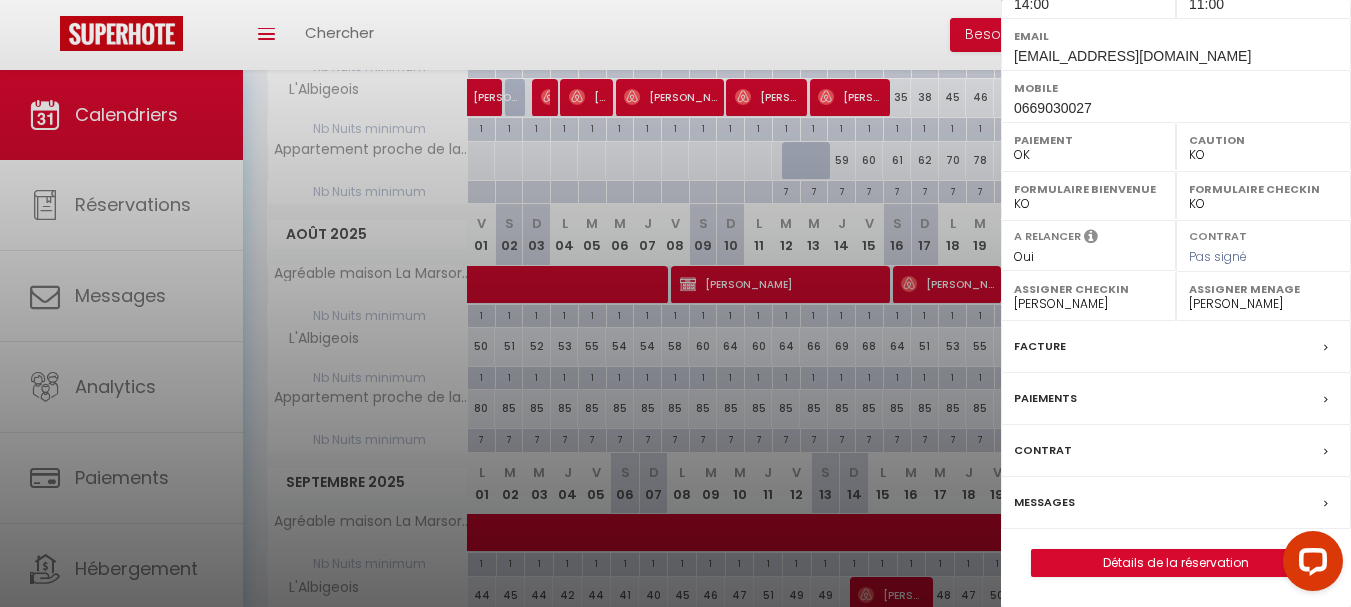 click on "Contrat" at bounding box center (1176, 451) 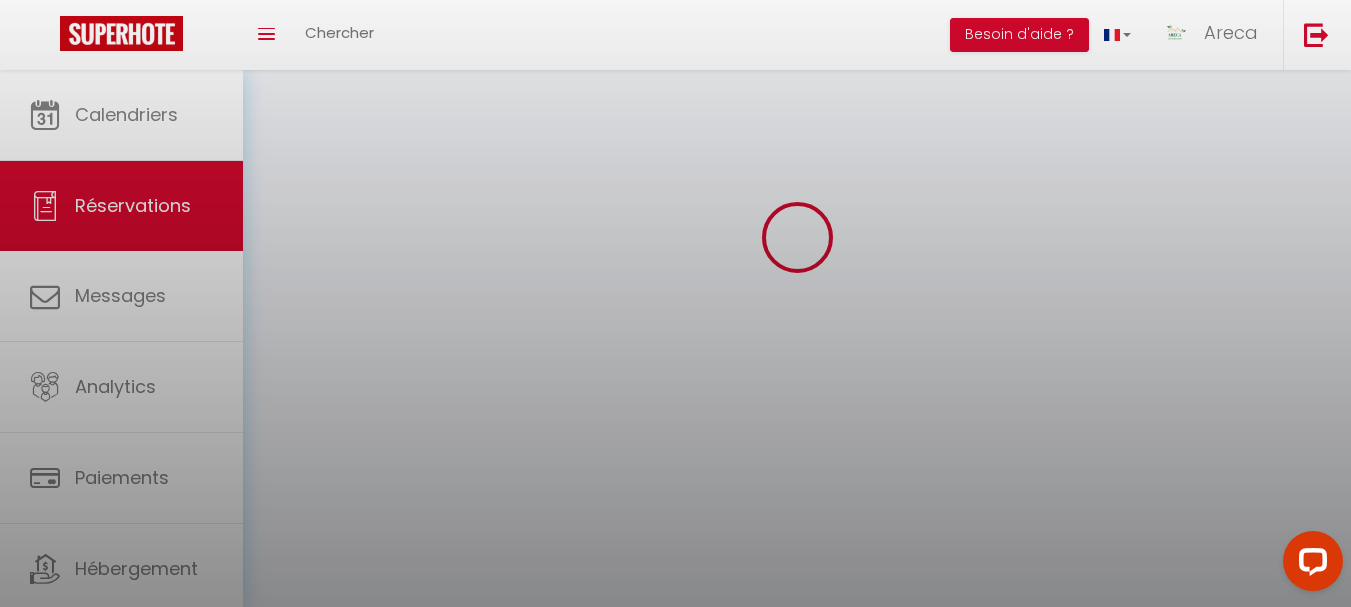 scroll, scrollTop: 0, scrollLeft: 0, axis: both 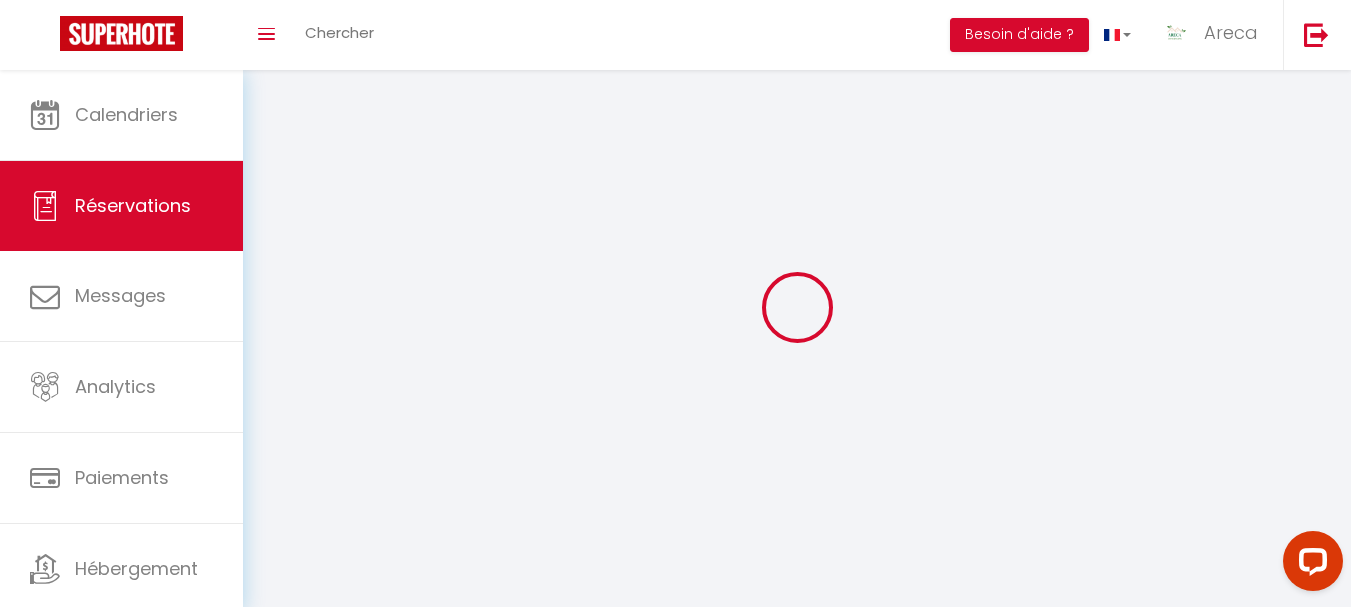 select 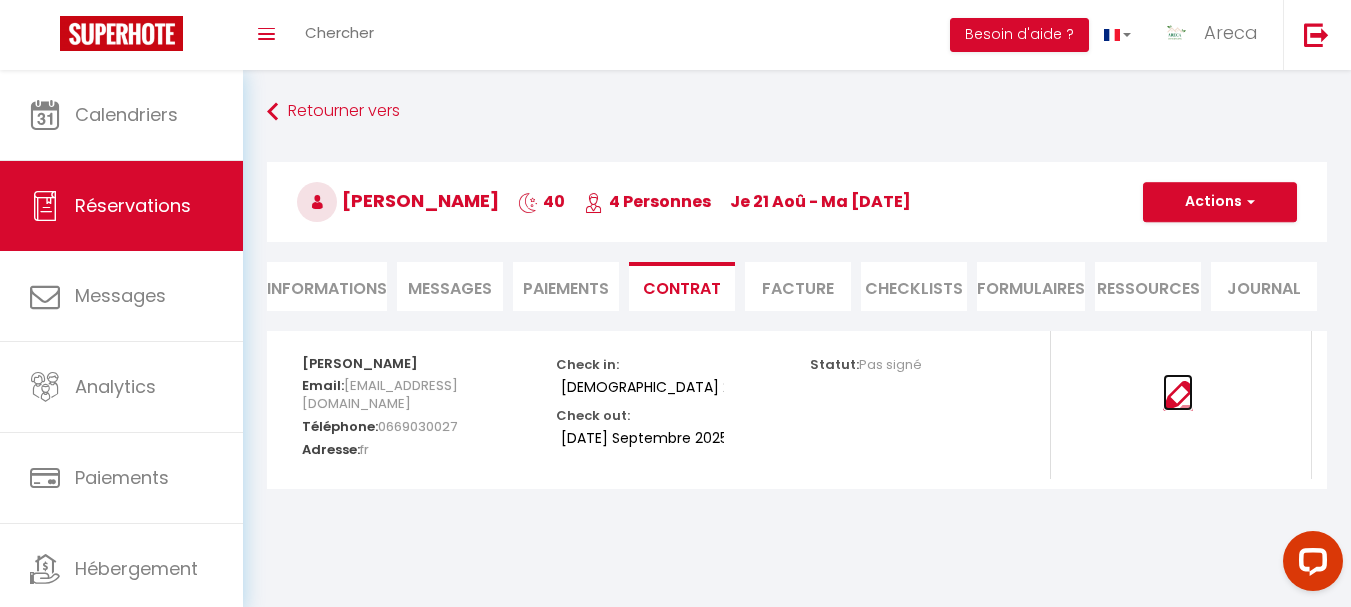 click at bounding box center [1178, 396] 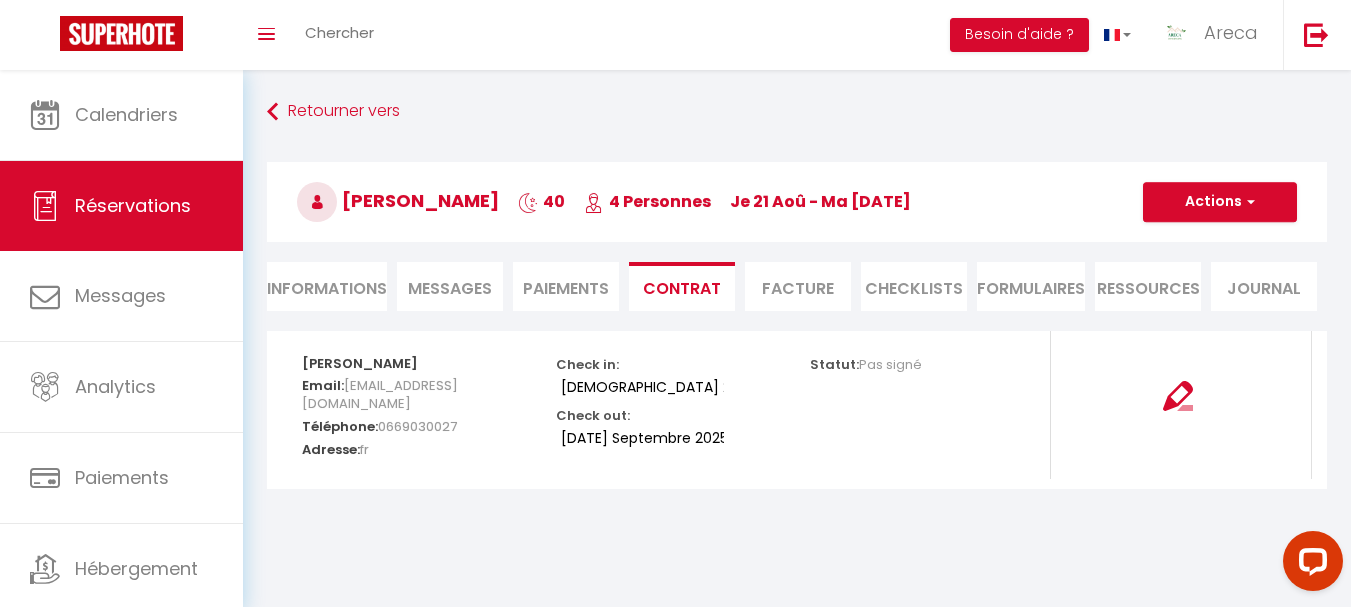 click on "Informations" at bounding box center [327, 286] 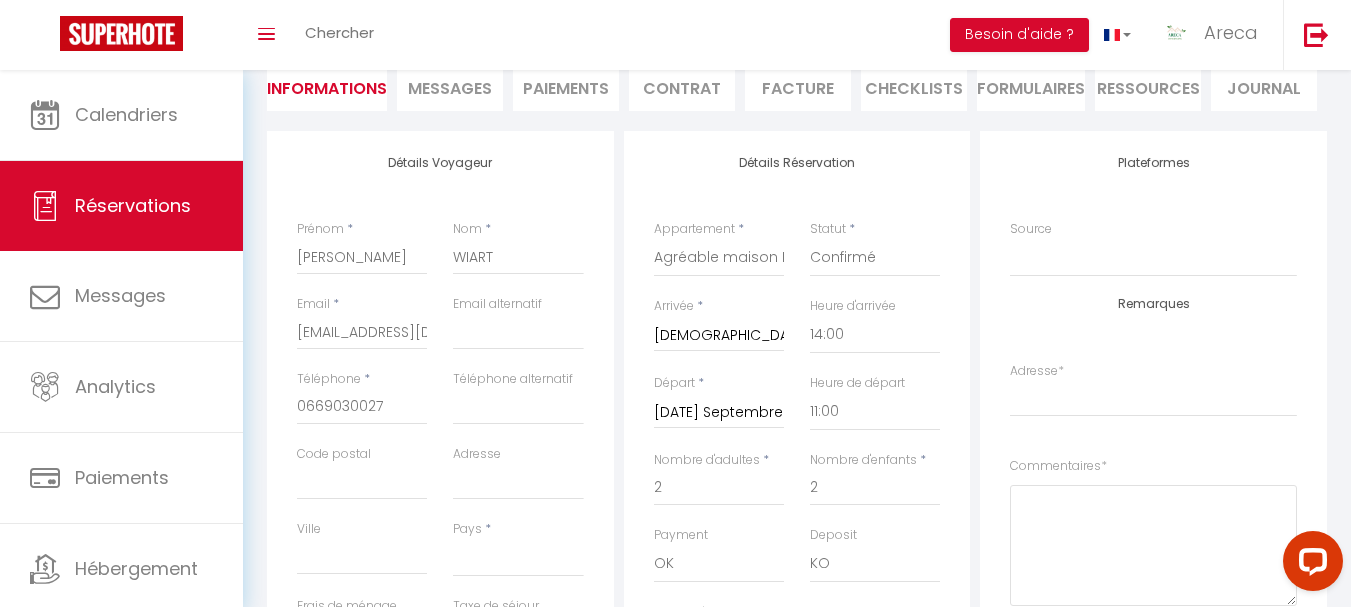 scroll, scrollTop: 300, scrollLeft: 0, axis: vertical 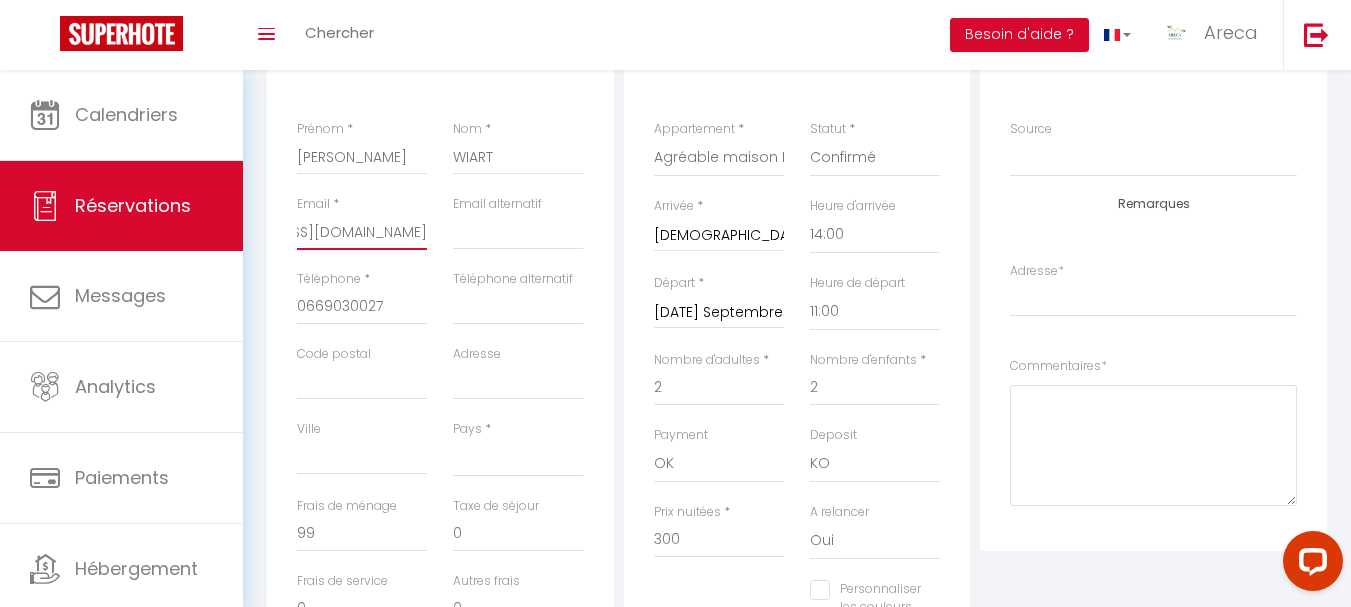 drag, startPoint x: 300, startPoint y: 233, endPoint x: 489, endPoint y: 253, distance: 190.05525 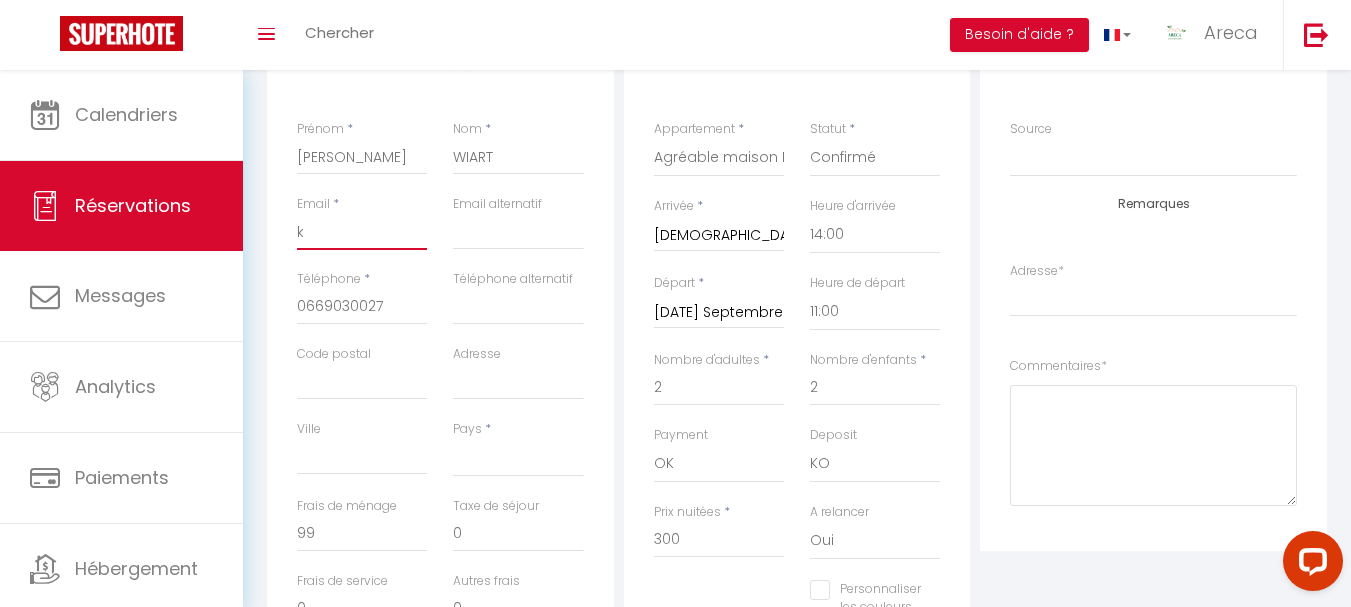select 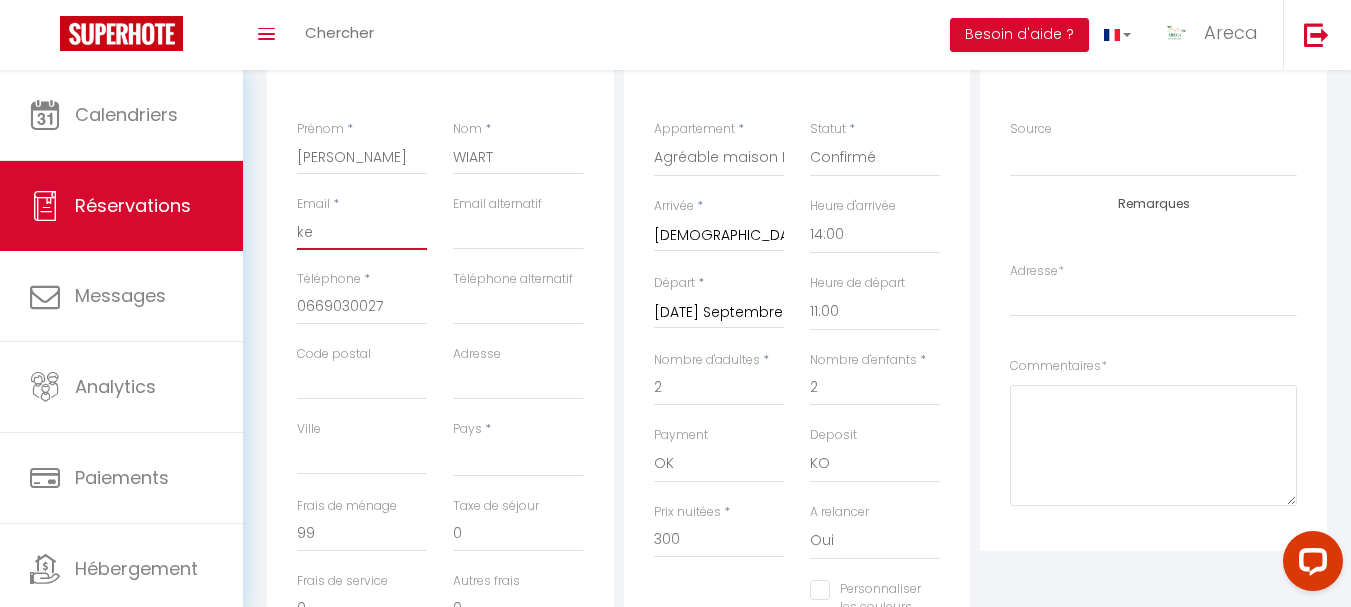 select 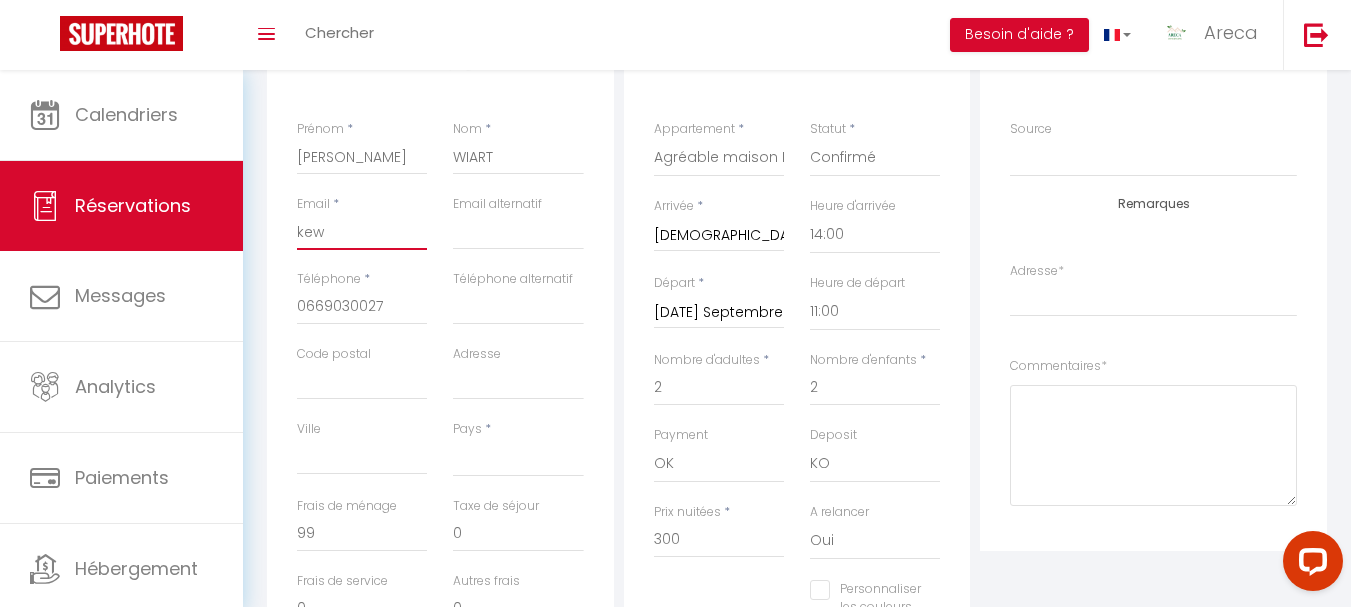 select 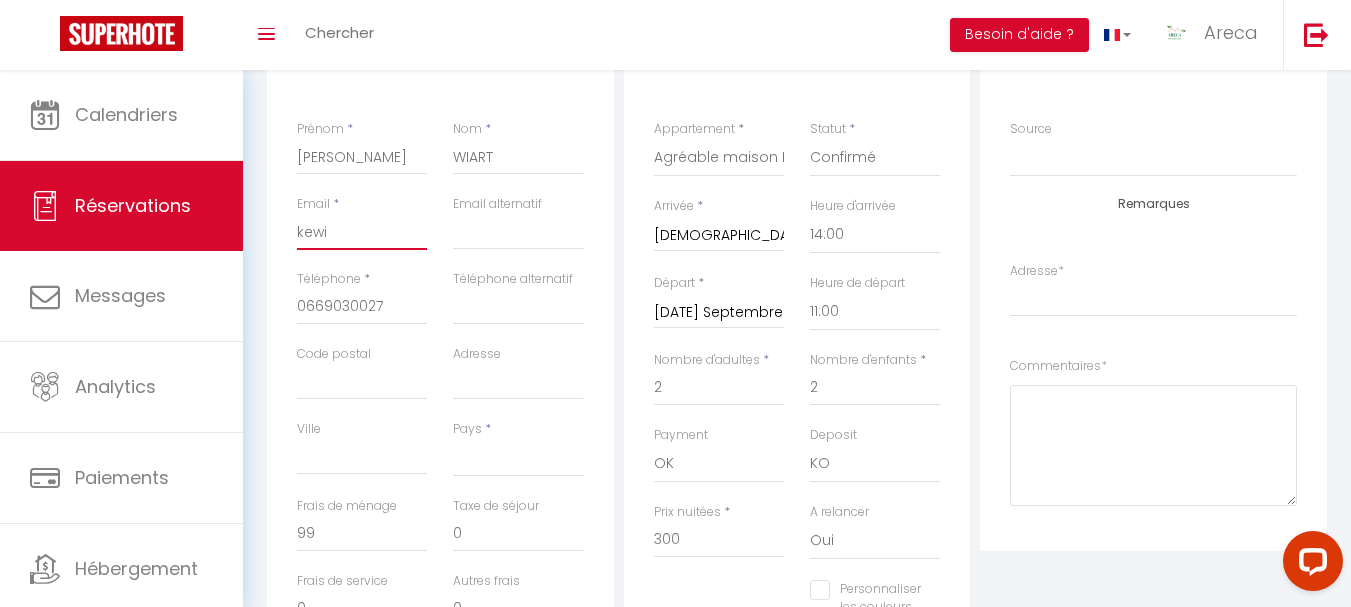 select 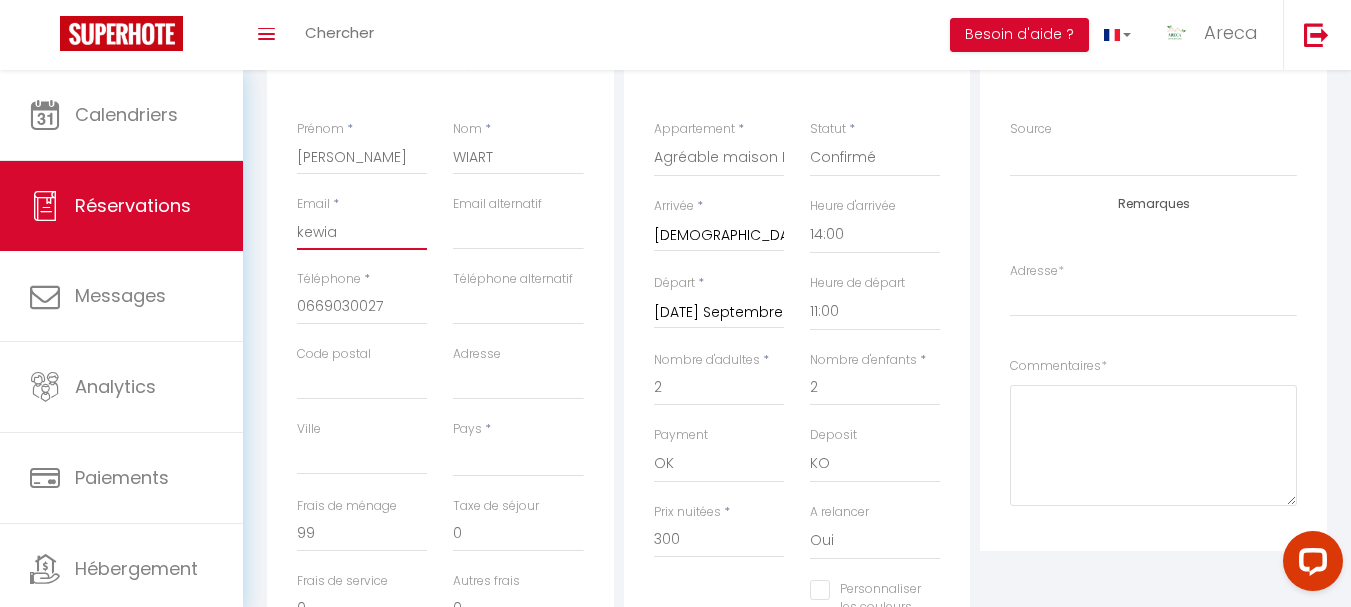 select 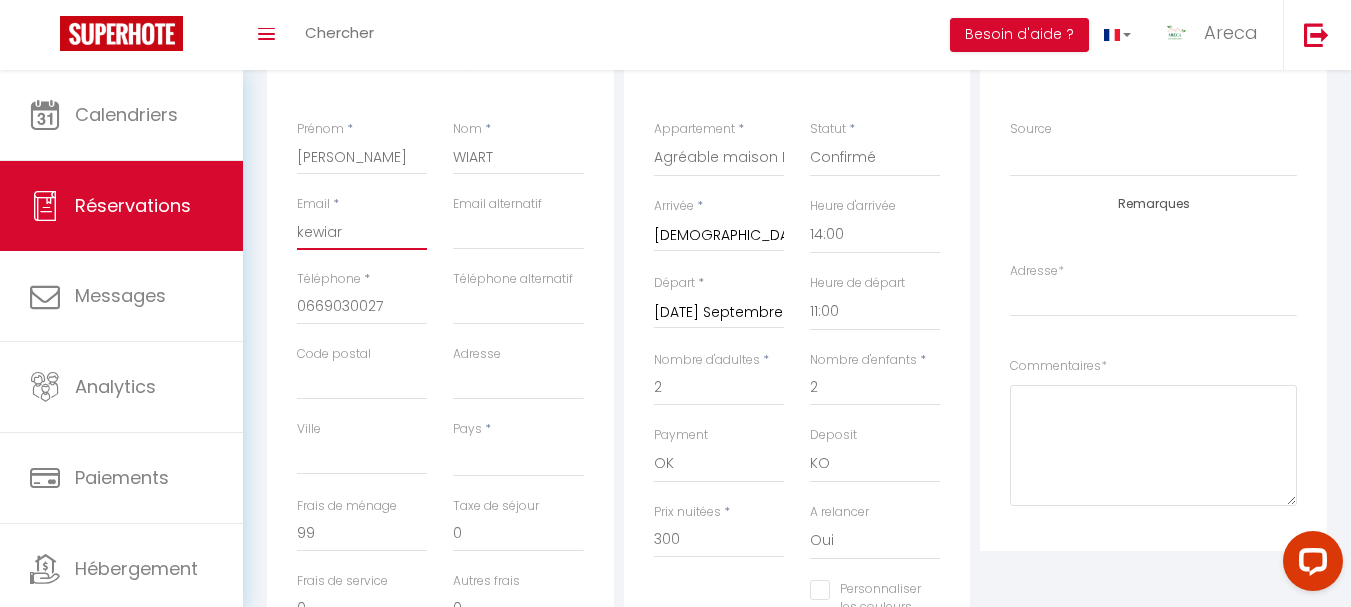 select 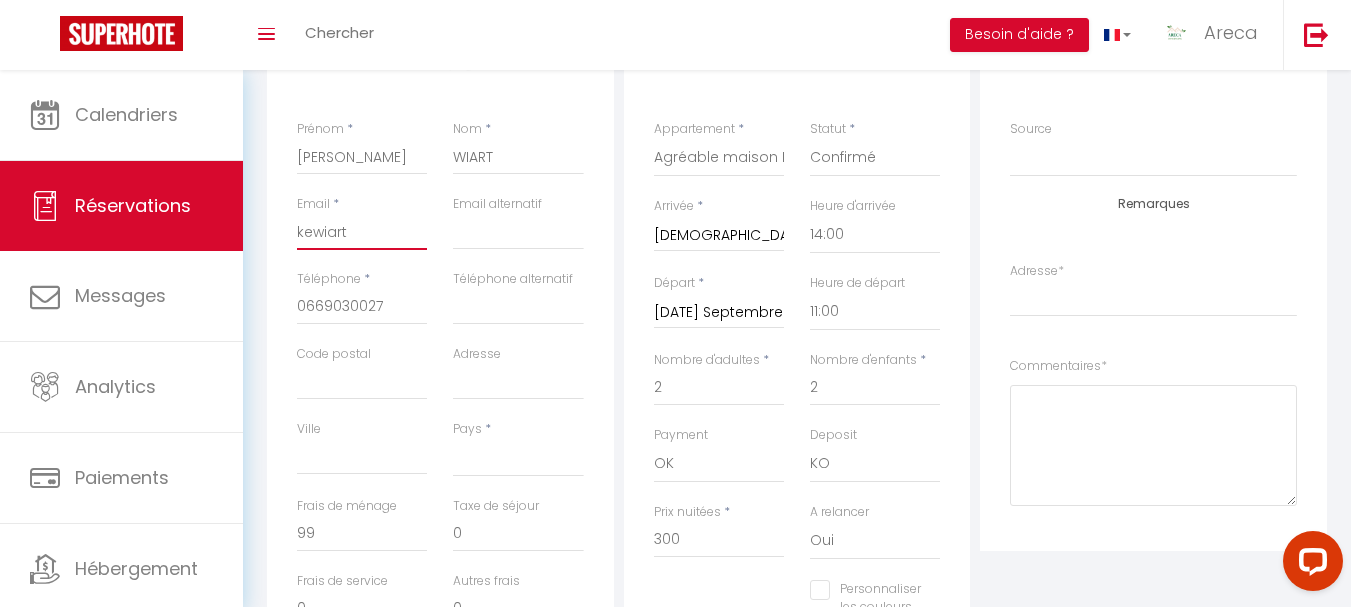 select 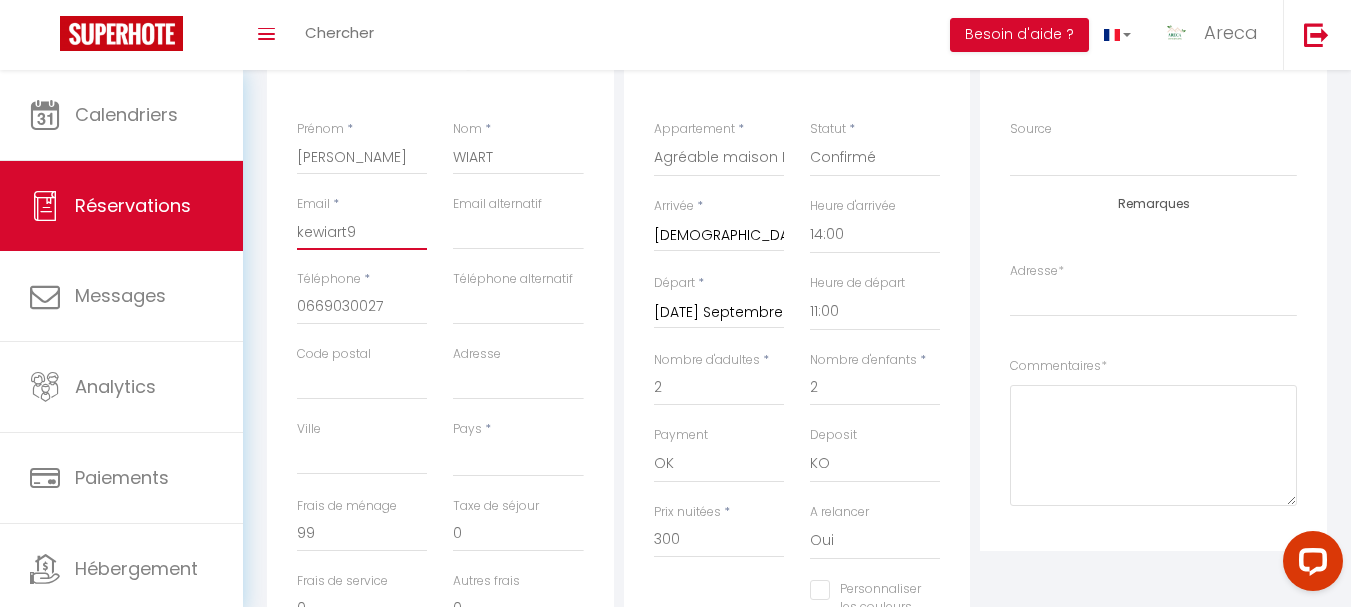 select 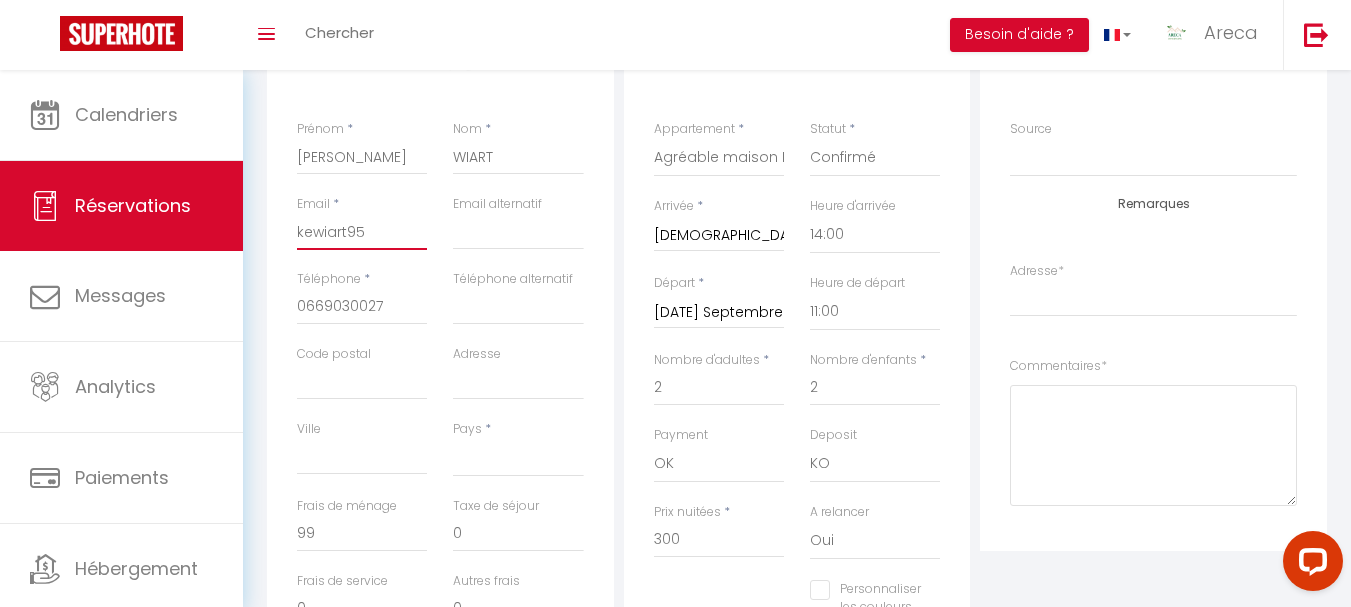 select 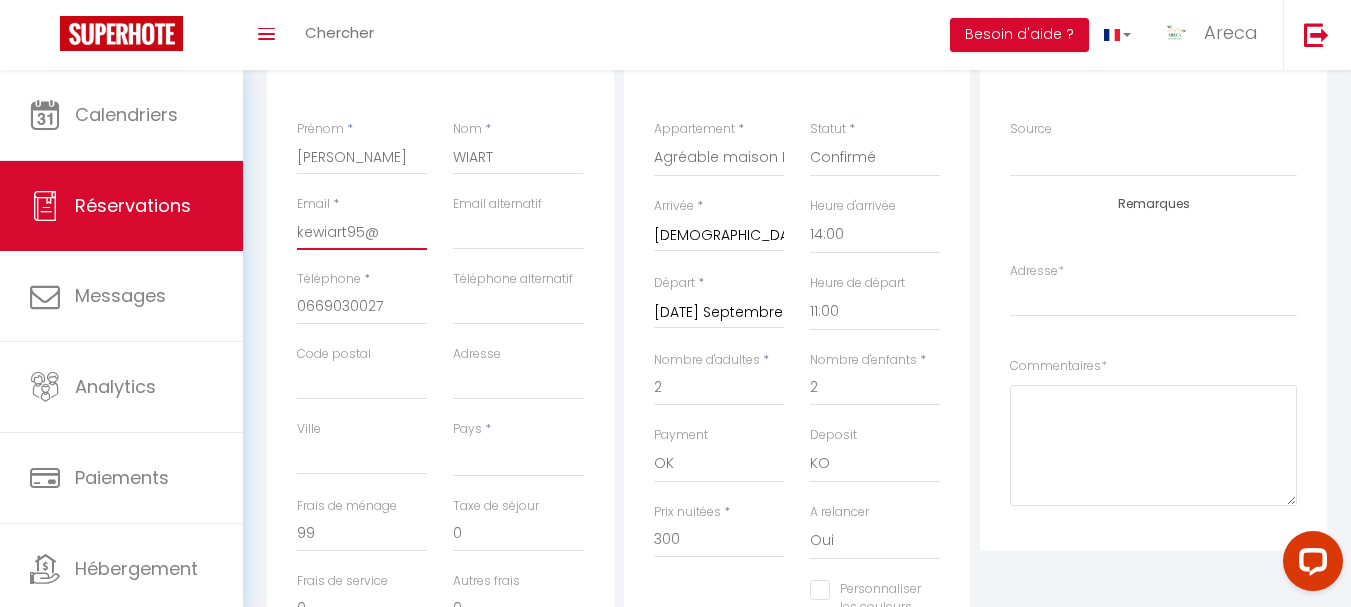 select 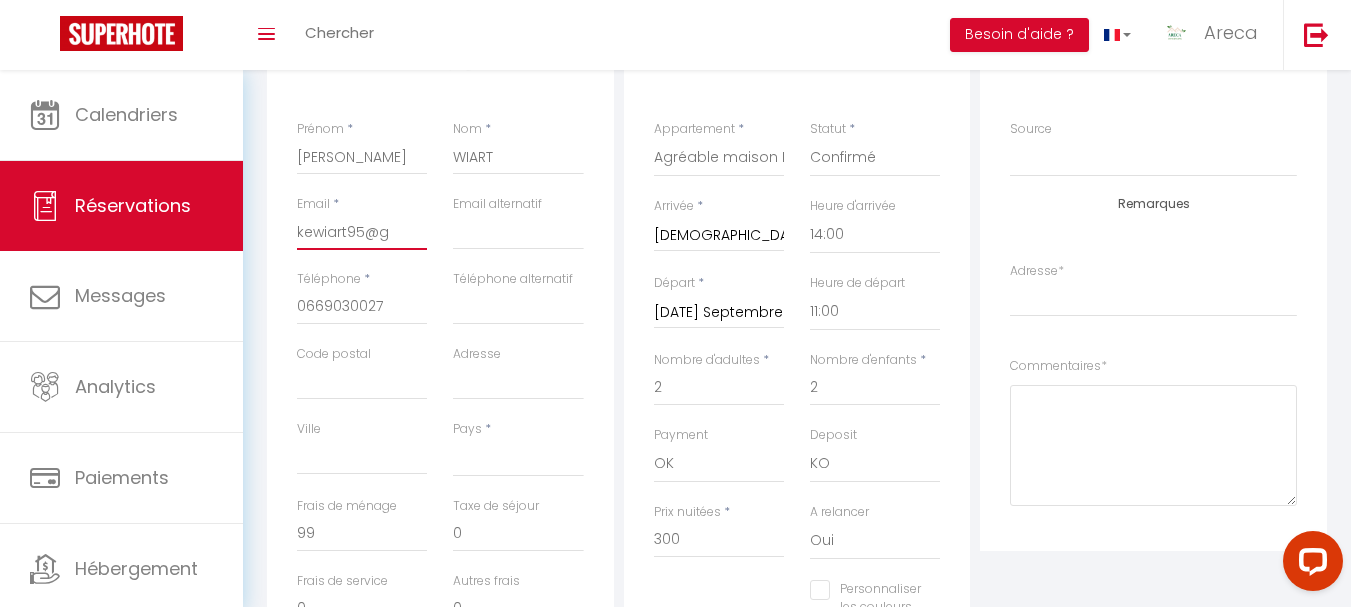 select 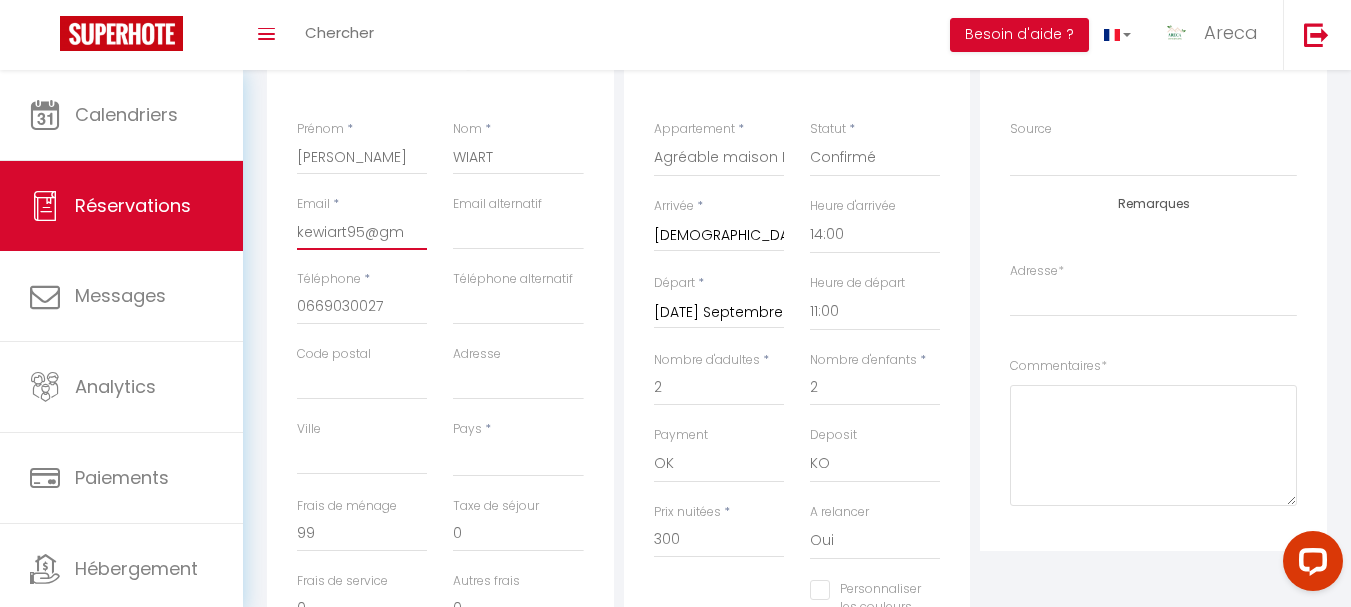 select 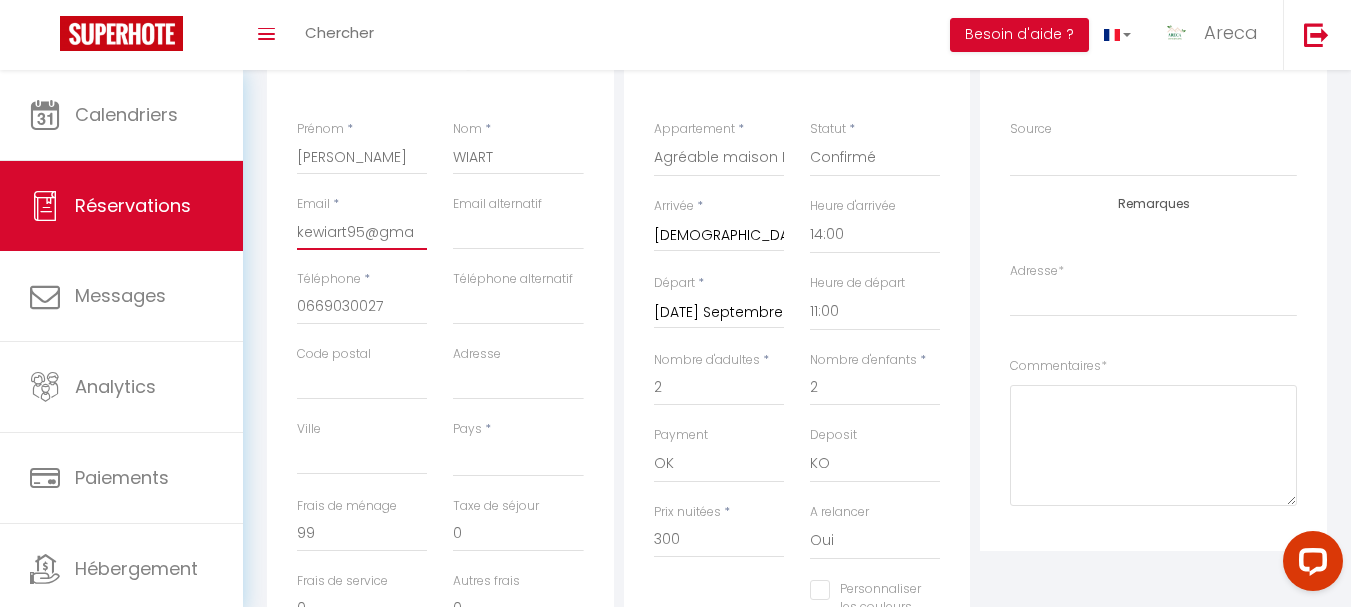 select 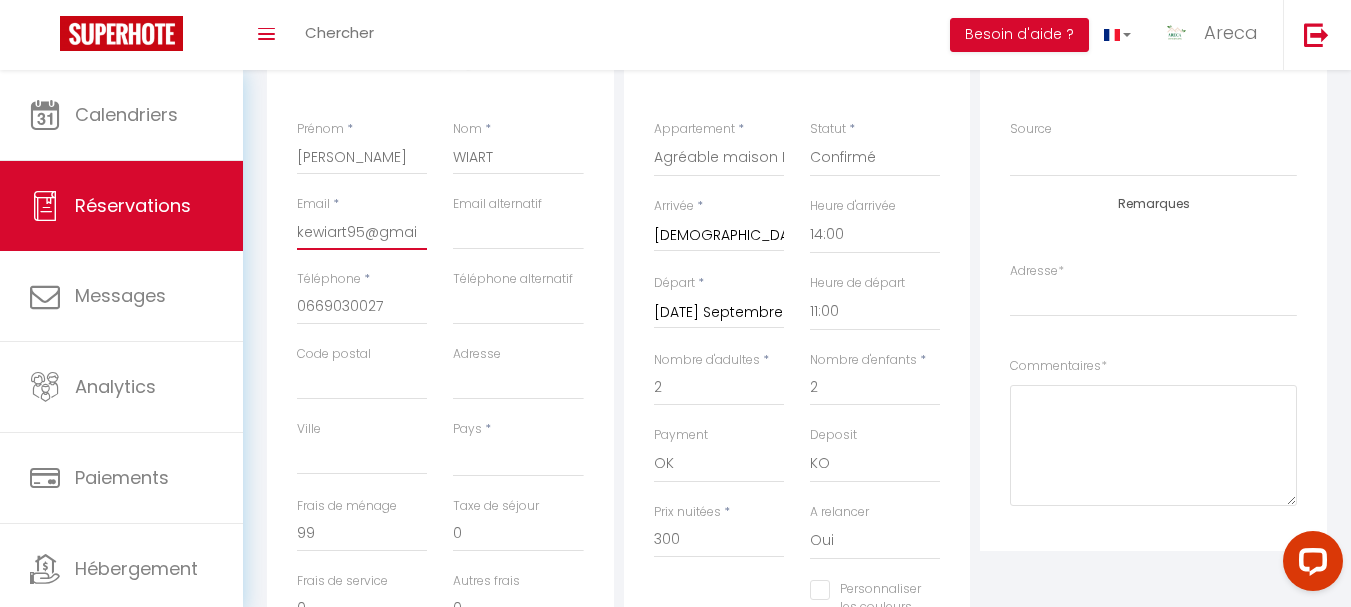select 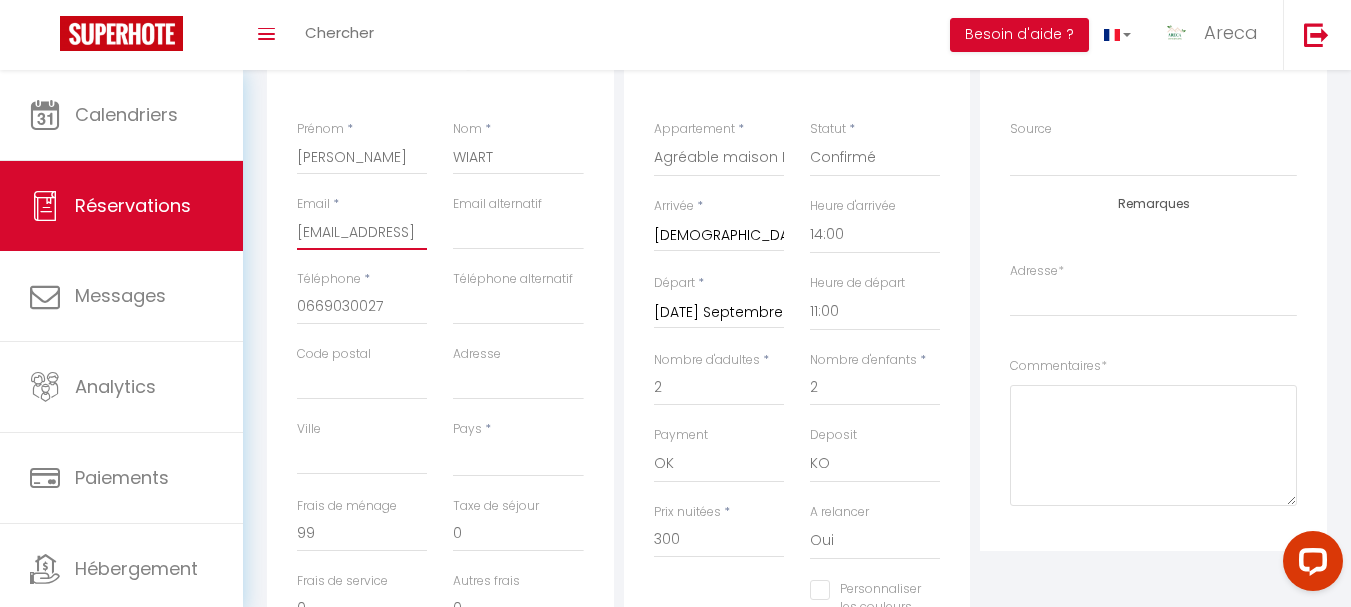 select 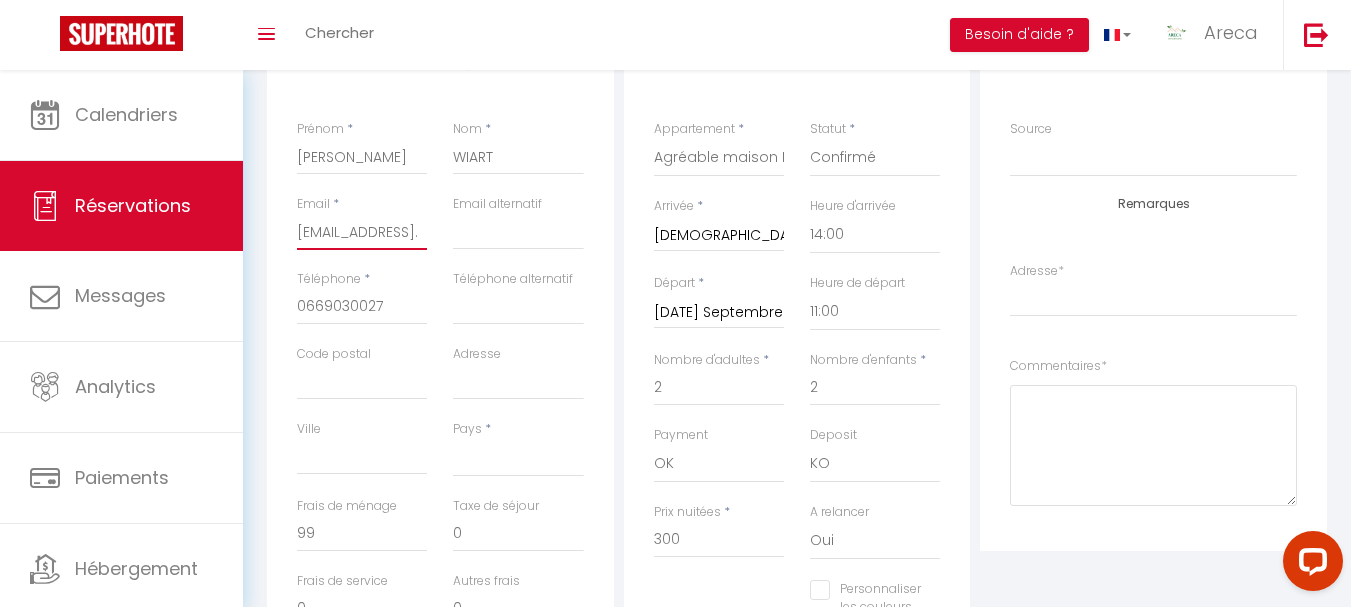 select 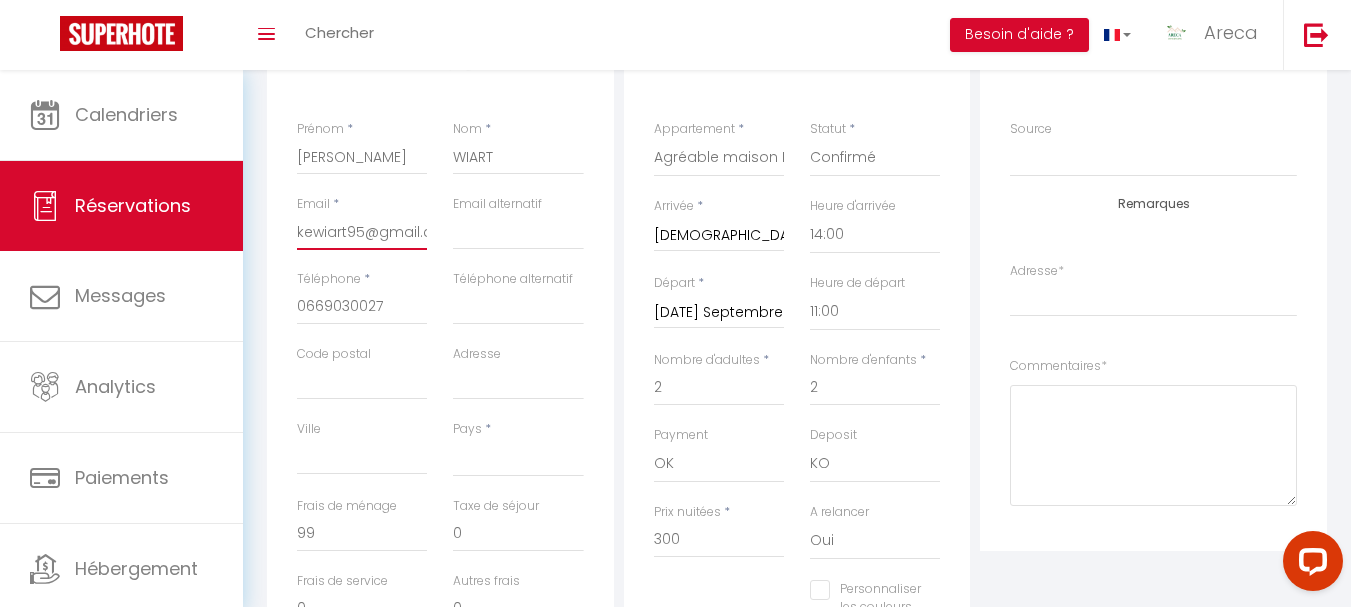 select 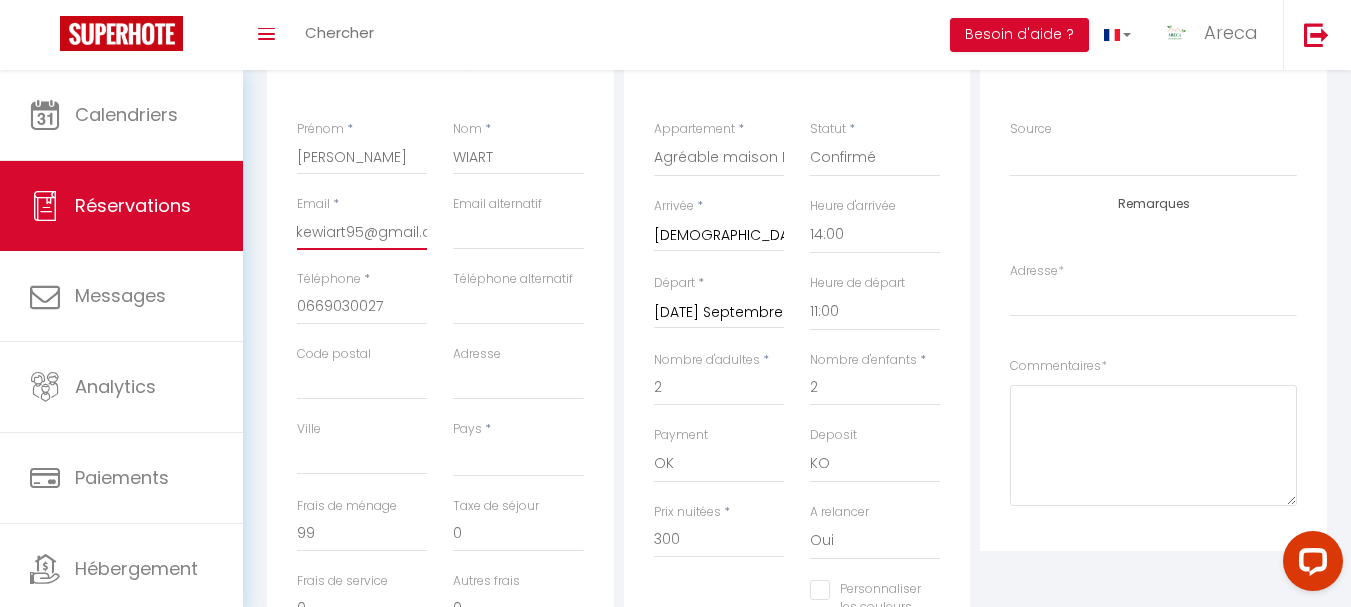 type on "kewiart95@gmail.co" 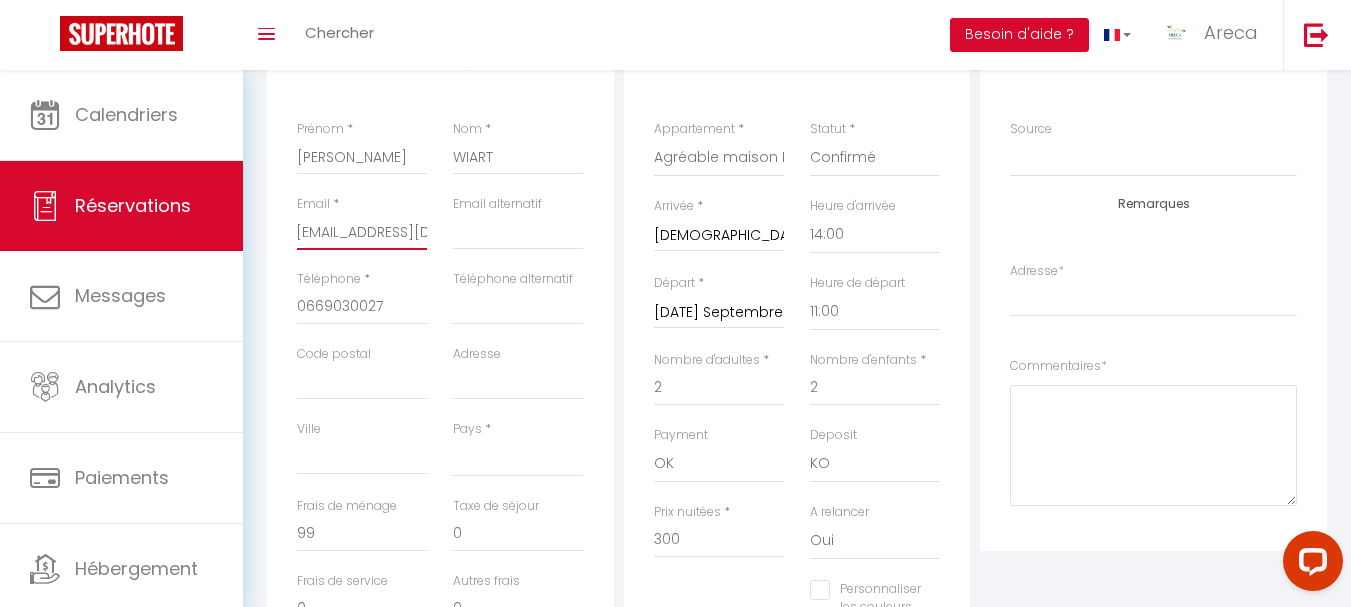 select 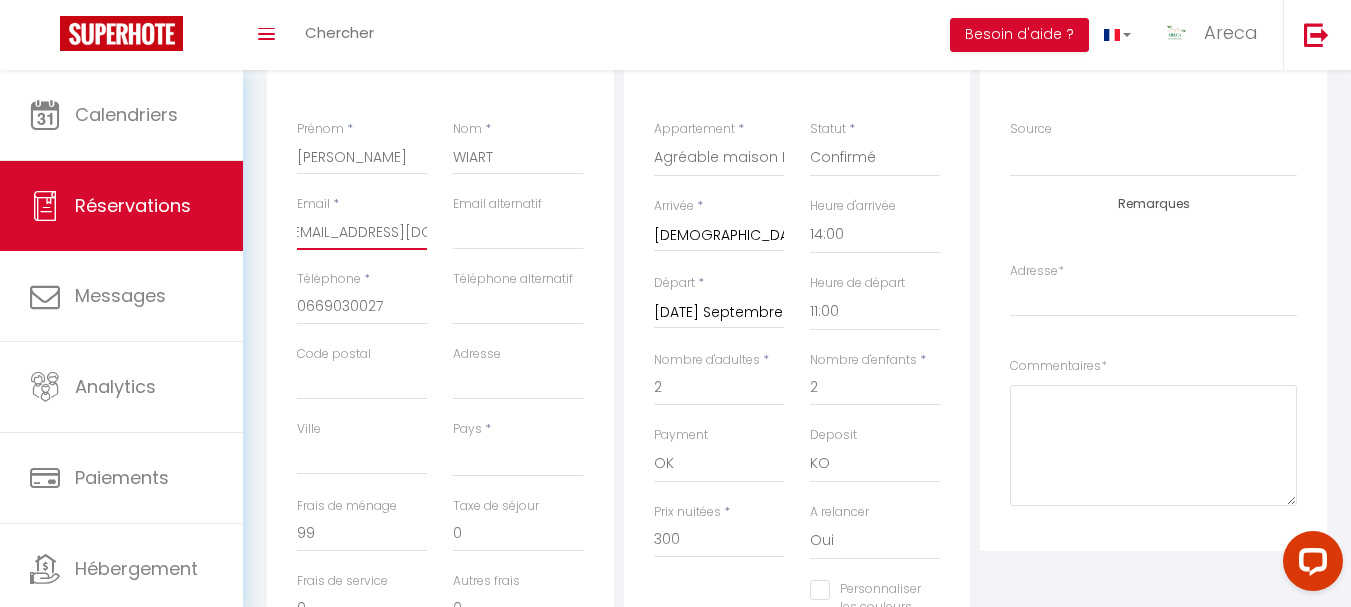 type on "[EMAIL_ADDRESS][DOMAIN_NAME]" 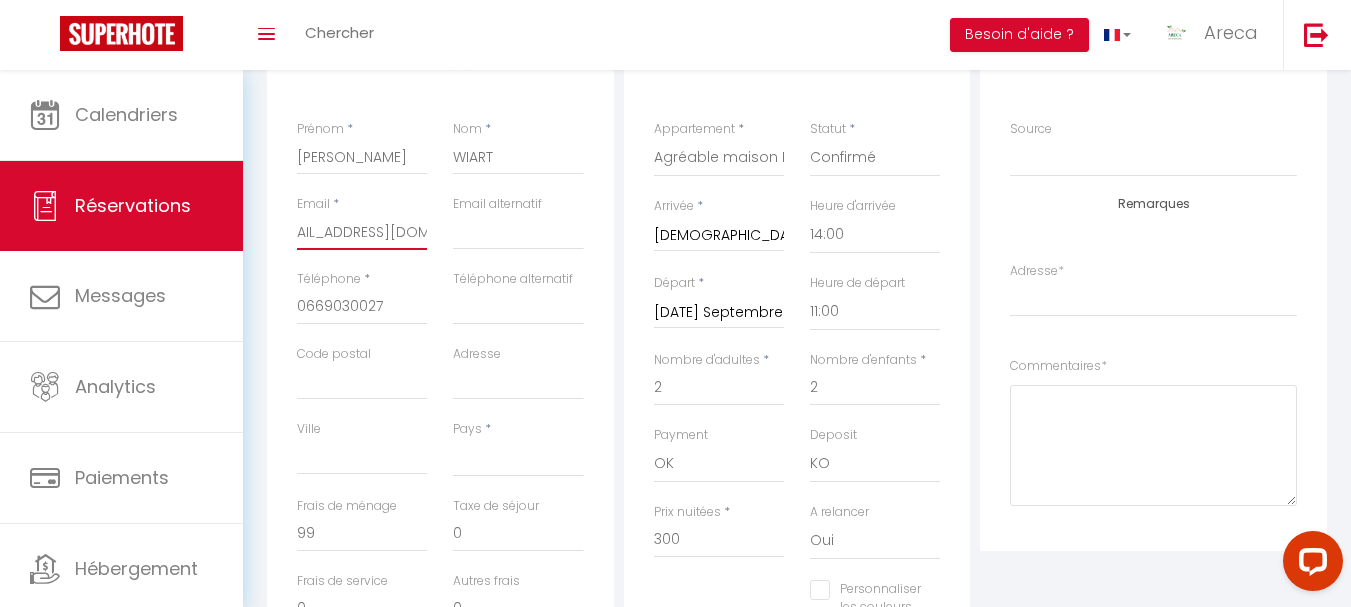 type on "[EMAIL_ADDRESS][DOMAIN_NAME]" 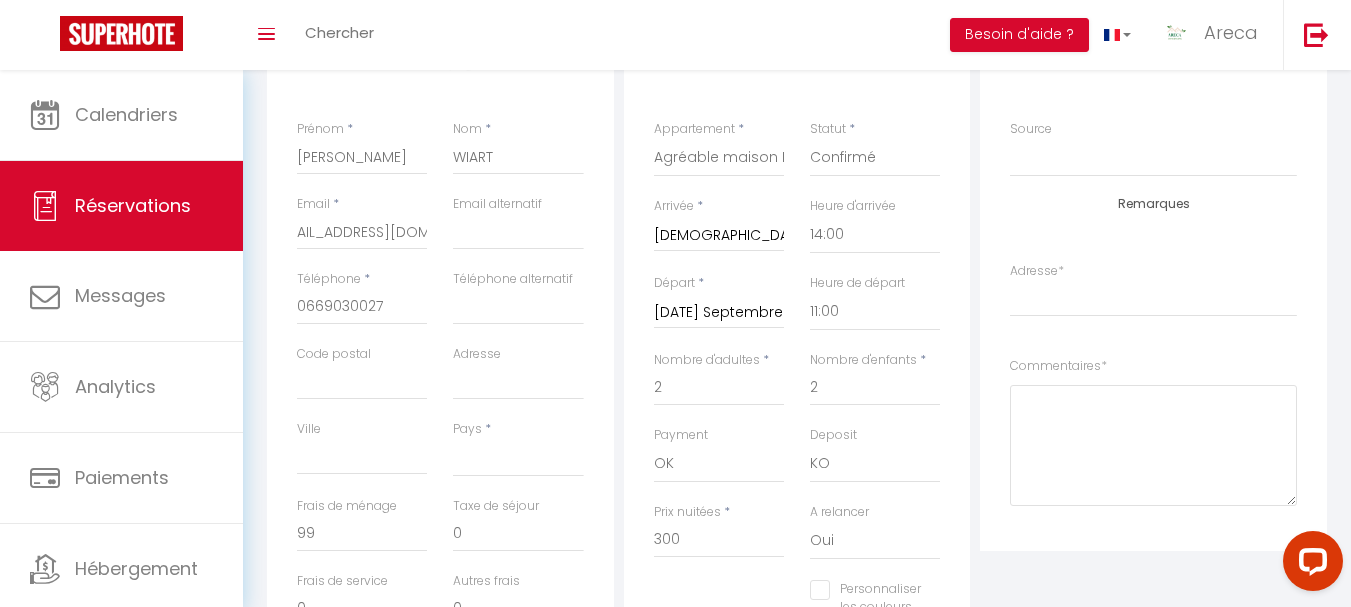 scroll, scrollTop: 0, scrollLeft: 0, axis: both 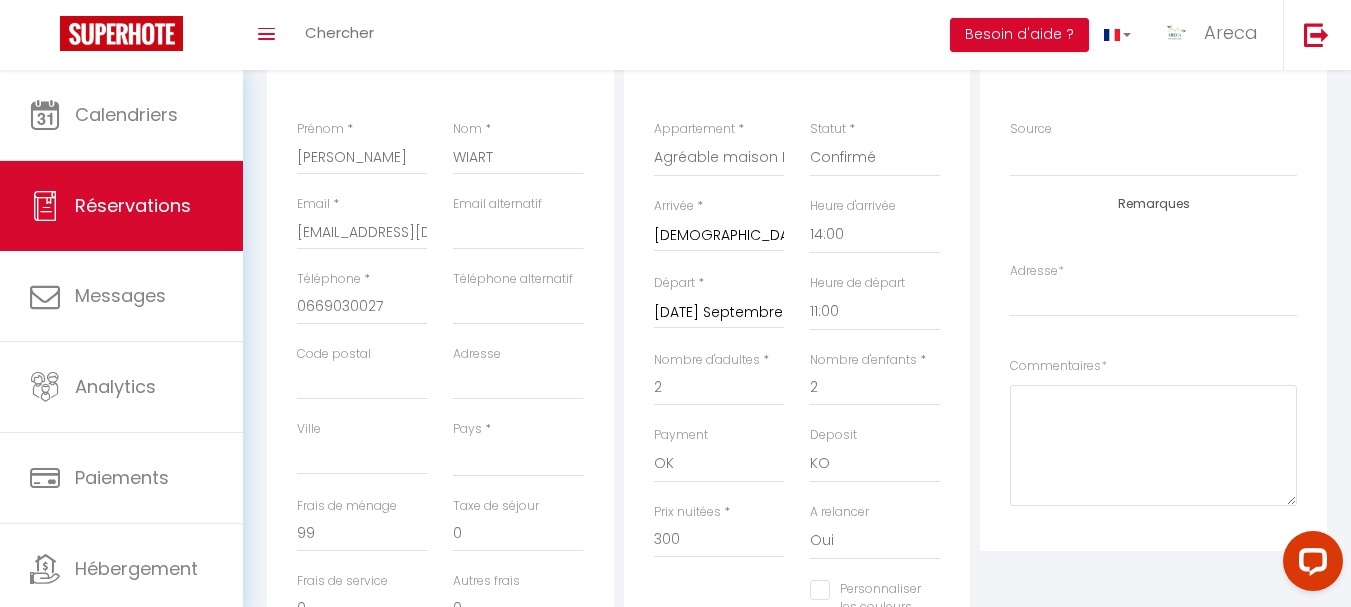 click on "Détails Réservation    Appartement   *     Appartement proche de la nature L'Albigeois Agréable maison La Marsoracle - proche d'Albi   Statut   *   Confirmé Non Confirmé Annulé Annulé par le voyageur No Show Request   Arrivée   *       Jeu 21 Août 2025         <   Août 2025   >   Dim Lun Mar Mer Jeu Ven Sam   1 2 3 4 5 6 7 8 9 10 11 12 13 14 15 16 17 18 19 20 21 22 23 24 25 26 27 28 29 30 31     <   2025   >   Janvier Février Mars Avril Mai Juin Juillet Août Septembre Octobre Novembre Décembre     <   2020 - 2029   >   2020 2021 2022 2023 2024 2025 2026 2027 2028 2029     Heure d'arrivée   00:00 00:30 01:00 01:30 02:00 02:30 03:00 03:30 04:00 04:30 05:00 05:30 06:00 06:30 07:00 07:30 08:00 08:30 09:00 09:30 10:00 10:30 11:00 11:30 12:00 12:30 13:00 13:30 14:00 14:30 15:00 15:30 16:00 16:30 17:00 17:30 18:00 18:30 19:00 19:30 20:00 20:30 21:00 21:30 22:00 22:30 23:00 23:30   Départ   *       Mar 30 Septembre 2025         <   Sep 2025   >   Dim Lun Mar Mer Jeu Ven Sam   1 2 3 4 5 6 7 8 9 10 11 12" at bounding box center (797, 403) 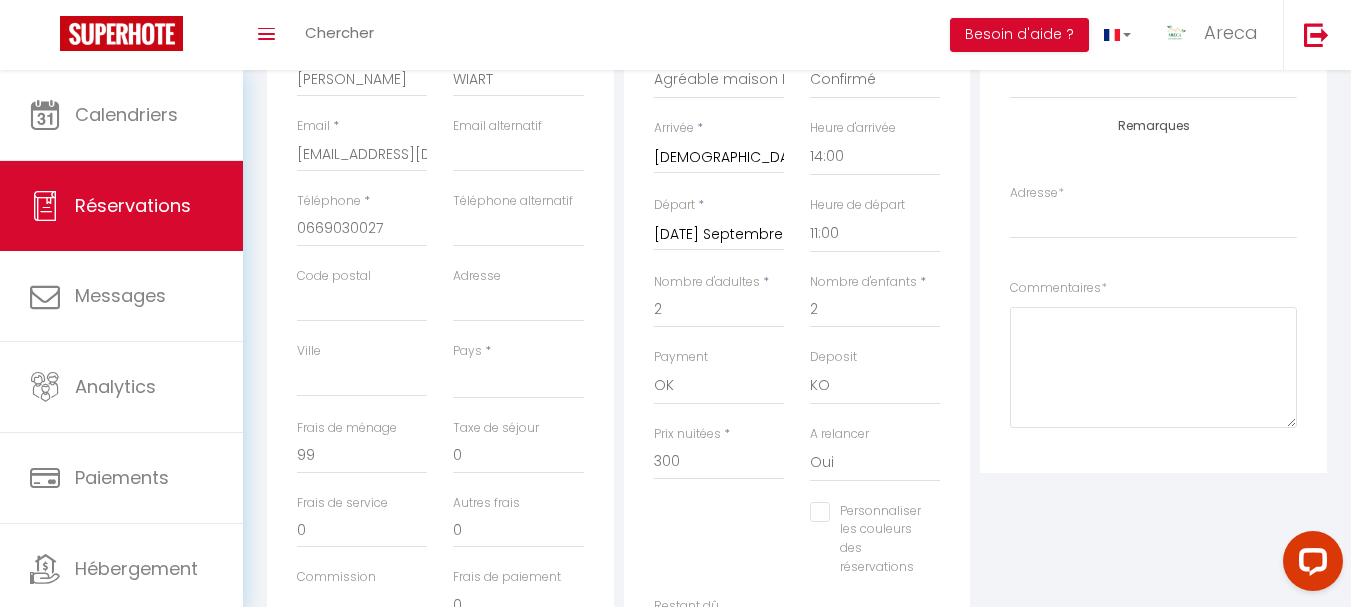 scroll, scrollTop: 0, scrollLeft: 0, axis: both 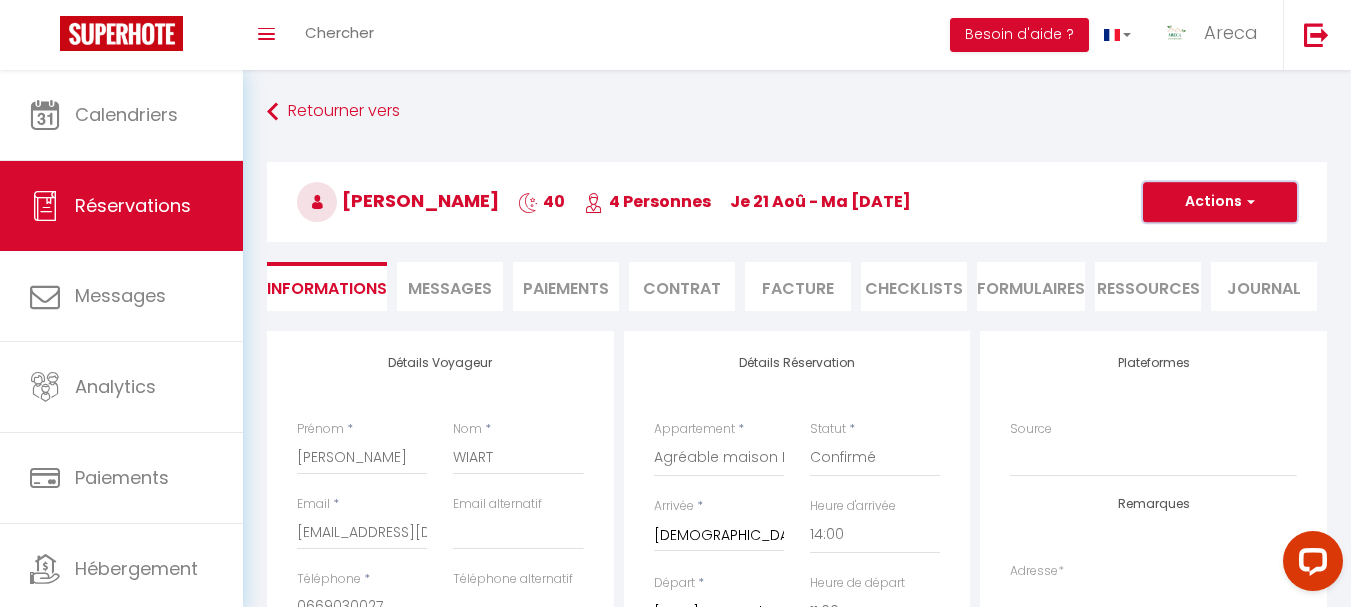 click on "Actions" at bounding box center [1220, 202] 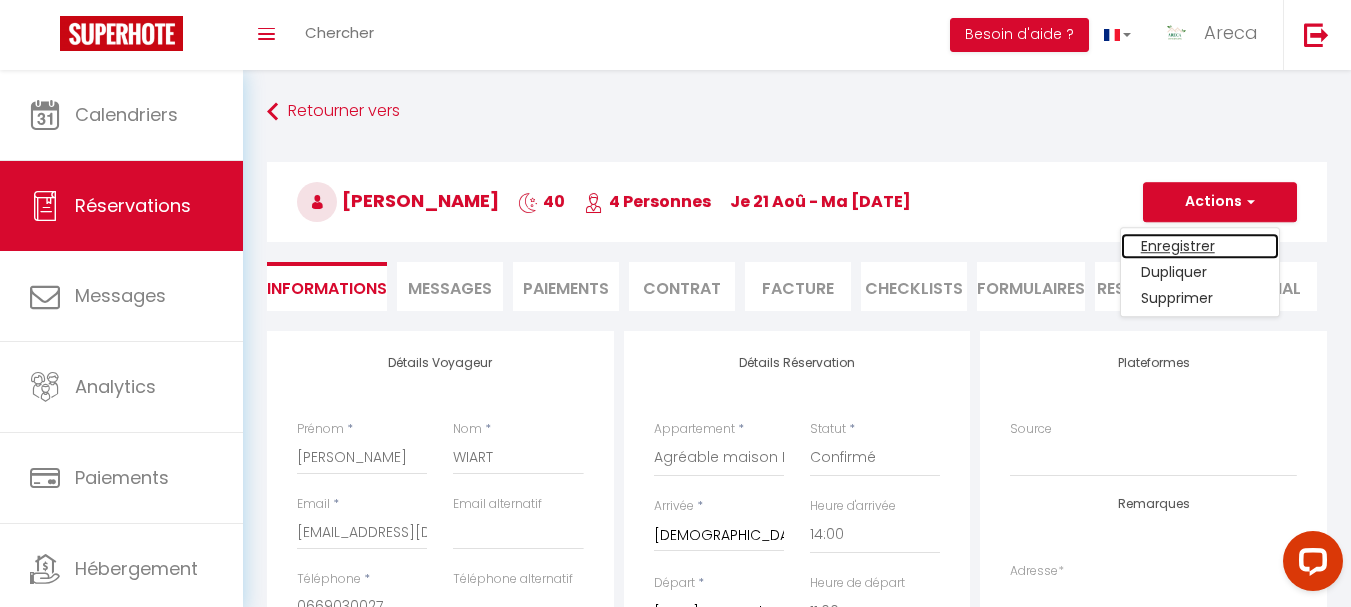 click on "Enregistrer" at bounding box center [1200, 246] 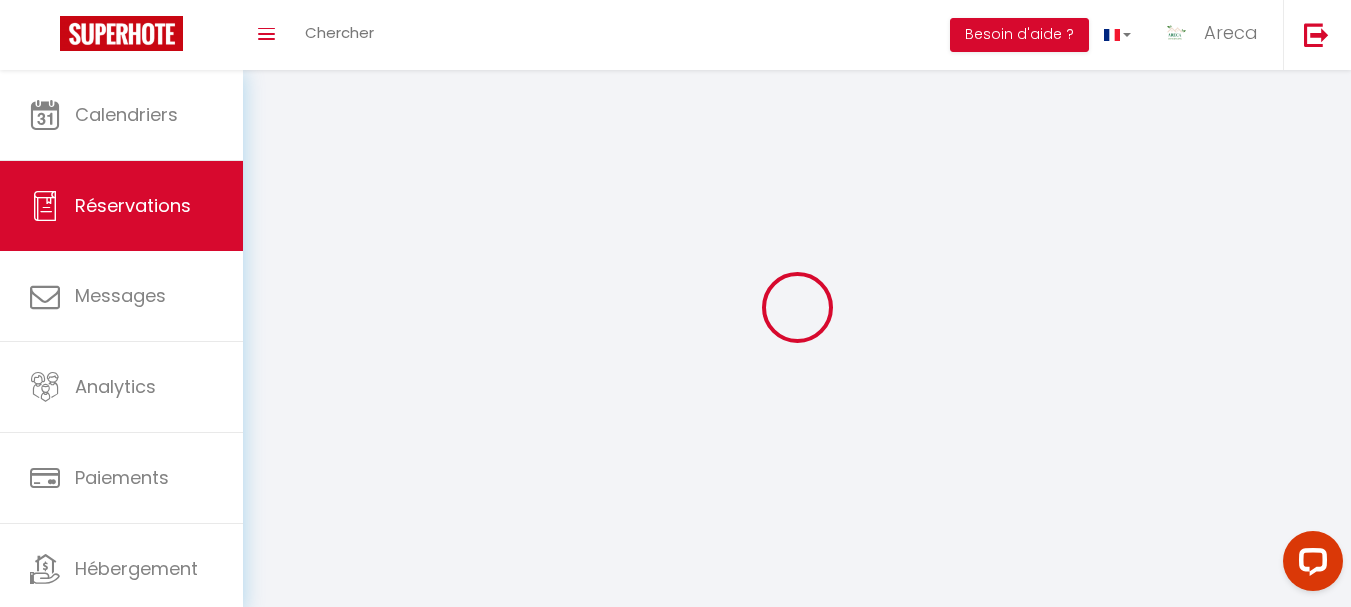select on "not_cancelled" 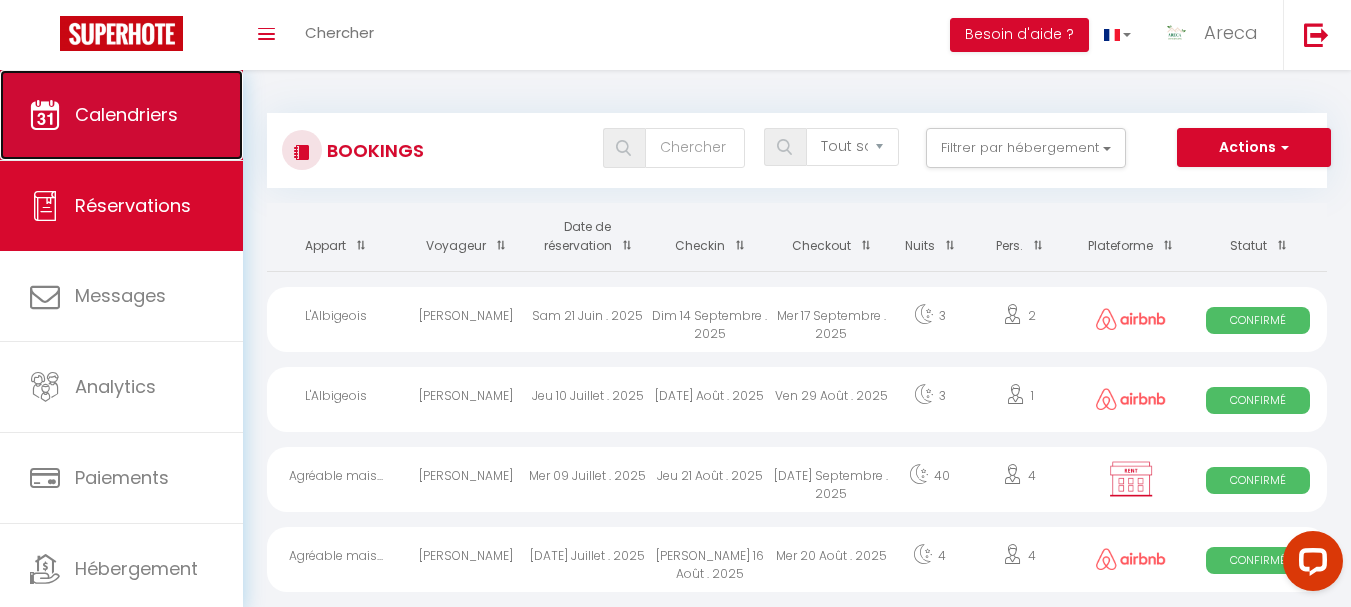 click on "Calendriers" at bounding box center [126, 114] 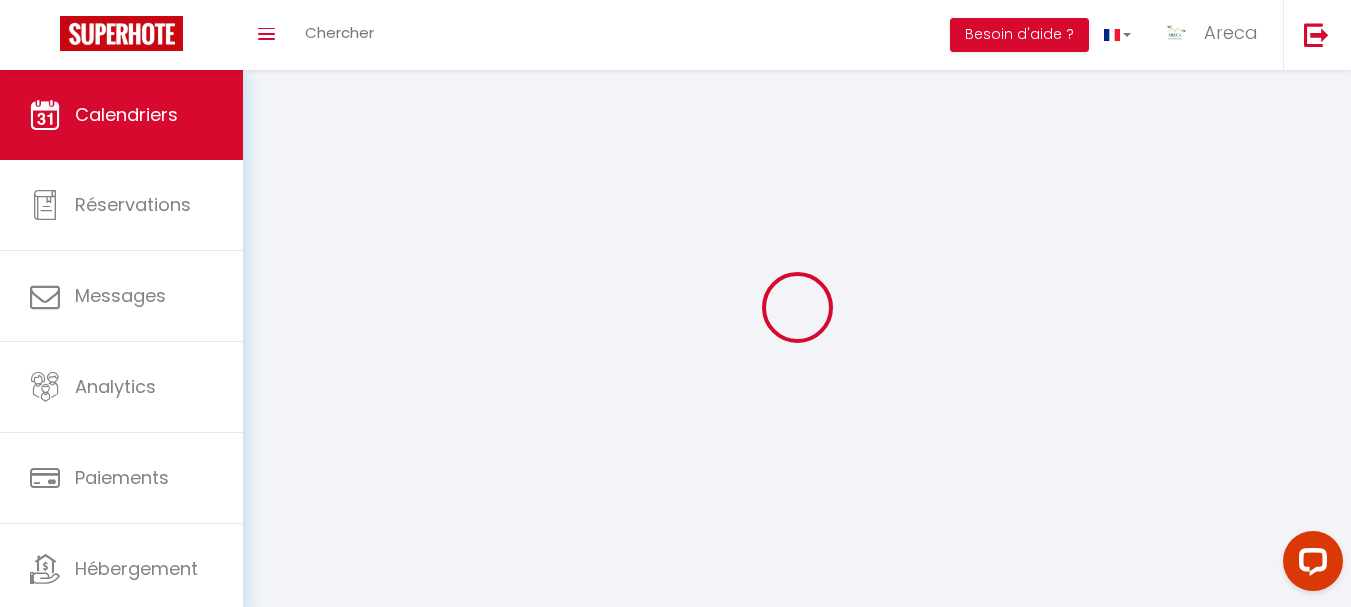 select 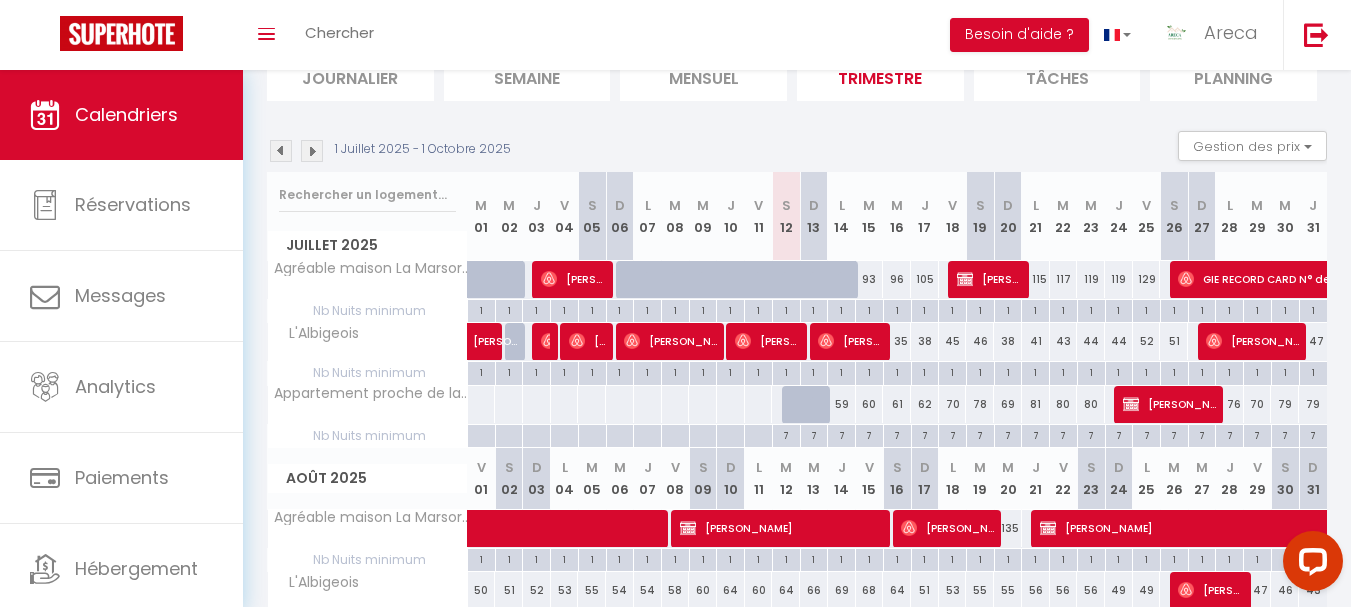 scroll, scrollTop: 200, scrollLeft: 0, axis: vertical 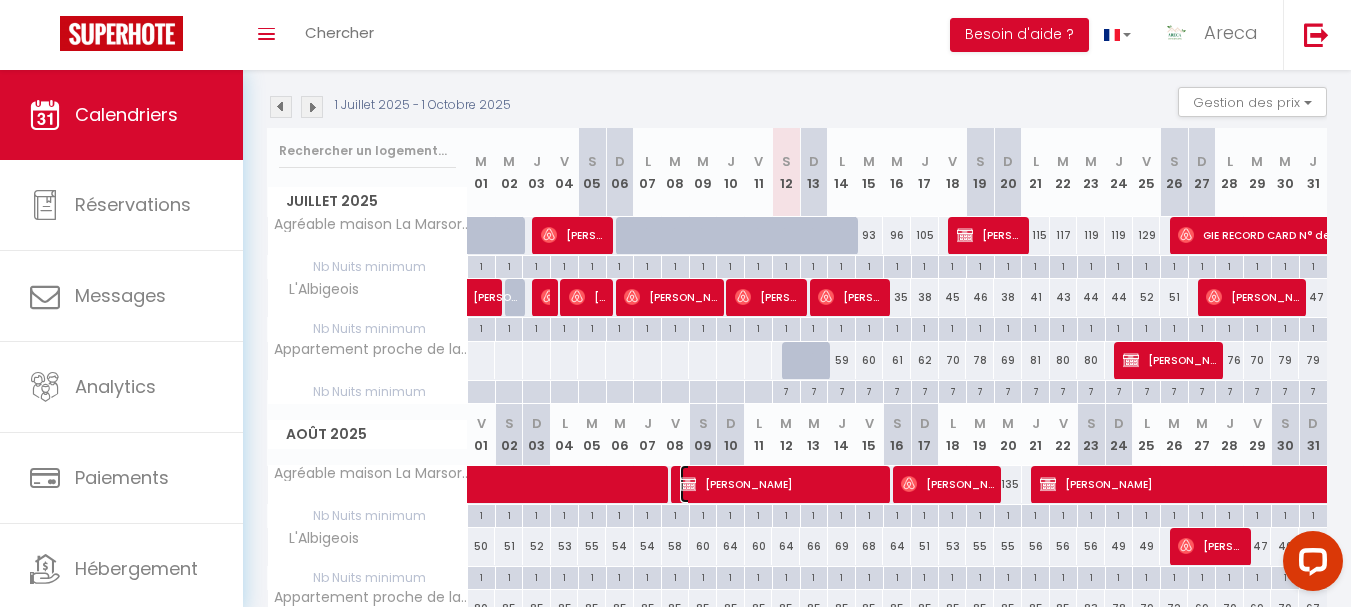 click on "Kévin WIART" at bounding box center [782, 484] 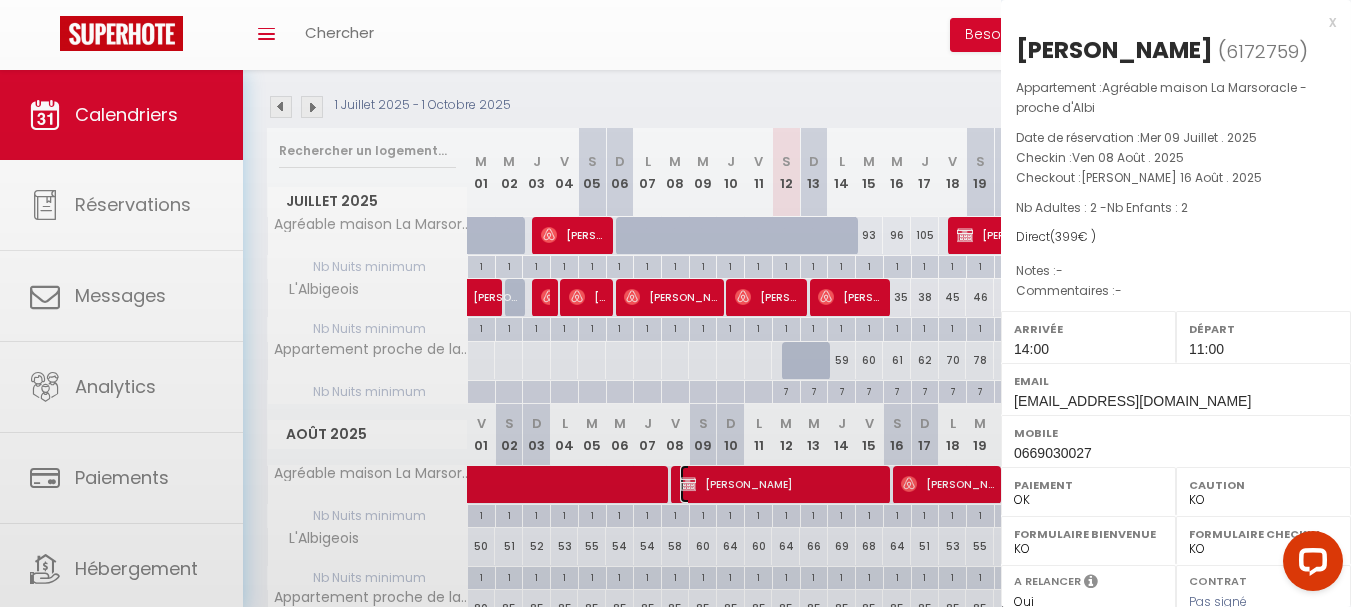 select on "37569" 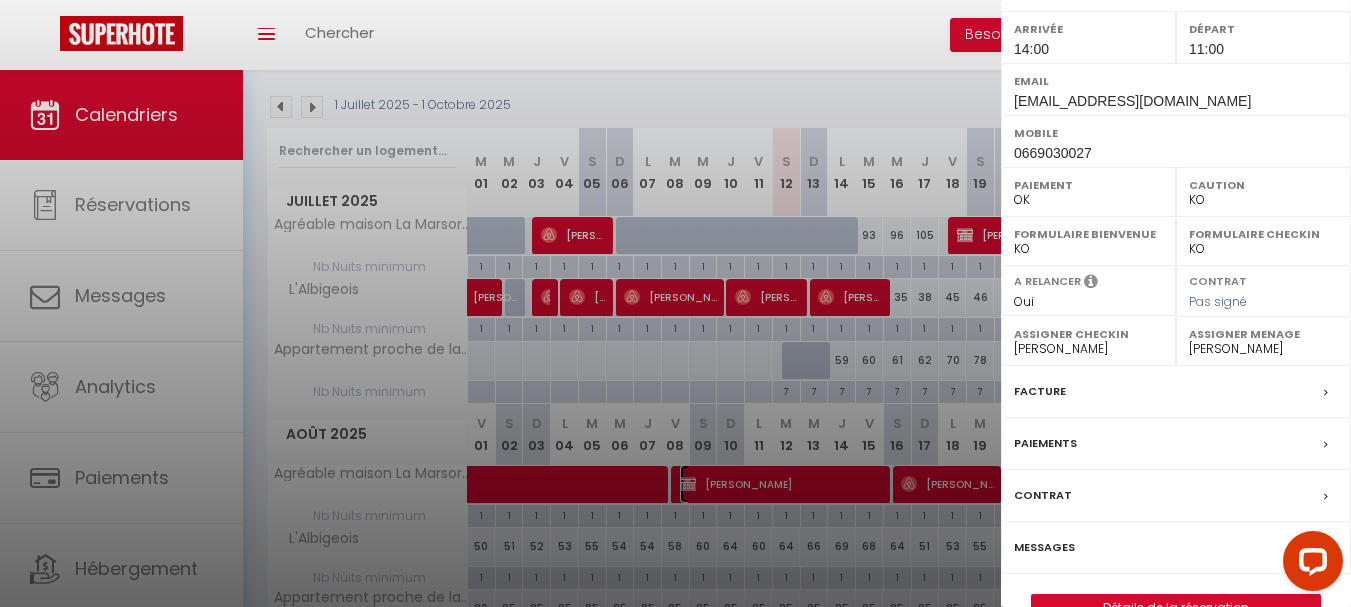 scroll, scrollTop: 345, scrollLeft: 0, axis: vertical 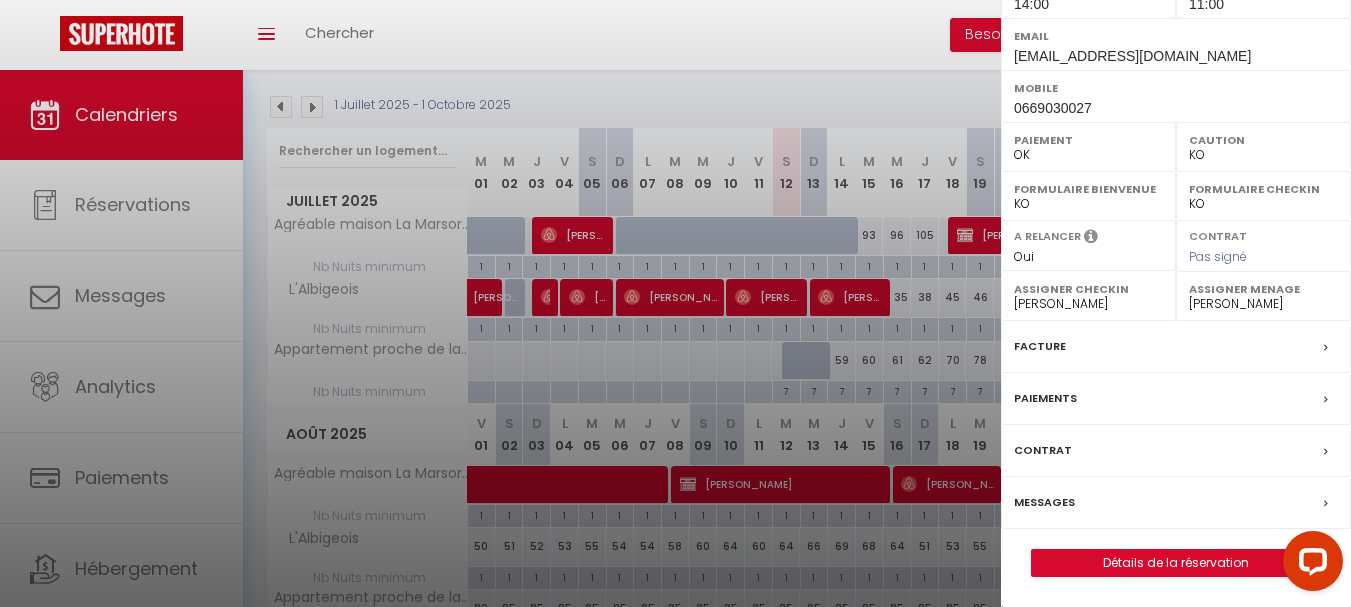 click on "Contrat" at bounding box center (1176, 451) 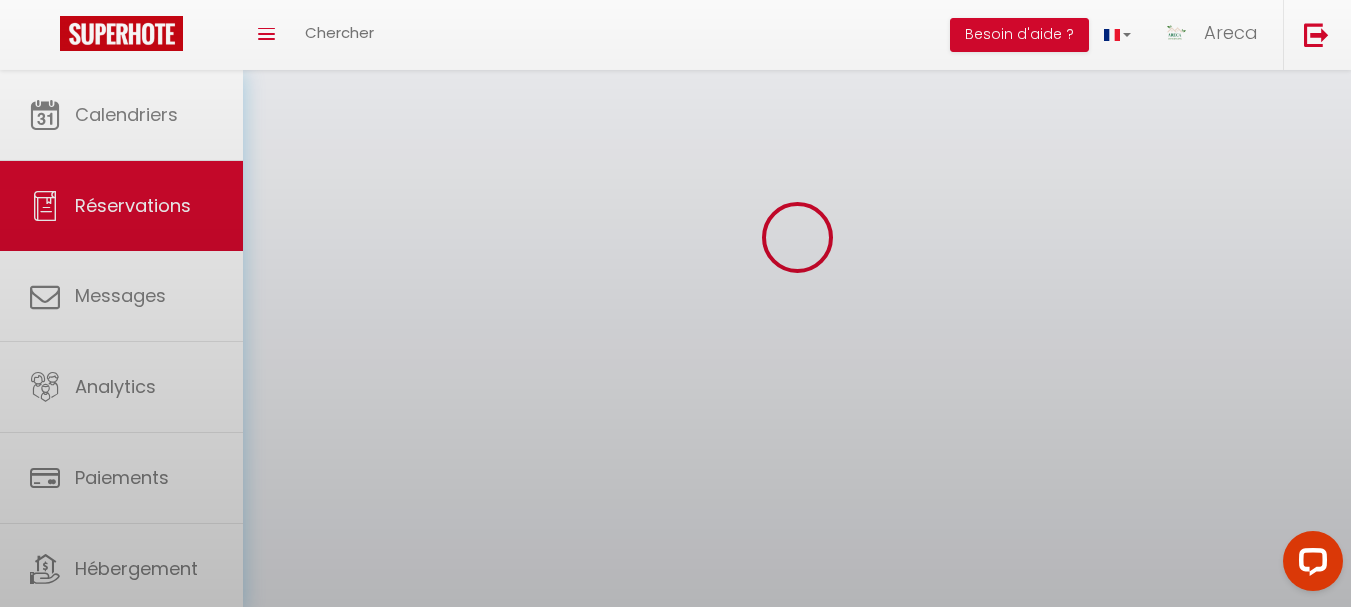scroll, scrollTop: 0, scrollLeft: 0, axis: both 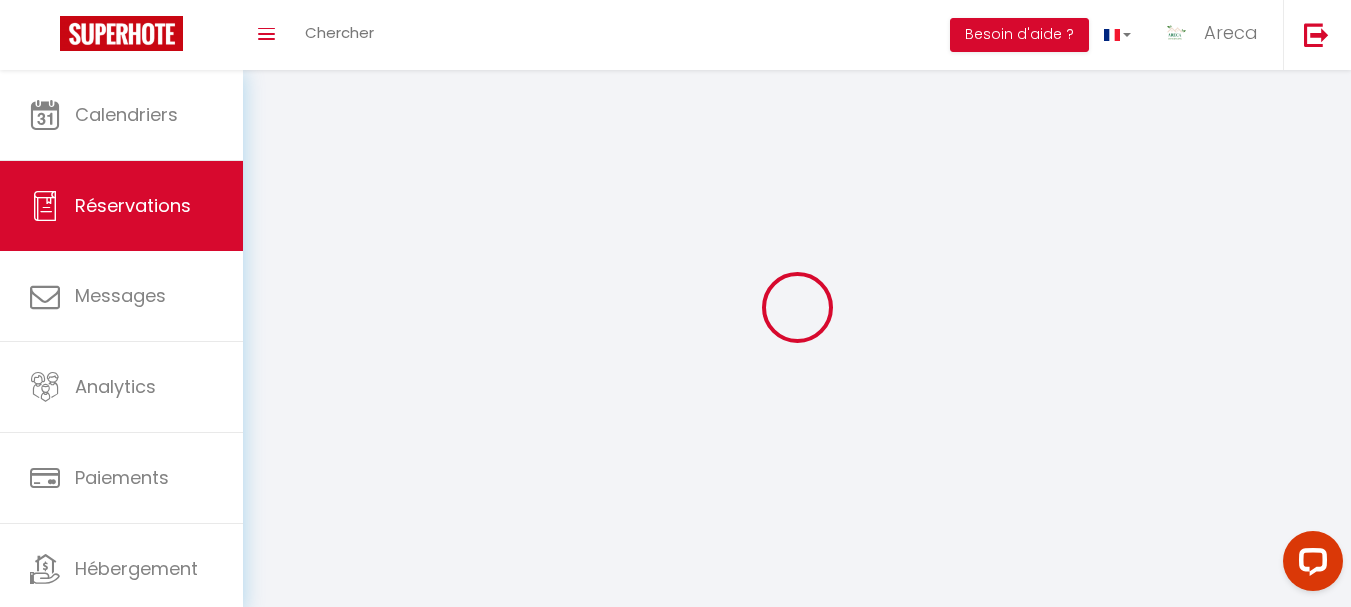 select 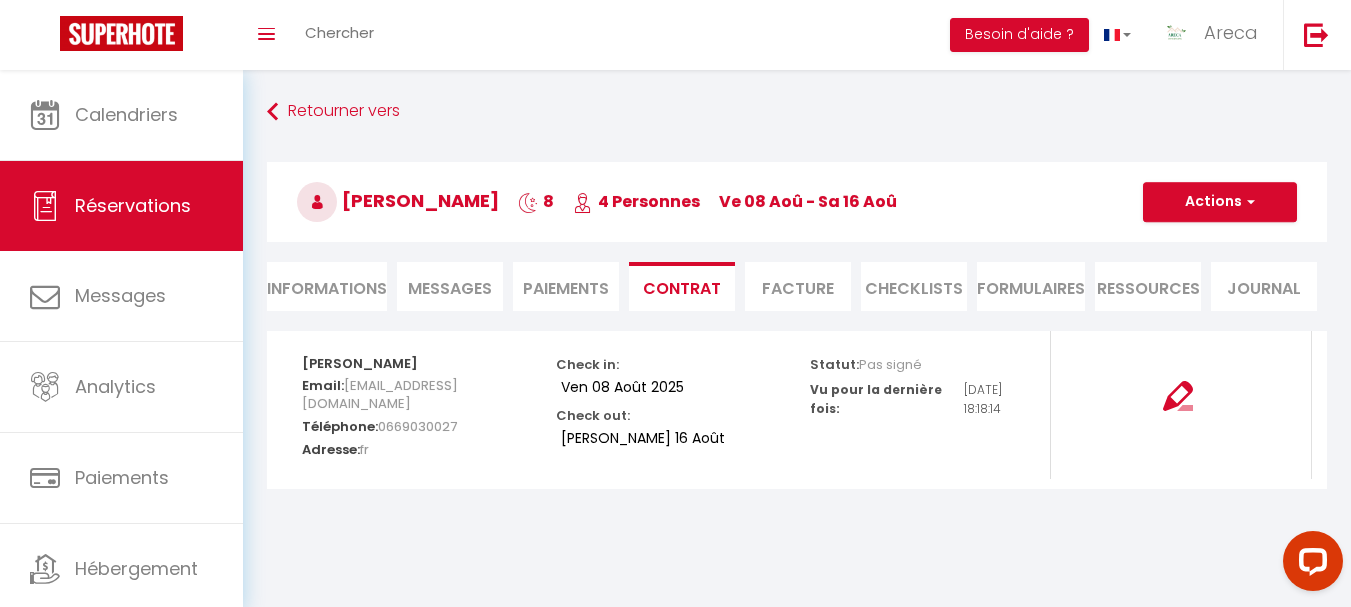 click on "Informations" at bounding box center [327, 286] 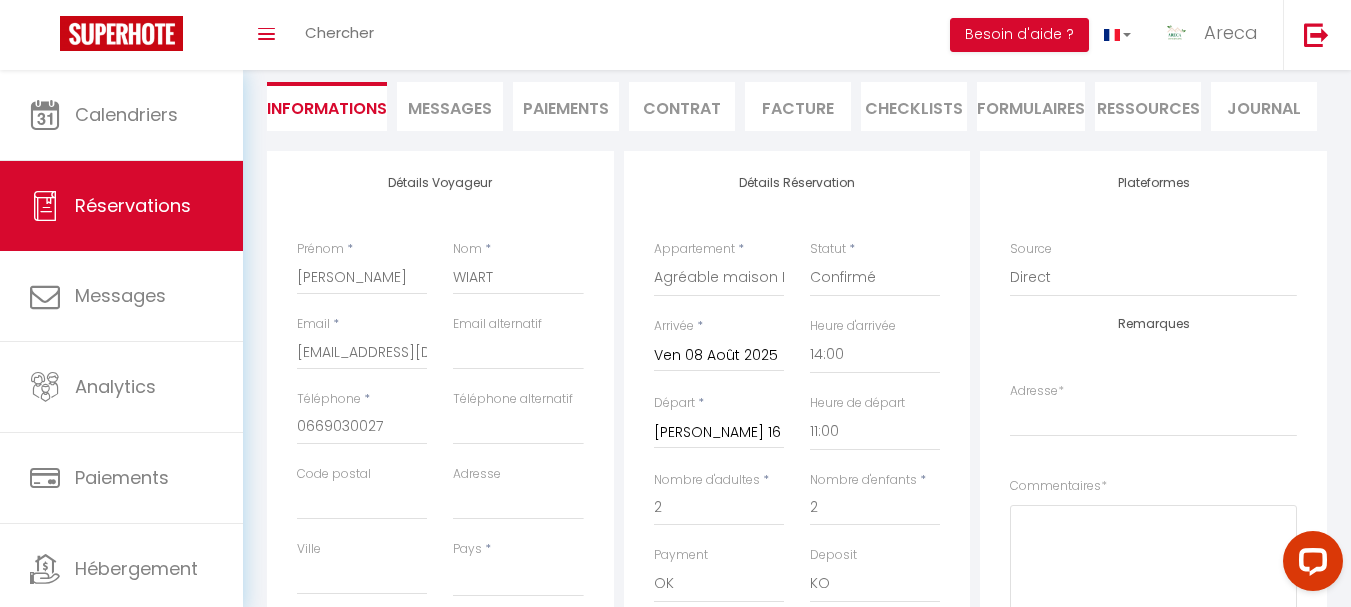 scroll, scrollTop: 200, scrollLeft: 0, axis: vertical 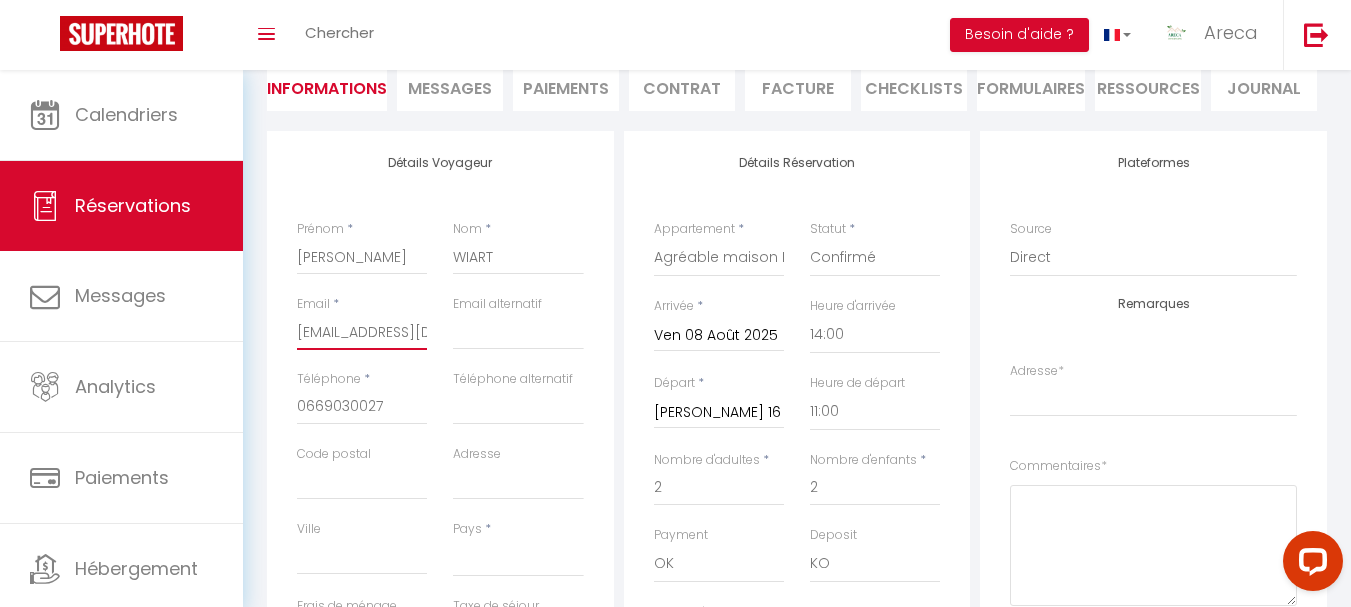 click on "[EMAIL_ADDRESS][DOMAIN_NAME]" at bounding box center (362, 332) 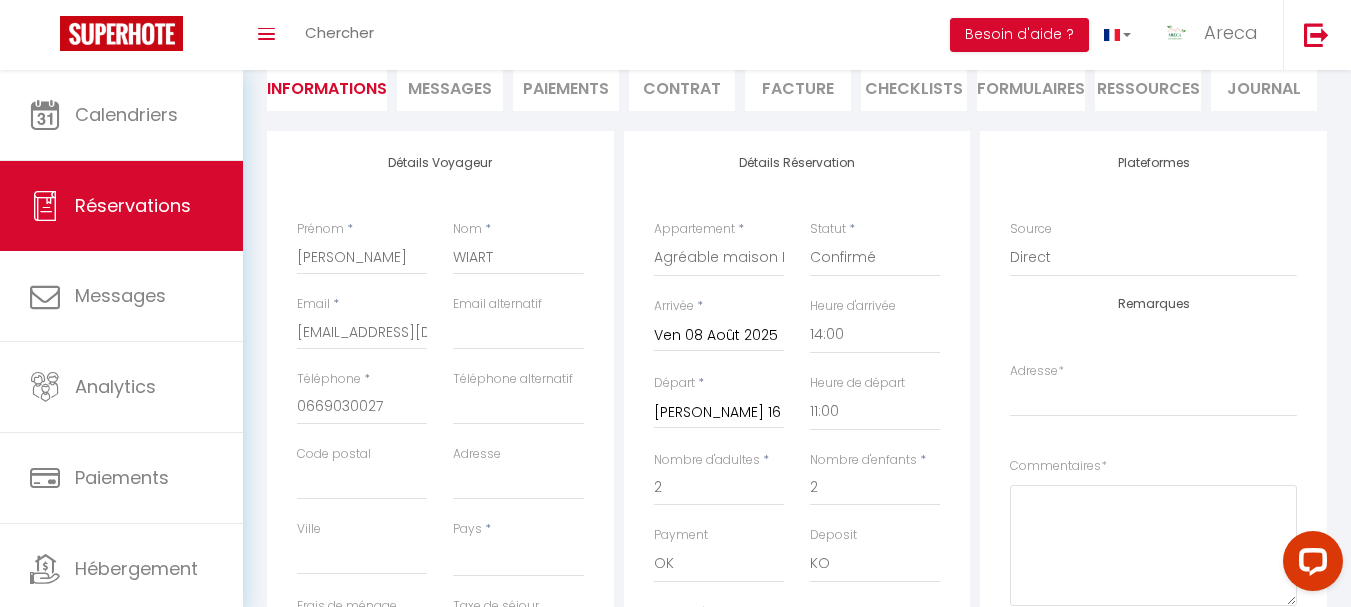 drag, startPoint x: 296, startPoint y: 334, endPoint x: 372, endPoint y: 339, distance: 76.1643 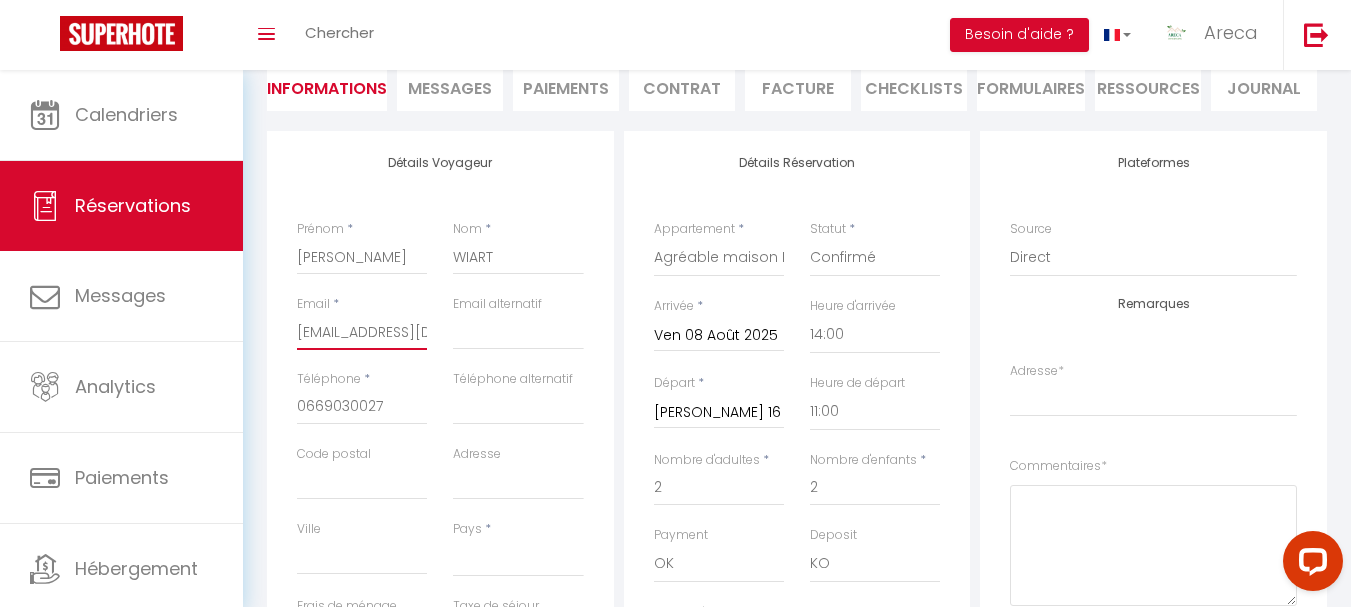 scroll, scrollTop: 0, scrollLeft: 109, axis: horizontal 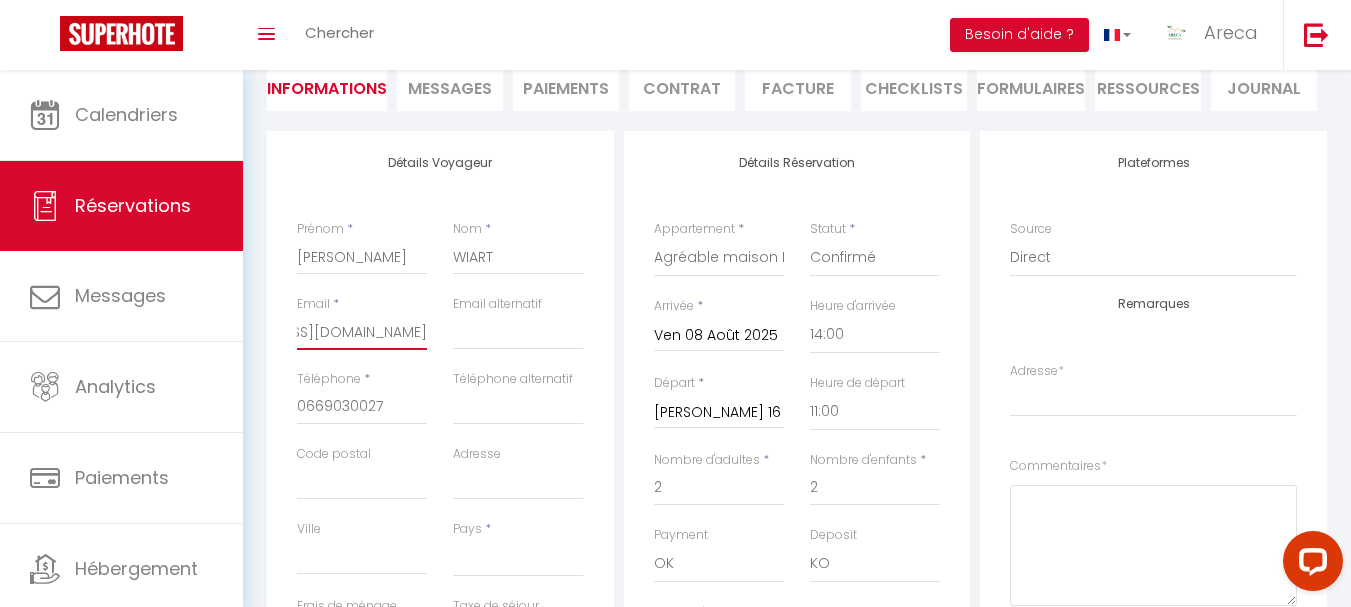 drag, startPoint x: 297, startPoint y: 334, endPoint x: 517, endPoint y: 321, distance: 220.38376 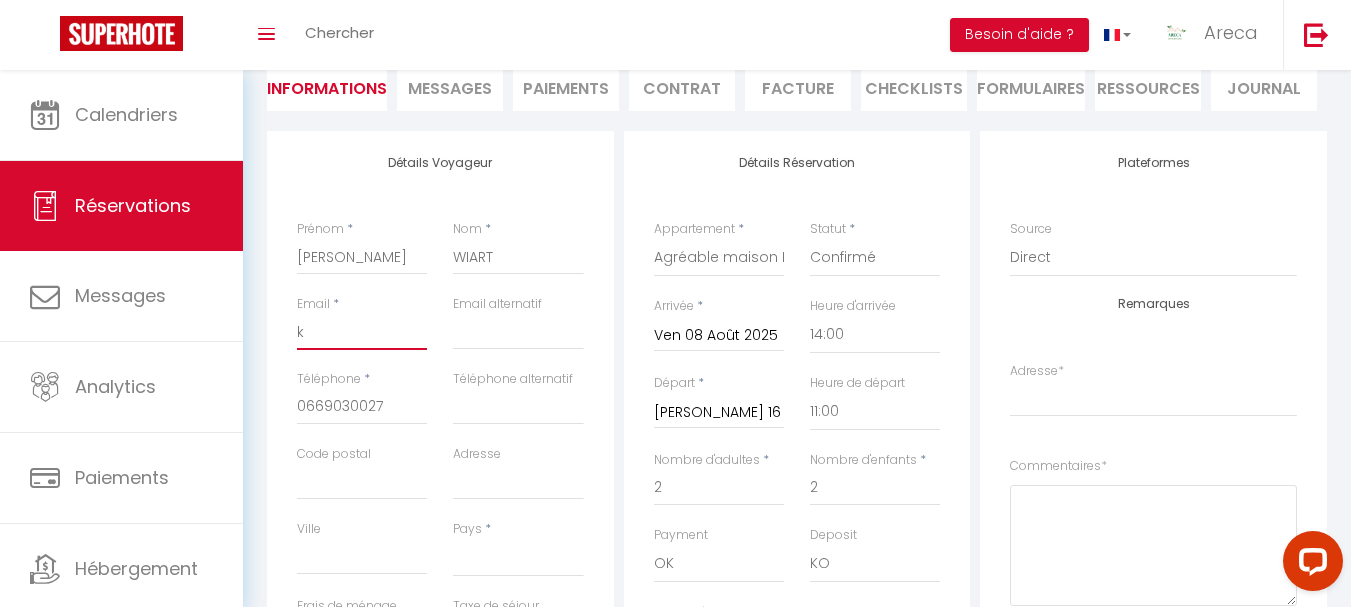 select 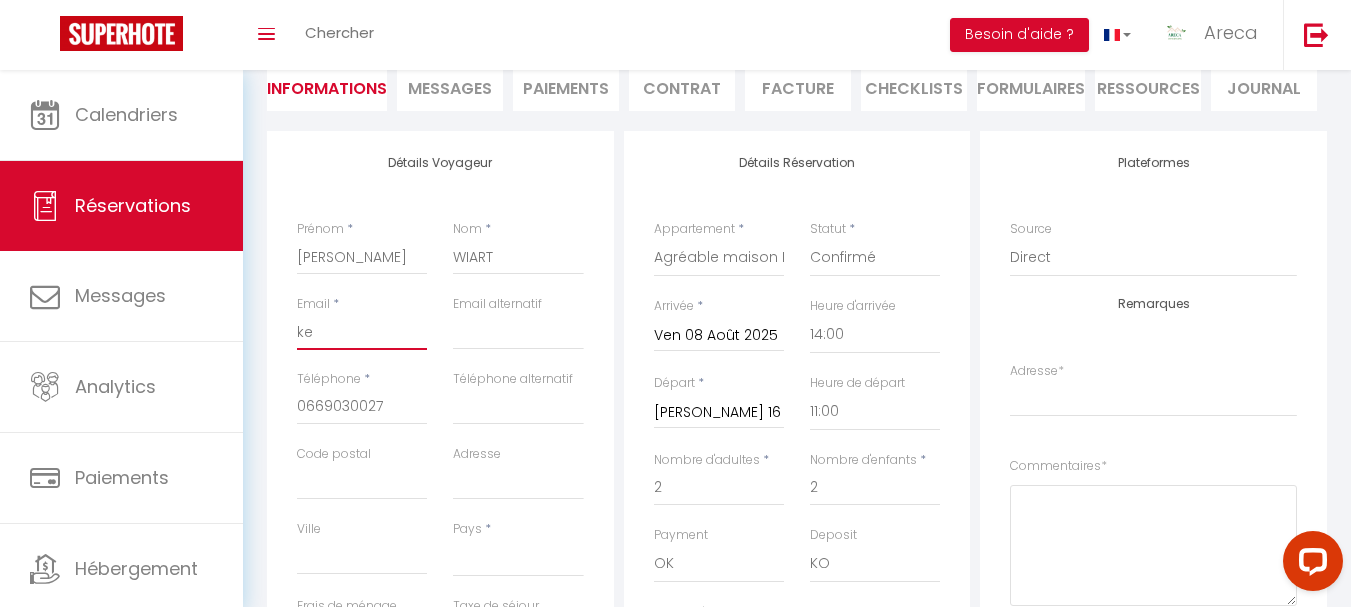 select 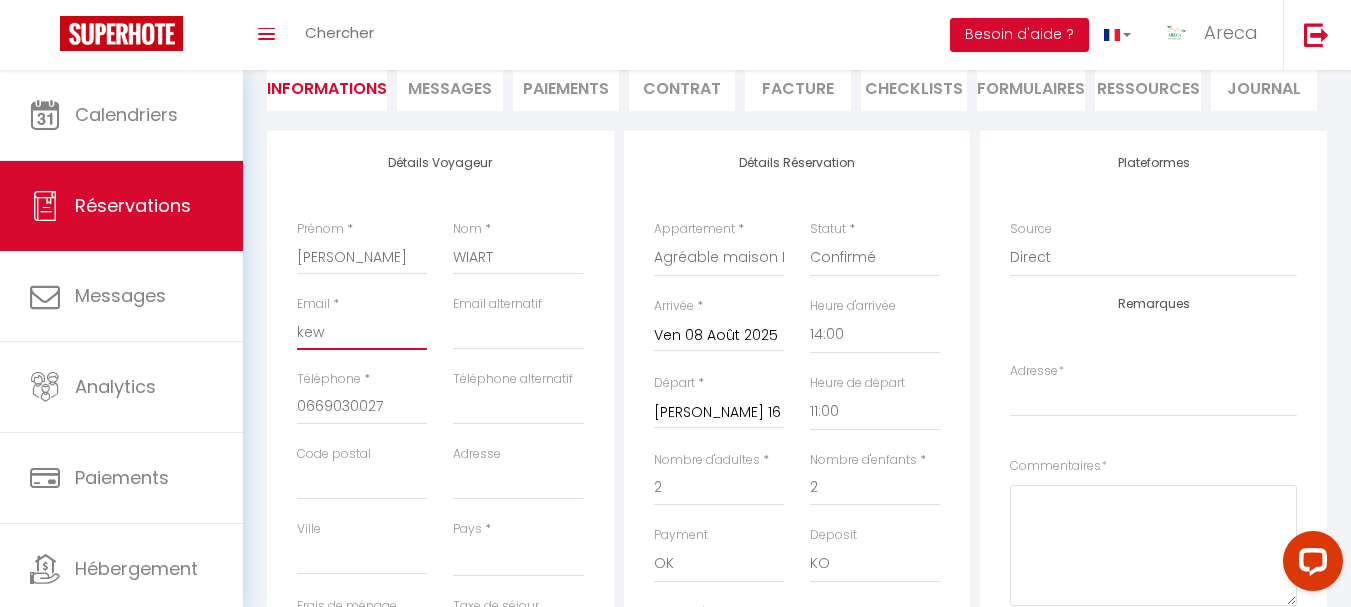 select 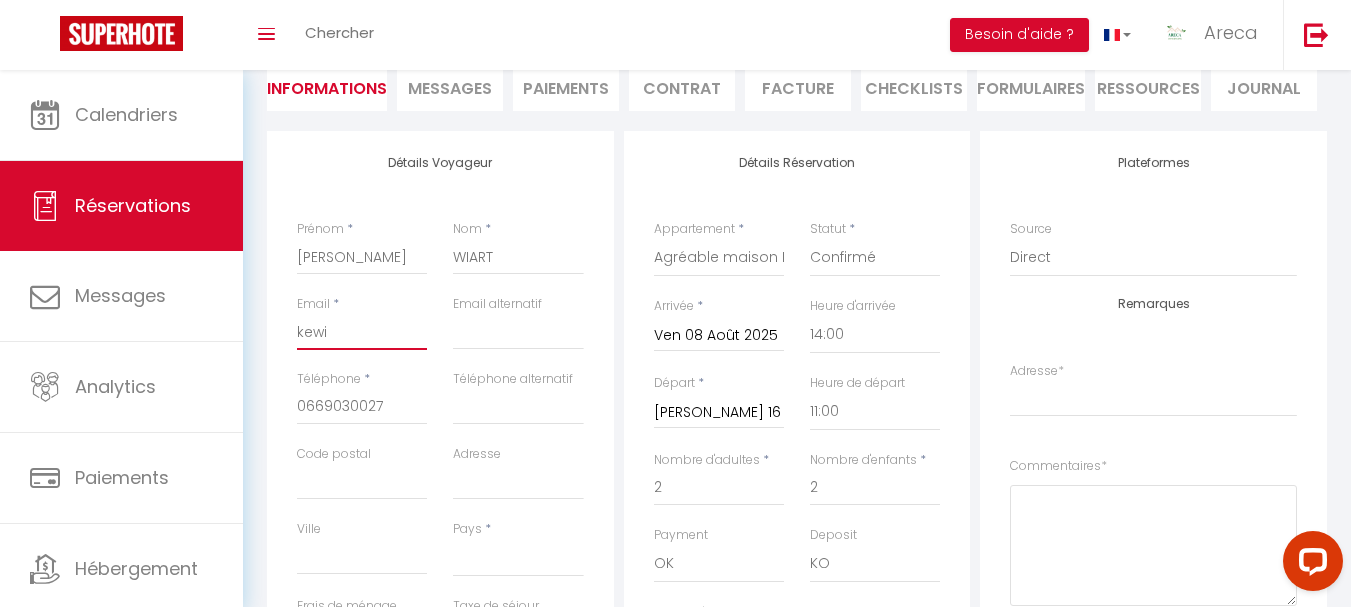 select 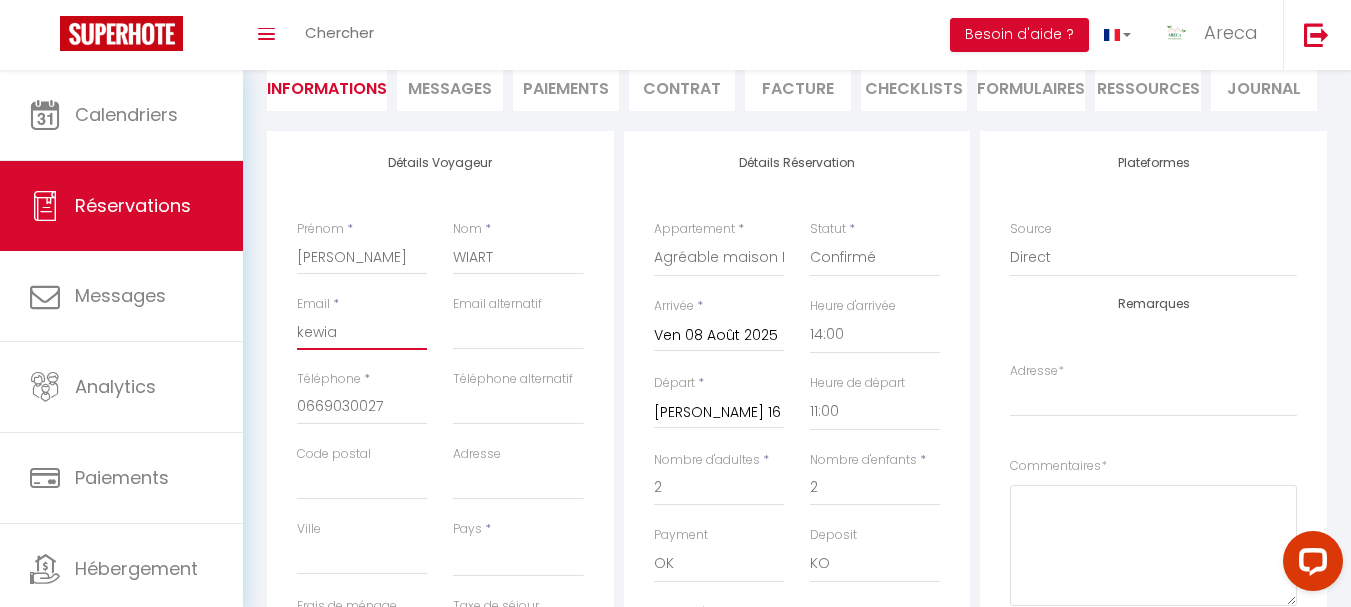 select 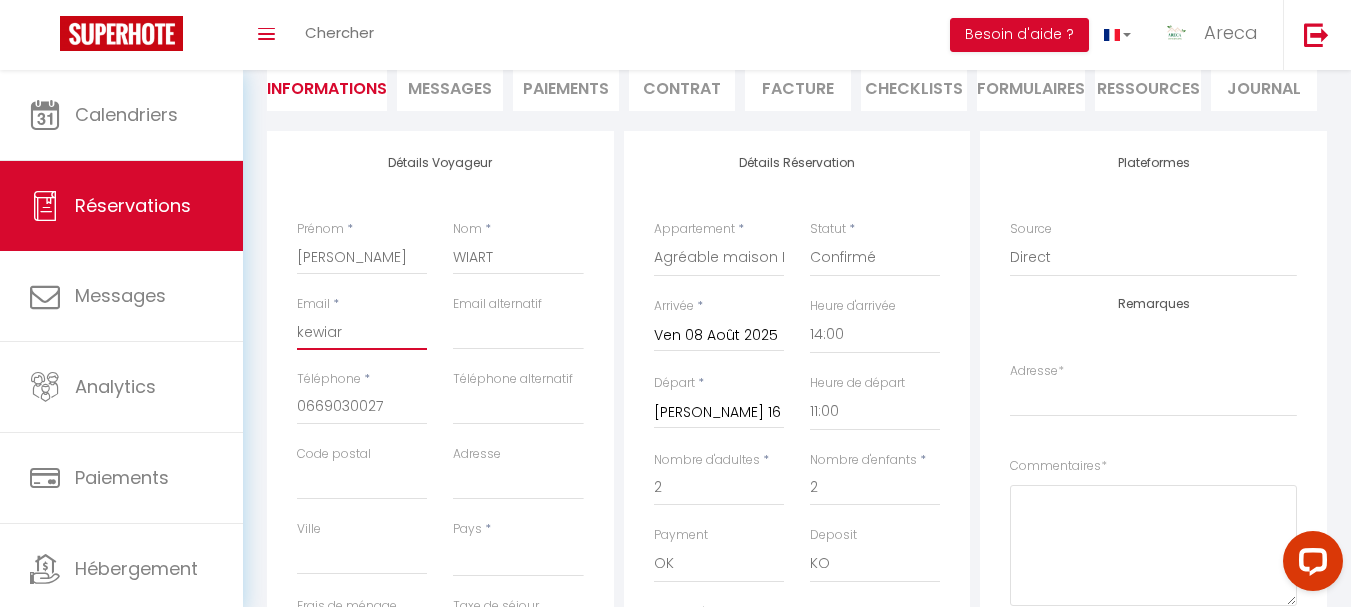 select 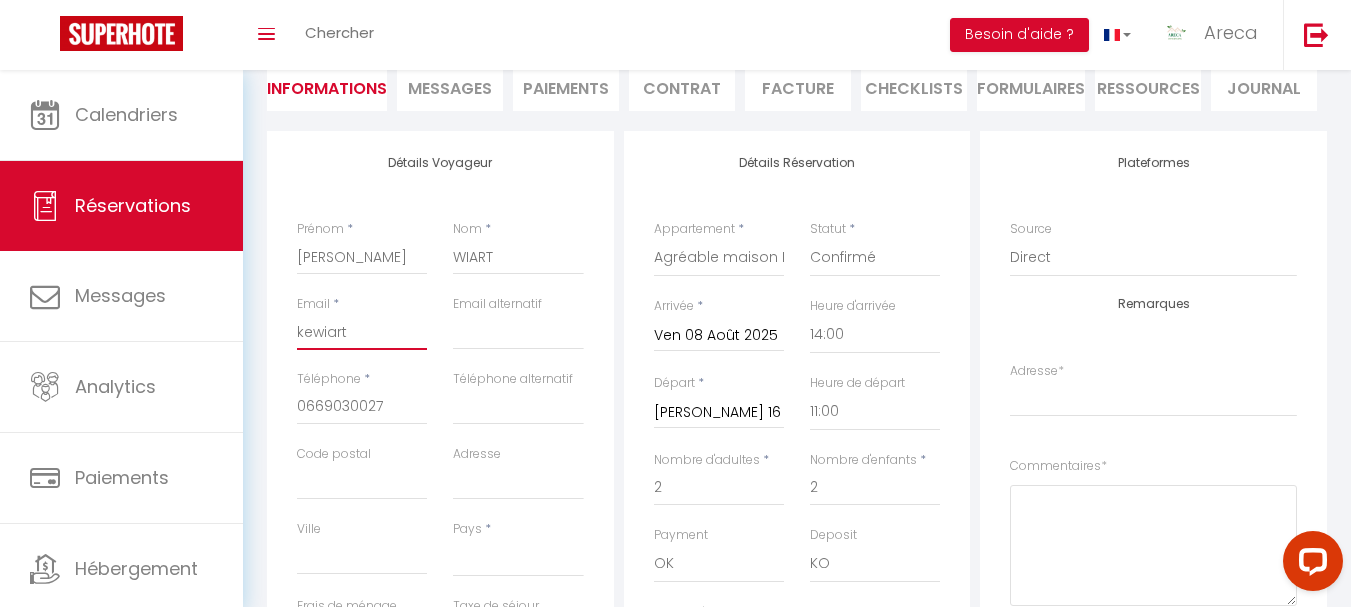 select 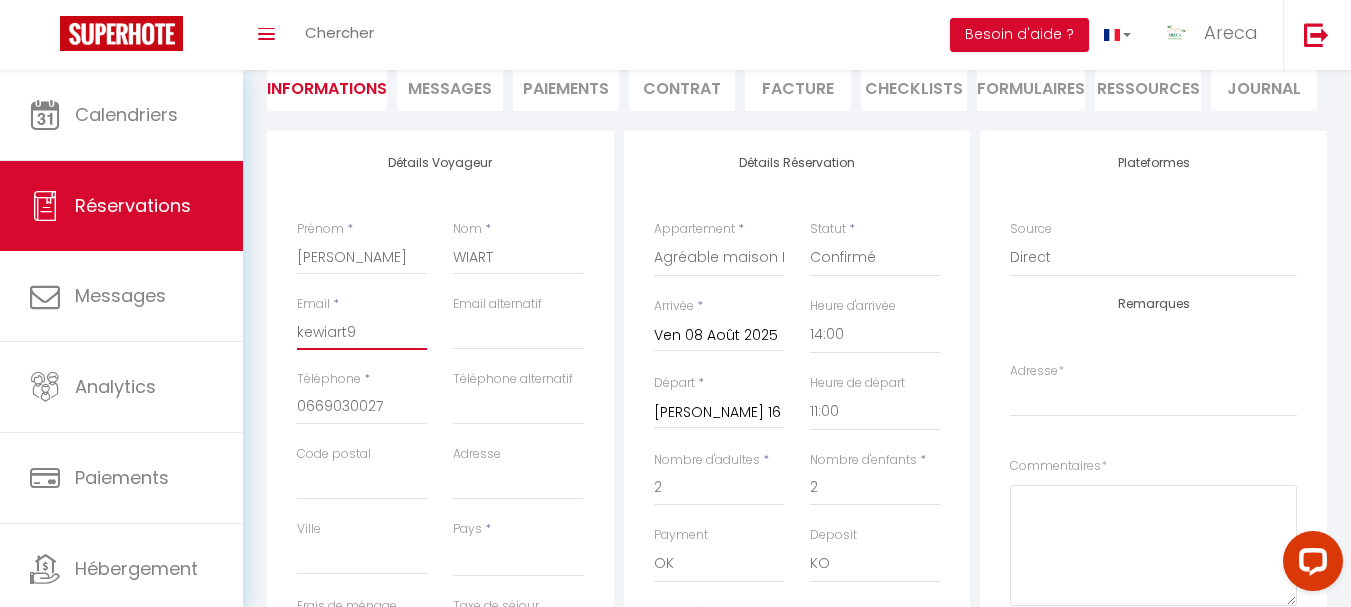 select 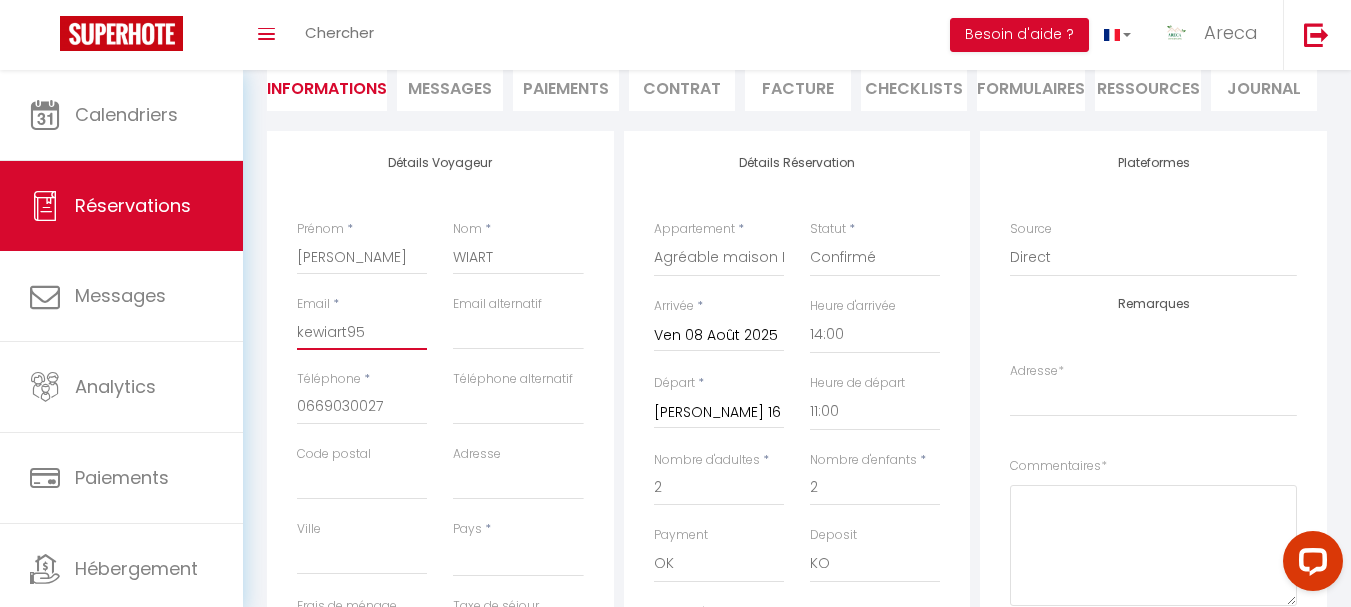 select 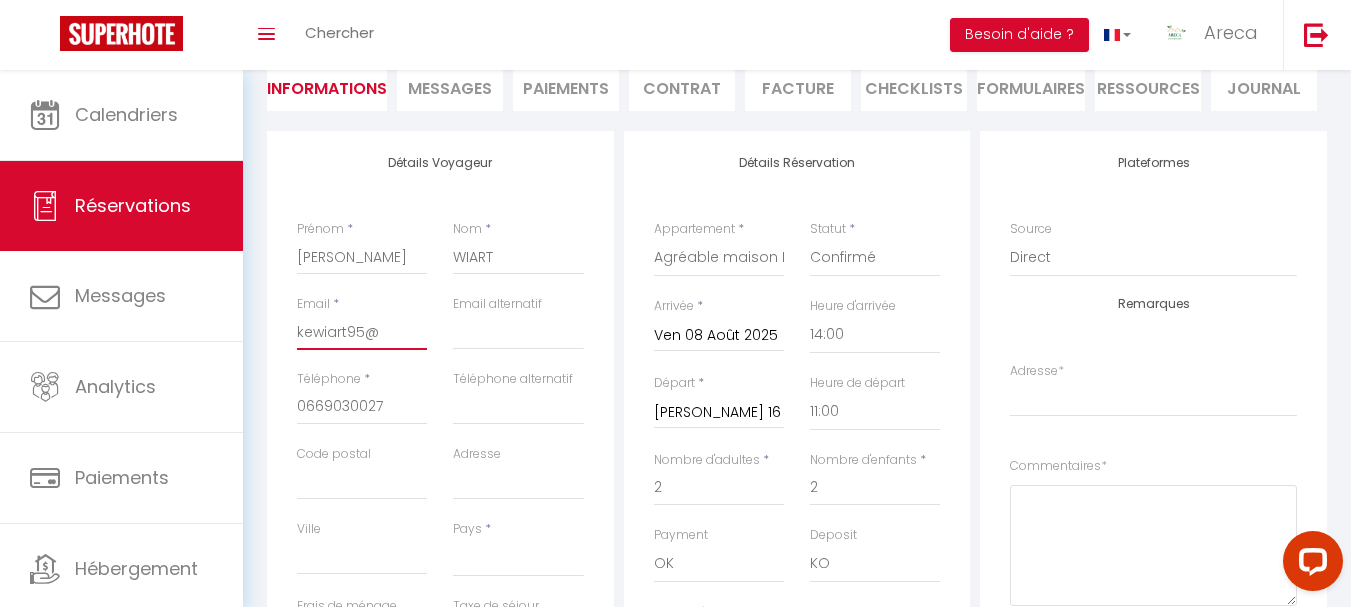 select 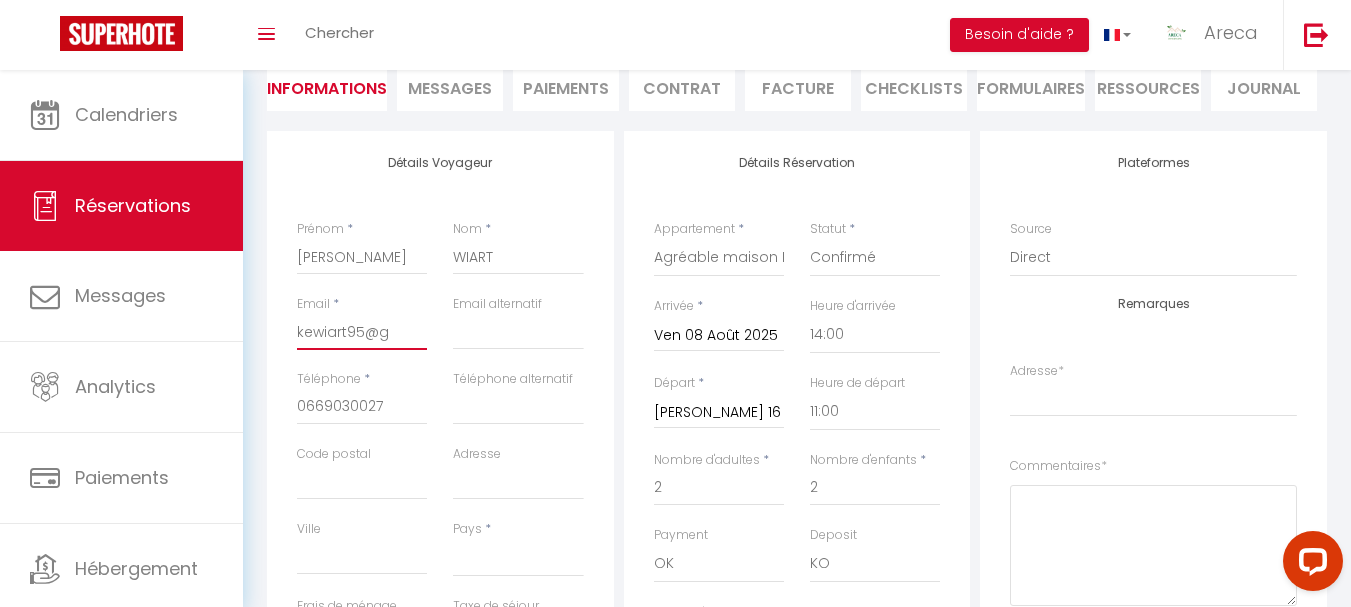 select 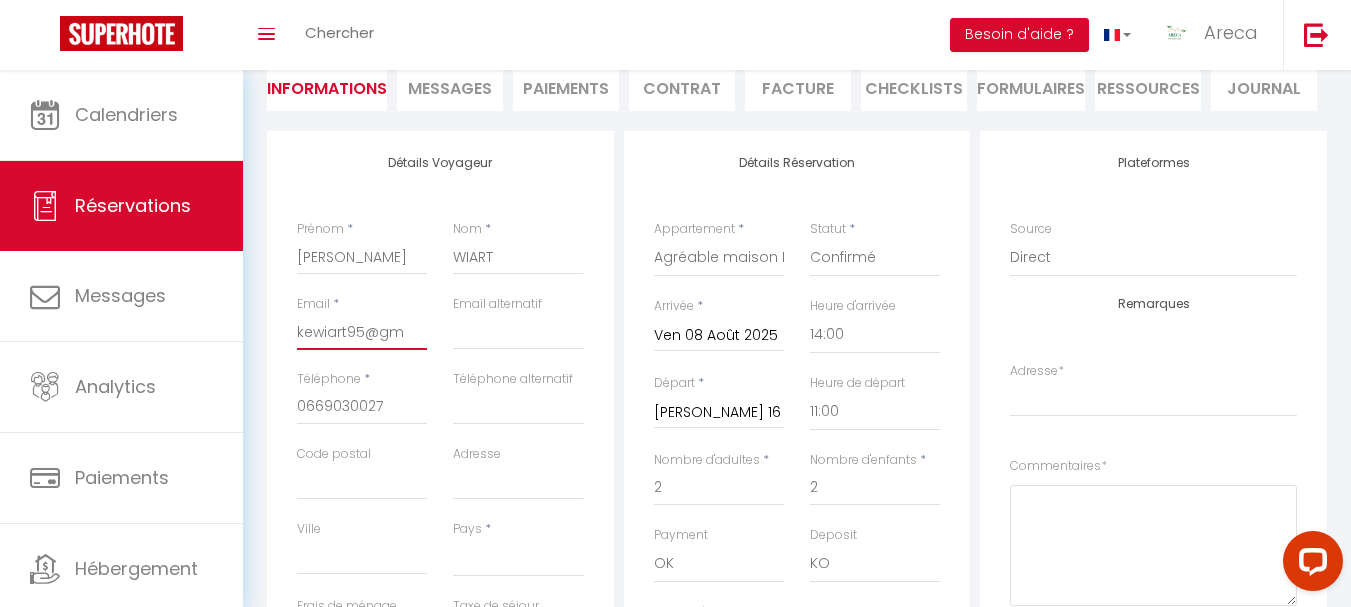 select 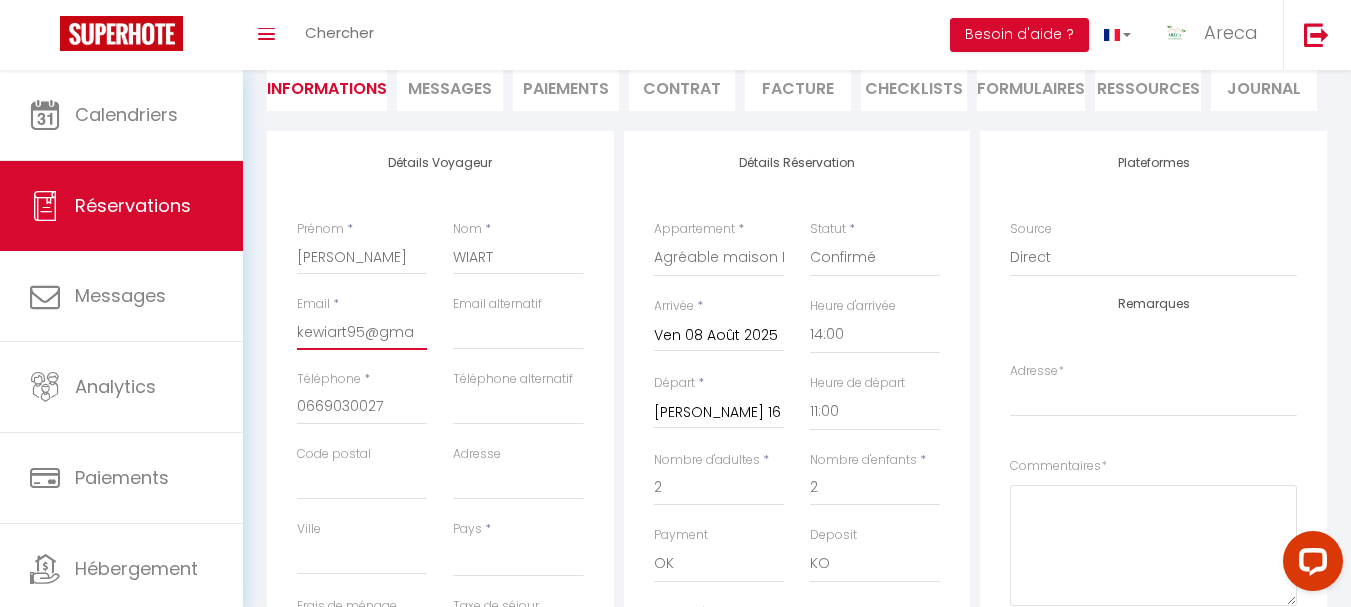 select 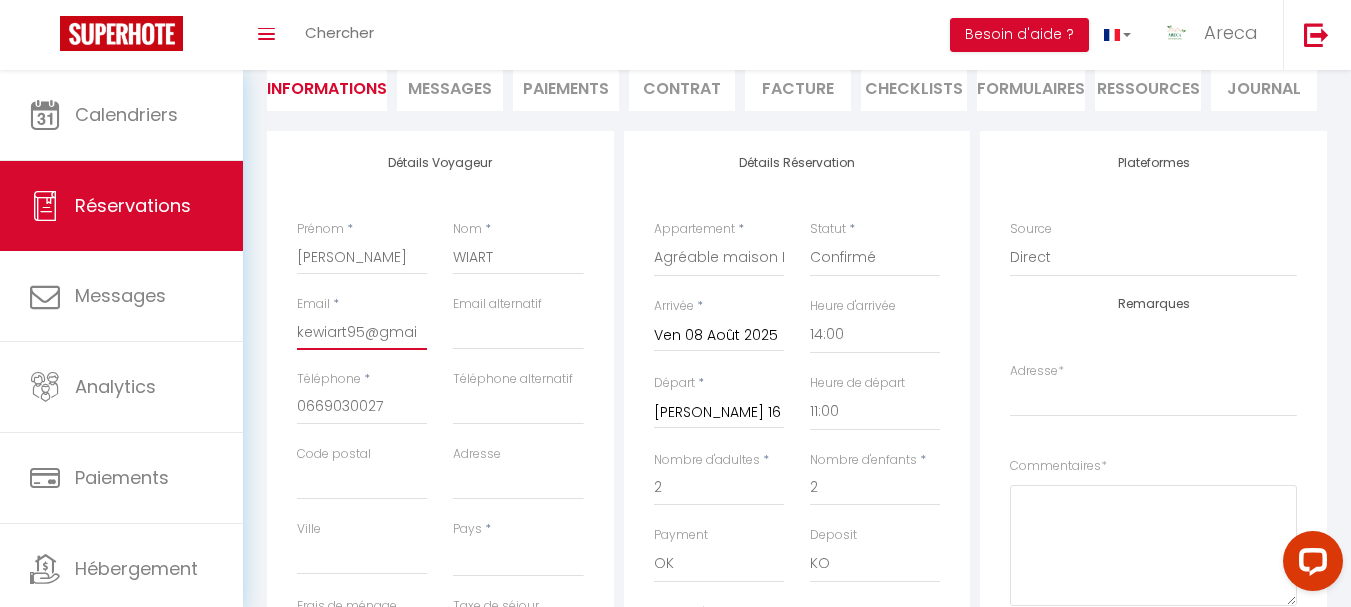 select 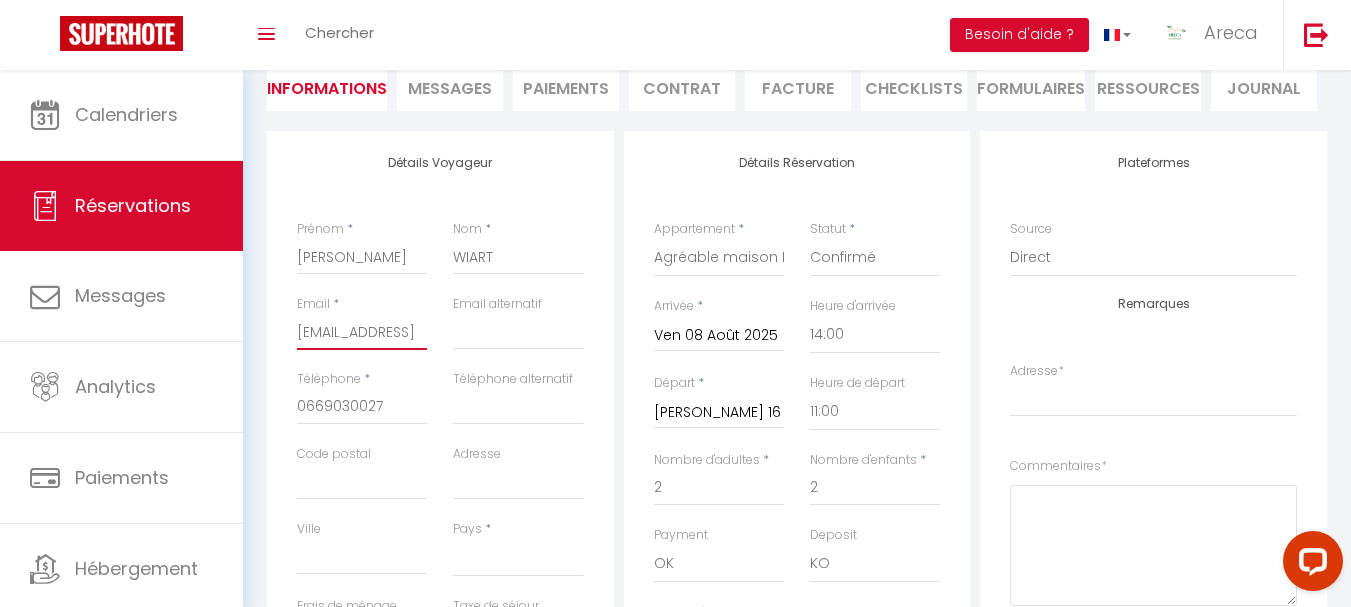 select 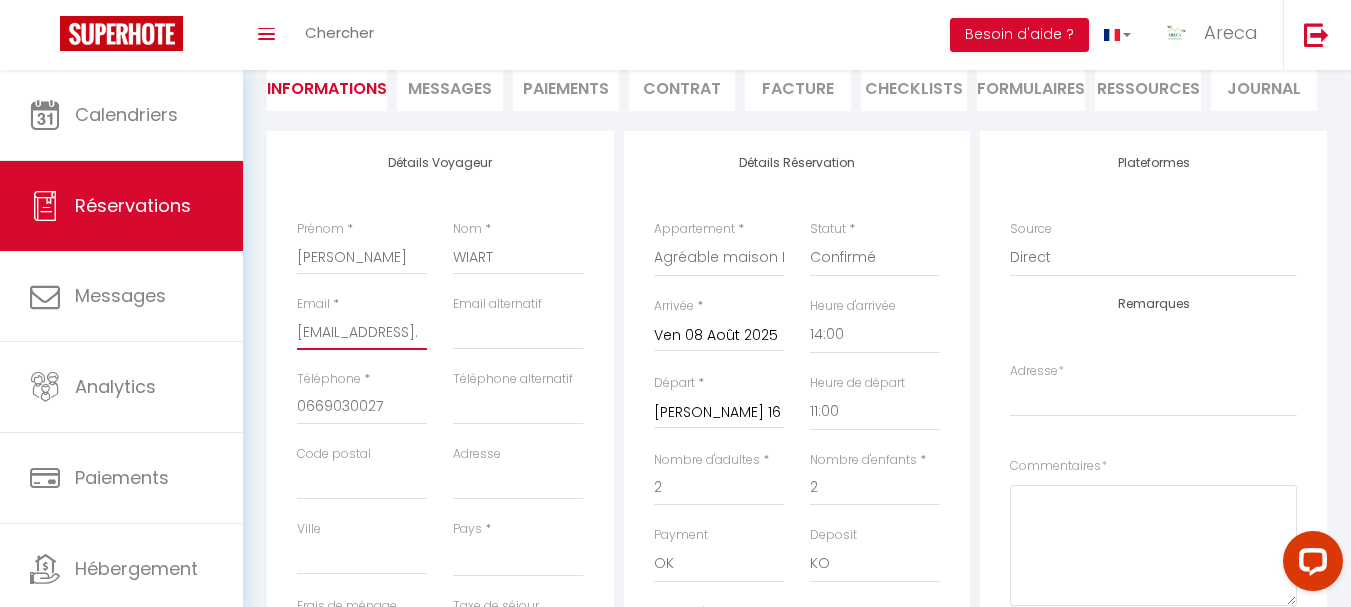 select 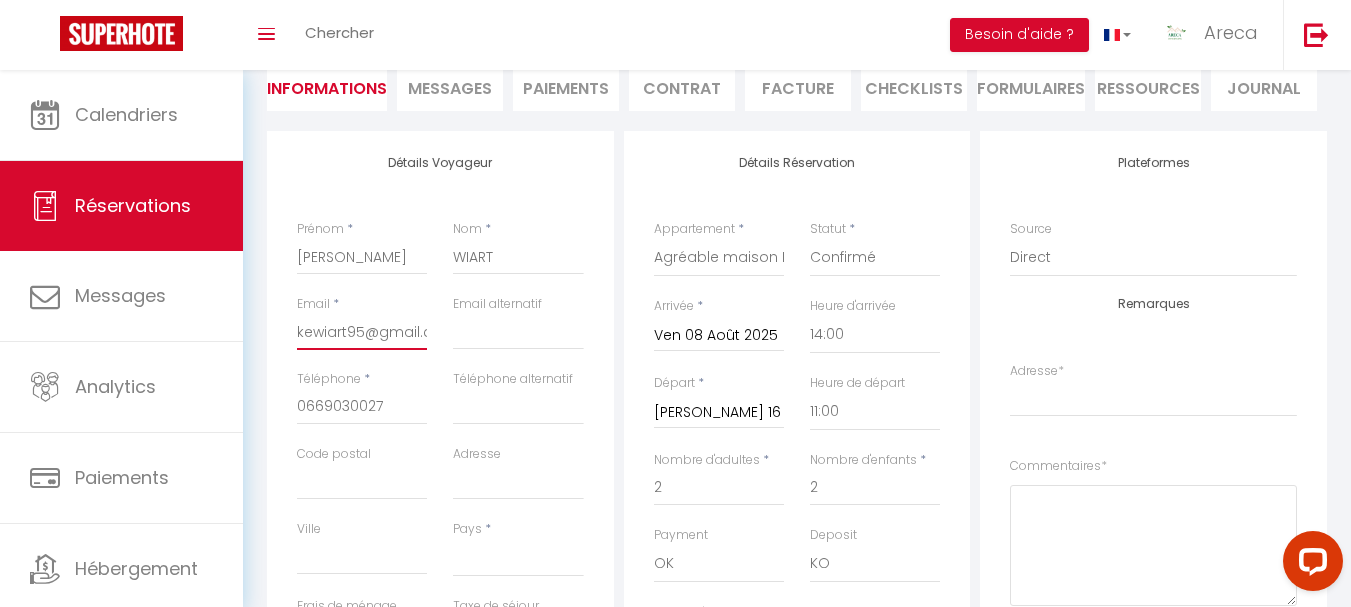 select 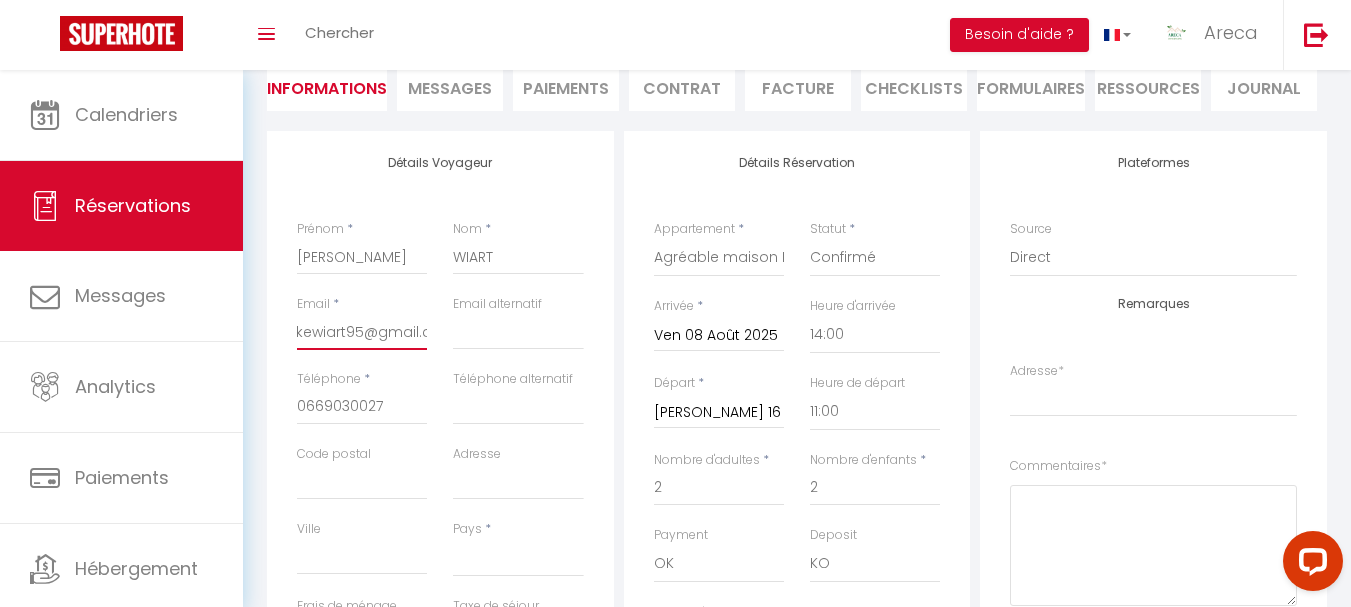 type on "kewiart95@gmail.co" 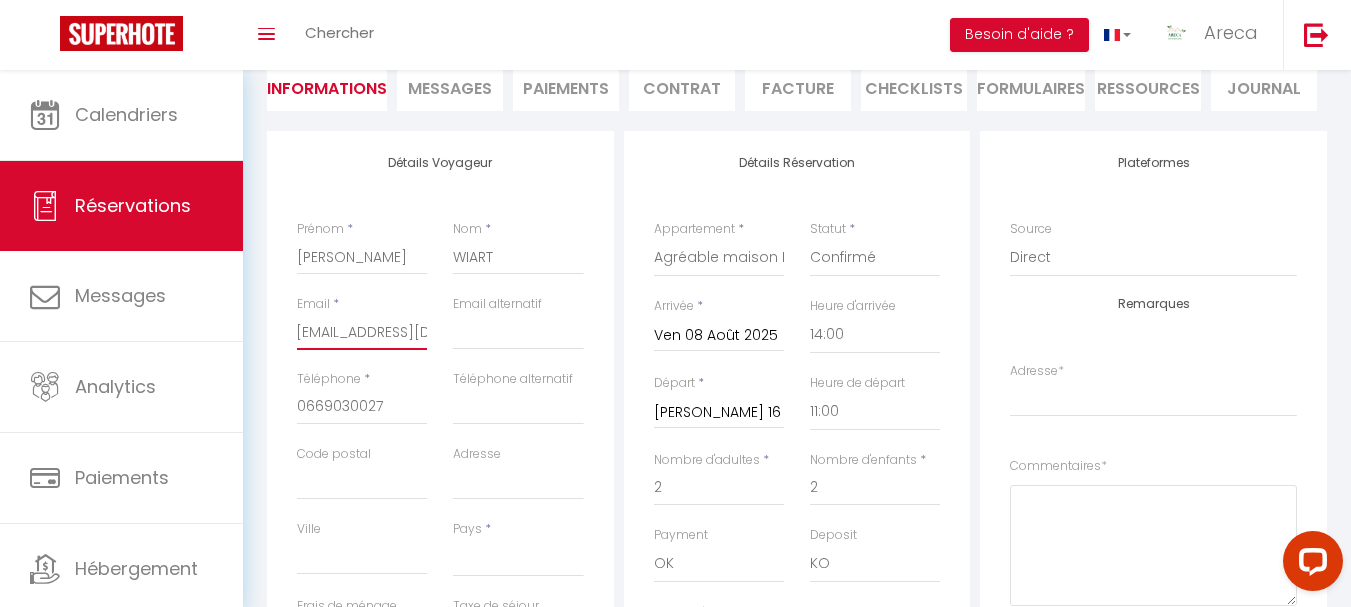 select 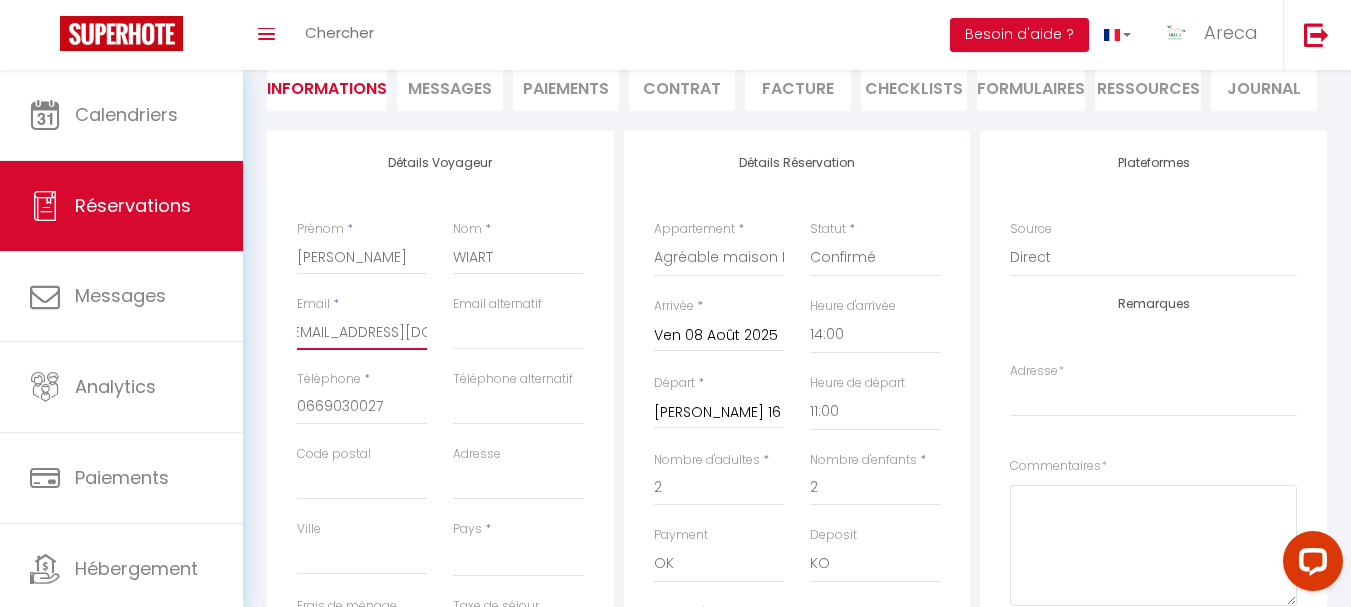 type on "[EMAIL_ADDRESS][DOMAIN_NAME]" 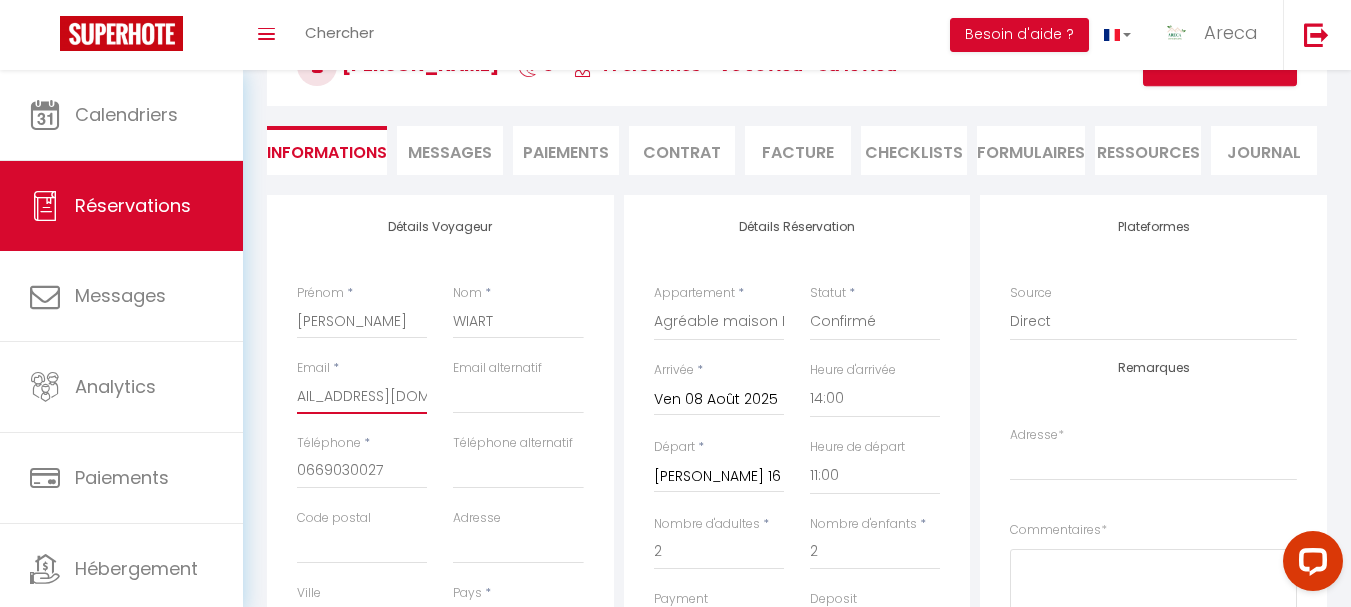 scroll, scrollTop: 100, scrollLeft: 0, axis: vertical 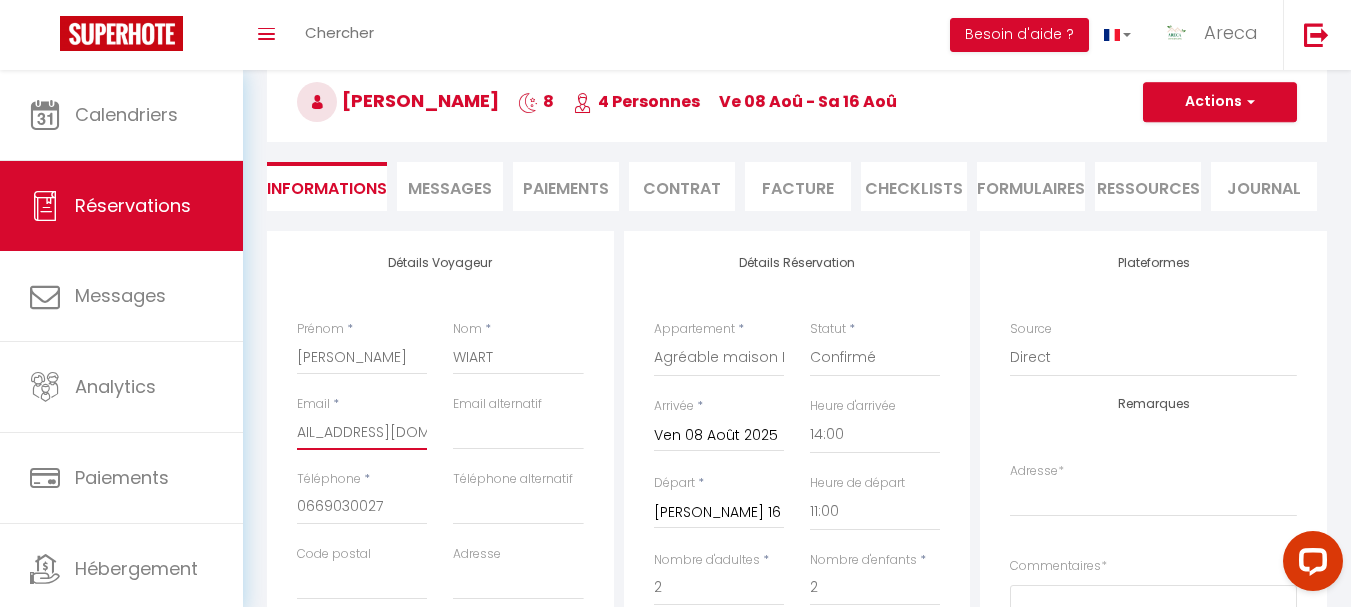 type on "[EMAIL_ADDRESS][DOMAIN_NAME]" 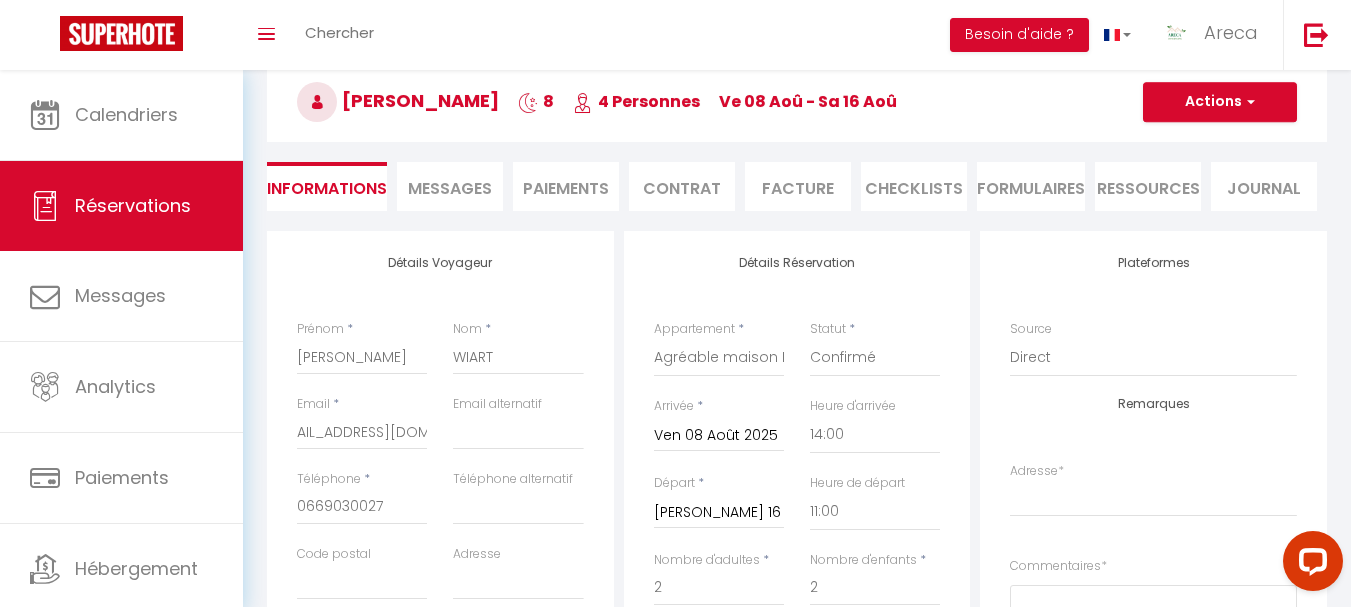 scroll, scrollTop: 0, scrollLeft: 0, axis: both 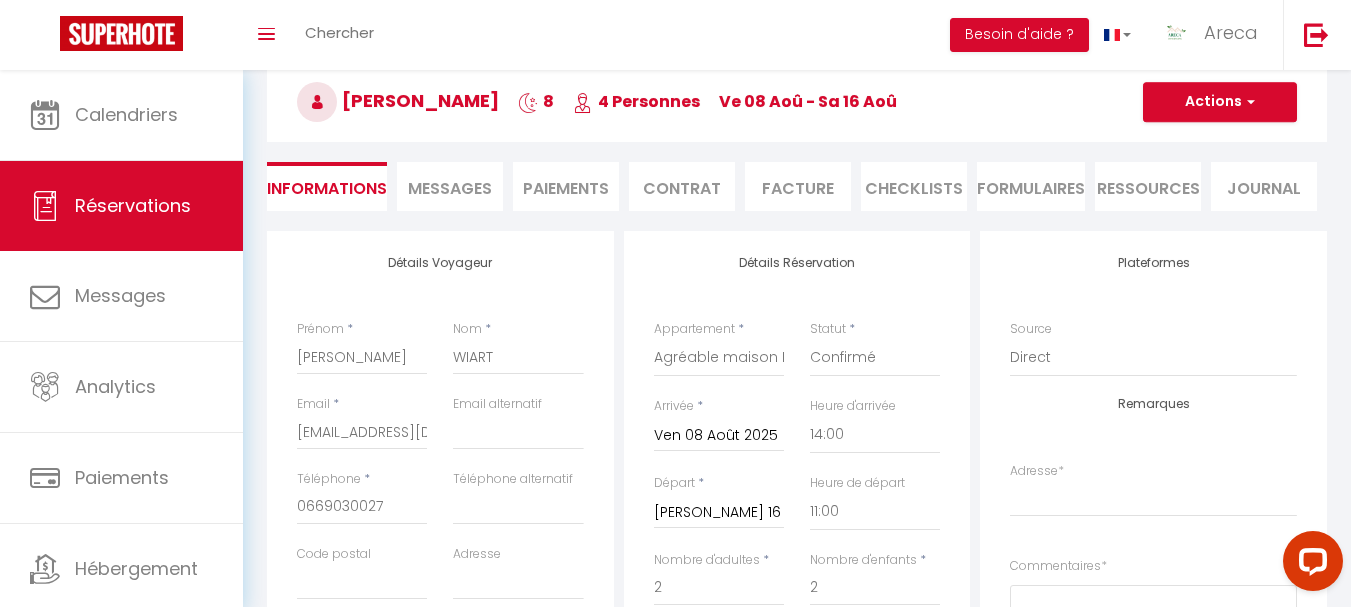 click on "Retourner vers    Kévin   WIART   8    4 Personnes
ve 08 Aoû - sa 16 Aoû
Actions
Enregistrer   Dupliquer   Supprimer
Actions
Enregistrer   Aperçu et éditer   Envoyer la facture   Copier le lien
Actions
Voir le contrat   Envoyer le contrat   Copier le lien
Actions
Encaisser un paiement     Encaisser une caution     Créer nouveau lien paiement     Créer nouveau lien caution     Envoyer un paiement global
Actions
Informations   Messages     Paiements   Contrat   Facture   CHECKLISTS   FORMULAIRES   Ressources   Journal   Détails Voyageur   Prénom   *   Kévin   Nom   *   WIART   Email   *   kewiart95@gmail.com   Email alternatif       Téléphone   *" at bounding box center (797, 677) 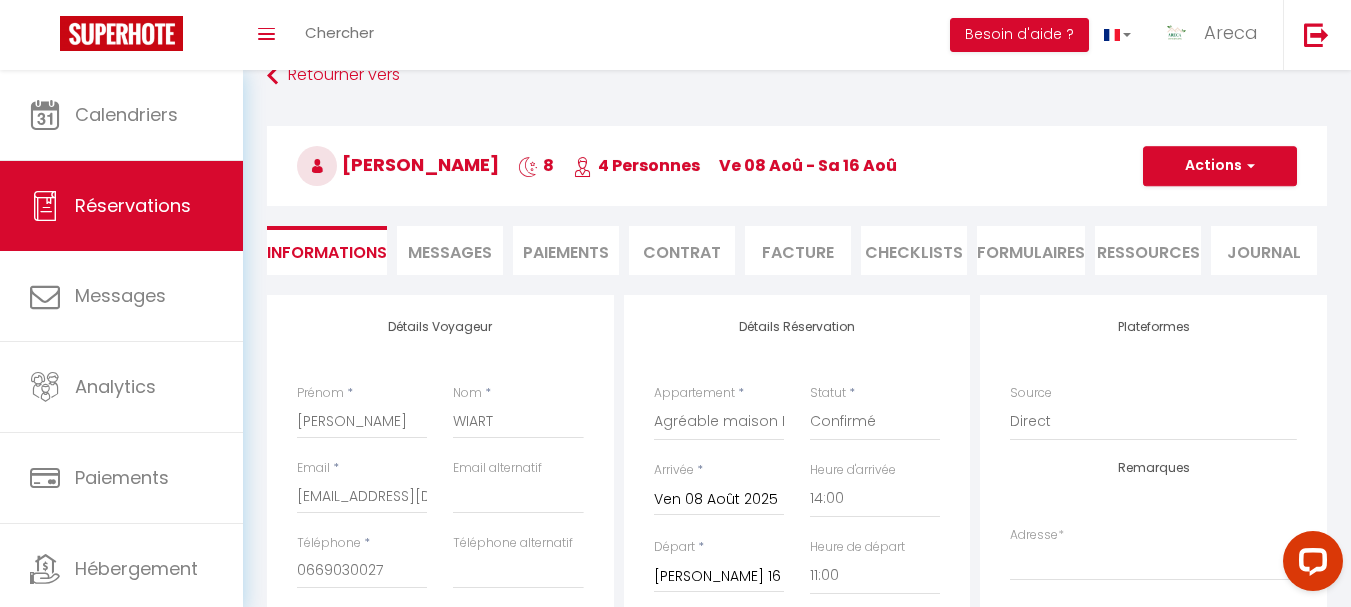 scroll, scrollTop: 0, scrollLeft: 0, axis: both 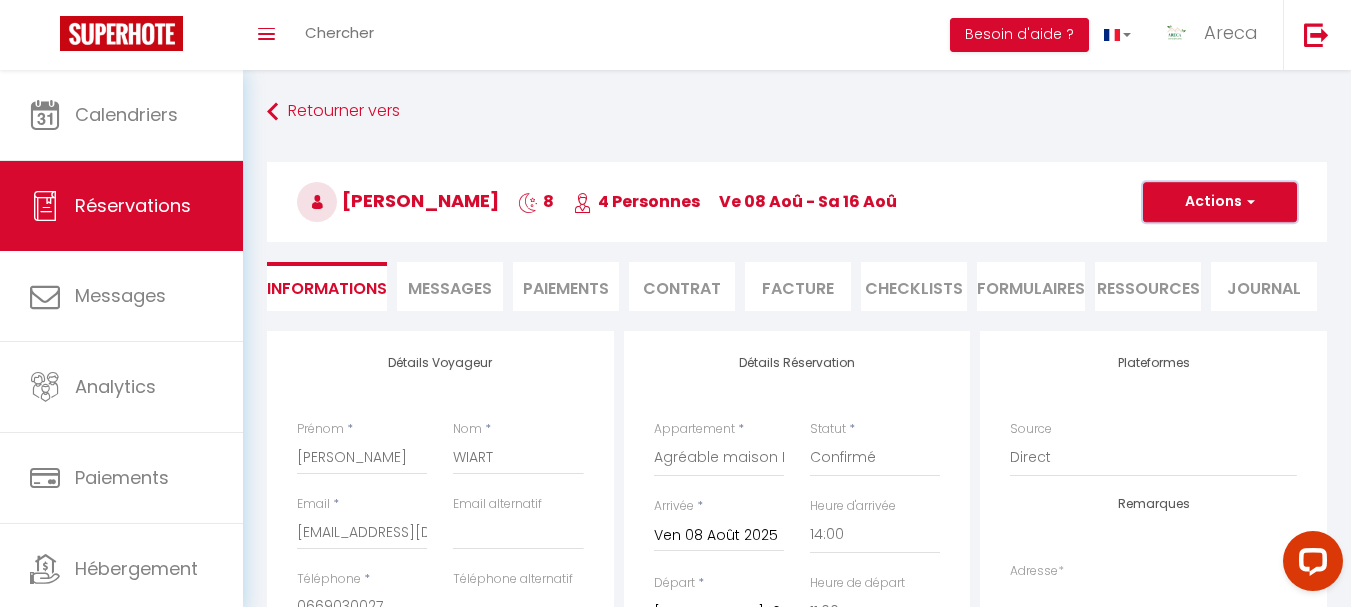 click on "Actions" at bounding box center [1220, 202] 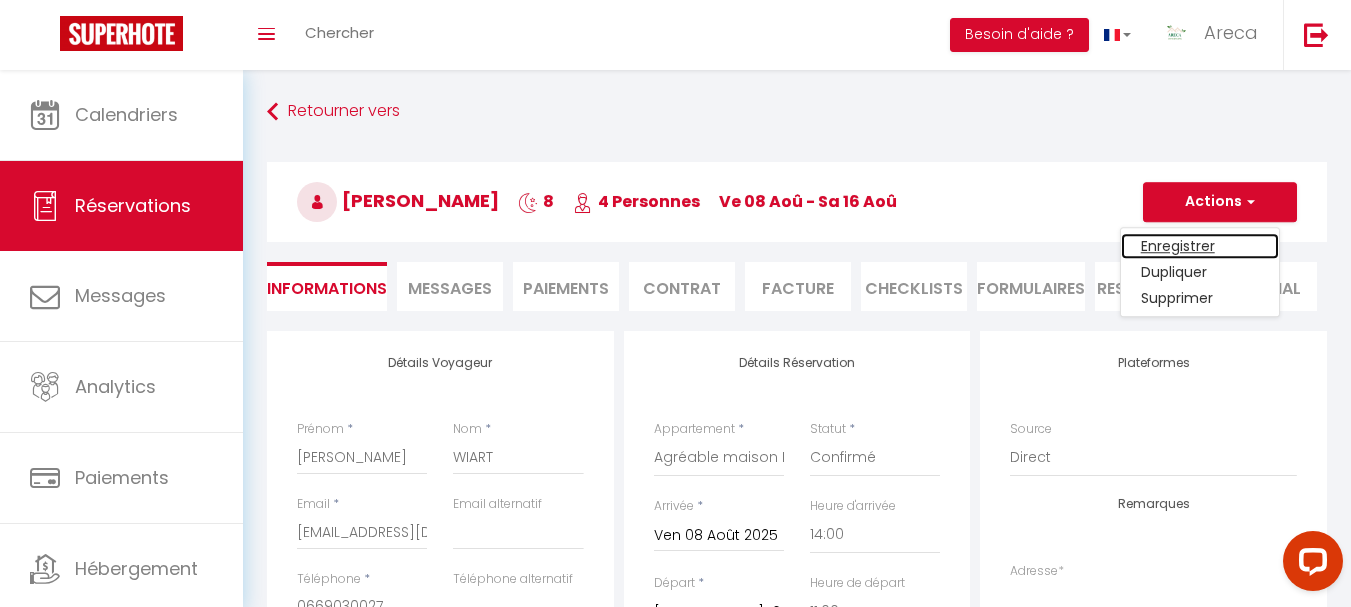 click on "Enregistrer" at bounding box center [1200, 246] 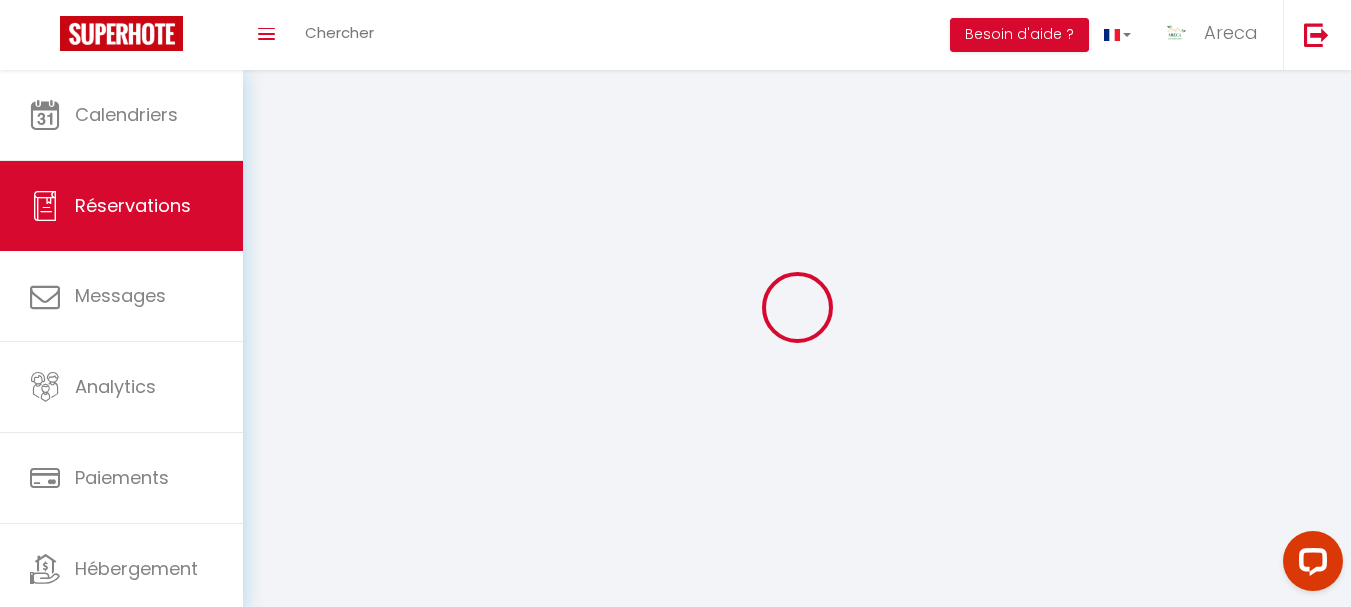 select on "not_cancelled" 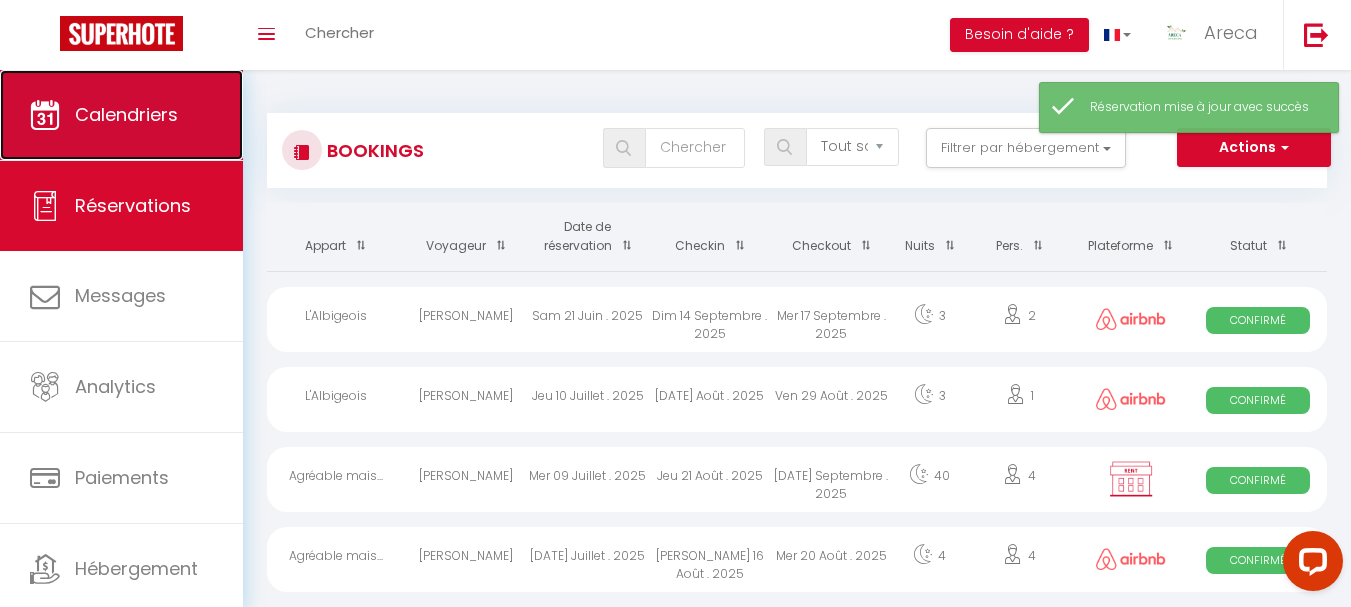 click on "Calendriers" at bounding box center (121, 115) 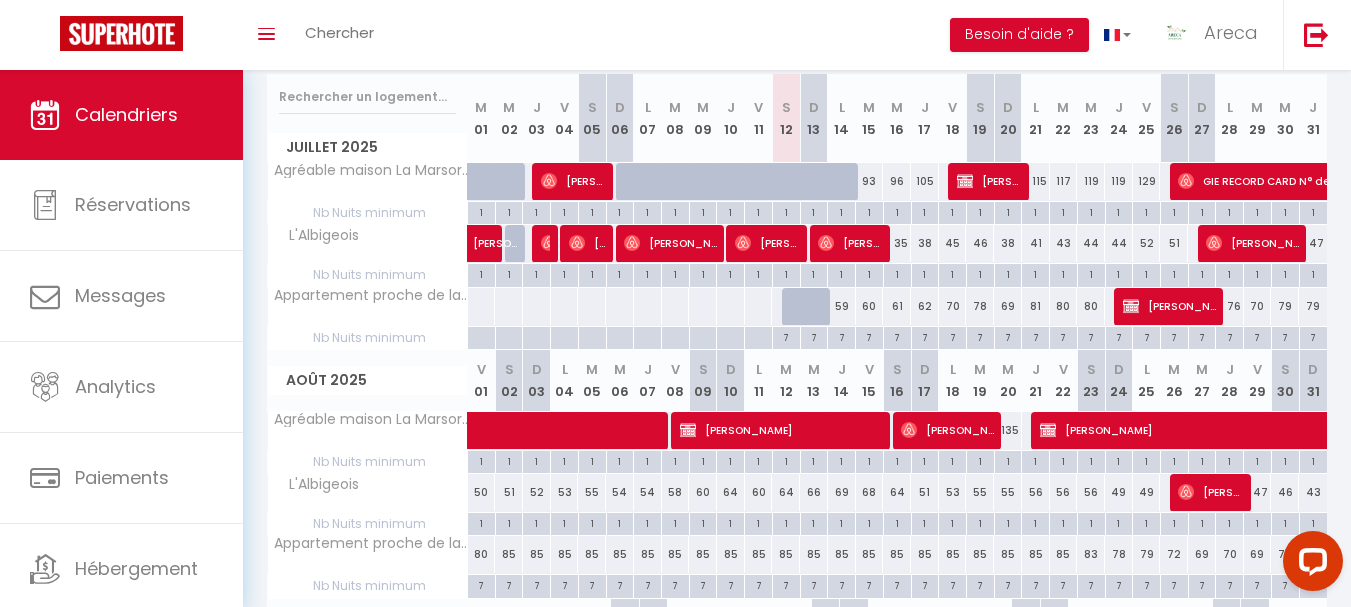 scroll, scrollTop: 300, scrollLeft: 0, axis: vertical 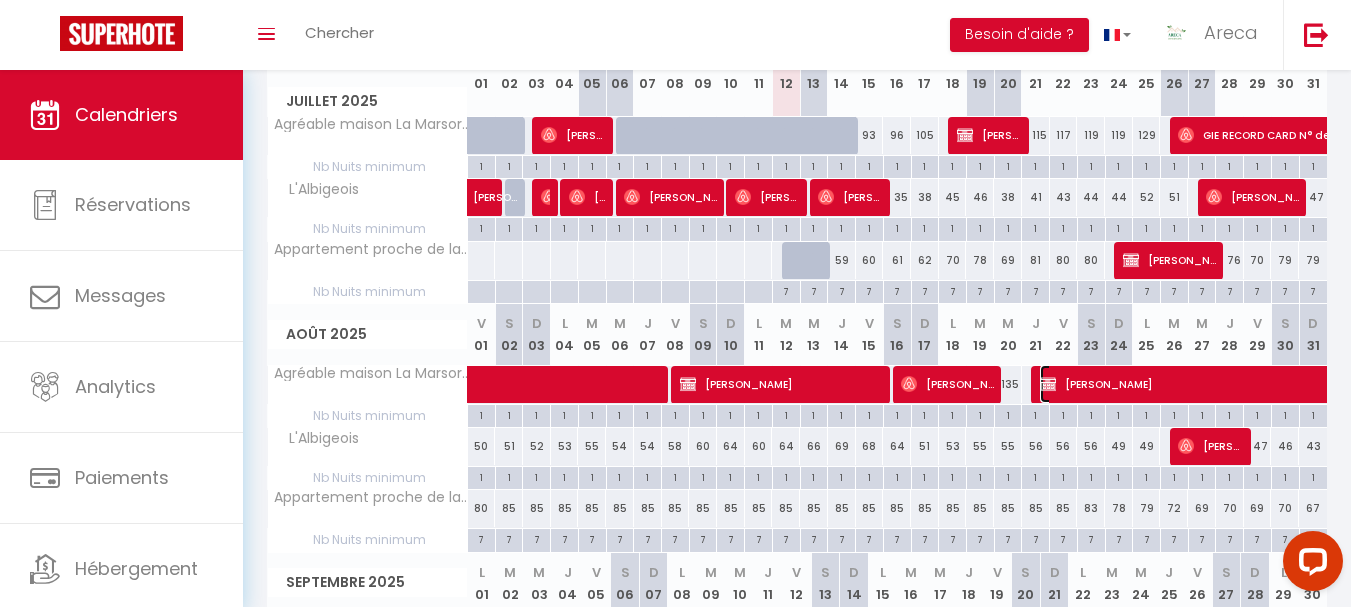 click on "Kévin WIART" at bounding box center [1960, 384] 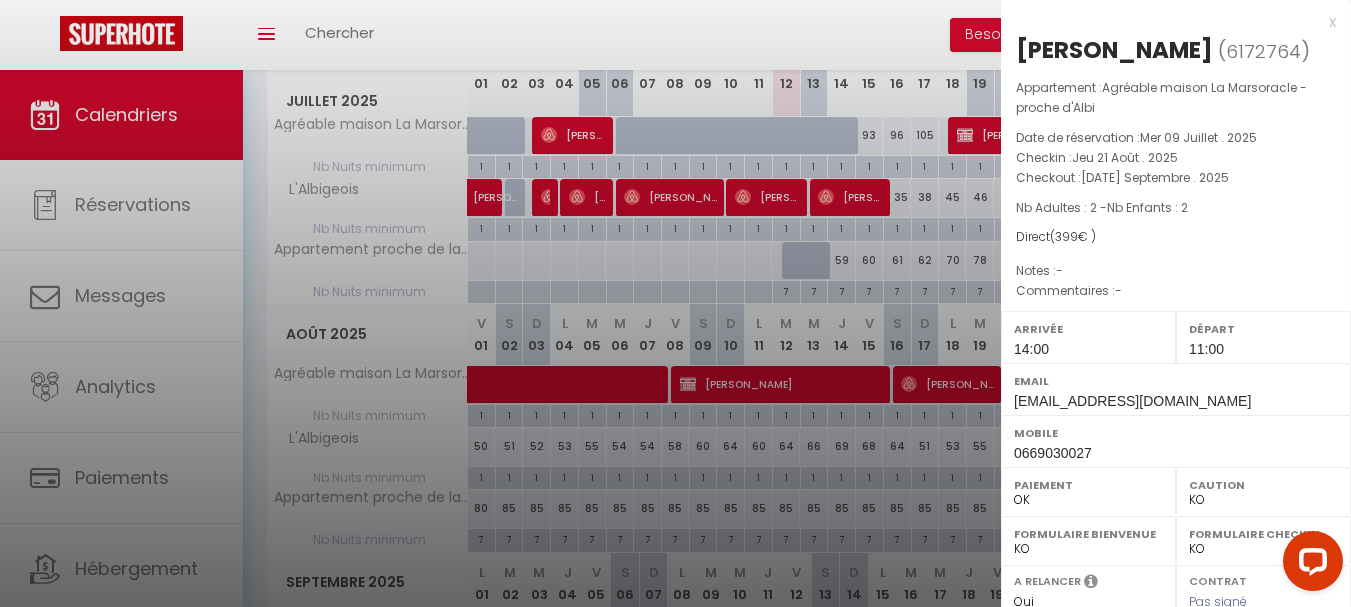 scroll, scrollTop: 300, scrollLeft: 0, axis: vertical 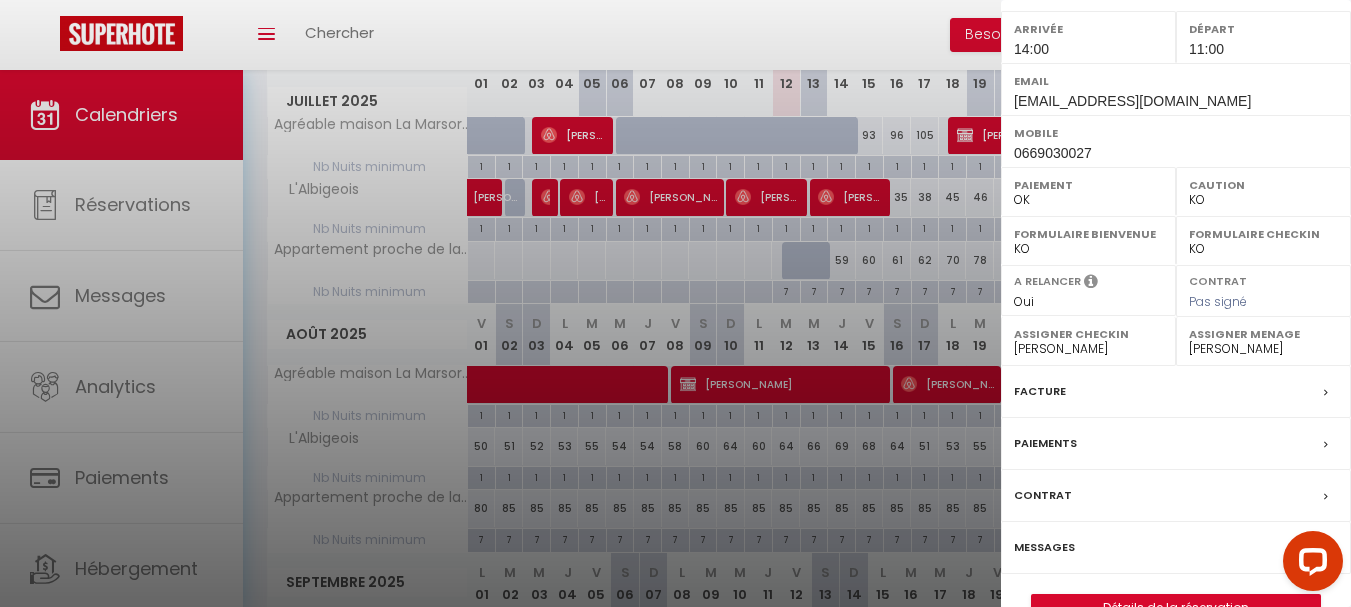 click on "Contrat" at bounding box center [1176, 496] 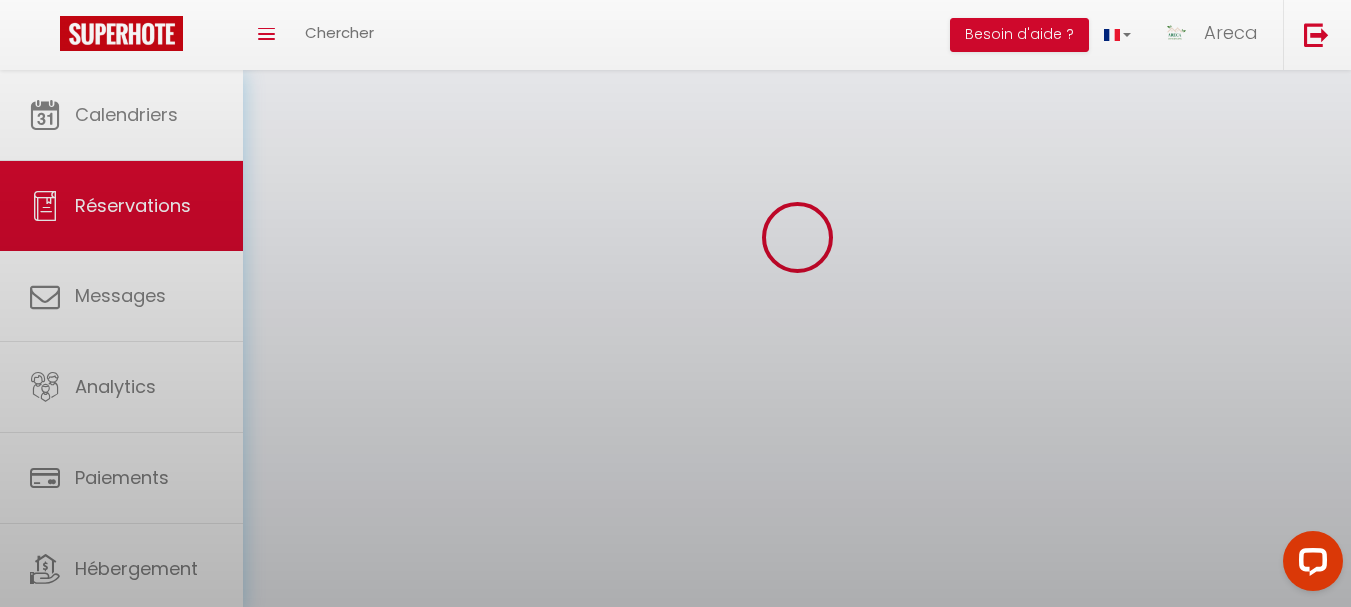scroll, scrollTop: 0, scrollLeft: 0, axis: both 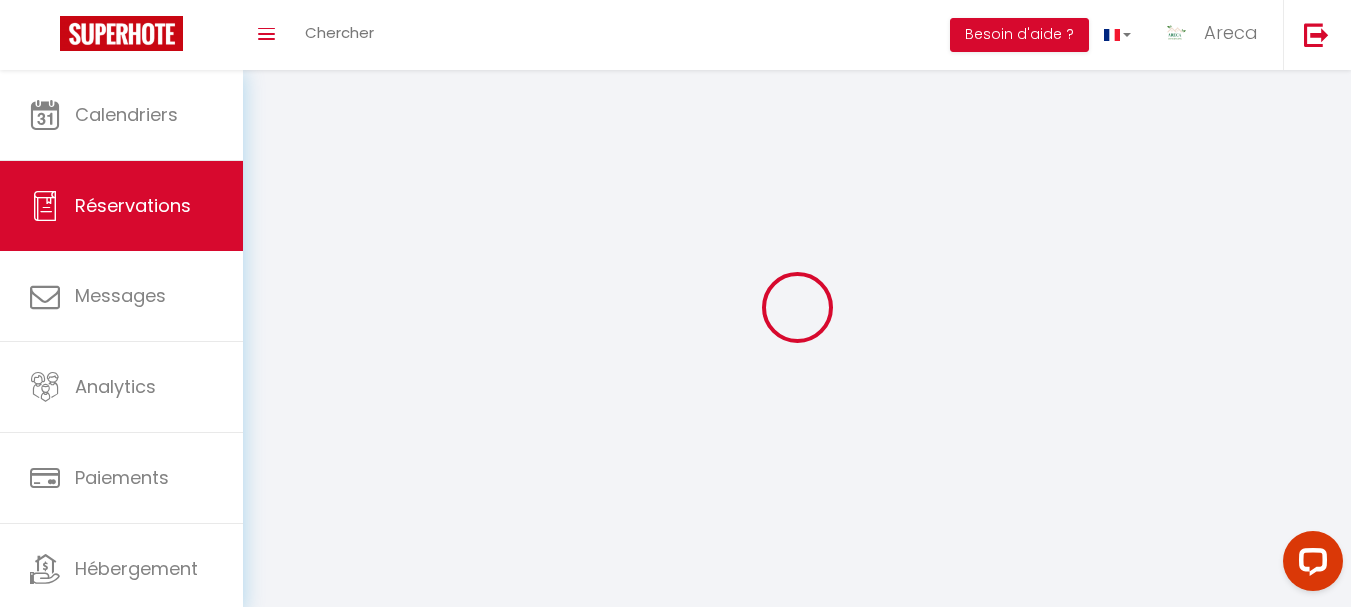 select 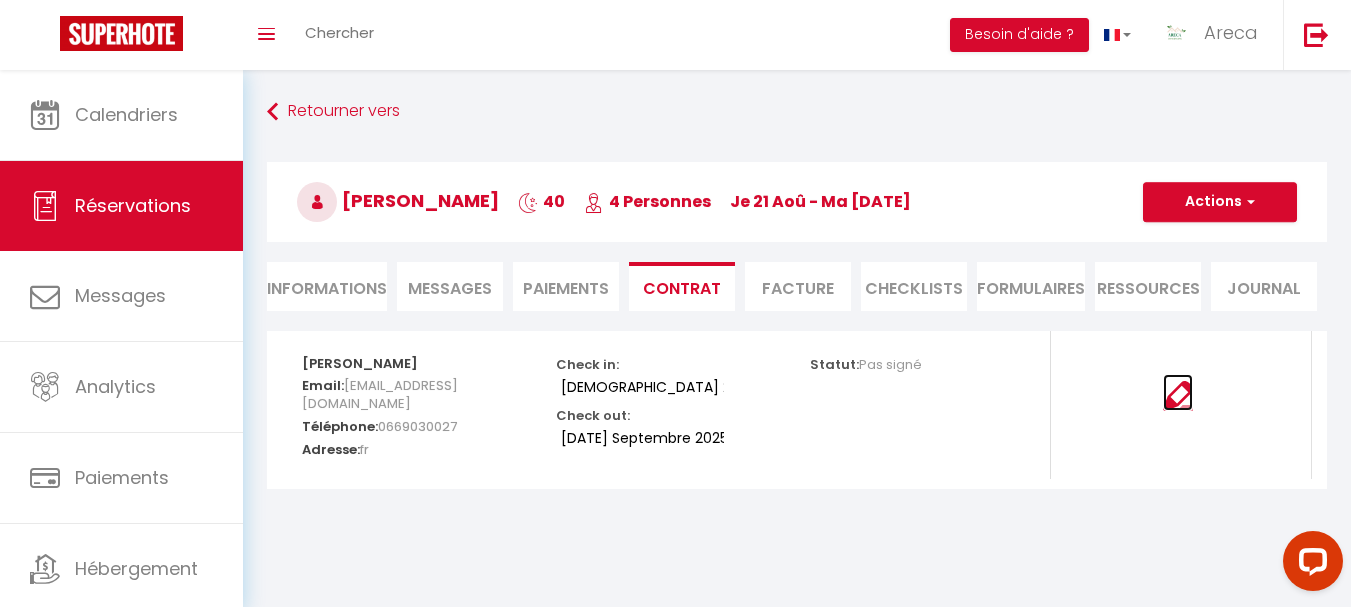 click at bounding box center [1178, 396] 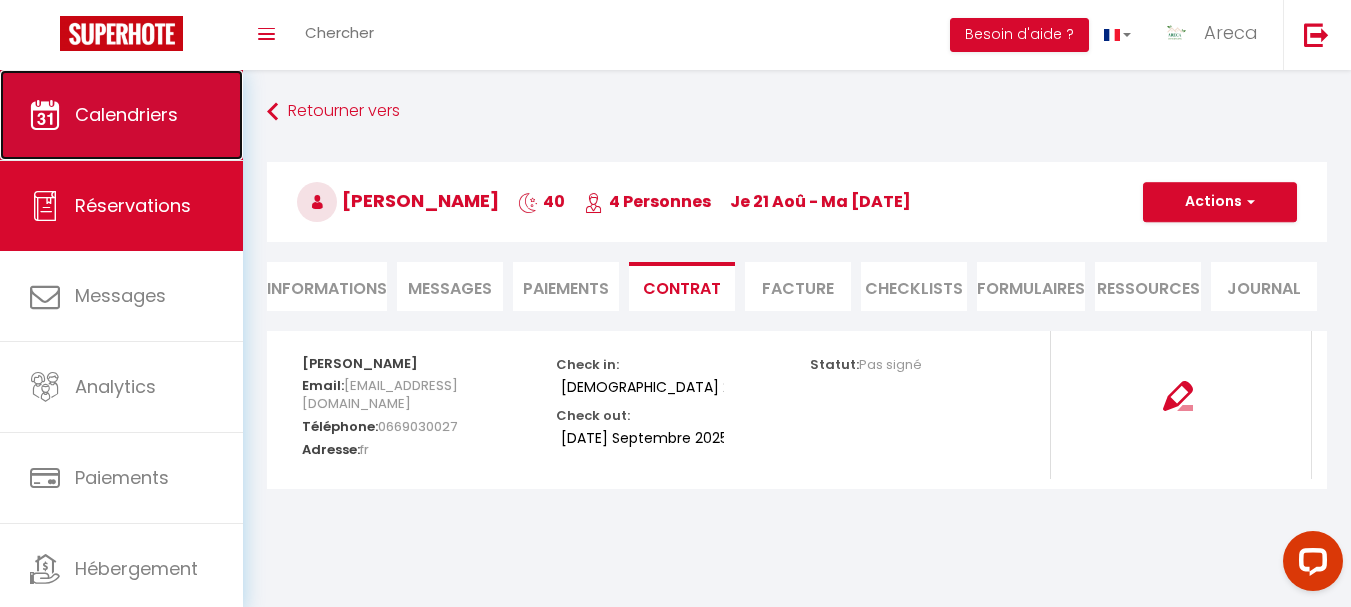 click on "Calendriers" at bounding box center [126, 114] 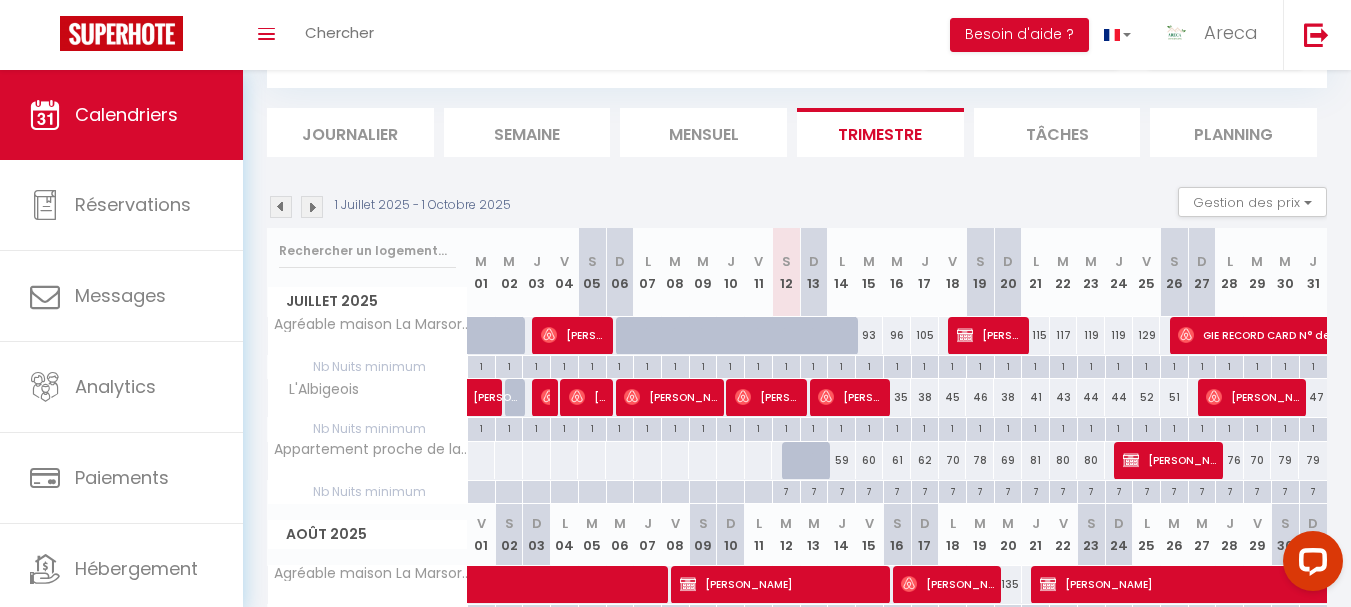 scroll, scrollTop: 200, scrollLeft: 0, axis: vertical 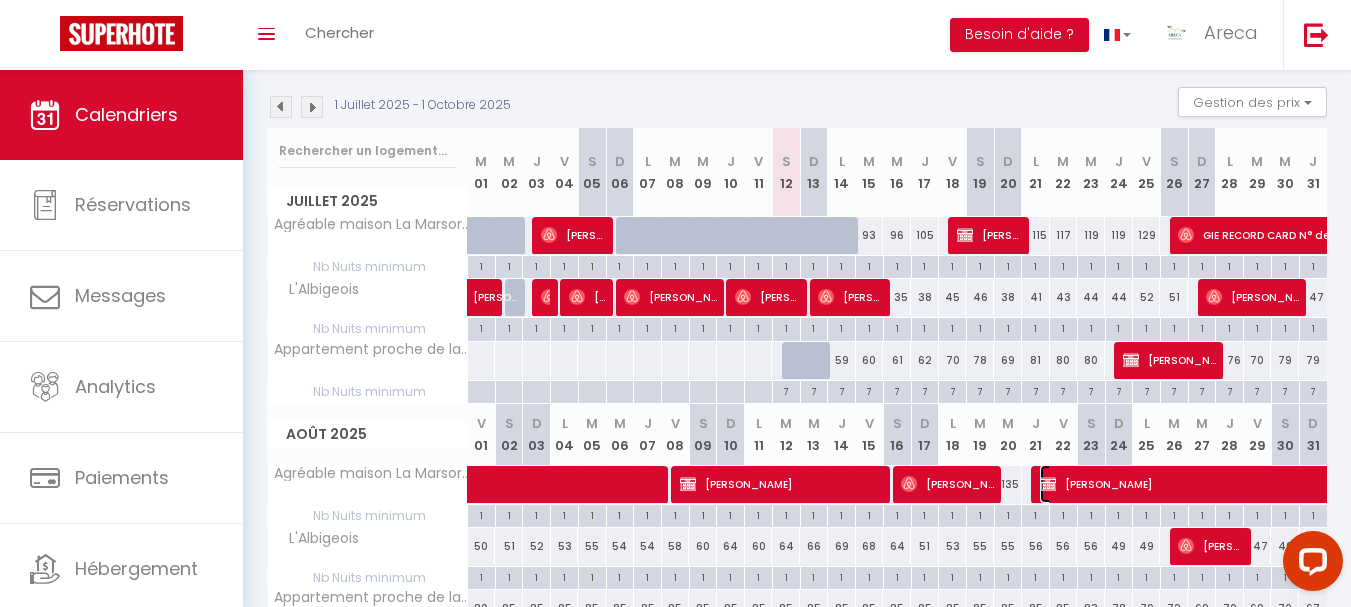 click on "Kévin WIART" at bounding box center [1960, 484] 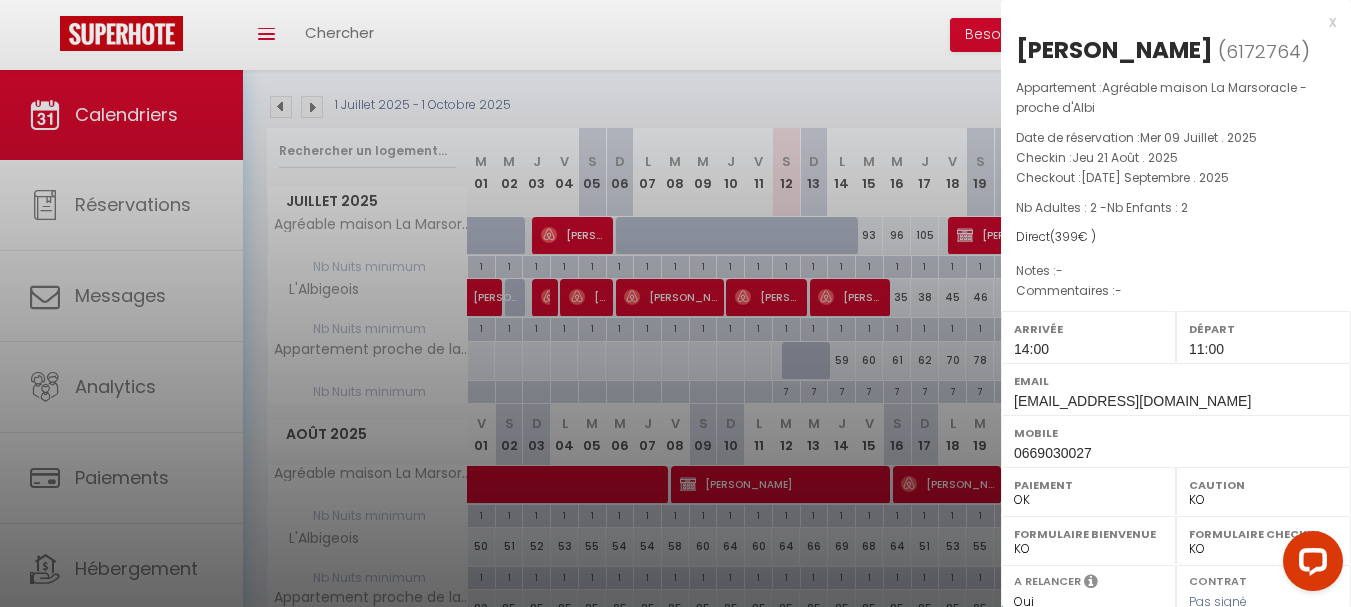 scroll, scrollTop: 345, scrollLeft: 0, axis: vertical 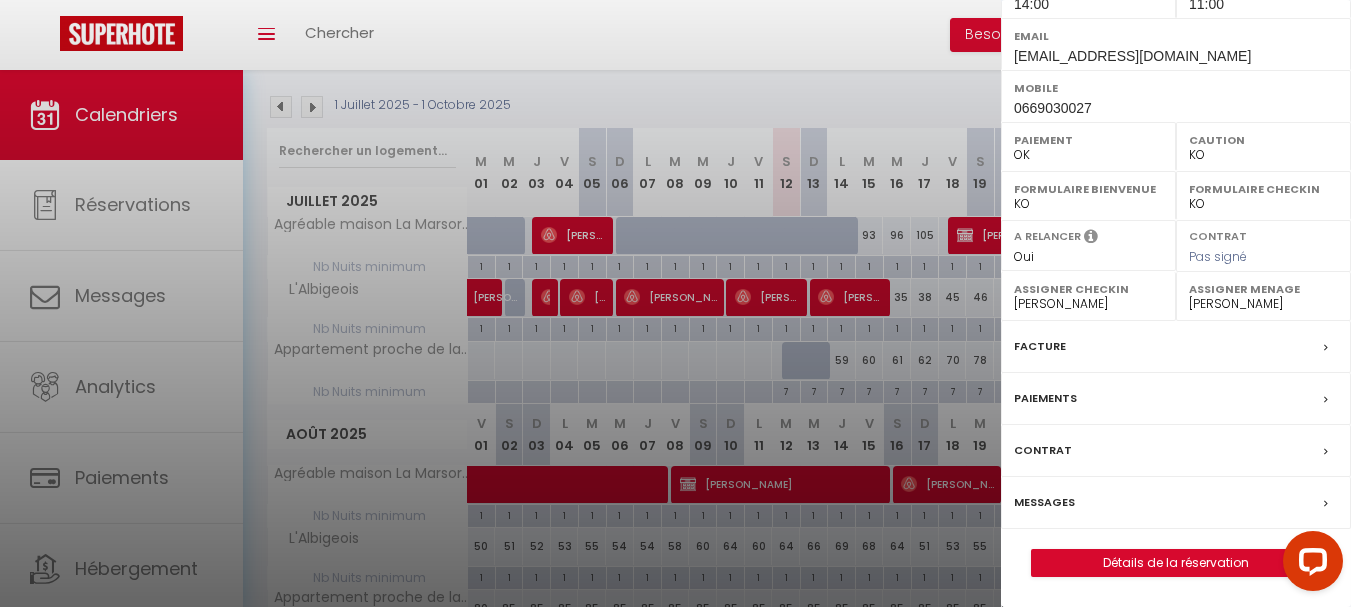 click on "Contrat" at bounding box center (1176, 451) 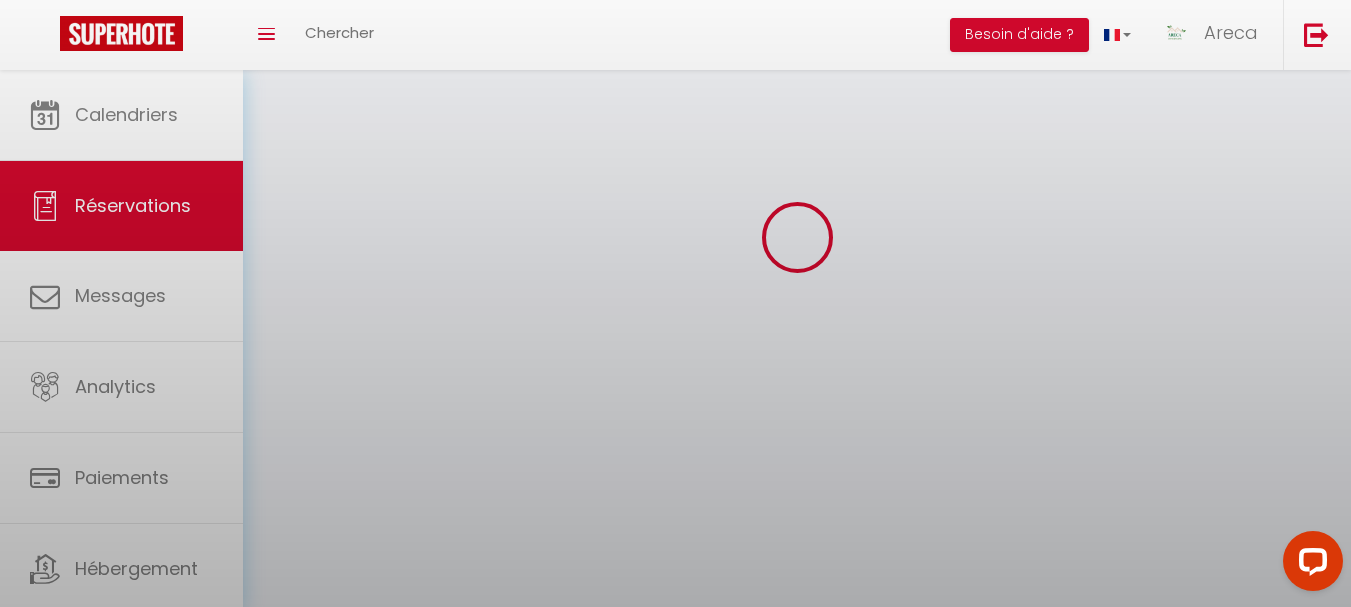 scroll, scrollTop: 0, scrollLeft: 0, axis: both 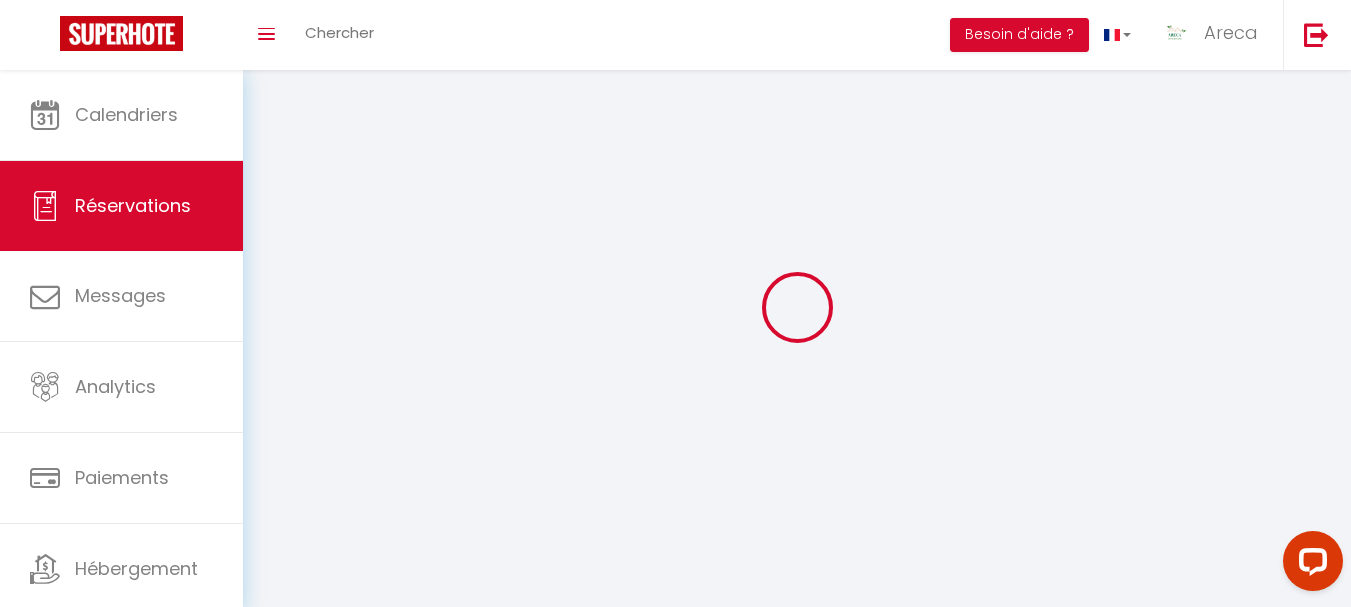 select 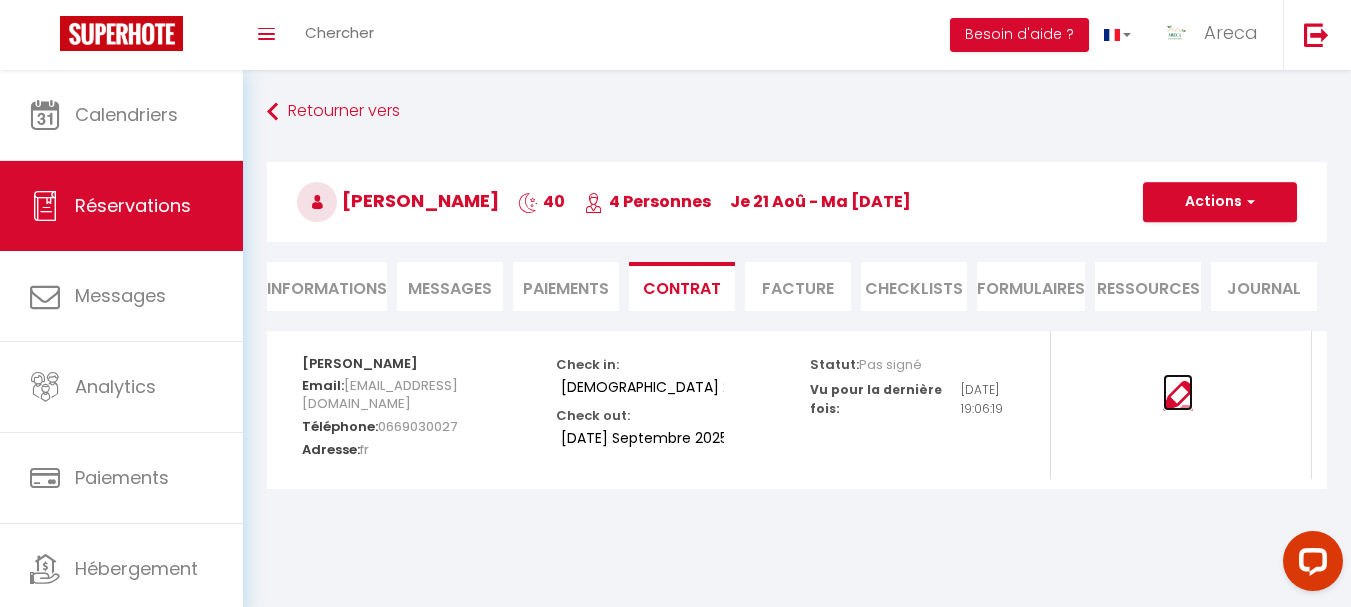 click at bounding box center [1178, 396] 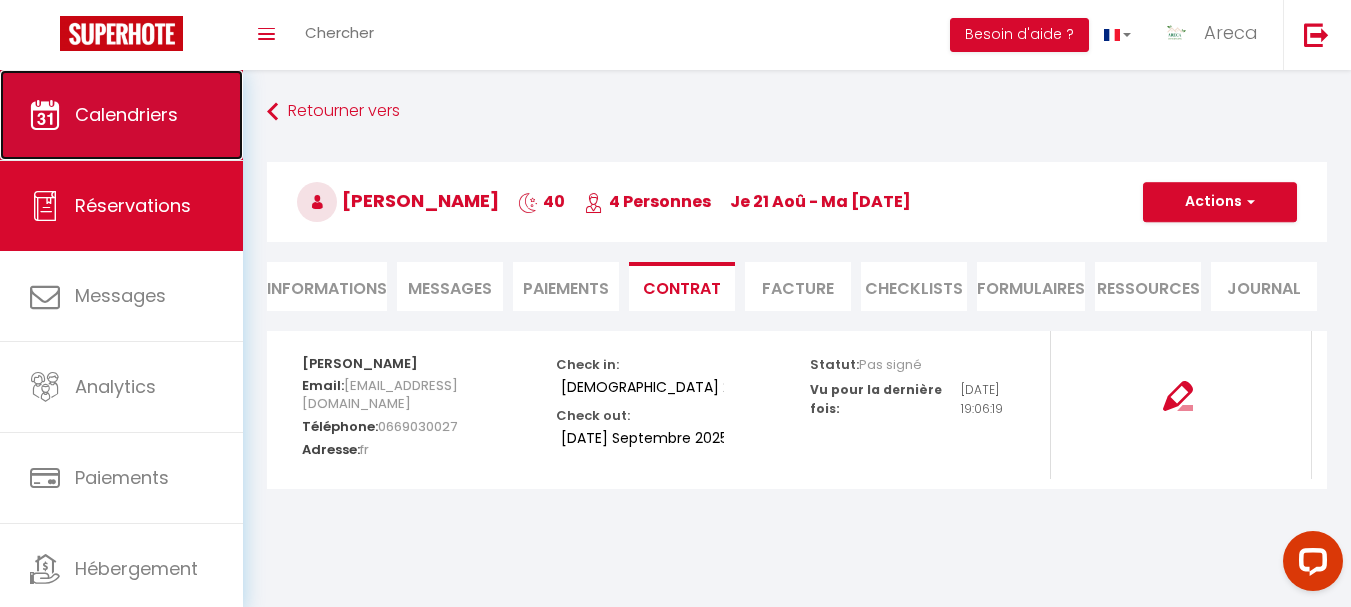 click on "Calendriers" at bounding box center (126, 114) 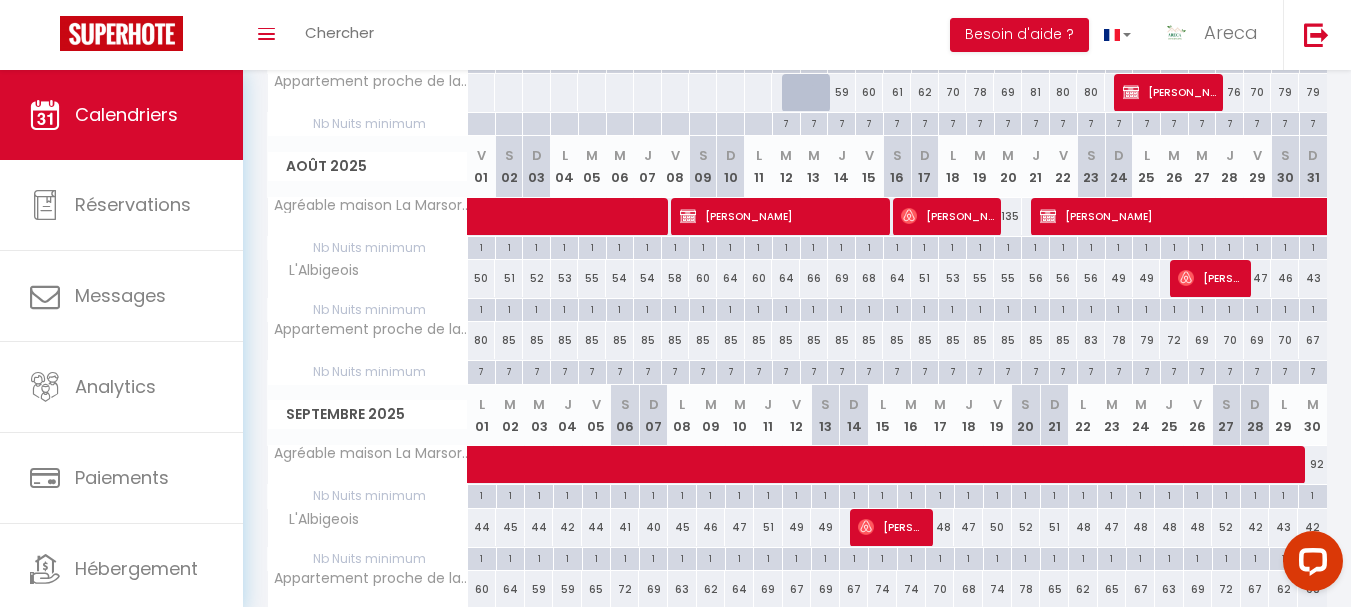 scroll, scrollTop: 500, scrollLeft: 0, axis: vertical 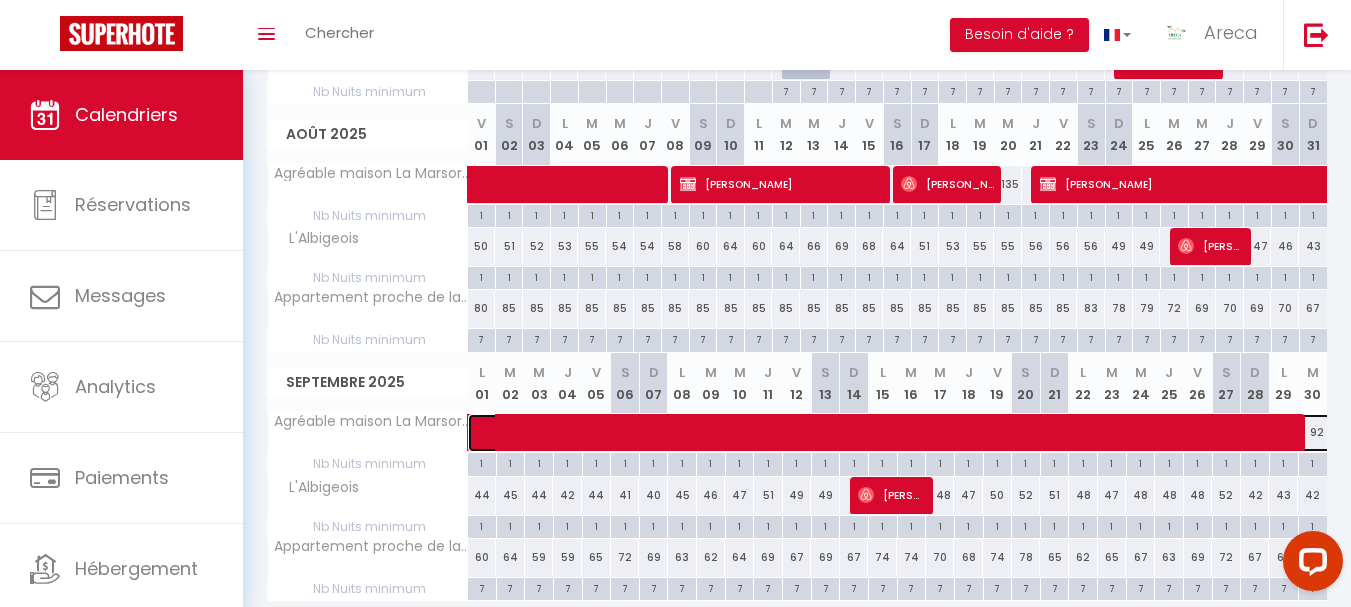 click at bounding box center [1153, 433] 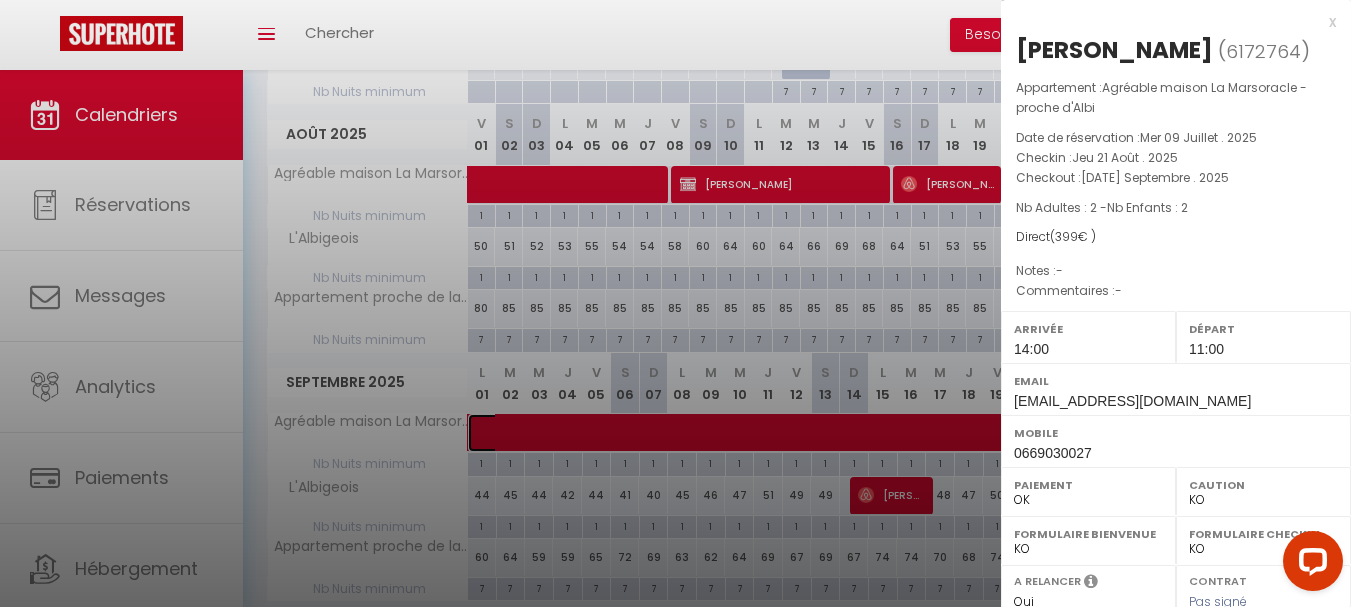 scroll, scrollTop: 345, scrollLeft: 0, axis: vertical 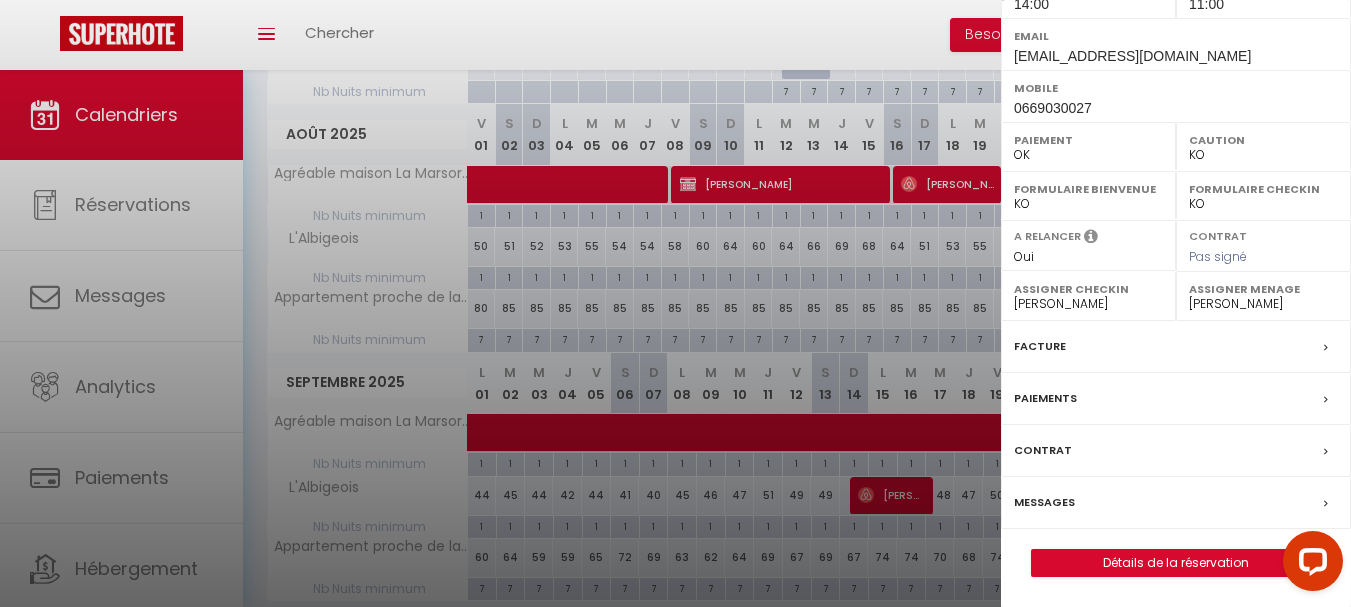 click on "Contrat" at bounding box center (1176, 451) 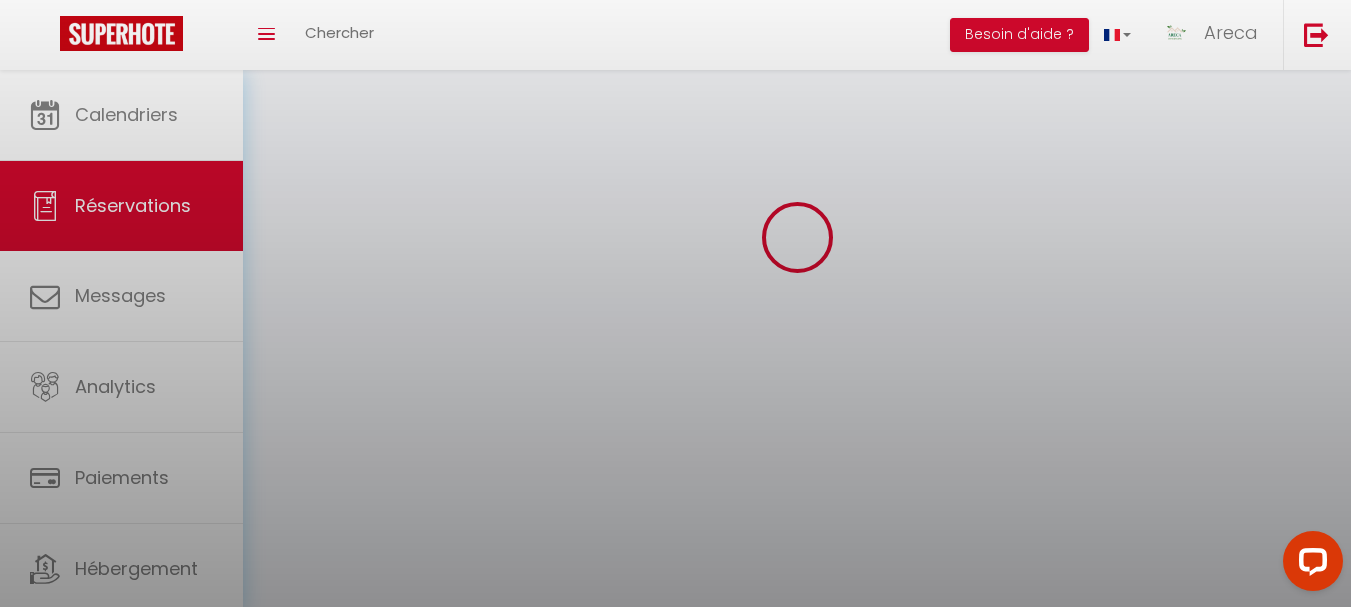 scroll, scrollTop: 0, scrollLeft: 0, axis: both 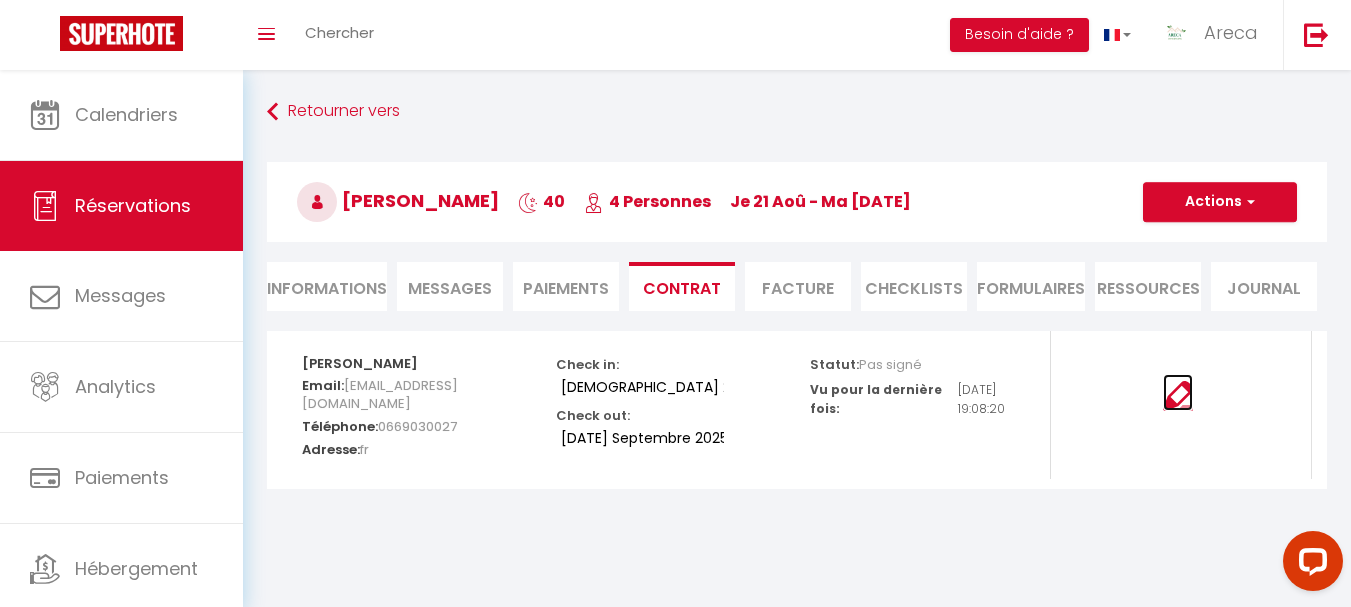 click at bounding box center (1178, 396) 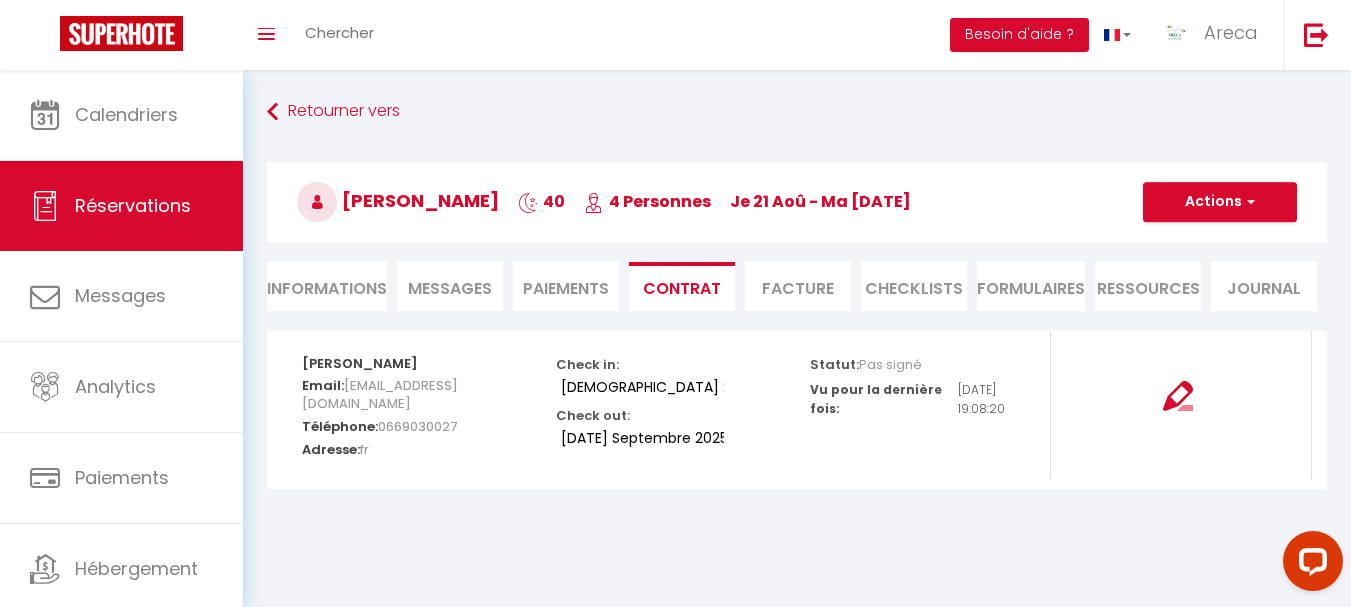 click on "Informations" at bounding box center [327, 286] 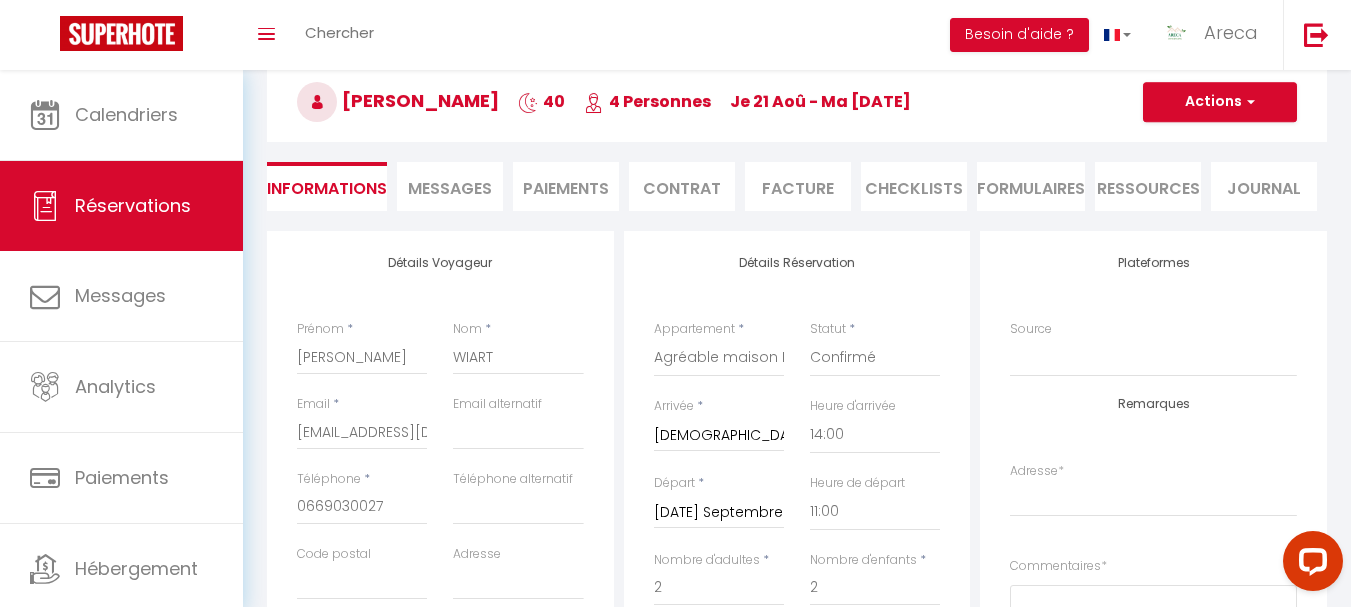 scroll, scrollTop: 600, scrollLeft: 0, axis: vertical 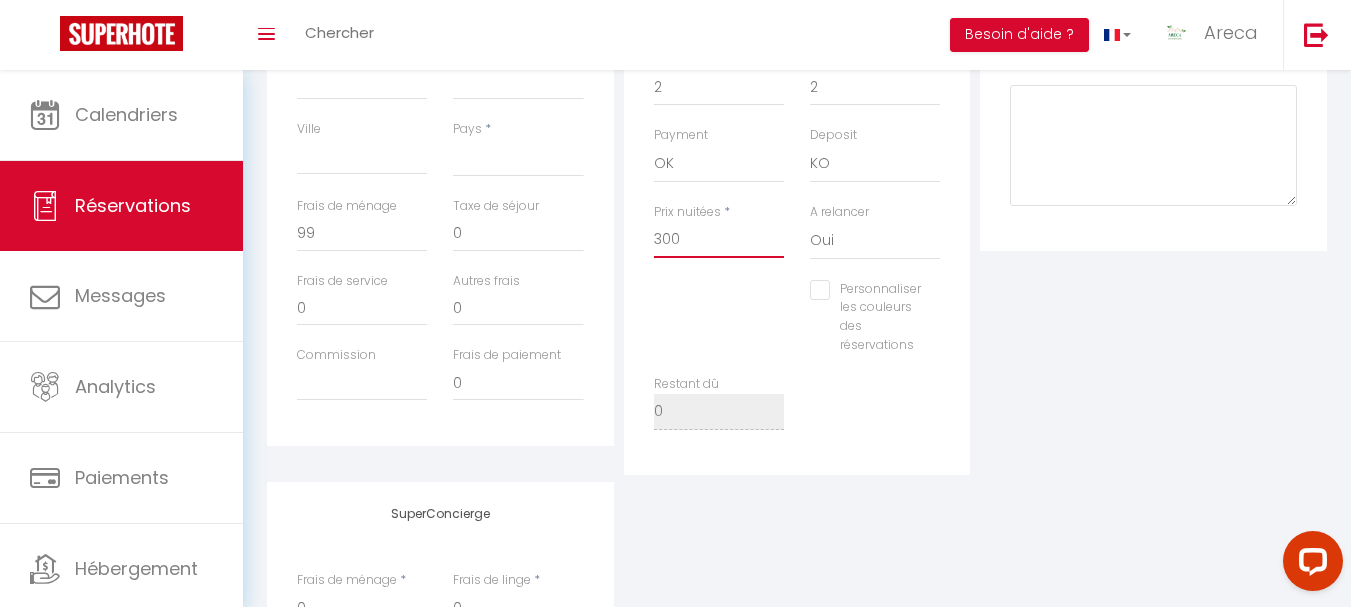 click on "300" at bounding box center (719, 240) 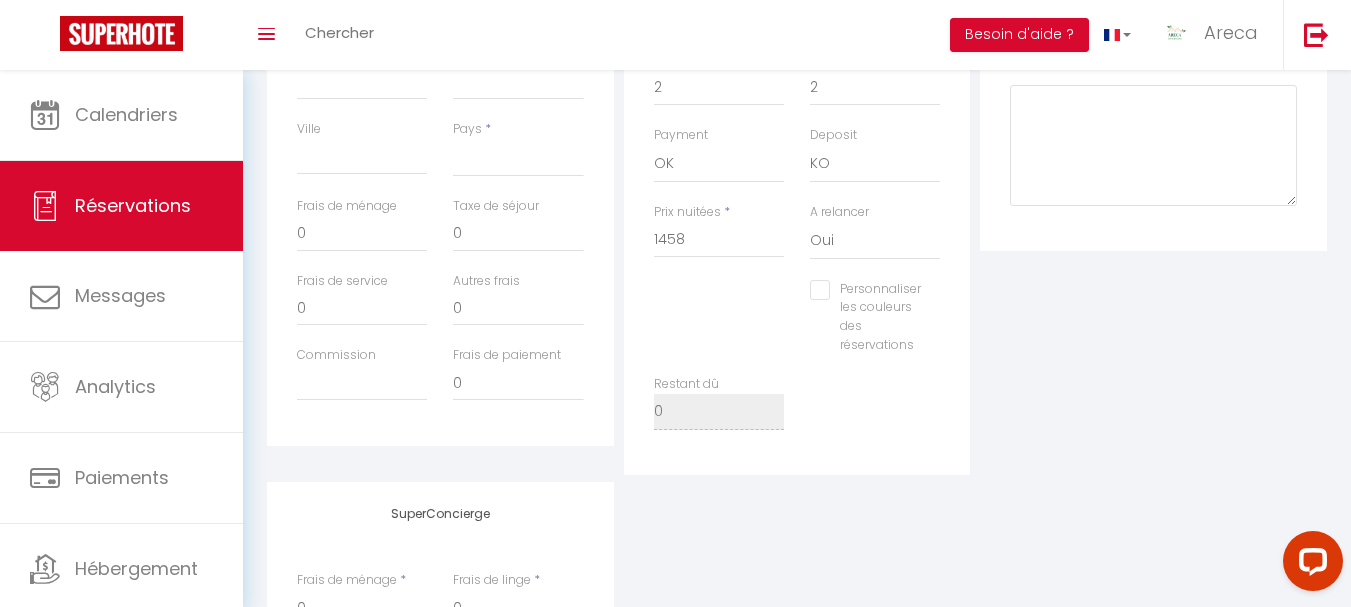 click on "Plateformes    Source
Direct
Airbnb.com
Booking.com
Chalet montagne
Expedia
Gite de France
Homeaway
Homeaway iCal
Homeaway.com
Hotels.com
Housetrip.com
Ical" at bounding box center (1153, 103) 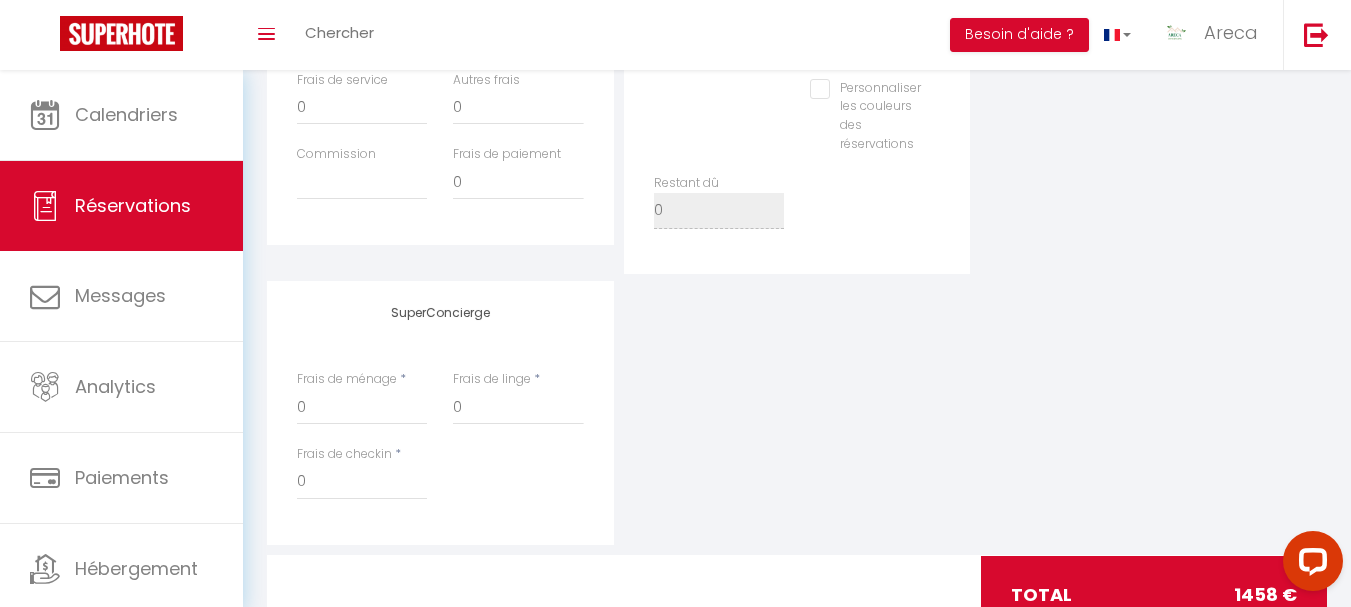 scroll, scrollTop: 878, scrollLeft: 0, axis: vertical 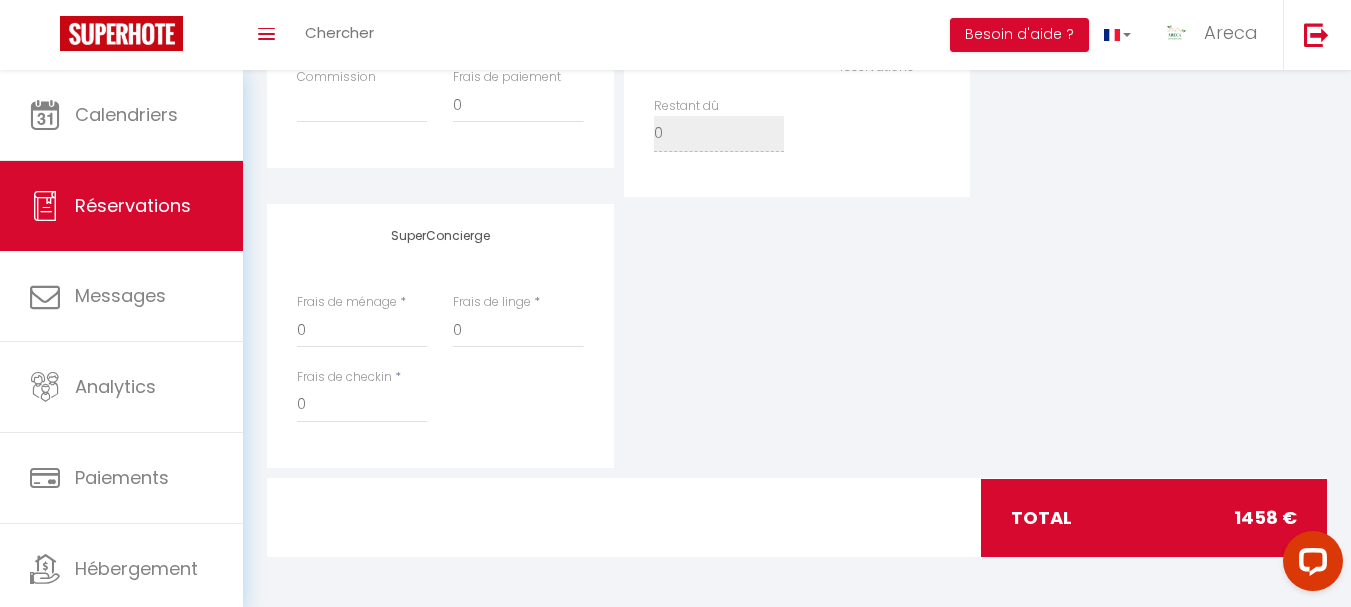click on "SuperConcierge   Frais de ménage   *   0   Frais de linge   *   0   Frais de checkin   *   0" at bounding box center [797, 336] 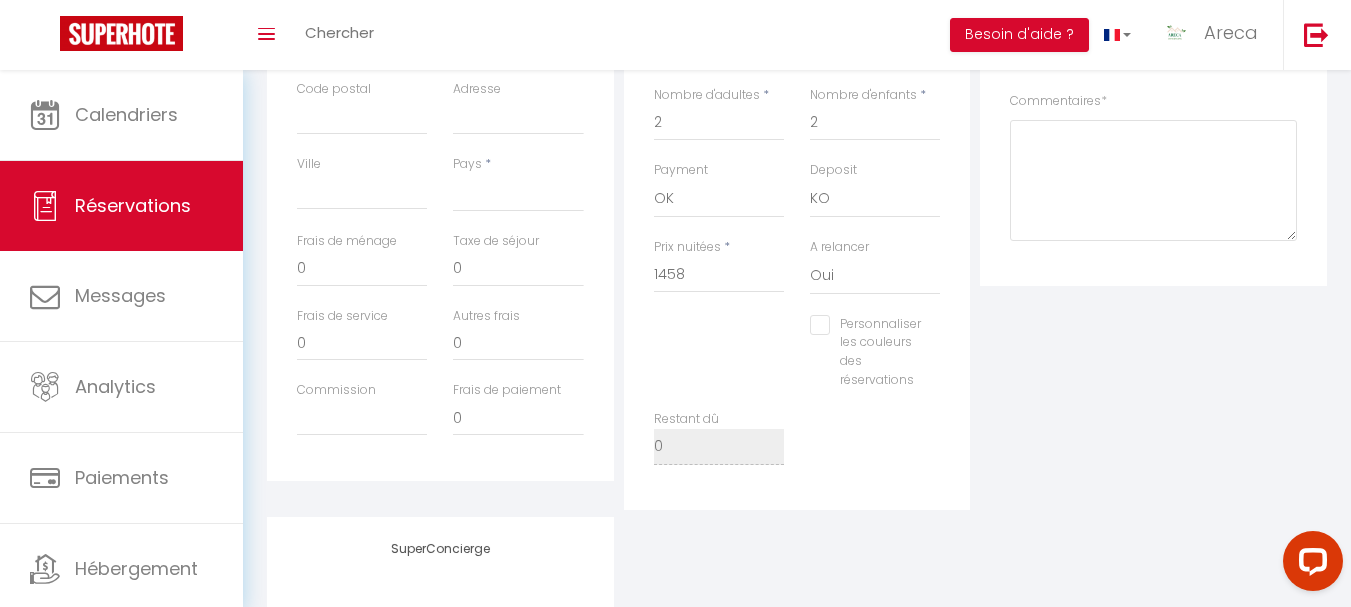 scroll, scrollTop: 678, scrollLeft: 0, axis: vertical 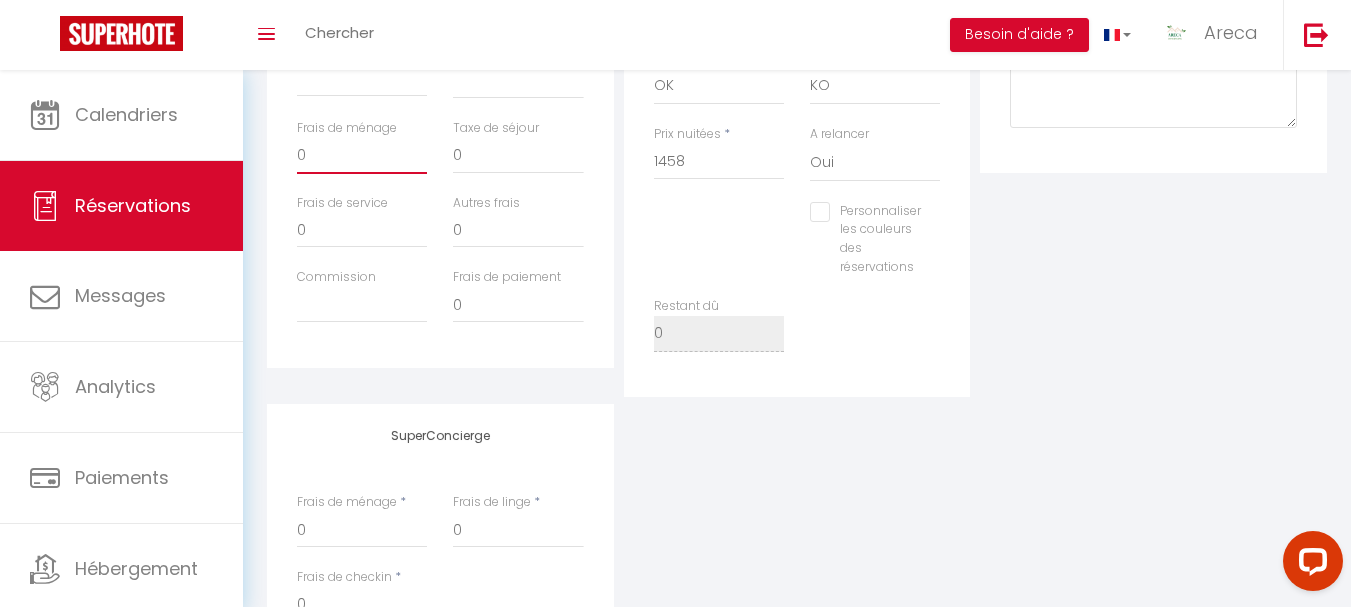 click on "0" at bounding box center [362, 156] 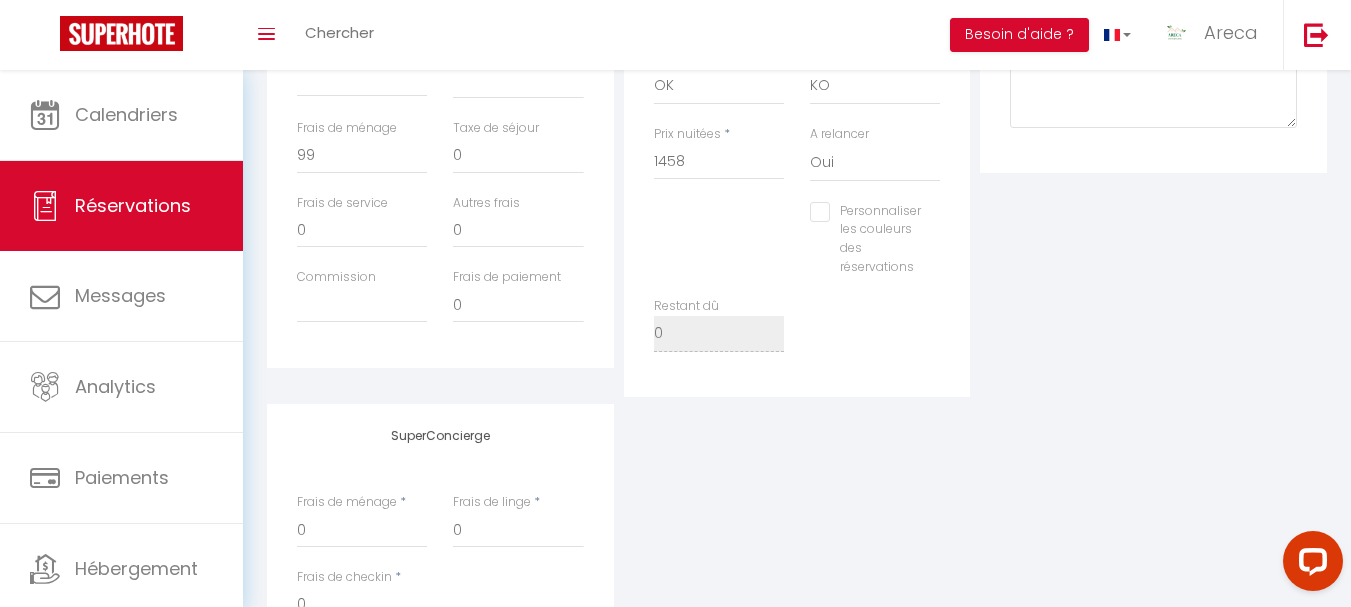 click on "SuperConcierge   Frais de ménage   *   0   Frais de linge   *   0   Frais de checkin   *   0" at bounding box center (797, 536) 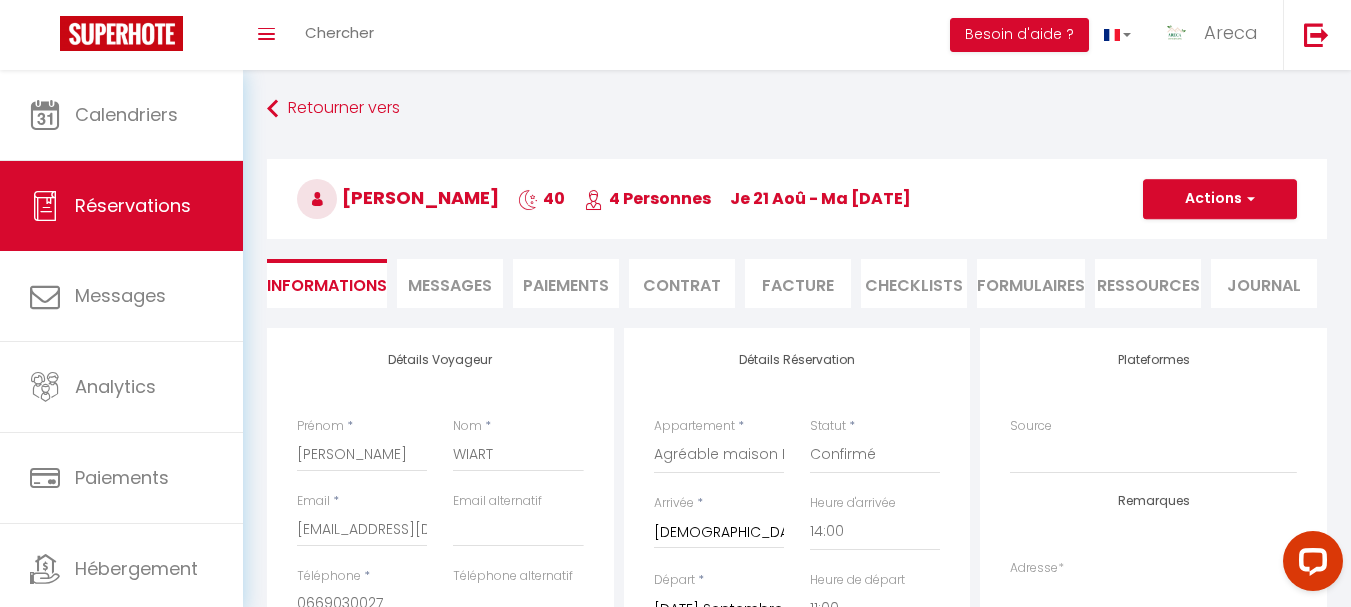 scroll, scrollTop: 0, scrollLeft: 0, axis: both 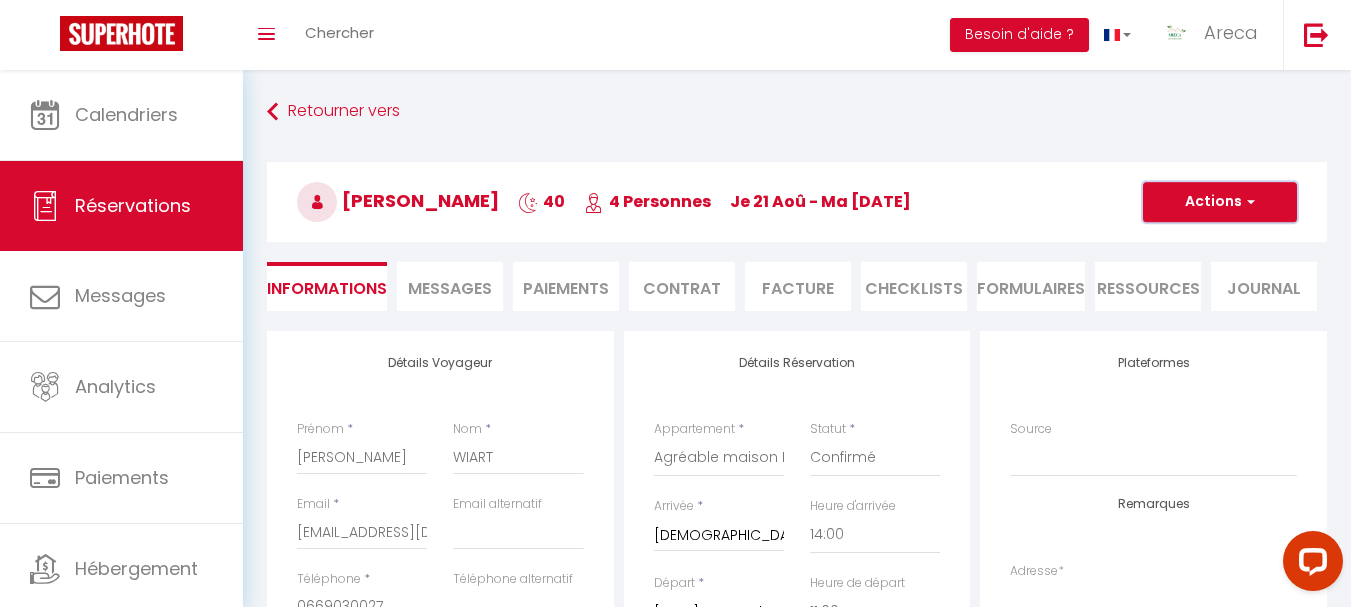 click on "Actions" at bounding box center [1220, 202] 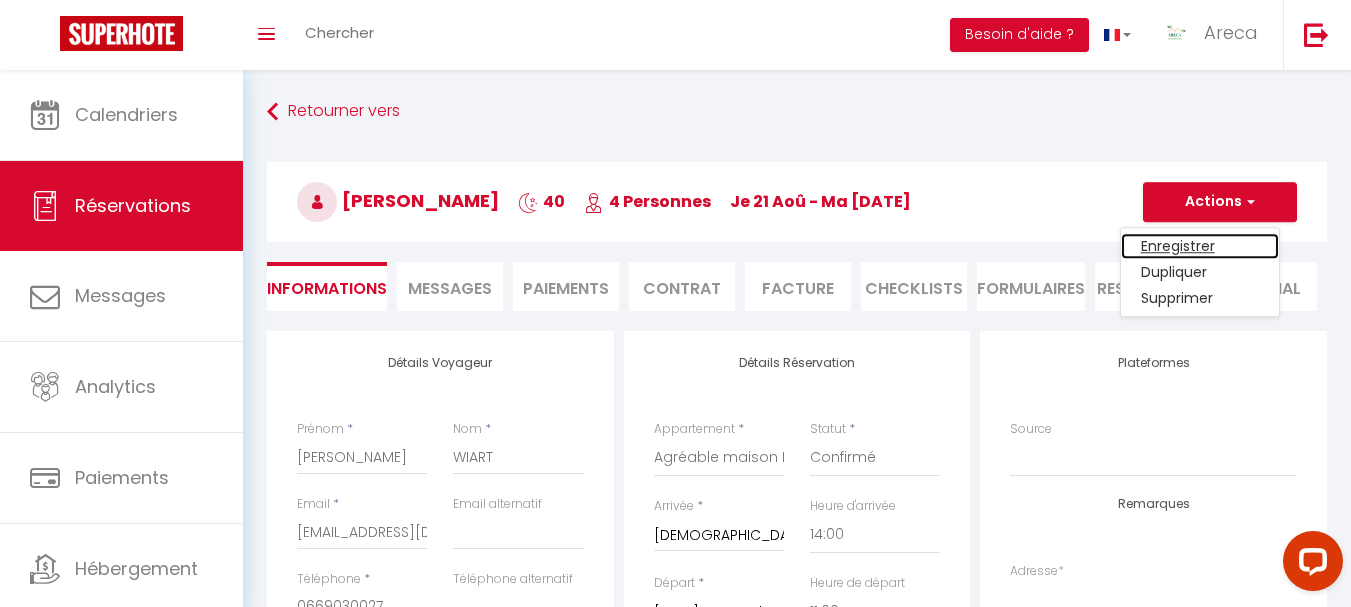 click on "Enregistrer" at bounding box center [1200, 246] 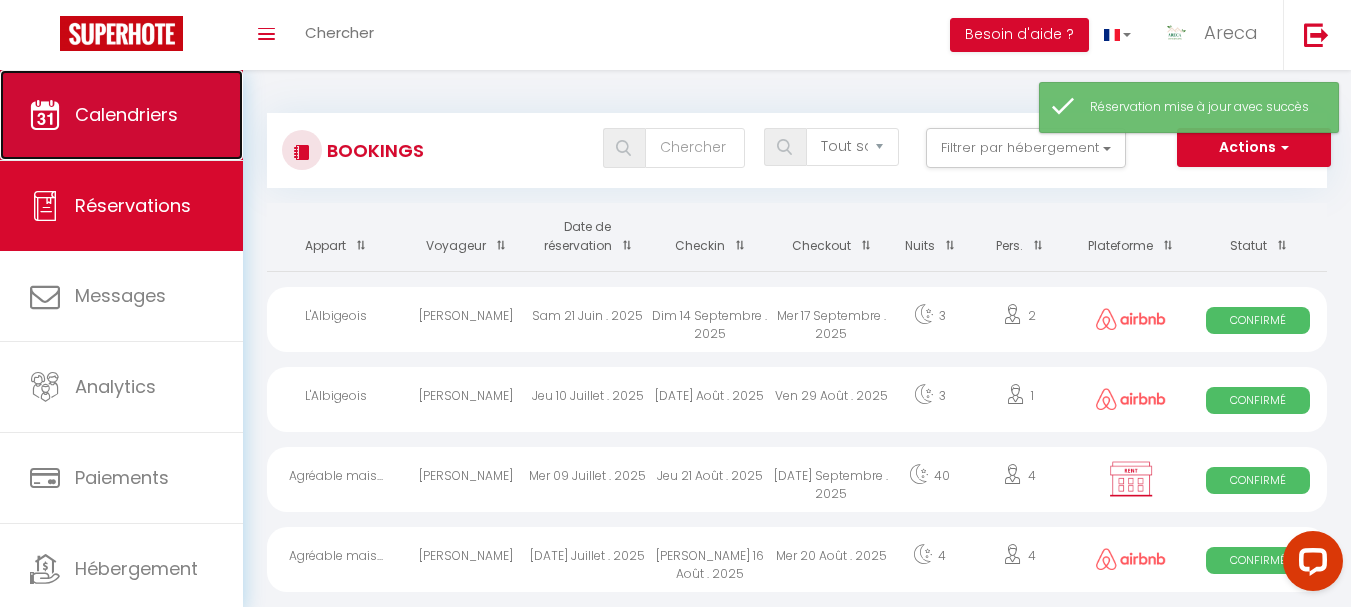click on "Calendriers" at bounding box center (121, 115) 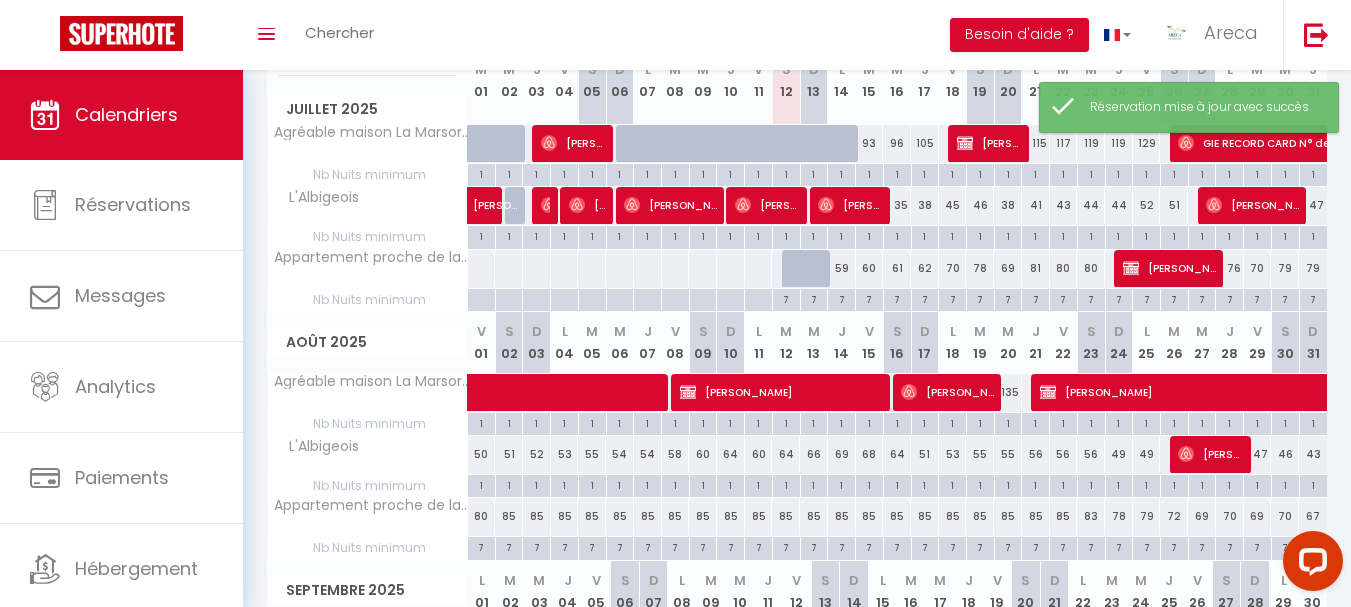 scroll, scrollTop: 300, scrollLeft: 0, axis: vertical 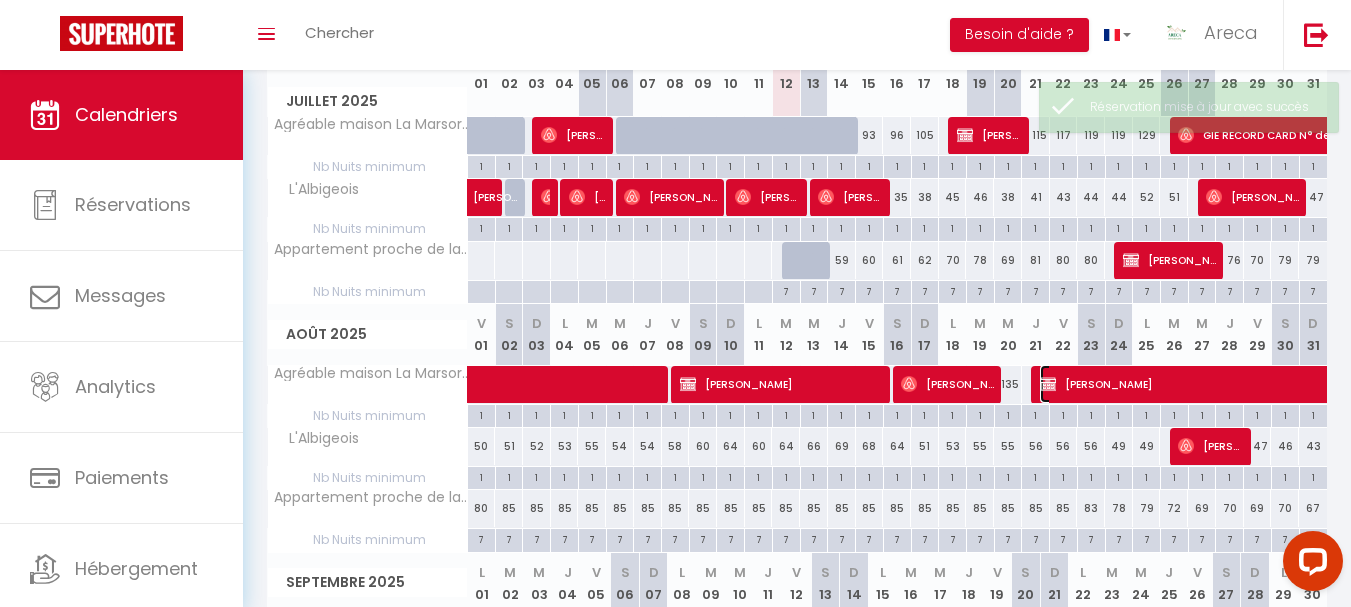 click on "Kévin WIART" at bounding box center [1960, 384] 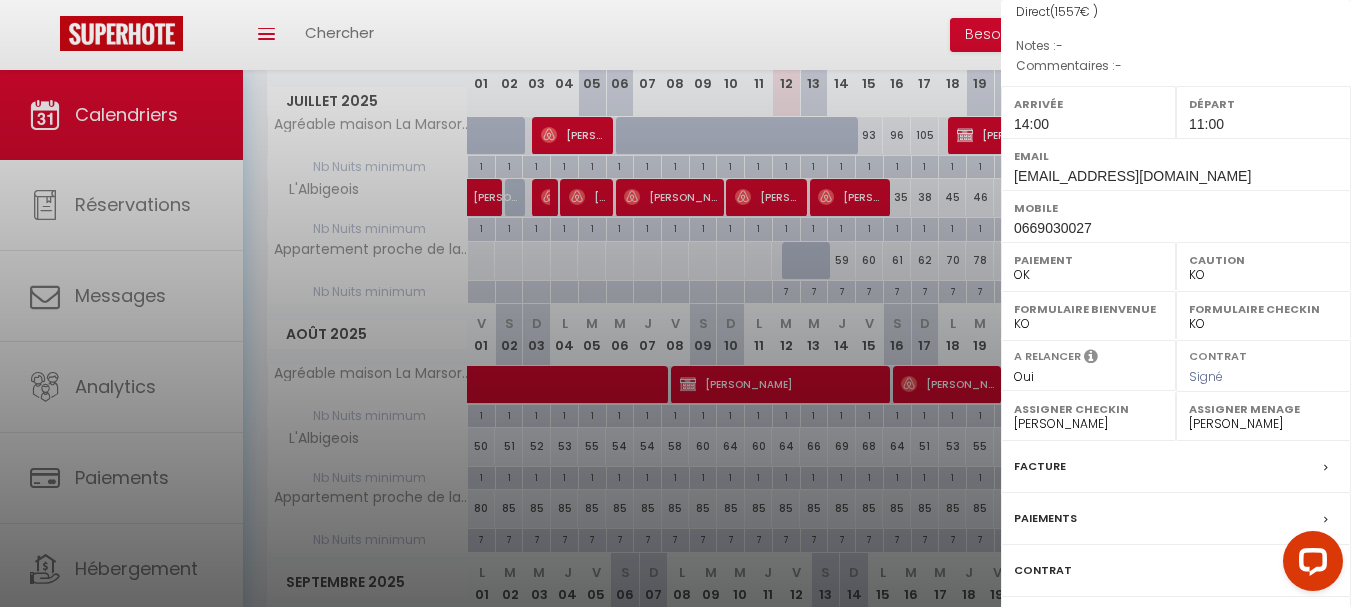 scroll, scrollTop: 345, scrollLeft: 0, axis: vertical 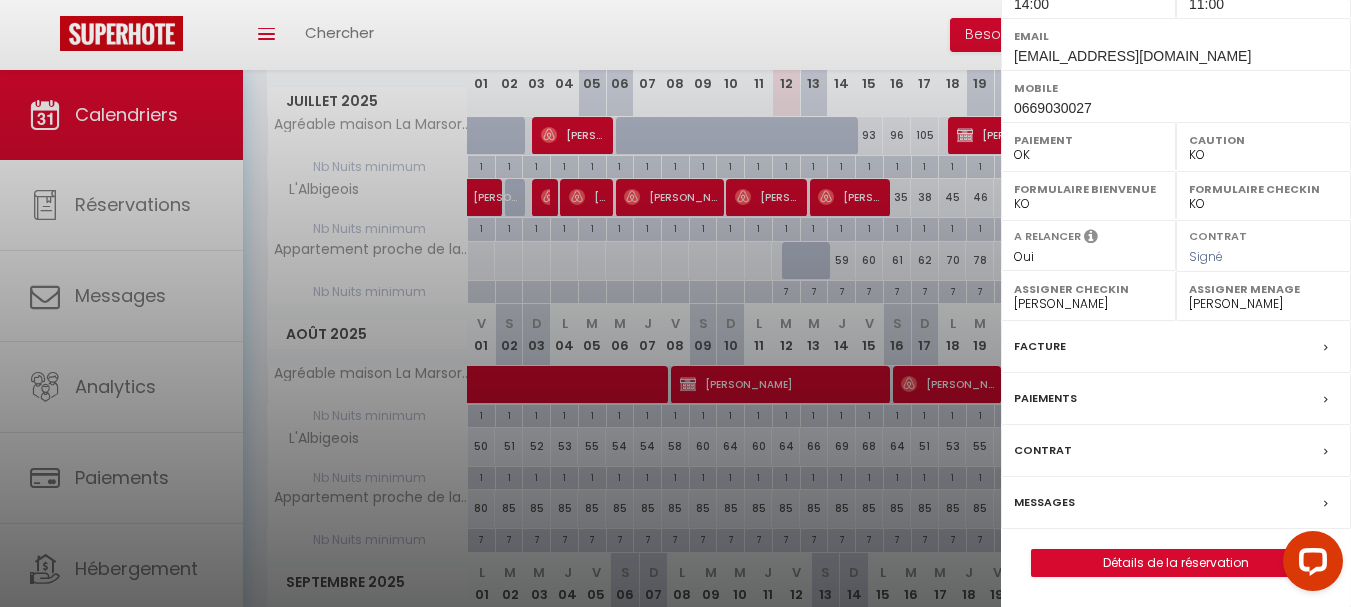 click on "Contrat" at bounding box center (1176, 451) 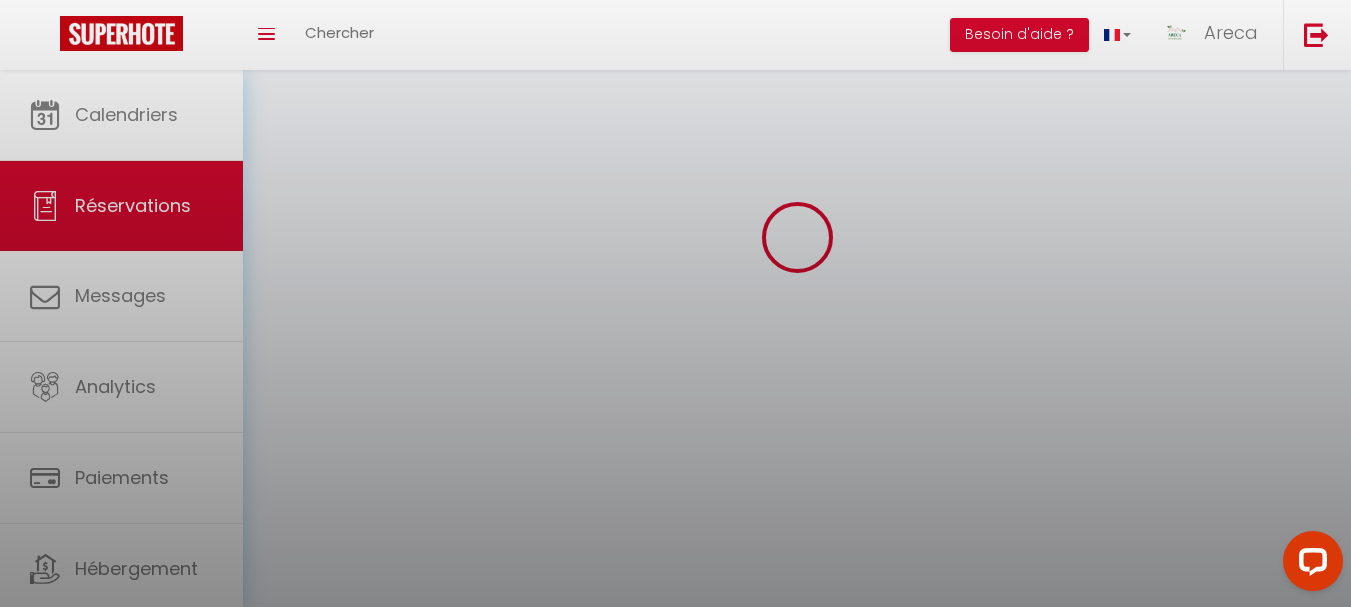 scroll, scrollTop: 0, scrollLeft: 0, axis: both 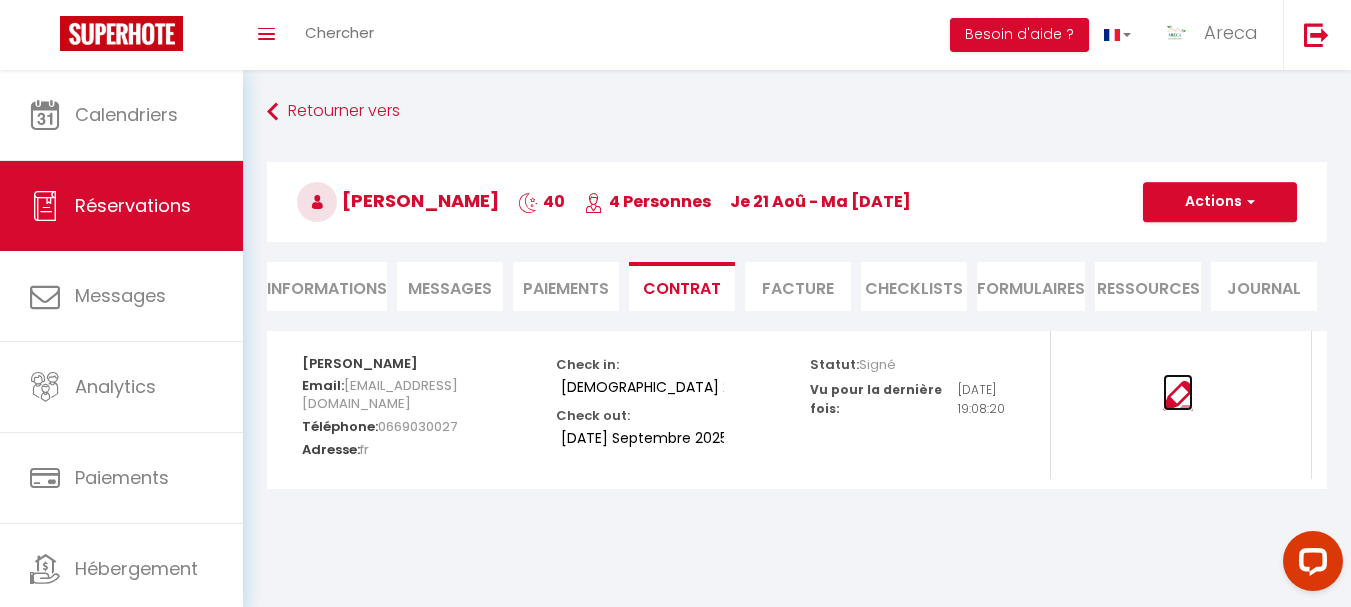 click at bounding box center (1178, 396) 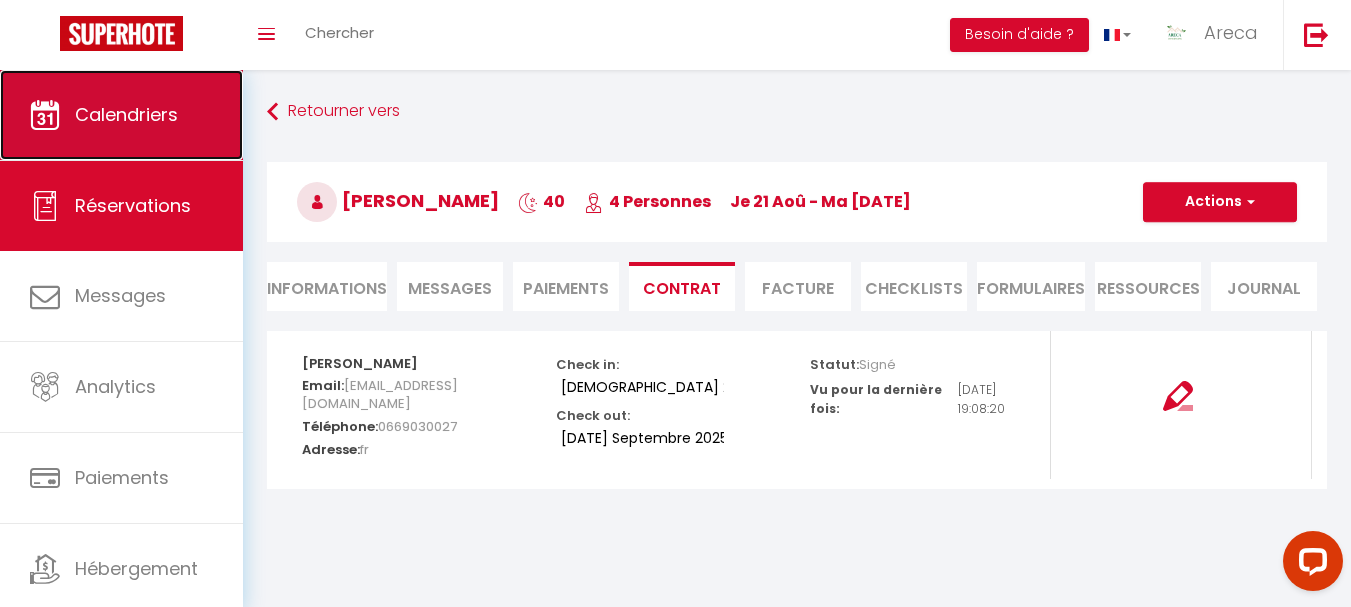 click on "Calendriers" at bounding box center (126, 114) 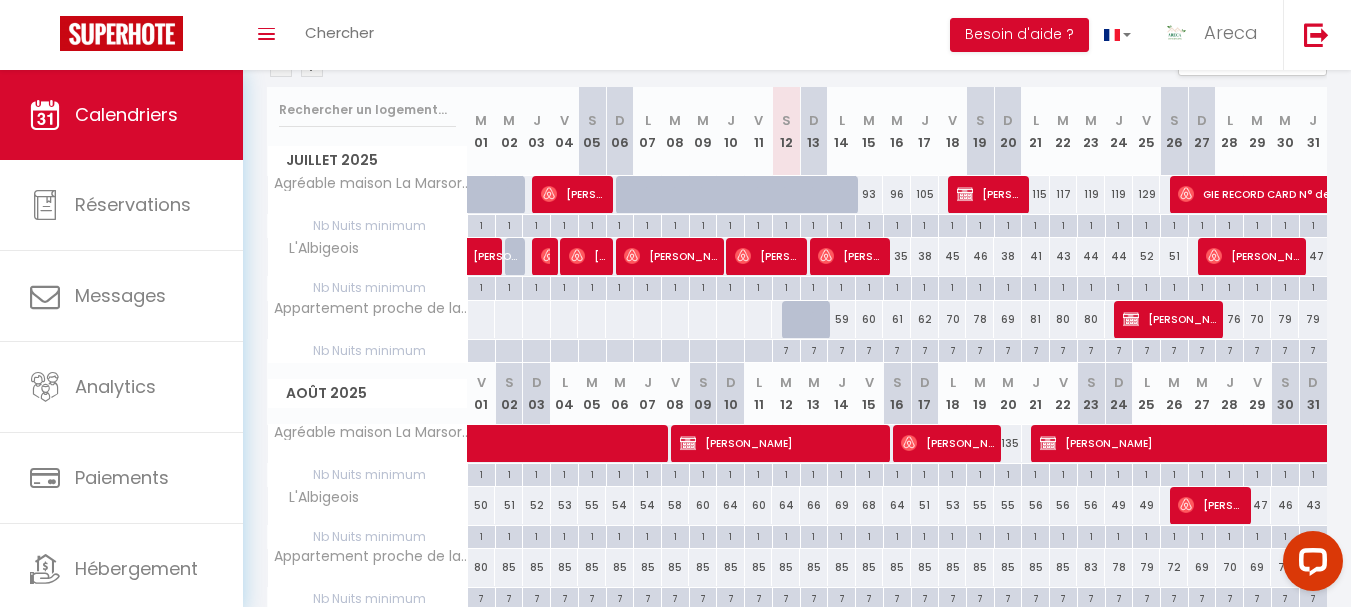 scroll, scrollTop: 300, scrollLeft: 0, axis: vertical 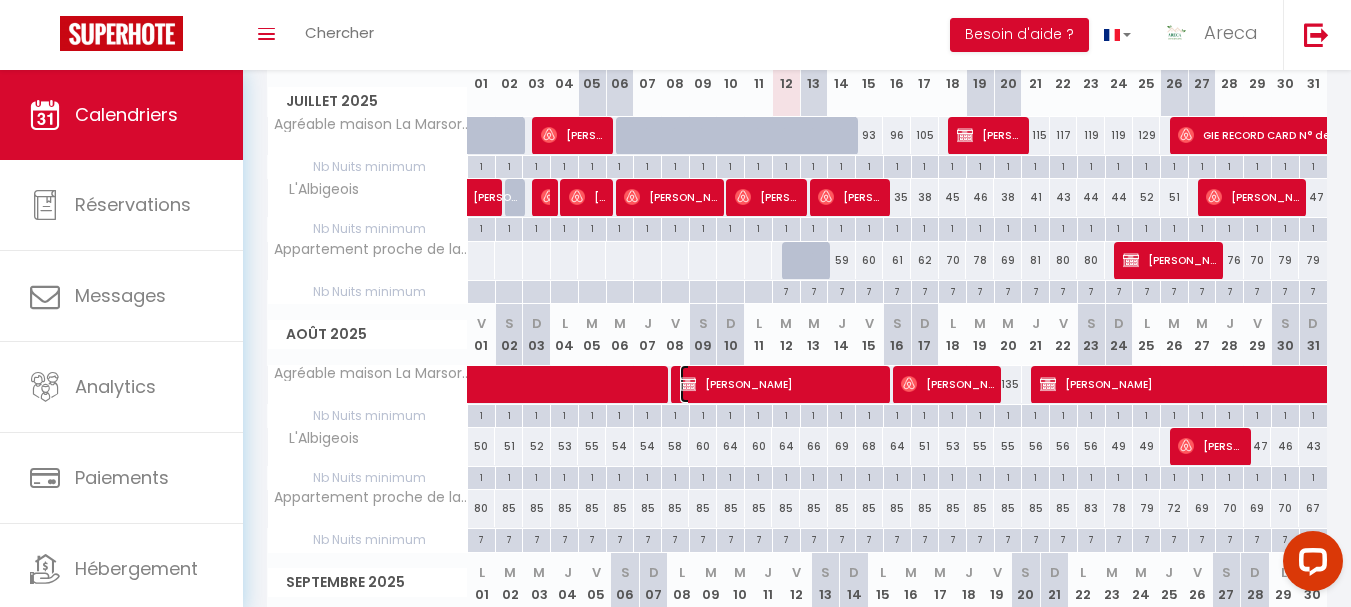 click on "Kévin WIART" at bounding box center (782, 384) 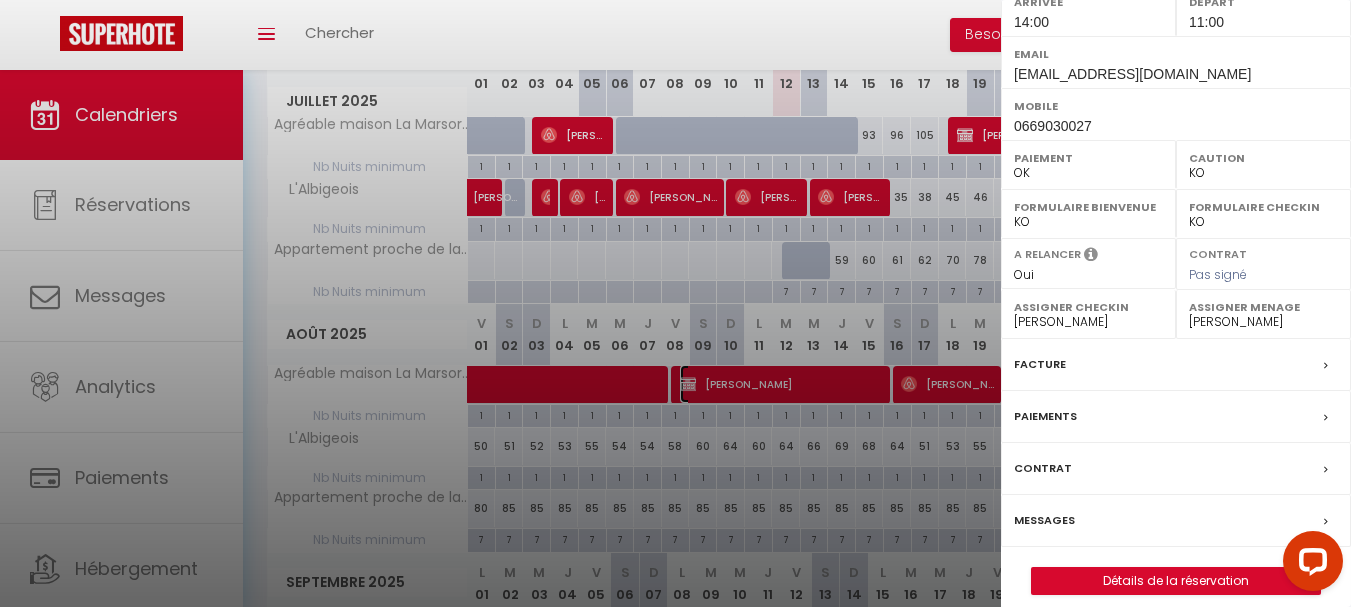 scroll, scrollTop: 345, scrollLeft: 0, axis: vertical 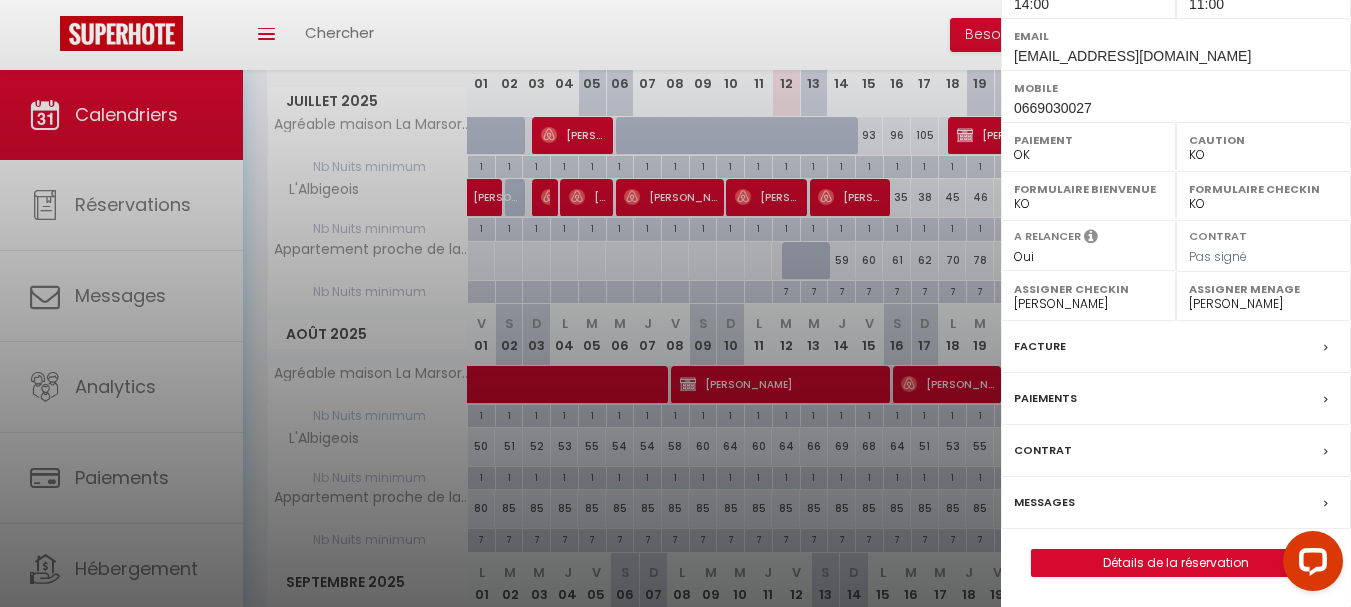 click on "Contrat" at bounding box center [1176, 451] 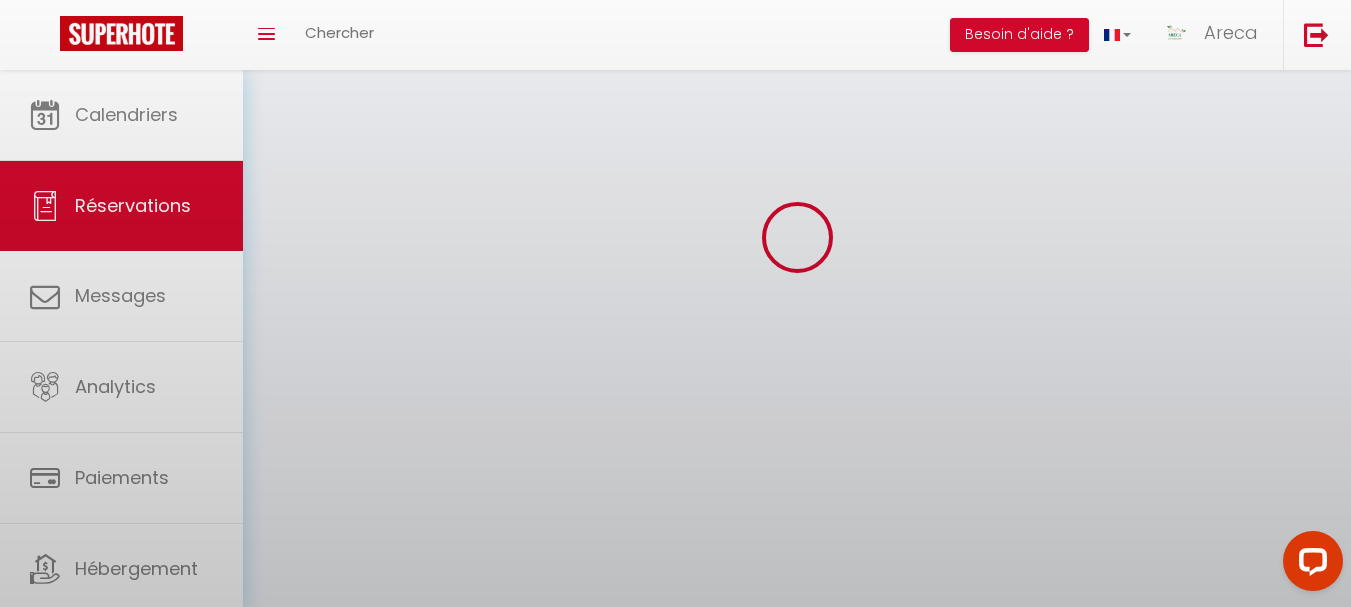 scroll, scrollTop: 0, scrollLeft: 0, axis: both 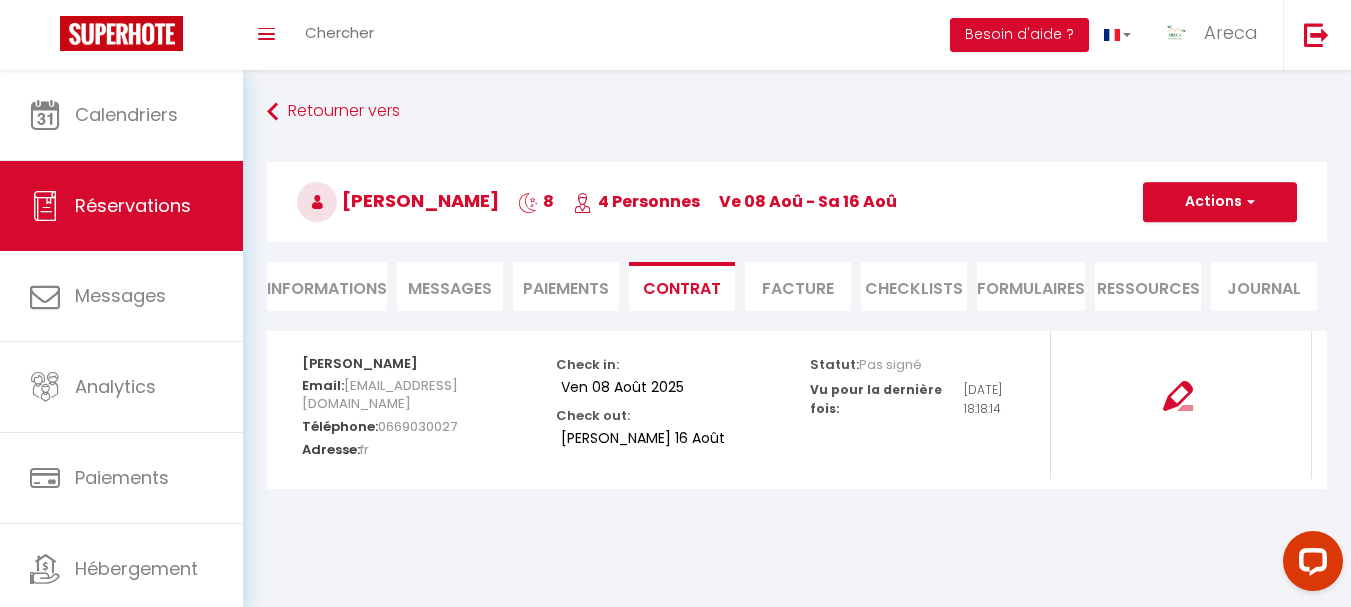 click on "Informations" at bounding box center (327, 286) 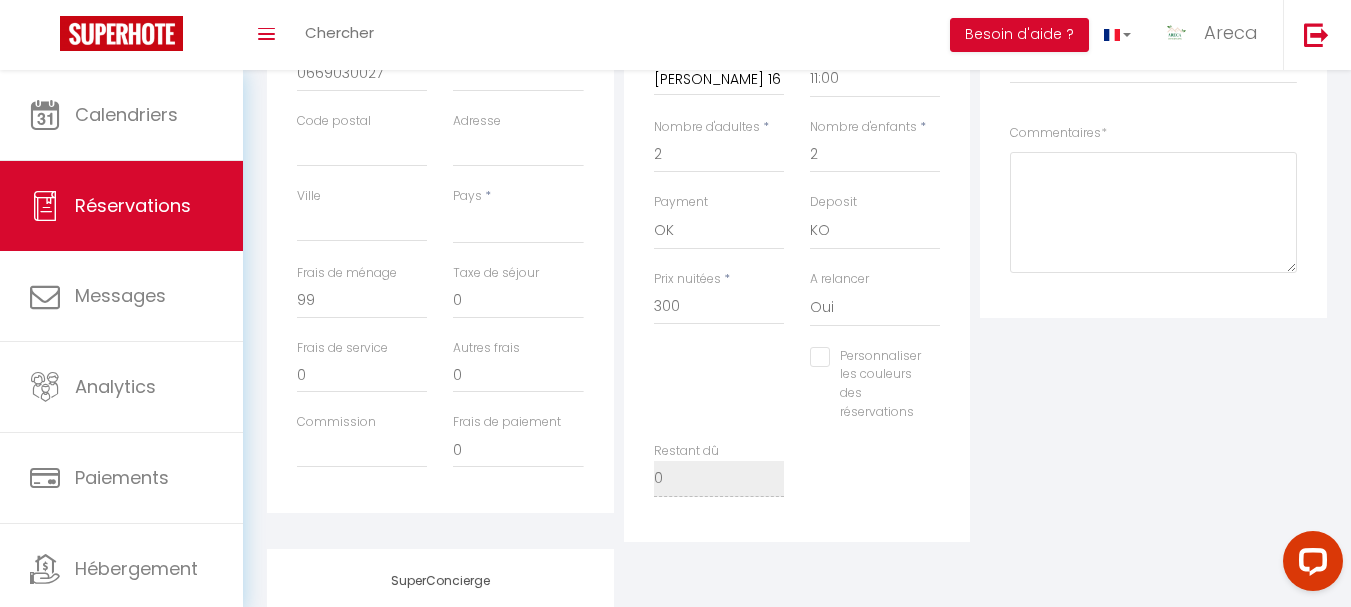 scroll, scrollTop: 600, scrollLeft: 0, axis: vertical 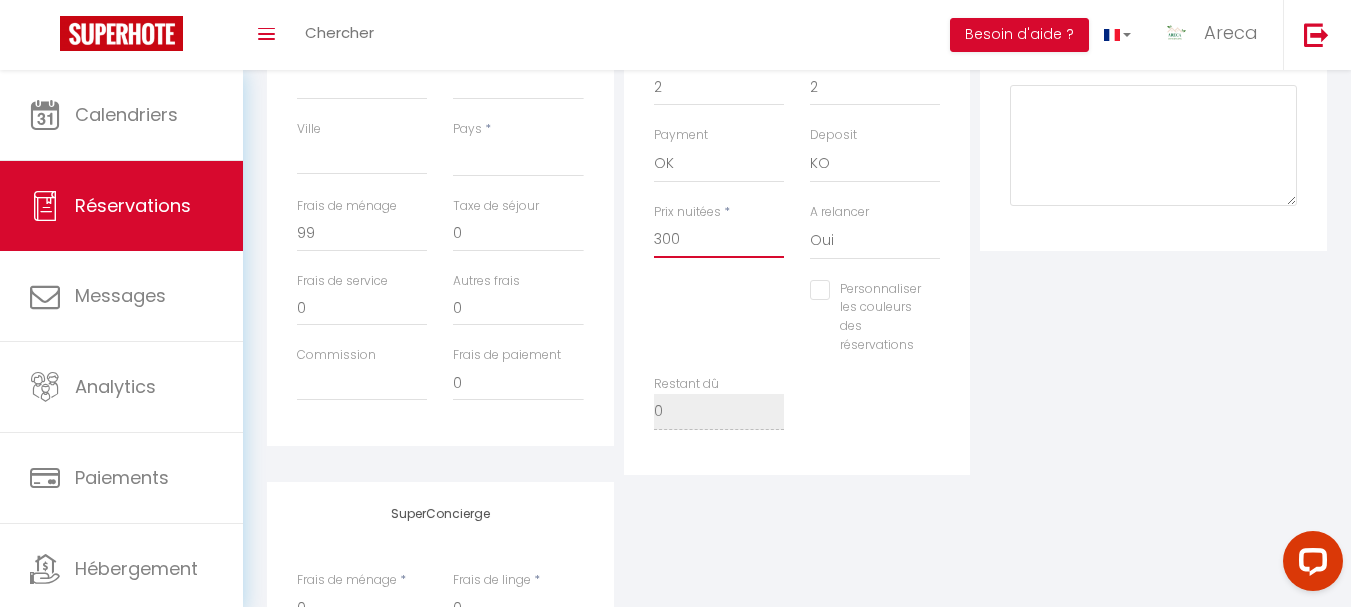 click on "300" at bounding box center (719, 240) 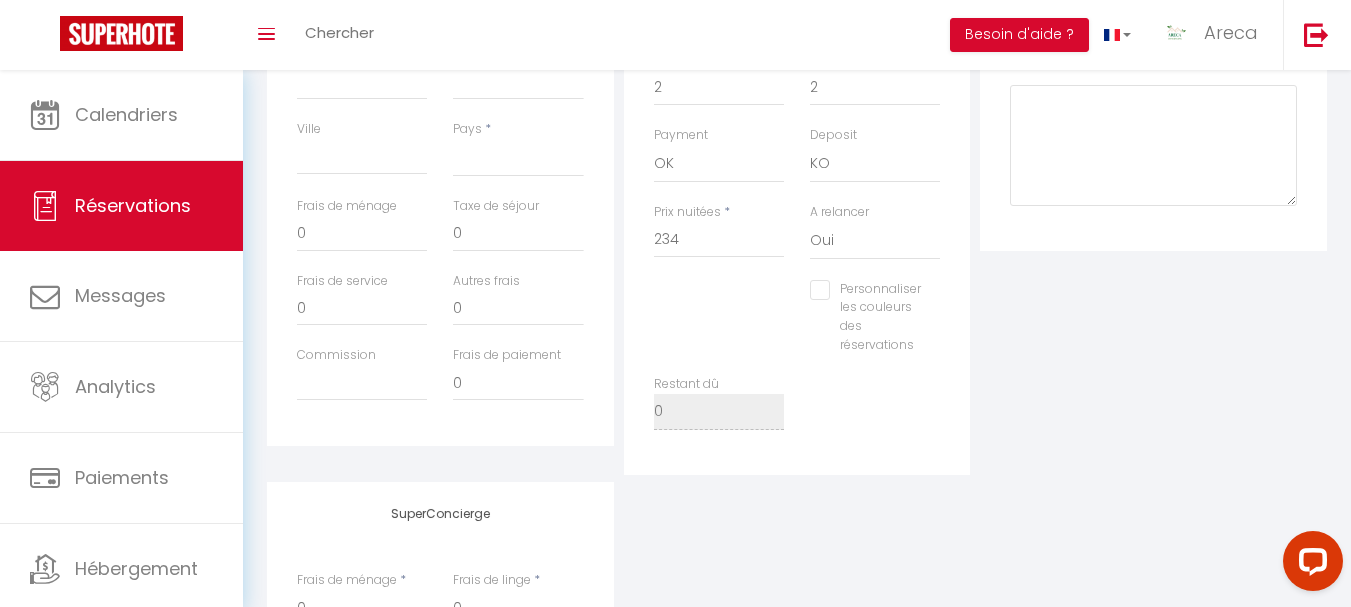 click on "Plateformes    Source
Direct
Airbnb.com
Booking.com
Chalet montagne
Expedia
Gite de France
Homeaway
Homeaway iCal
Homeaway.com
Hotels.com
Housetrip.com
Ical" at bounding box center (1153, 103) 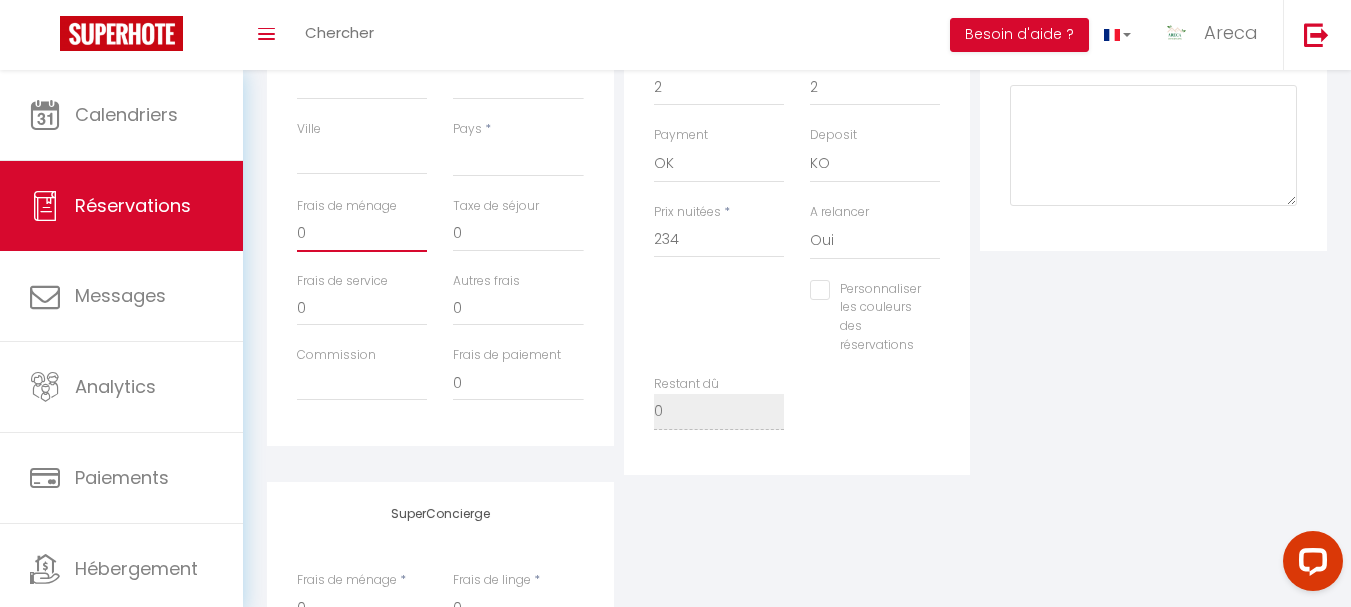 click on "0" at bounding box center (362, 234) 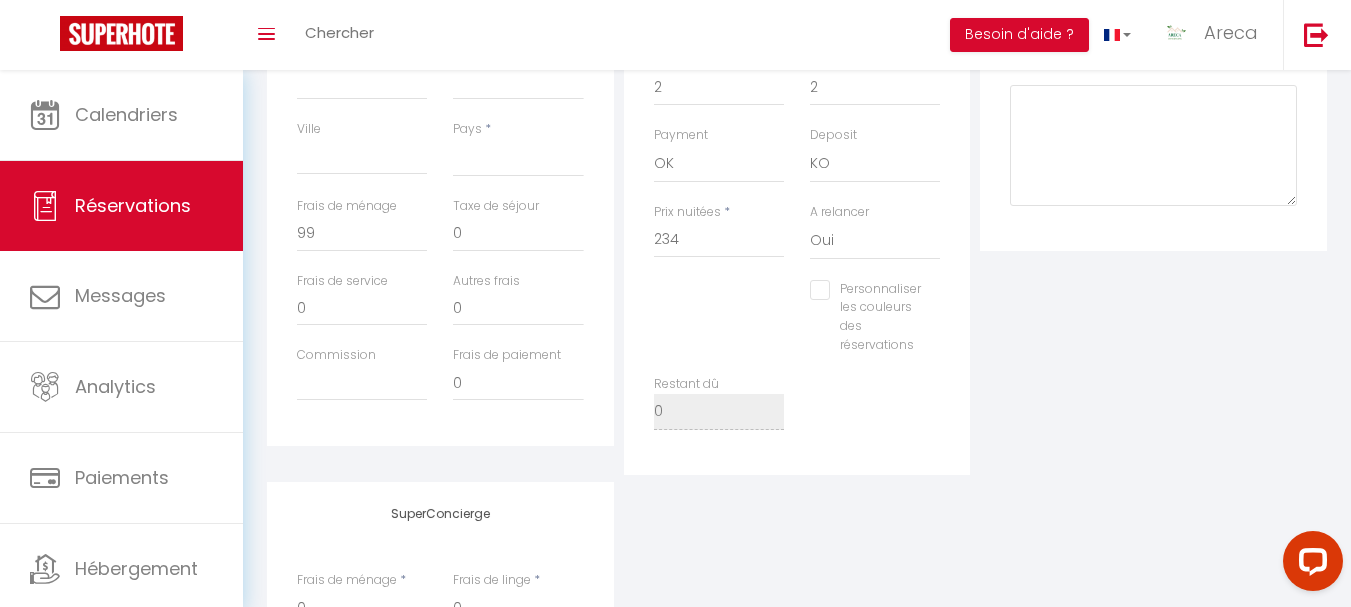 click on "Plateformes    Source
Direct
Airbnb.com
Booking.com
Chalet montagne
Expedia
Gite de France
Homeaway
Homeaway iCal
Homeaway.com
Hotels.com
Housetrip.com
Ical" at bounding box center [1153, 103] 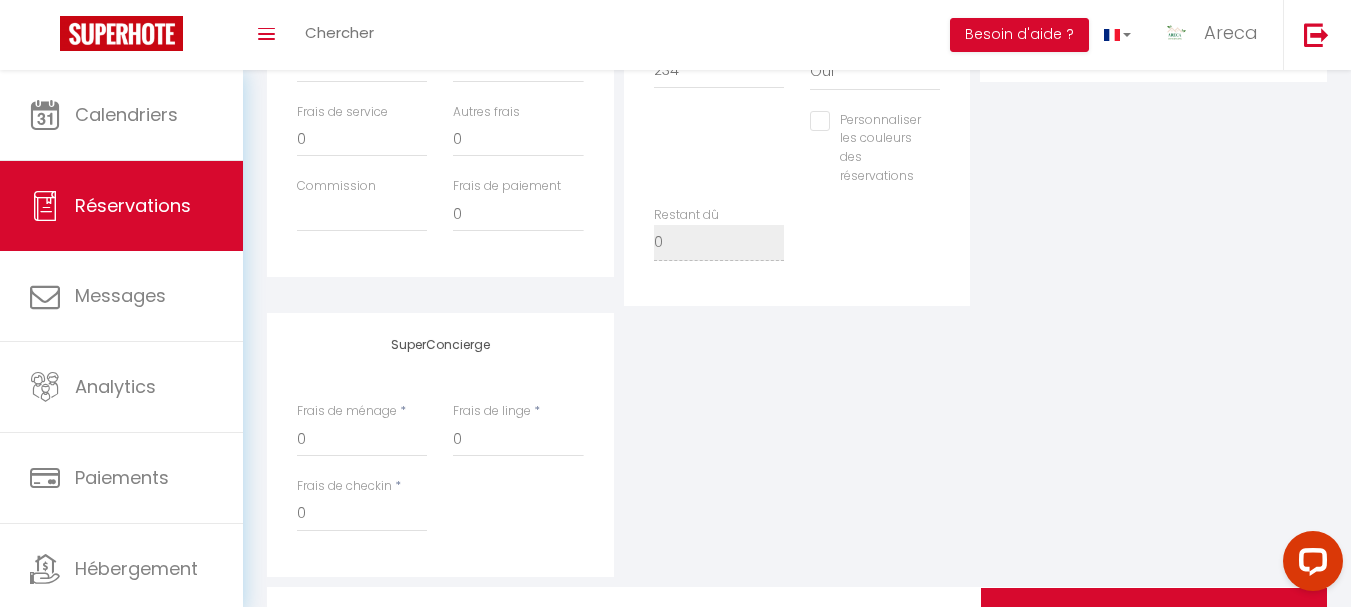 scroll, scrollTop: 878, scrollLeft: 0, axis: vertical 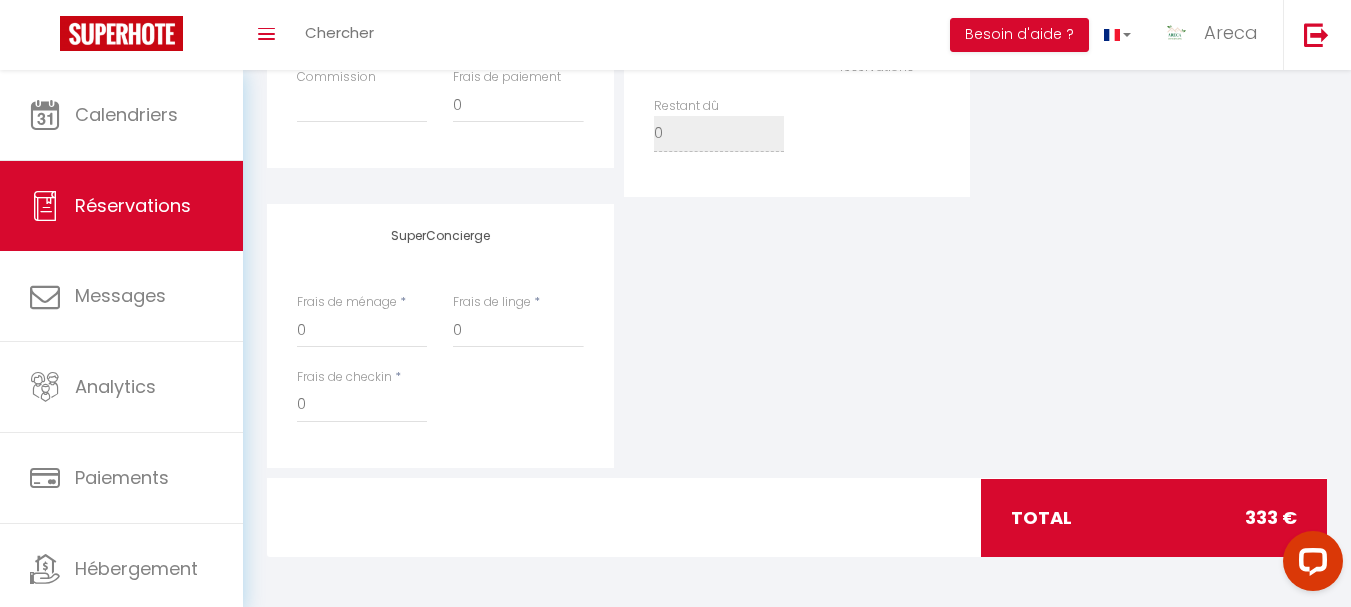 click on "SuperConcierge   Frais de ménage   *   0   Frais de linge   *   0   Frais de checkin   *   0" at bounding box center (797, 336) 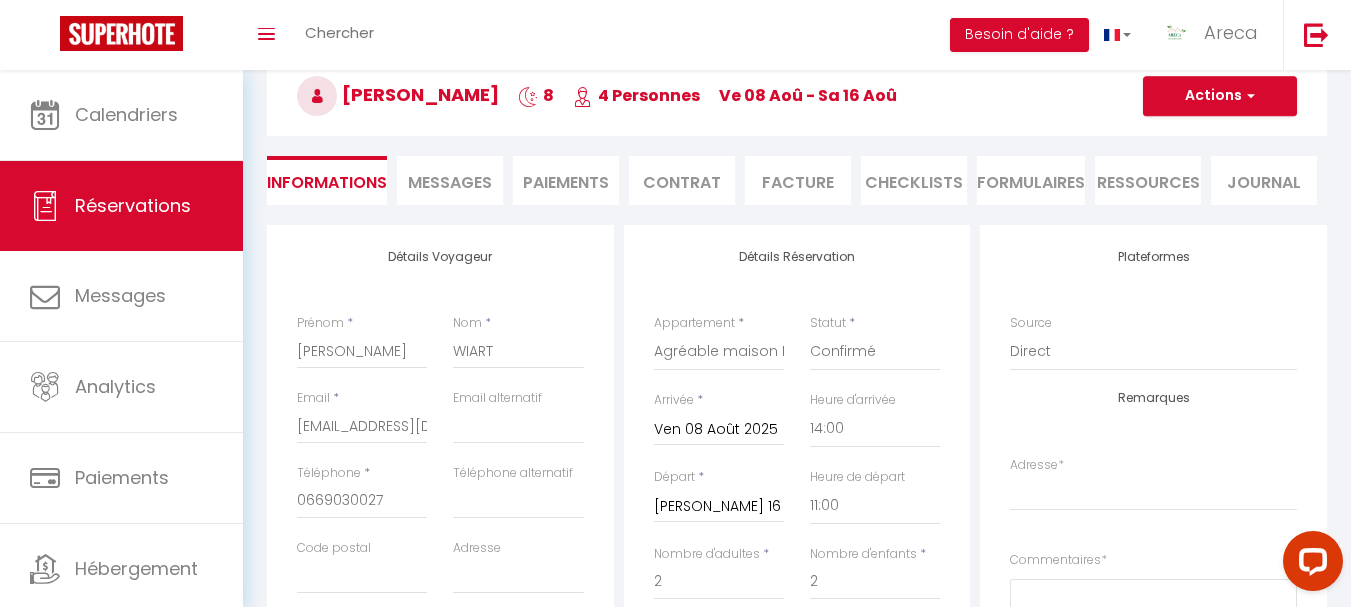 scroll, scrollTop: 0, scrollLeft: 0, axis: both 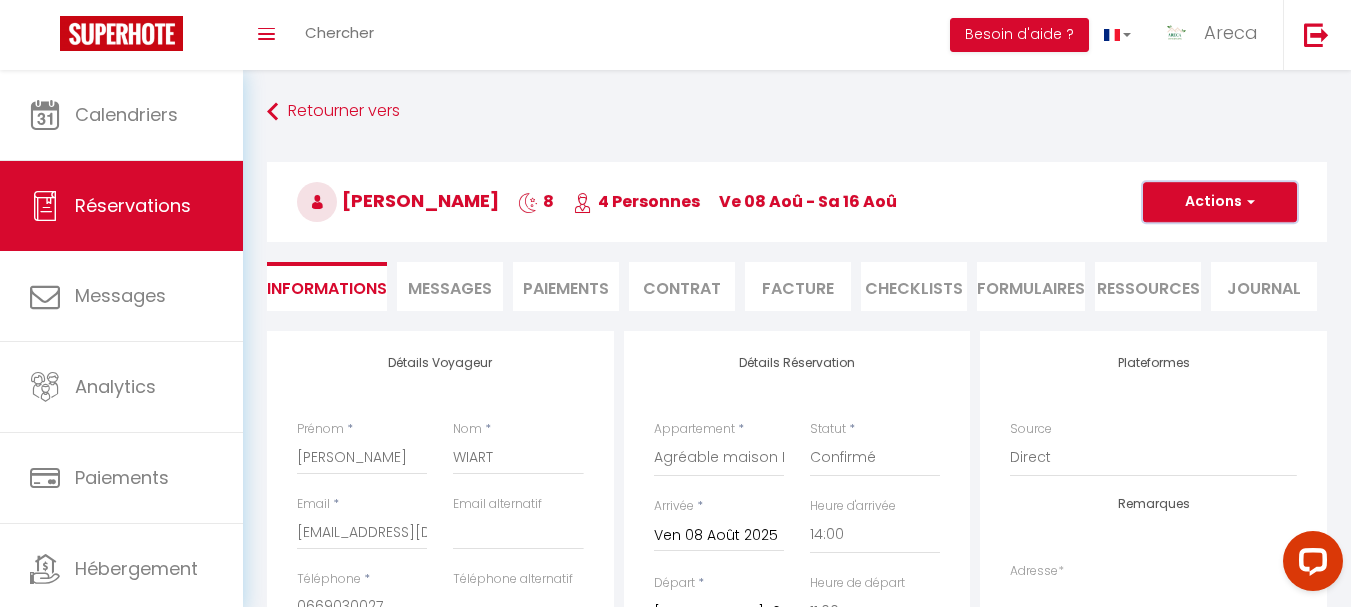 click on "Actions" at bounding box center [1220, 202] 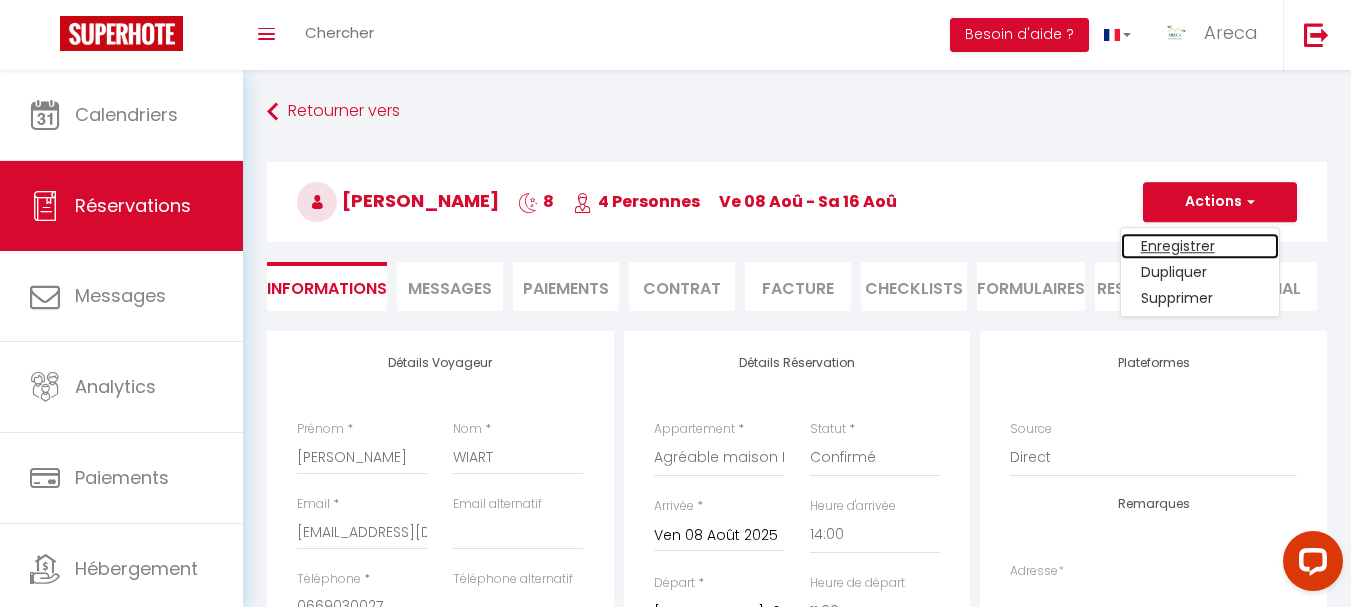 click on "Enregistrer" at bounding box center [1200, 246] 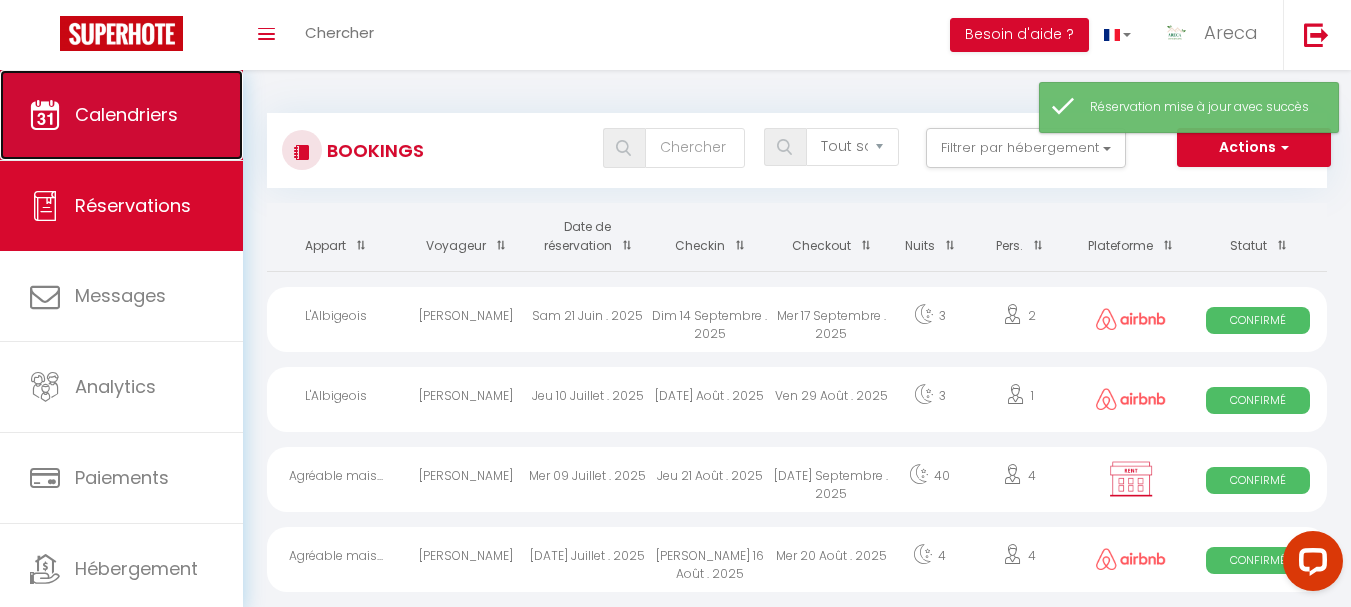 click on "Calendriers" at bounding box center (126, 114) 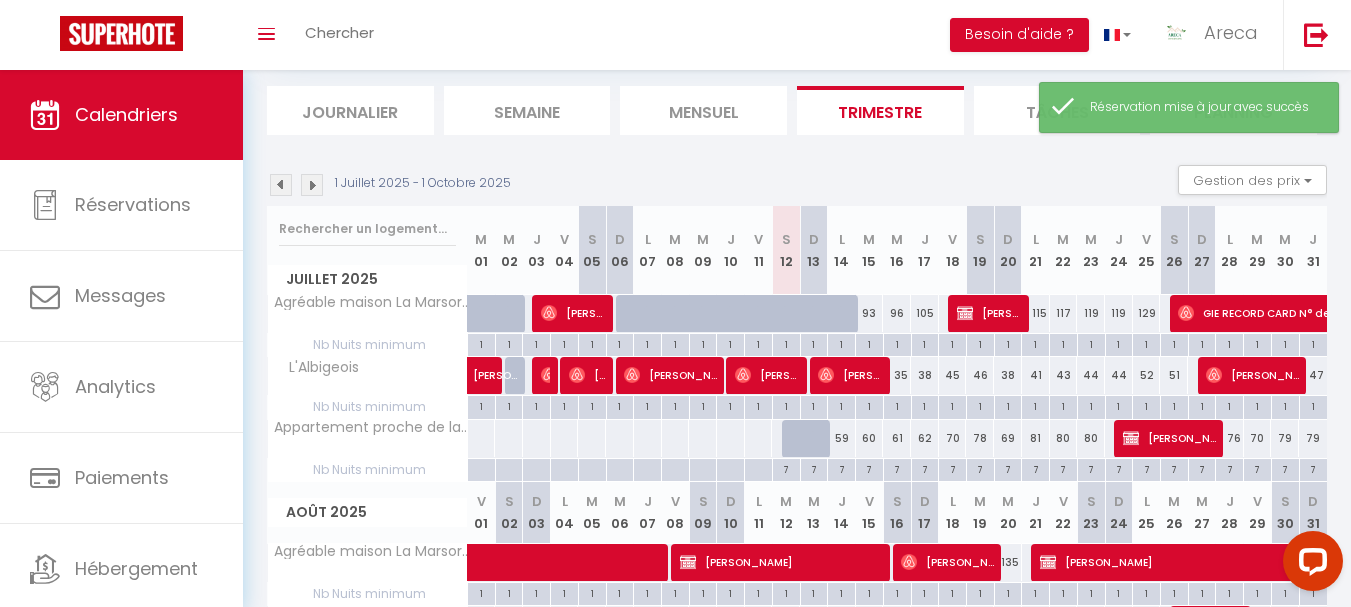 scroll, scrollTop: 300, scrollLeft: 0, axis: vertical 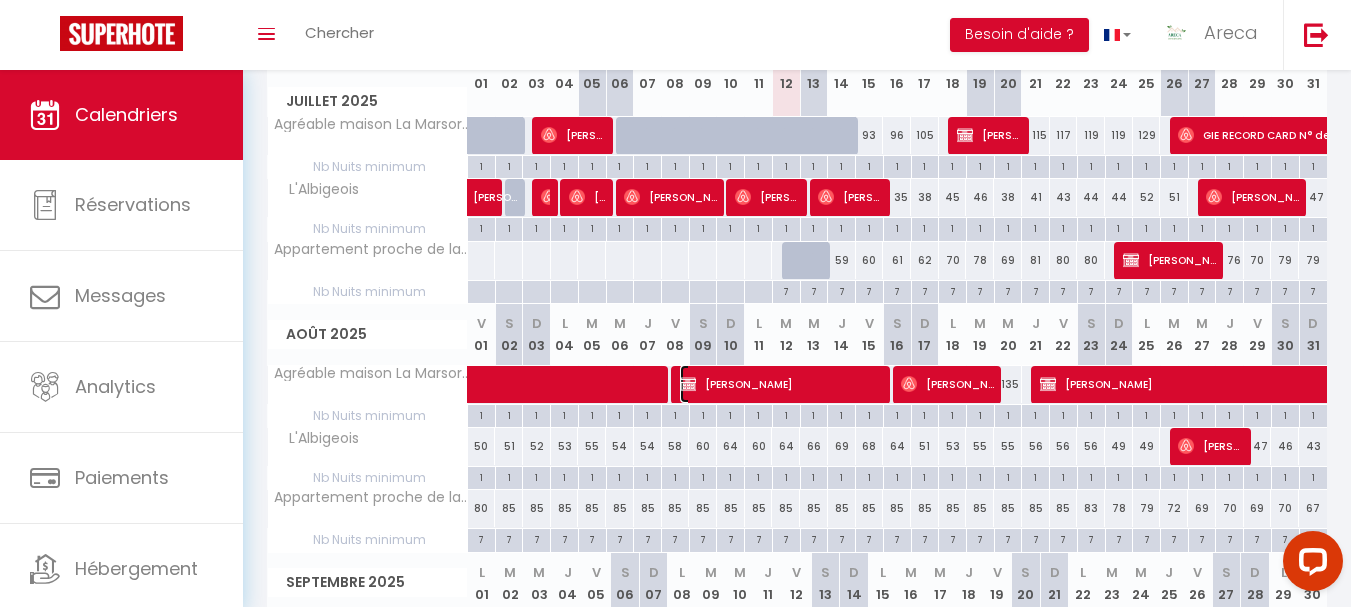 click on "Kévin WIART" at bounding box center (782, 384) 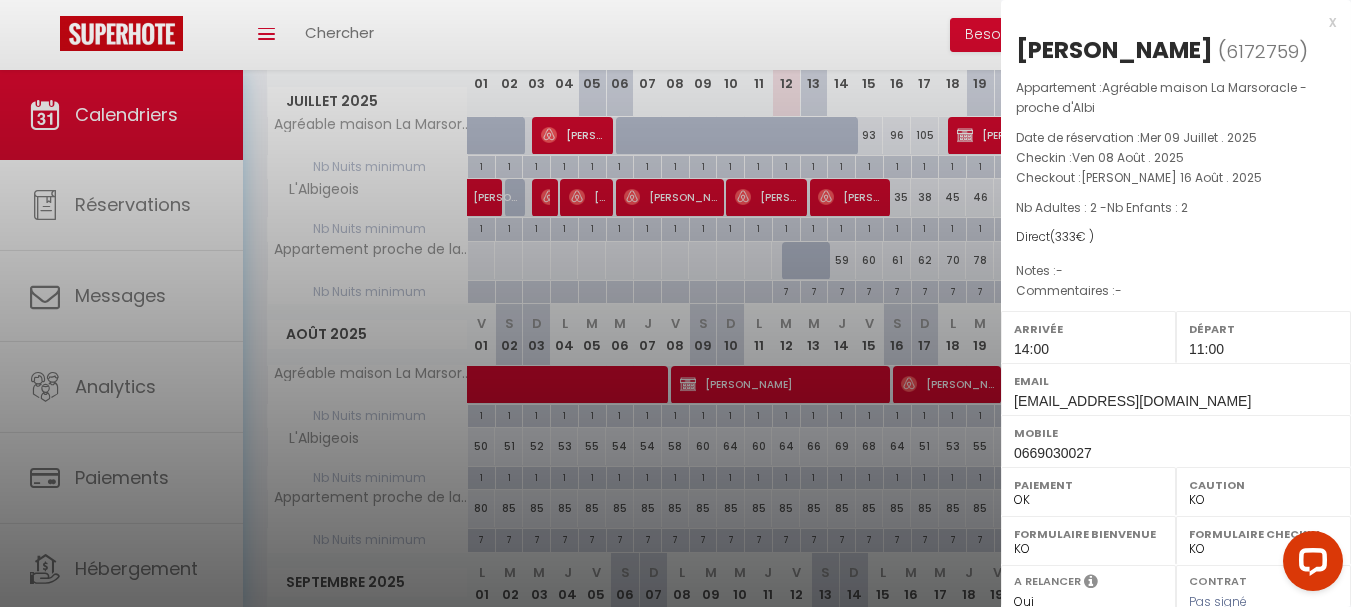 click on "x" at bounding box center (1168, 22) 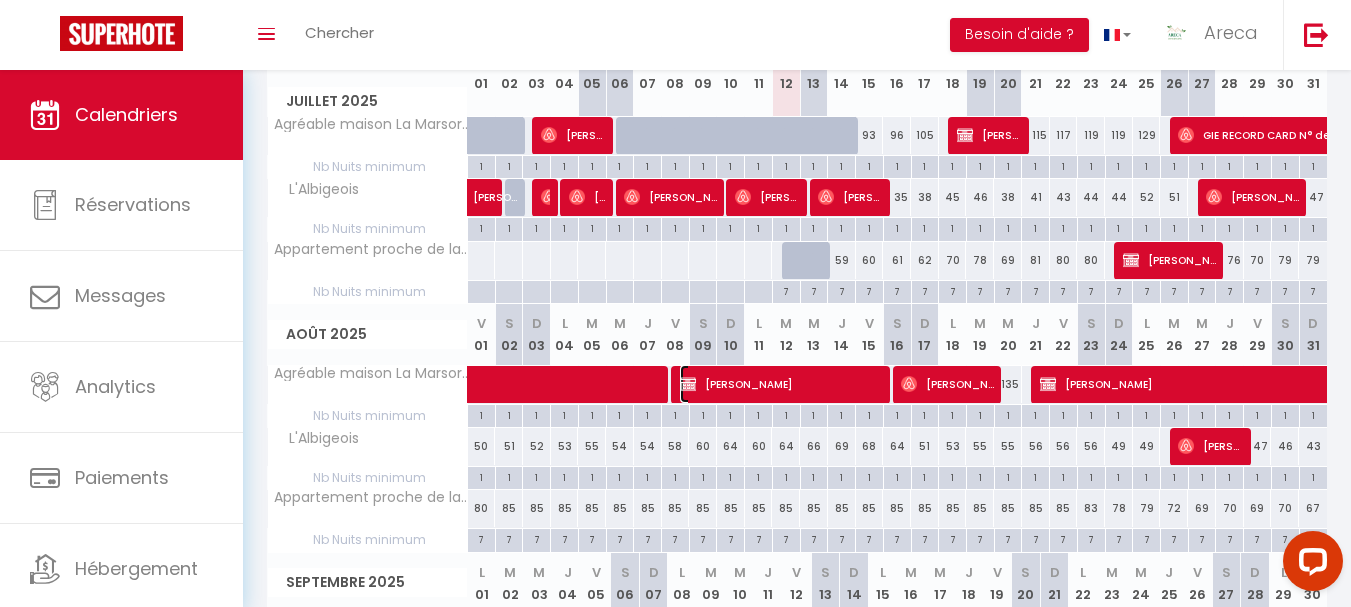 click on "Kévin WIART" at bounding box center (782, 384) 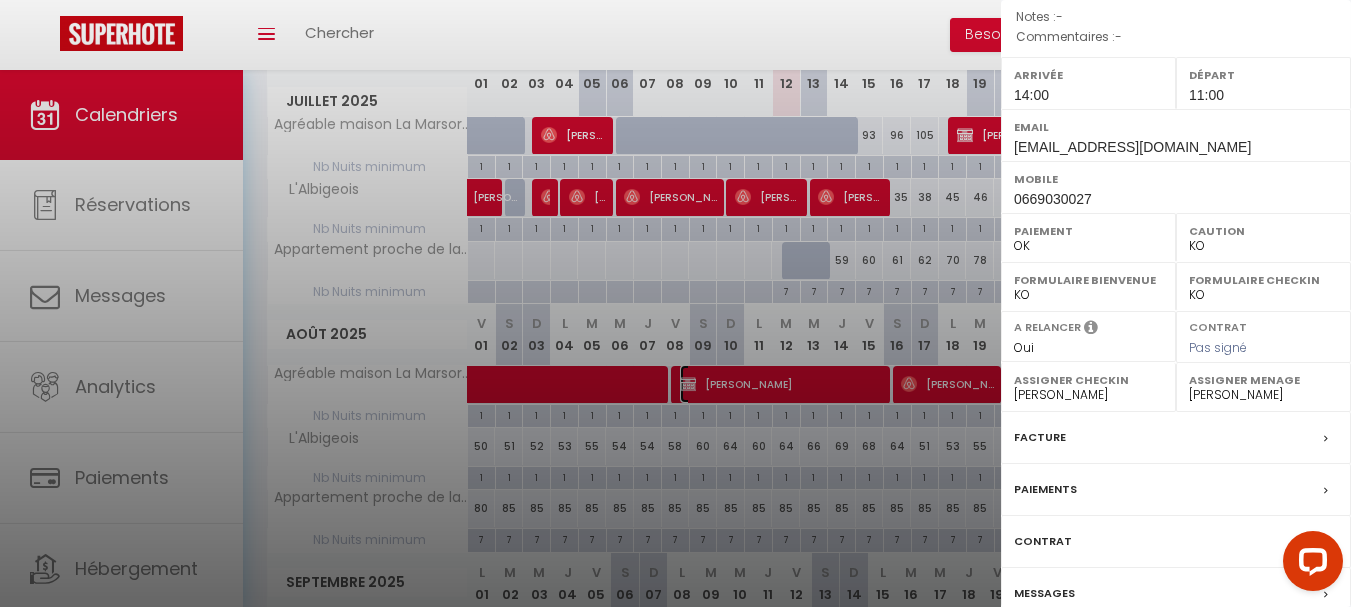 scroll, scrollTop: 345, scrollLeft: 0, axis: vertical 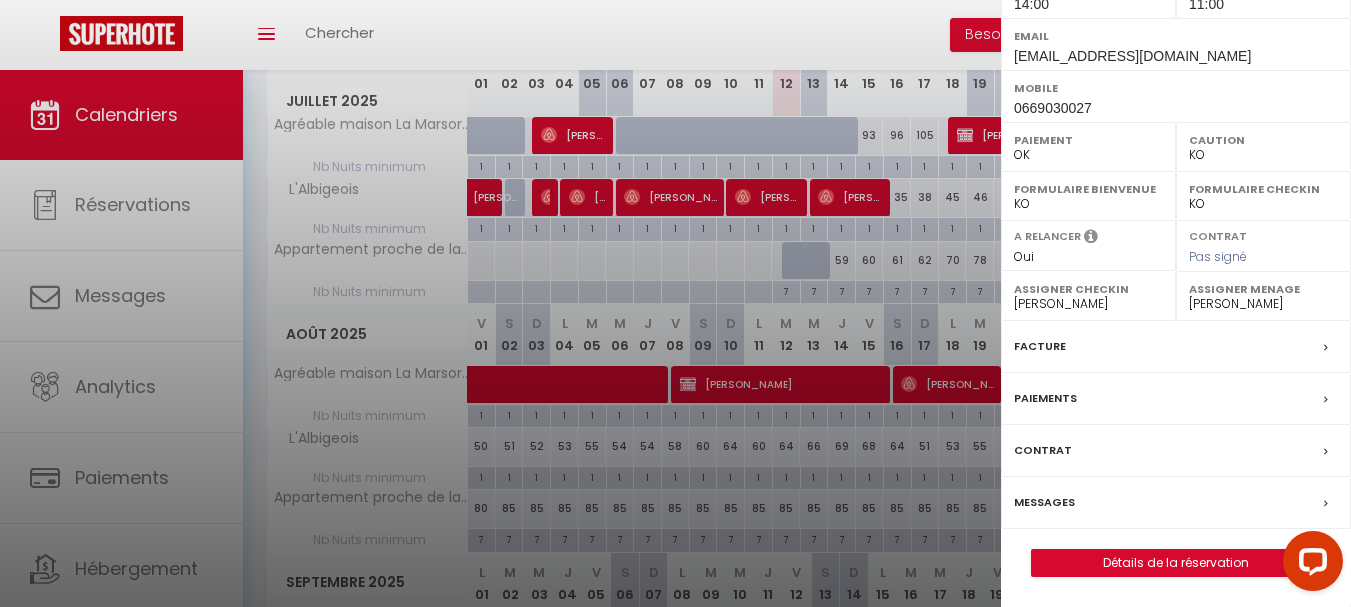 click on "Contrat" at bounding box center (1176, 451) 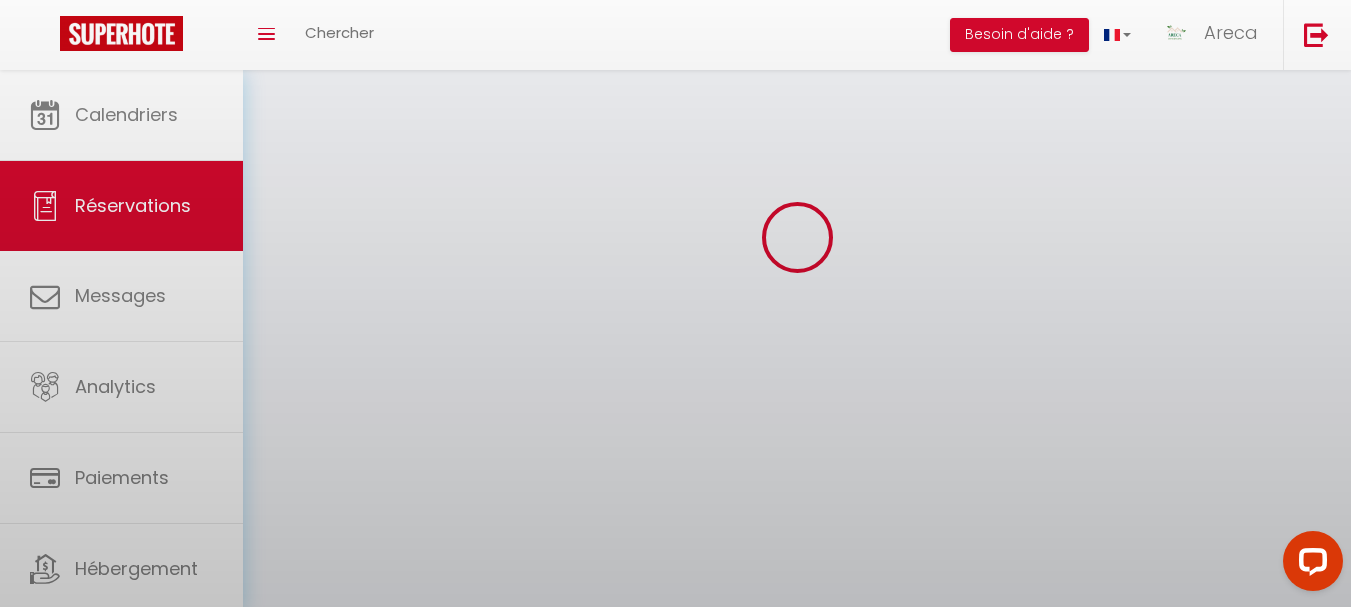 scroll, scrollTop: 0, scrollLeft: 0, axis: both 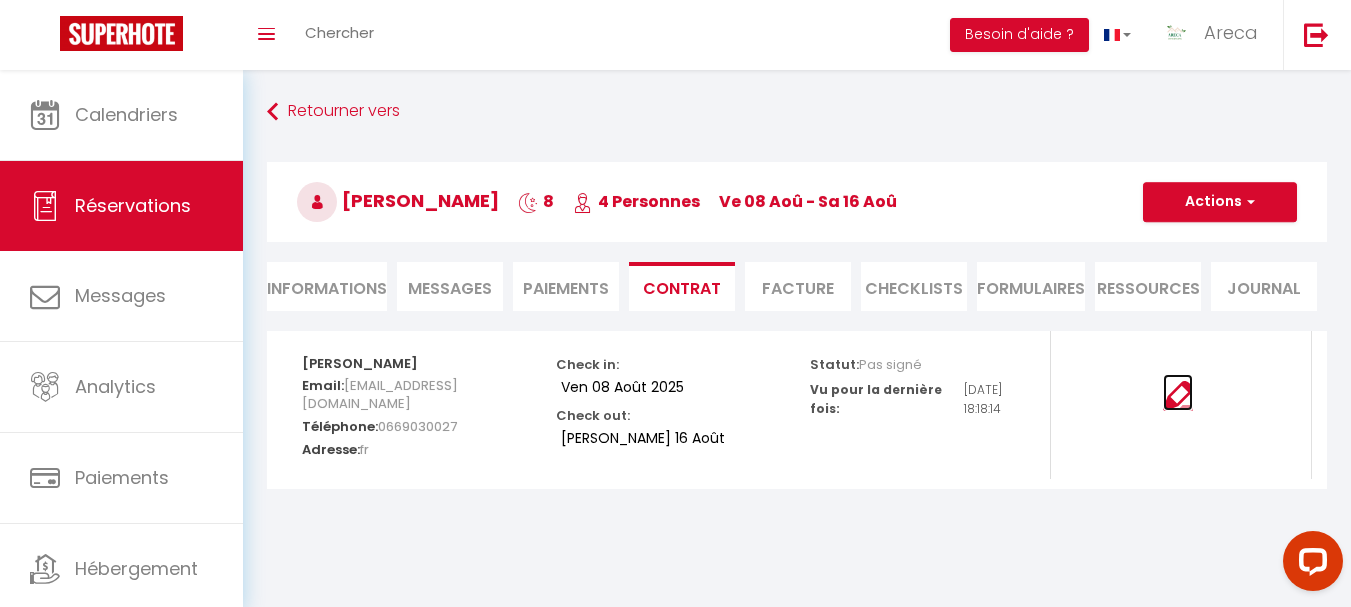 click at bounding box center (1178, 396) 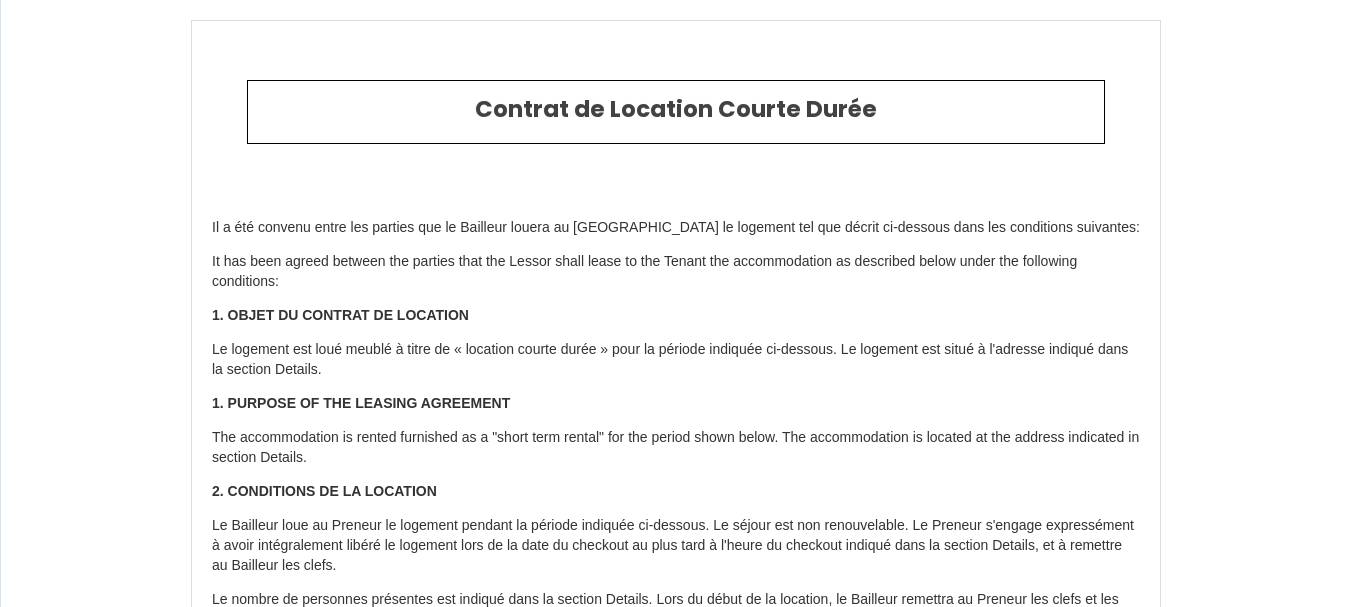 select 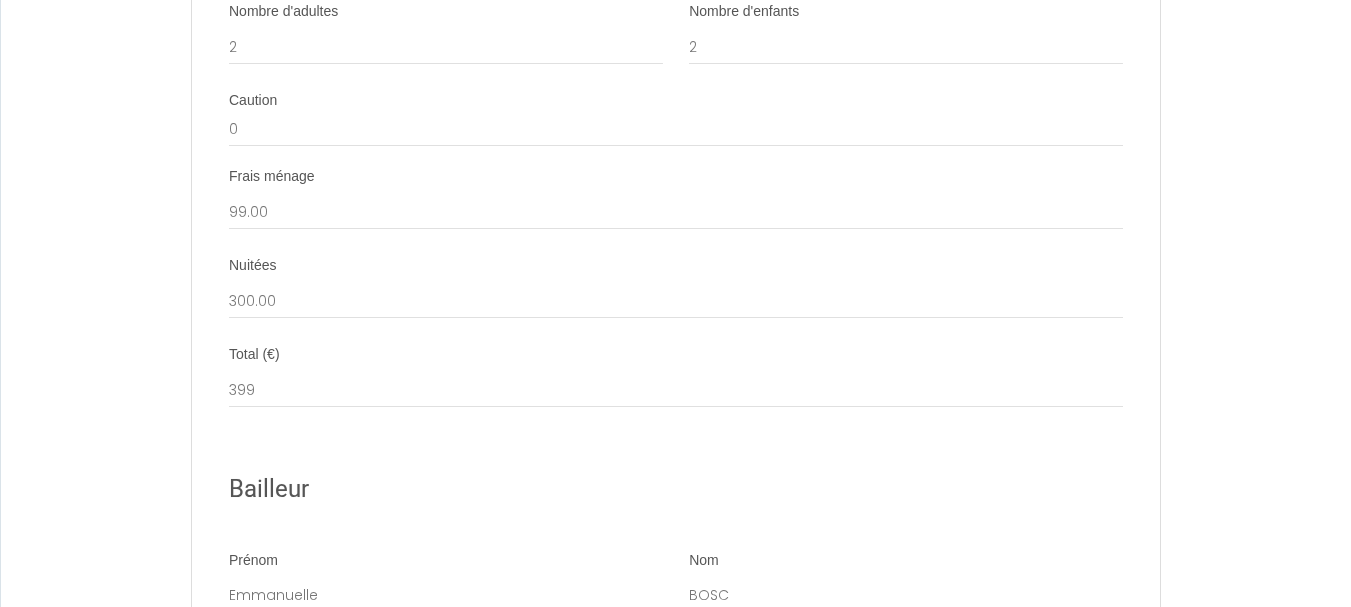 scroll, scrollTop: 2894, scrollLeft: 0, axis: vertical 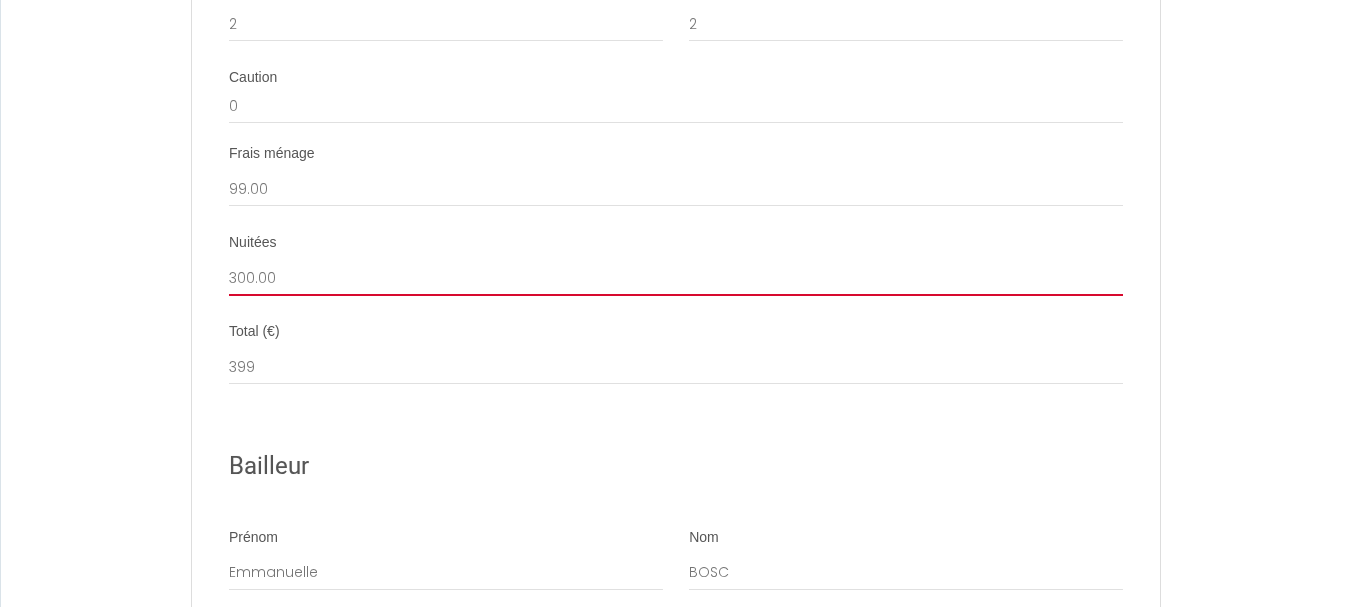 click on "300.00" at bounding box center (676, 278) 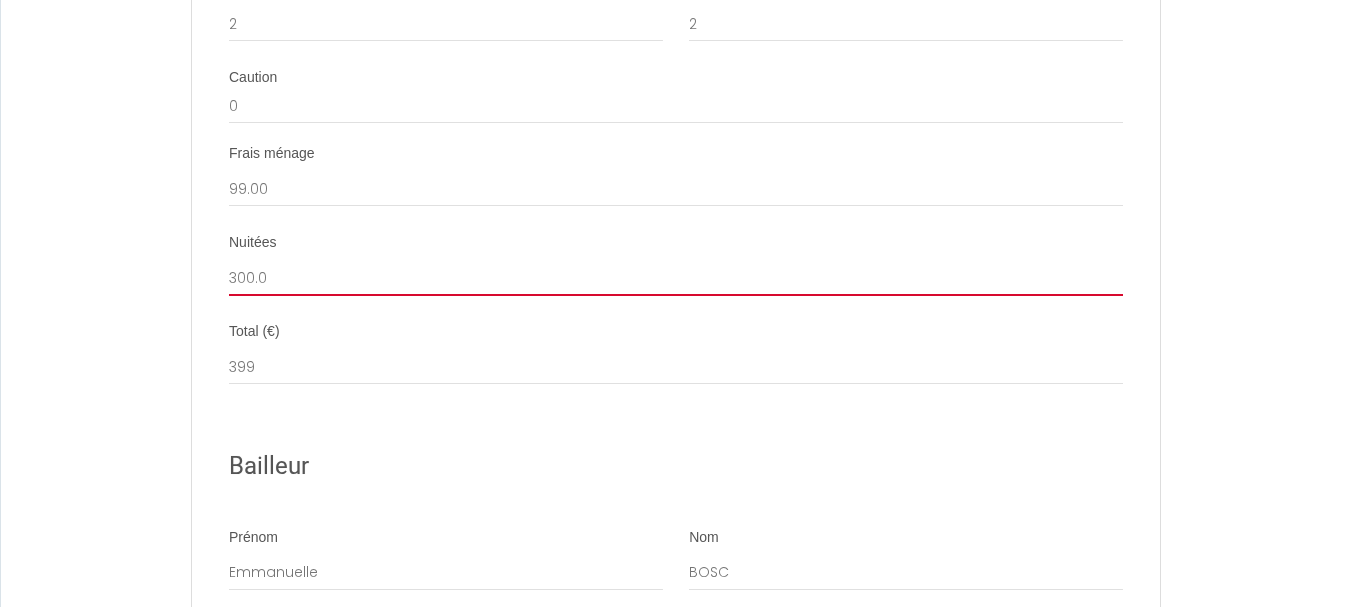 select 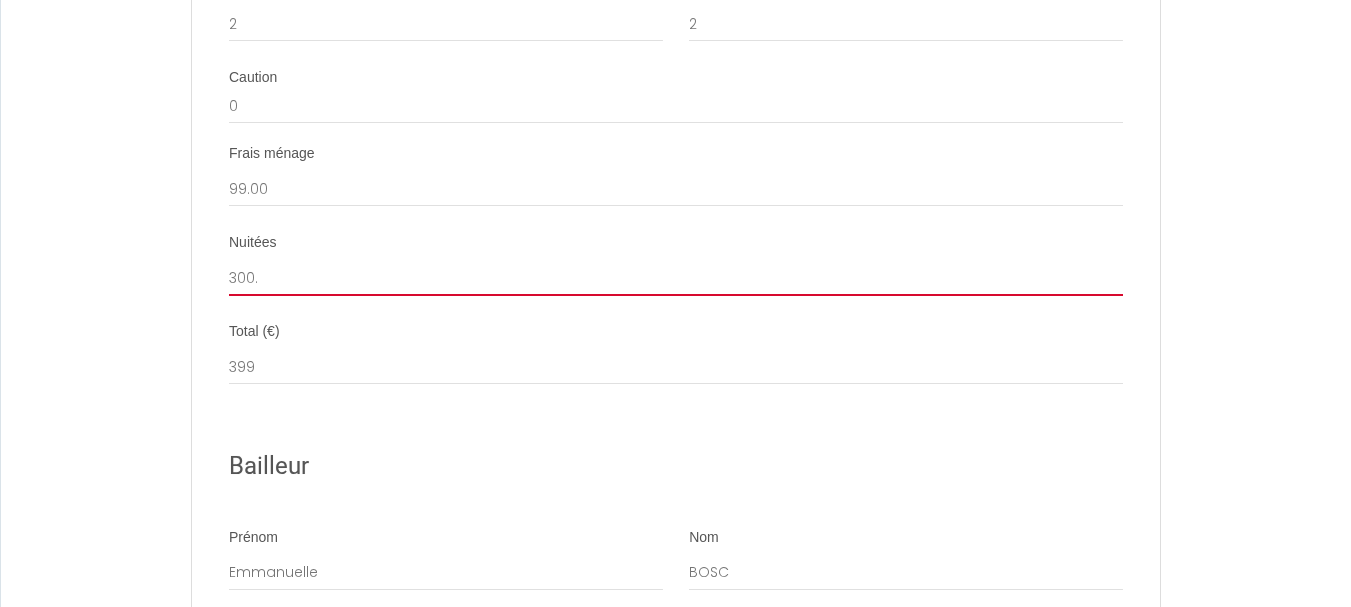 select 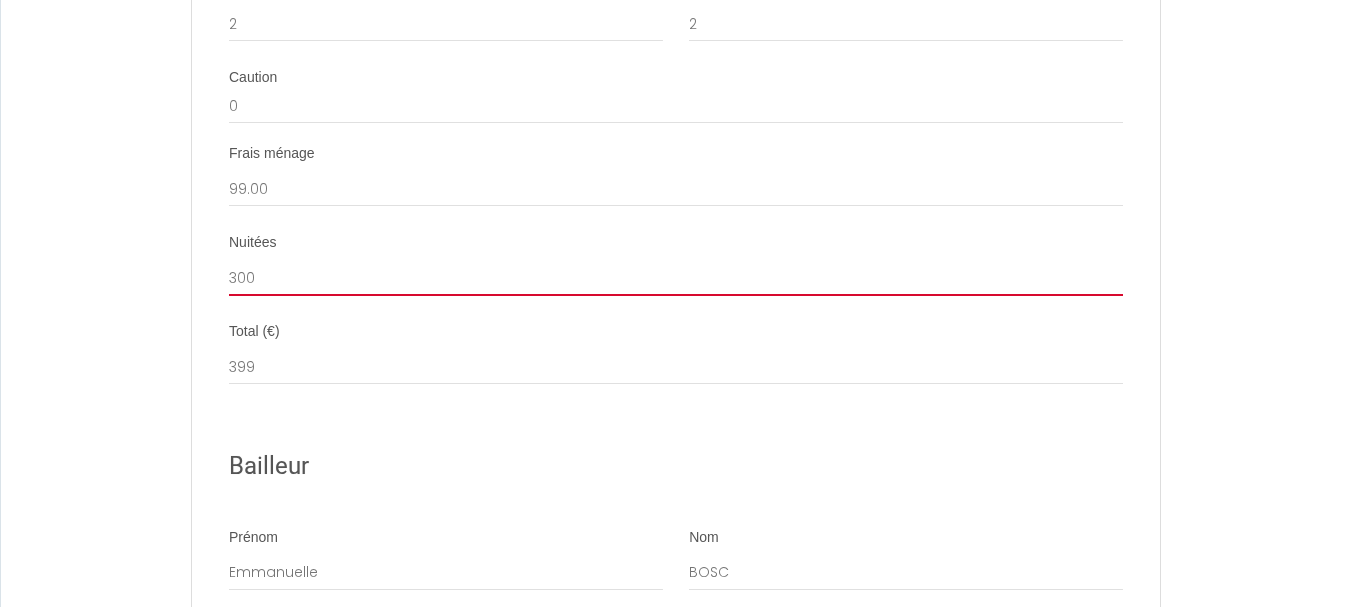 select 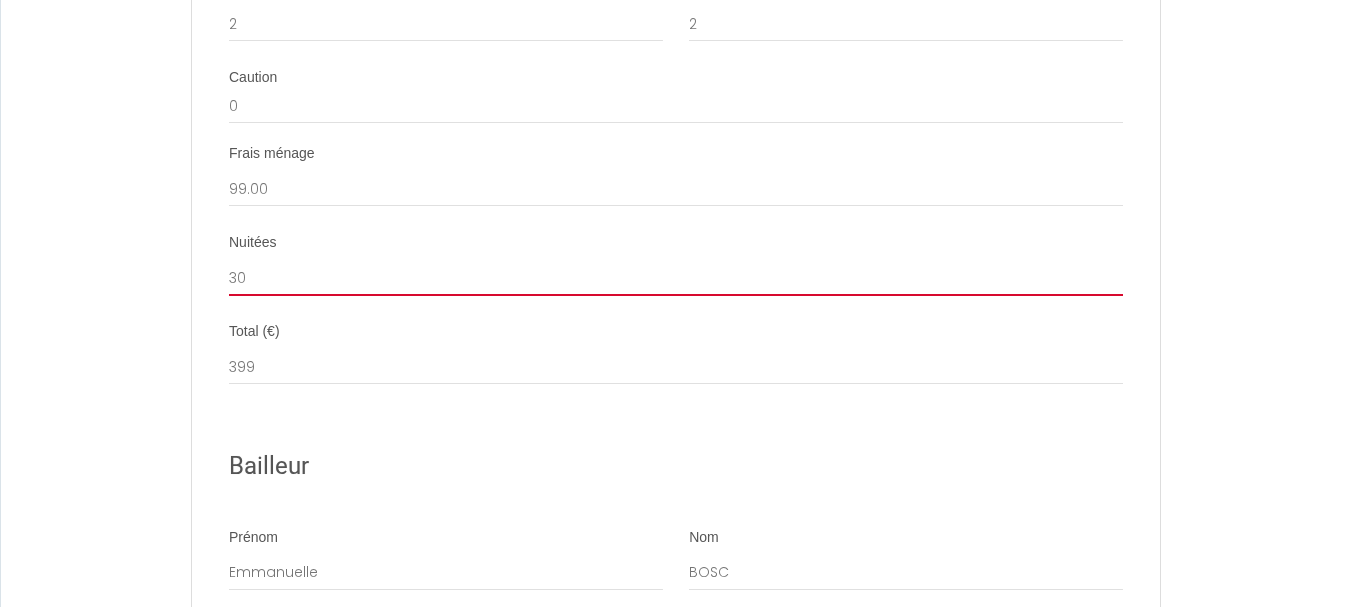 select 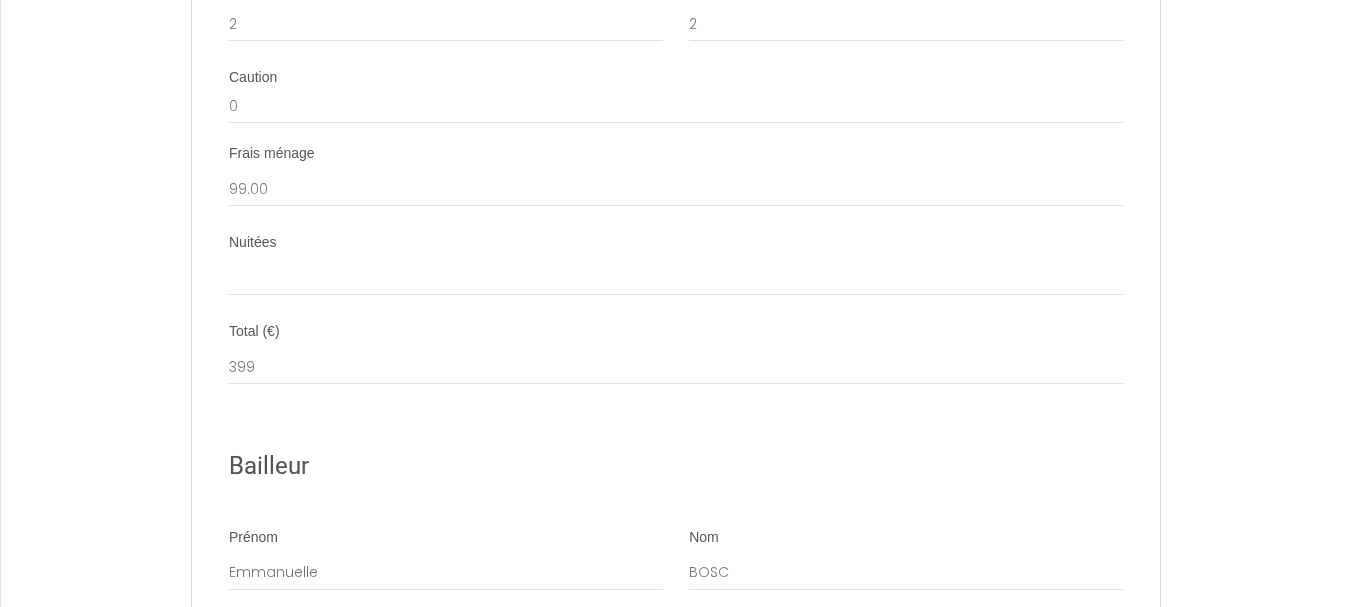 select 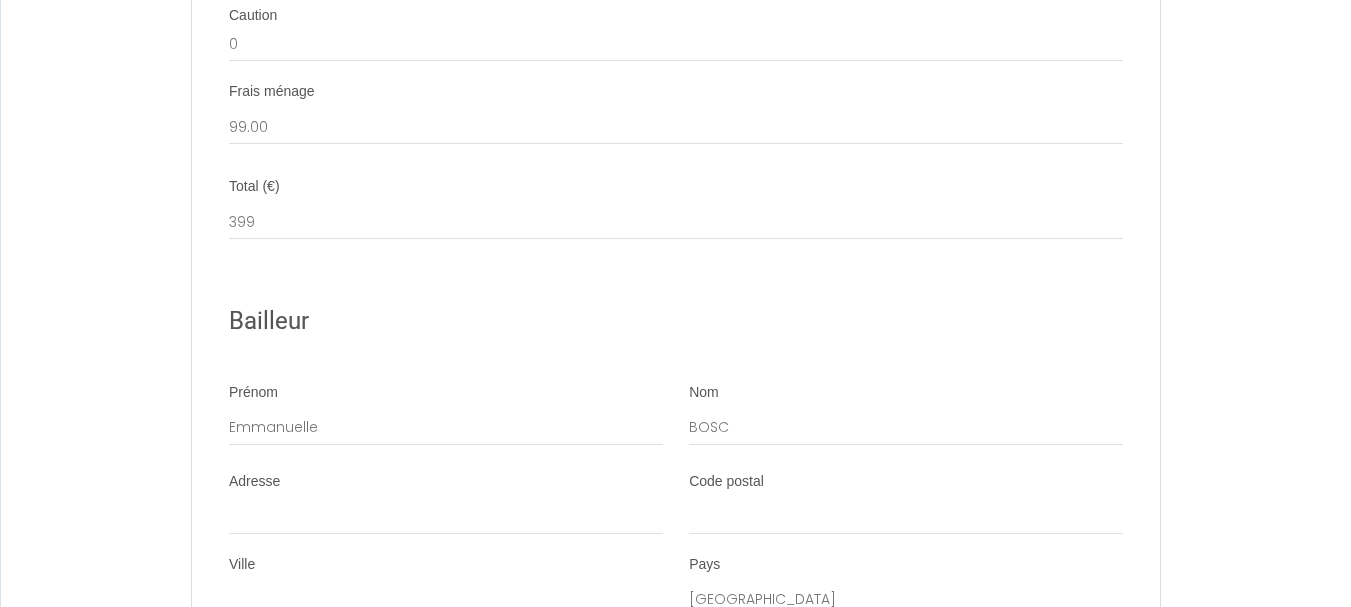 scroll, scrollTop: 2994, scrollLeft: 0, axis: vertical 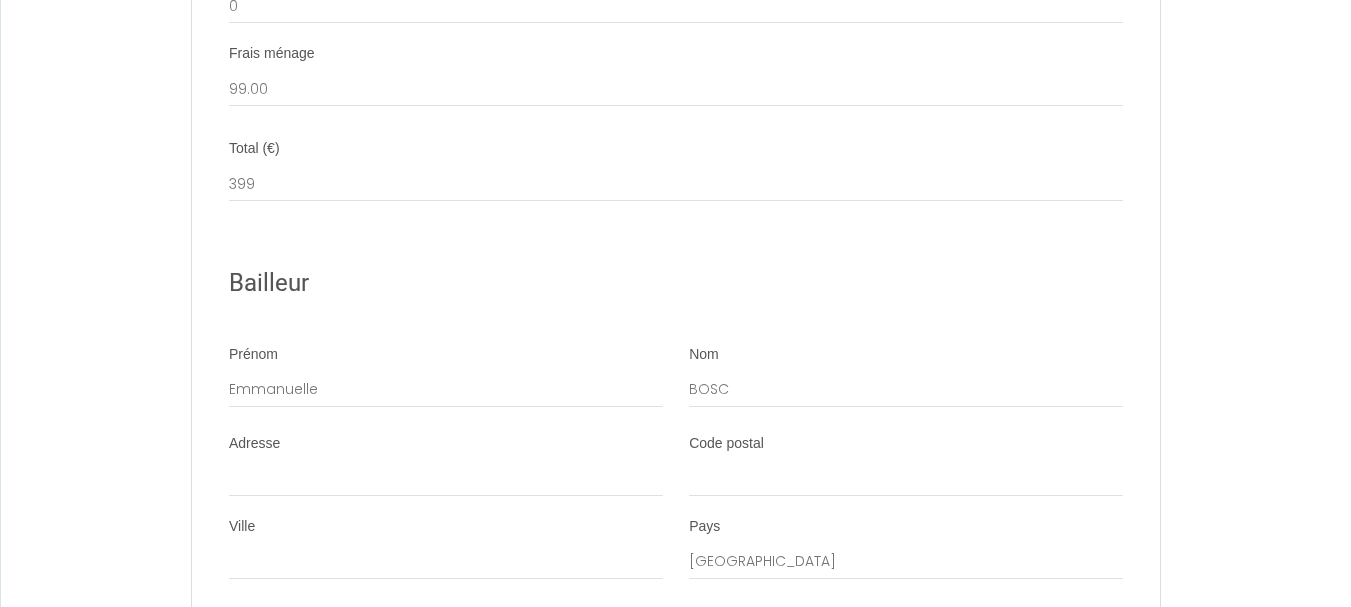 click on "Contrat de Location Courte Durée   Il a été convenu entre les parties que le Bailleur louera au [GEOGRAPHIC_DATA] le logement tel que décrit ci-dessous dans les conditions suivantes:
It has been agreed between the parties that the Lessor shall lease to the Tenant the accommodation as described below under the following conditions:
1. OBJET DU CONTRAT DE LOCATION
Le logement est loué meublé à titre de « location courte durée » pour la période indiquée ci-dessous. Le logement est situé à l'adresse indiqué dans la section Details.
1. PURPOSE OF THE LEASING AGREEMENT
The accommodation is rented furnished as a "short term rental" for the period shown below. The accommodation is located at the address indicated in section Details.
2. CONDITIONS DE LA LOCATION
Le nombre de personnes présentes est indiqué dans la section Details. Lors du début de la location, le Bailleur remettra au Preneur les clefs et les instructions relatives au logement.
2. RENTAL CONDITIONS" at bounding box center [675, -703] 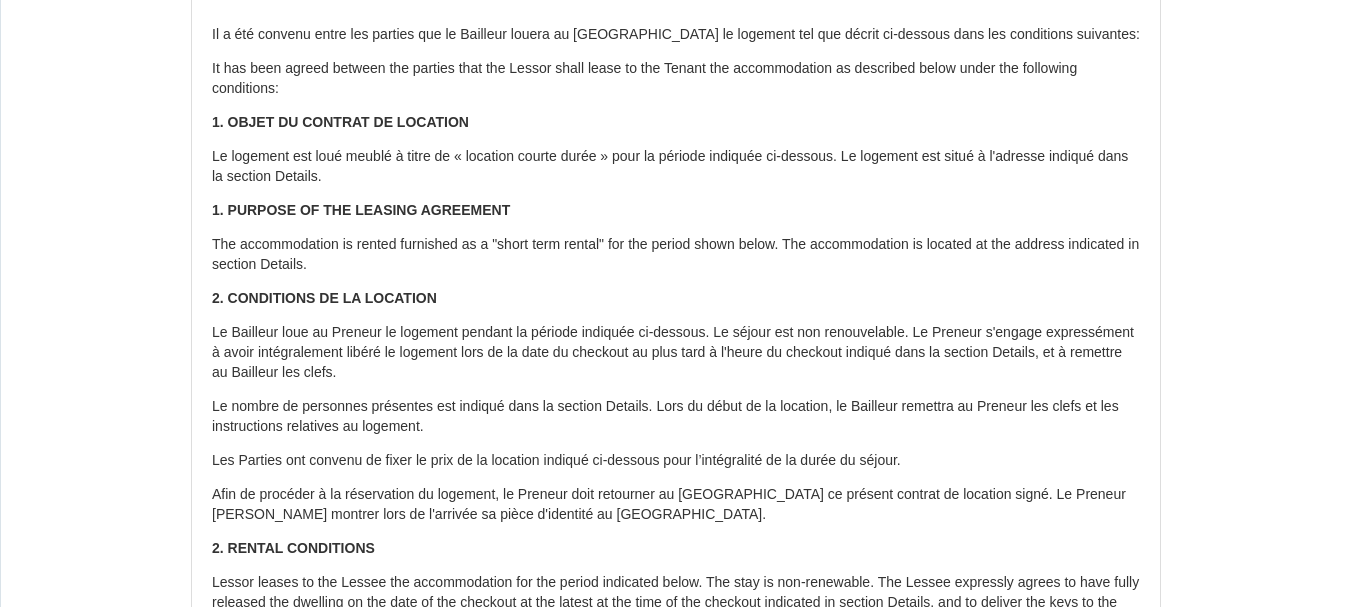 scroll, scrollTop: 0, scrollLeft: 0, axis: both 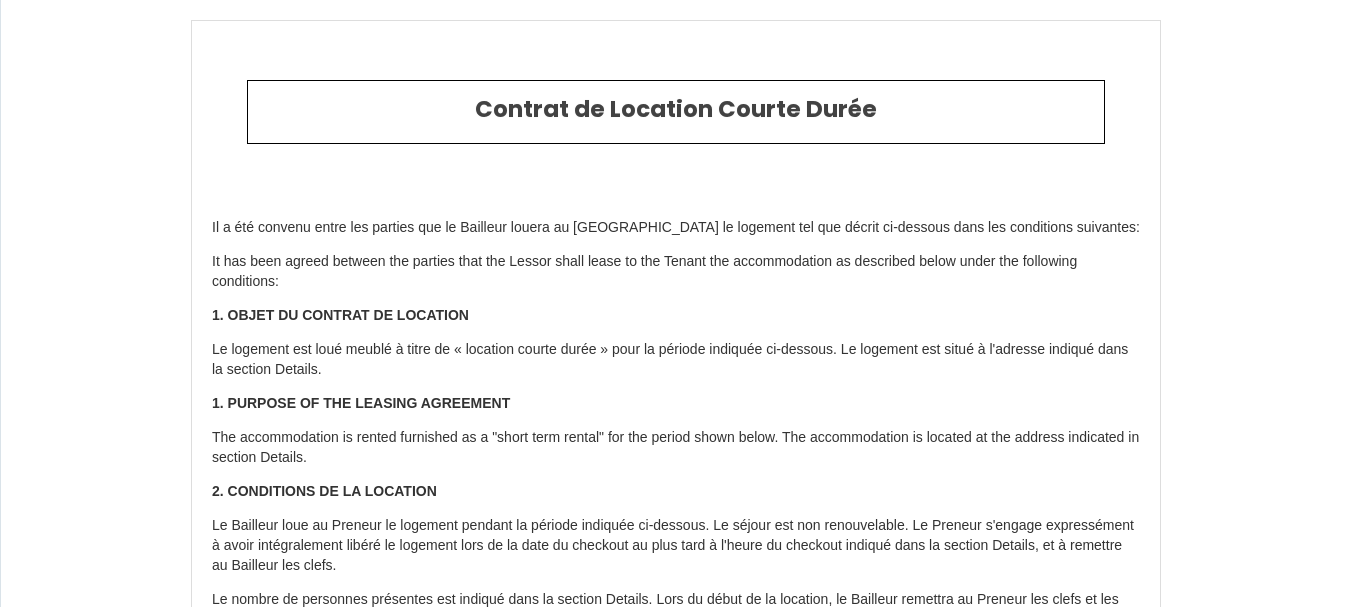 select 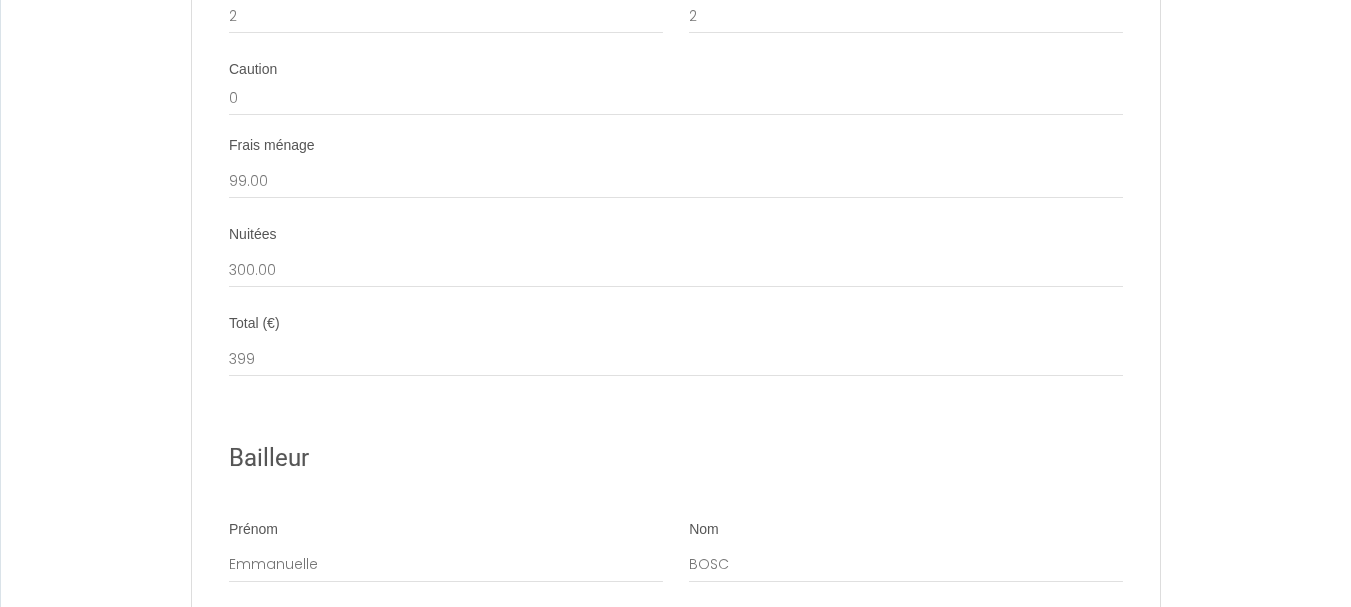 scroll, scrollTop: 2894, scrollLeft: 0, axis: vertical 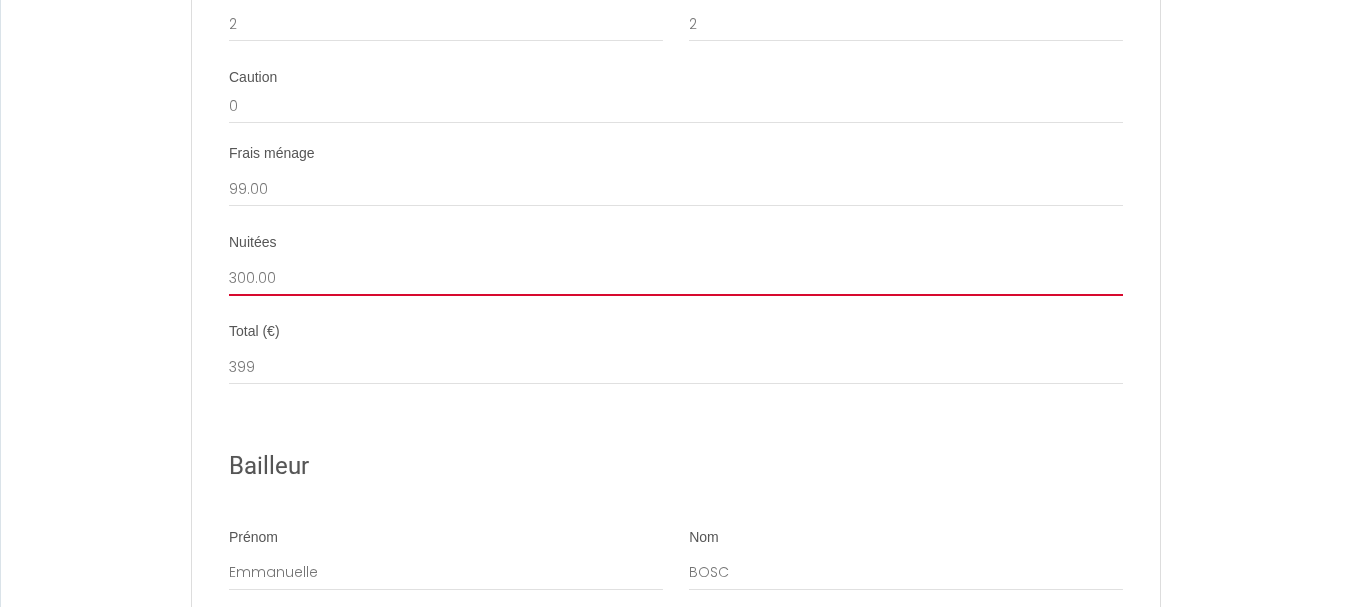 click on "300.00" at bounding box center [676, 278] 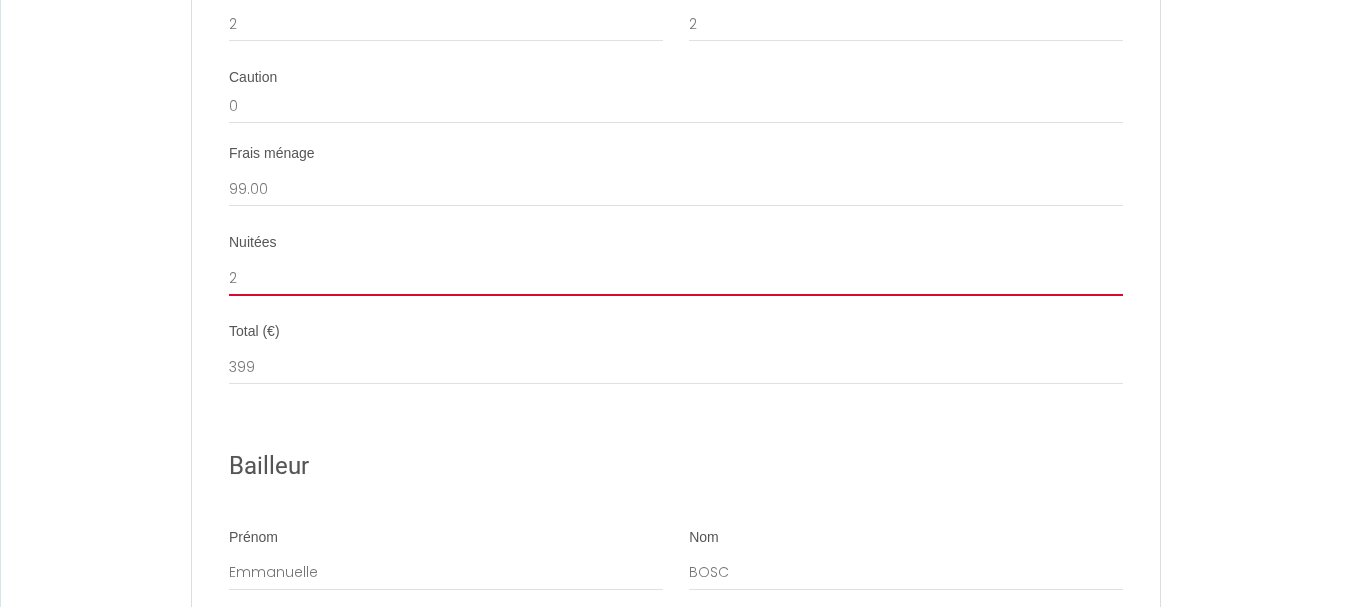 select 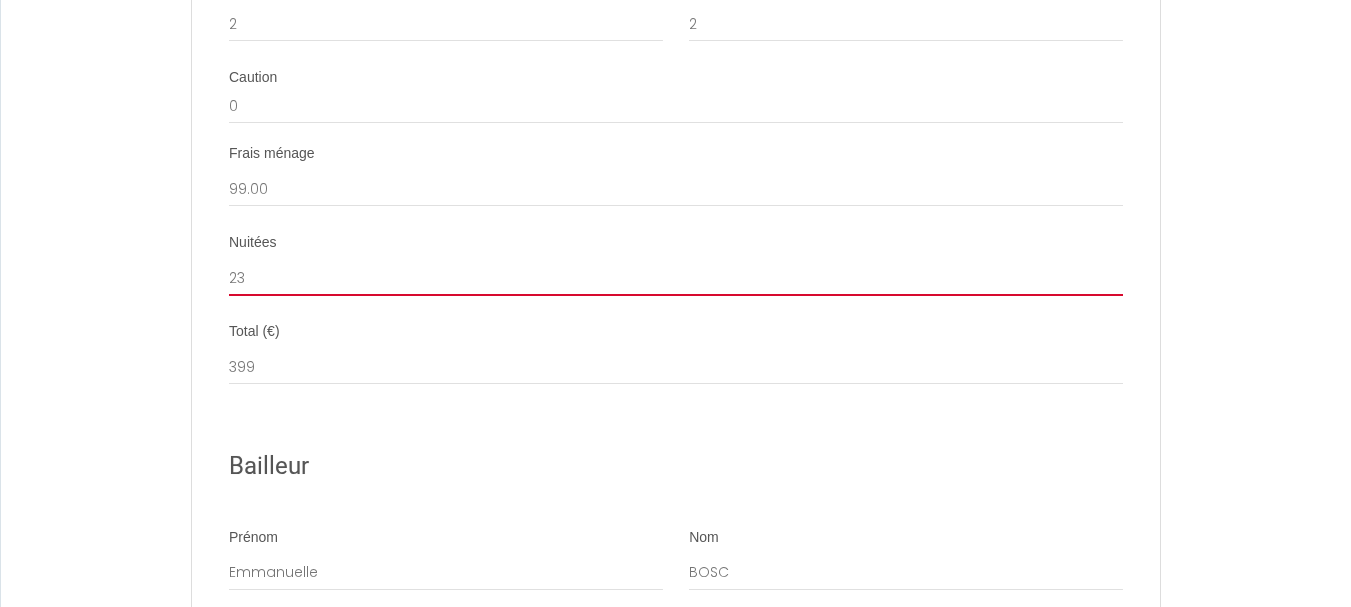 select 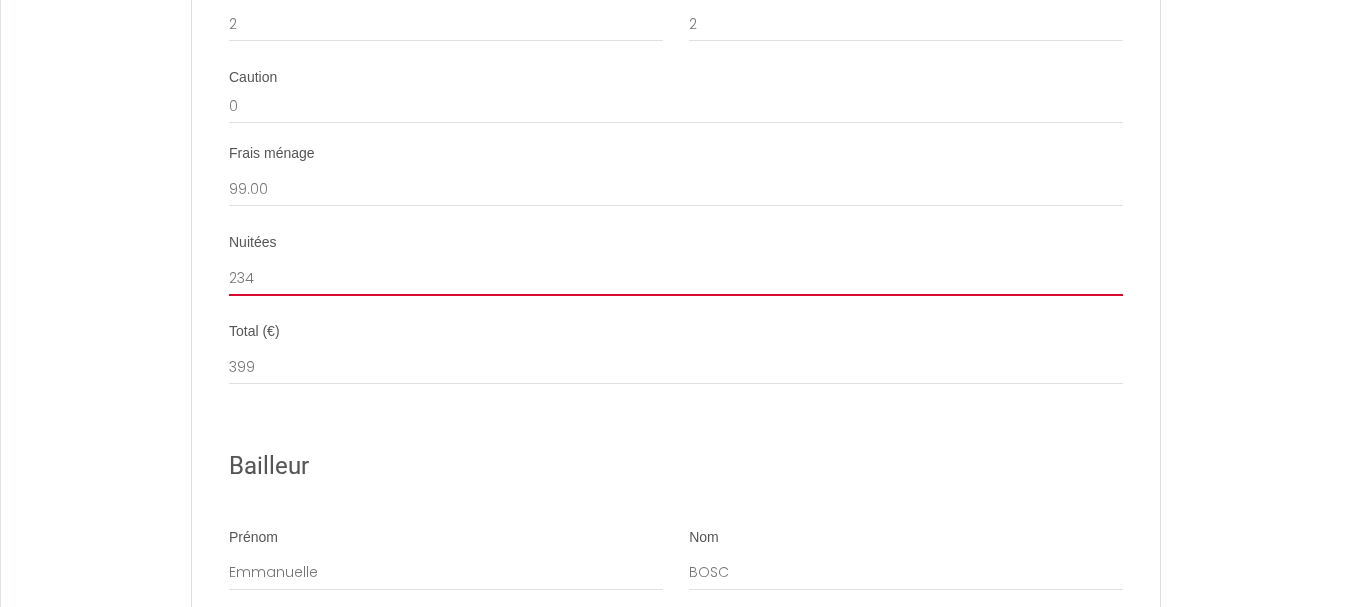 select 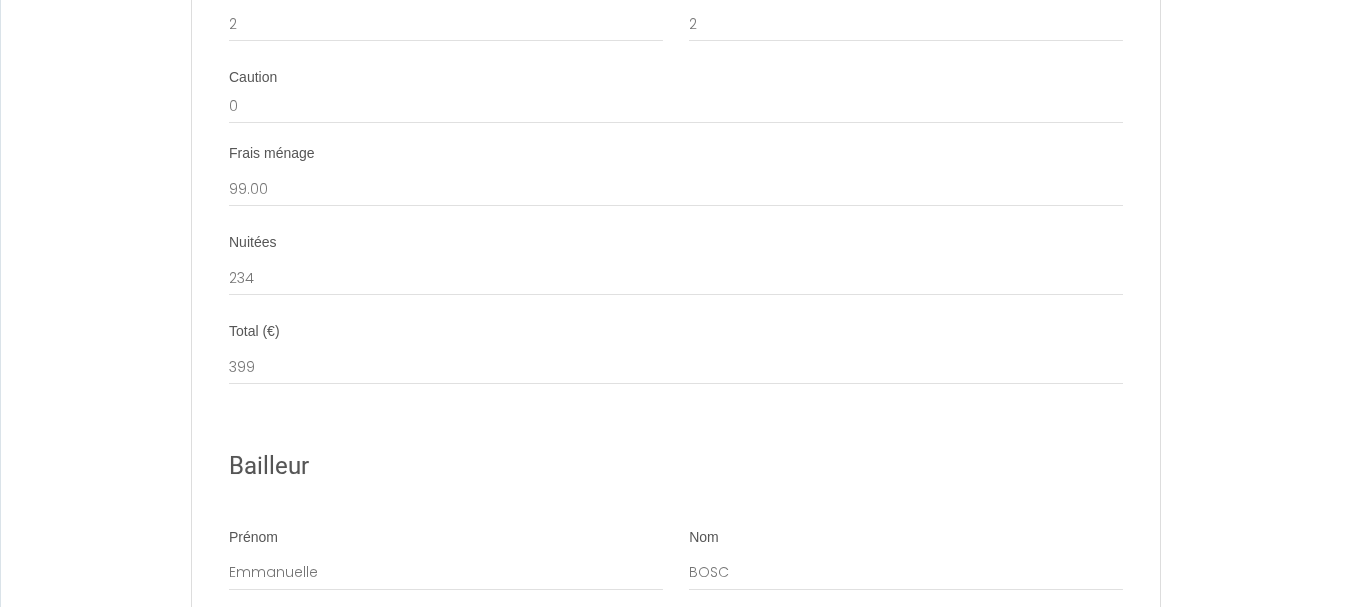 click on "Contrat de Location Courte Durée   Il a été convenu entre les parties que le Bailleur louera au [GEOGRAPHIC_DATA] le logement tel que décrit ci-dessous dans les conditions suivantes:
It has been agreed between the parties that the Lessor shall lease to the Tenant the accommodation as described below under the following conditions:
1. OBJET DU CONTRAT DE LOCATION
Le logement est loué meublé à titre de « location courte durée » pour la période indiquée ci-dessous. Le logement est situé à l'adresse indiqué dans la section Details.
1. PURPOSE OF THE LEASING AGREEMENT
The accommodation is rented furnished as a "short term rental" for the period shown below. The accommodation is located at the address indicated in section Details.
2. CONDITIONS DE LA LOCATION
Le nombre de personnes présentes est indiqué dans la section Details. Lors du début de la location, le Bailleur remettra au Preneur les clefs et les instructions relatives au logement.
2. RENTAL CONDITIONS" at bounding box center (675, -562) 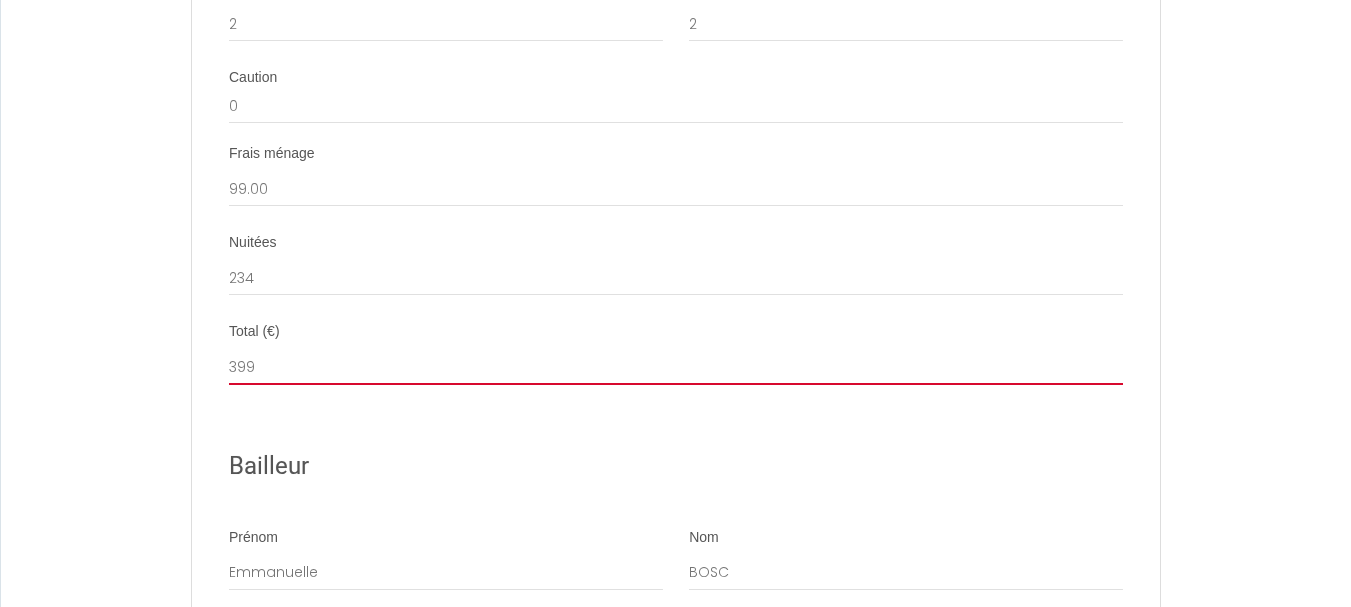 click on "399" at bounding box center (676, 367) 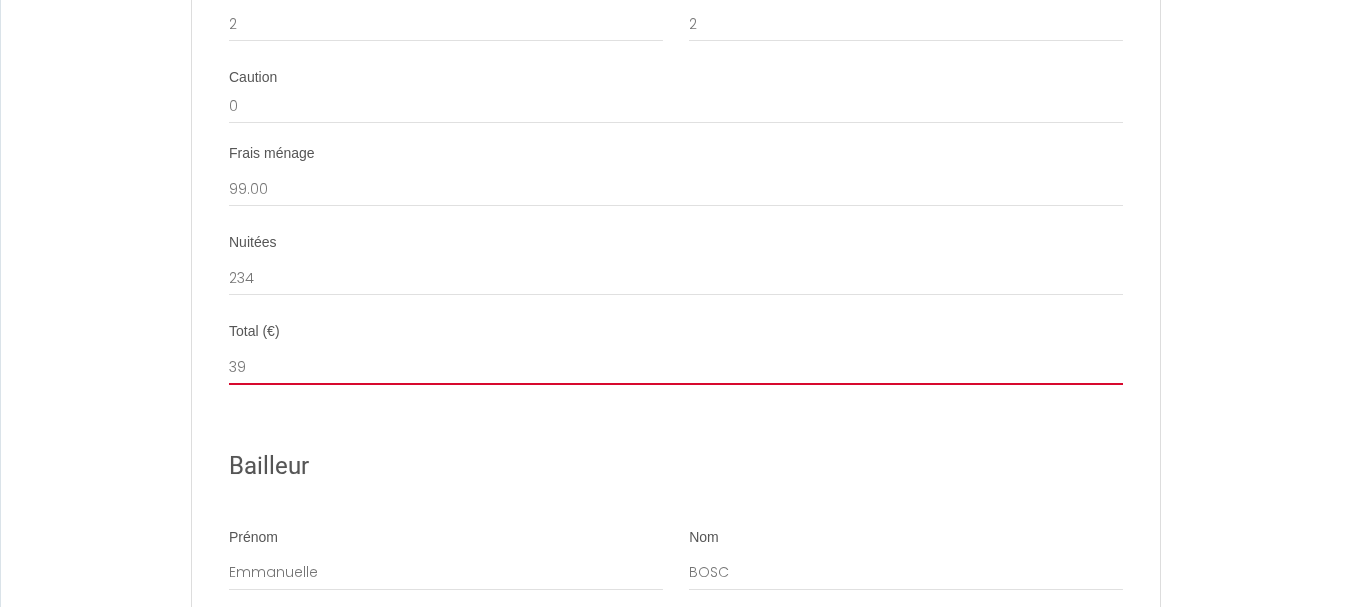 select 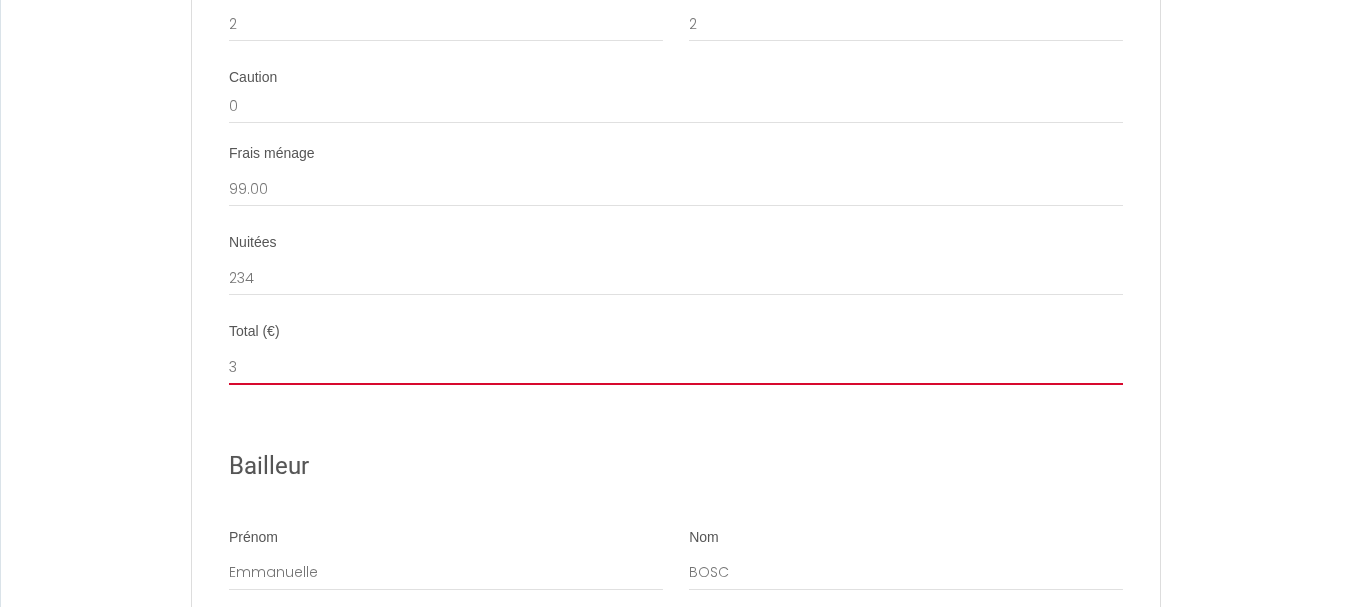 select 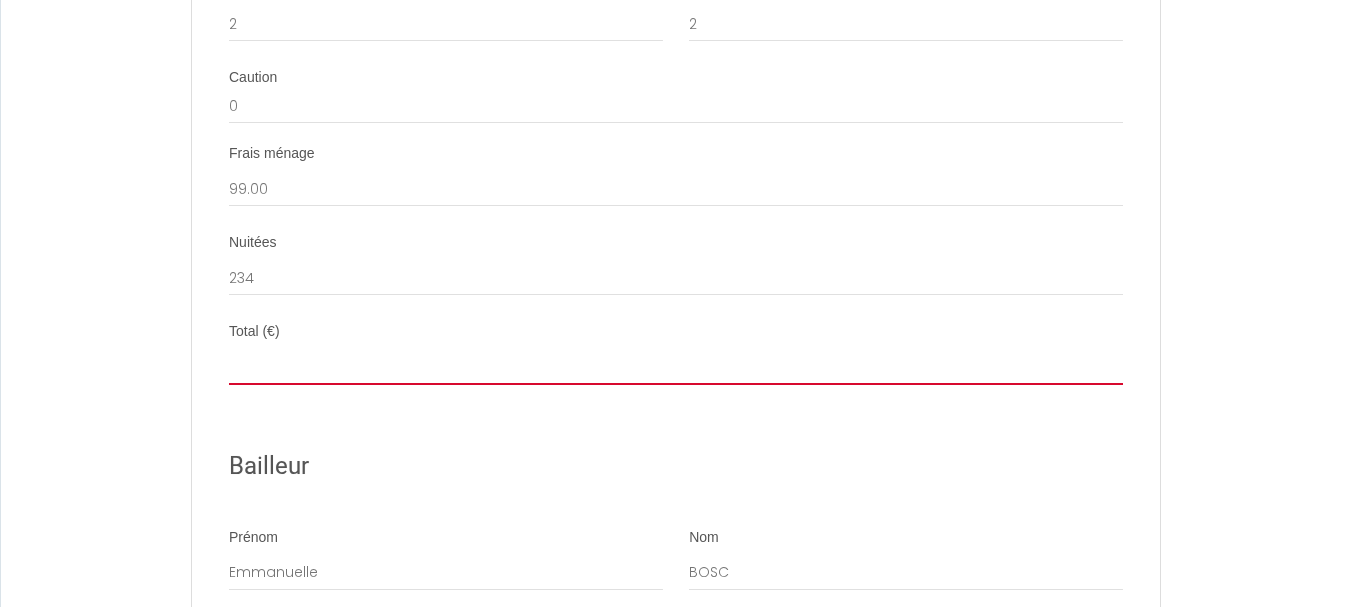 select 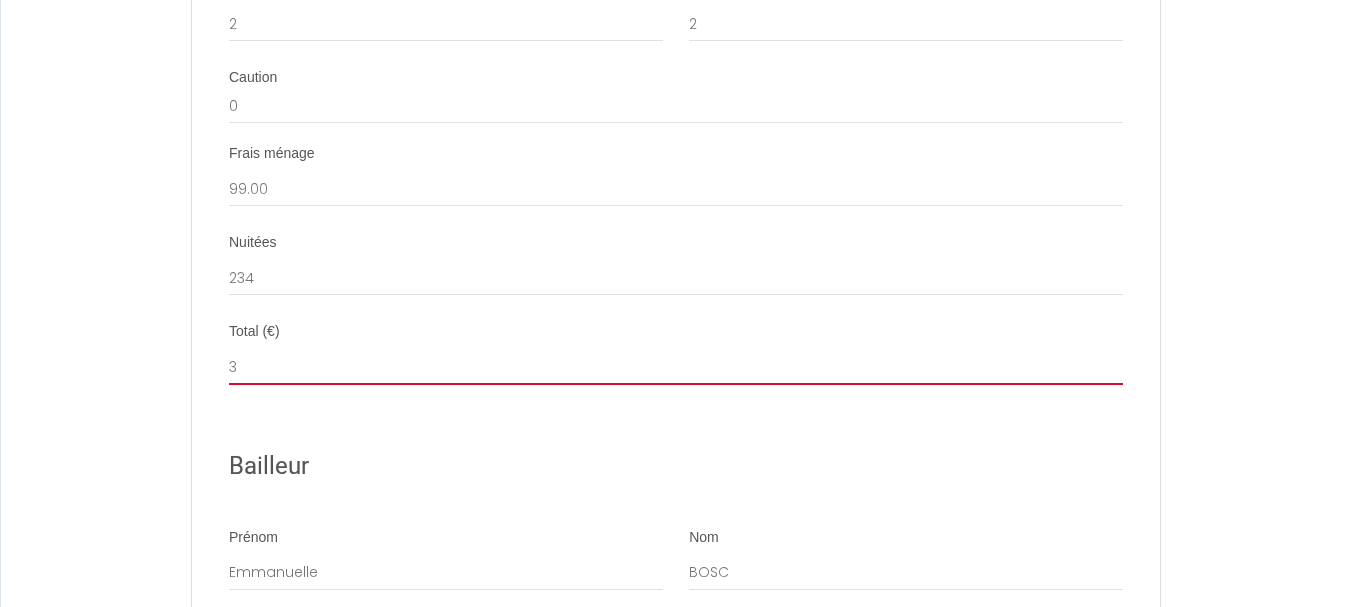 select 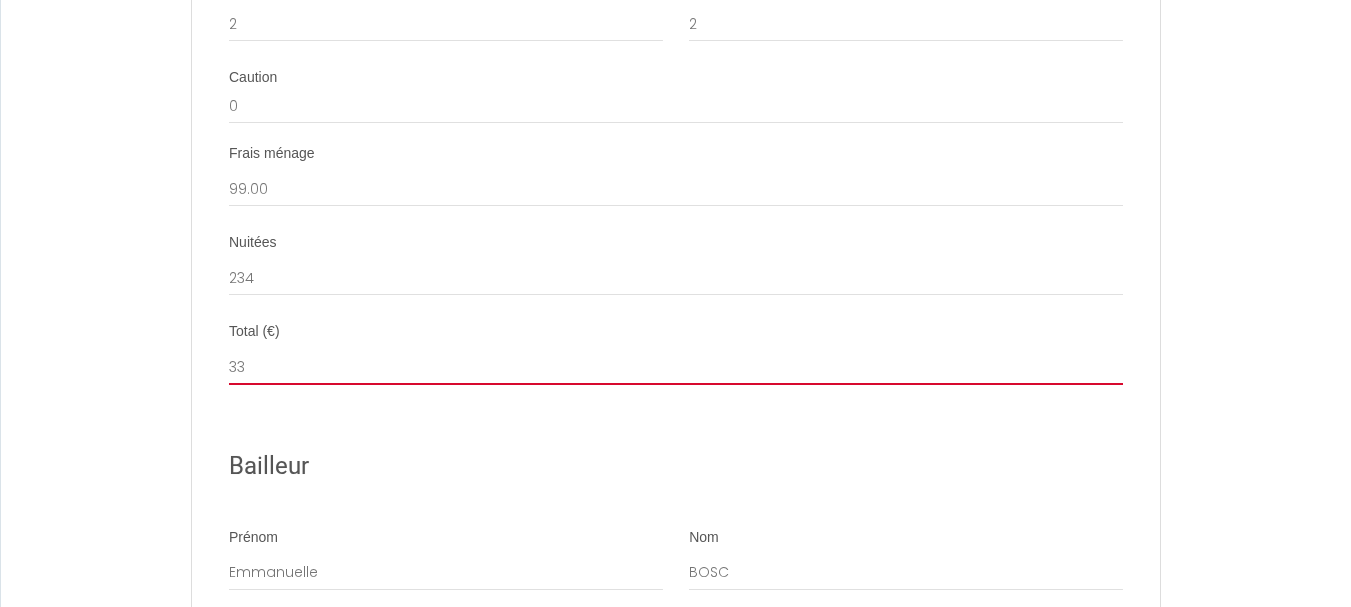 select 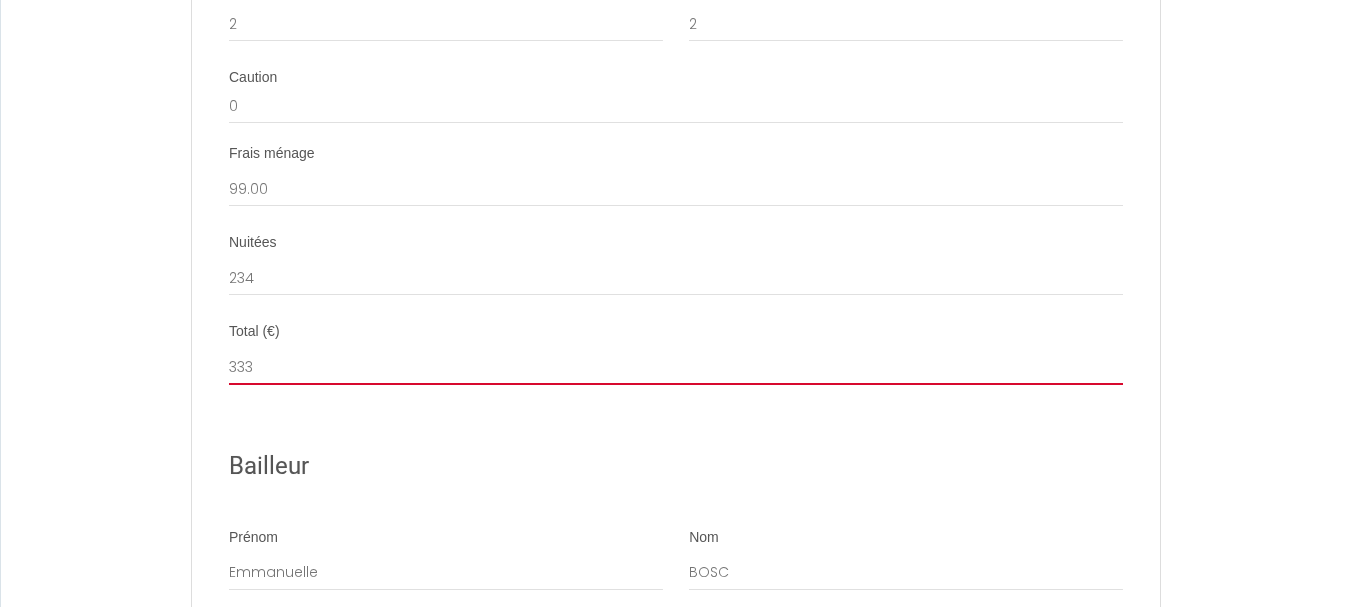 select 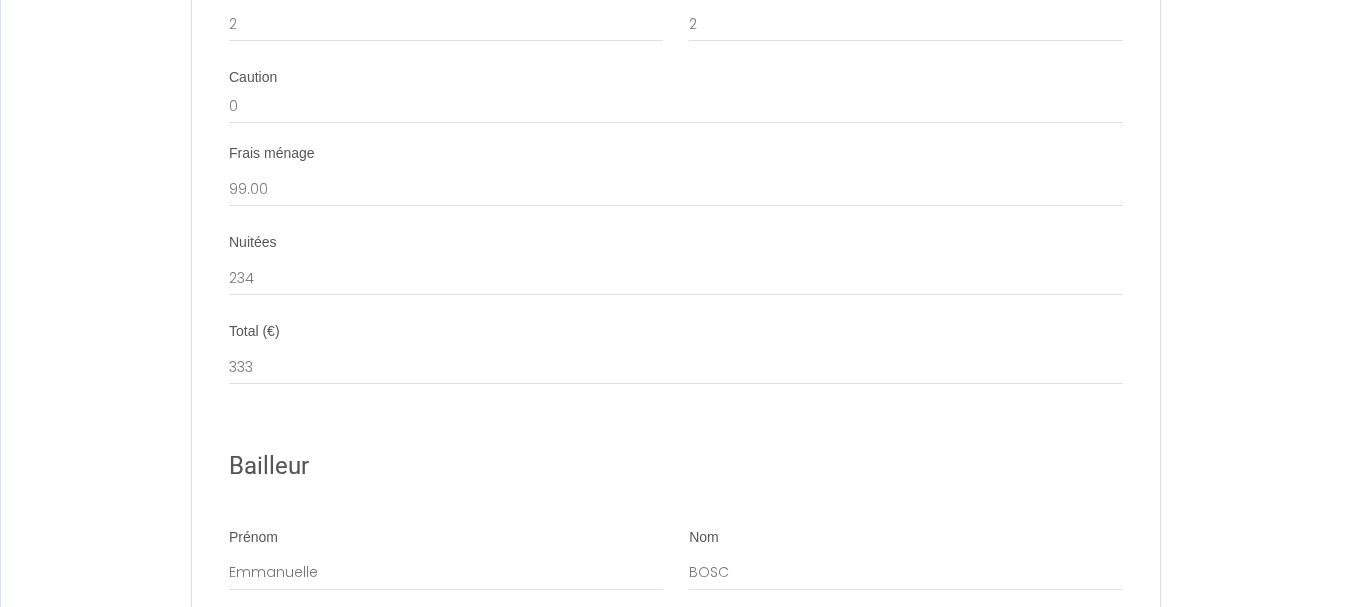 click on "Contrat de Location Courte Durée   Il a été convenu entre les parties que le Bailleur louera au [GEOGRAPHIC_DATA] le logement tel que décrit ci-dessous dans les conditions suivantes:
It has been agreed between the parties that the Lessor shall lease to the Tenant the accommodation as described below under the following conditions:
1. OBJET DU CONTRAT DE LOCATION
Le logement est loué meublé à titre de « location courte durée » pour la période indiquée ci-dessous. Le logement est situé à l'adresse indiqué dans la section Details.
1. PURPOSE OF THE LEASING AGREEMENT
The accommodation is rented furnished as a "short term rental" for the period shown below. The accommodation is located at the address indicated in section Details.
2. CONDITIONS DE LA LOCATION
Le nombre de personnes présentes est indiqué dans la section Details. Lors du début de la location, le Bailleur remettra au Preneur les clefs et les instructions relatives au logement.
2. RENTAL CONDITIONS" at bounding box center [675, -562] 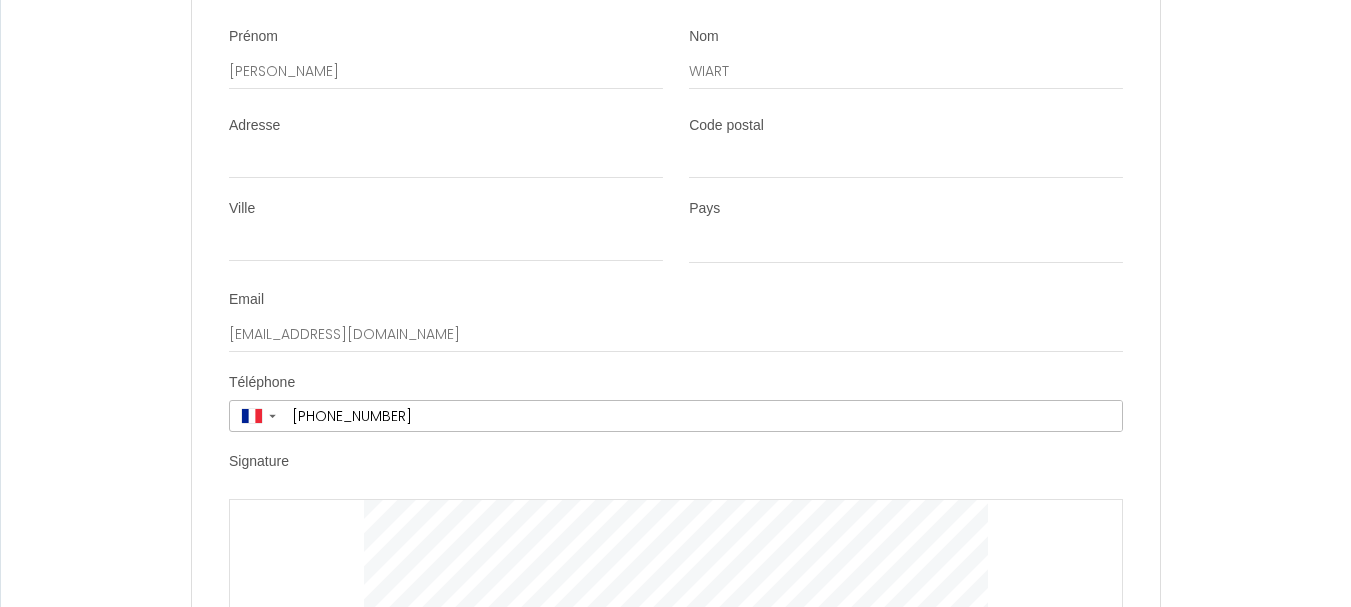 scroll, scrollTop: 3894, scrollLeft: 0, axis: vertical 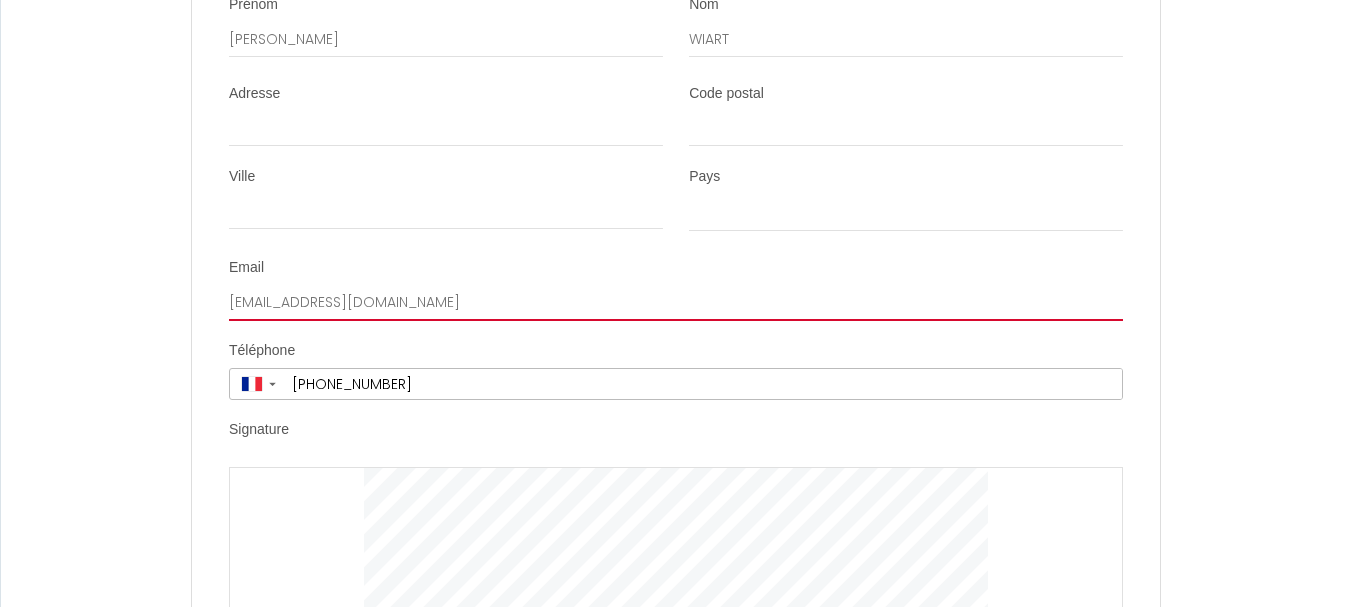 drag, startPoint x: 490, startPoint y: 324, endPoint x: 208, endPoint y: 302, distance: 282.85684 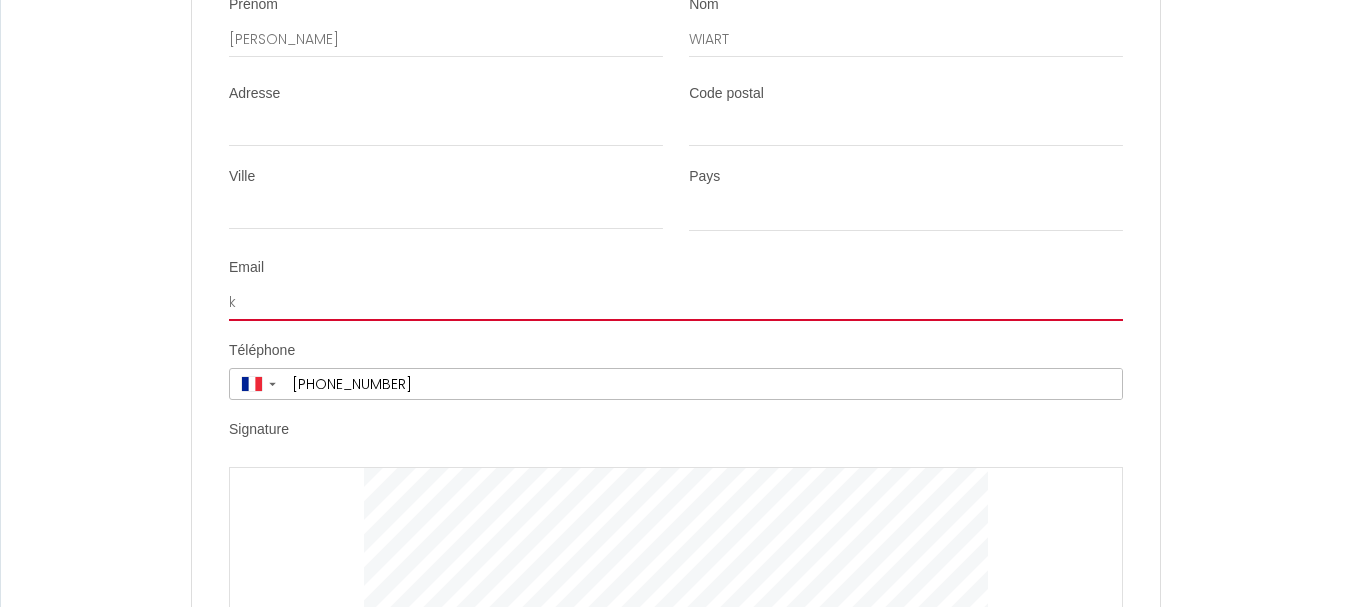 select 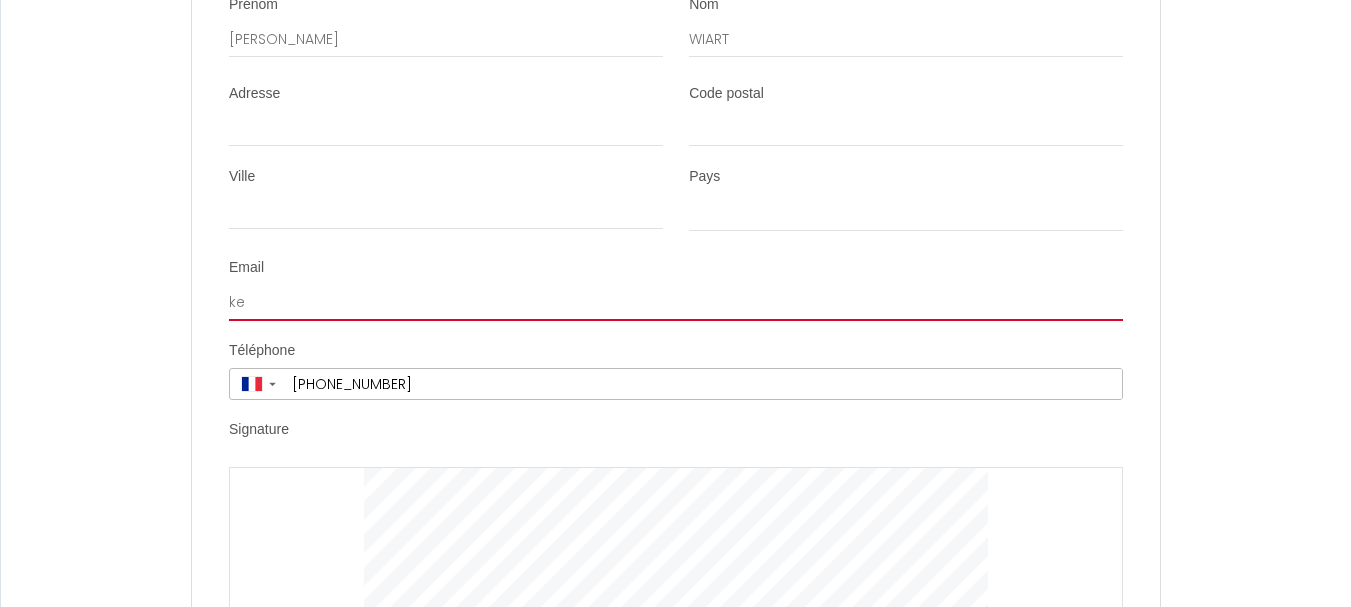 select 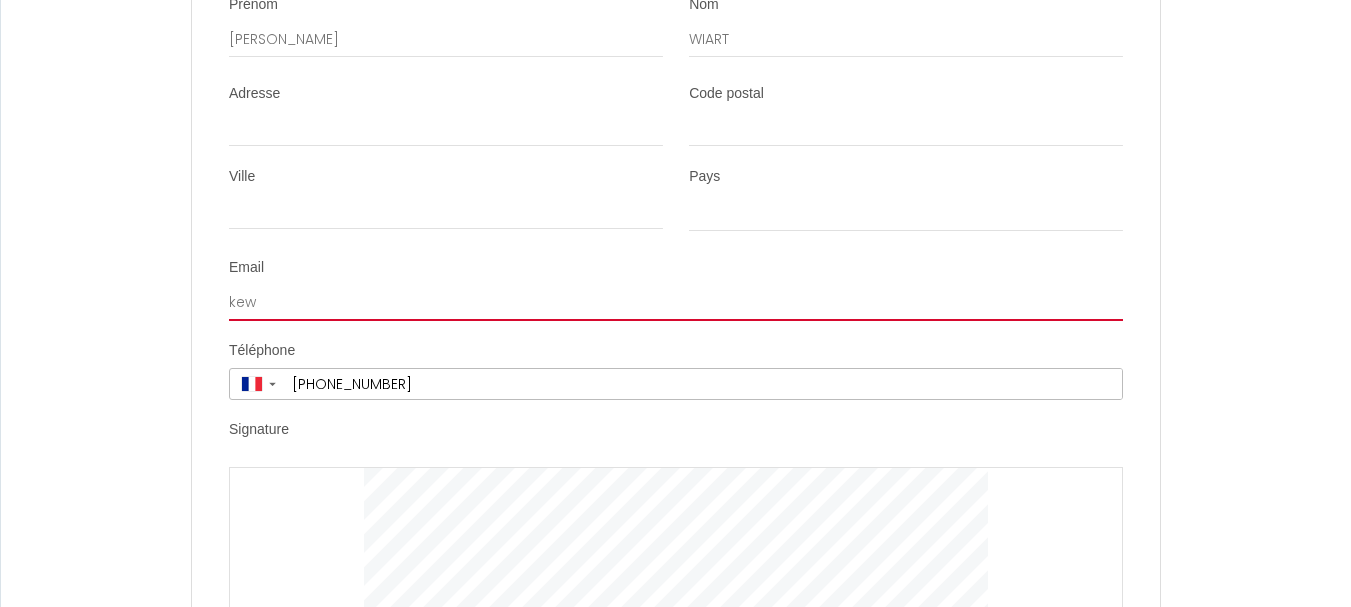 select 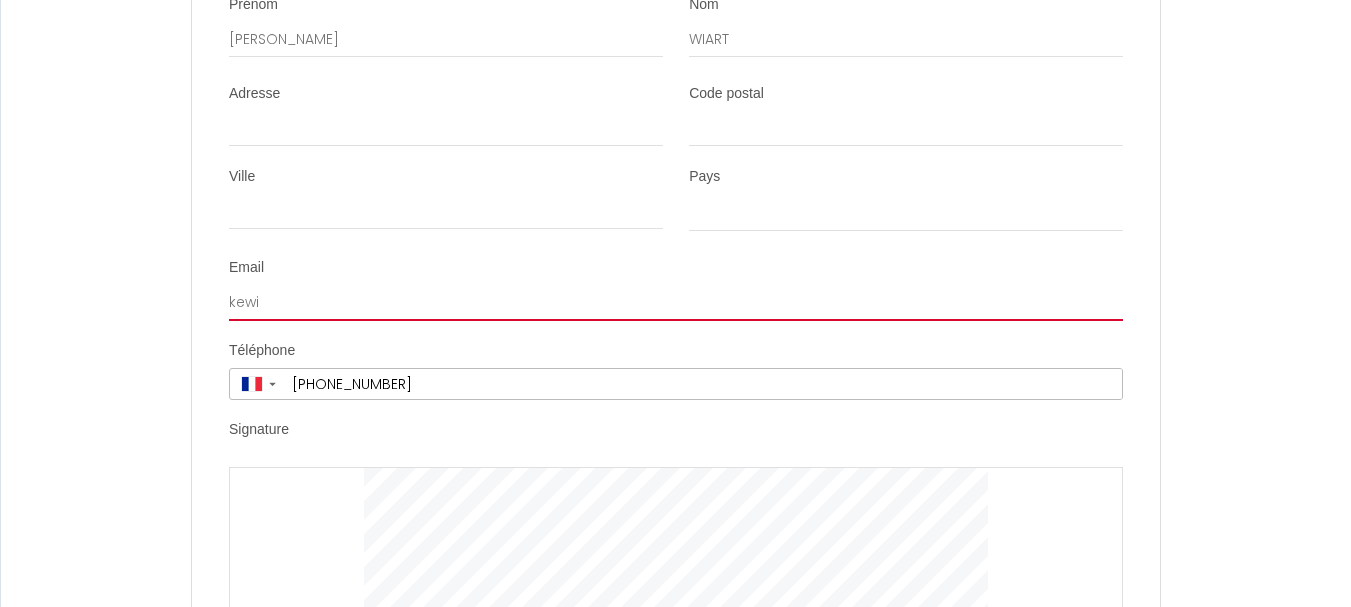 select 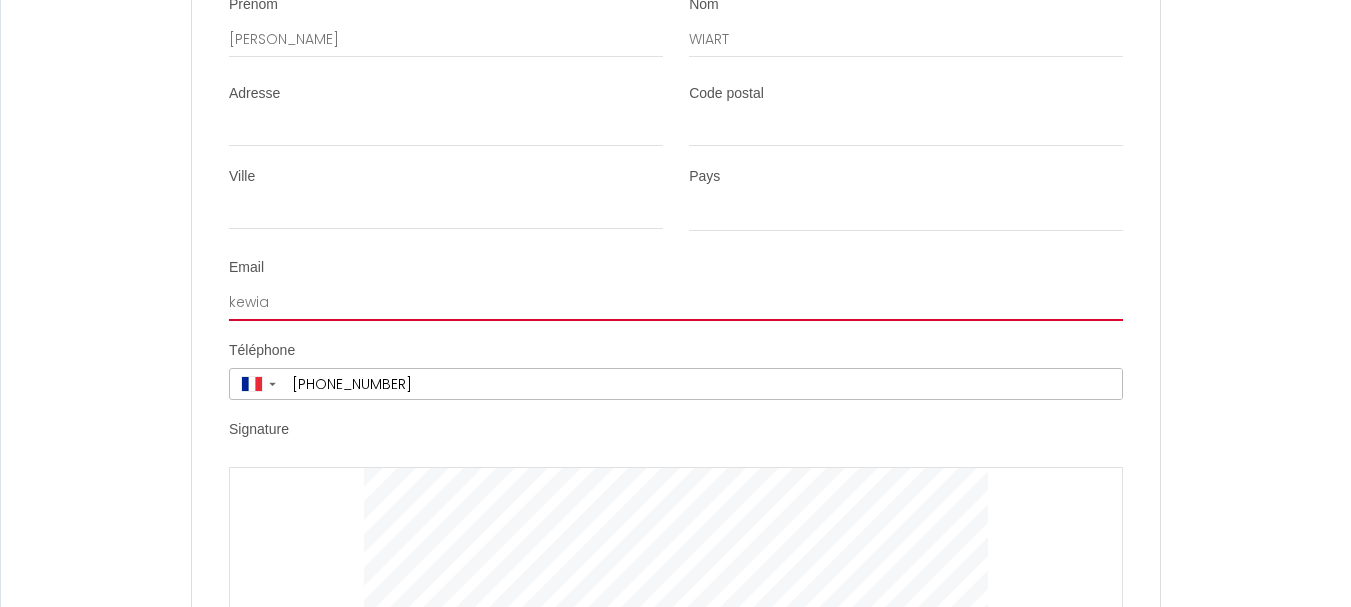select 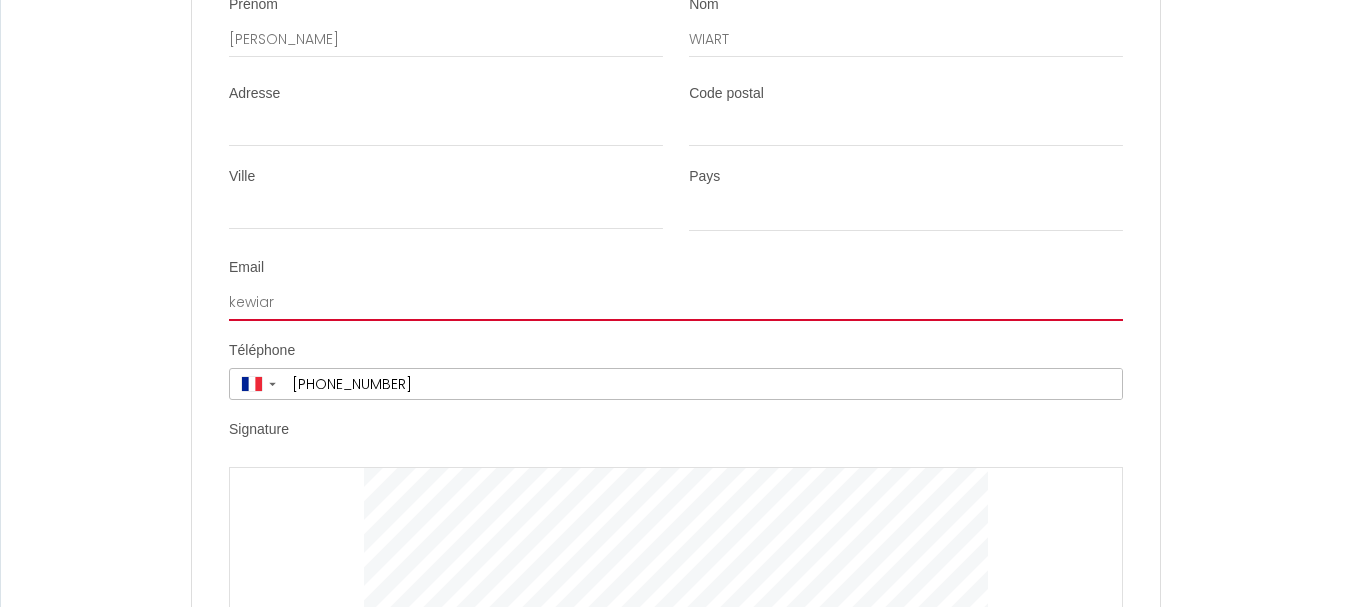 select 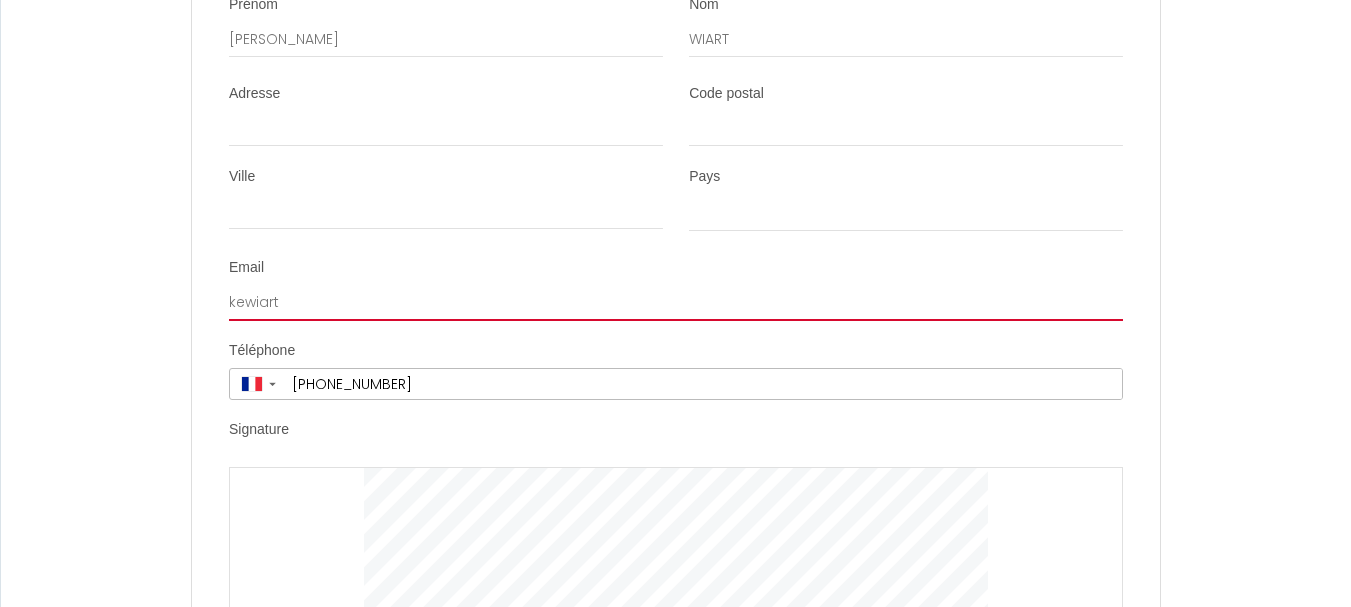 select 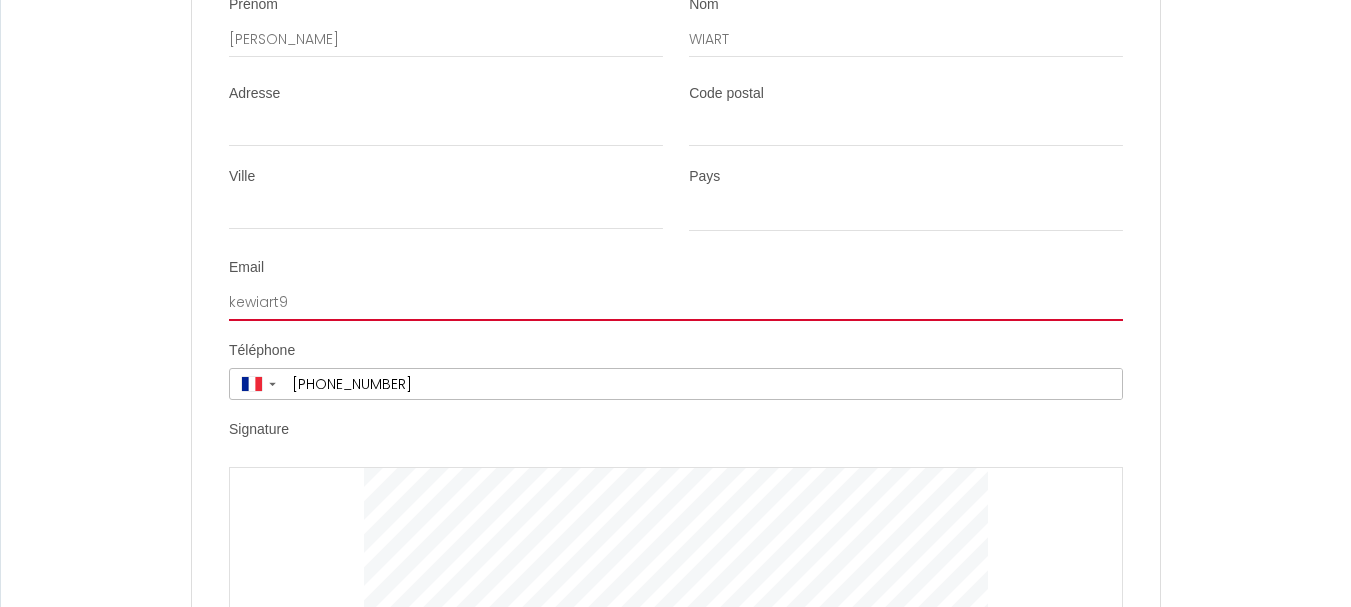select 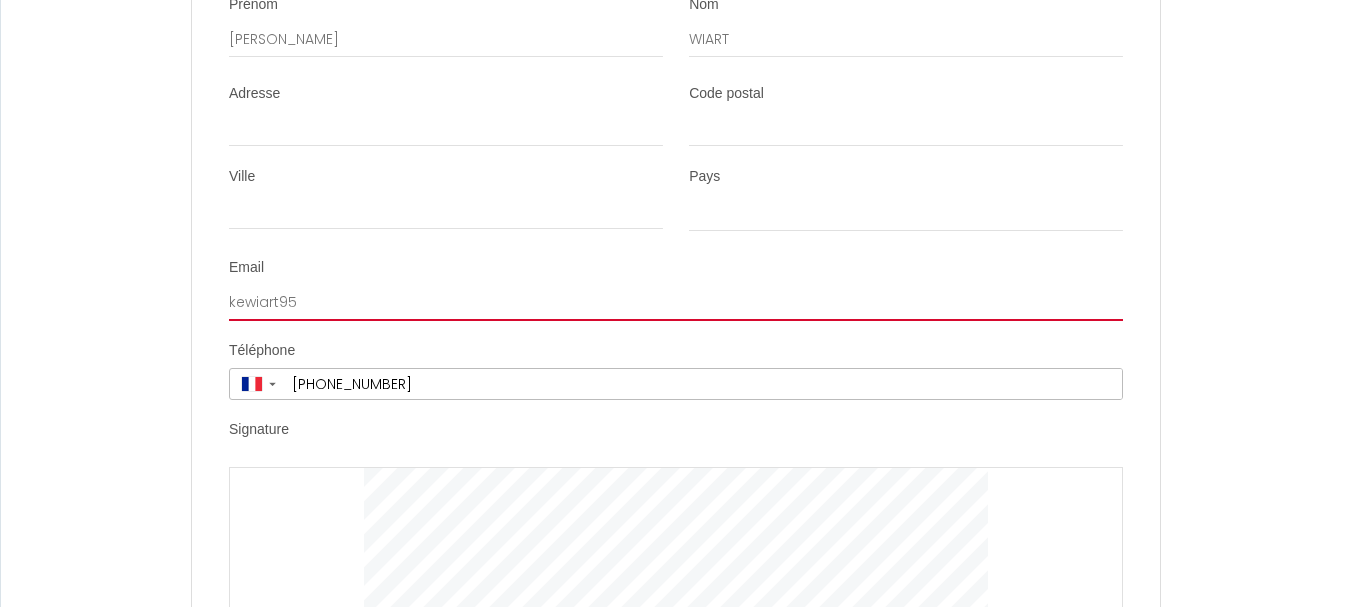 select 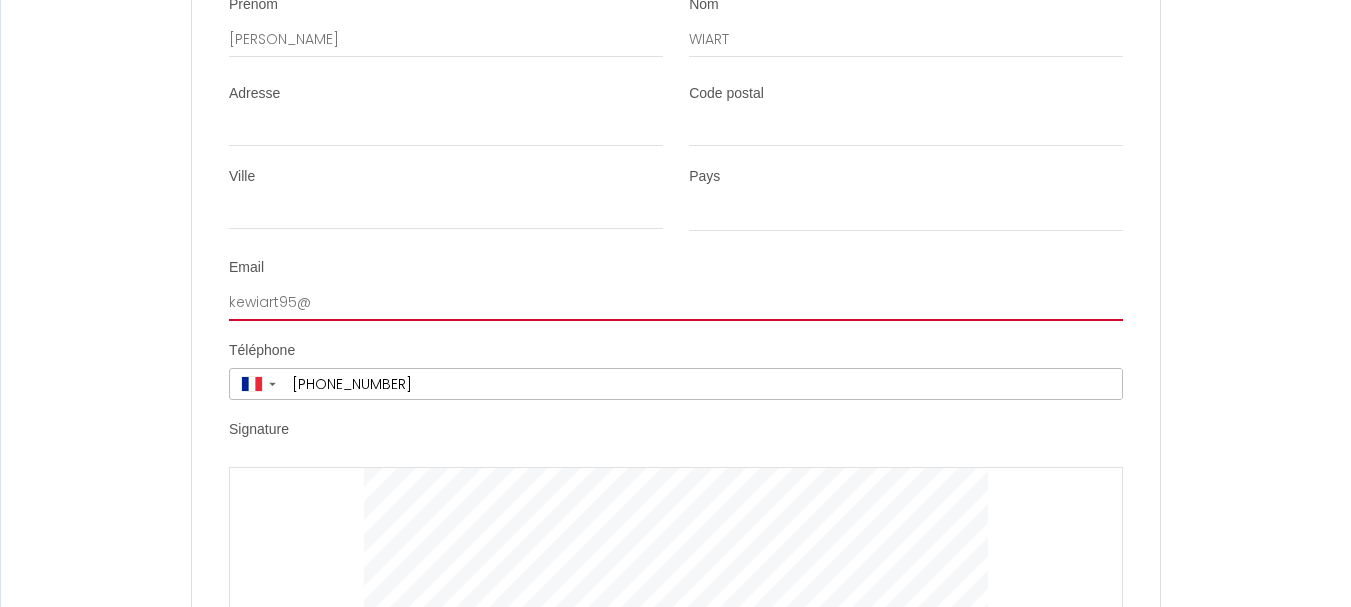 select 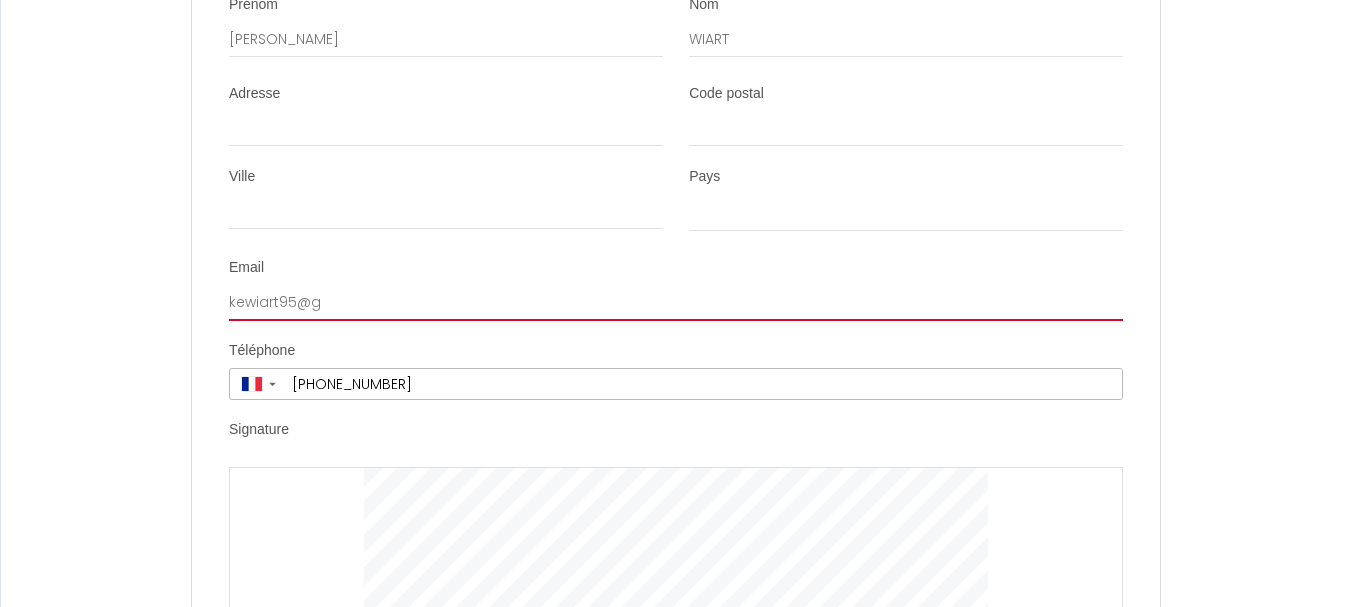 select 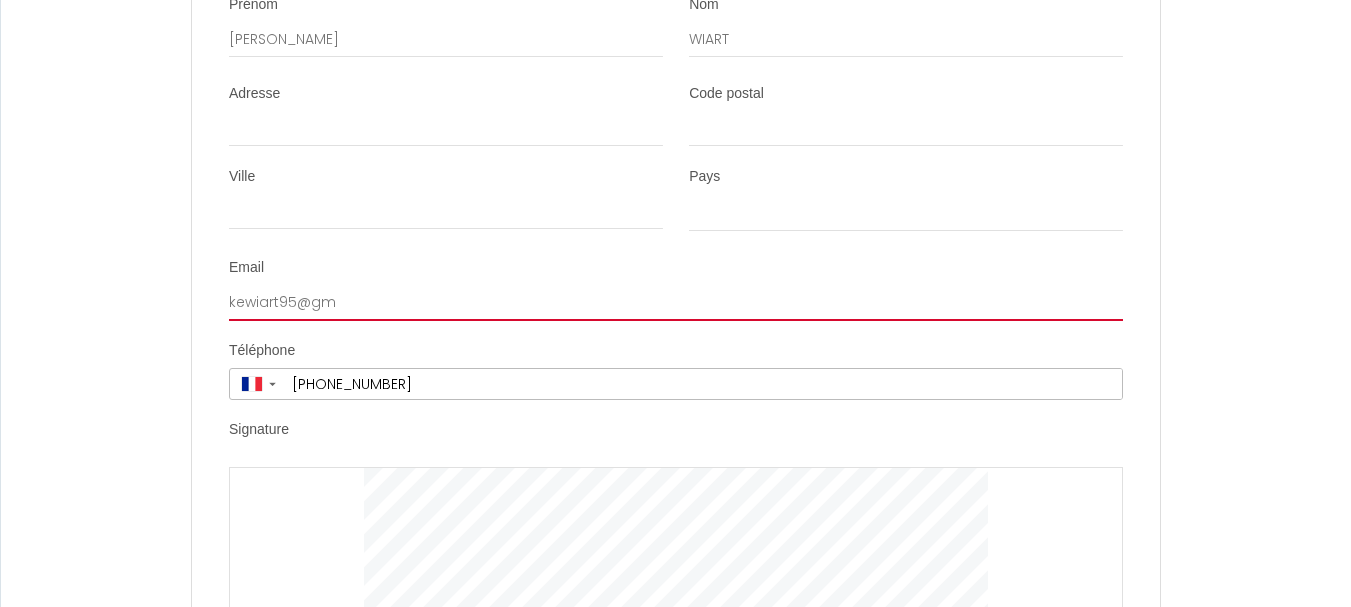 select 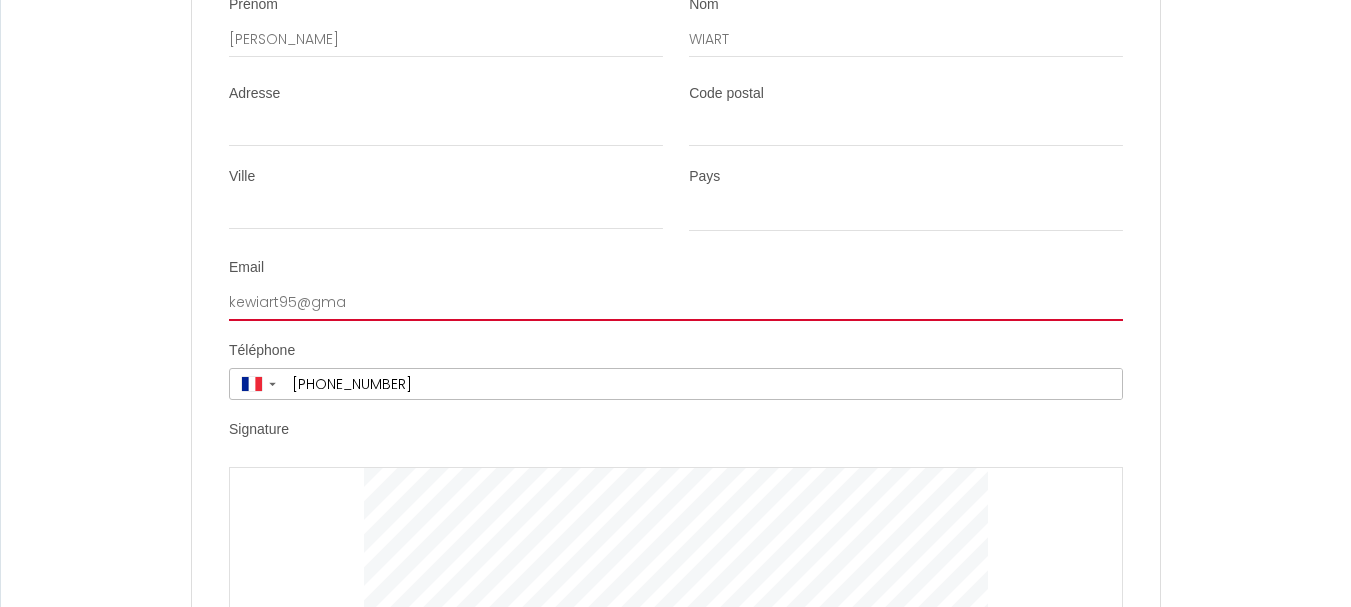 select 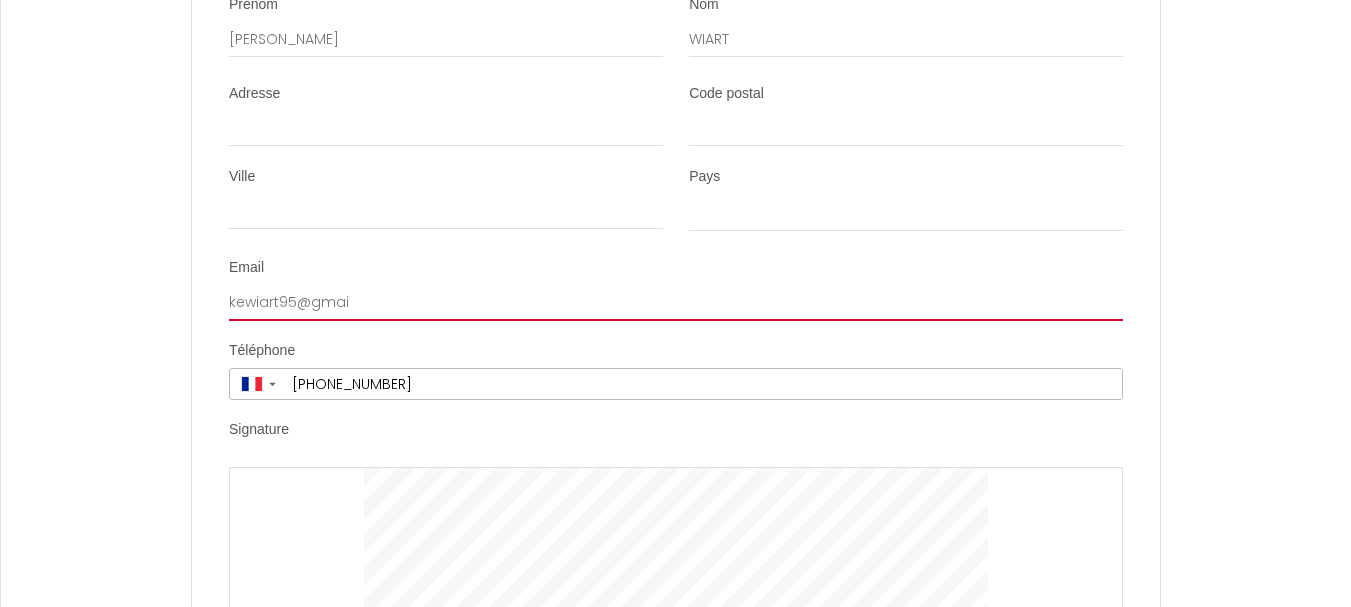select 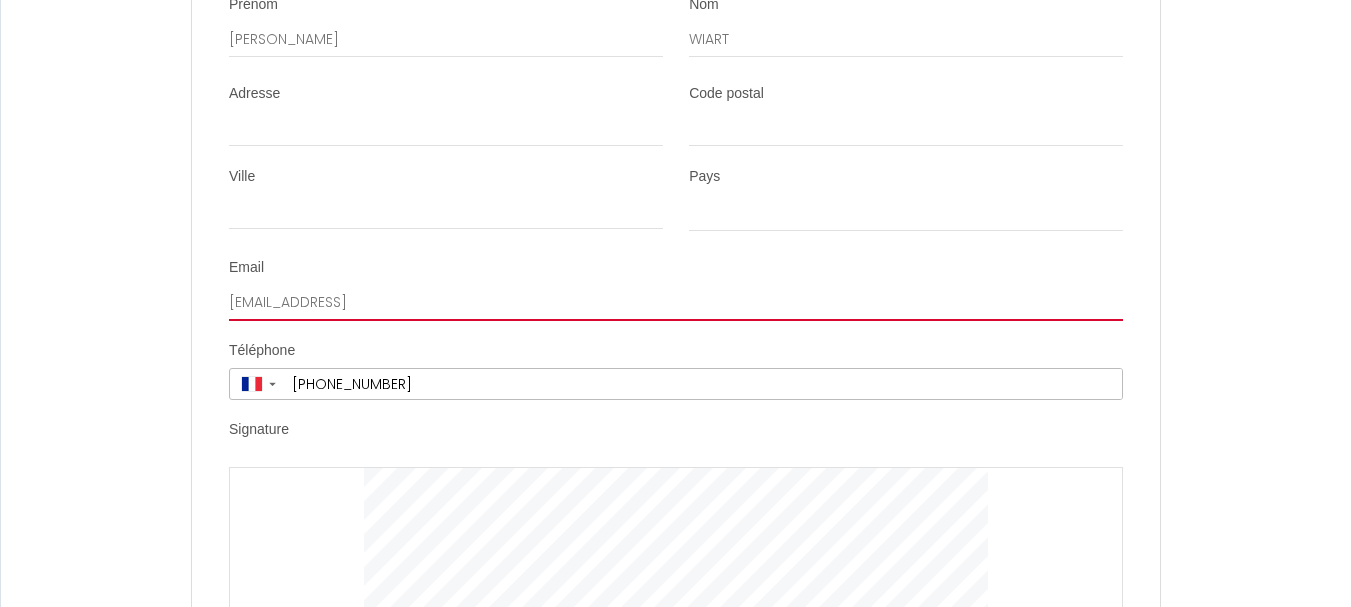 select 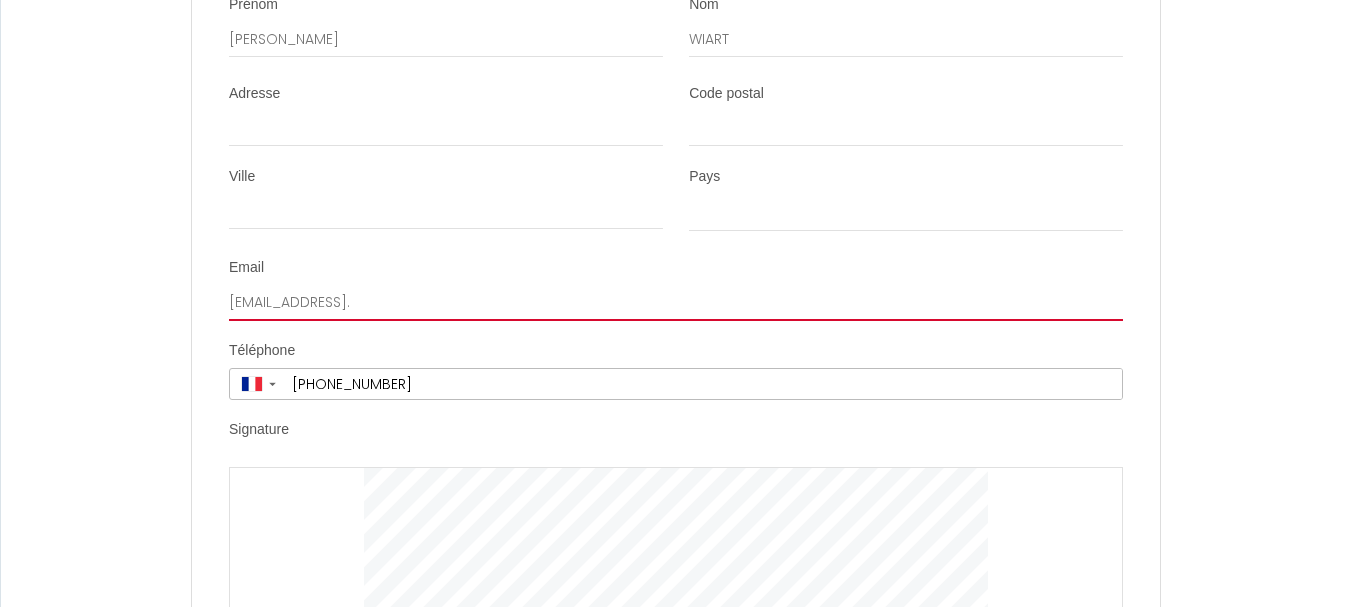 select 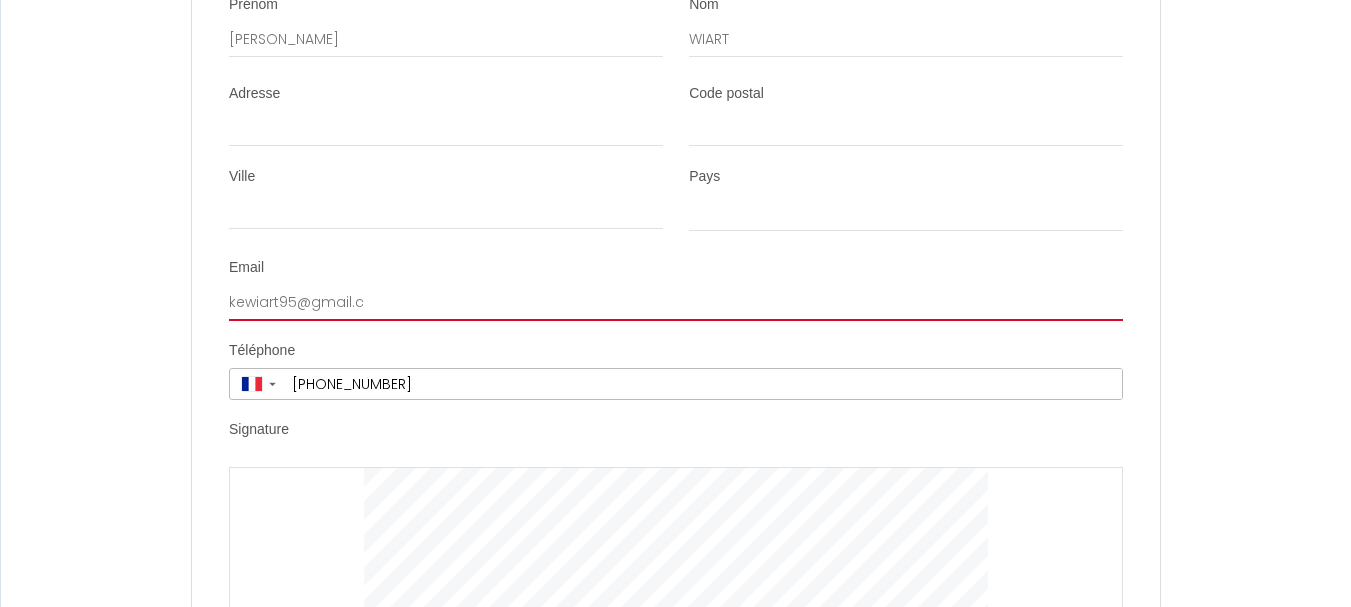 select 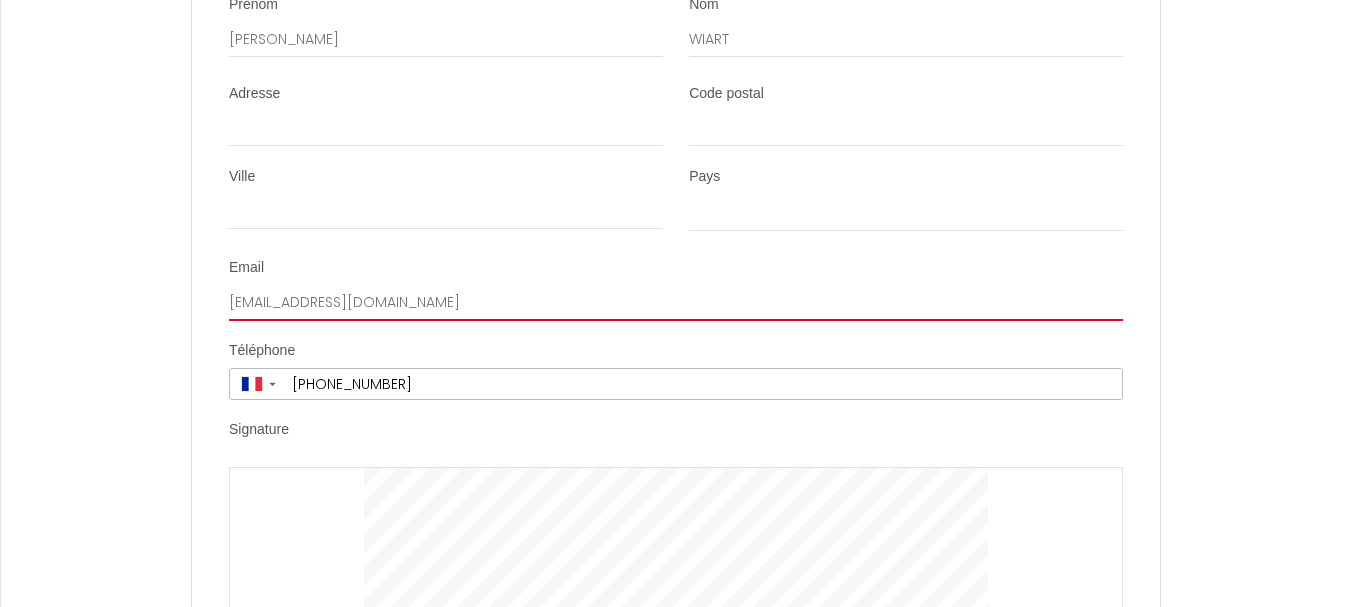 select 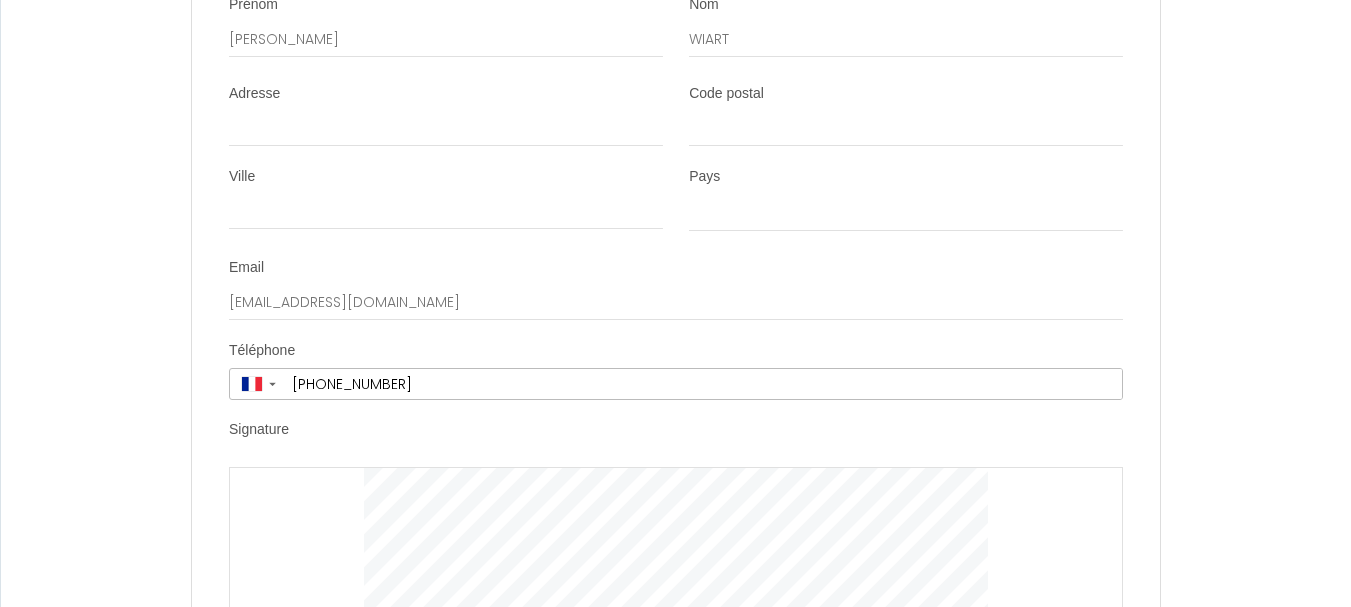 click on "Contrat de Location Courte Durée   Il a été convenu entre les parties que le Bailleur louera au [GEOGRAPHIC_DATA] le logement tel que décrit ci-dessous dans les conditions suivantes:
It has been agreed between the parties that the Lessor shall lease to the Tenant the accommodation as described below under the following conditions:
1. OBJET DU CONTRAT DE LOCATION
Le logement est loué meublé à titre de « location courte durée » pour la période indiquée ci-dessous. Le logement est situé à l'adresse indiqué dans la section Details.
1. PURPOSE OF THE LEASING AGREEMENT
The accommodation is rented furnished as a "short term rental" for the period shown below. The accommodation is located at the address indicated in section Details.
2. CONDITIONS DE LA LOCATION
Le nombre de personnes présentes est indiqué dans la section Details. Lors du début de la location, le Bailleur remettra au Preneur les clefs et les instructions relatives au logement.
2. RENTAL CONDITIONS" at bounding box center [675, -1562] 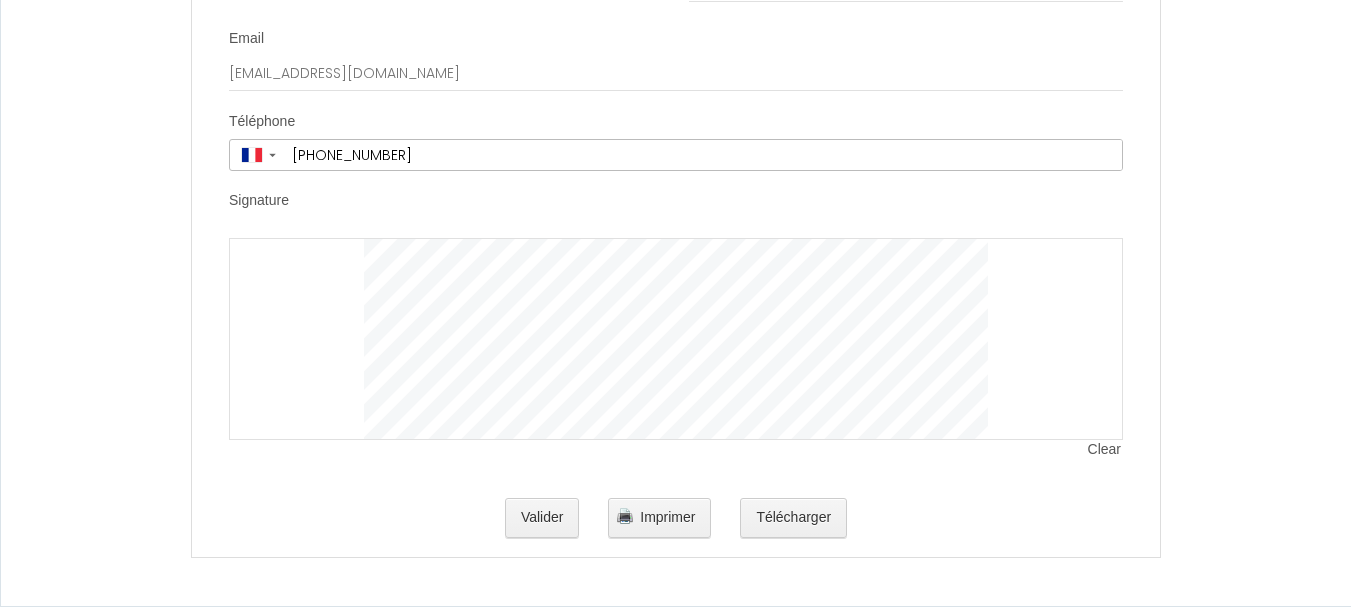 scroll, scrollTop: 4143, scrollLeft: 0, axis: vertical 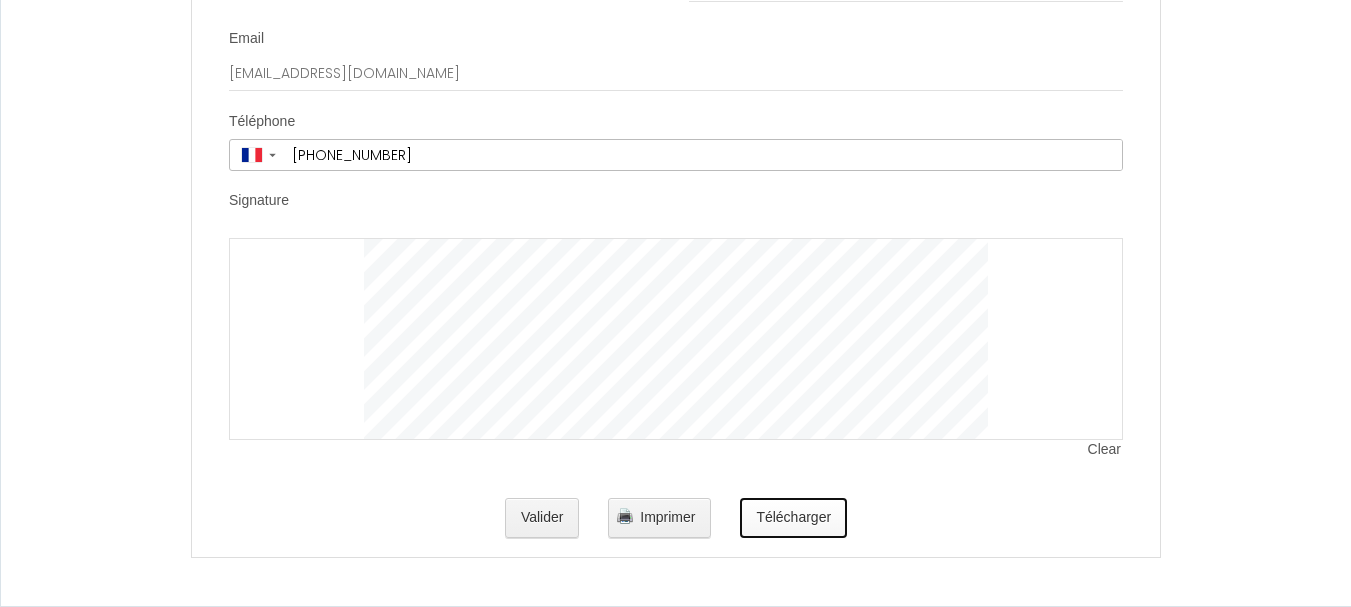 click on "Télécharger" at bounding box center (793, 518) 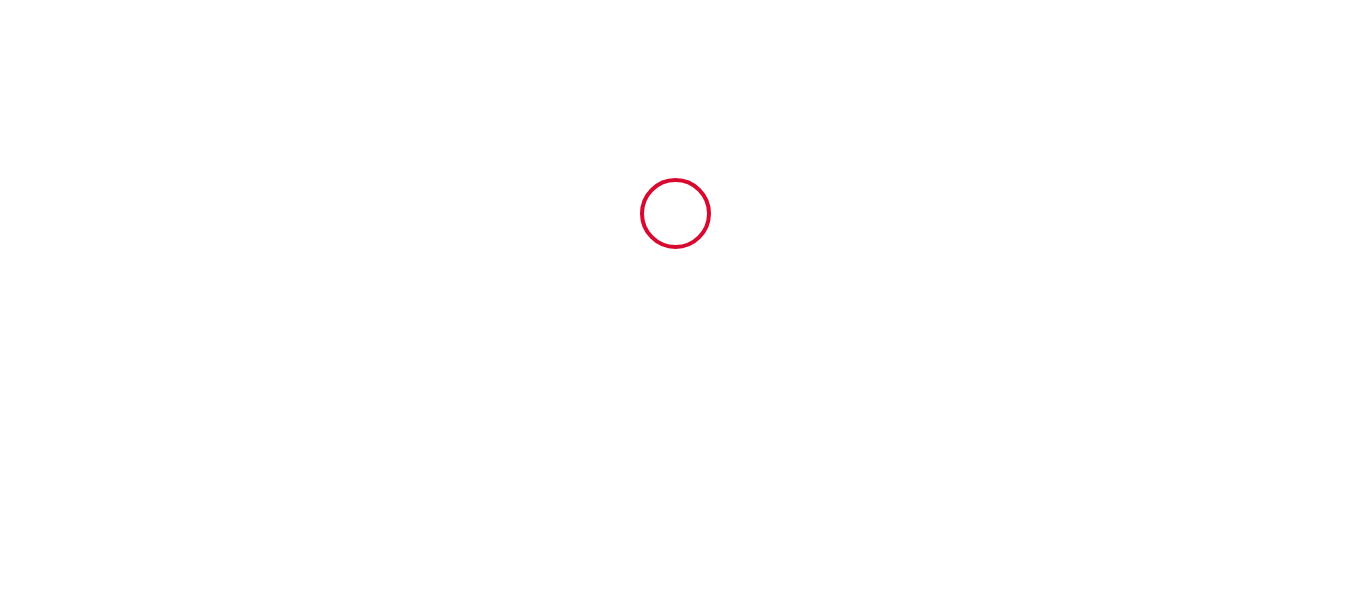 scroll, scrollTop: 0, scrollLeft: 0, axis: both 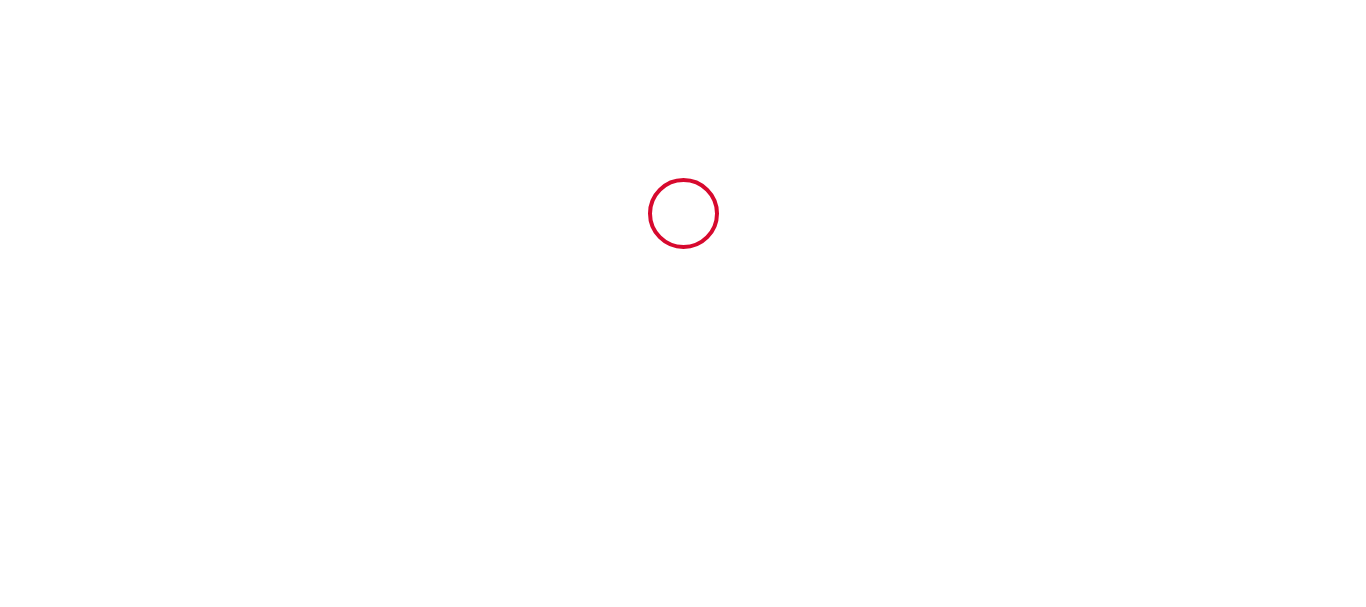 select 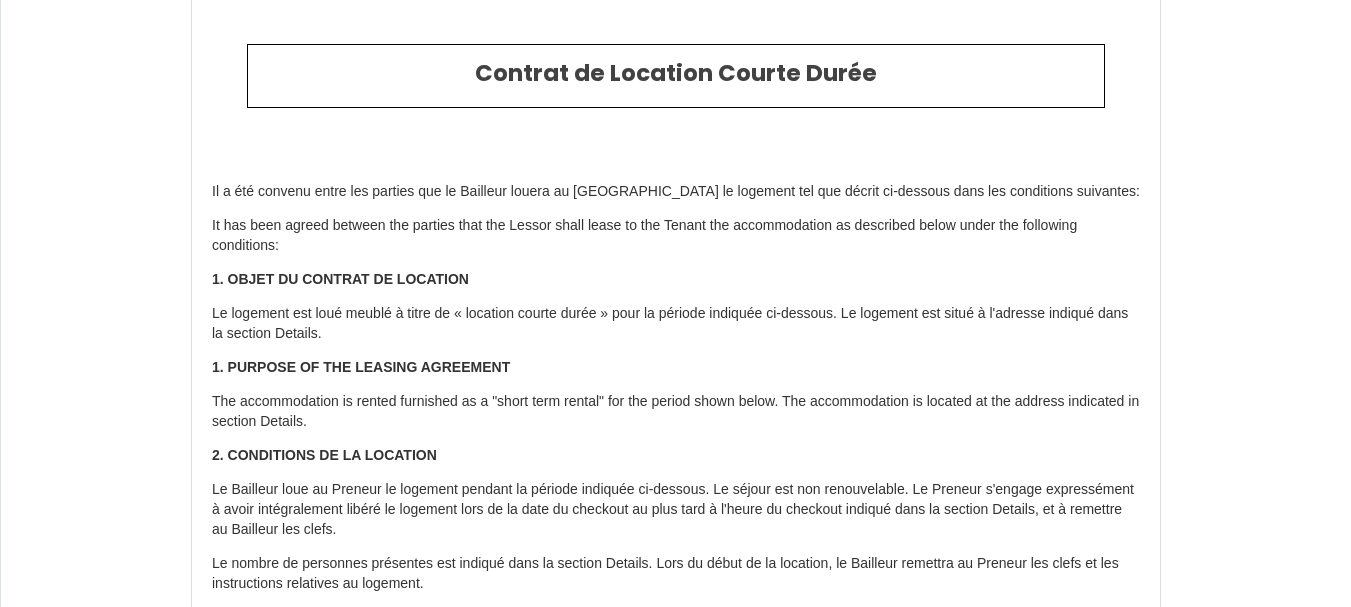 scroll, scrollTop: 0, scrollLeft: 0, axis: both 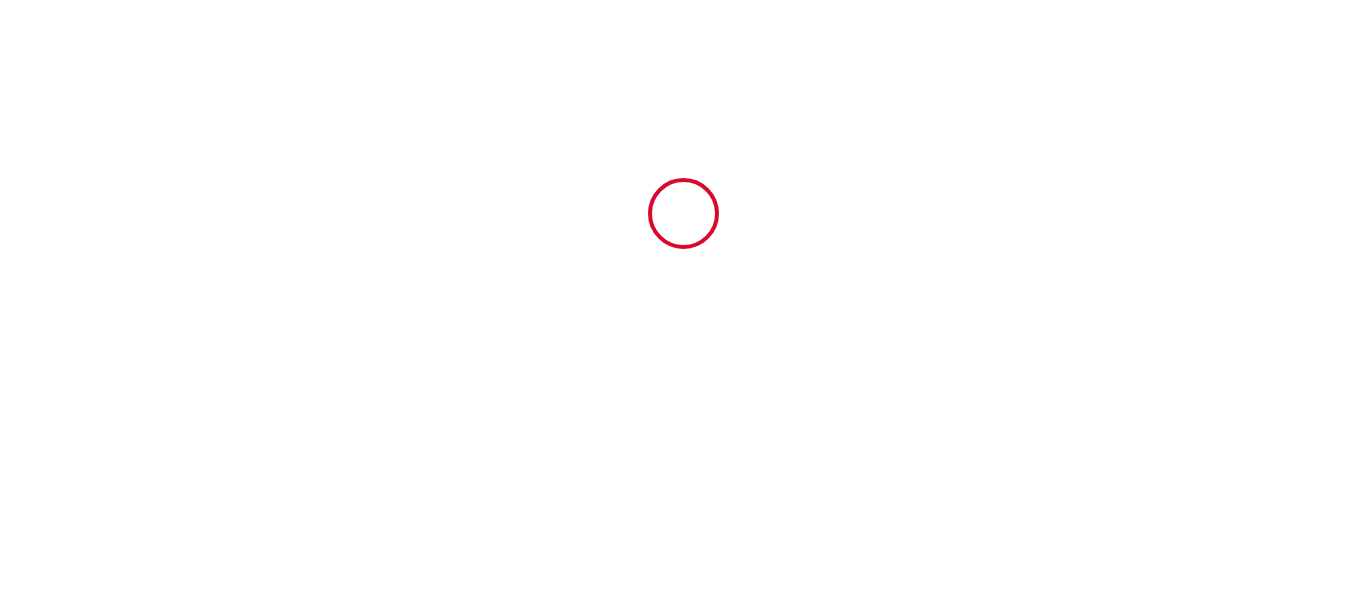 type on "6172764" 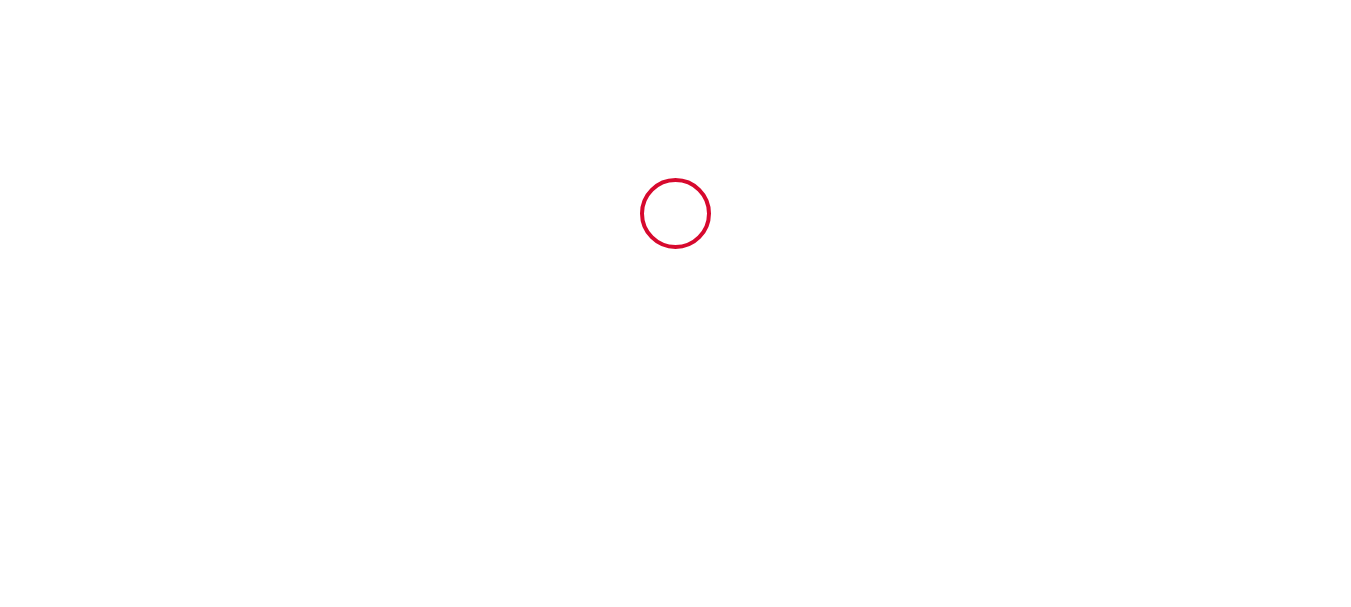 type on "[PHONE_NUMBER]" 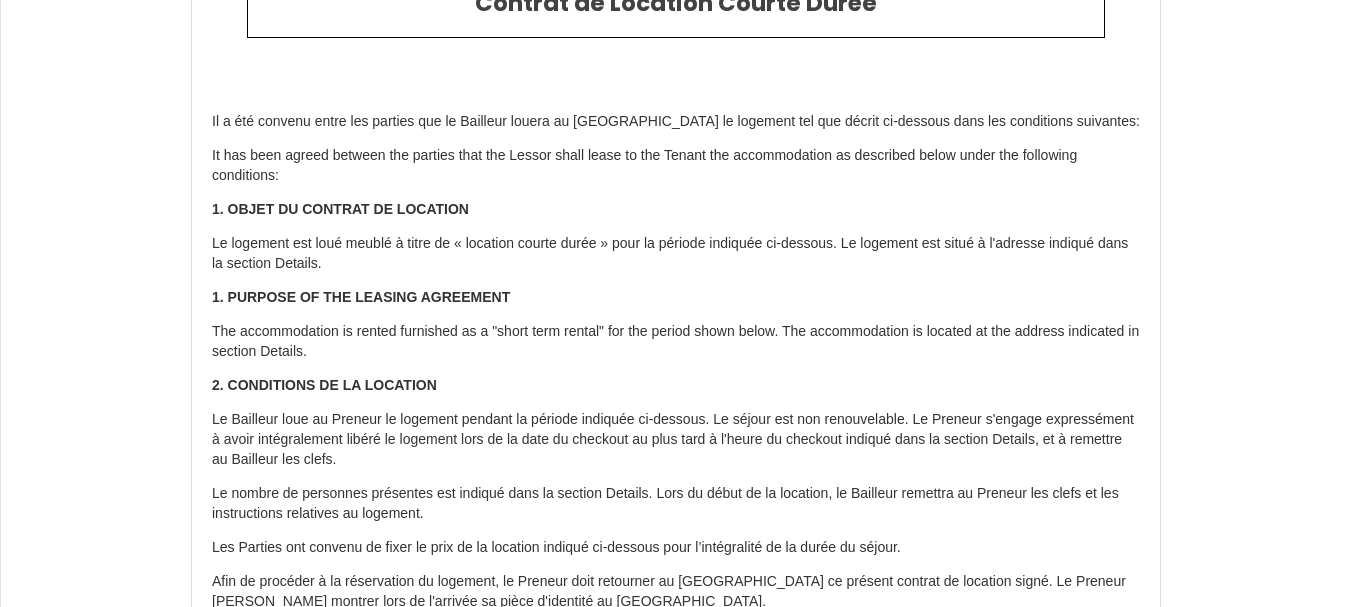scroll, scrollTop: 0, scrollLeft: 0, axis: both 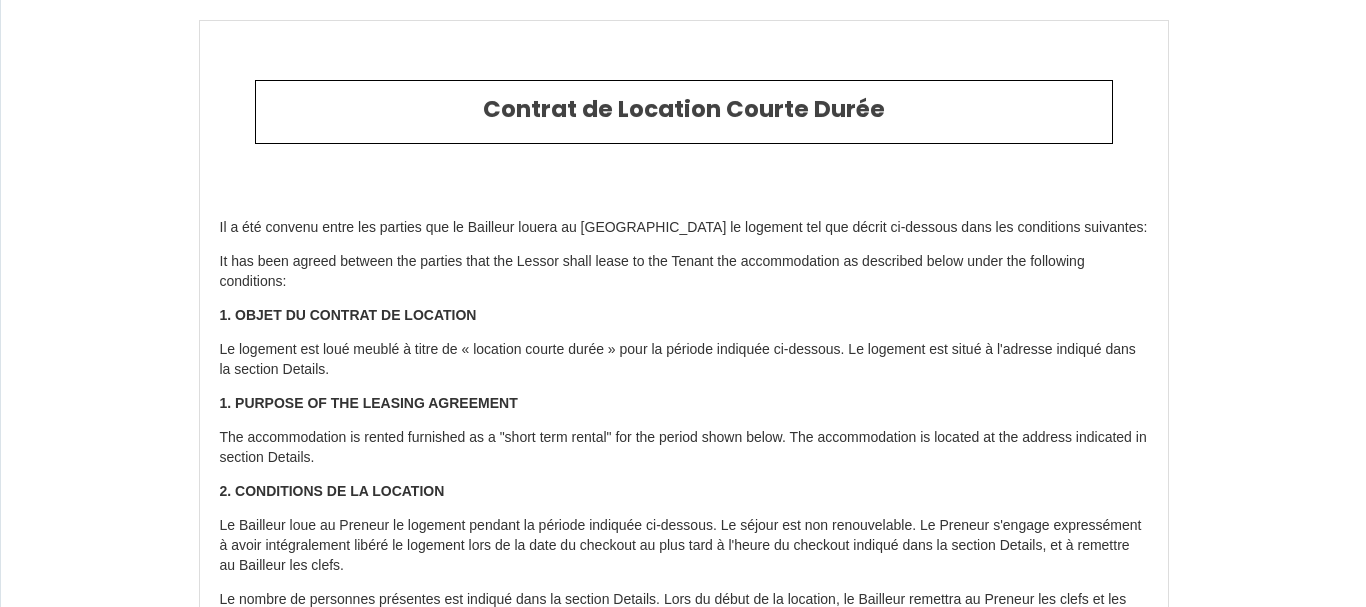 select 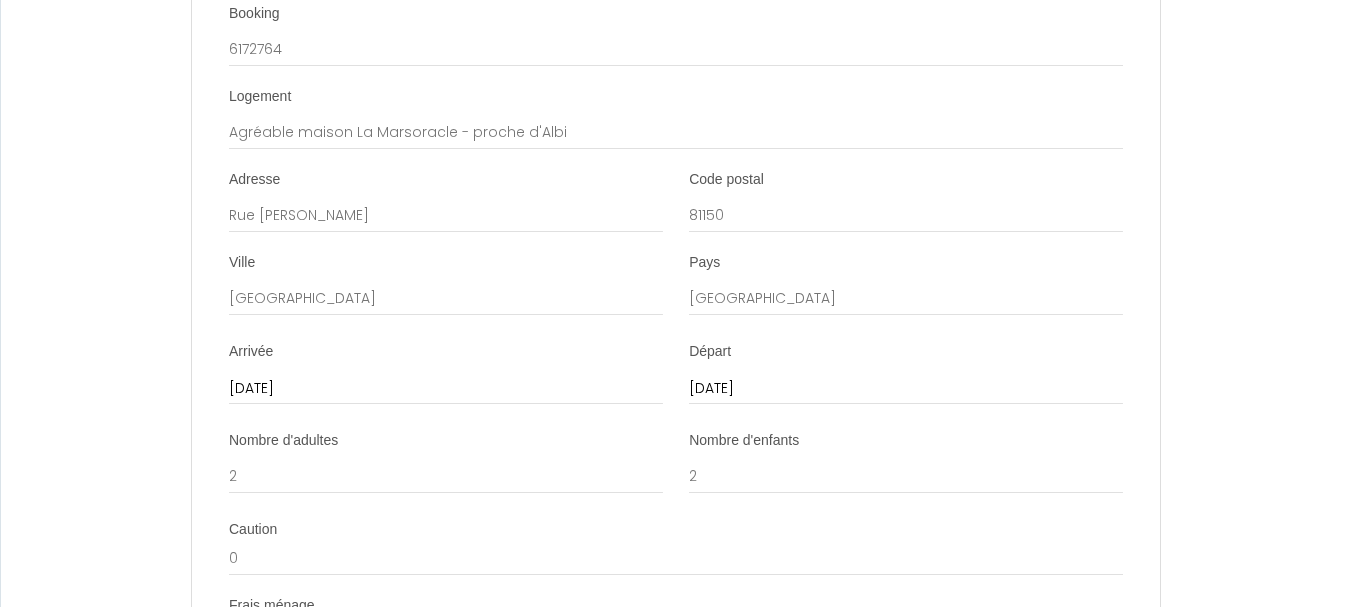 type on "[PHONE_NUMBER]" 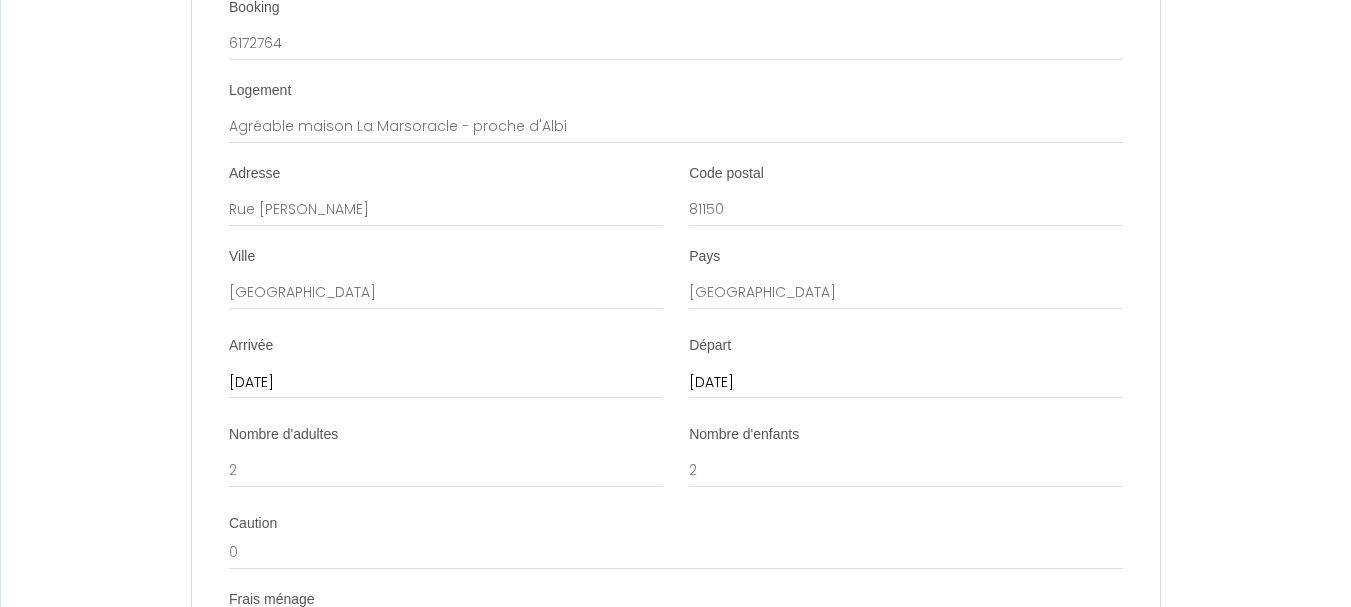 scroll, scrollTop: 2494, scrollLeft: 0, axis: vertical 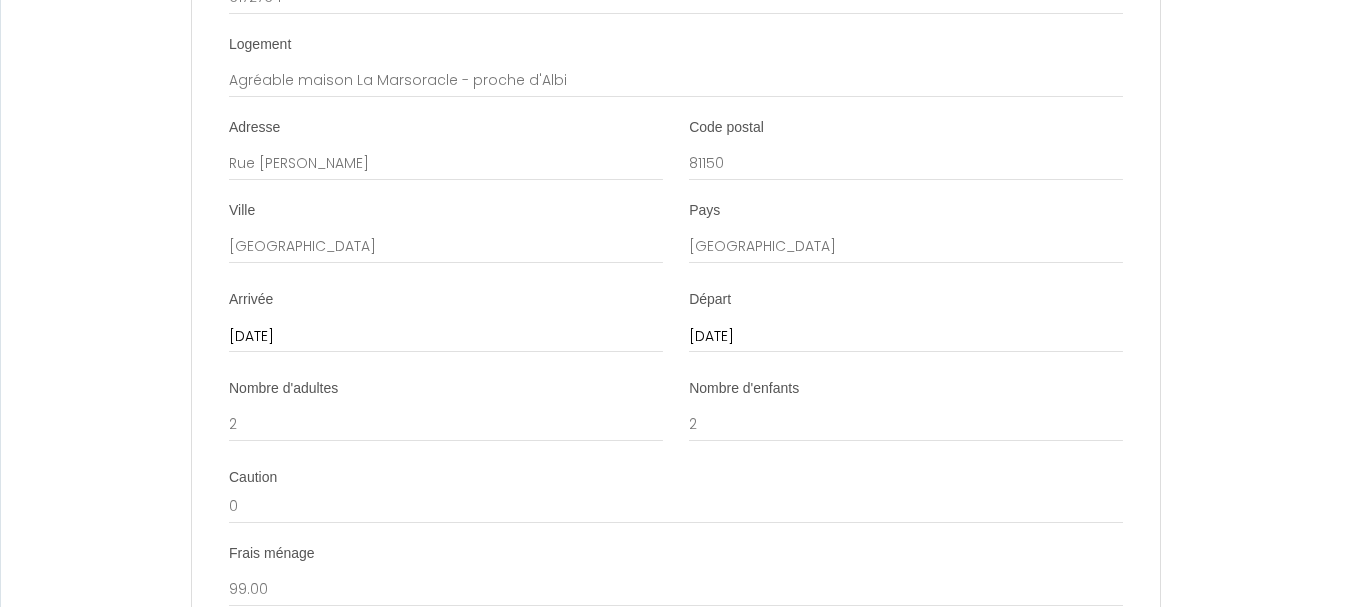 click on "[DATE]" at bounding box center [906, 337] 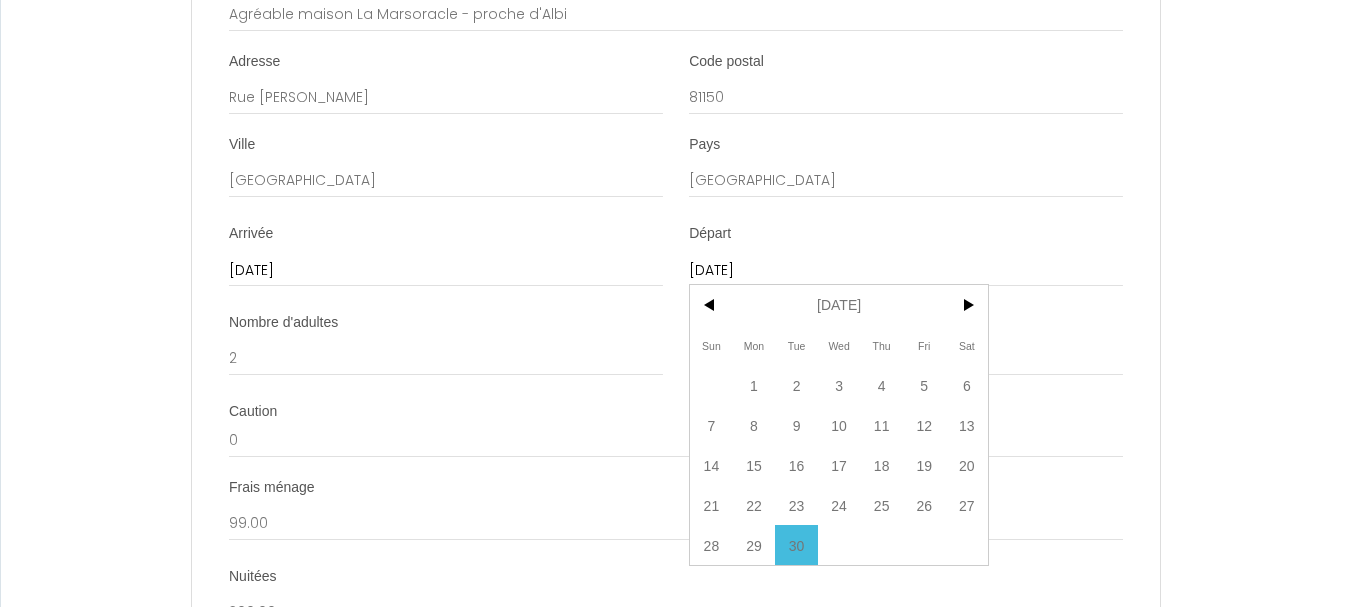 scroll, scrollTop: 2594, scrollLeft: 0, axis: vertical 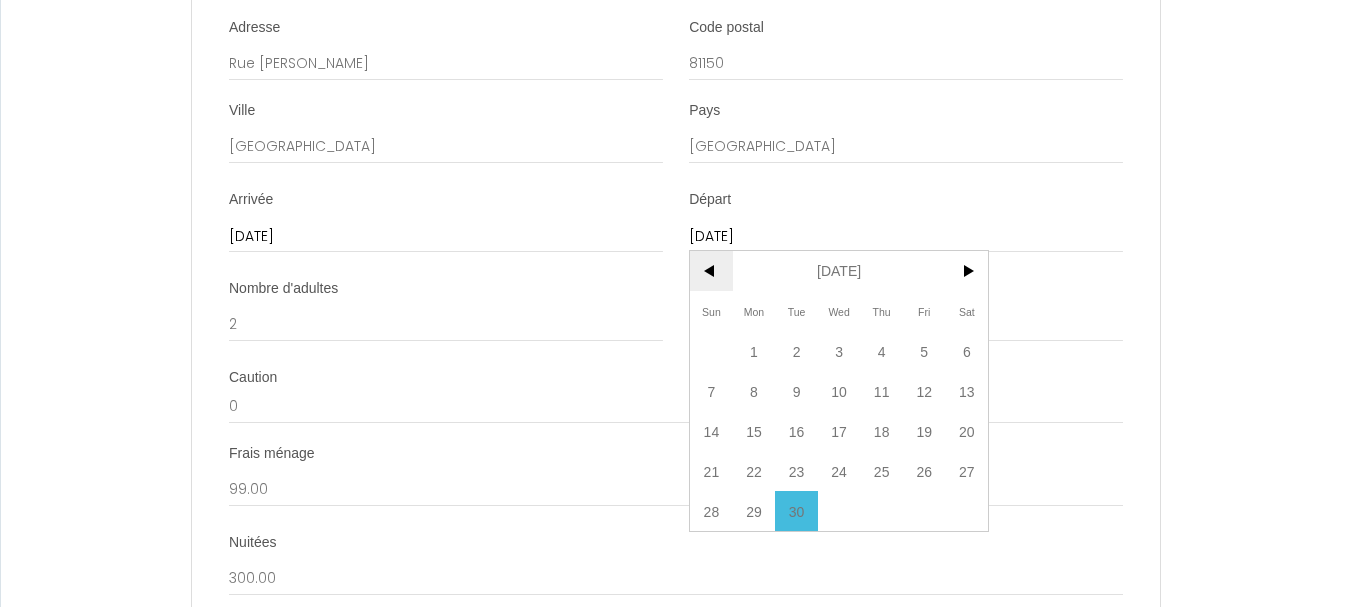 click on "<" at bounding box center [711, 271] 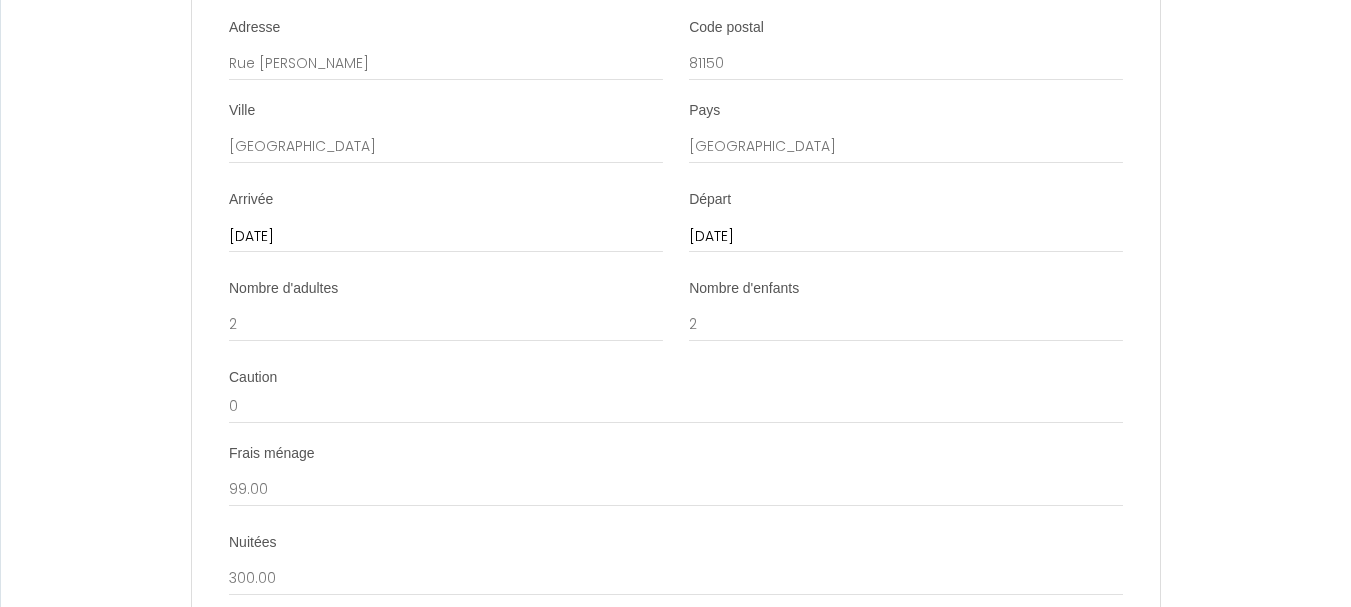 click on "[DATE]" at bounding box center [906, 237] 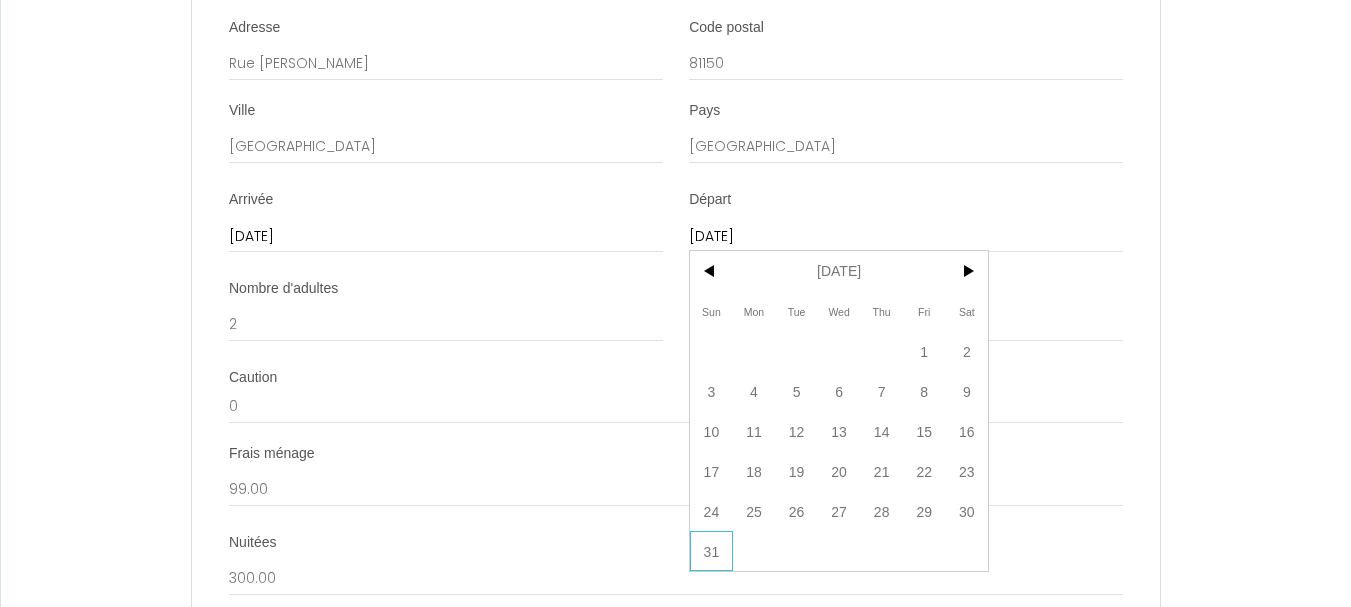 click on "31" at bounding box center [711, 551] 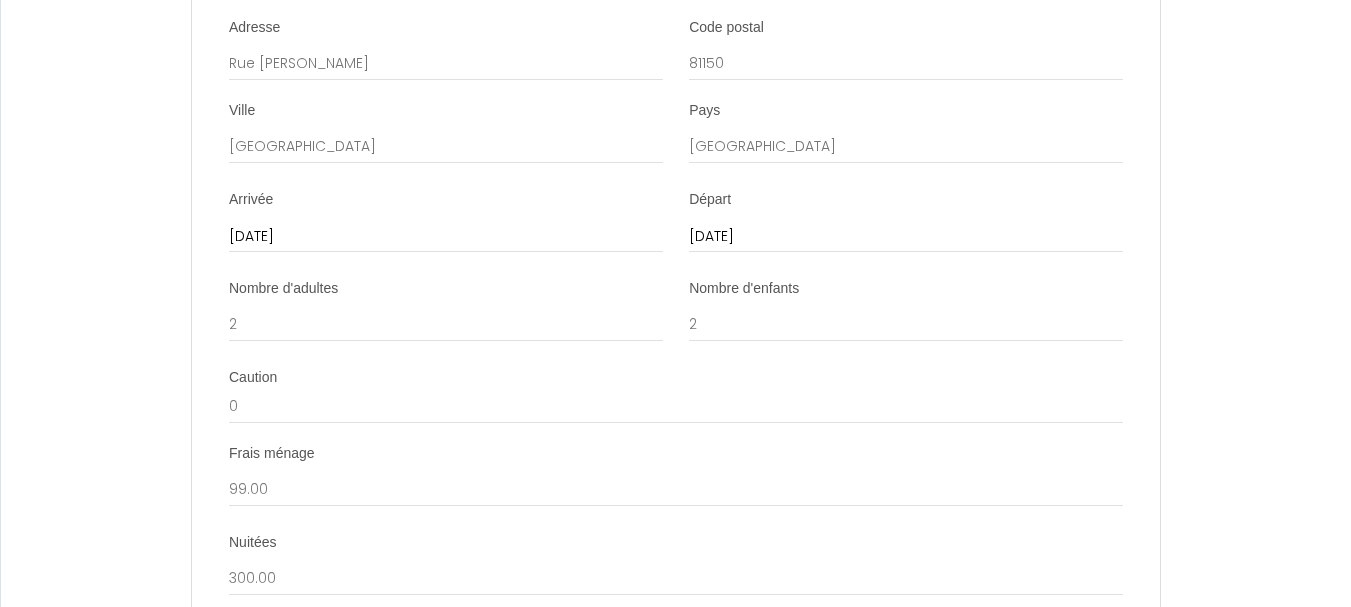 click on "Contrat de Location Courte Durée   Il a été convenu entre les parties que le Bailleur louera au [GEOGRAPHIC_DATA] le logement tel que décrit ci-dessous dans les conditions suivantes:
It has been agreed between the parties that the Lessor shall lease to the Tenant the accommodation as described below under the following conditions:
1. OBJET DU CONTRAT DE LOCATION
Le logement est loué meublé à titre de « location courte durée » pour la période indiquée ci-dessous. Le logement est situé à l'adresse indiqué dans la section Details.
1. PURPOSE OF THE LEASING AGREEMENT
The accommodation is rented furnished as a "short term rental" for the period shown below. The accommodation is located at the address indicated in section Details.
2. CONDITIONS DE LA LOCATION
Le nombre de personnes présentes est indiqué dans la section Details. Lors du début de la location, le Bailleur remettra au Preneur les clefs et les instructions relatives au logement.
2. RENTAL CONDITIONS" at bounding box center (675, -262) 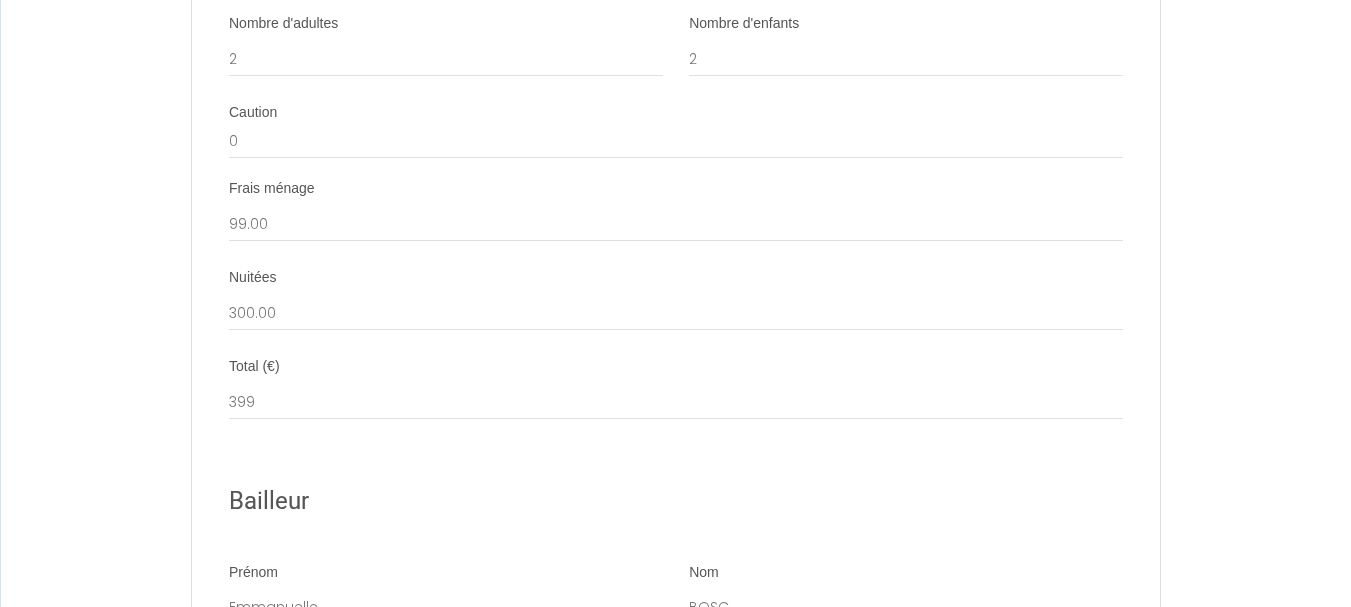 scroll, scrollTop: 2894, scrollLeft: 0, axis: vertical 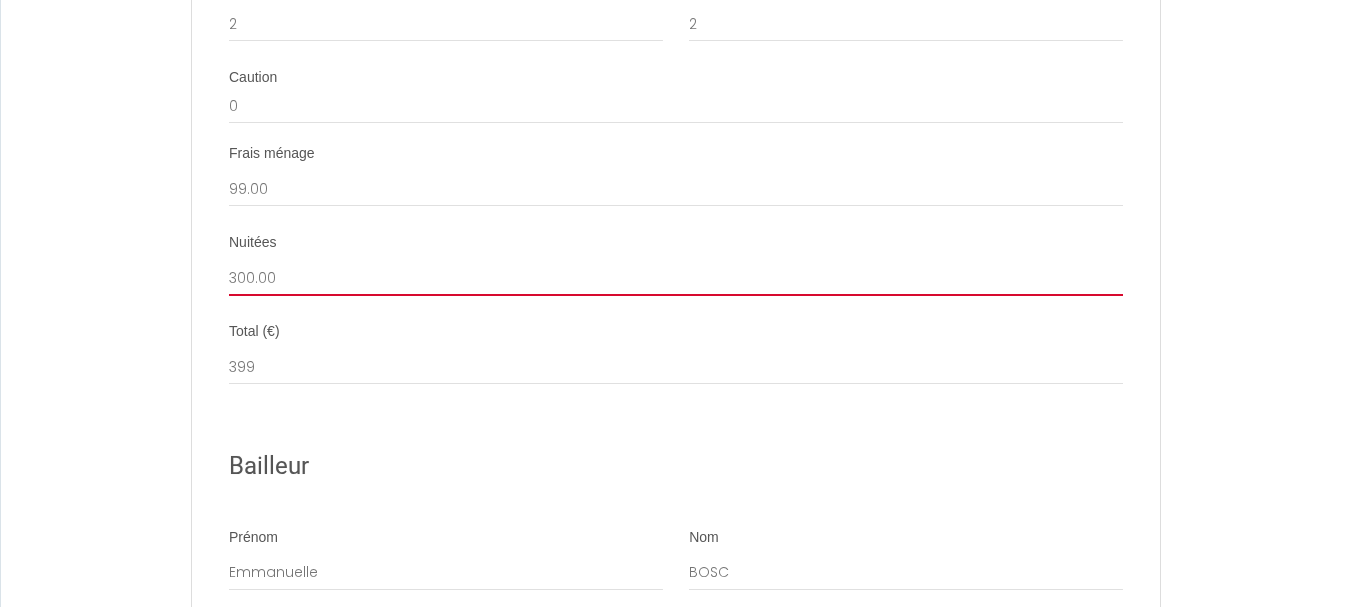 click on "300.00" at bounding box center (676, 278) 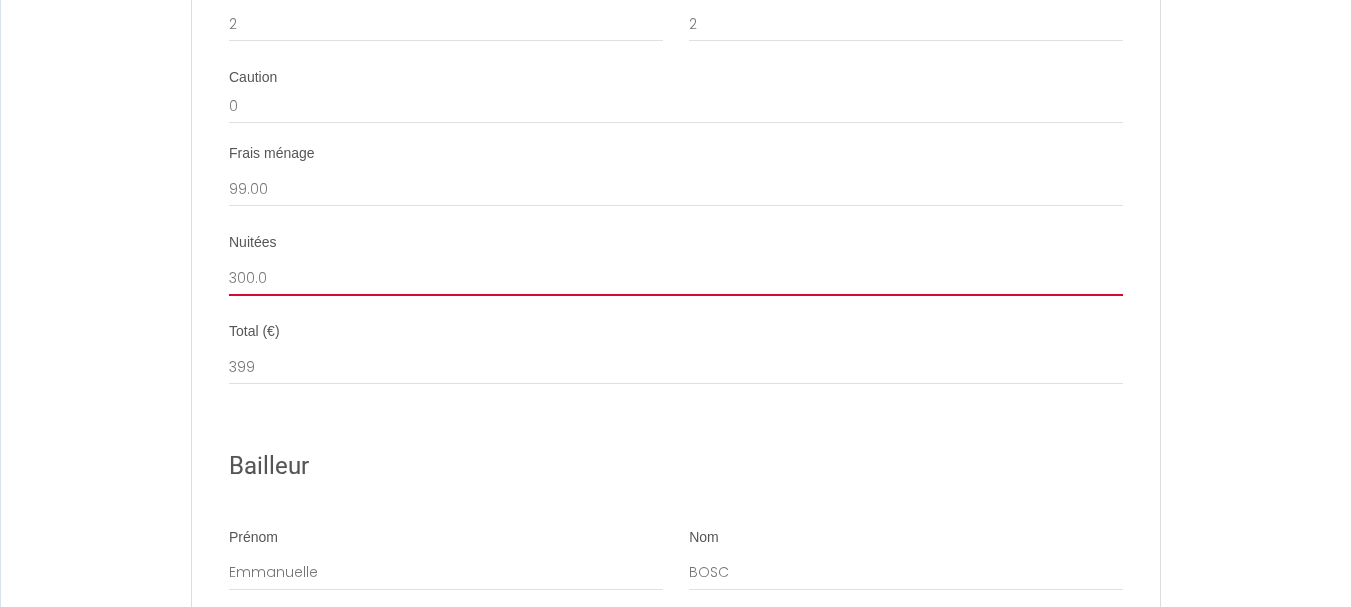 select 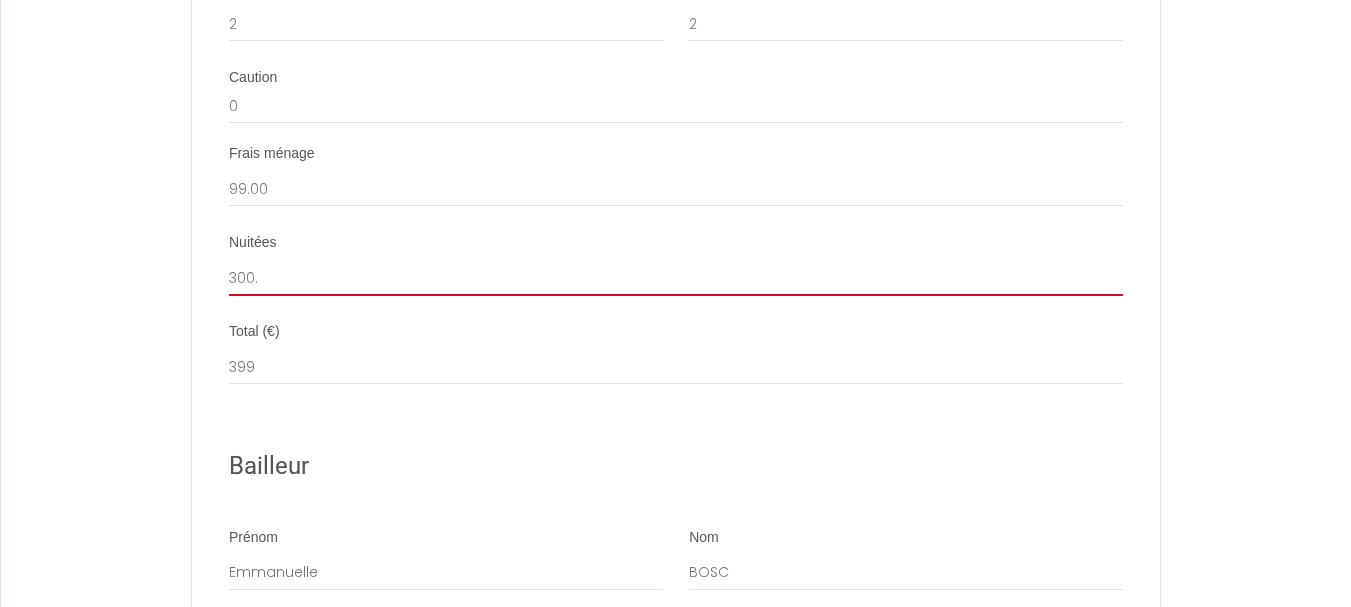 select 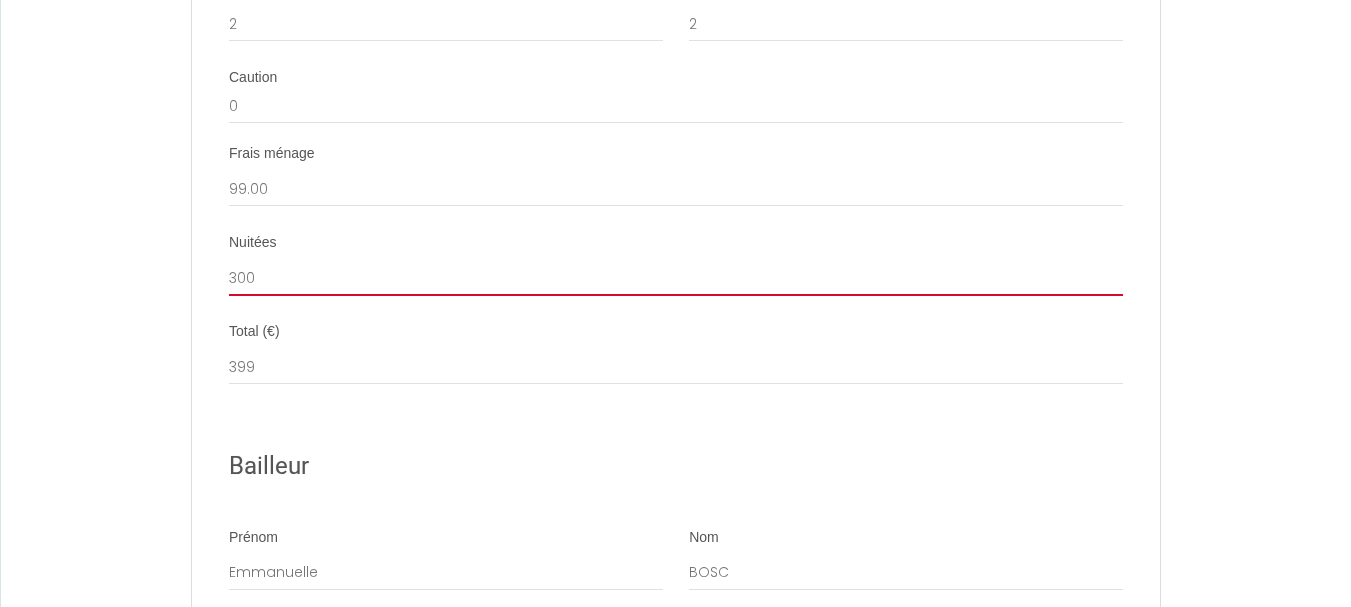 select 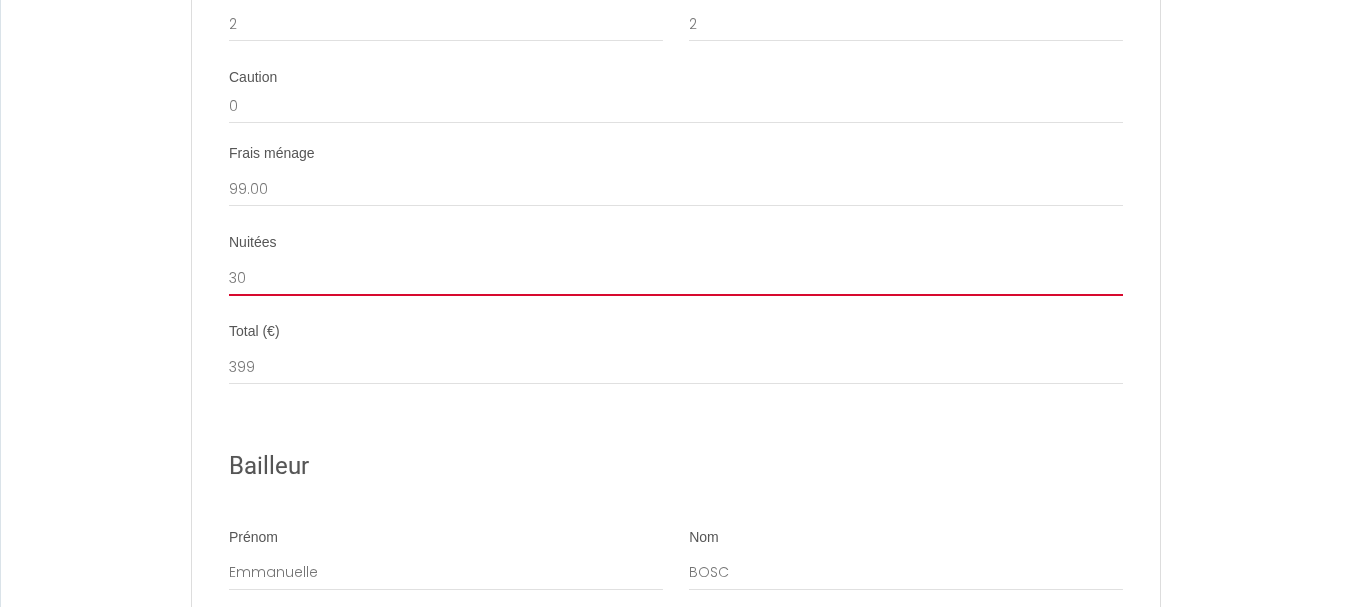 select 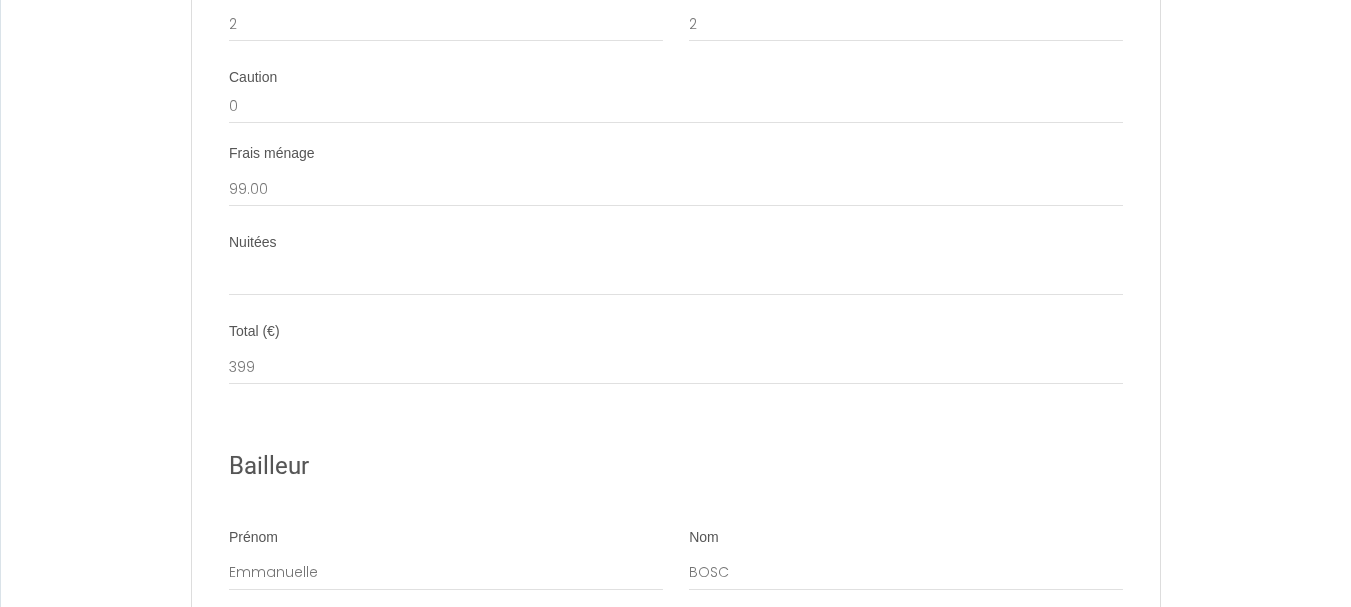 select 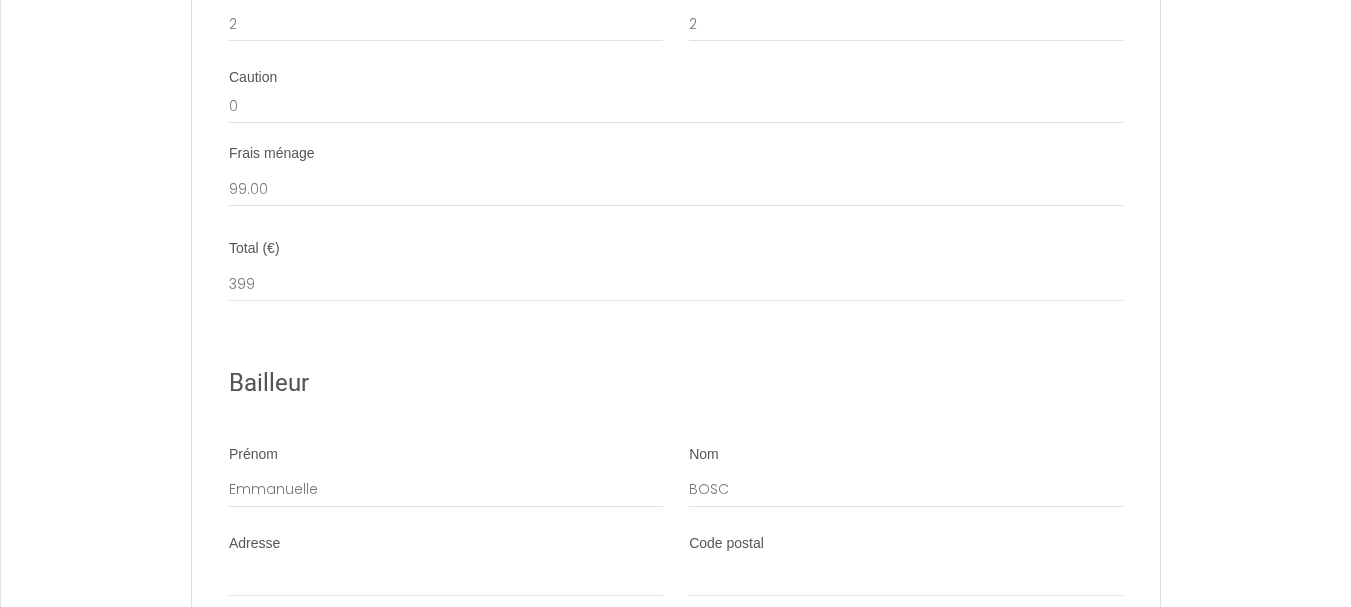 click on "Contrat de Location Courte Durée   Il a été convenu entre les parties que le Bailleur louera au [GEOGRAPHIC_DATA] le logement tel que décrit ci-dessous dans les conditions suivantes:
It has been agreed between the parties that the Lessor shall lease to the Tenant the accommodation as described below under the following conditions:
1. OBJET DU CONTRAT DE LOCATION
Le logement est loué meublé à titre de « location courte durée » pour la période indiquée ci-dessous. Le logement est situé à l'adresse indiqué dans la section Details.
1. PURPOSE OF THE LEASING AGREEMENT
The accommodation is rented furnished as a "short term rental" for the period shown below. The accommodation is located at the address indicated in section Details.
2. CONDITIONS DE LA LOCATION
Le nombre de personnes présentes est indiqué dans la section Details. Lors du début de la location, le Bailleur remettra au Preneur les clefs et les instructions relatives au logement.
2. RENTAL CONDITIONS" at bounding box center [675, -603] 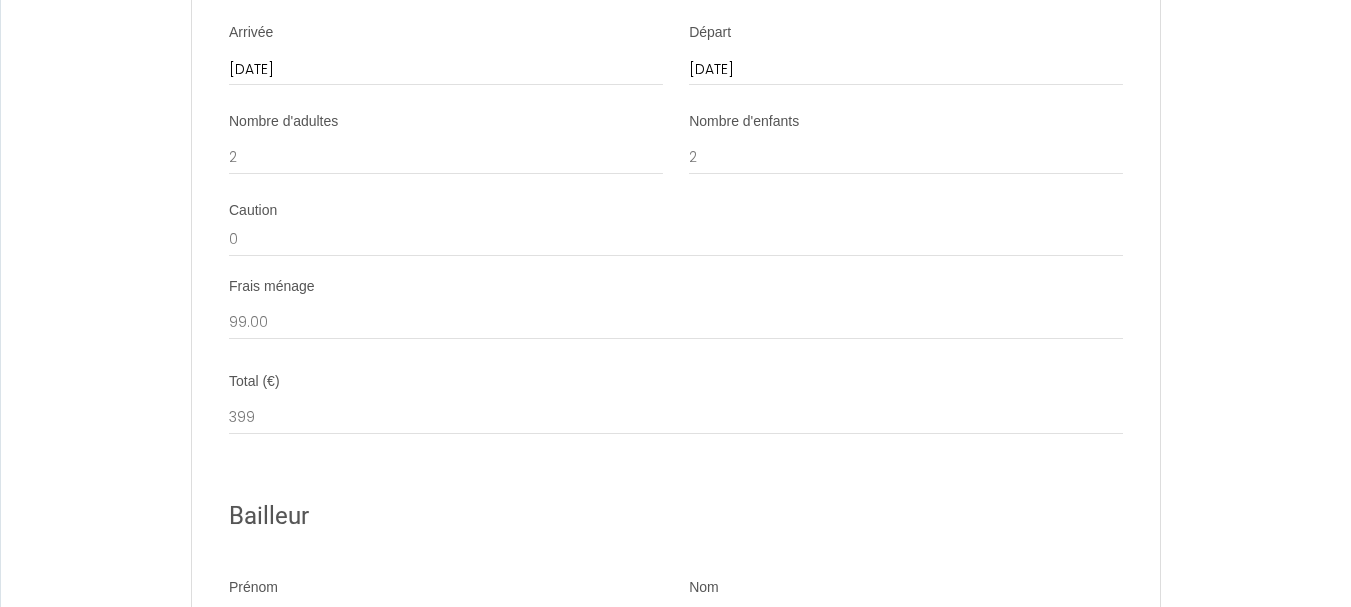 scroll, scrollTop: 2694, scrollLeft: 0, axis: vertical 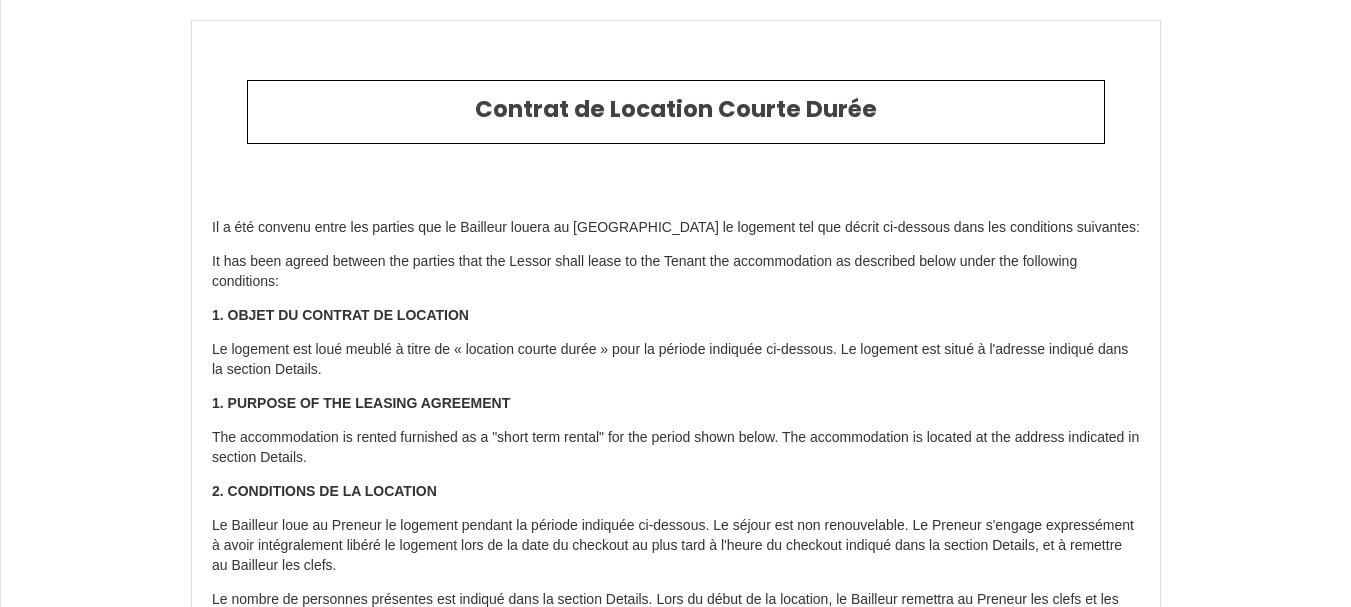 select 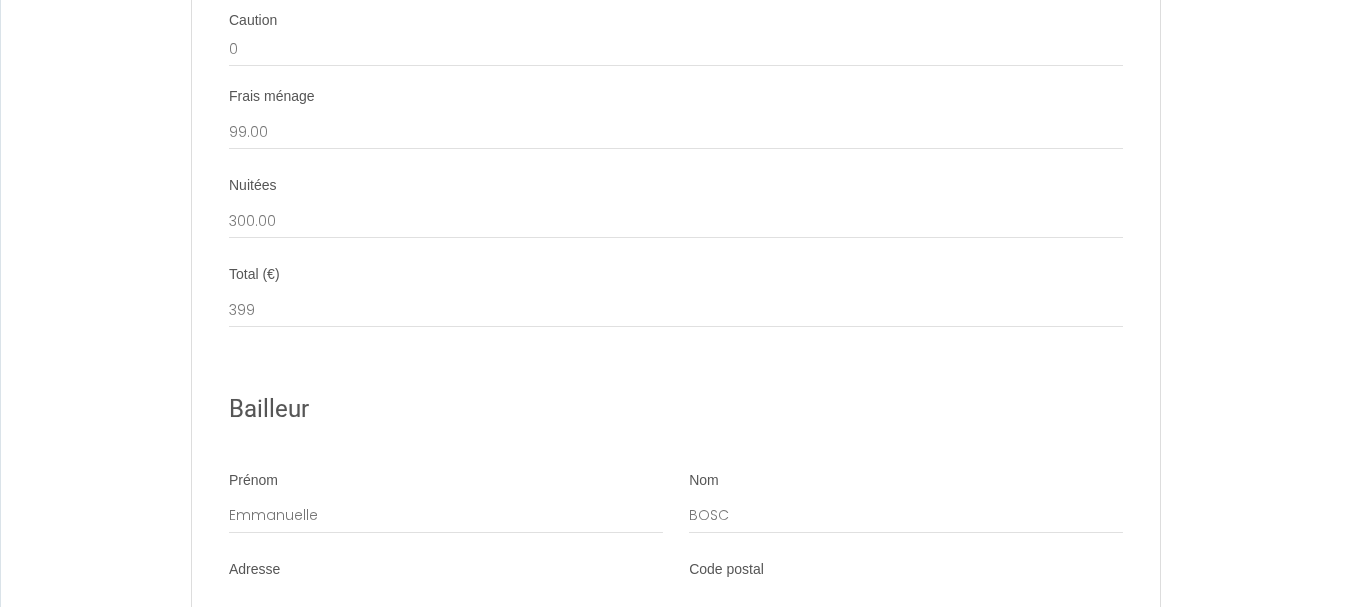 scroll, scrollTop: 2894, scrollLeft: 0, axis: vertical 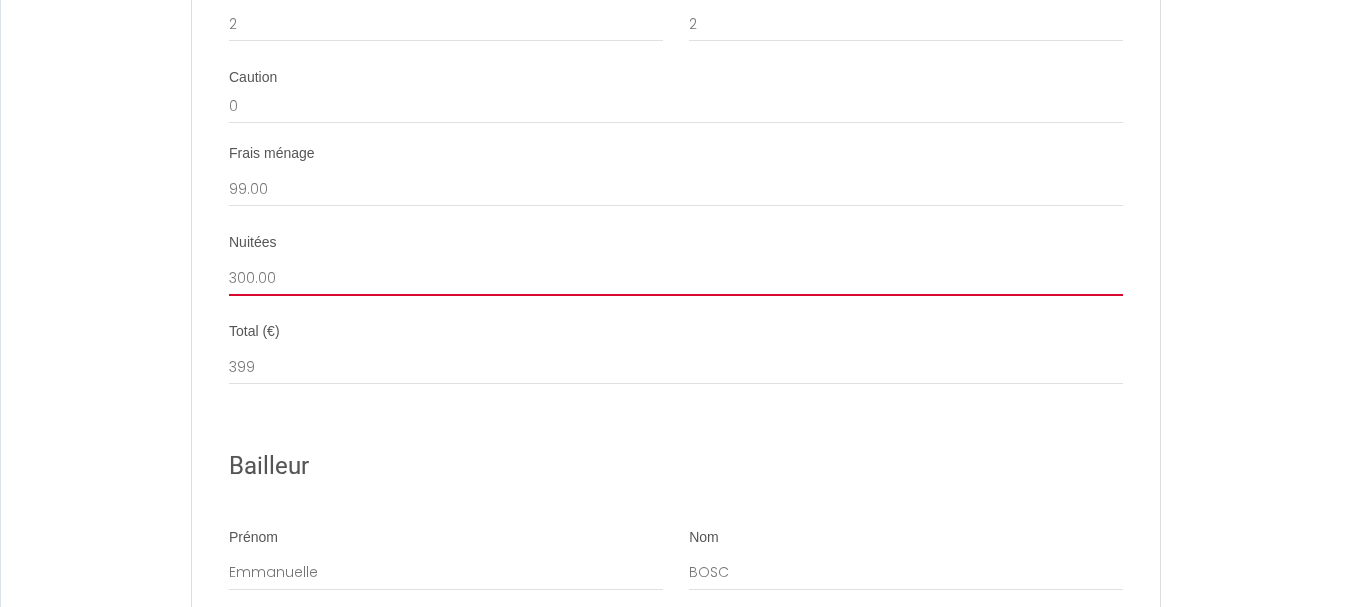 click on "300.00" at bounding box center (676, 278) 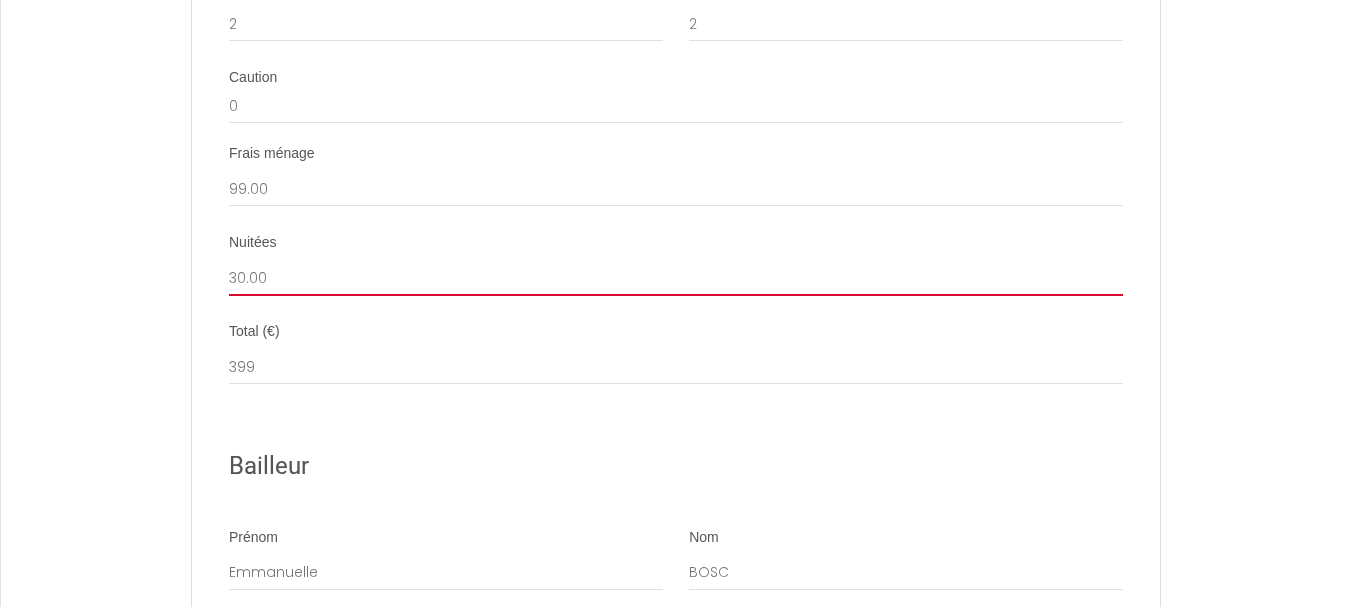 select 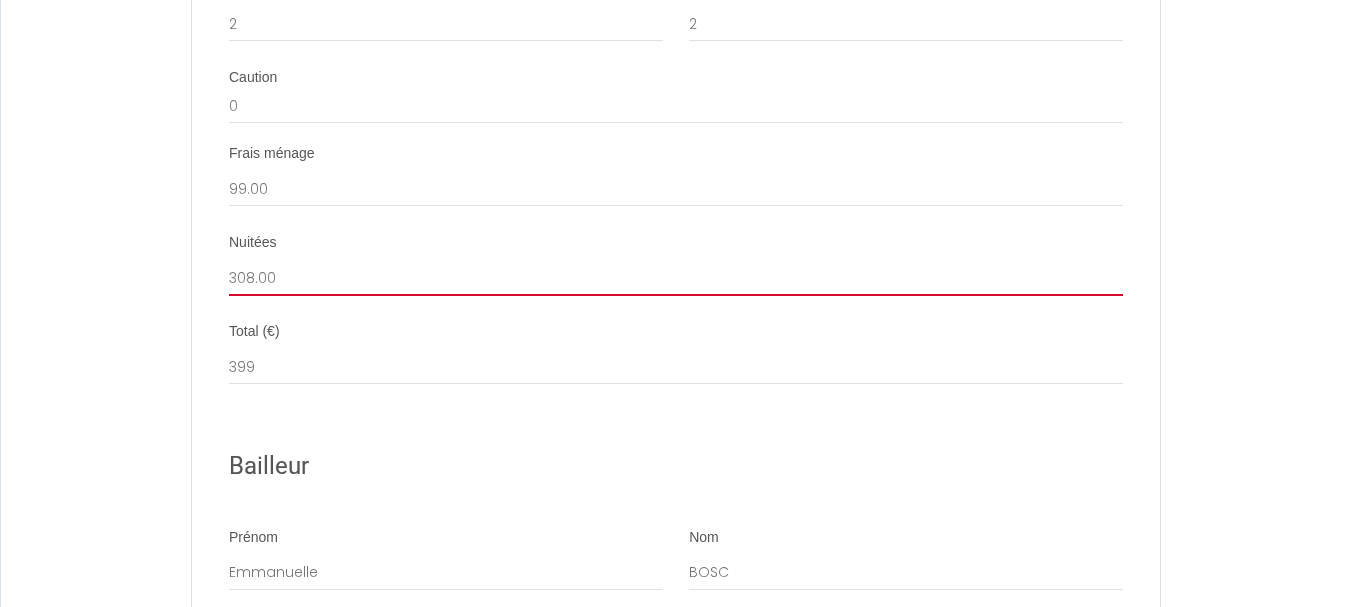 select 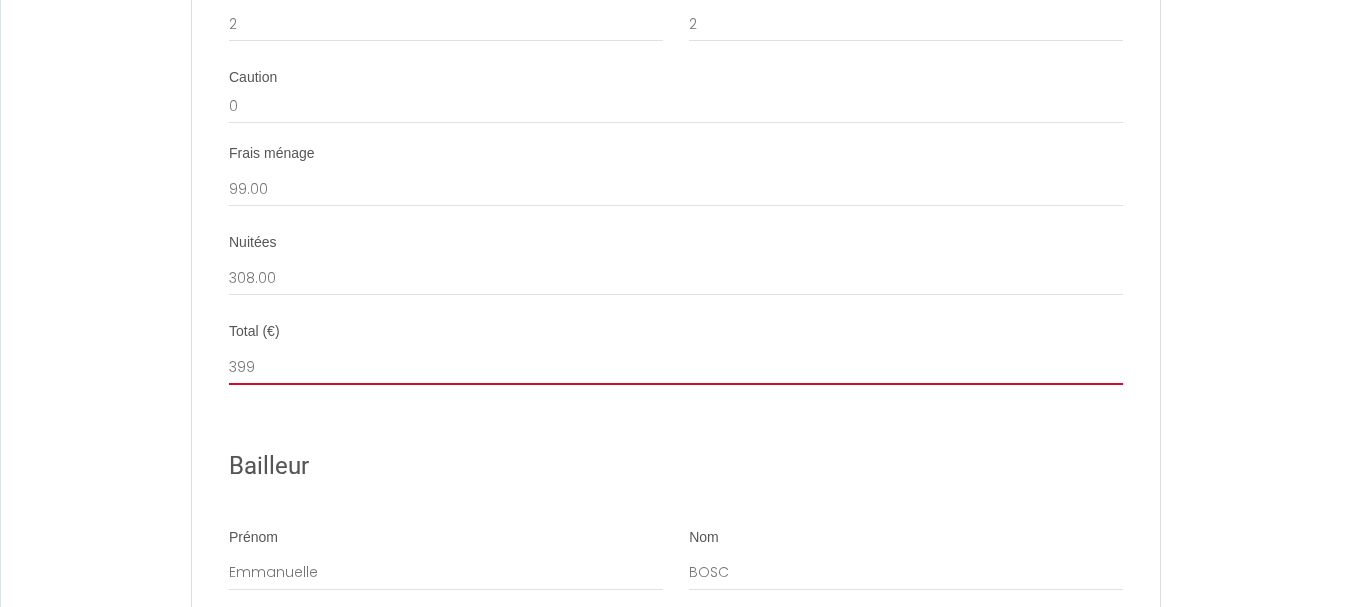 click on "399" at bounding box center (676, 367) 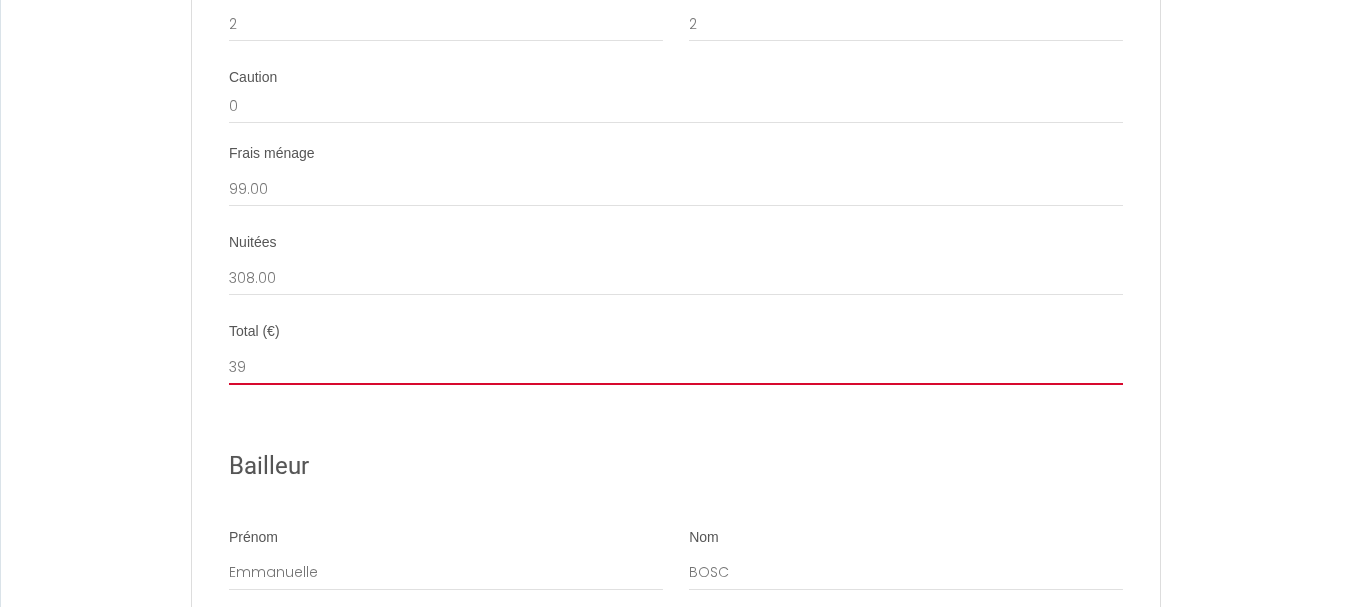 select 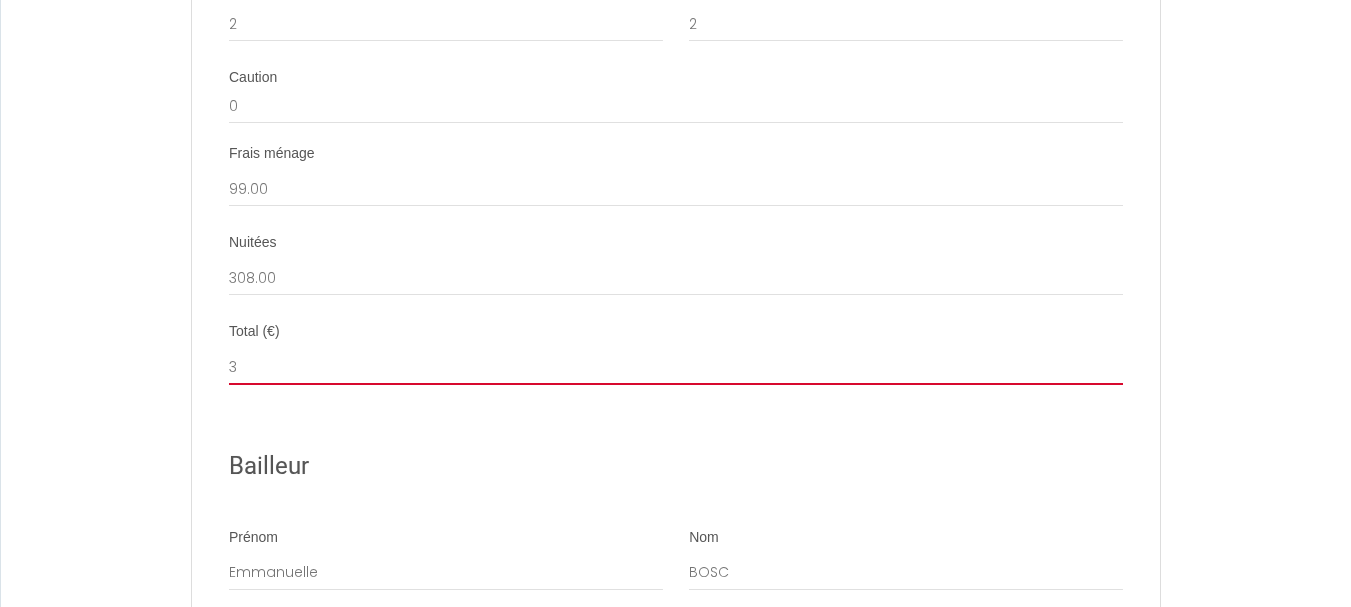 select 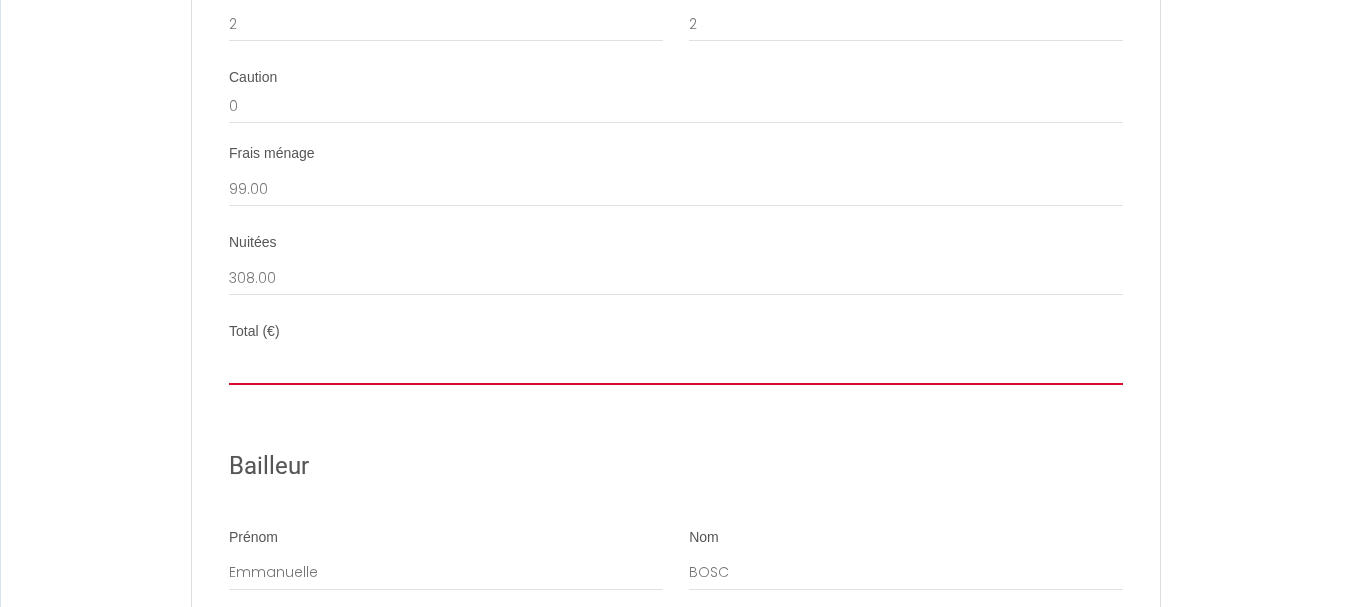 select 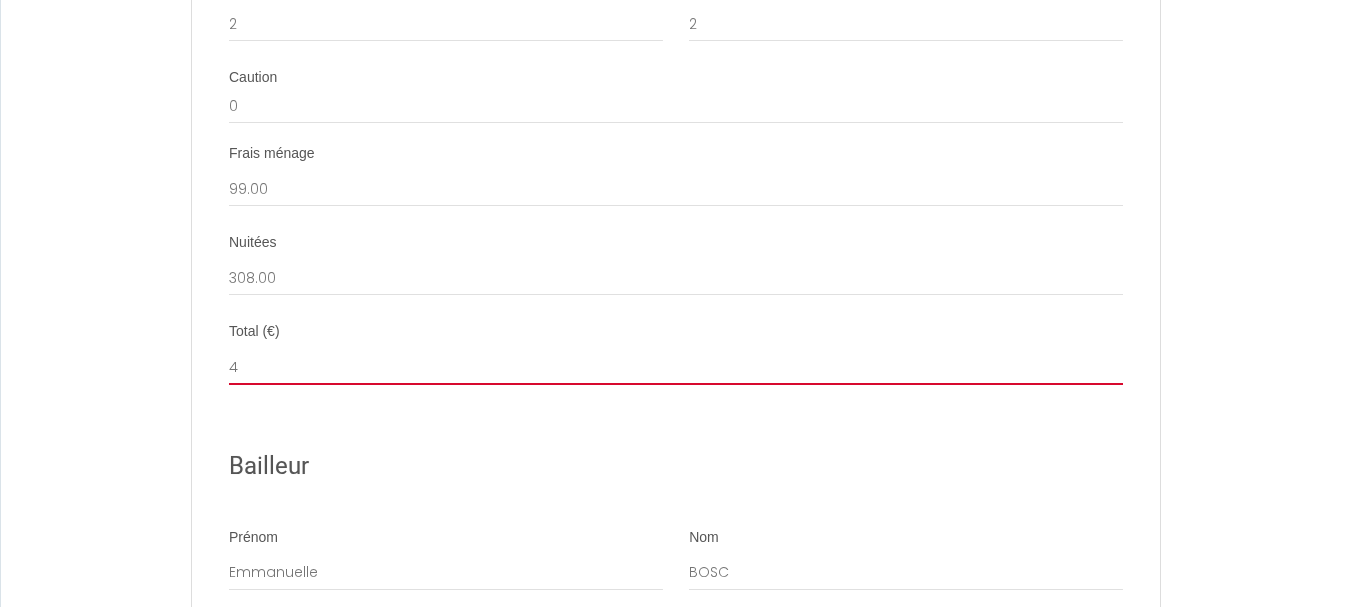 select 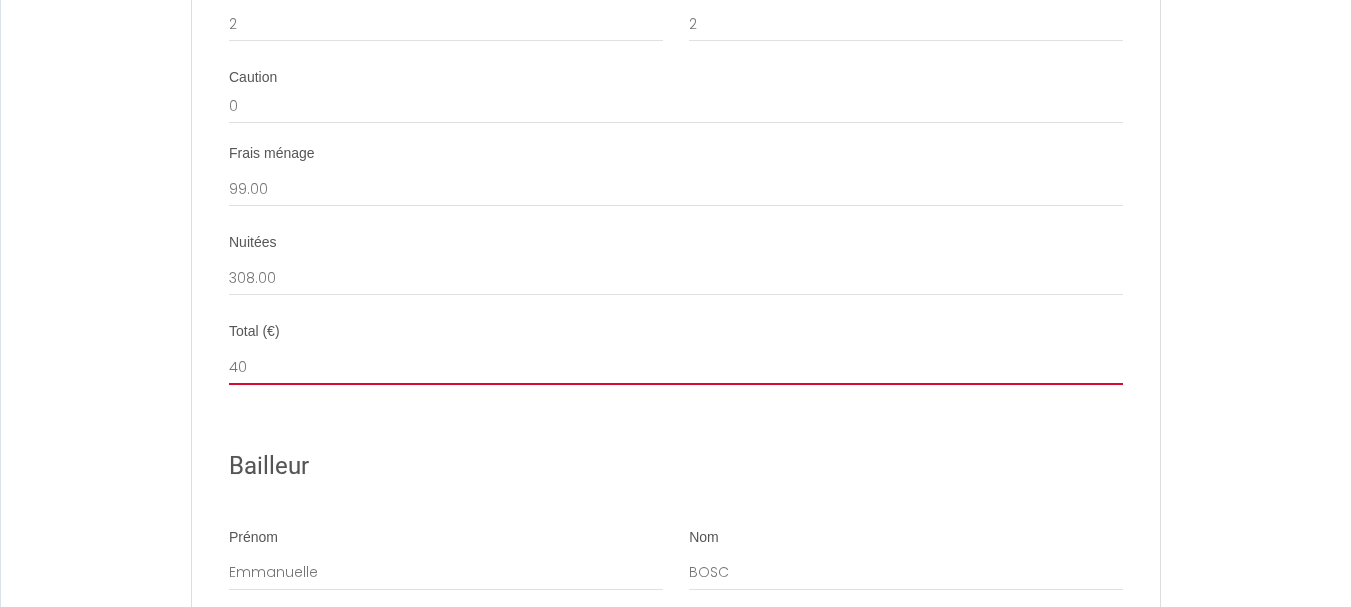 select 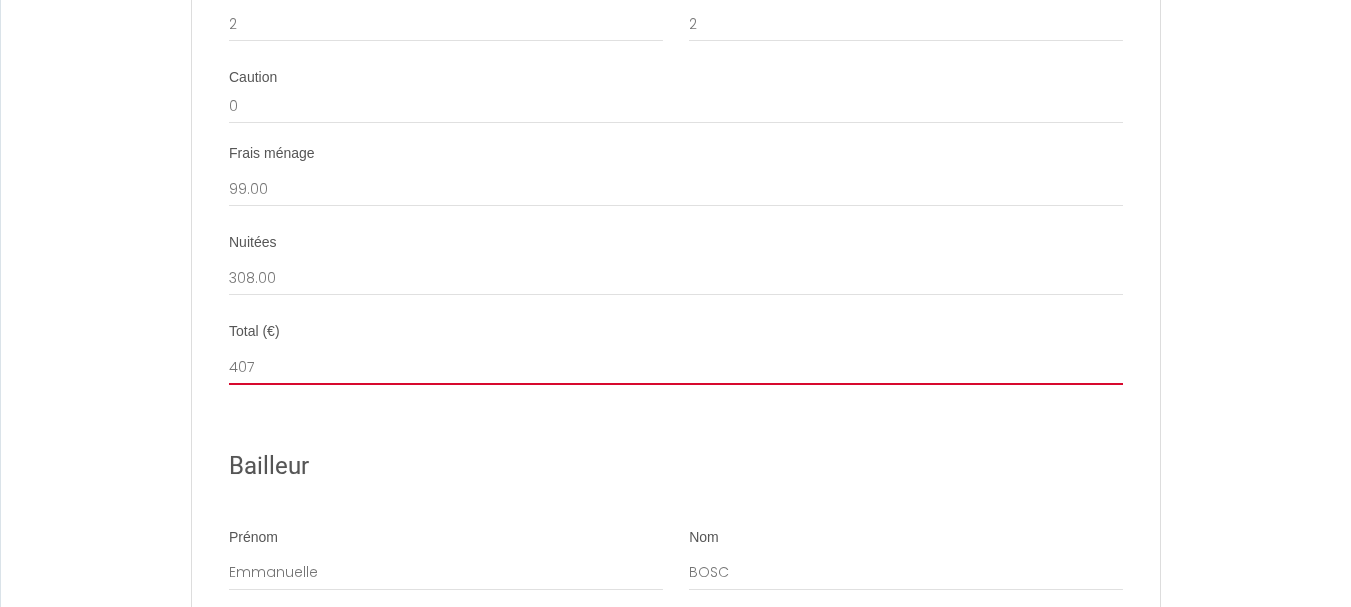 select 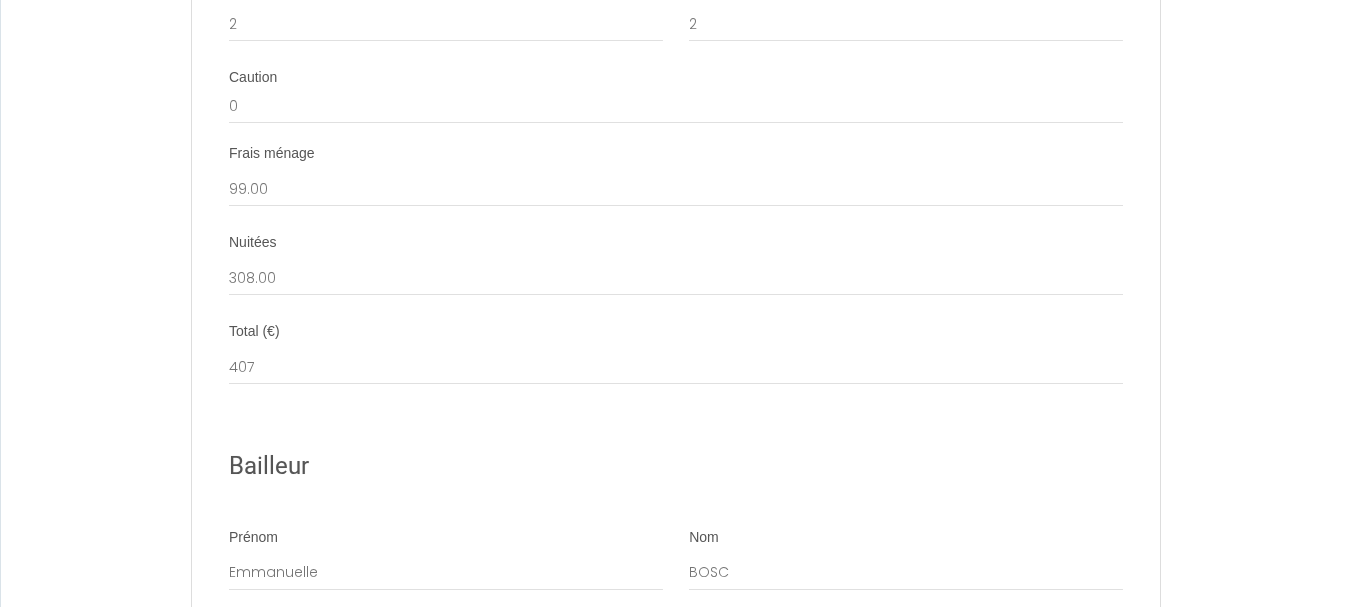 click on "Contrat de Location Courte Durée   Il a été convenu entre les parties que le Bailleur louera au [GEOGRAPHIC_DATA] le logement tel que décrit ci-dessous dans les conditions suivantes:
It has been agreed between the parties that the Lessor shall lease to the Tenant the accommodation as described below under the following conditions:
1. OBJET DU CONTRAT DE LOCATION
Le logement est loué meublé à titre de « location courte durée » pour la période indiquée ci-dessous. Le logement est situé à l'adresse indiqué dans la section Details.
1. PURPOSE OF THE LEASING AGREEMENT
The accommodation is rented furnished as a "short term rental" for the period shown below. The accommodation is located at the address indicated in section Details.
2. CONDITIONS DE LA LOCATION
Le nombre de personnes présentes est indiqué dans la section Details. Lors du début de la location, le Bailleur remettra au Preneur les clefs et les instructions relatives au logement.
2. RENTAL CONDITIONS" at bounding box center (675, -562) 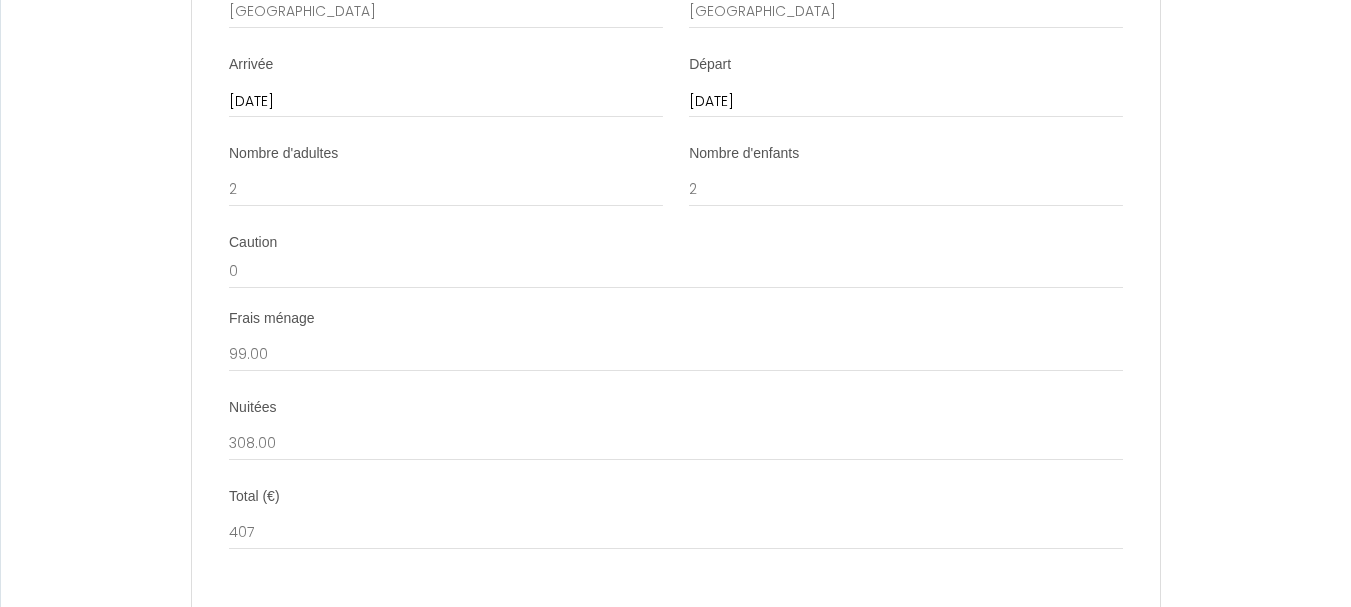 scroll, scrollTop: 2694, scrollLeft: 0, axis: vertical 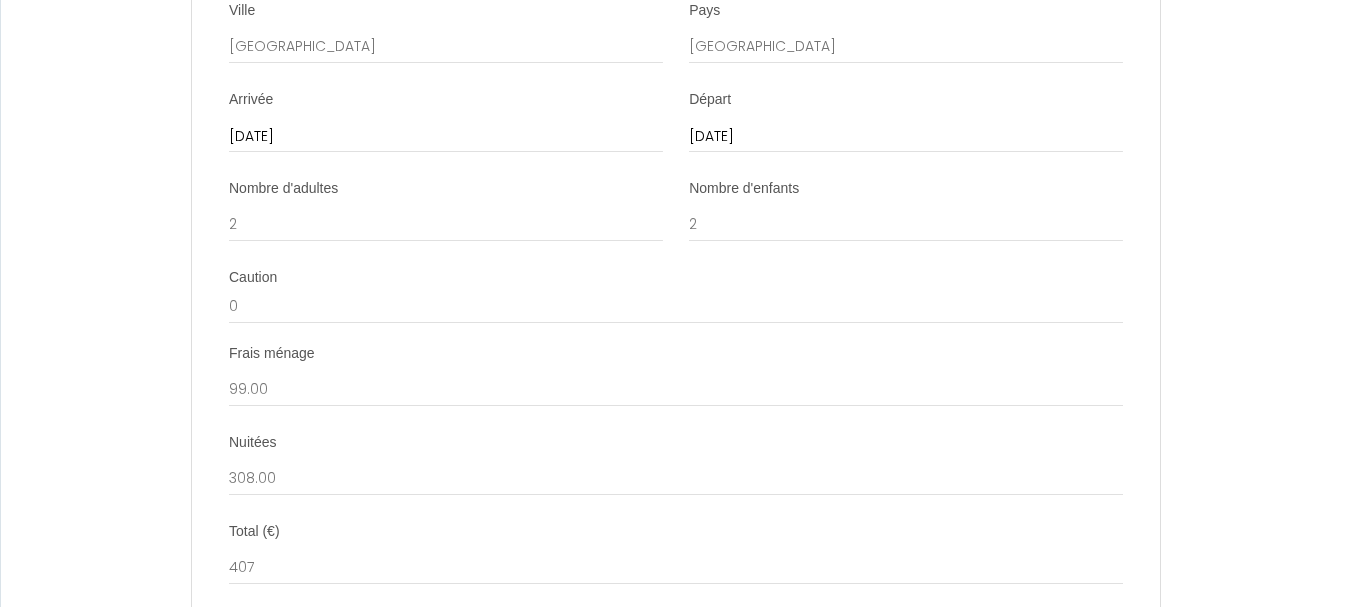 click on "[DATE]" at bounding box center (906, 137) 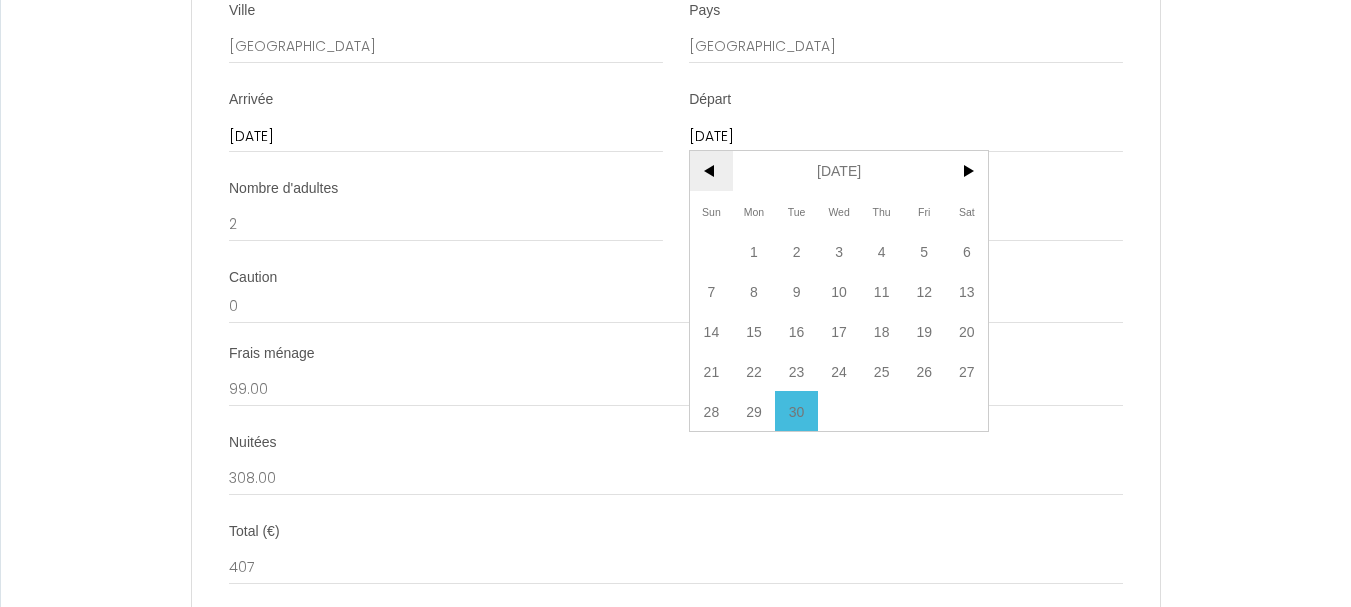 click on "<" at bounding box center (711, 171) 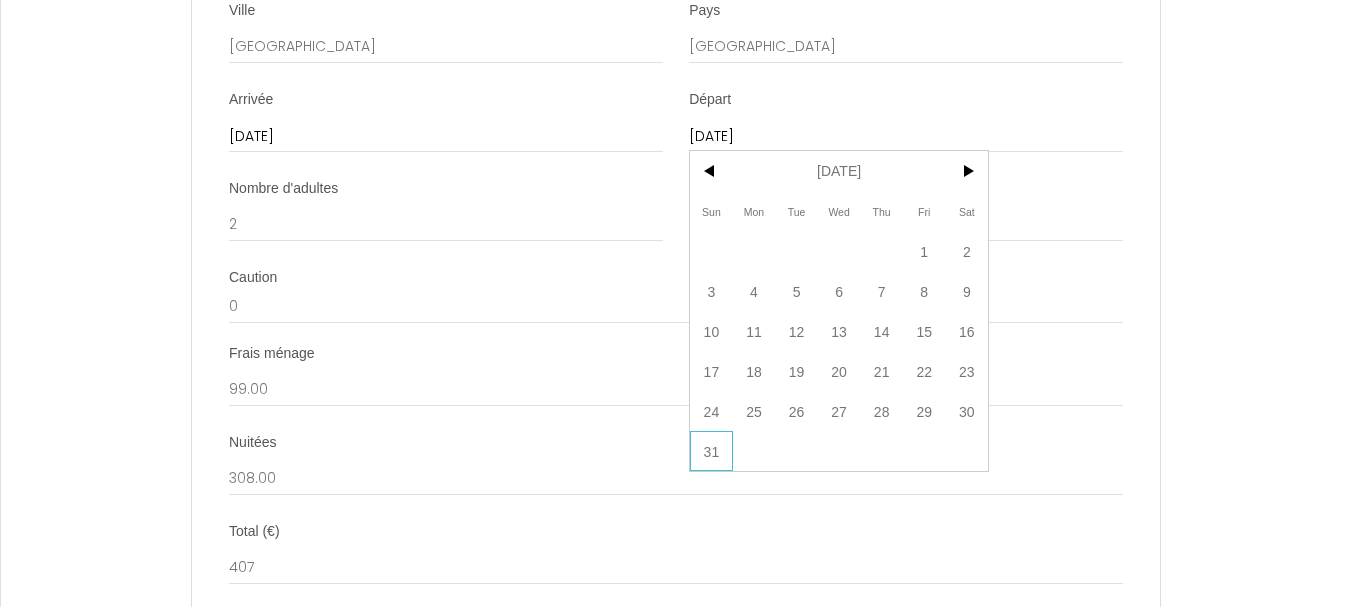 click on "31" at bounding box center [711, 451] 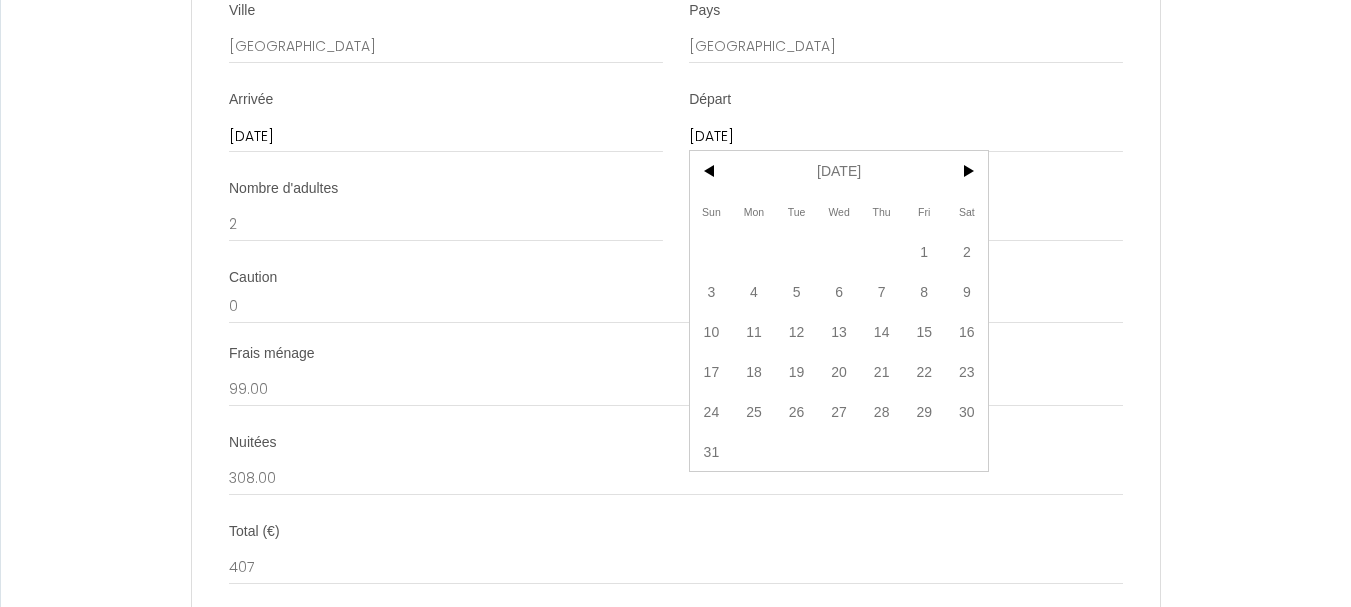 type on "[DATE]" 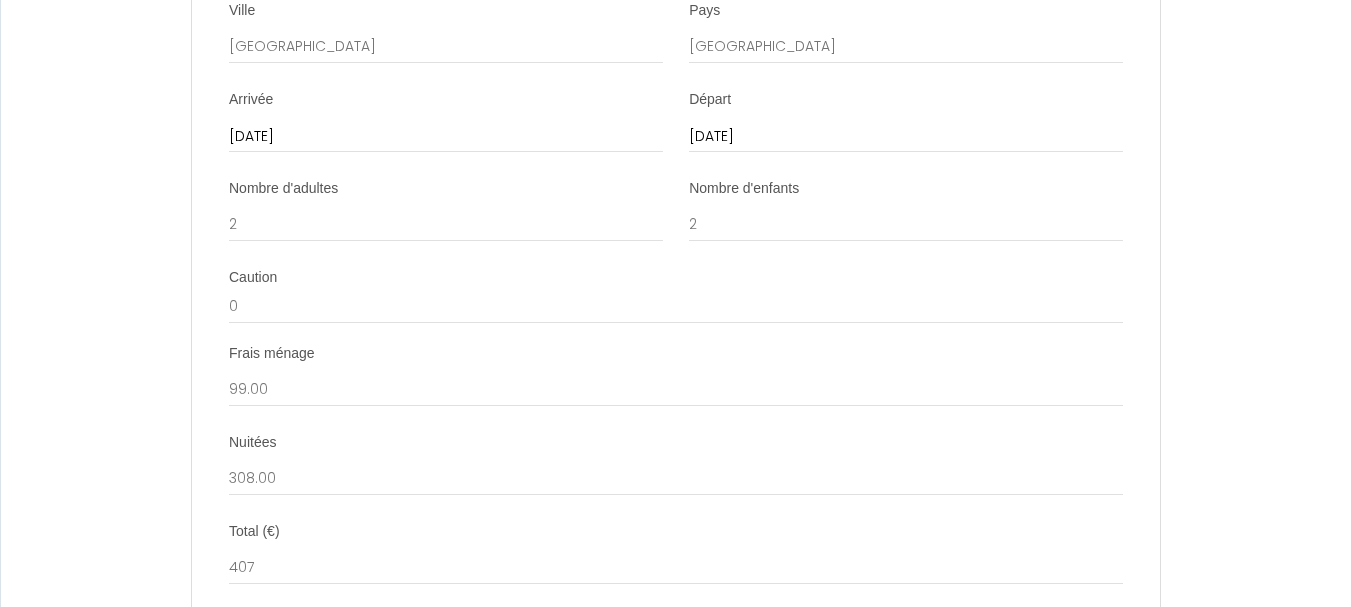 click on "Contrat de Location Courte Durée   Il a été convenu entre les parties que le Bailleur louera au [GEOGRAPHIC_DATA] le logement tel que décrit ci-dessous dans les conditions suivantes:
It has been agreed between the parties that the Lessor shall lease to the Tenant the accommodation as described below under the following conditions:
1. OBJET DU CONTRAT DE LOCATION
Le logement est loué meublé à titre de « location courte durée » pour la période indiquée ci-dessous. Le logement est situé à l'adresse indiqué dans la section Details.
1. PURPOSE OF THE LEASING AGREEMENT
The accommodation is rented furnished as a "short term rental" for the period shown below. The accommodation is located at the address indicated in section Details.
2. CONDITIONS DE LA LOCATION
Le nombre de personnes présentes est indiqué dans la section Details. Lors du début de la location, le Bailleur remettra au Preneur les clefs et les instructions relatives au logement.
2. RENTAL CONDITIONS" at bounding box center (675, -362) 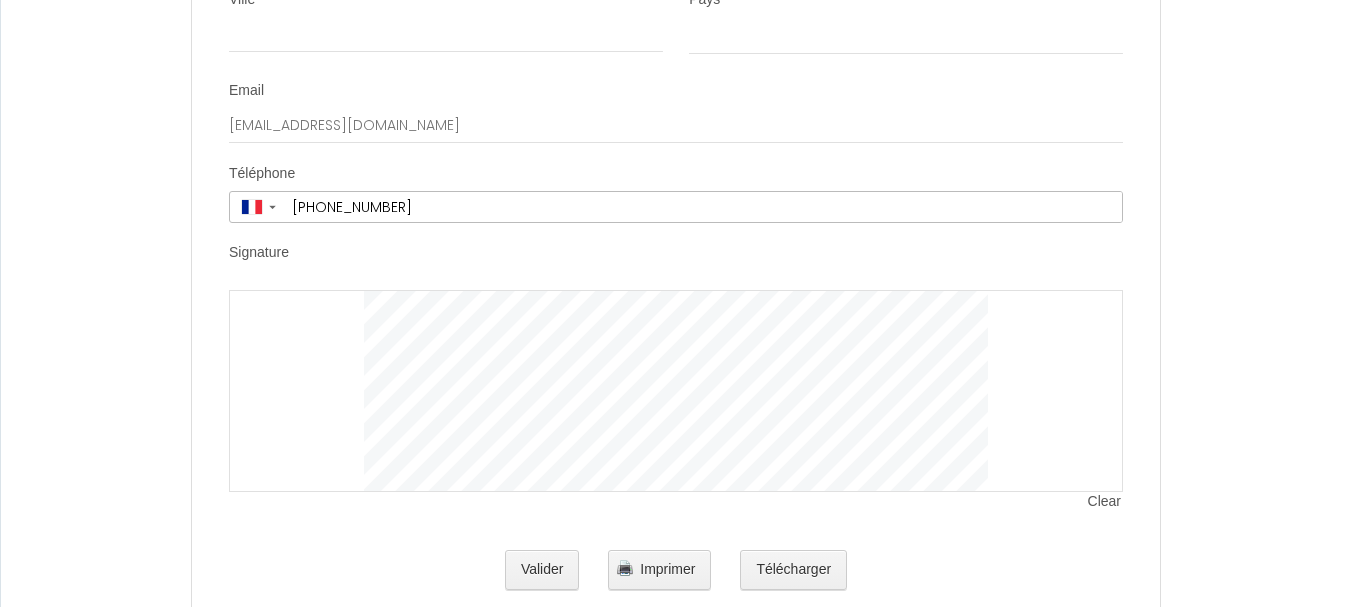 scroll, scrollTop: 4143, scrollLeft: 0, axis: vertical 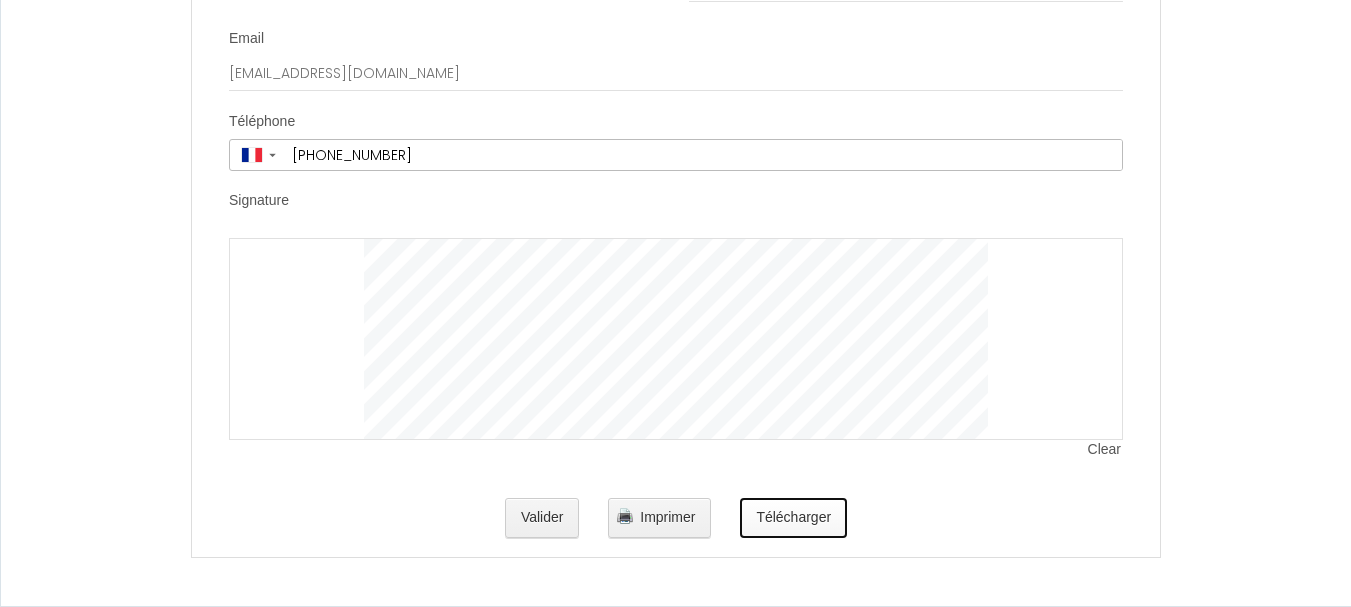click on "Télécharger" at bounding box center (793, 518) 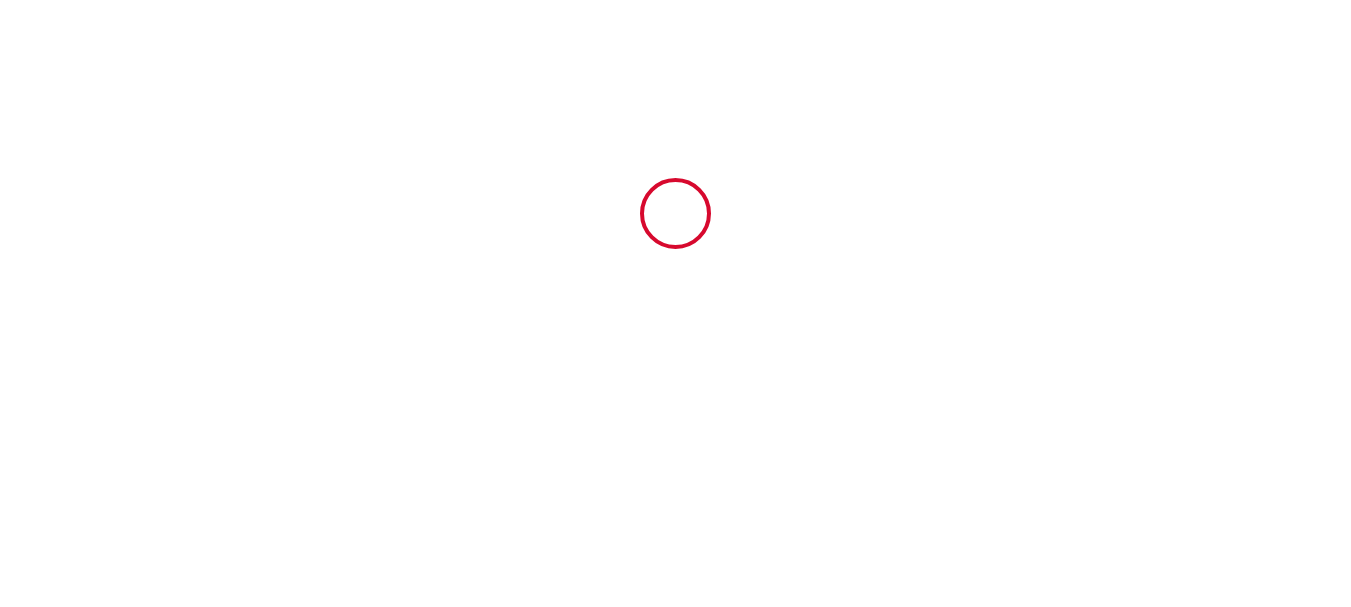 scroll, scrollTop: 0, scrollLeft: 0, axis: both 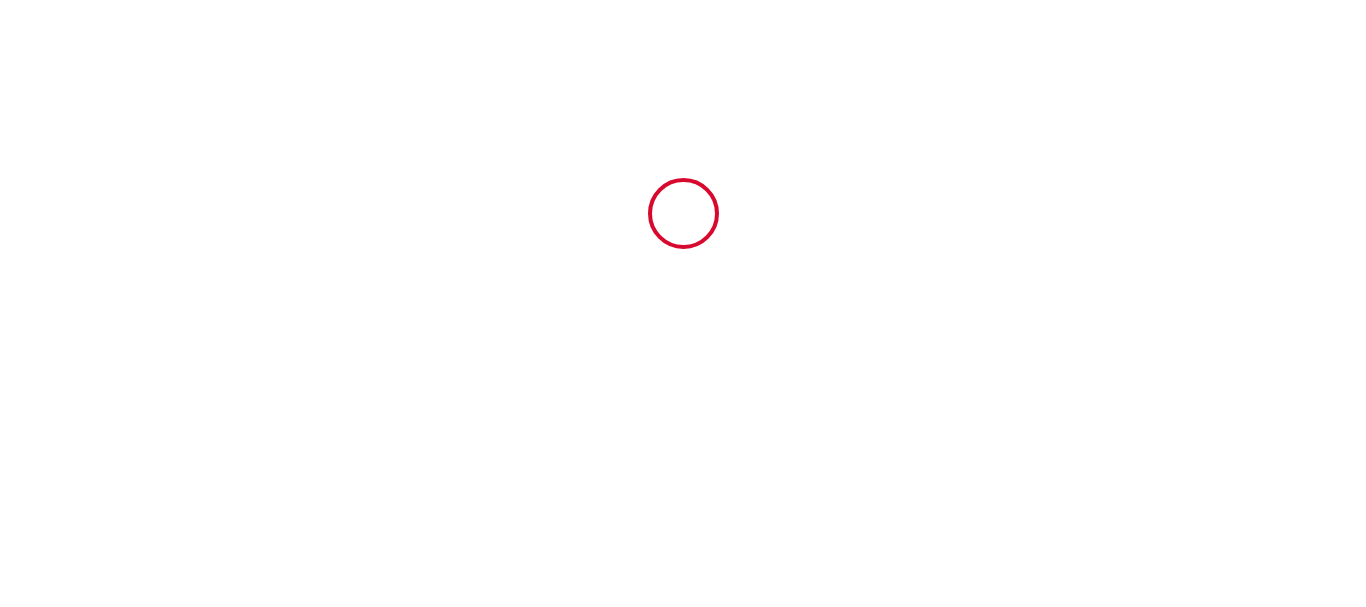 select 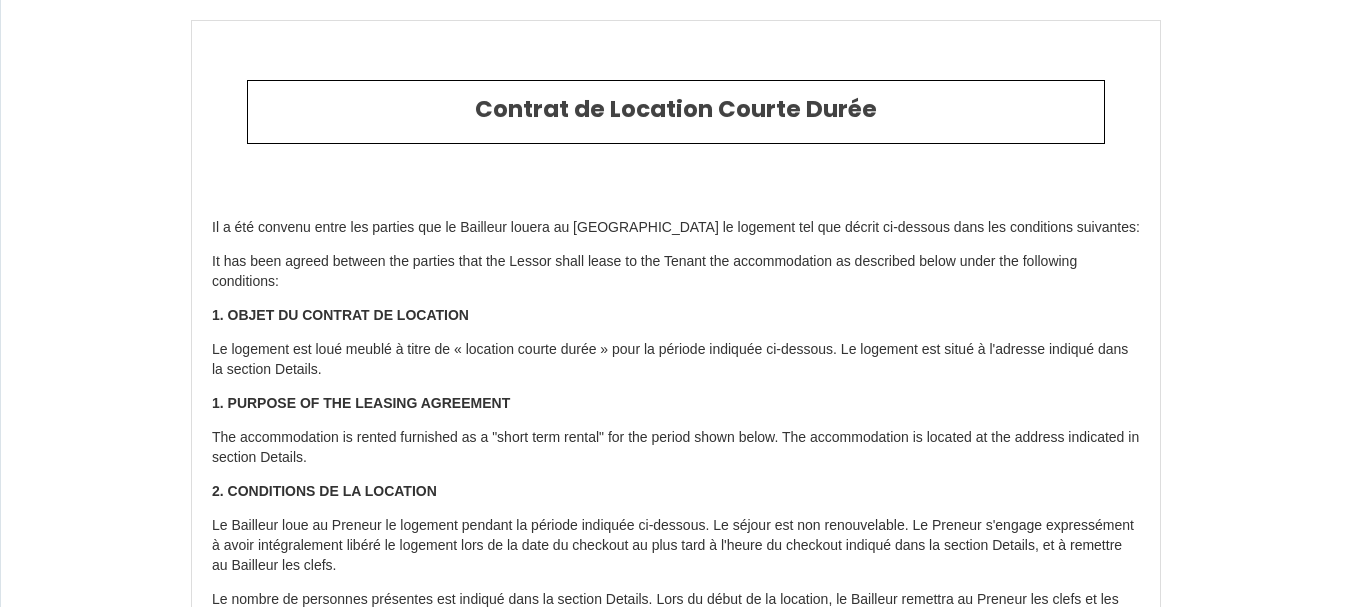 select 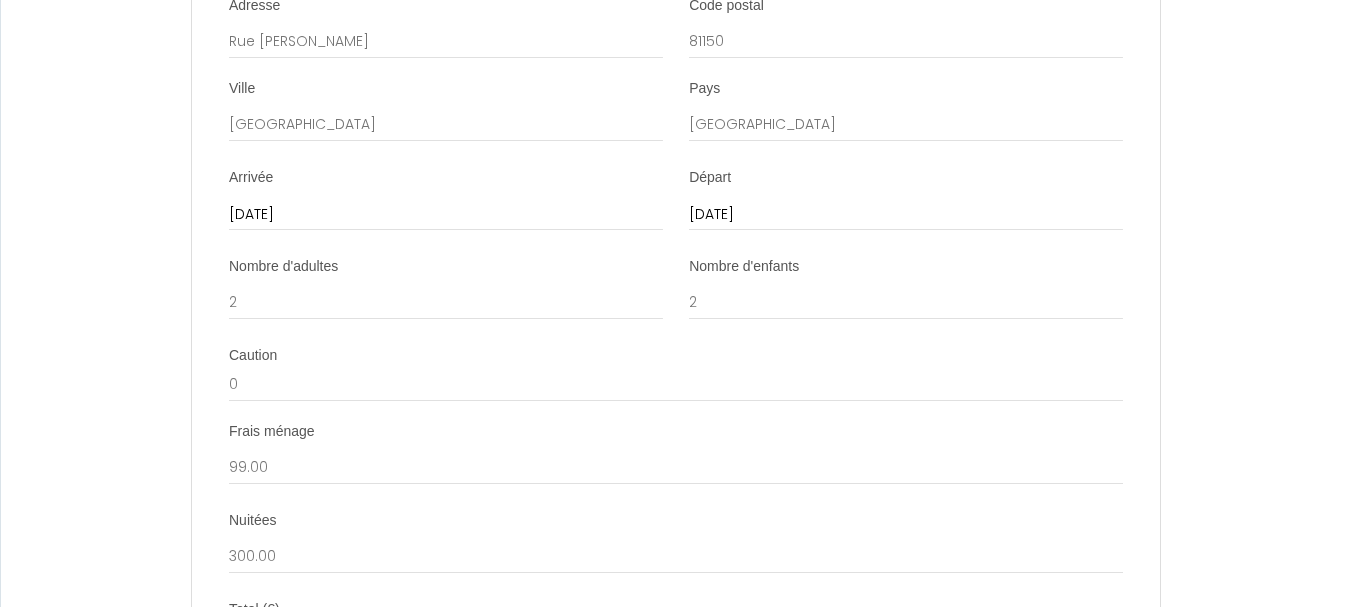 scroll, scrollTop: 2594, scrollLeft: 0, axis: vertical 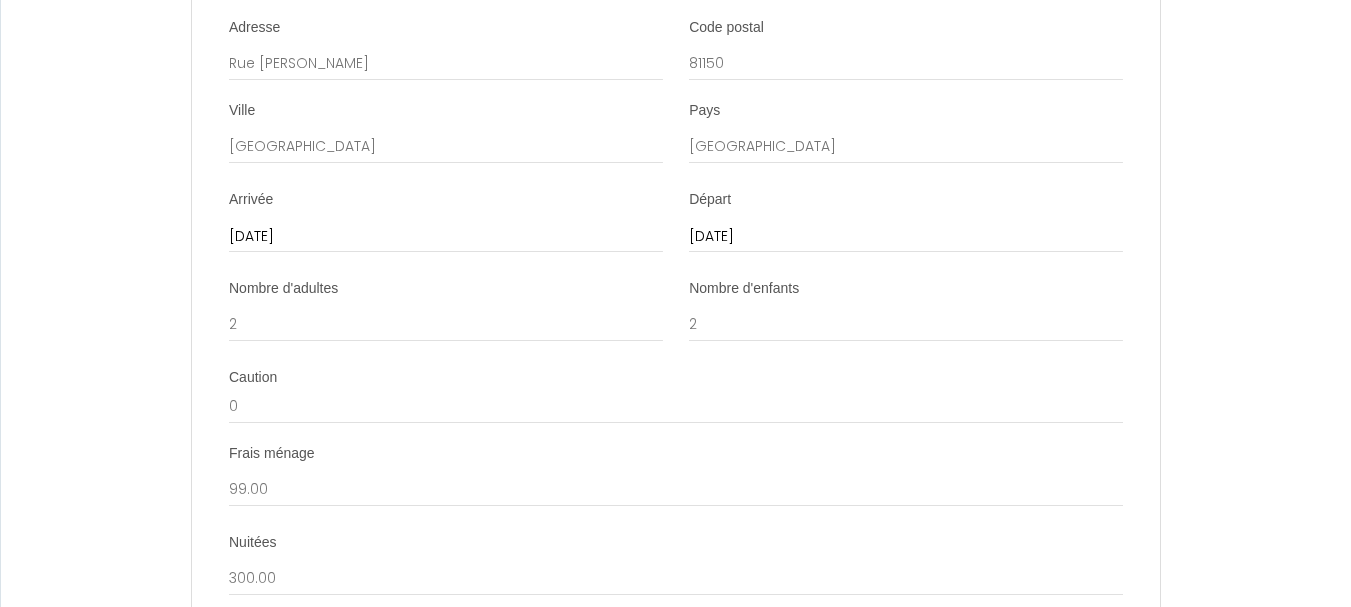 click on "[DATE]" at bounding box center (446, 237) 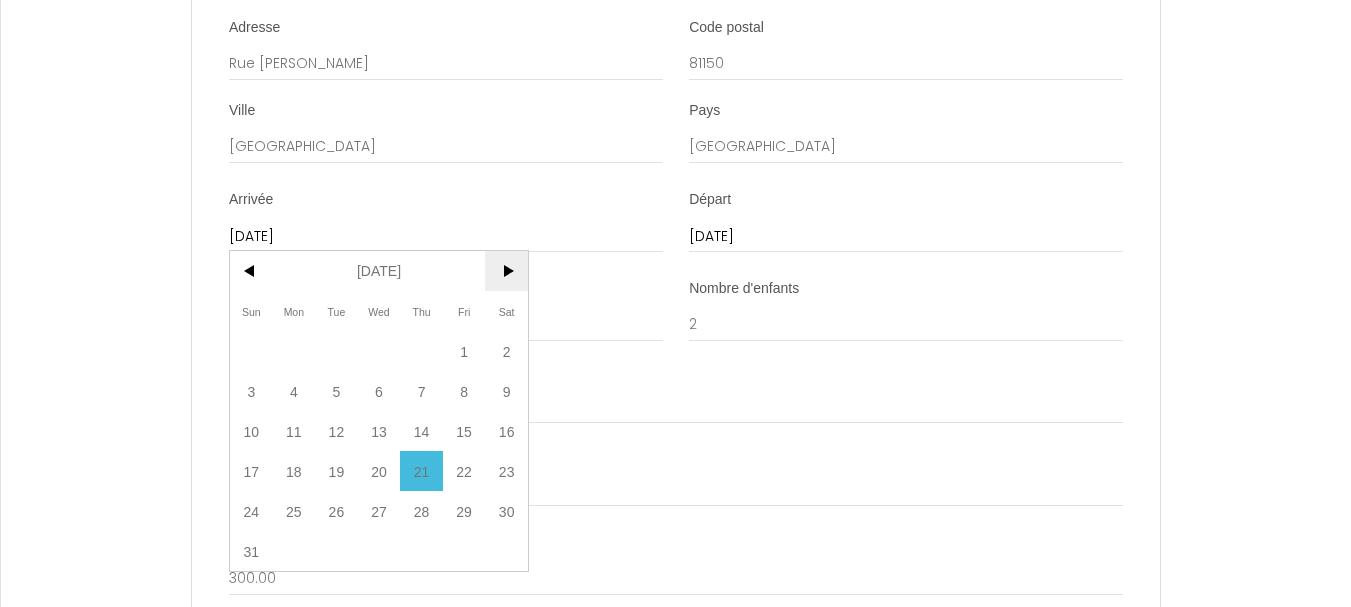 click on ">" at bounding box center [506, 271] 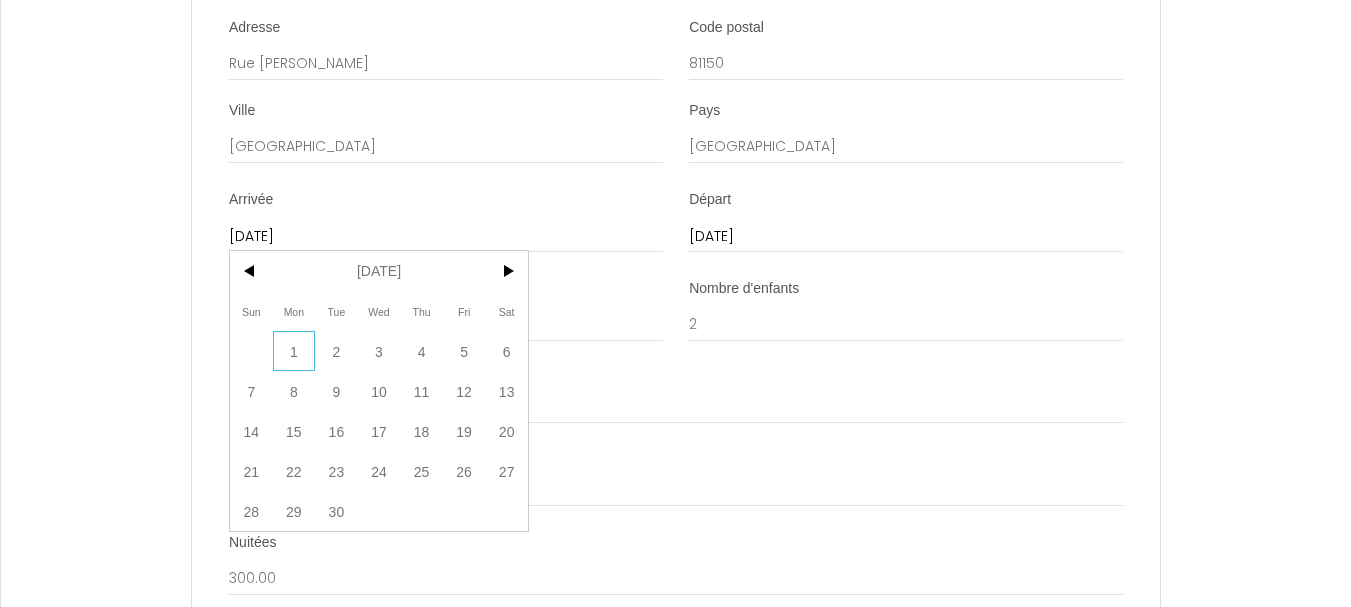 click on "1" at bounding box center (294, 351) 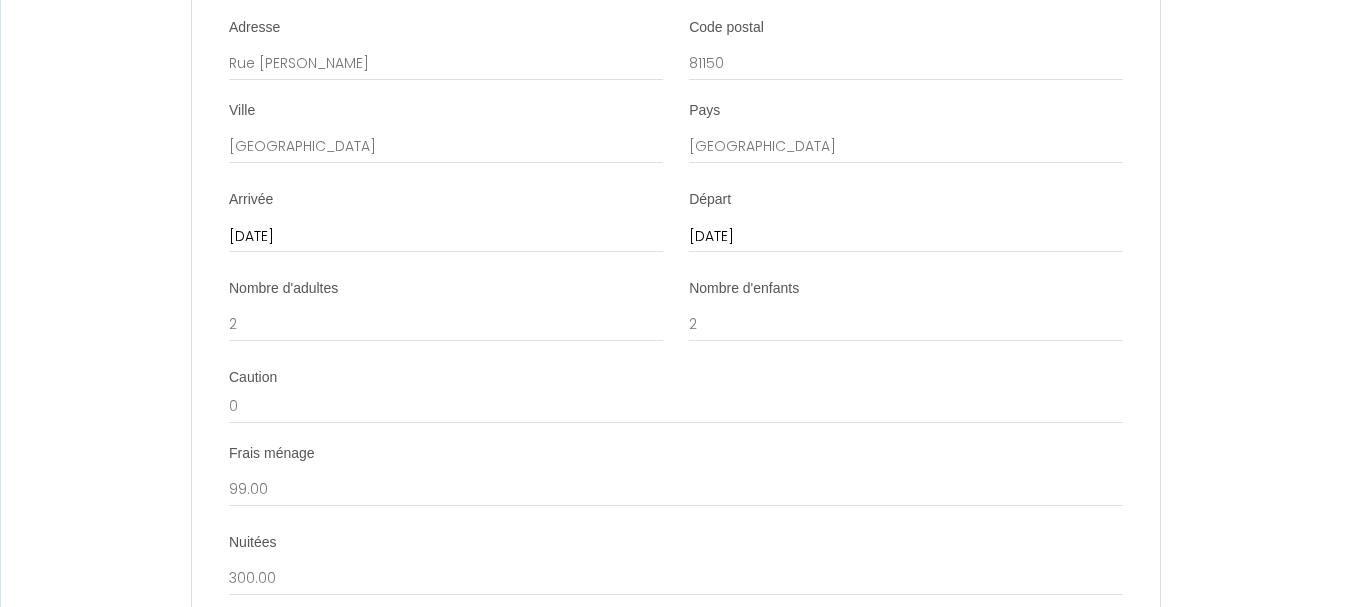 type on "[DATE]" 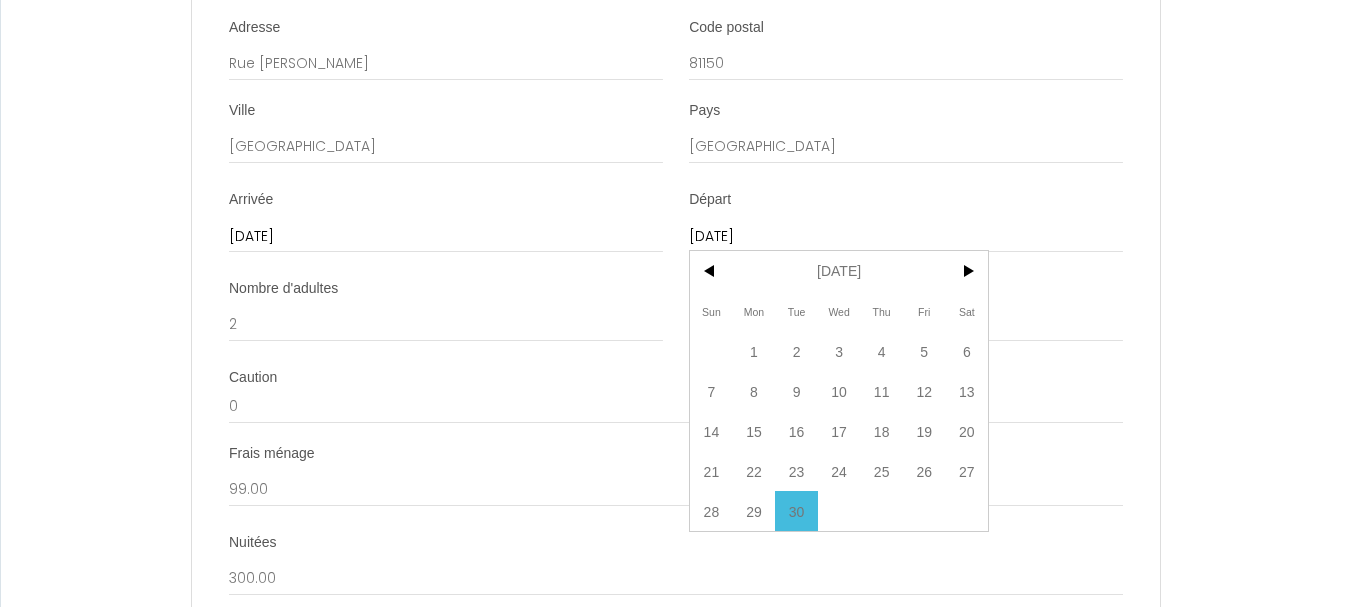 click on "Contrat de Location Courte Durée   Il a été convenu entre les parties que le Bailleur louera au [GEOGRAPHIC_DATA] le logement tel que décrit ci-dessous dans les conditions suivantes:
It has been agreed between the parties that the Lessor shall lease to the Tenant the accommodation as described below under the following conditions:
1. OBJET DU CONTRAT DE LOCATION
Le logement est loué meublé à titre de « location courte durée » pour la période indiquée ci-dessous. Le logement est situé à l'adresse indiqué dans la section Details.
1. PURPOSE OF THE LEASING AGREEMENT
The accommodation is rented furnished as a "short term rental" for the period shown below. The accommodation is located at the address indicated in section Details.
2. CONDITIONS DE LA LOCATION
Le nombre de personnes présentes est indiqué dans la section Details. Lors du début de la location, le Bailleur remettra au Preneur les clefs et les instructions relatives au logement.
2. RENTAL CONDITIONS" at bounding box center [675, -262] 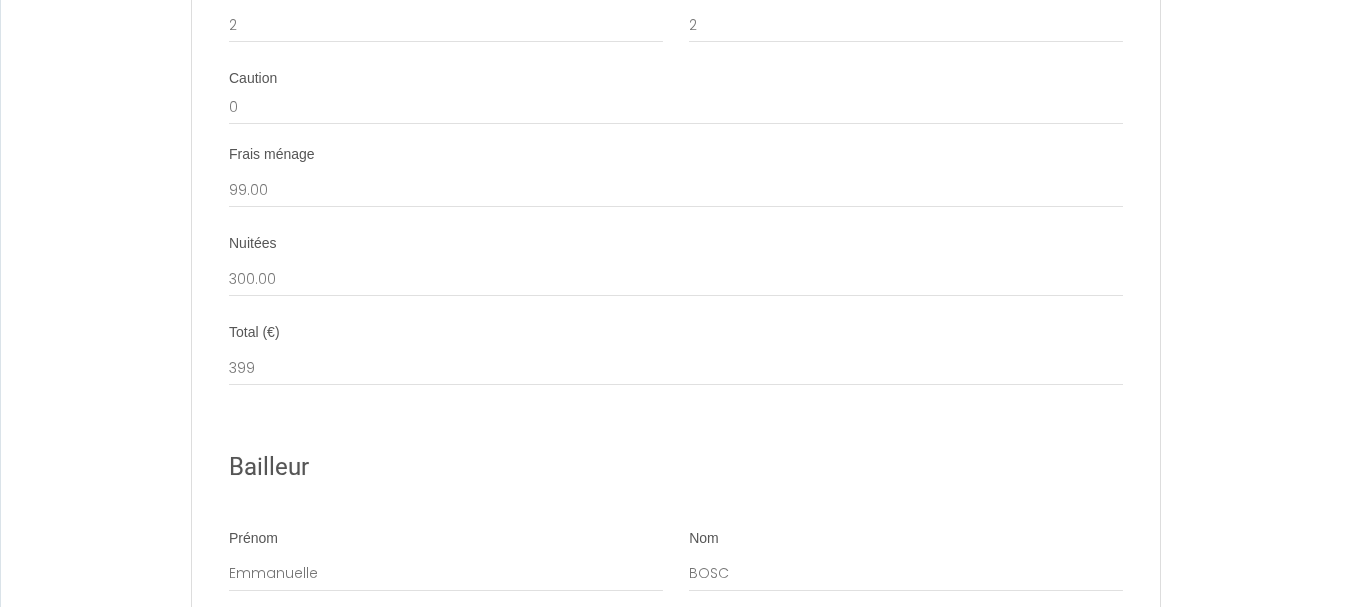 scroll, scrollTop: 2894, scrollLeft: 0, axis: vertical 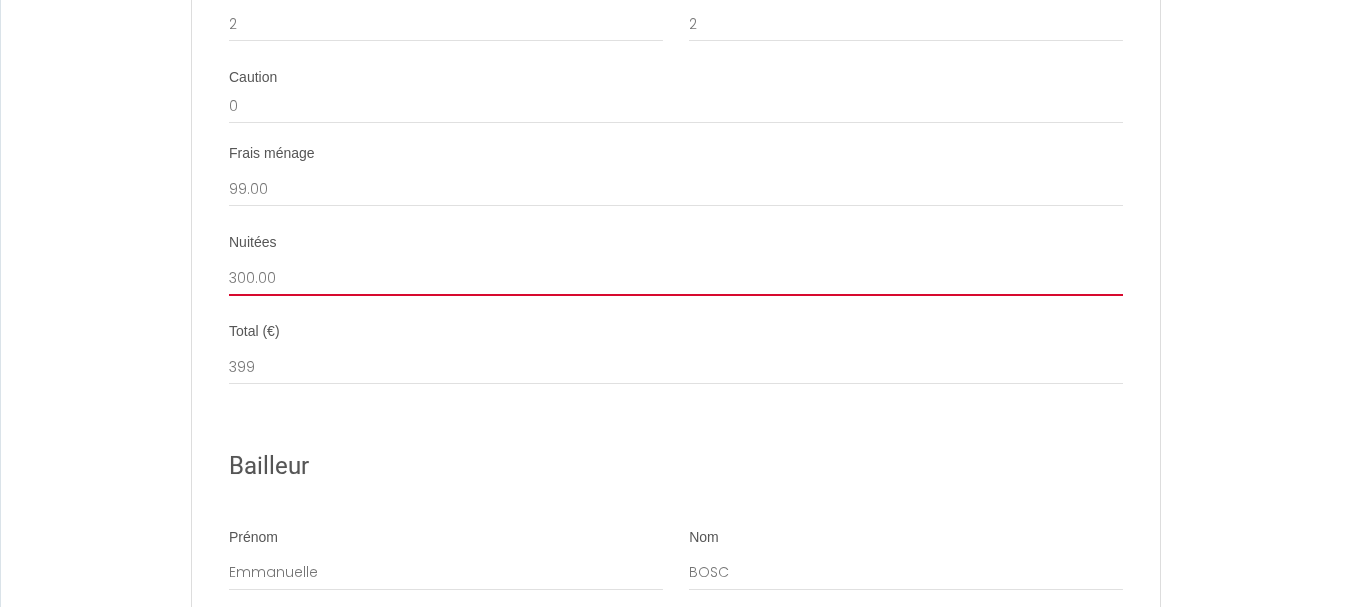 drag, startPoint x: 254, startPoint y: 295, endPoint x: 307, endPoint y: 396, distance: 114.061386 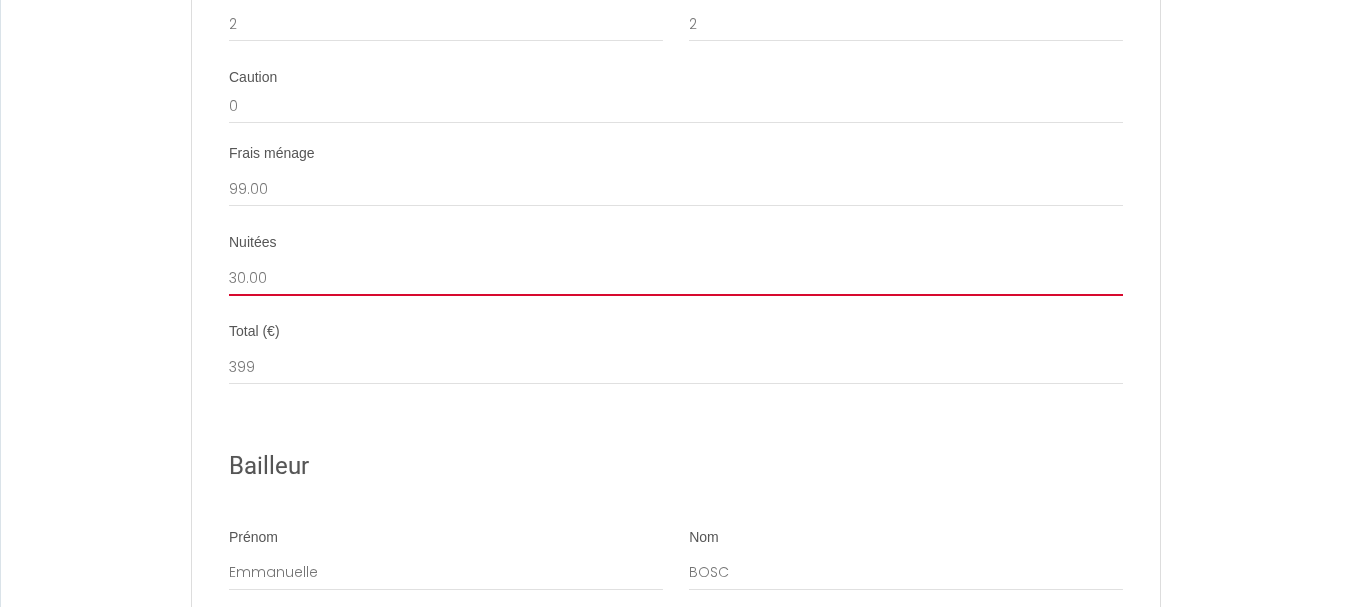 select 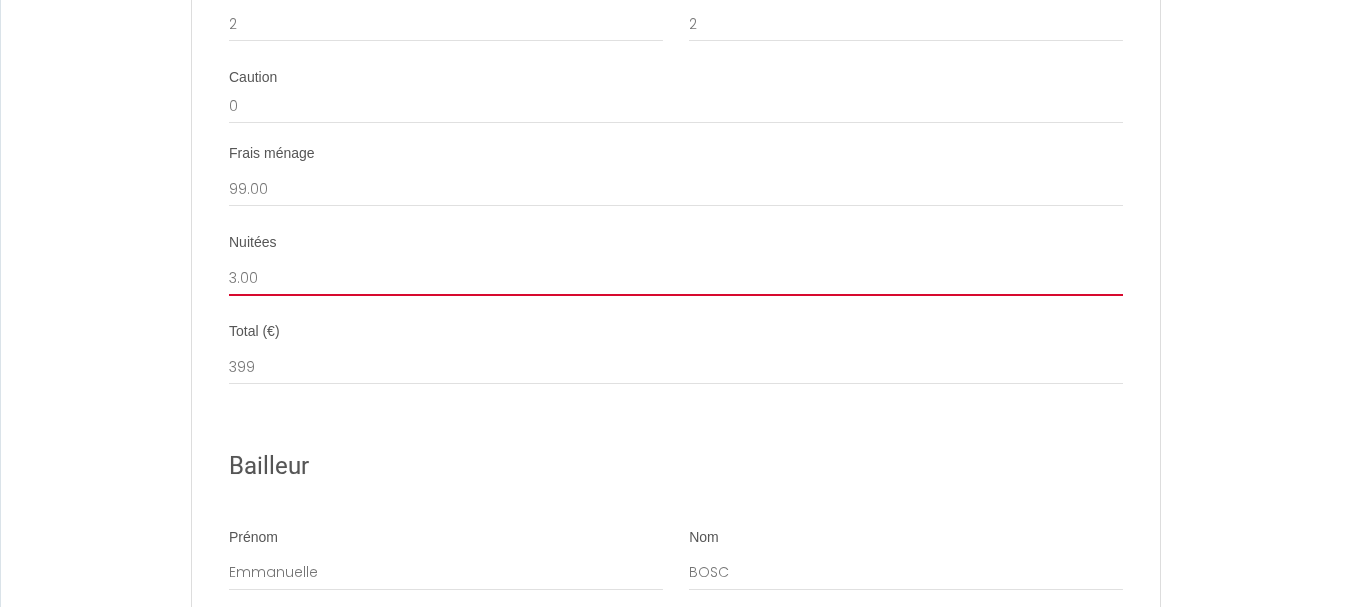 select 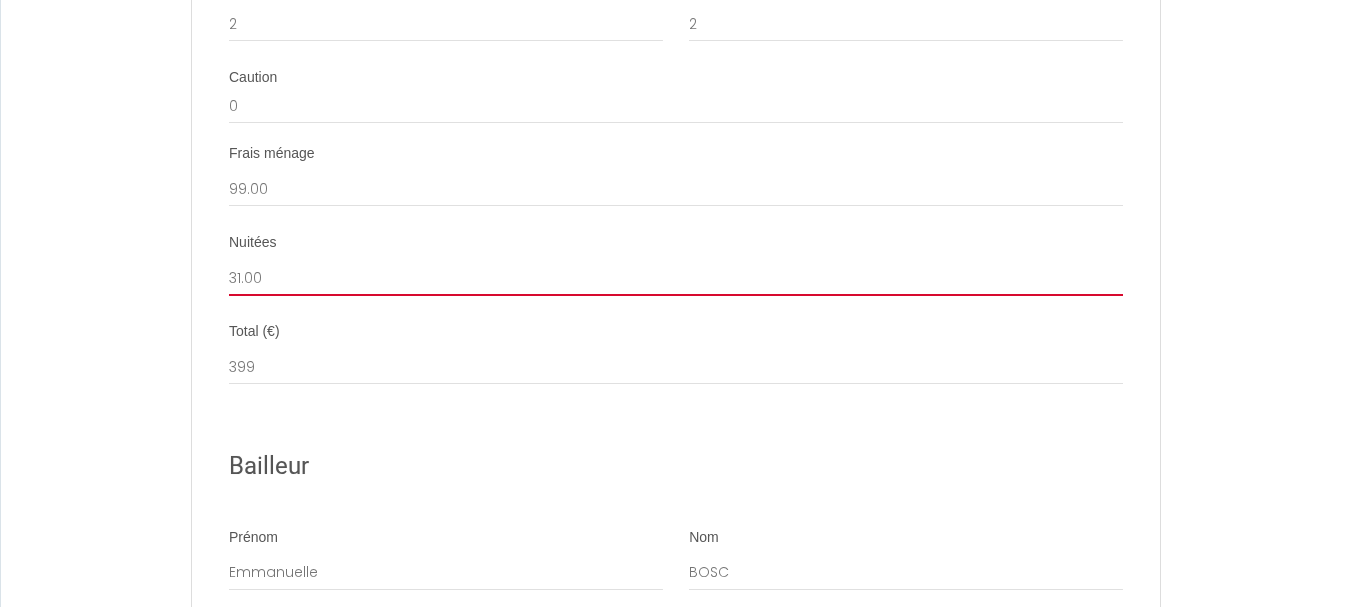 select 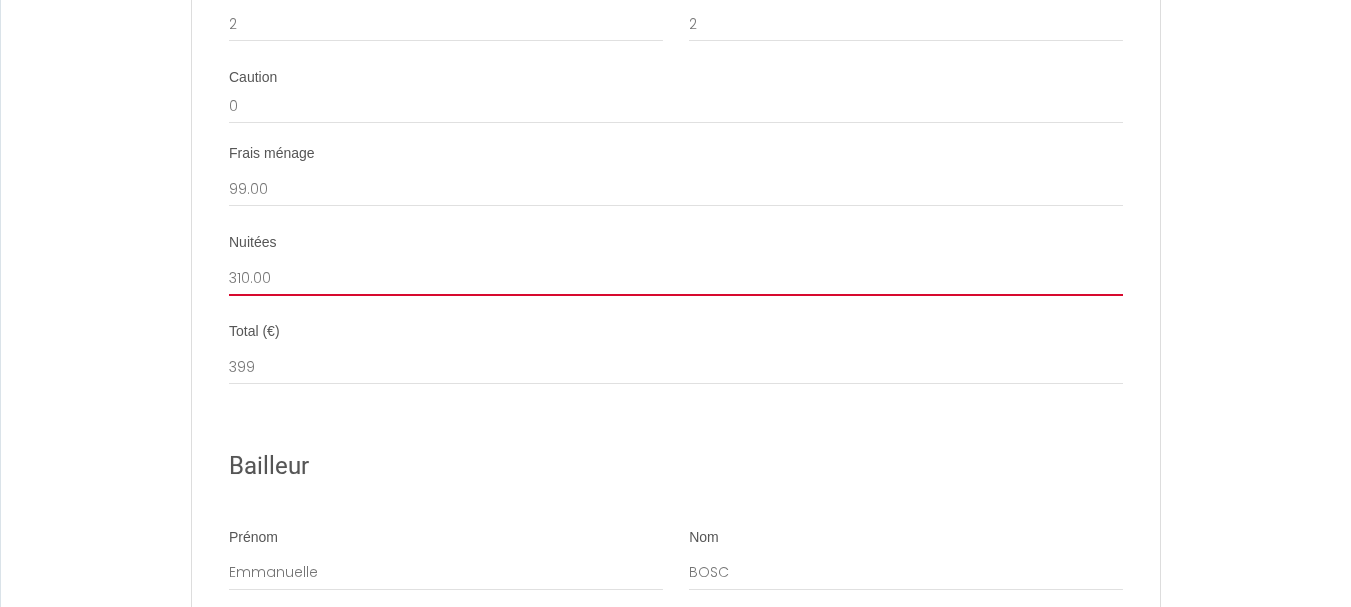 select 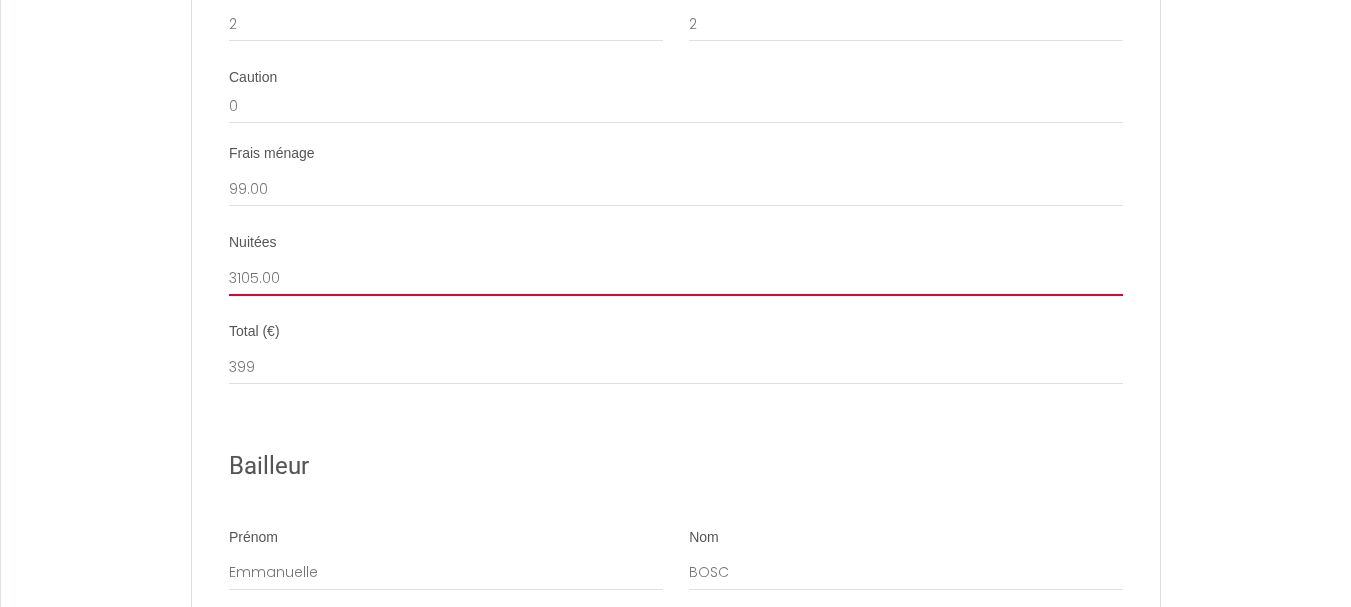 select 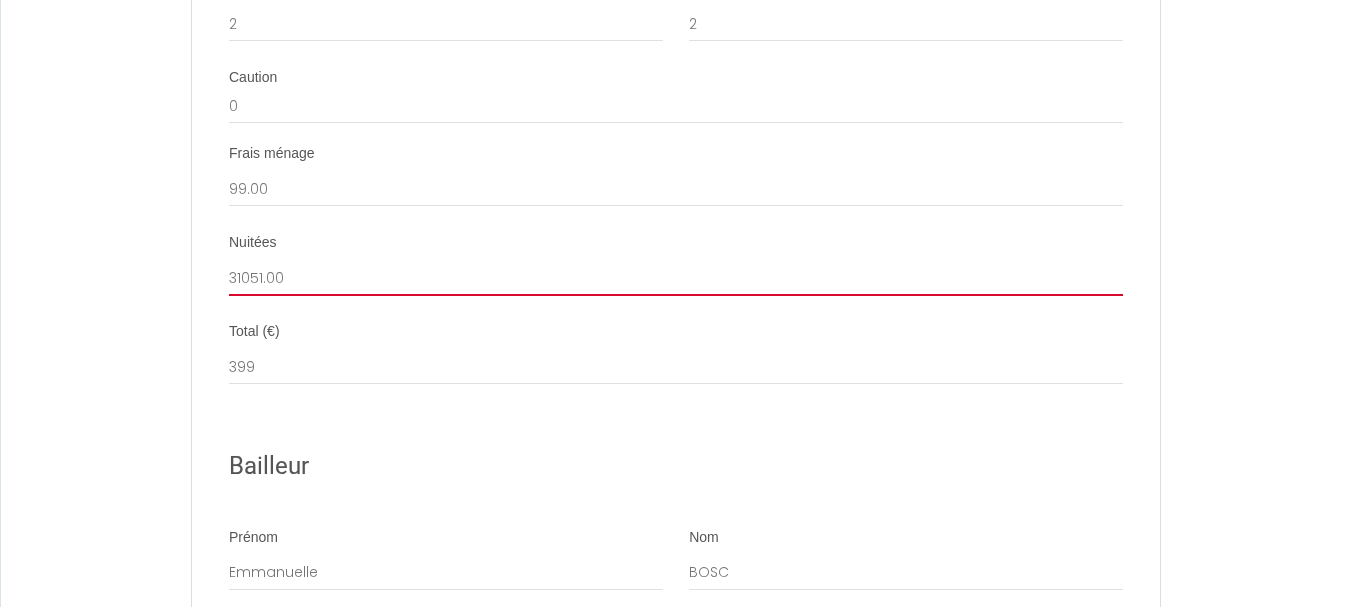 select 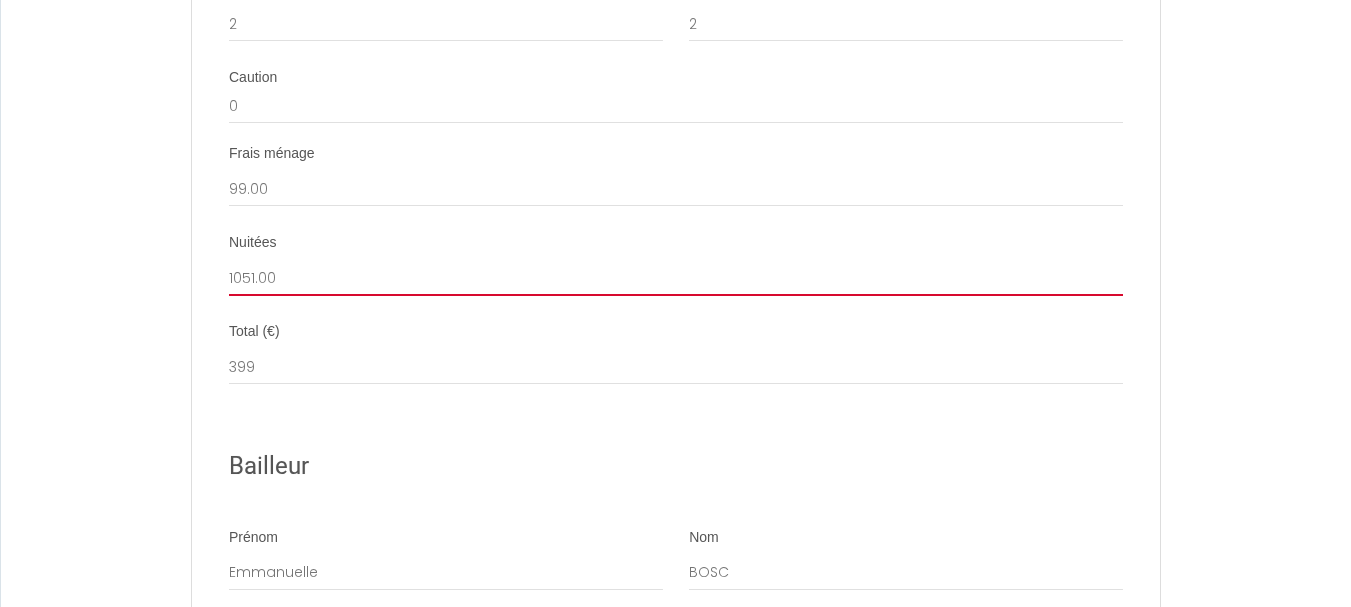 select 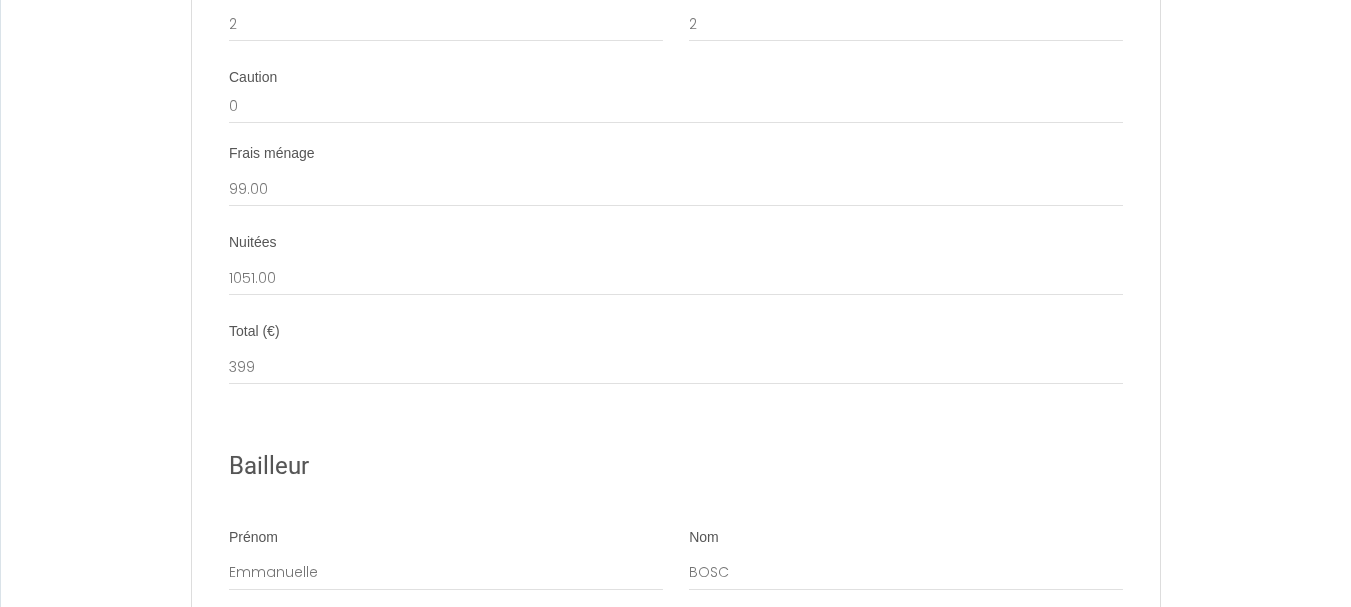 drag, startPoint x: 1262, startPoint y: 331, endPoint x: 759, endPoint y: 598, distance: 569.4717 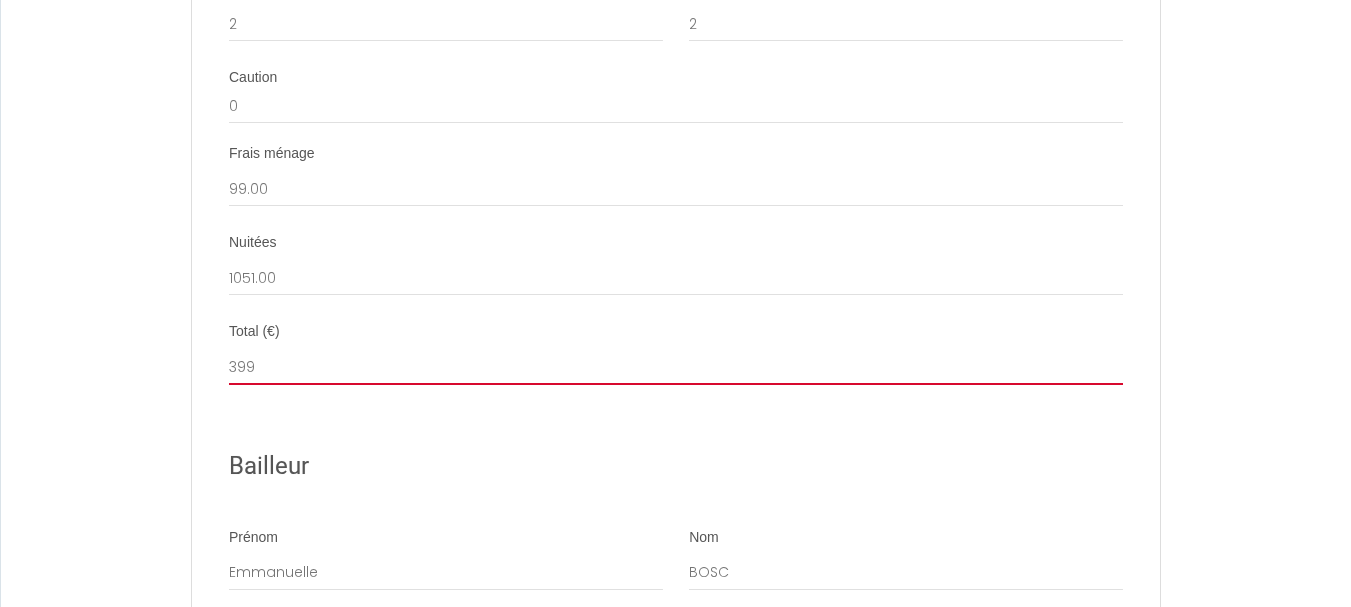 click on "399" at bounding box center (676, 367) 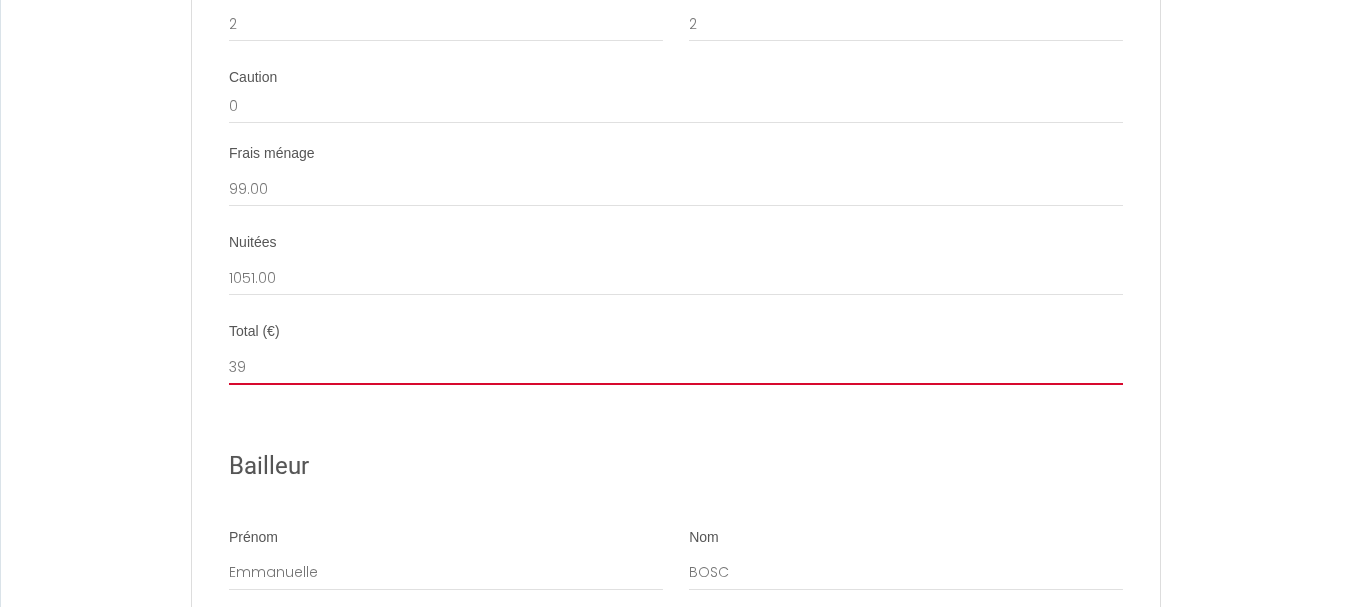 select 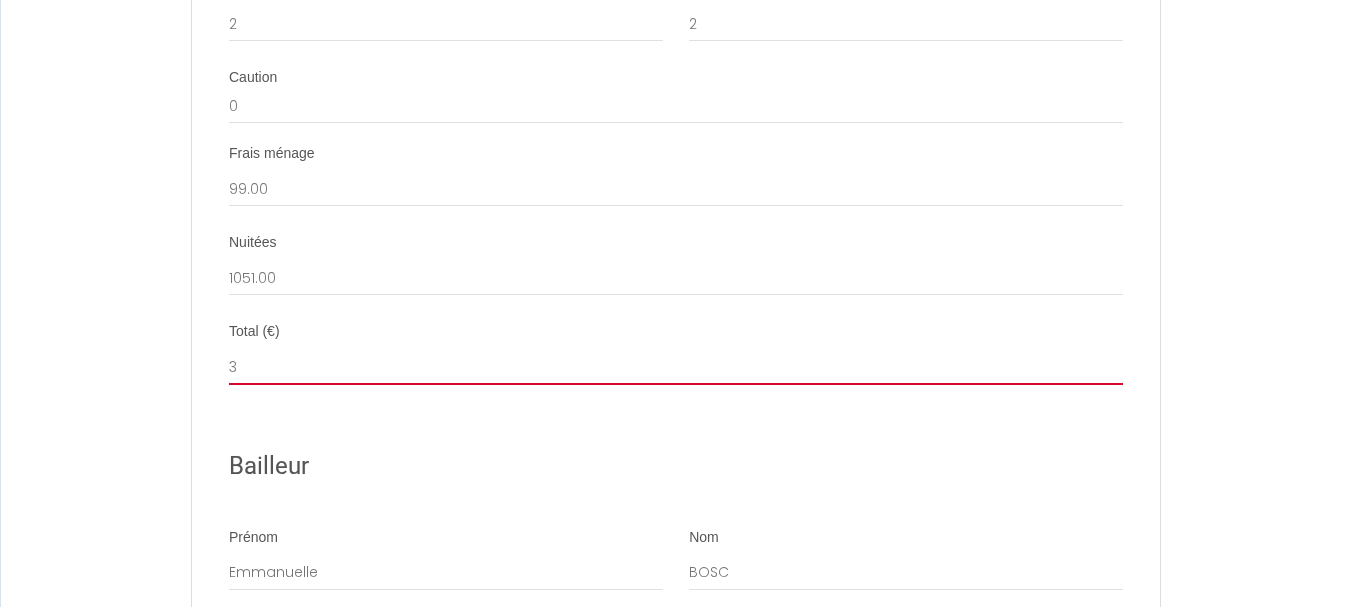 select 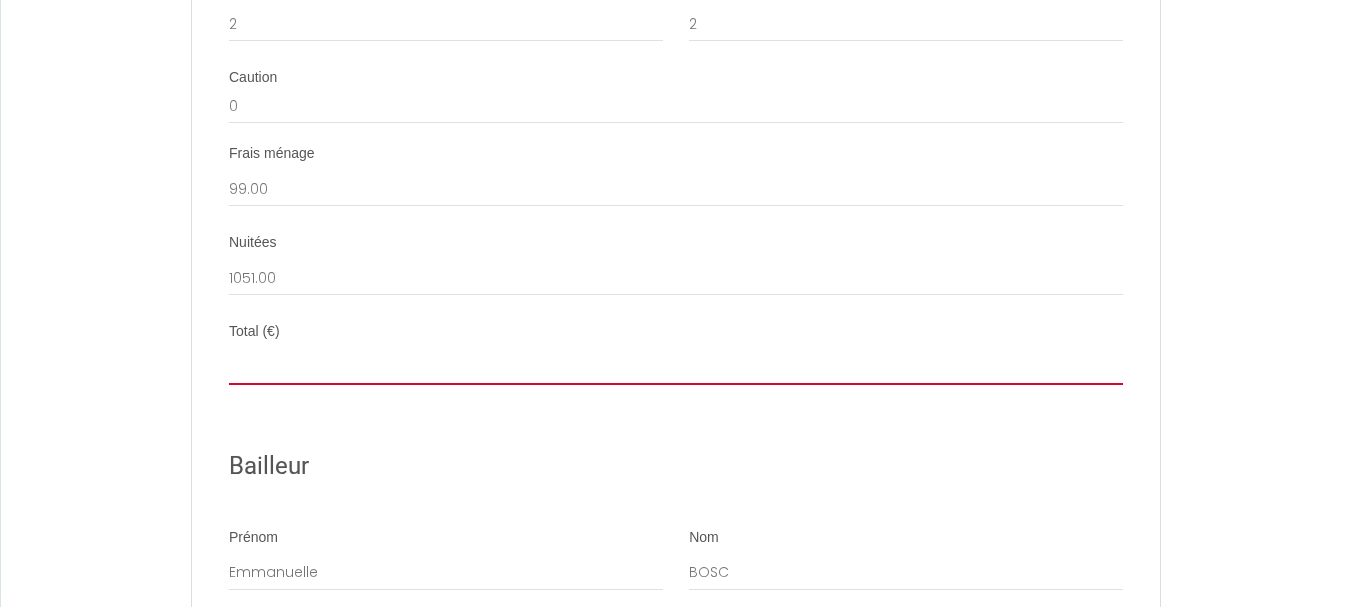 select 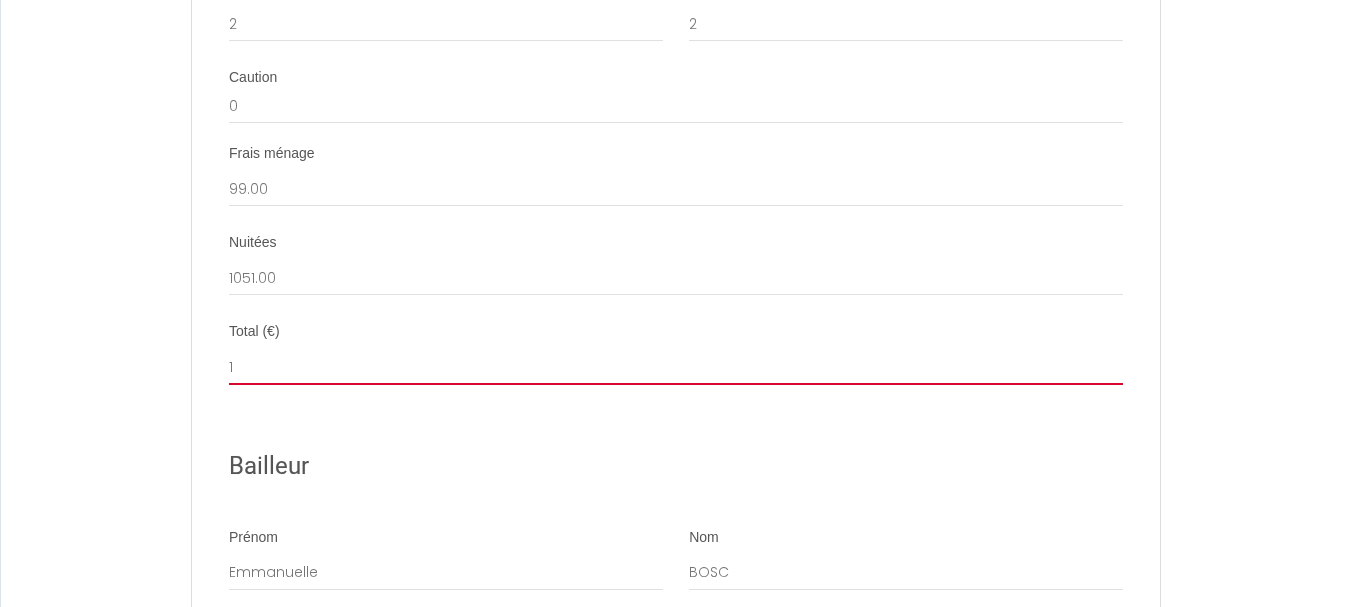 select 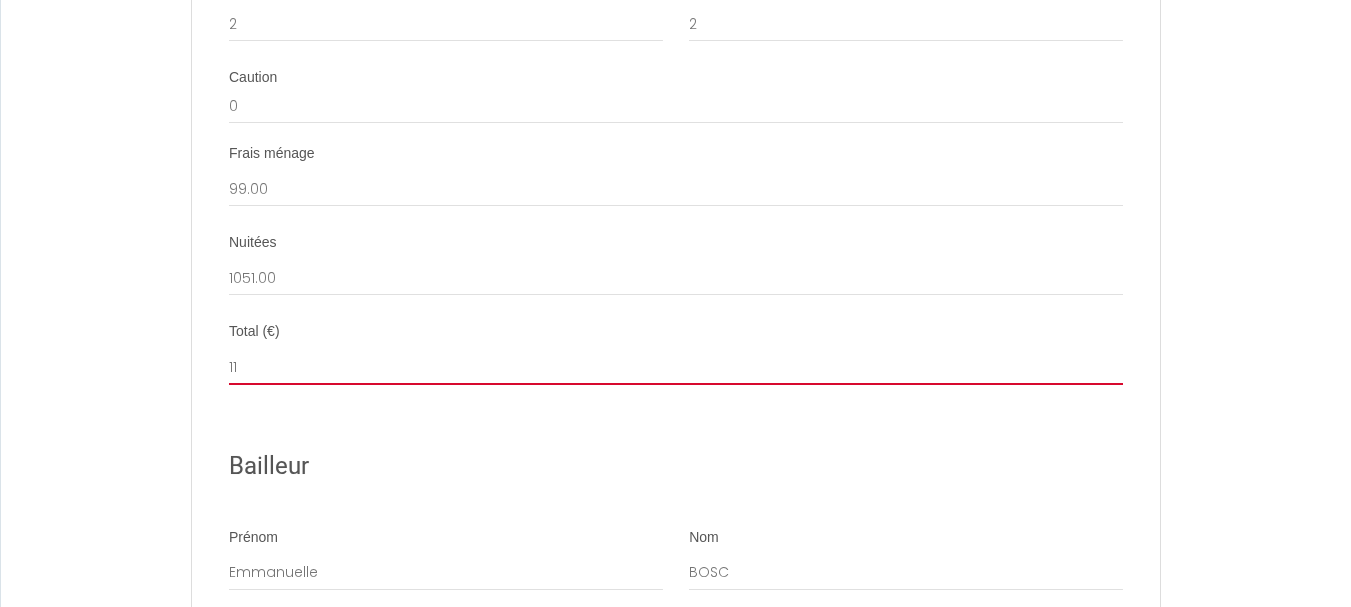 select 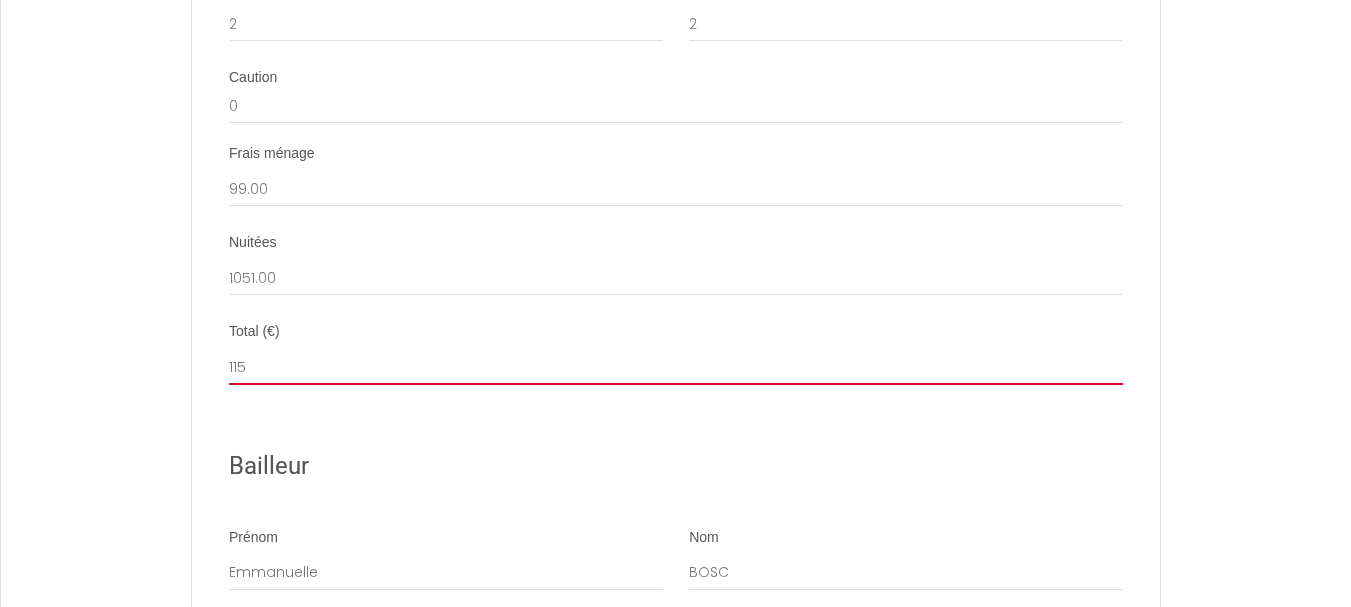 select 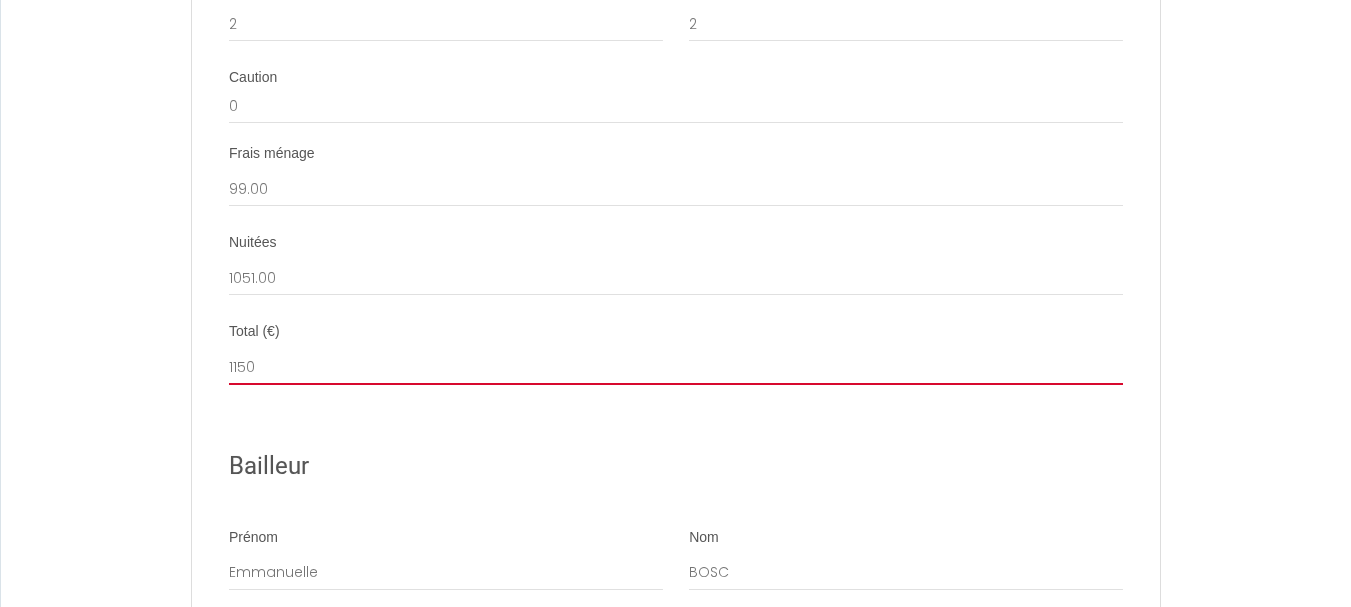 select 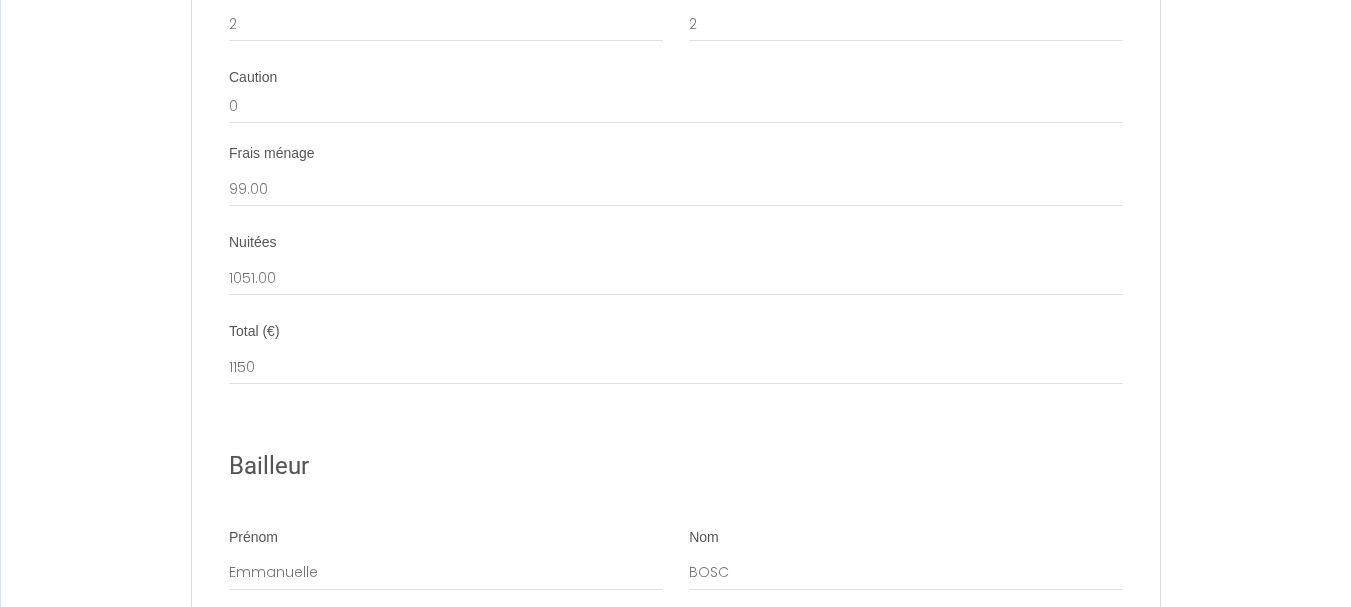 click on "Contrat de Location Courte Durée   Il a été convenu entre les parties que le Bailleur louera au [GEOGRAPHIC_DATA] le logement tel que décrit ci-dessous dans les conditions suivantes:
It has been agreed between the parties that the Lessor shall lease to the Tenant the accommodation as described below under the following conditions:
1. OBJET DU CONTRAT DE LOCATION
Le logement est loué meublé à titre de « location courte durée » pour la période indiquée ci-dessous. Le logement est situé à l'adresse indiqué dans la section Details.
1. PURPOSE OF THE LEASING AGREEMENT
The accommodation is rented furnished as a "short term rental" for the period shown below. The accommodation is located at the address indicated in section Details.
2. CONDITIONS DE LA LOCATION
Le nombre de personnes présentes est indiqué dans la section Details. Lors du début de la location, le Bailleur remettra au Preneur les clefs et les instructions relatives au logement.
2. RENTAL CONDITIONS" at bounding box center (675, -562) 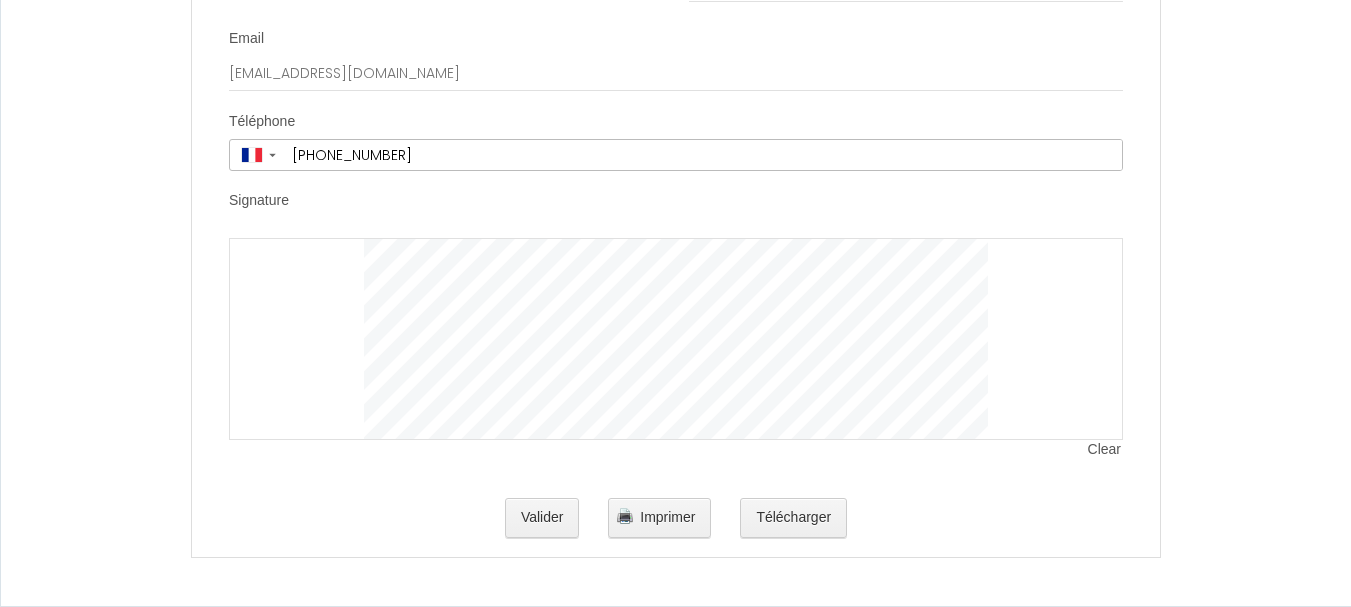 scroll, scrollTop: 4143, scrollLeft: 0, axis: vertical 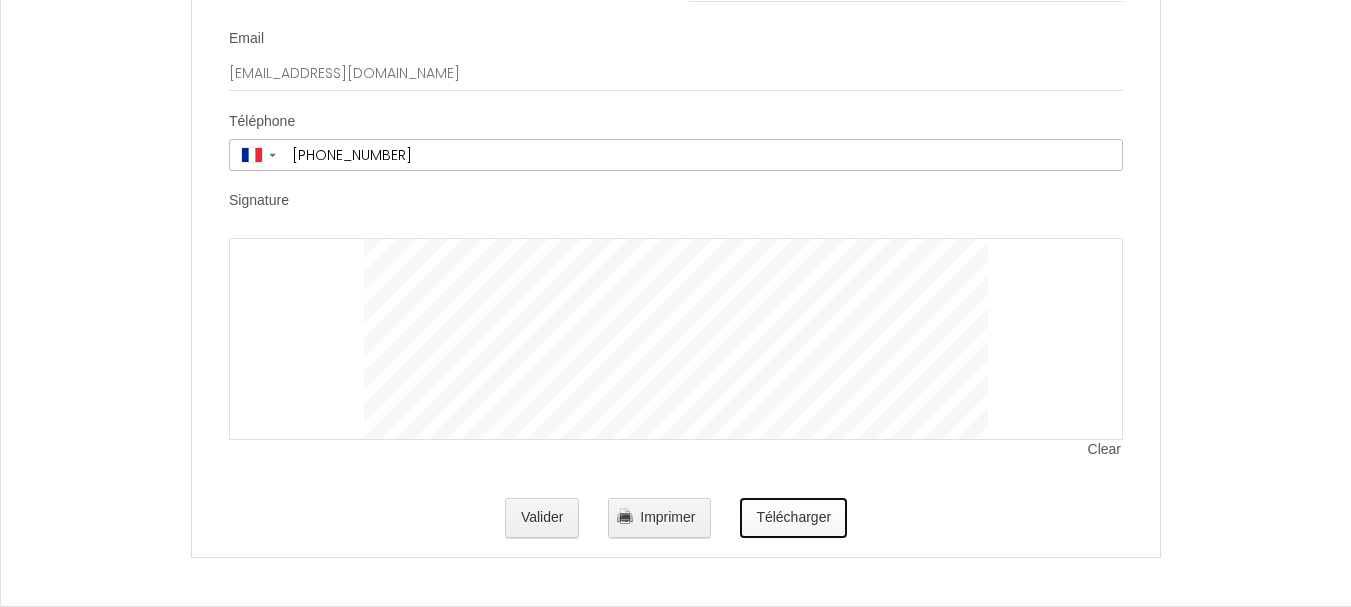click on "Télécharger" at bounding box center [793, 518] 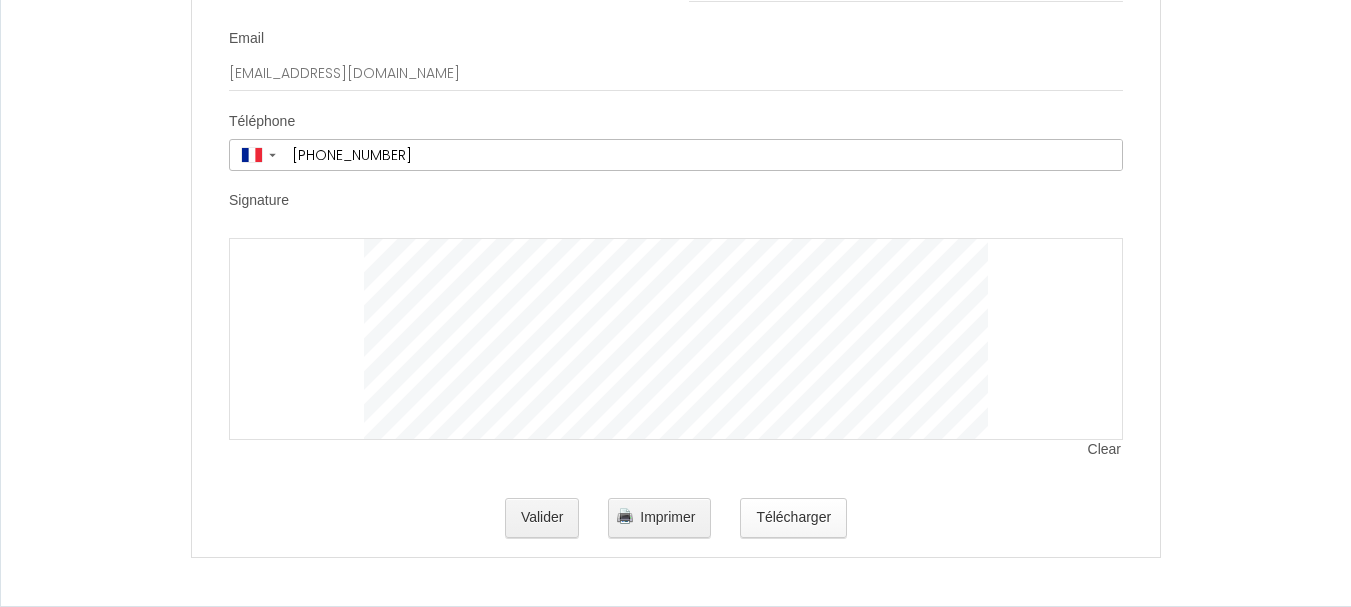scroll, scrollTop: 0, scrollLeft: 0, axis: both 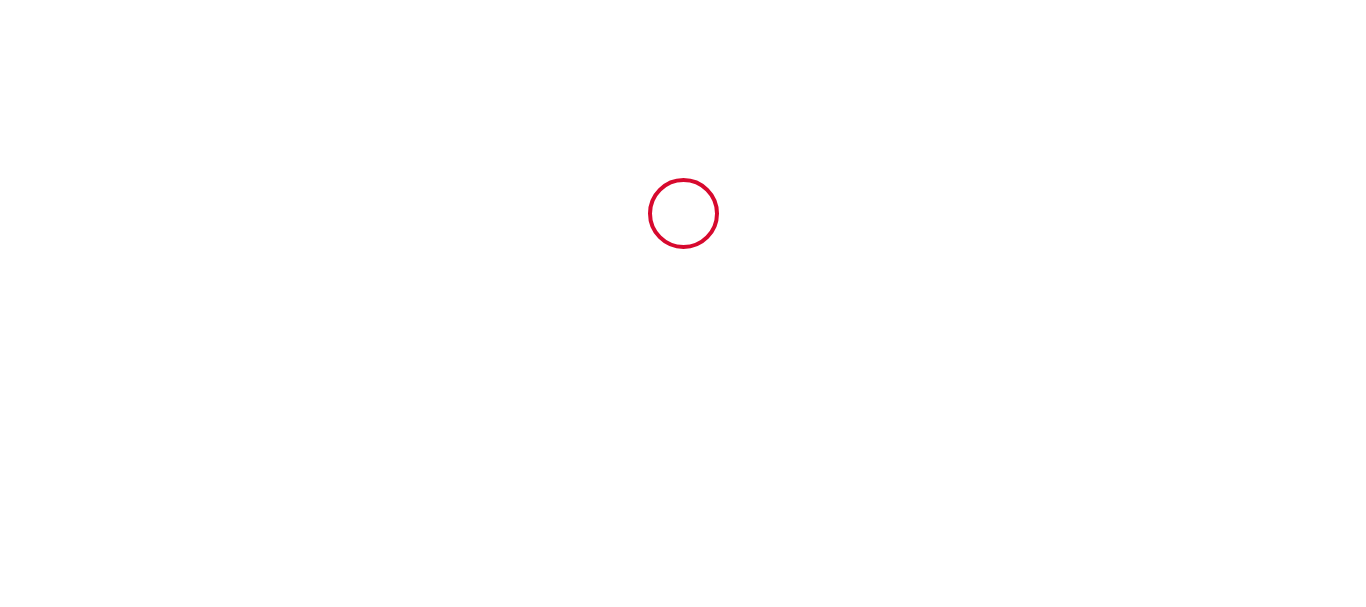 select 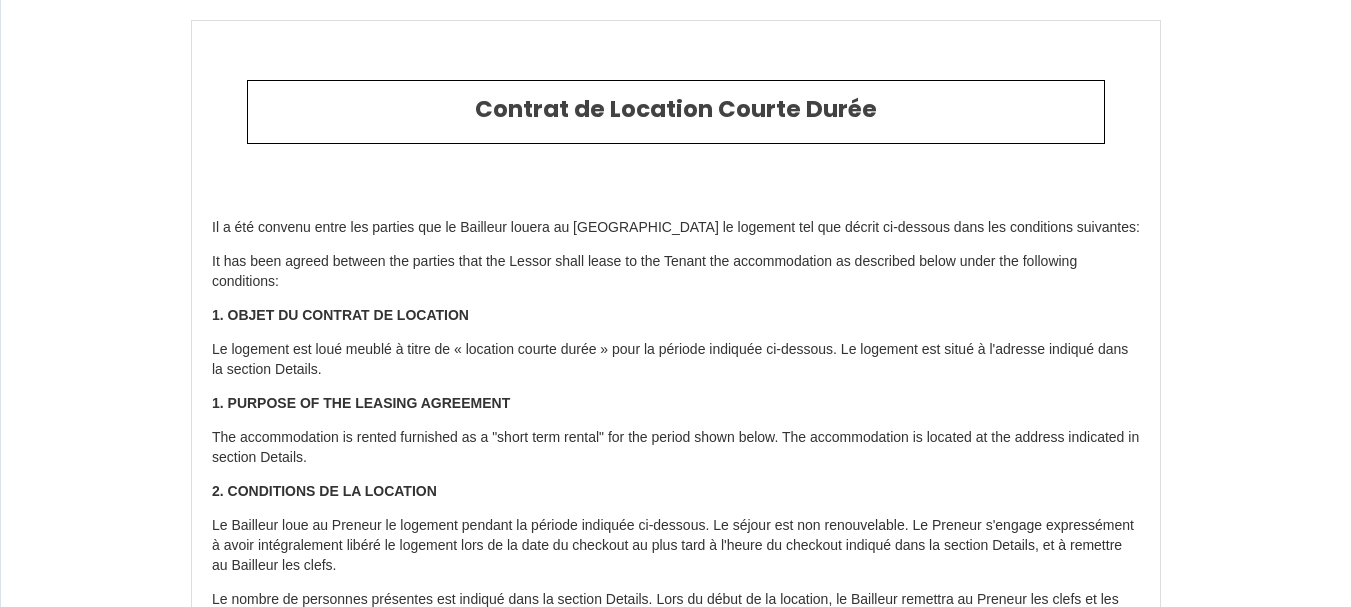 select 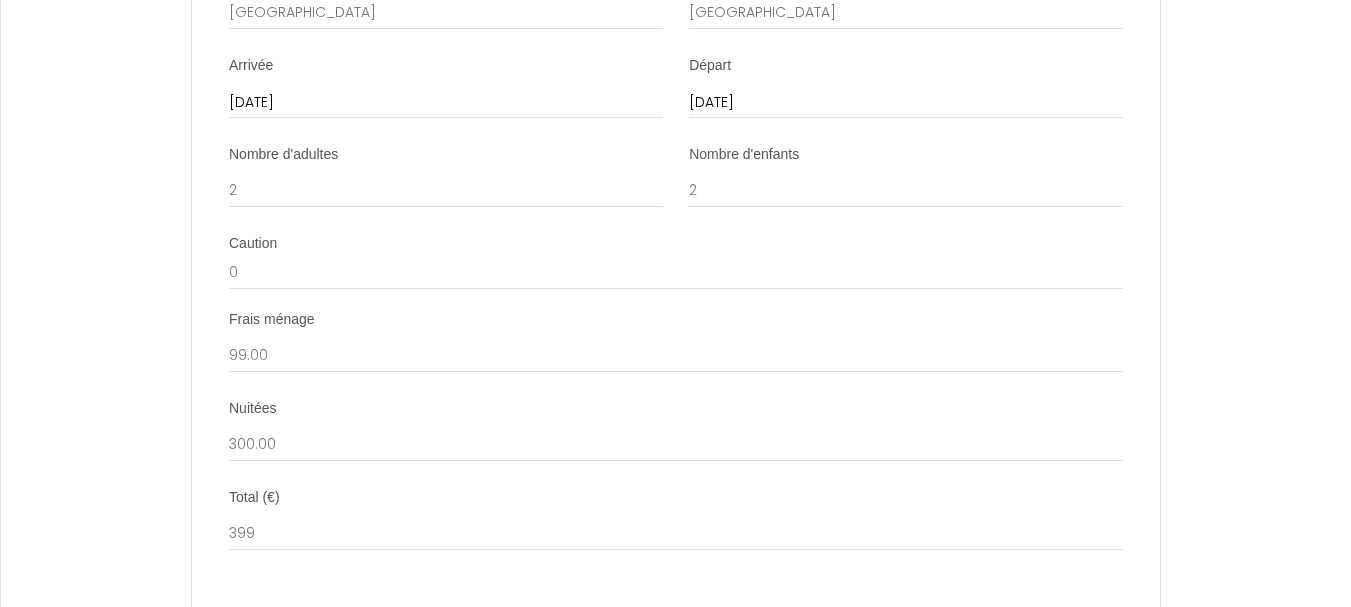 scroll, scrollTop: 2694, scrollLeft: 0, axis: vertical 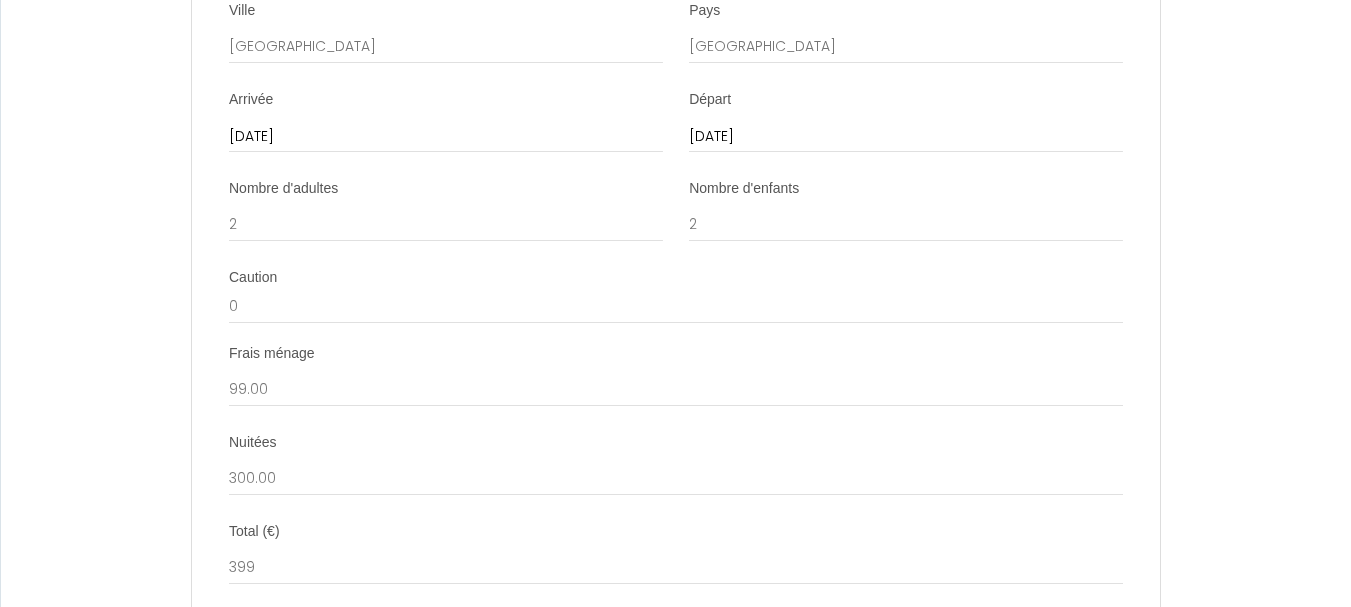 click on "[DATE]" at bounding box center (446, 137) 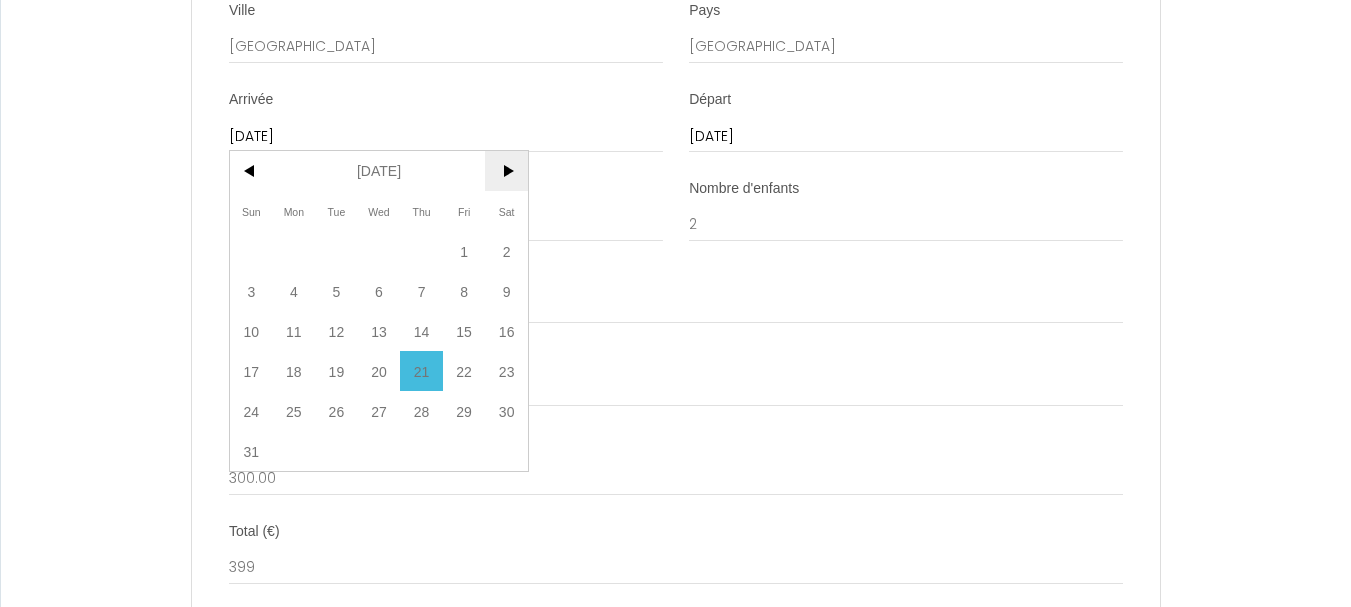 click on ">" at bounding box center (506, 171) 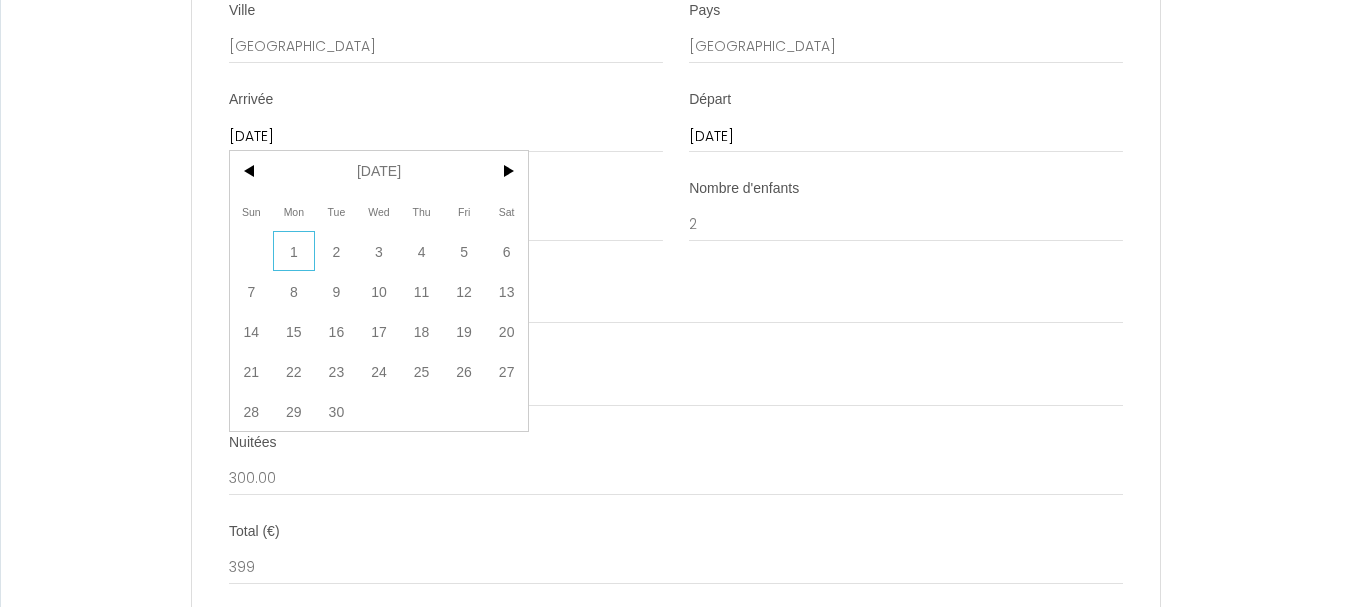 click on "1" at bounding box center (294, 251) 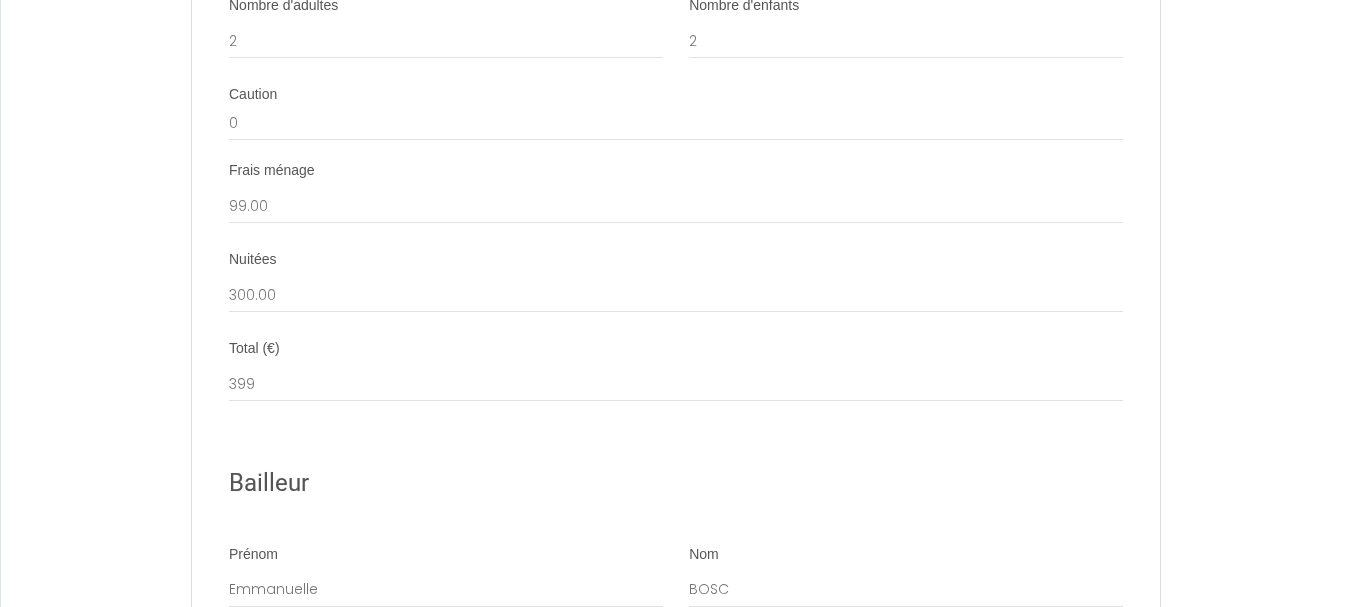 scroll, scrollTop: 2894, scrollLeft: 0, axis: vertical 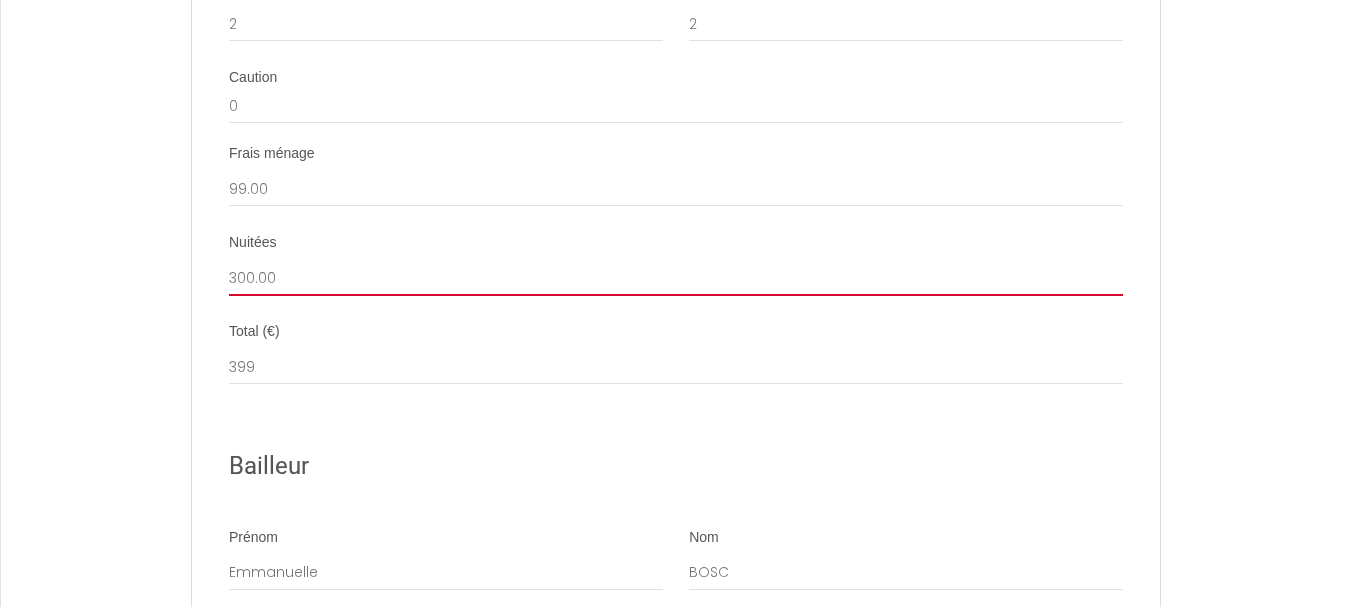 click on "300.00" at bounding box center [676, 278] 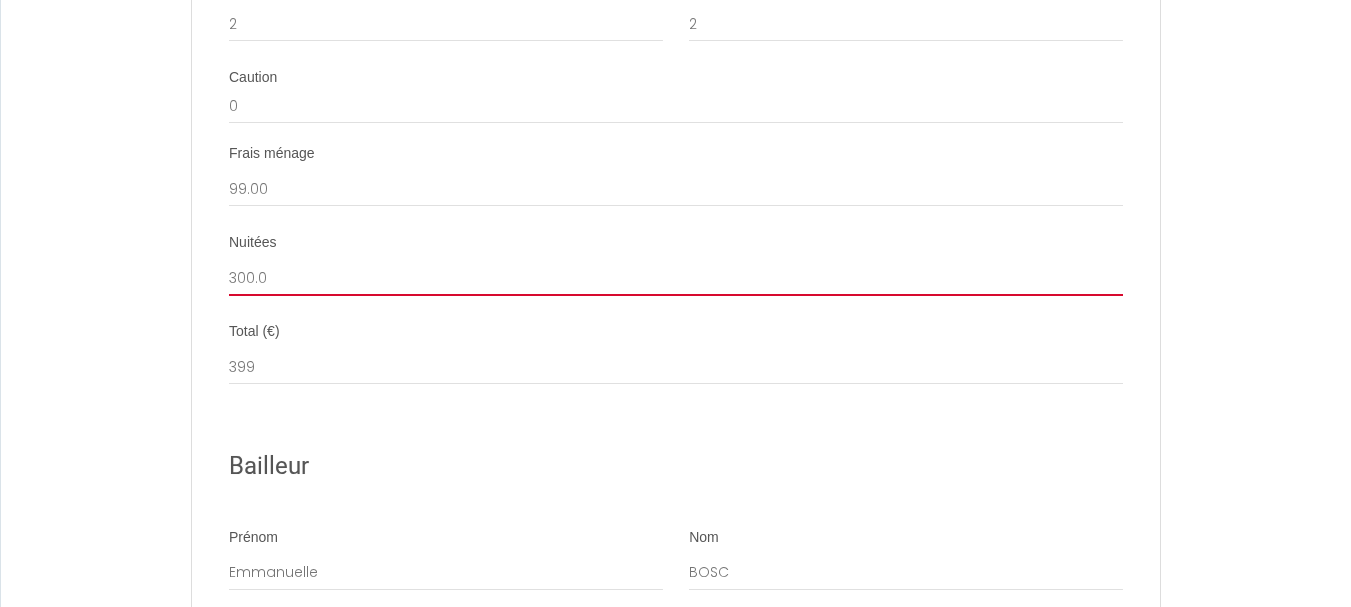 select 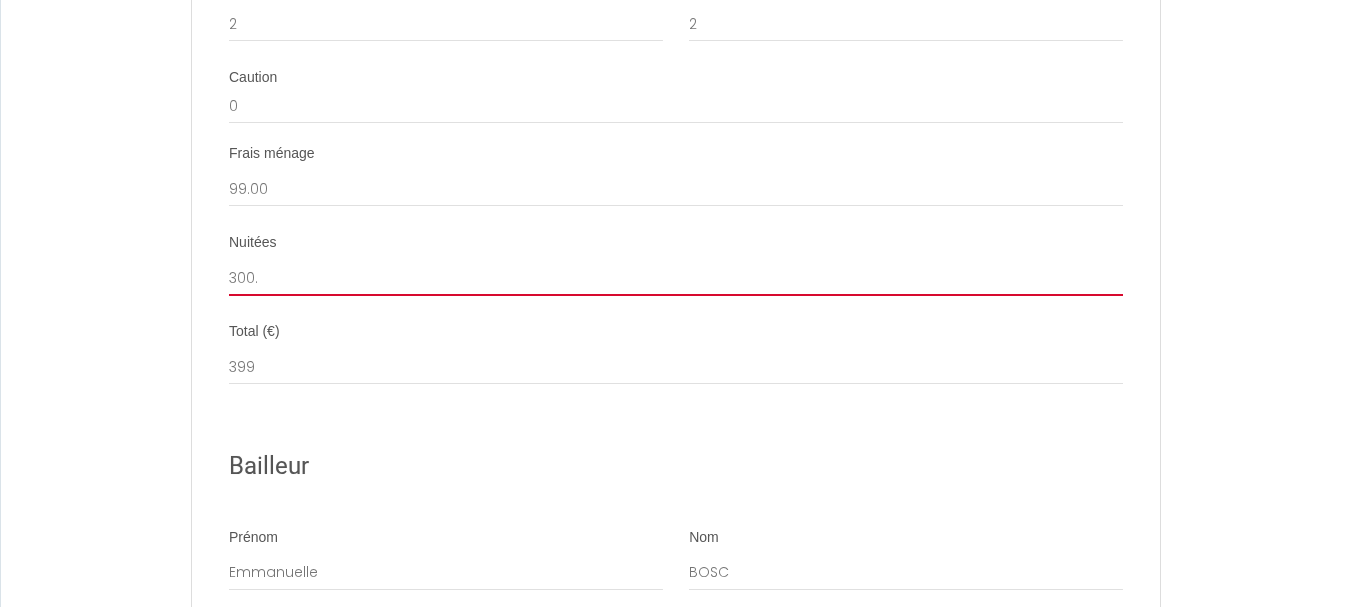 select 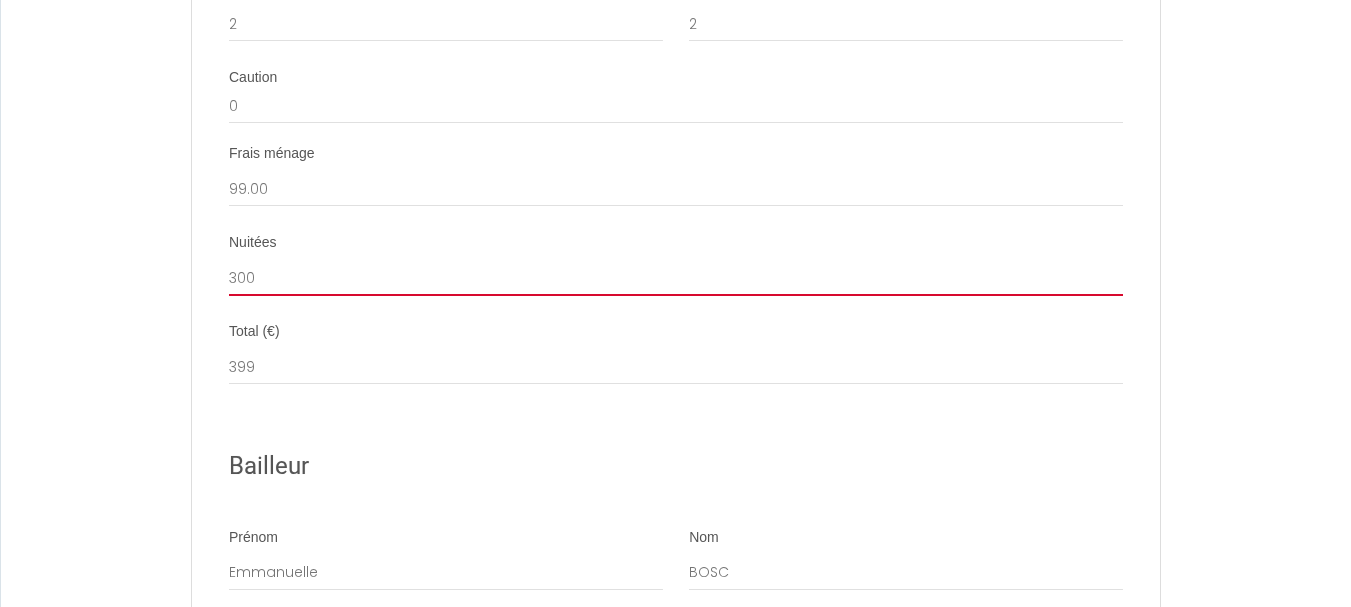 select 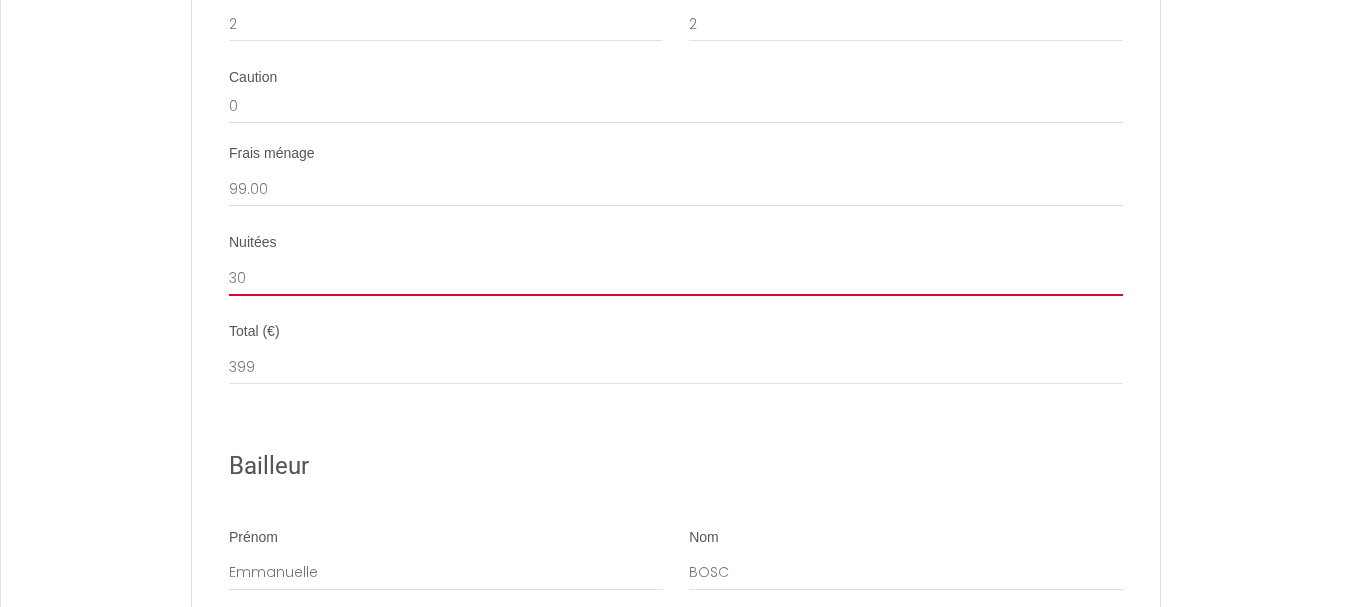 select 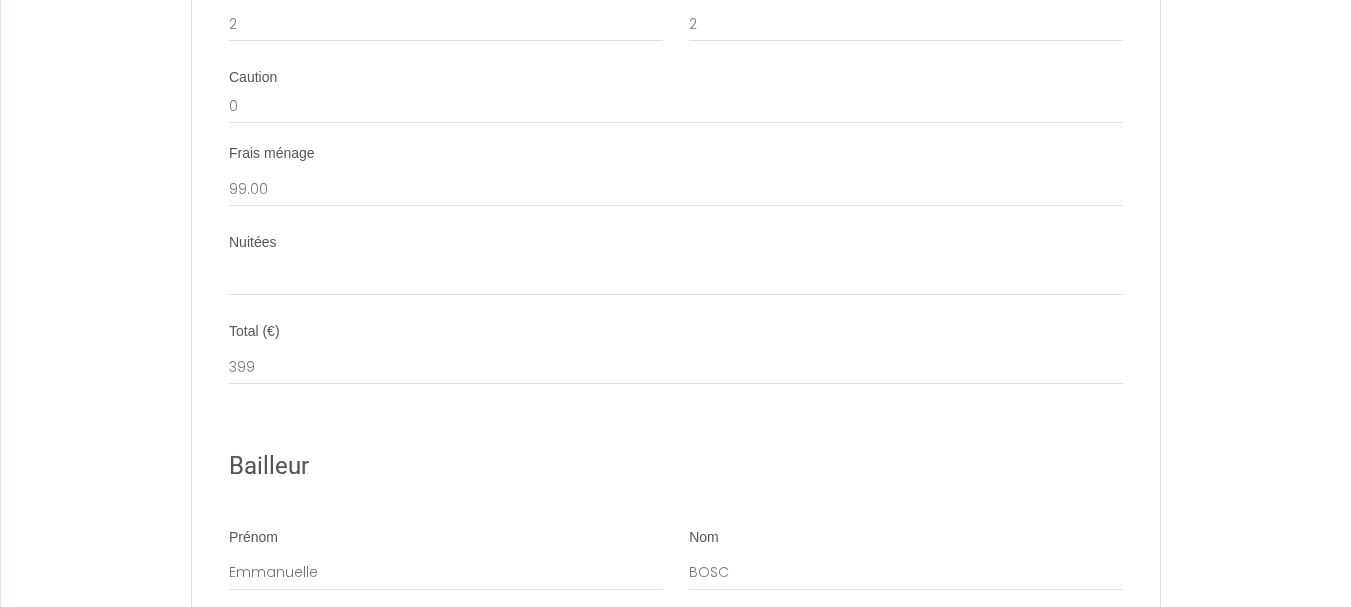 select 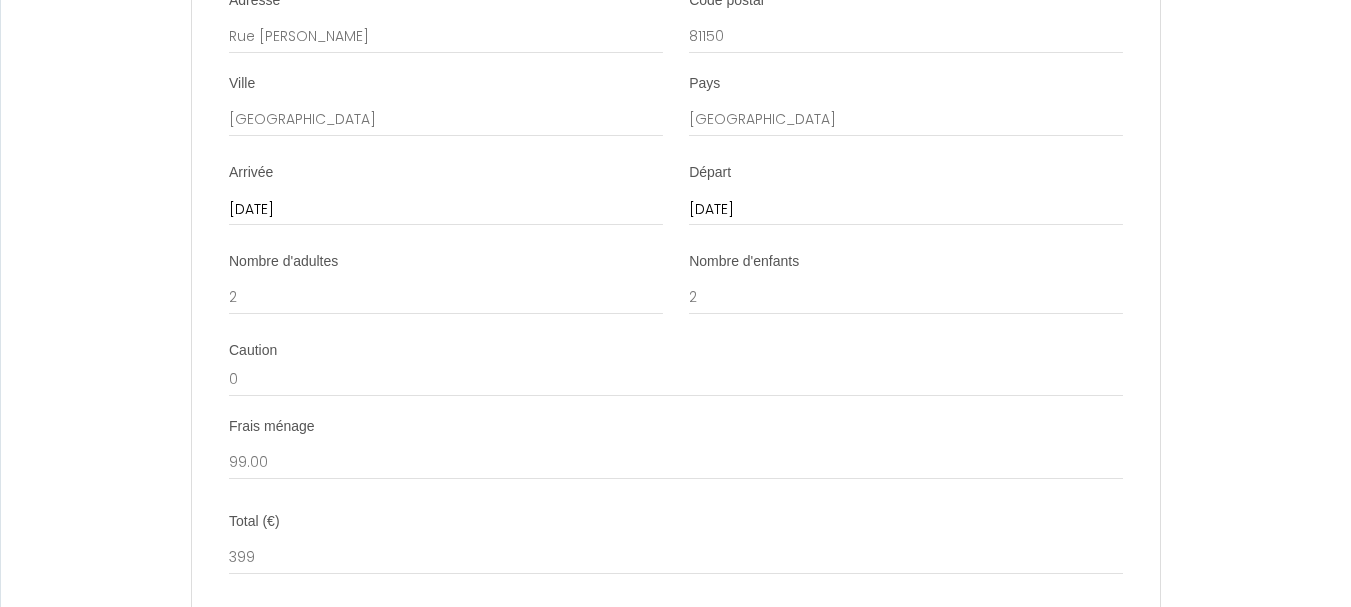 scroll, scrollTop: 2594, scrollLeft: 0, axis: vertical 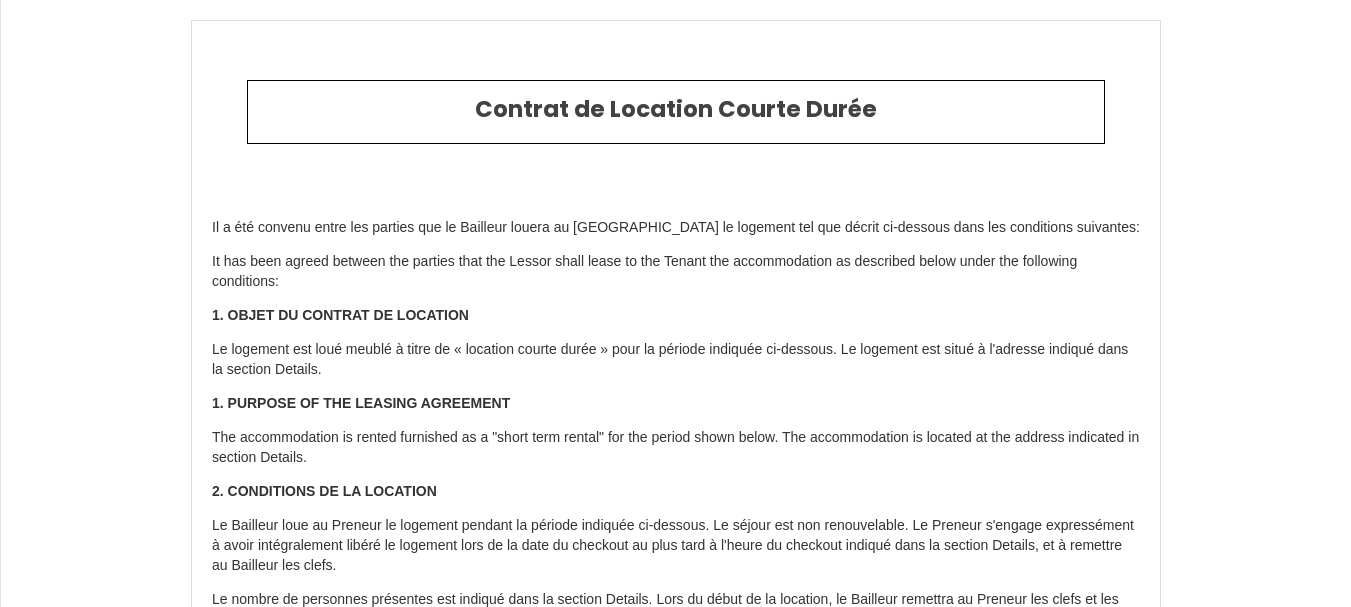 select 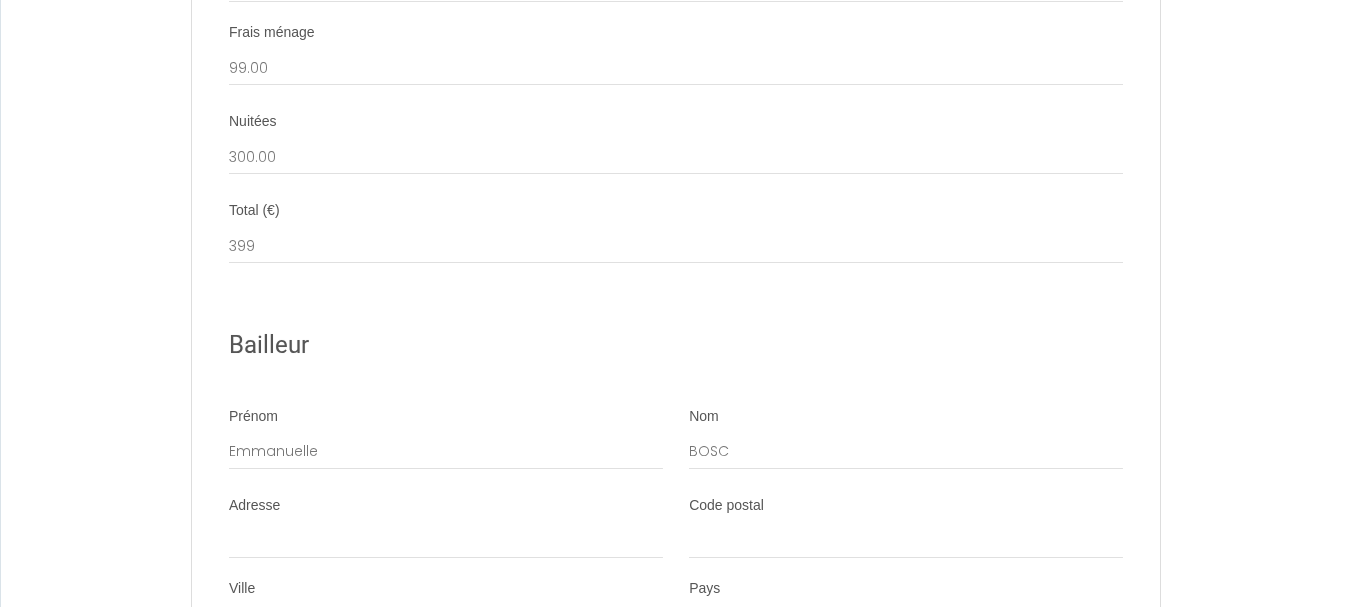 scroll, scrollTop: 2794, scrollLeft: 0, axis: vertical 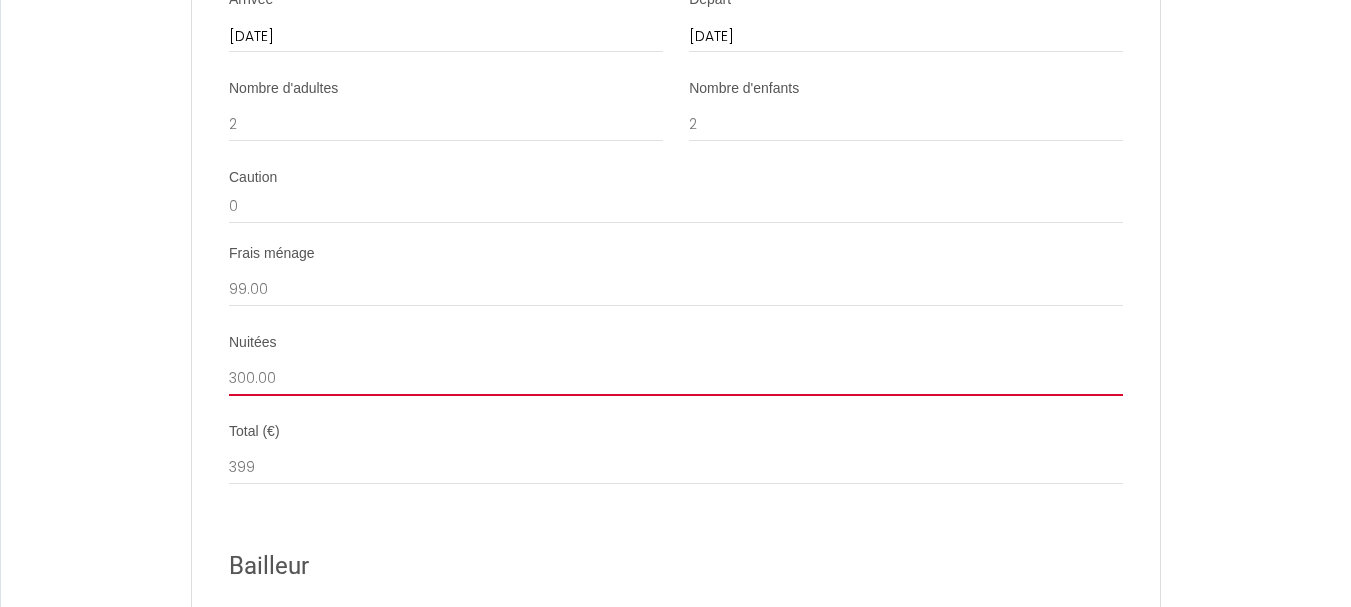 click on "300.00" at bounding box center [676, 378] 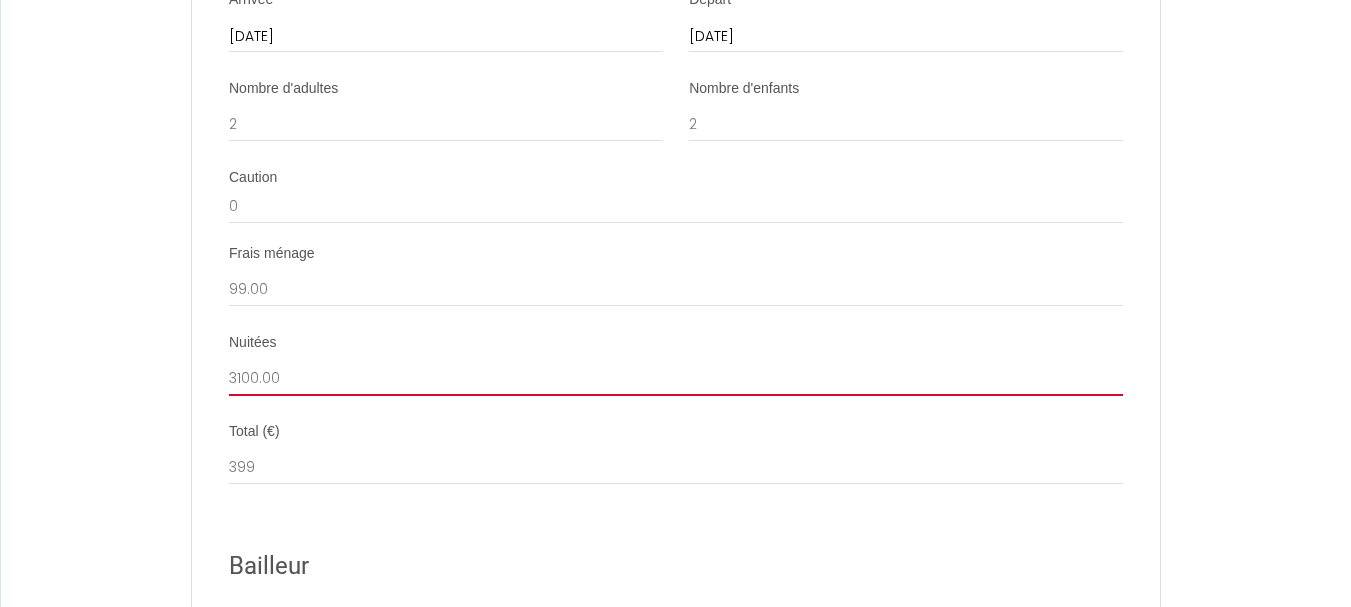 select 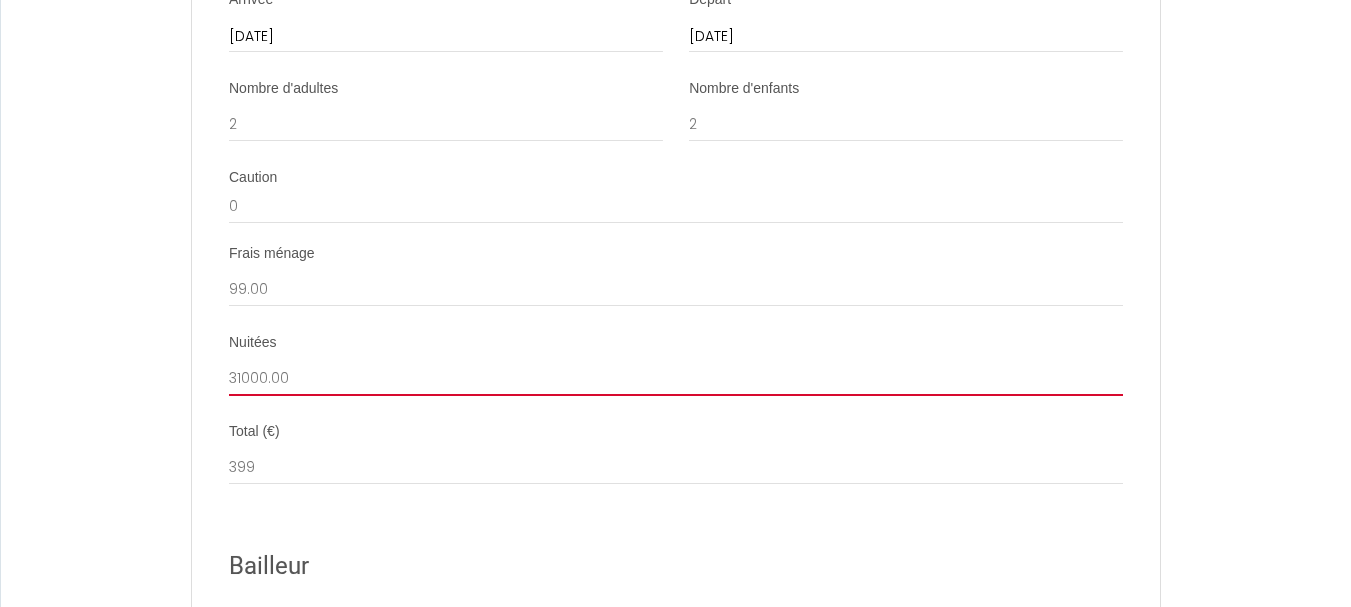 select 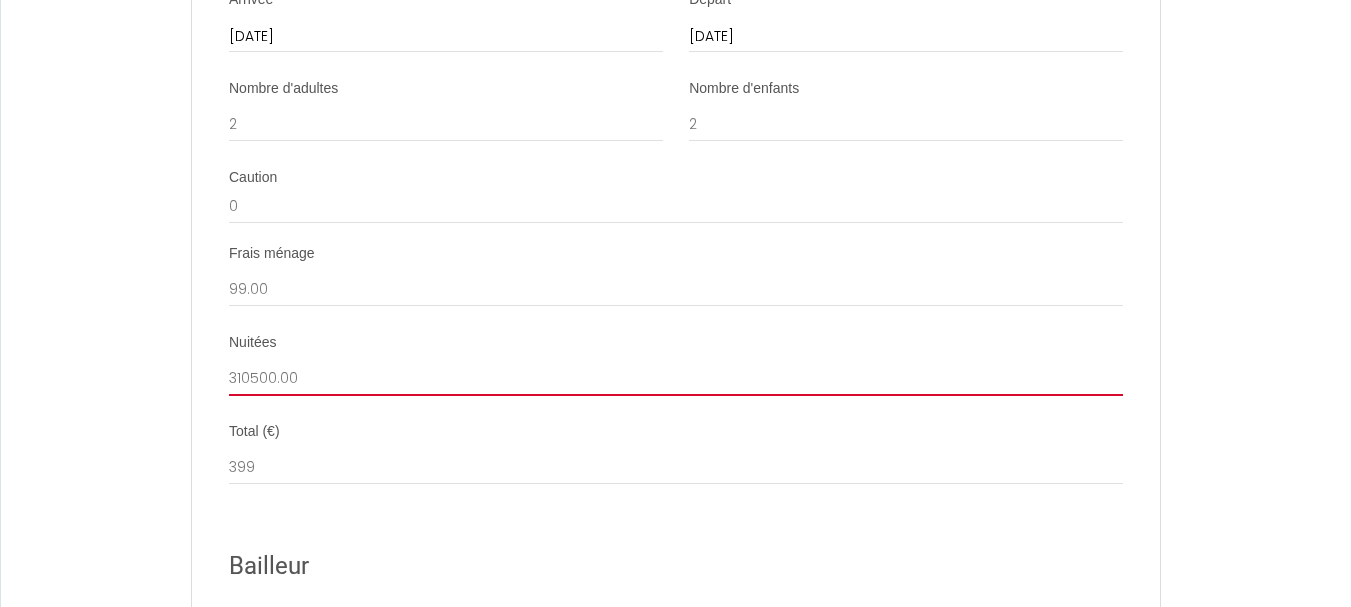 select 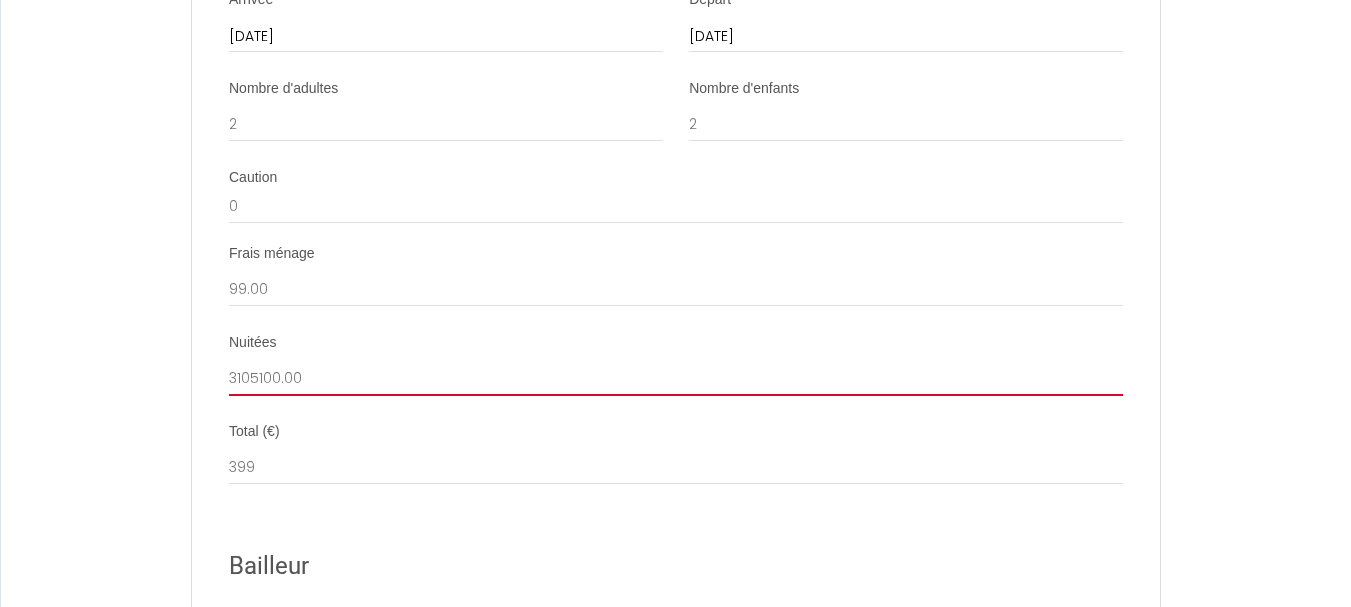 select 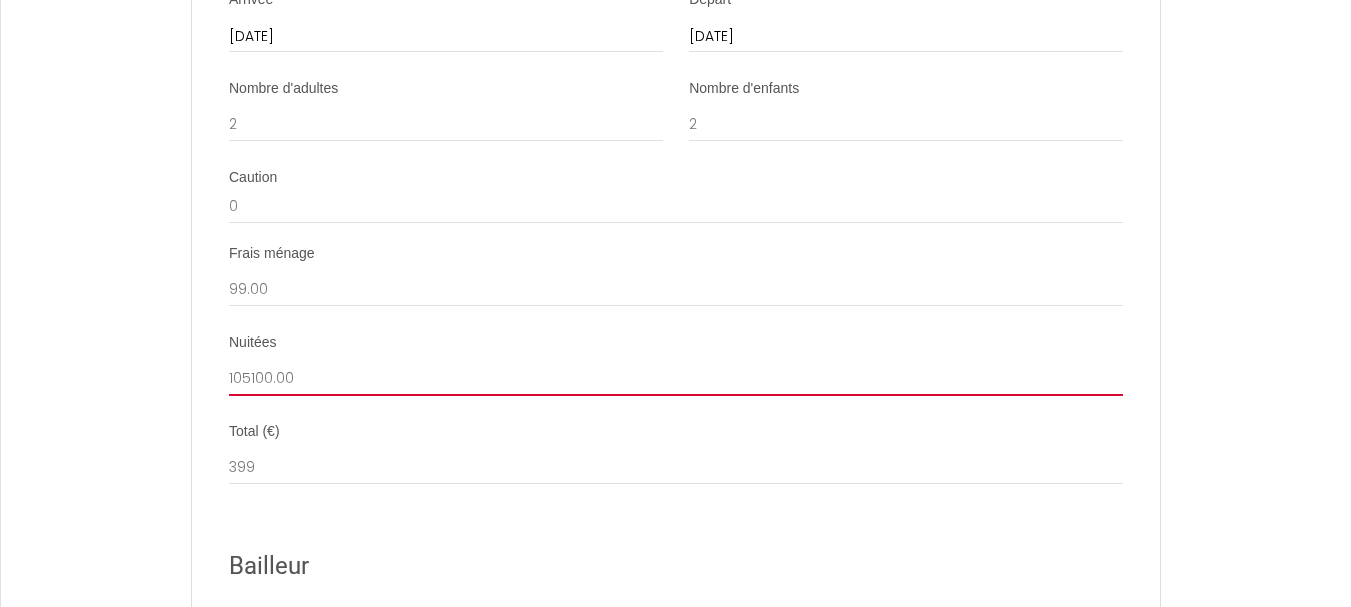 select 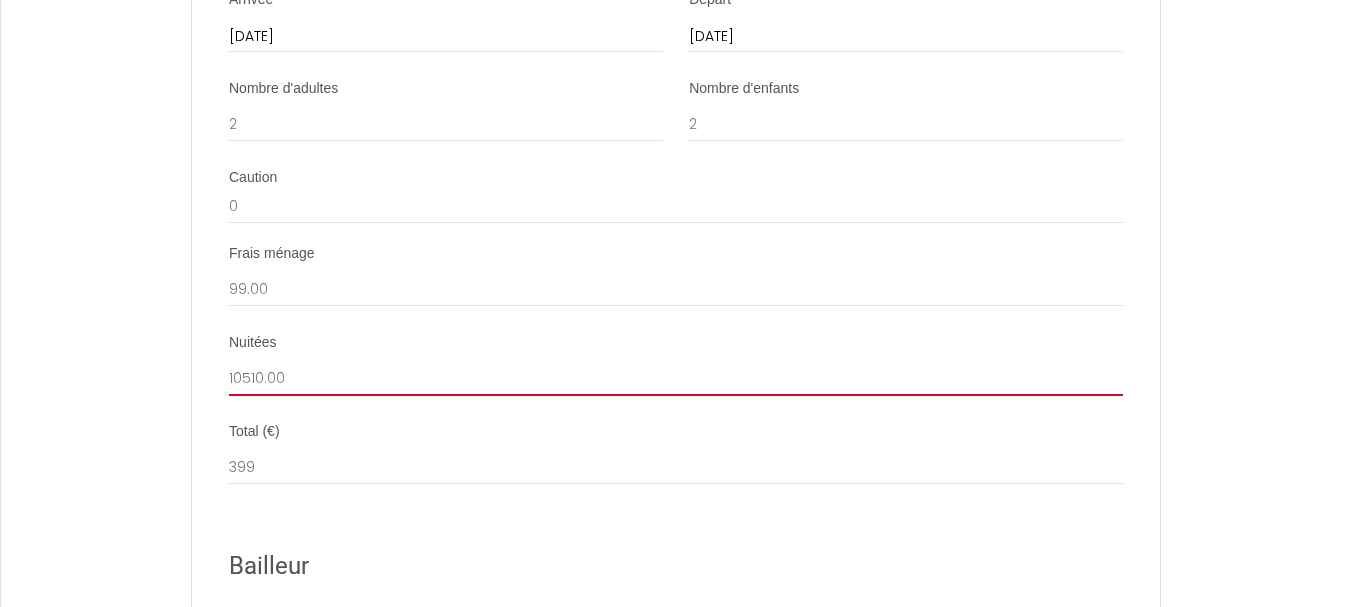 select 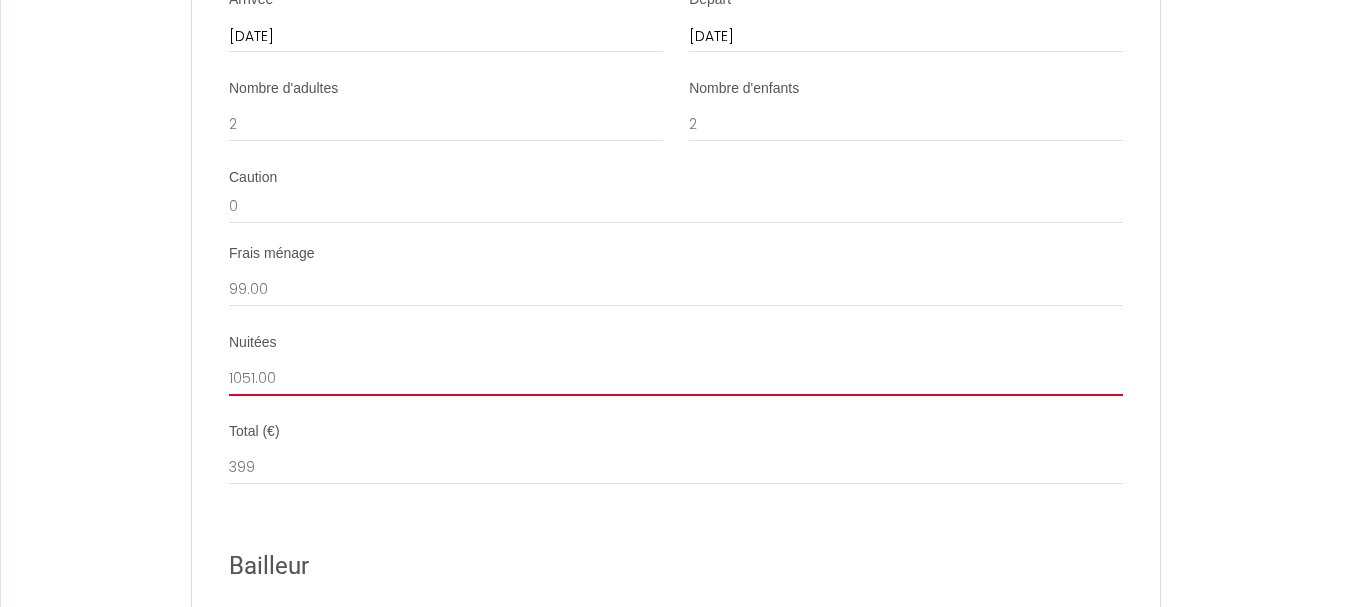 select 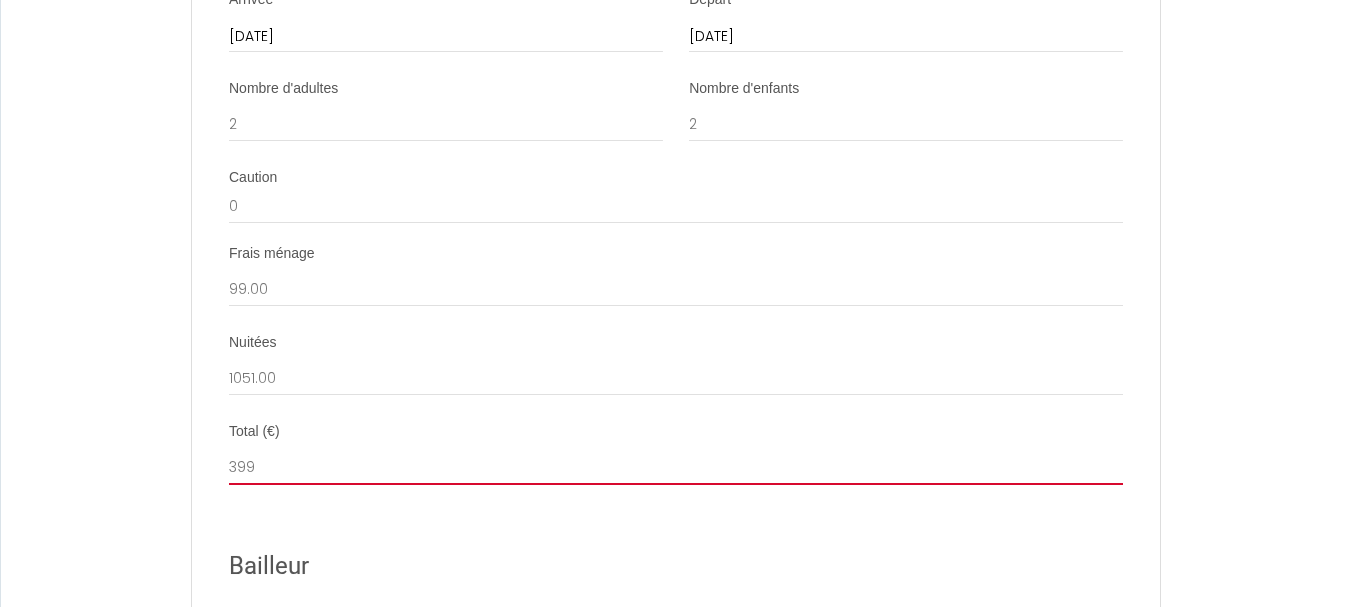 click on "399" at bounding box center (676, 467) 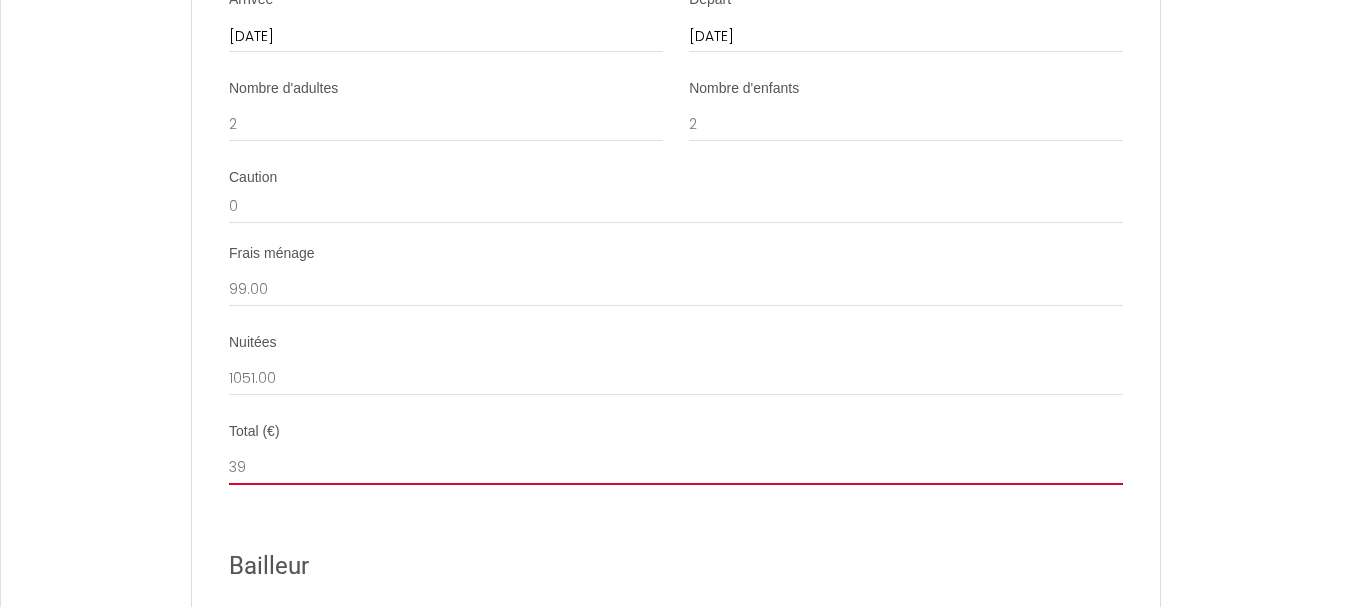 select 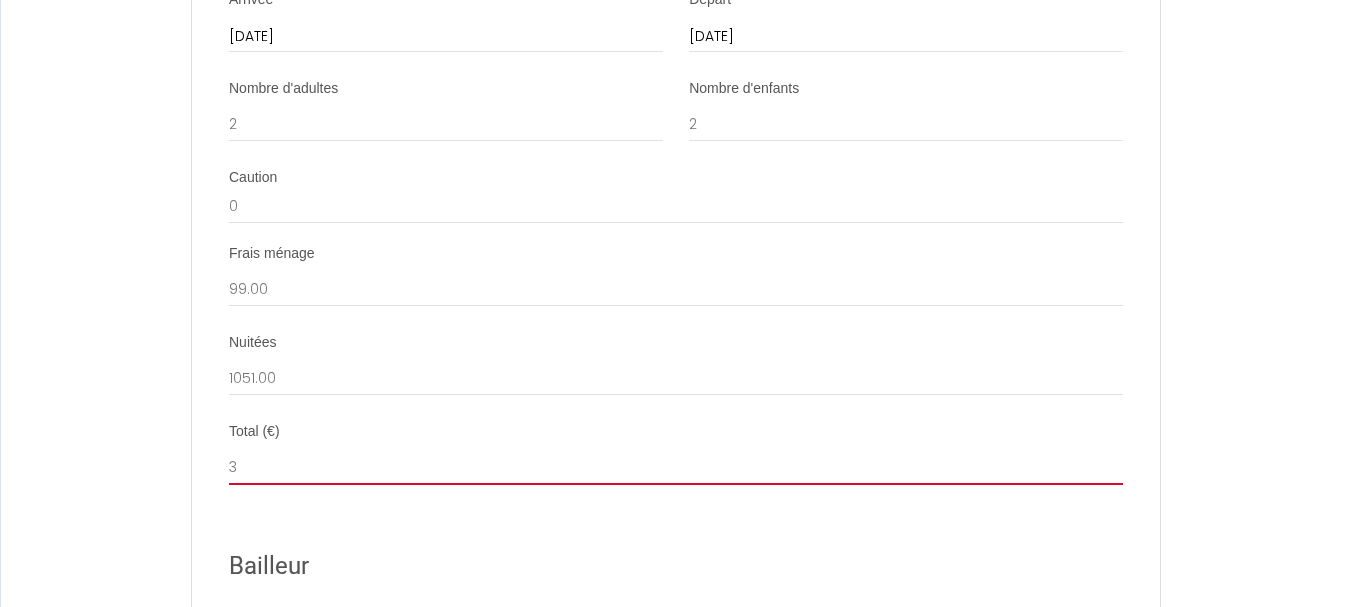 select 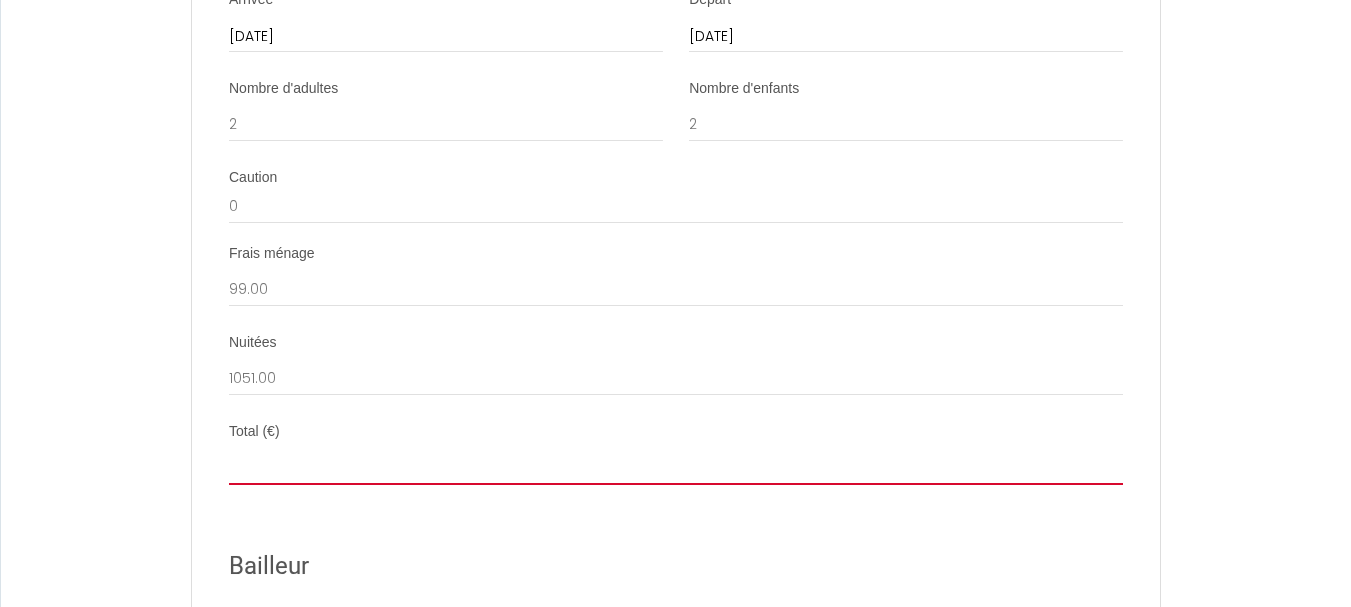 select 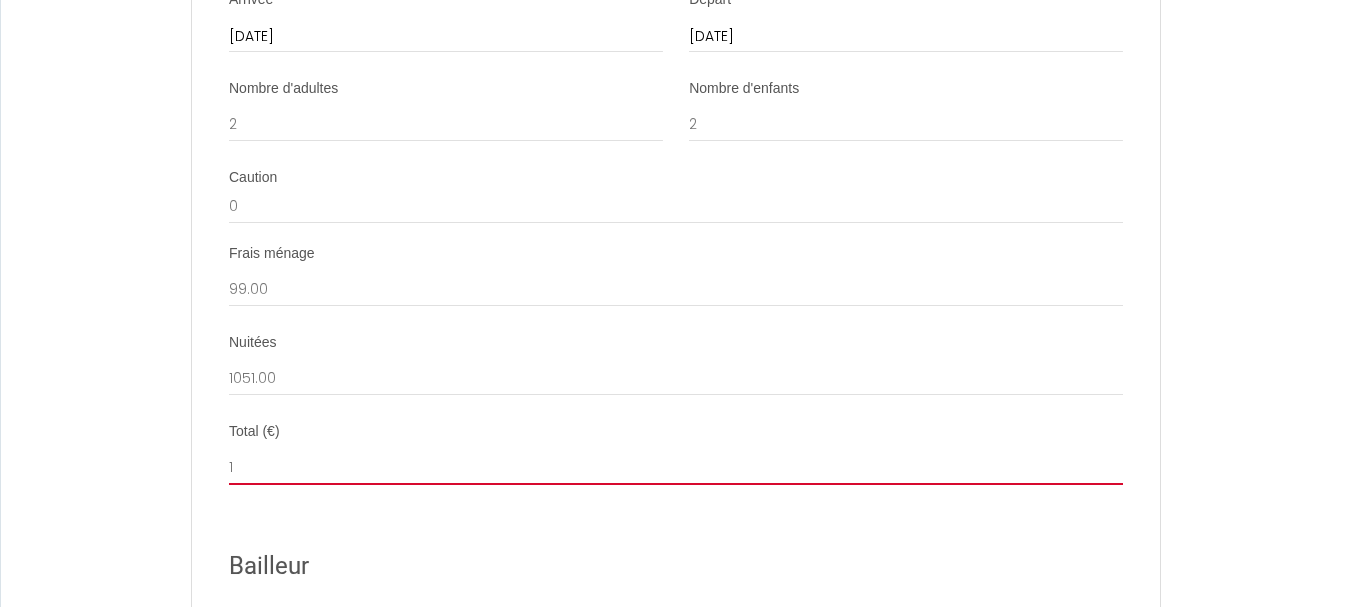 select 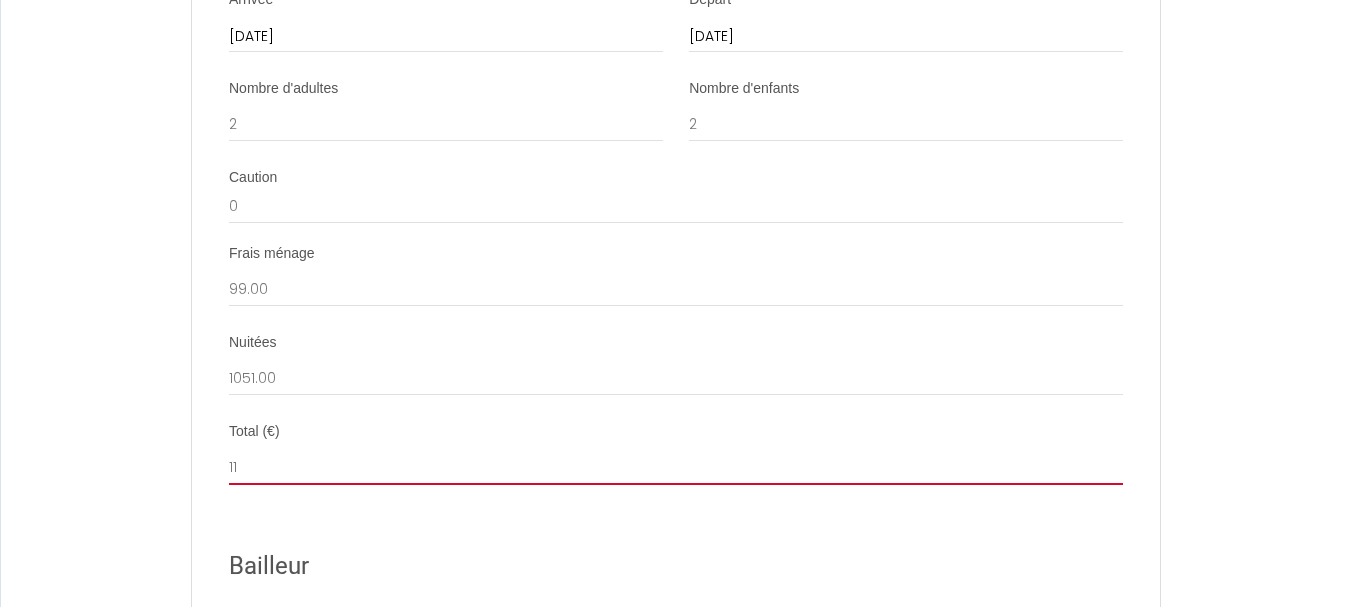 select 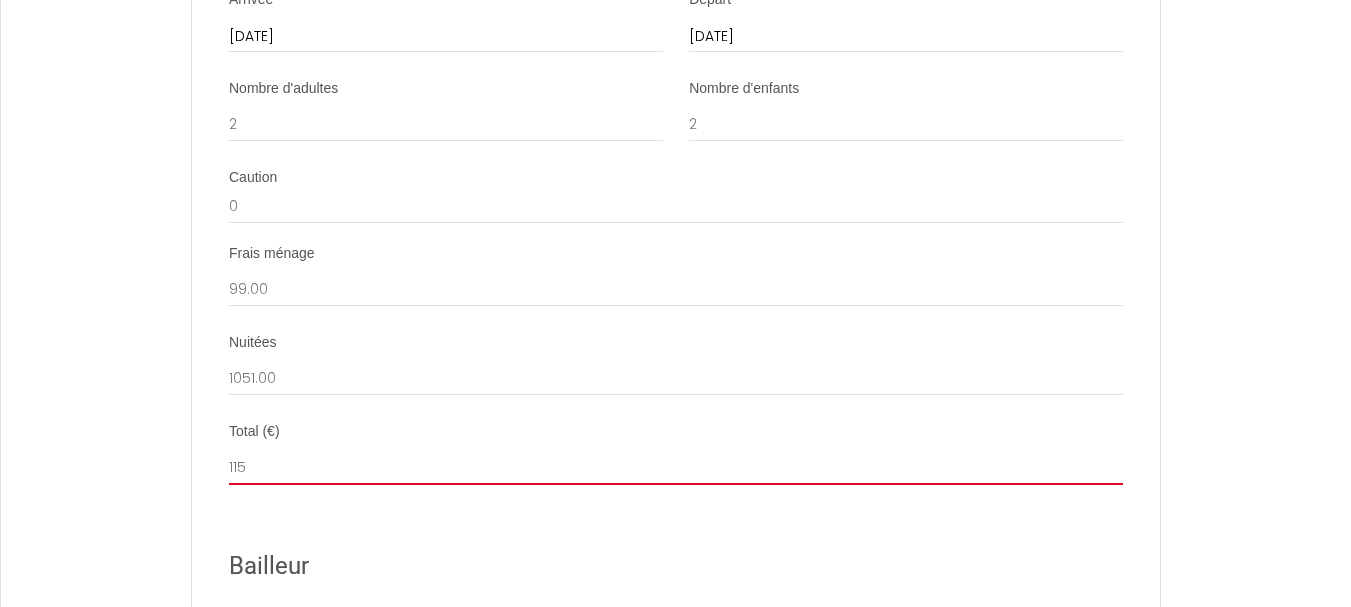 select 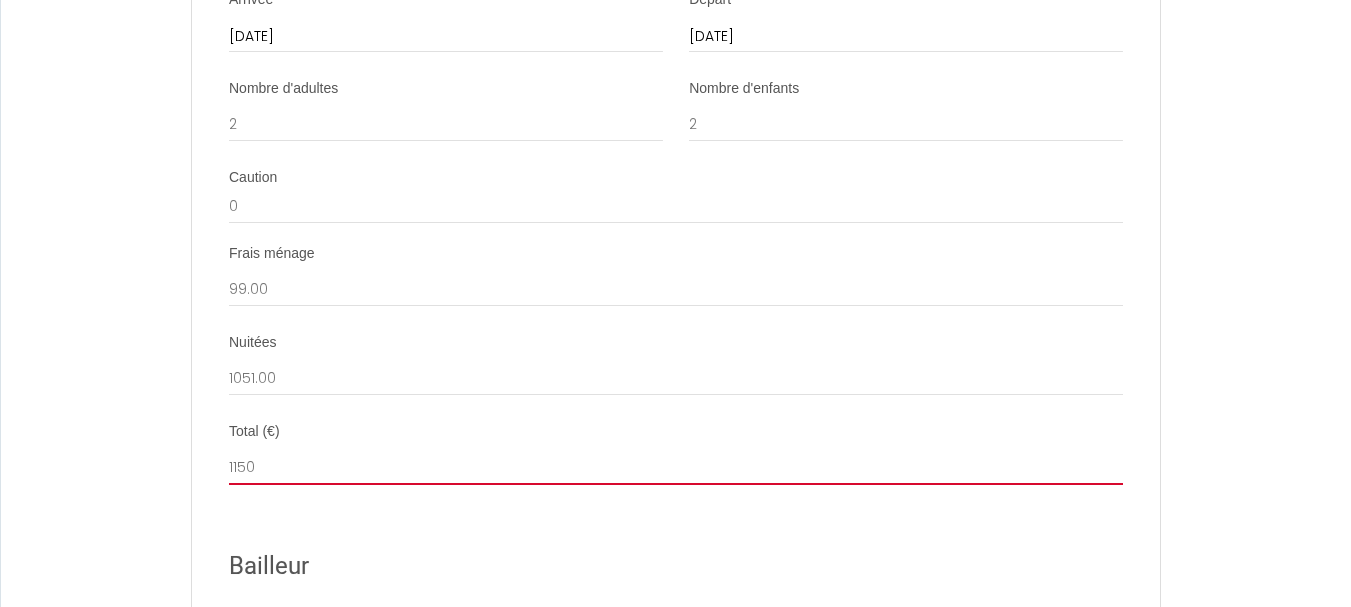 select 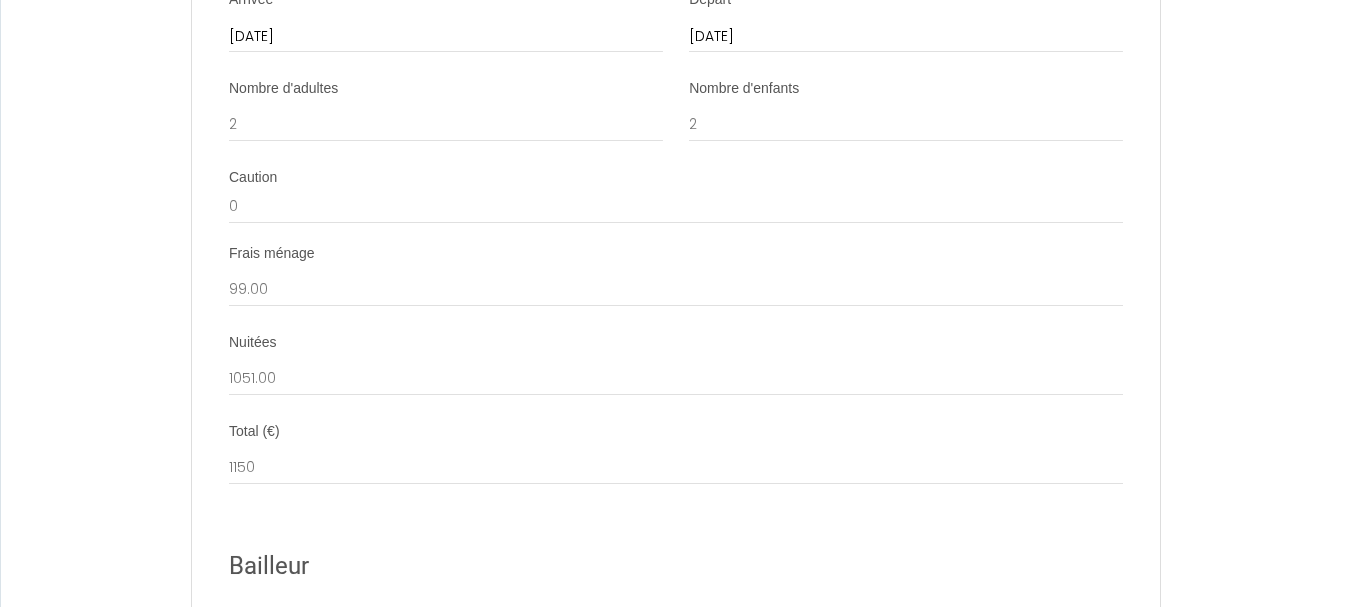 click on "Contrat de Location Courte Durée   Il a été convenu entre les parties que le Bailleur louera au [GEOGRAPHIC_DATA] le logement tel que décrit ci-dessous dans les conditions suivantes:
It has been agreed between the parties that the Lessor shall lease to the Tenant the accommodation as described below under the following conditions:
1. OBJET DU CONTRAT DE LOCATION
Le logement est loué meublé à titre de « location courte durée » pour la période indiquée ci-dessous. Le logement est situé à l'adresse indiqué dans la section Details.
1. PURPOSE OF THE LEASING AGREEMENT
The accommodation is rented furnished as a "short term rental" for the period shown below. The accommodation is located at the address indicated in section Details.
2. CONDITIONS DE LA LOCATION
Le nombre de personnes présentes est indiqué dans la section Details. Lors du début de la location, le Bailleur remettra au Preneur les clefs et les instructions relatives au logement.
2. RENTAL CONDITIONS" at bounding box center (675, -462) 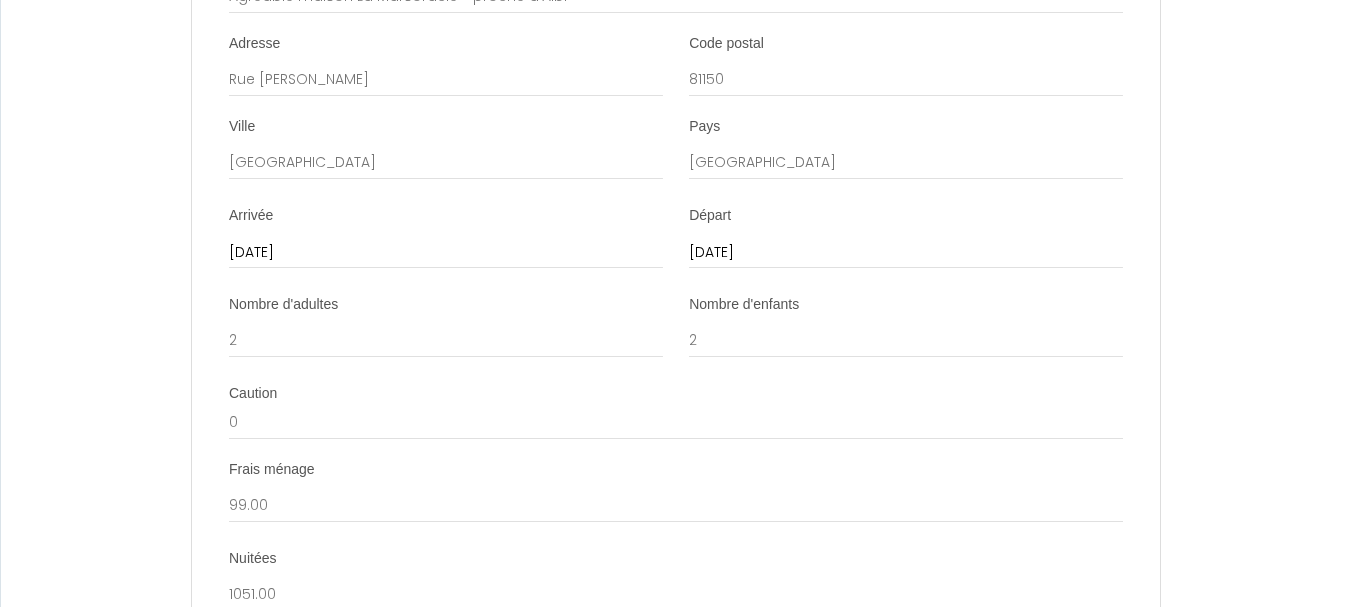 scroll, scrollTop: 2543, scrollLeft: 0, axis: vertical 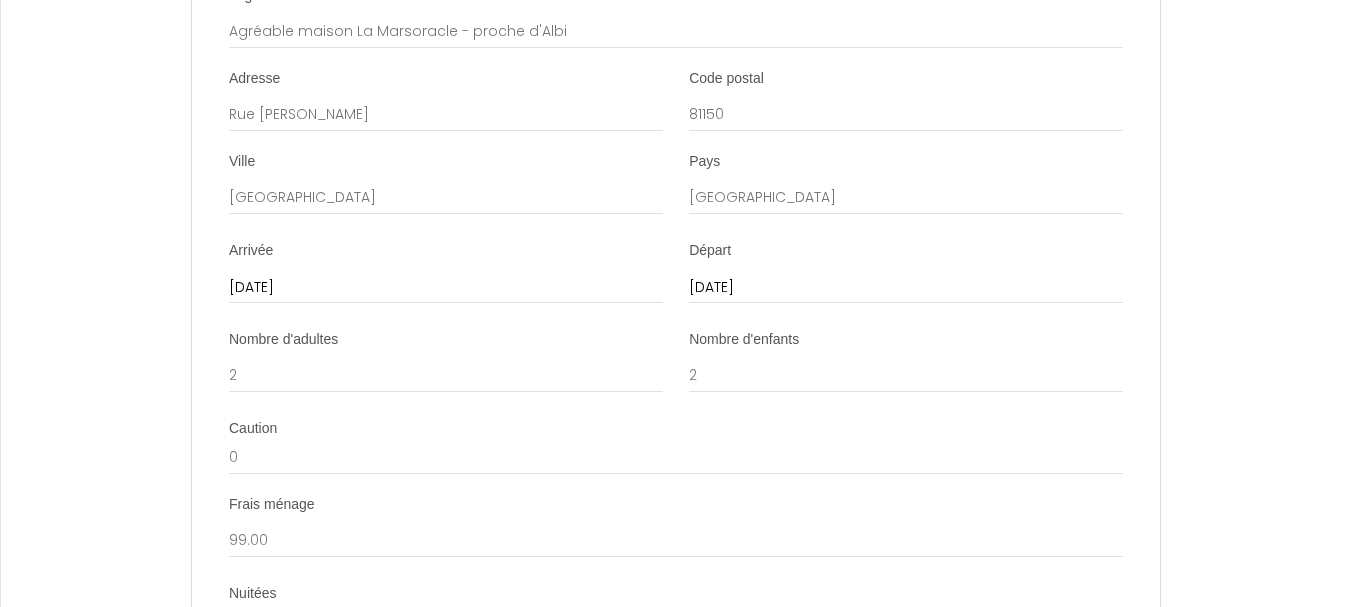 click on "[DATE]" at bounding box center [446, 288] 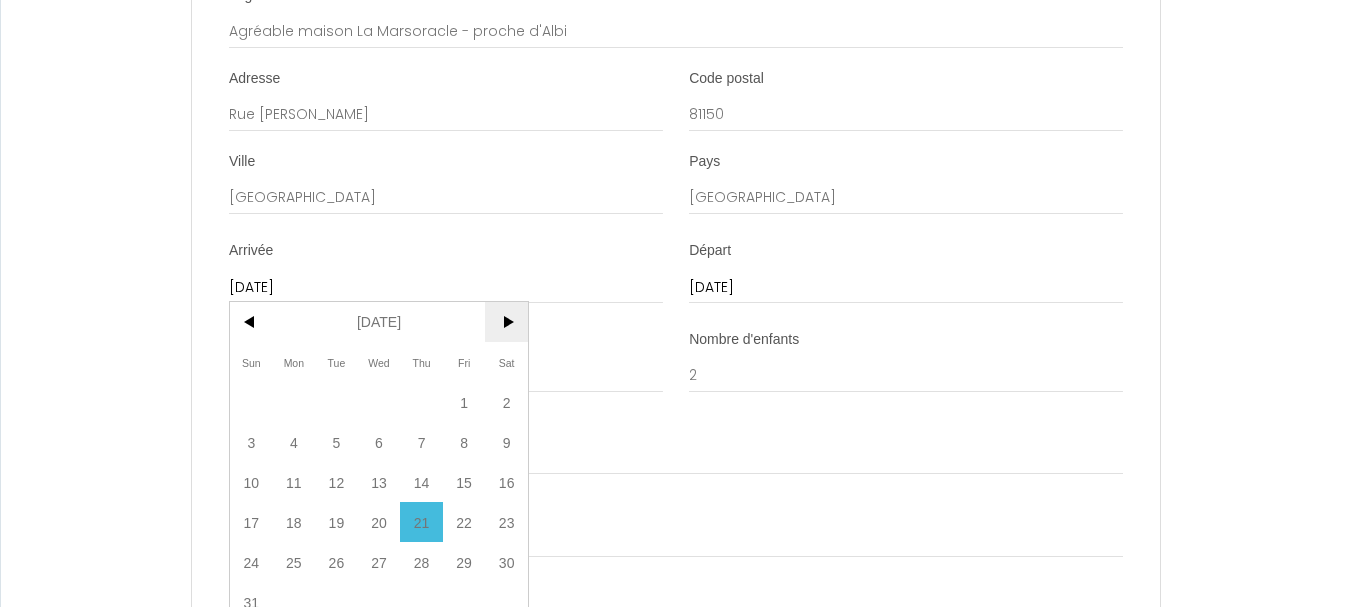 click on ">" at bounding box center [506, 322] 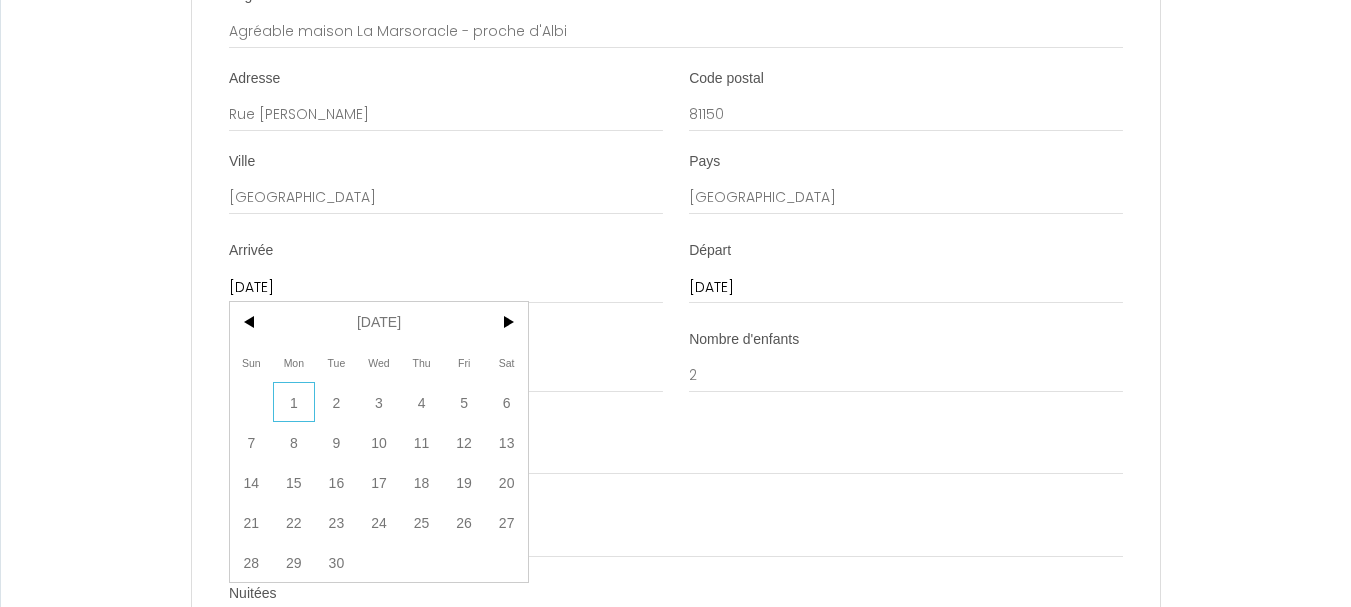 click on "1" at bounding box center (294, 402) 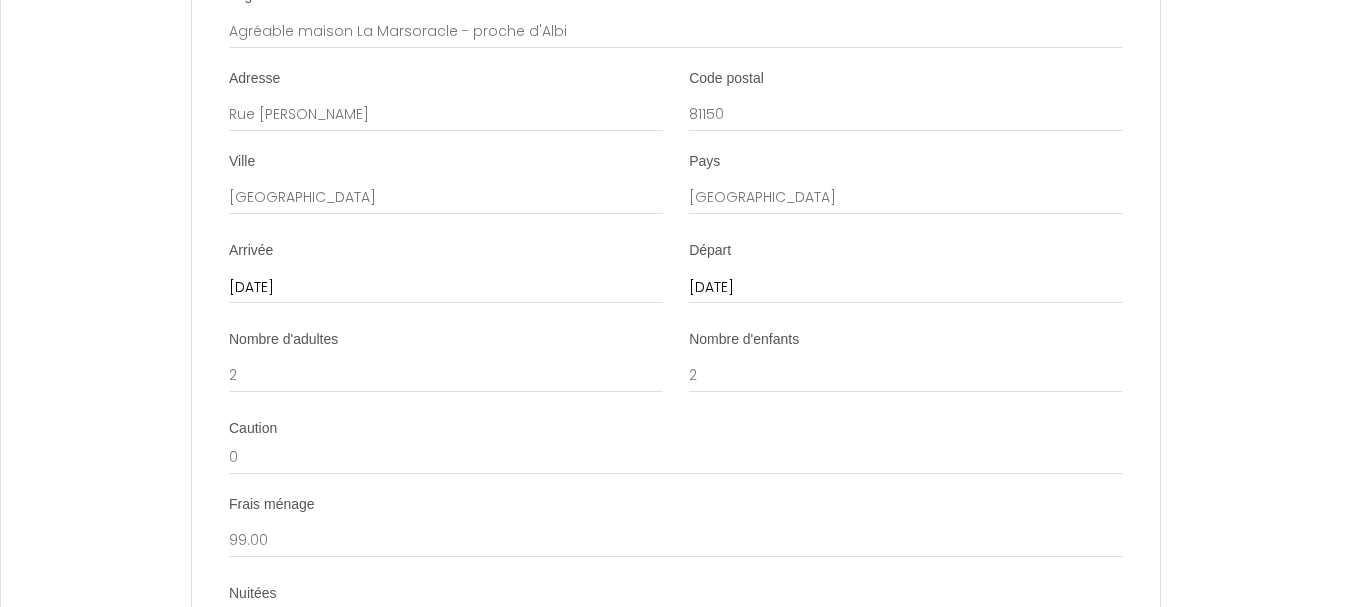 click on "Contrat de Location Courte Durée   Il a été convenu entre les parties que le Bailleur louera au [GEOGRAPHIC_DATA] le logement tel que décrit ci-dessous dans les conditions suivantes:
It has been agreed between the parties that the Lessor shall lease to the Tenant the accommodation as described below under the following conditions:
1. OBJET DU CONTRAT DE LOCATION
Le logement est loué meublé à titre de « location courte durée » pour la période indiquée ci-dessous. Le logement est situé à l'adresse indiqué dans la section Details.
1. PURPOSE OF THE LEASING AGREEMENT
The accommodation is rented furnished as a "short term rental" for the period shown below. The accommodation is located at the address indicated in section Details.
2. CONDITIONS DE LA LOCATION
Le nombre de personnes présentes est indiqué dans la section Details. Lors du début de la location, le Bailleur remettra au Preneur les clefs et les instructions relatives au logement.
2. RENTAL CONDITIONS" at bounding box center (675, -211) 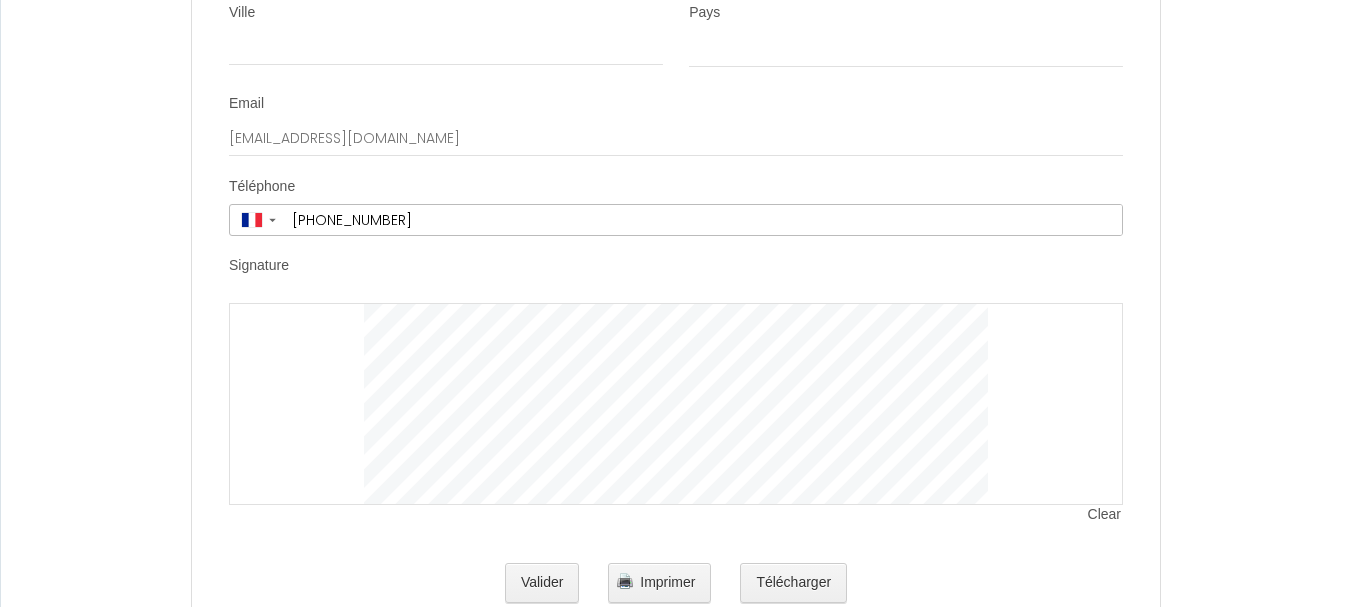 scroll, scrollTop: 4143, scrollLeft: 0, axis: vertical 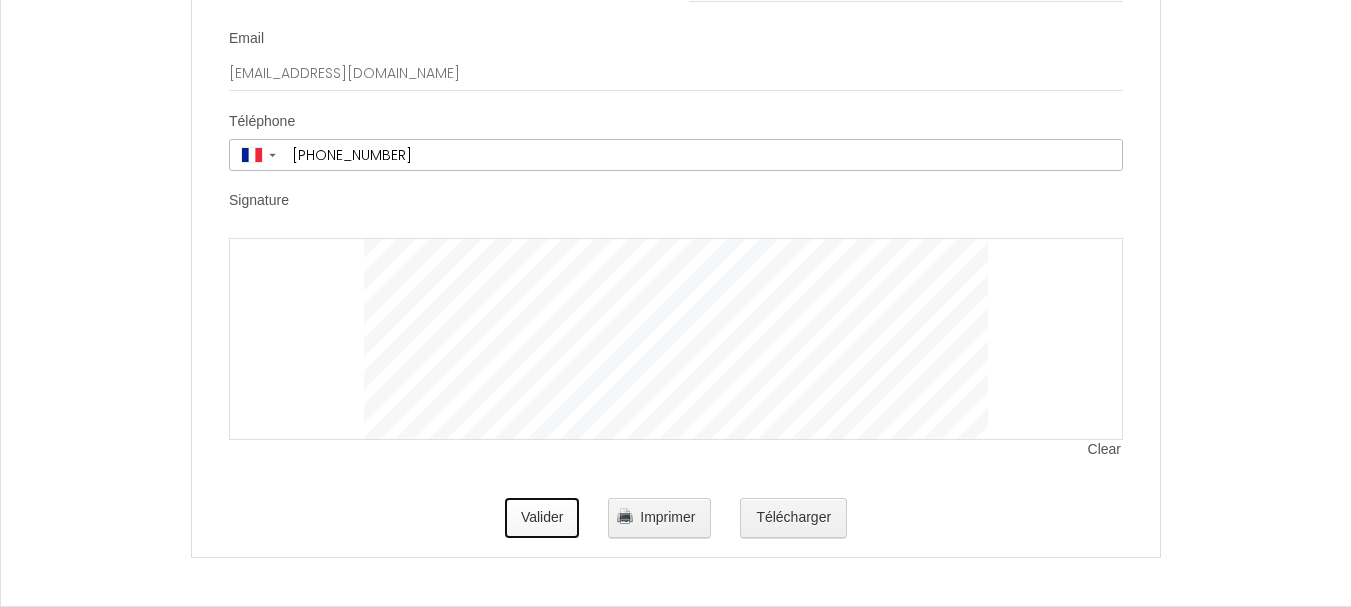 click on "Valider" at bounding box center [542, 518] 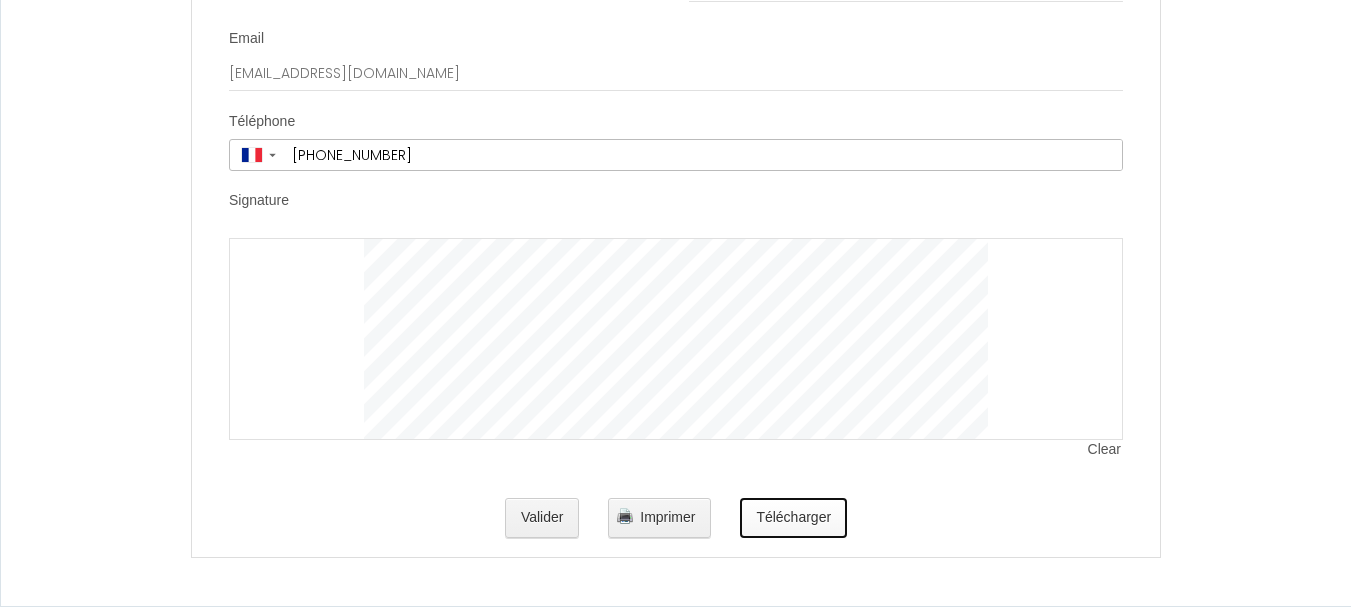 click on "Télécharger" at bounding box center [793, 518] 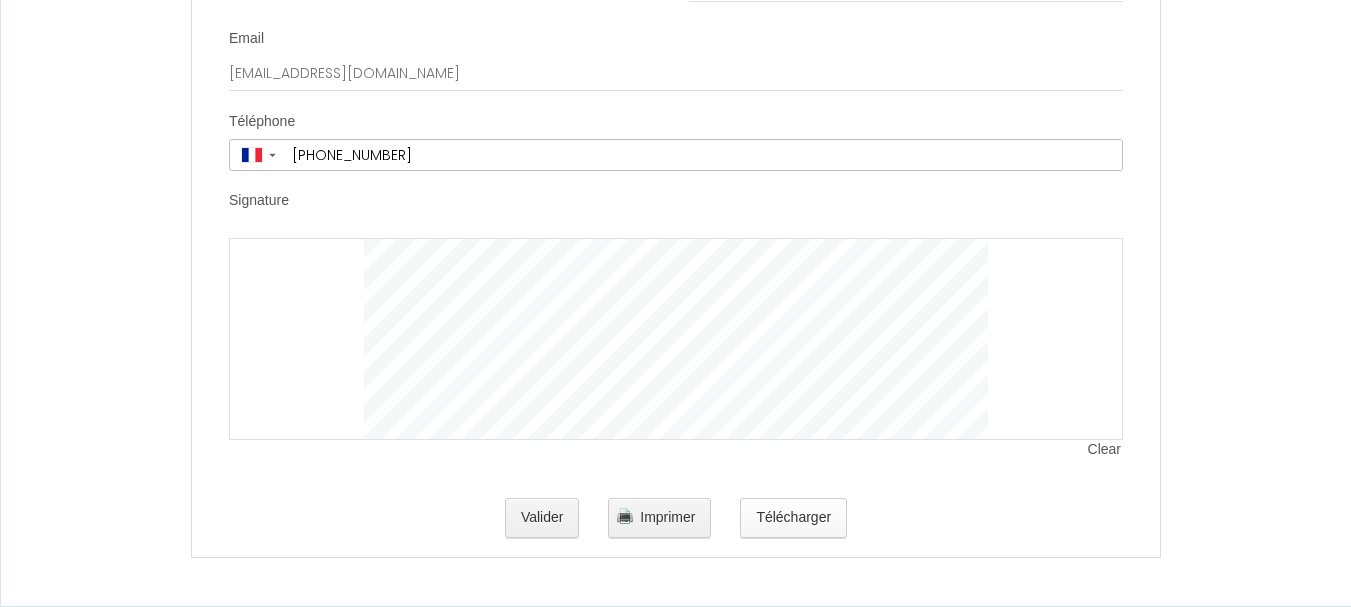 scroll, scrollTop: 0, scrollLeft: 0, axis: both 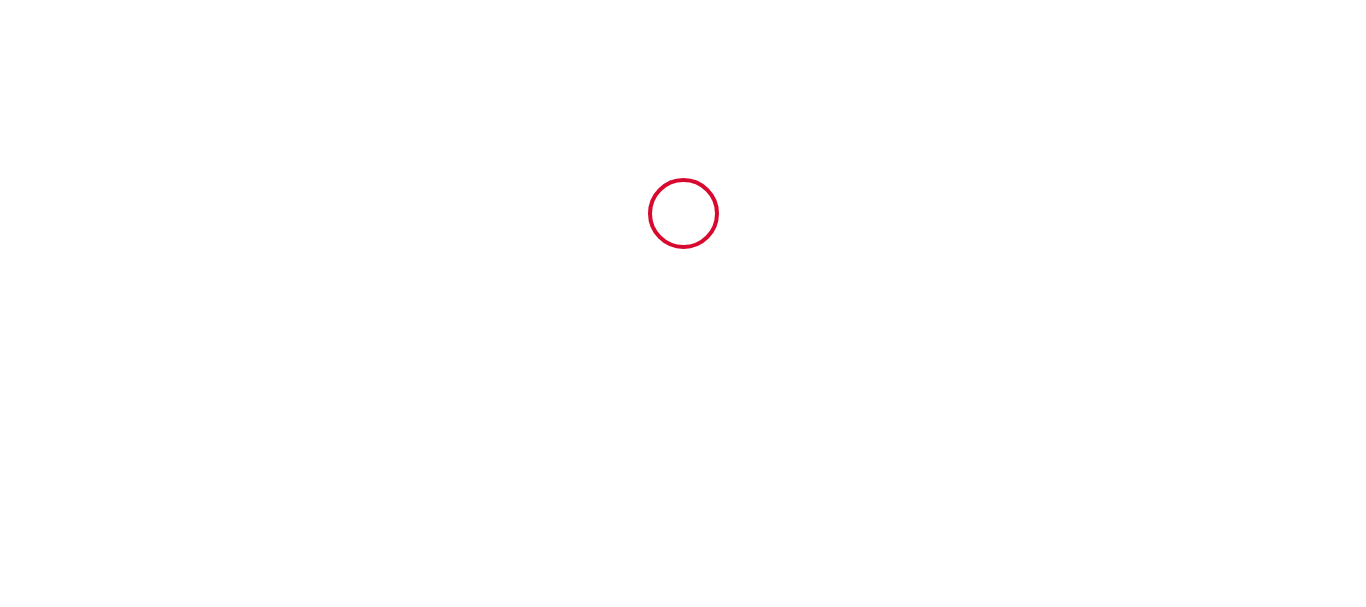select 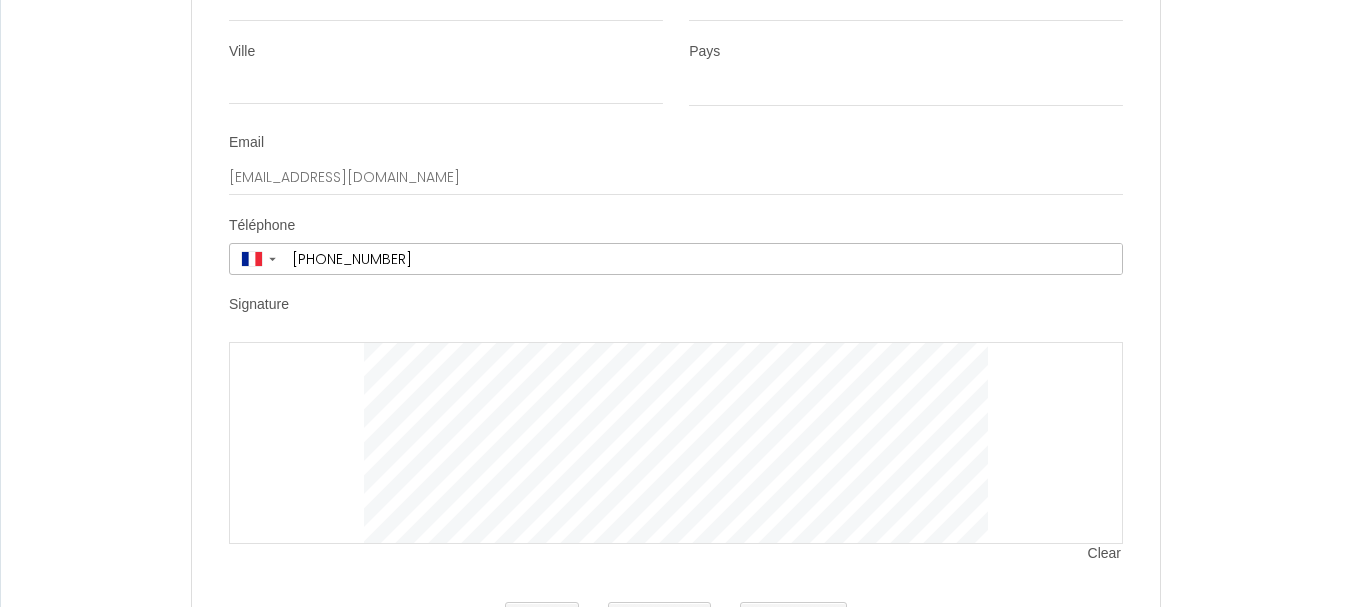 scroll, scrollTop: 4143, scrollLeft: 0, axis: vertical 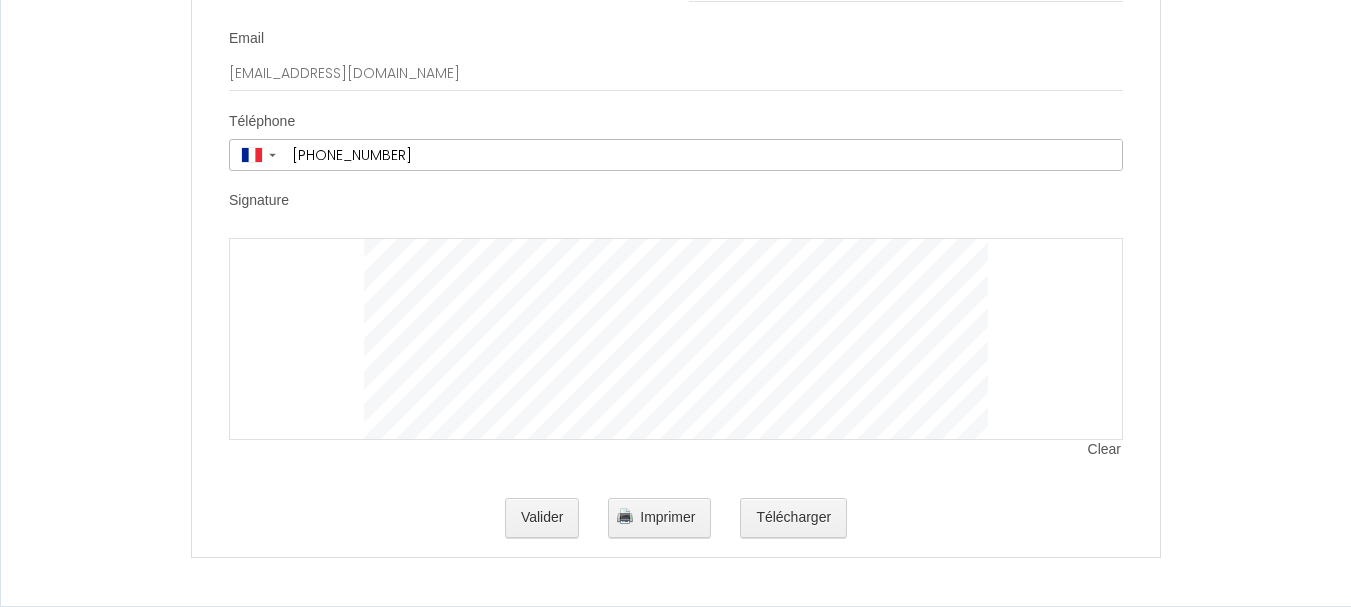 click on "Clear" at bounding box center (1105, 450) 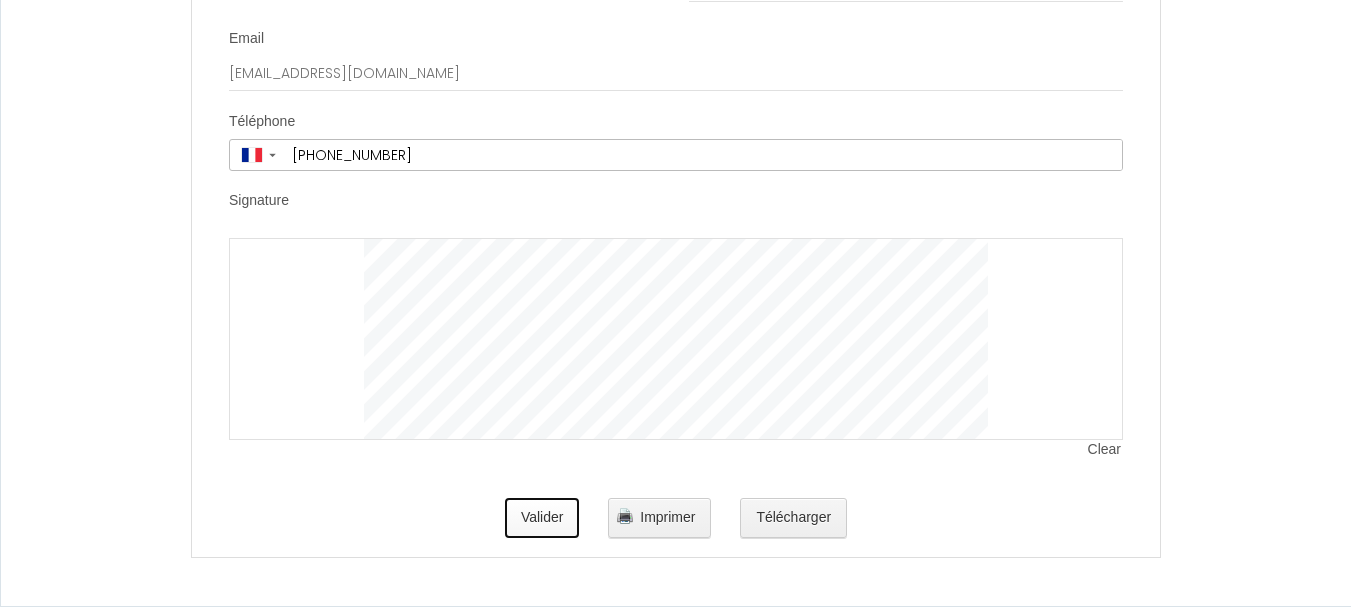 click on "Valider" at bounding box center [542, 518] 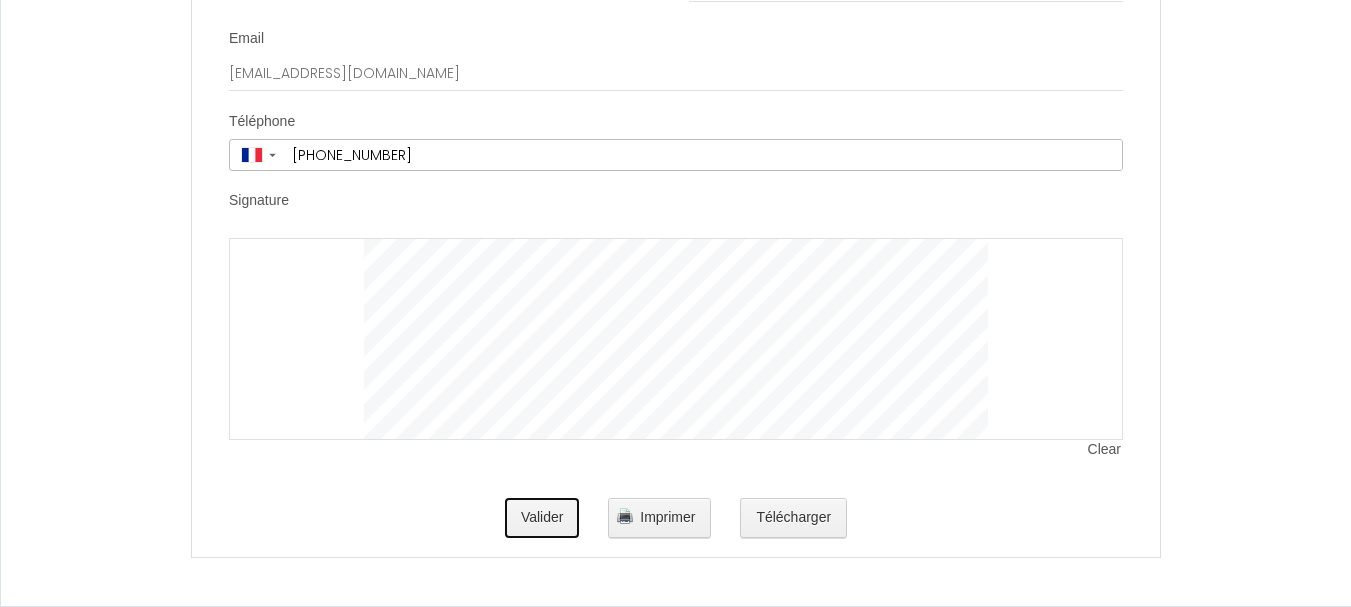 scroll, scrollTop: 4143, scrollLeft: 0, axis: vertical 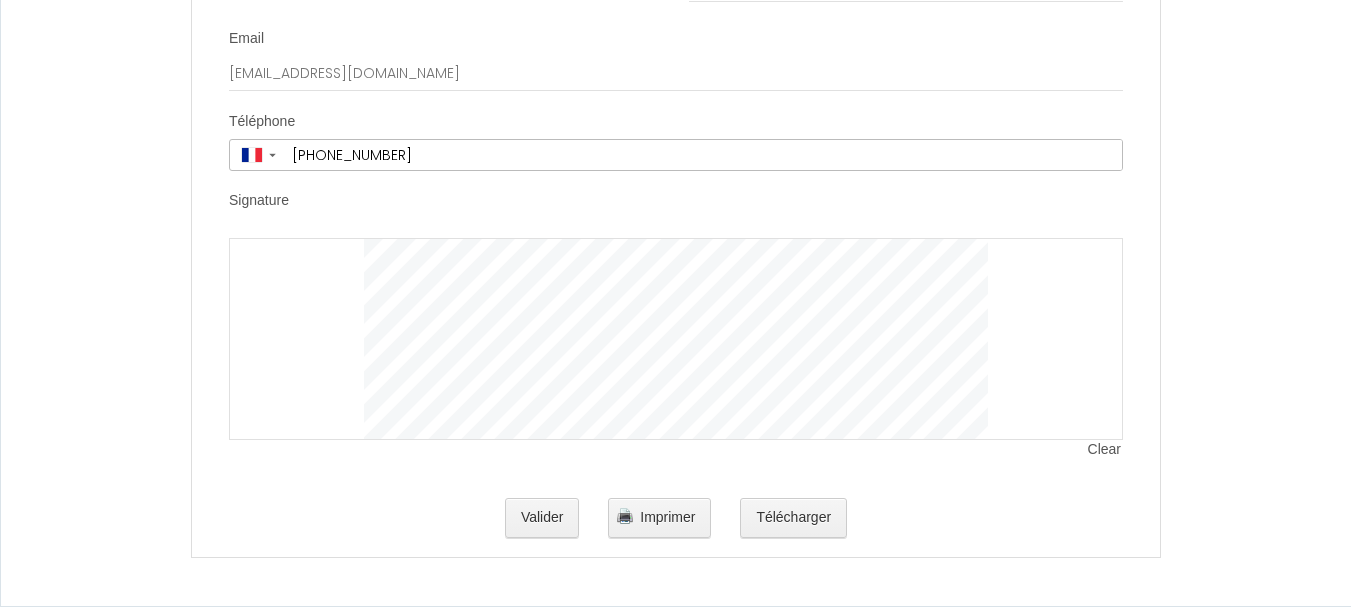 click on "Clear" at bounding box center (1105, 450) 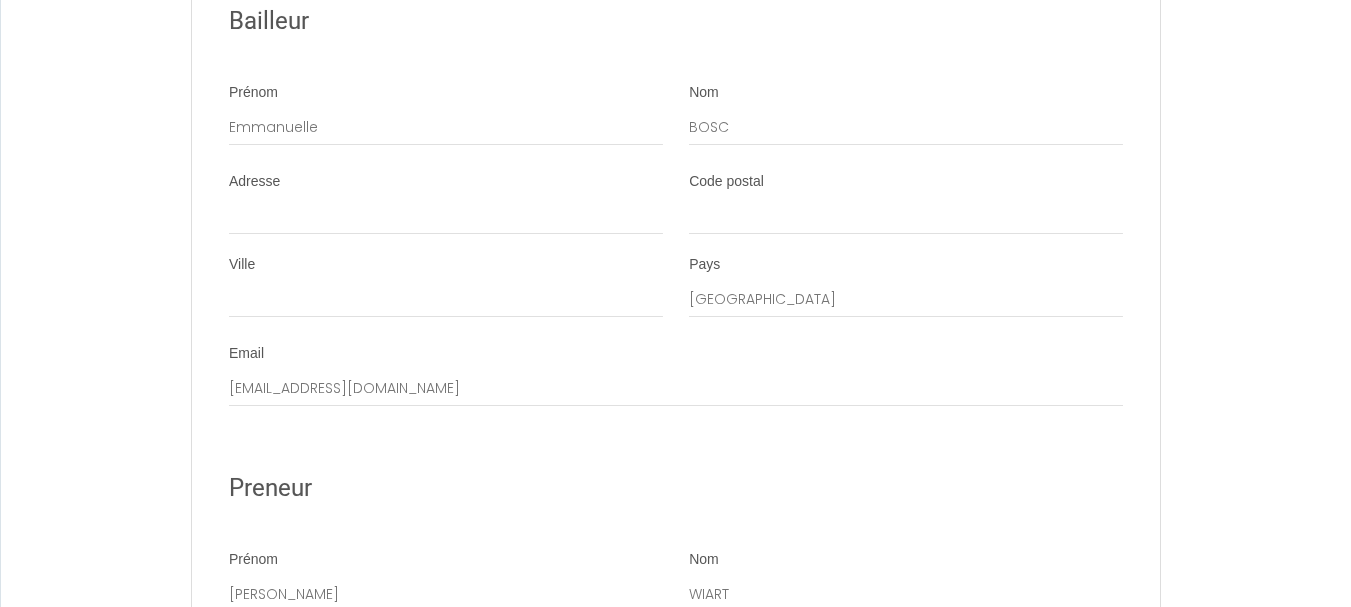 scroll, scrollTop: 3343, scrollLeft: 0, axis: vertical 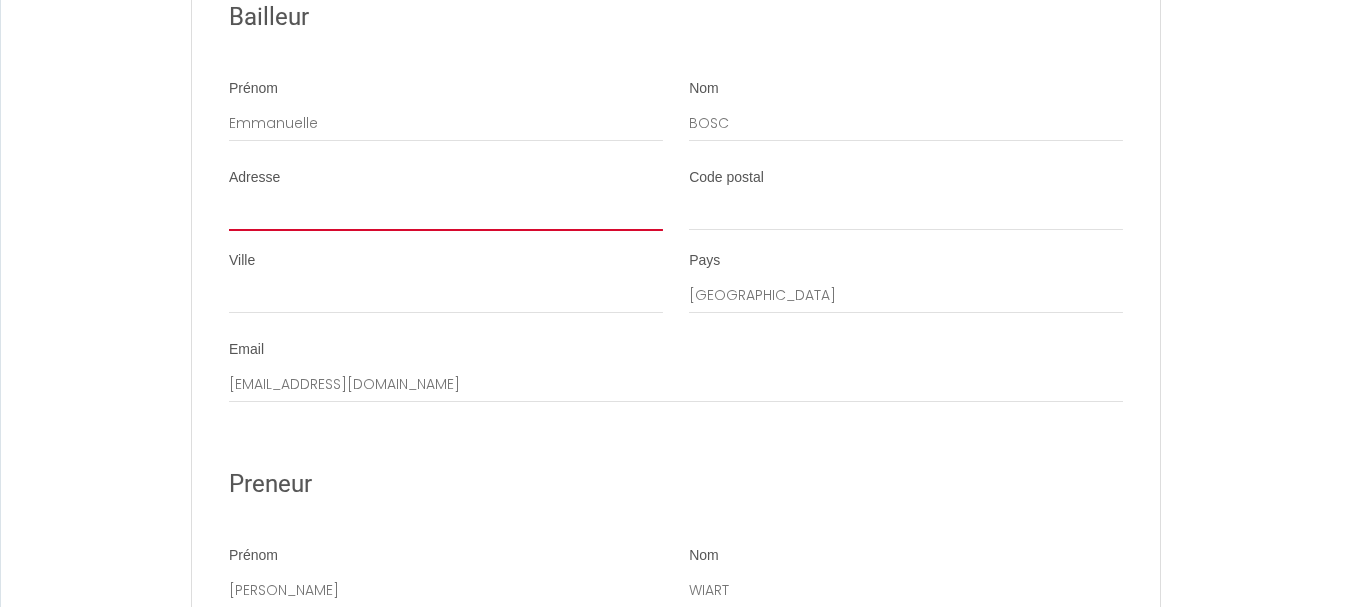 click on "Adresse" at bounding box center (446, 213) 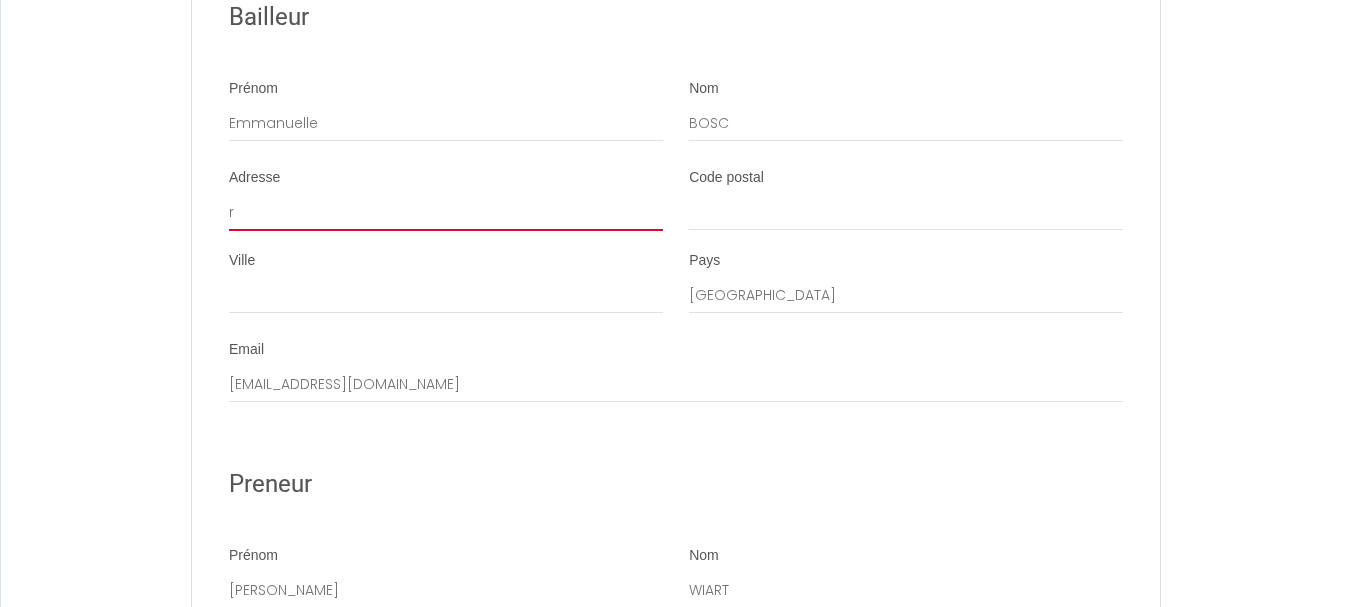 select 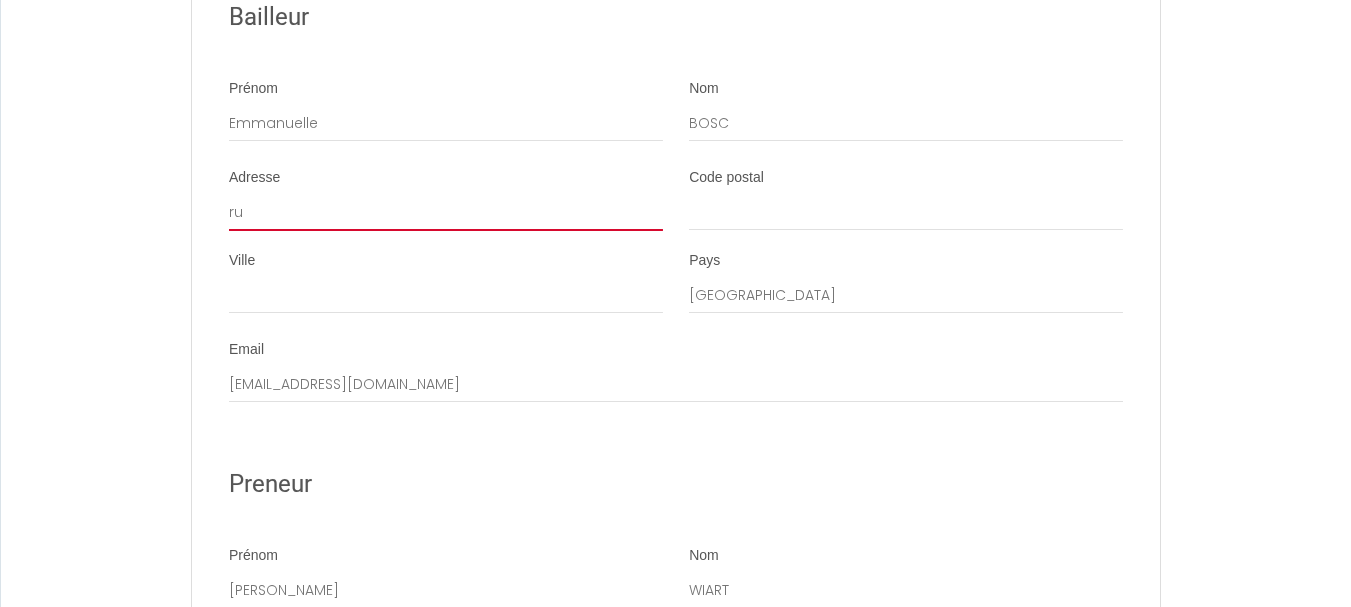 select 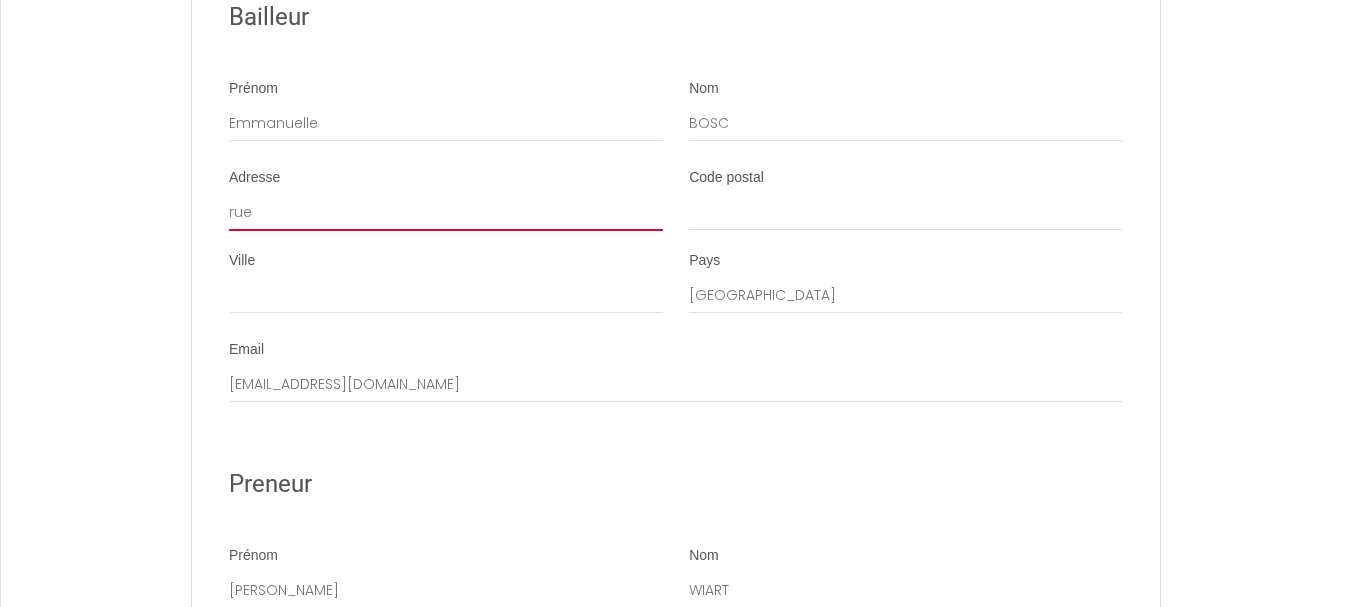 select 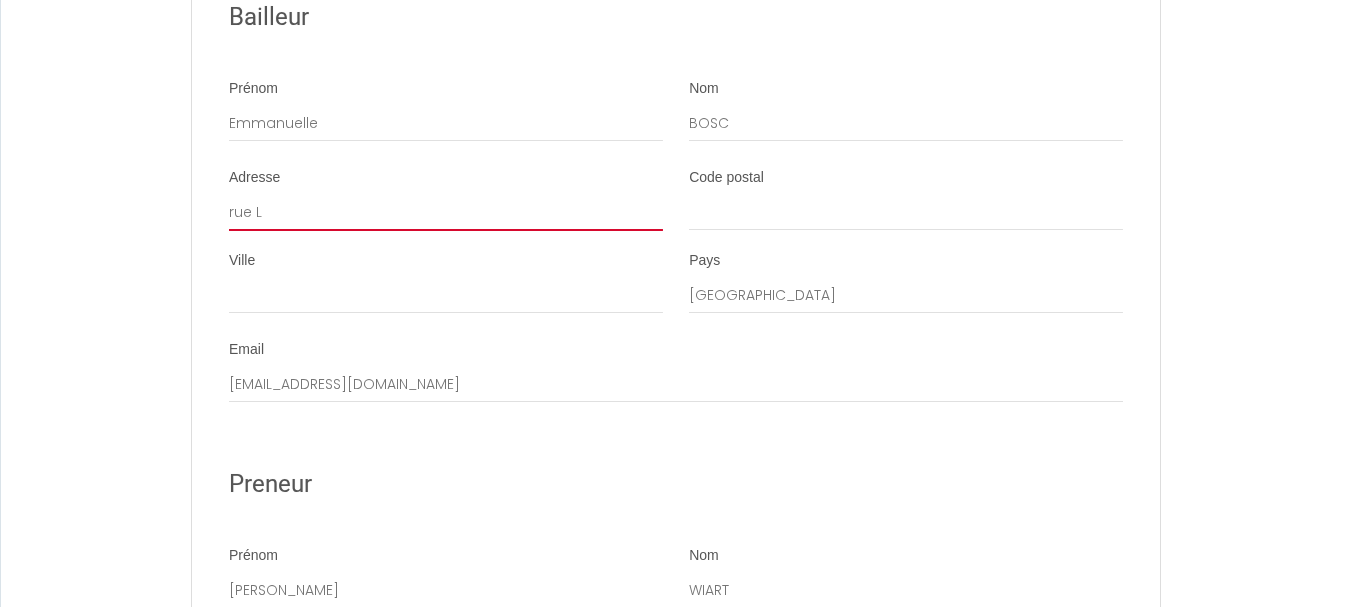 select 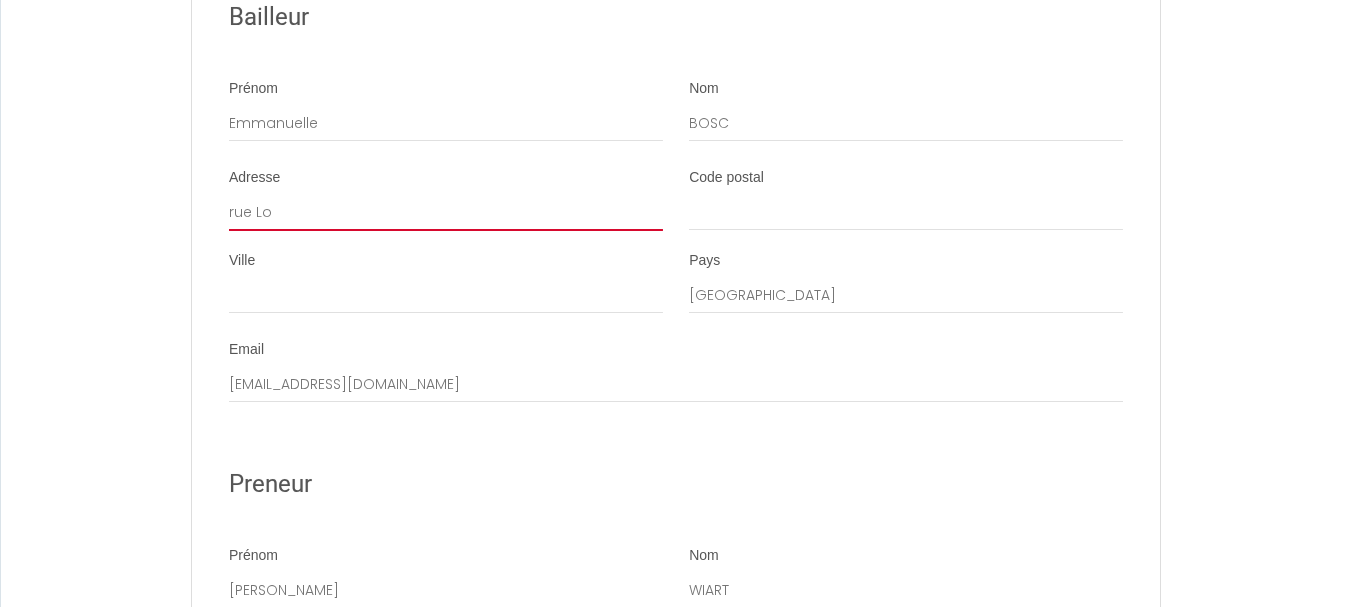 select 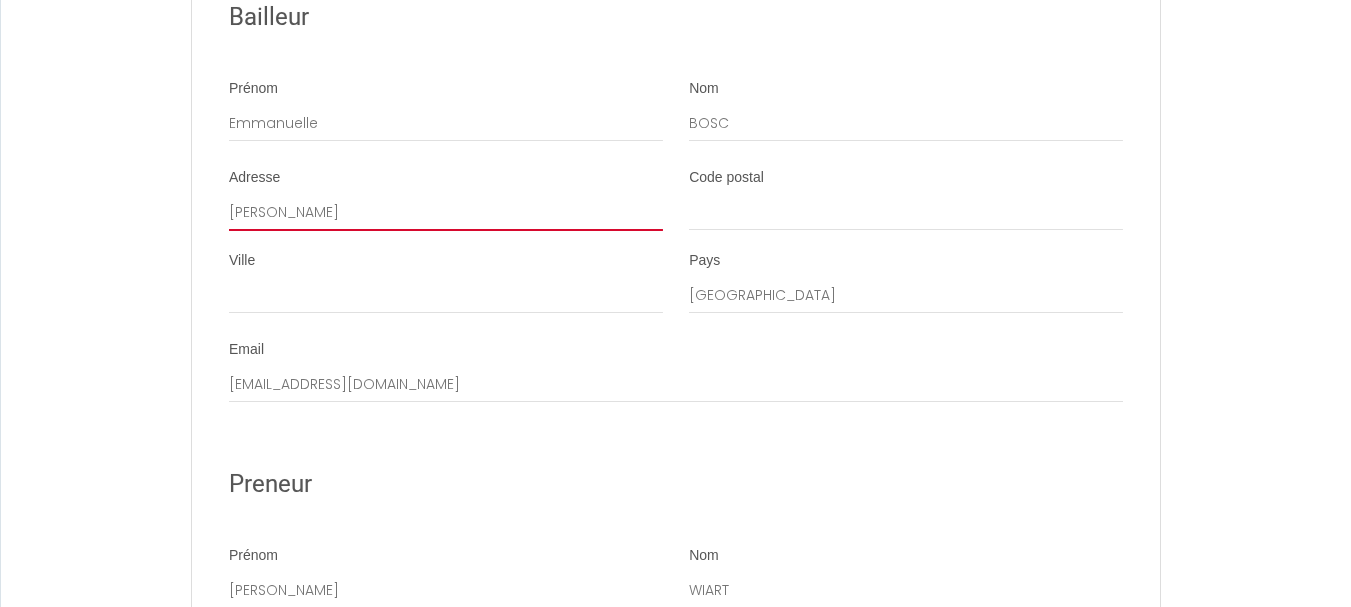select 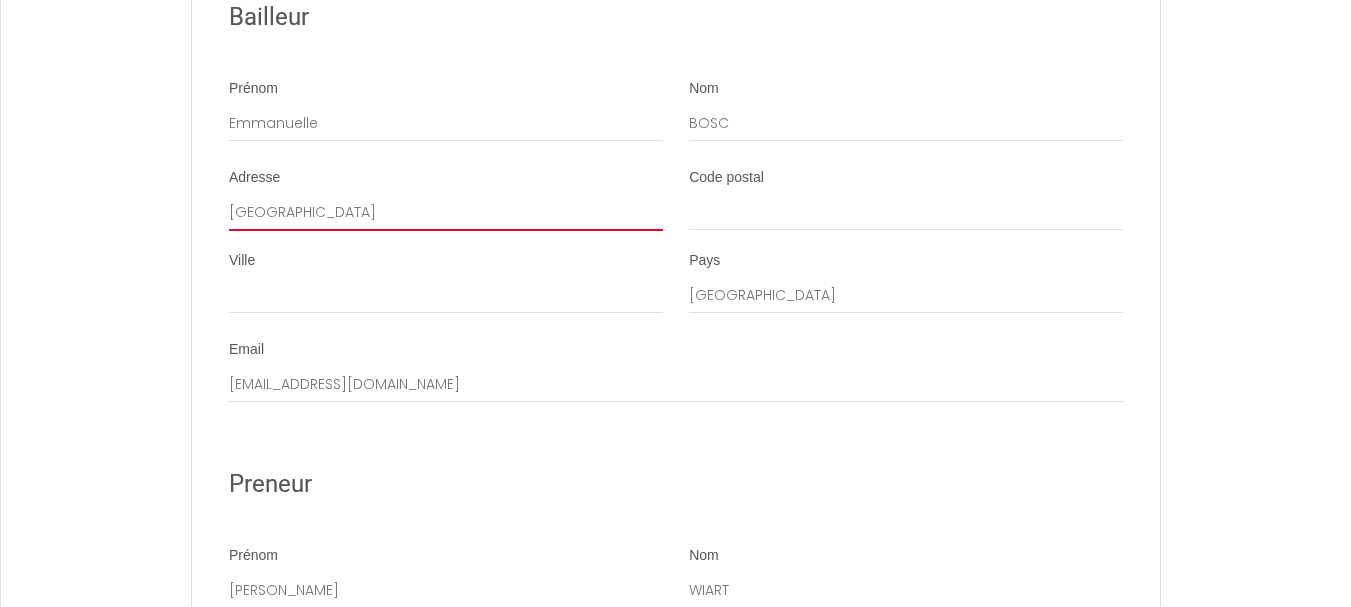 select 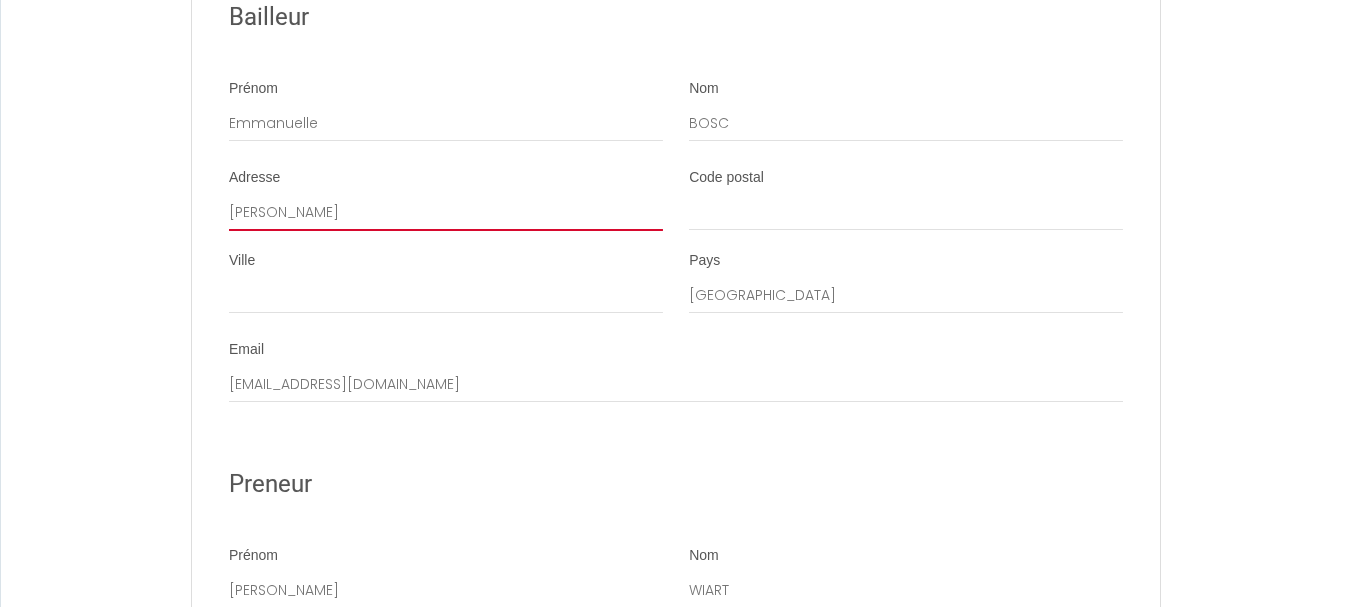 select 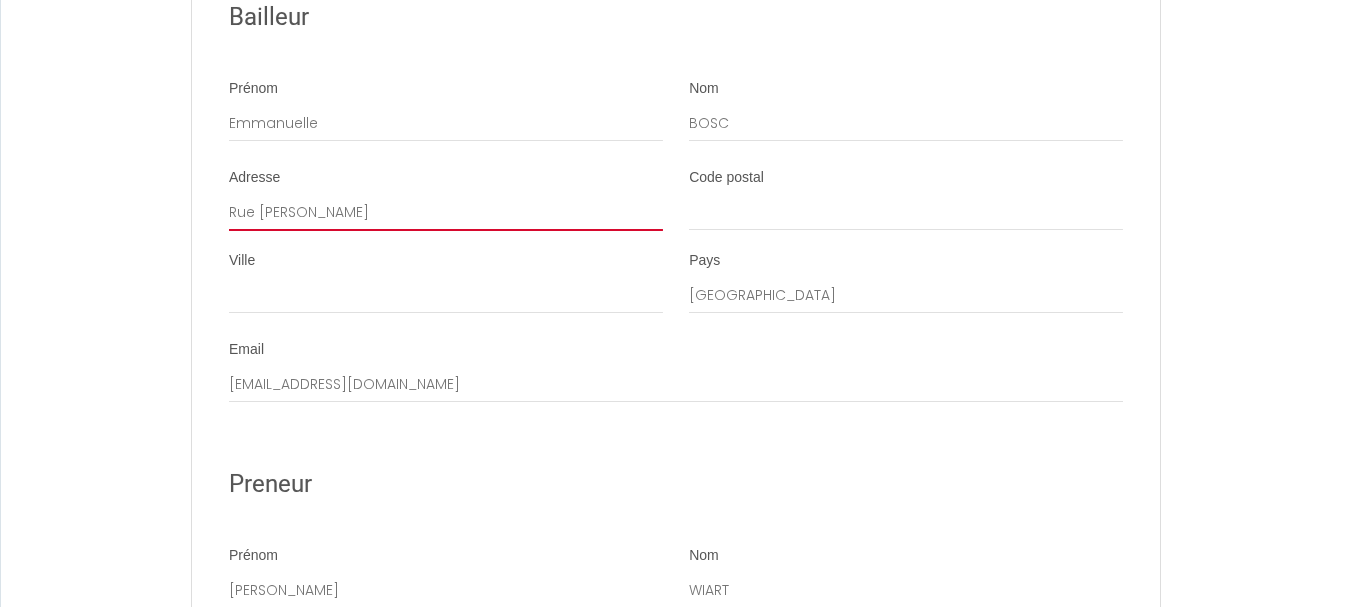 select 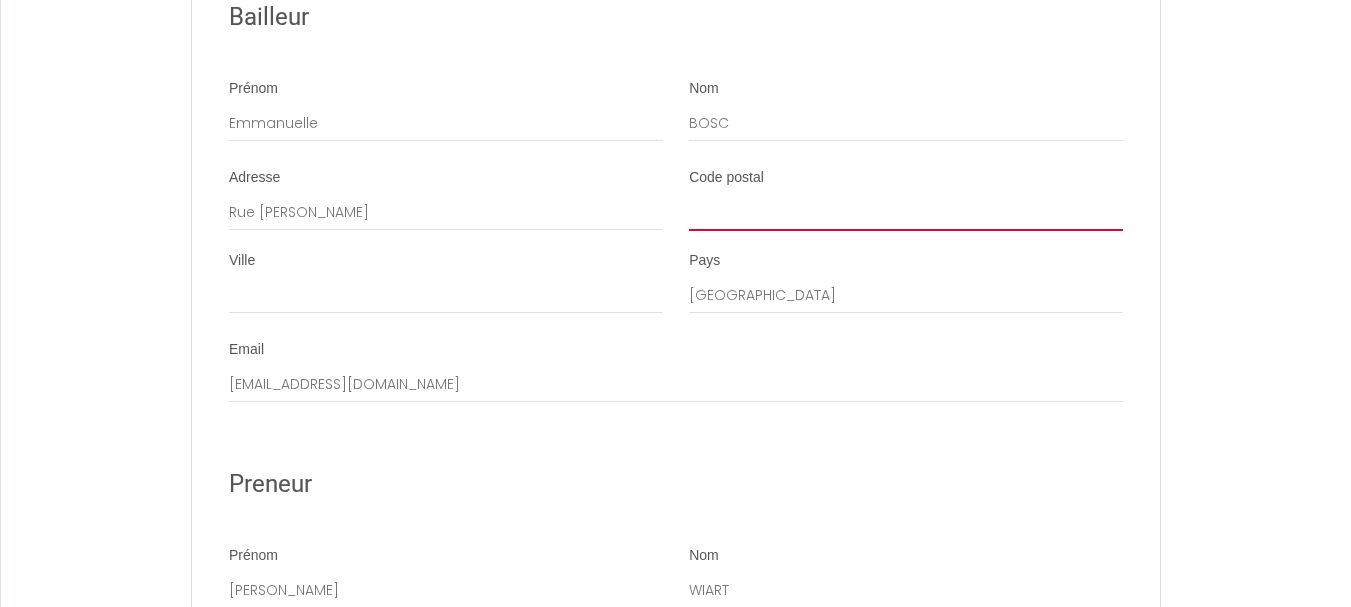 click on "Code postal" at bounding box center [906, 213] 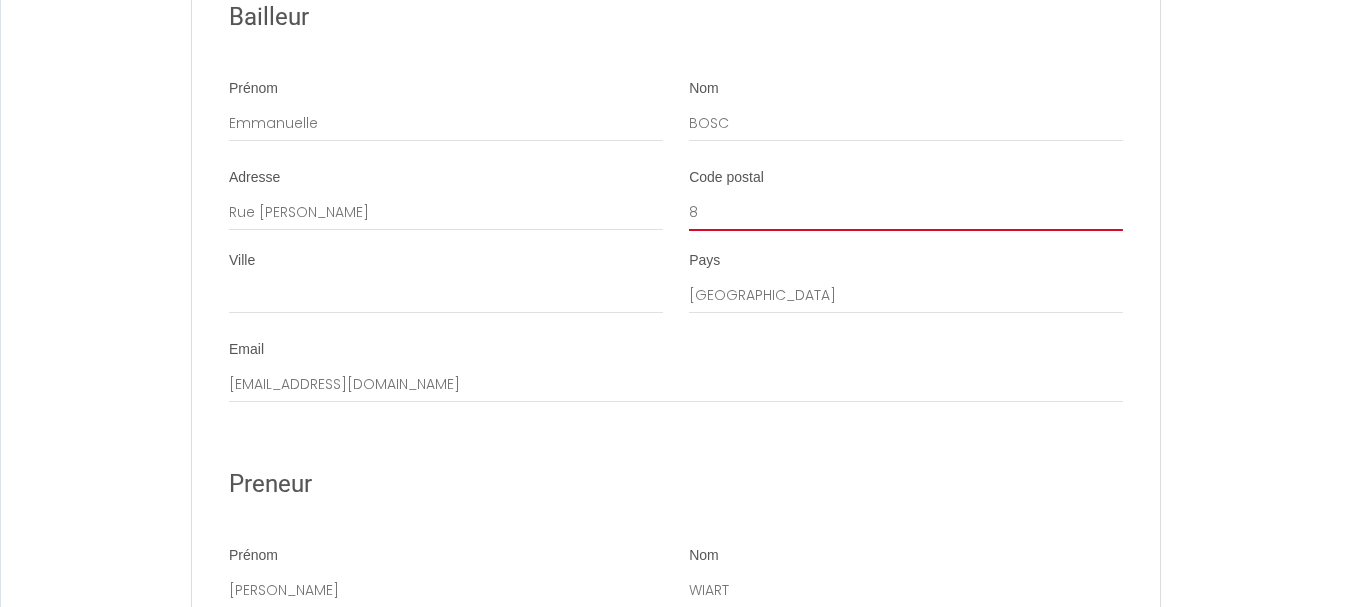 select 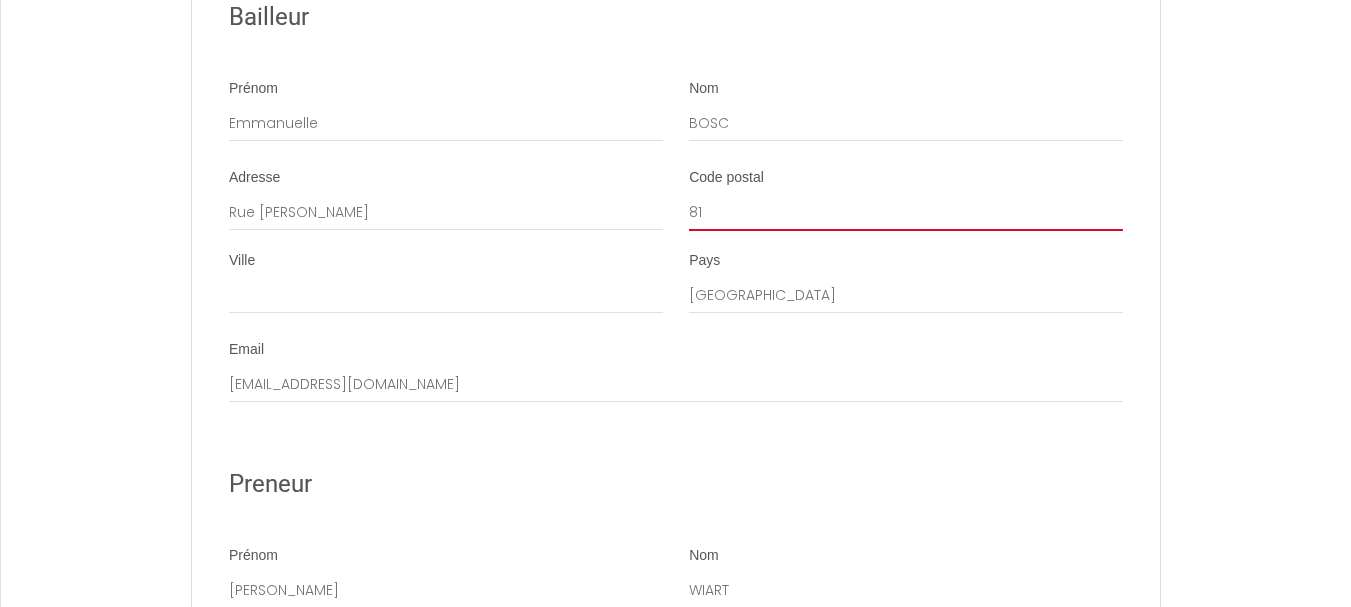 select 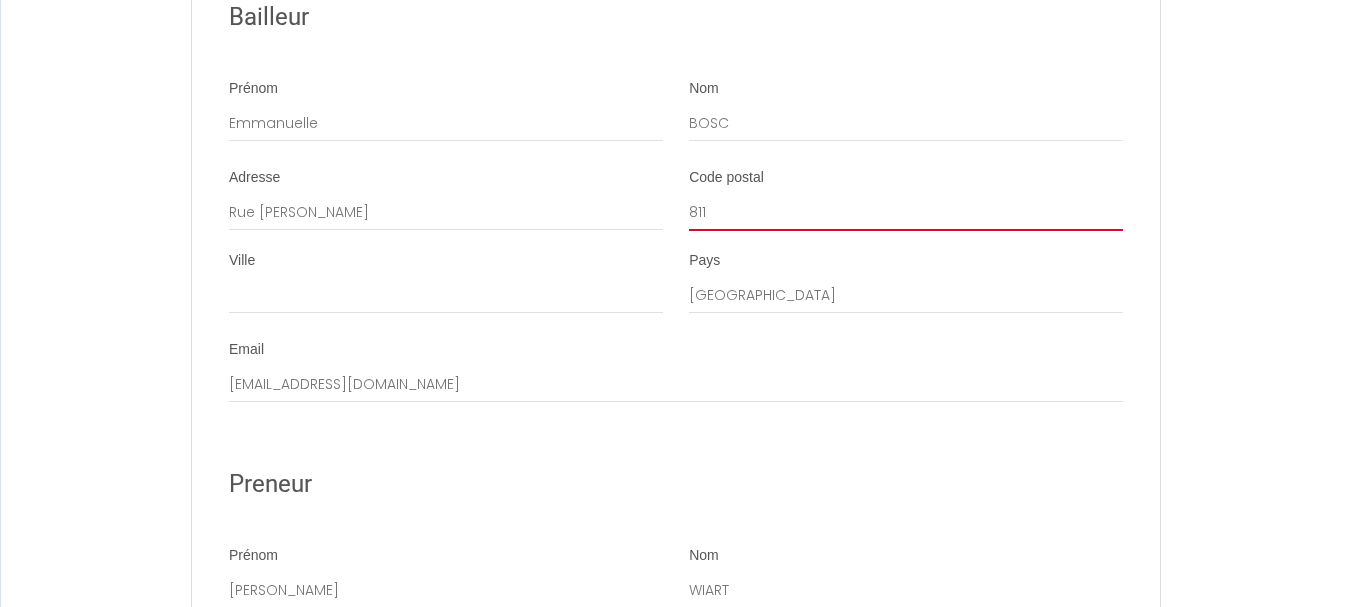 select 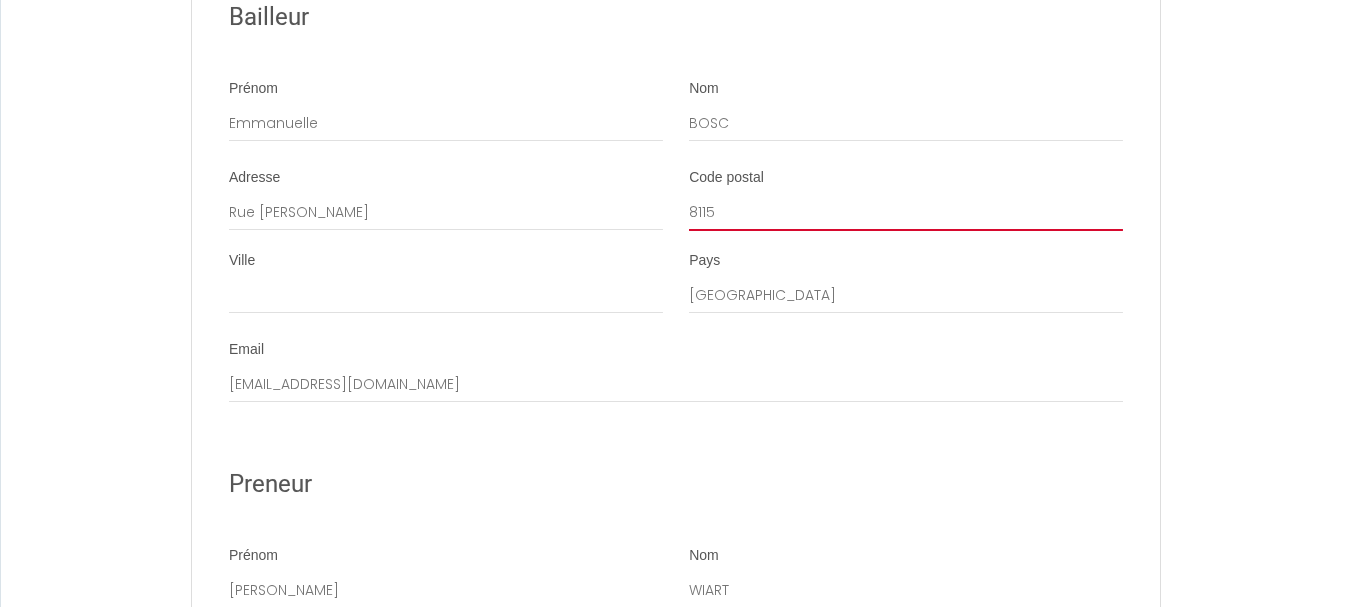 select 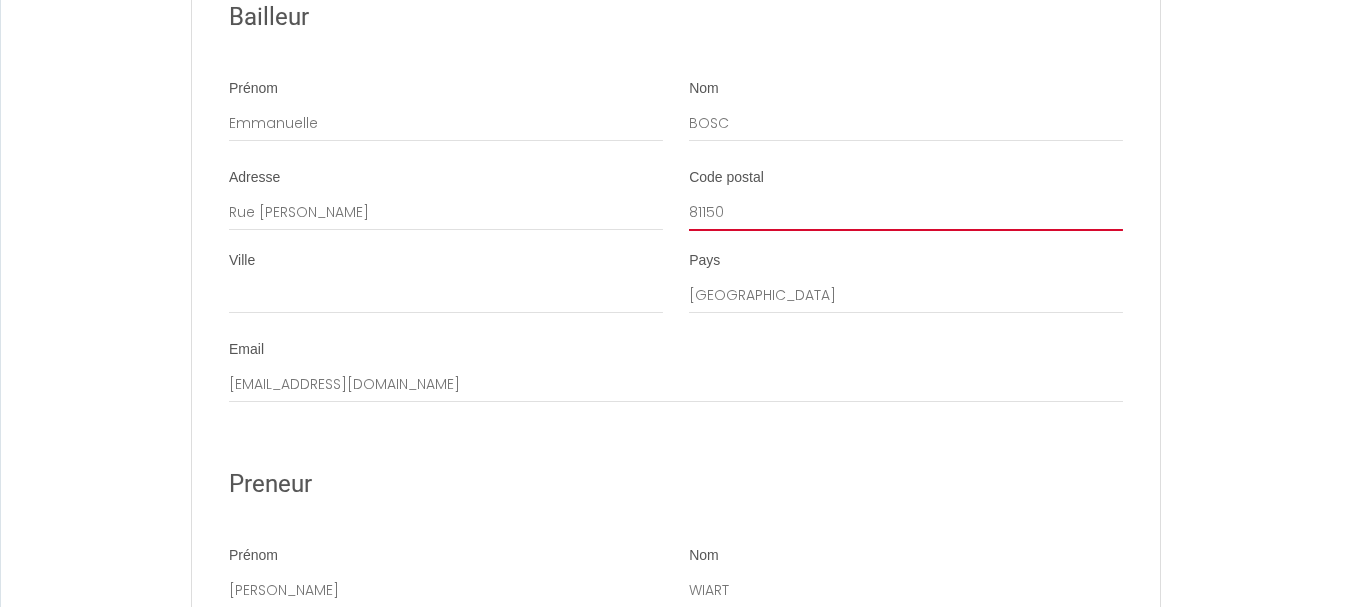 select 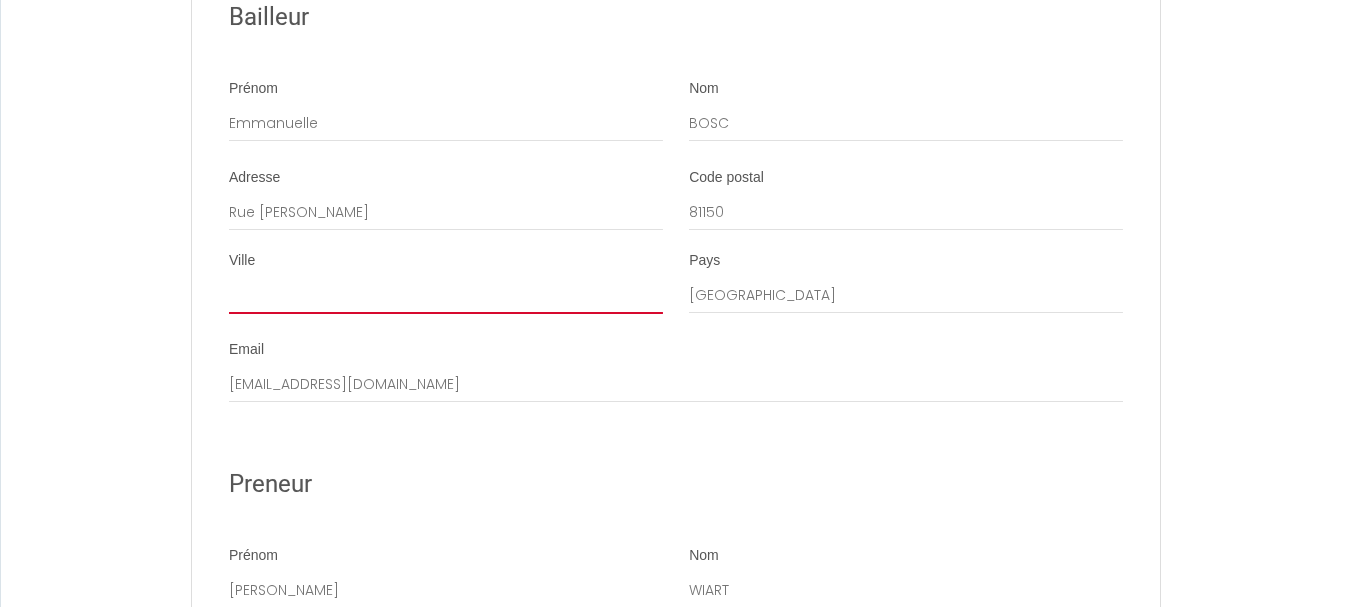 click on "Ville" at bounding box center (446, 296) 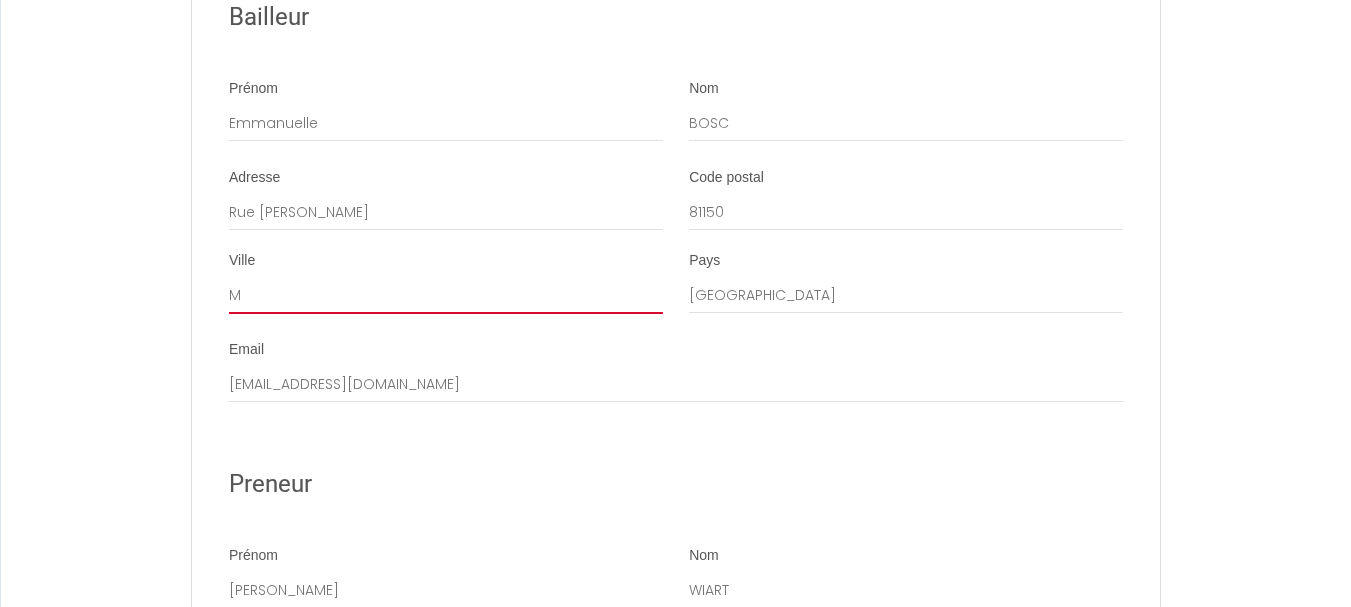 select 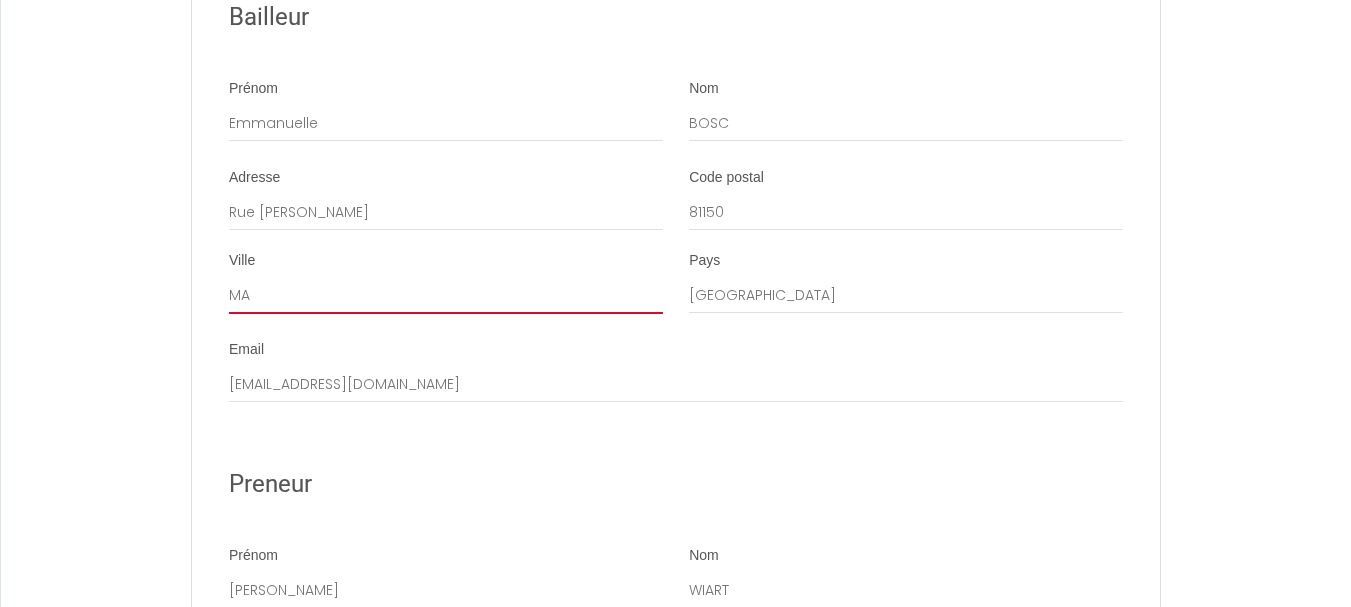 select 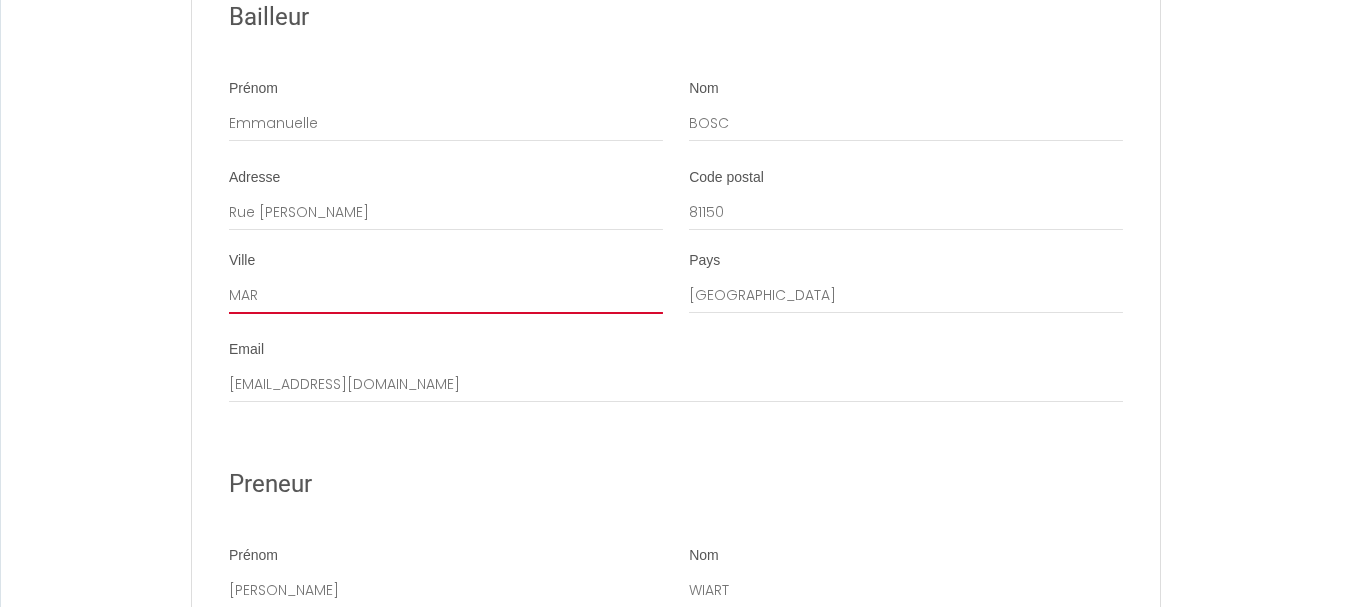 select 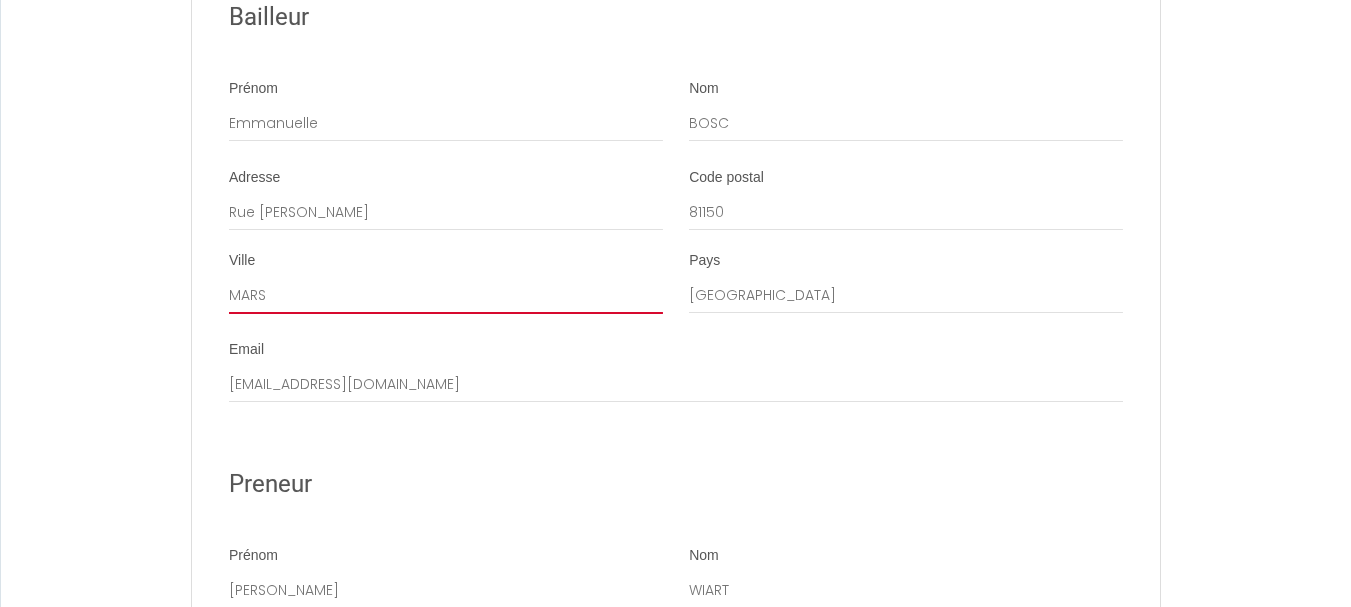 select 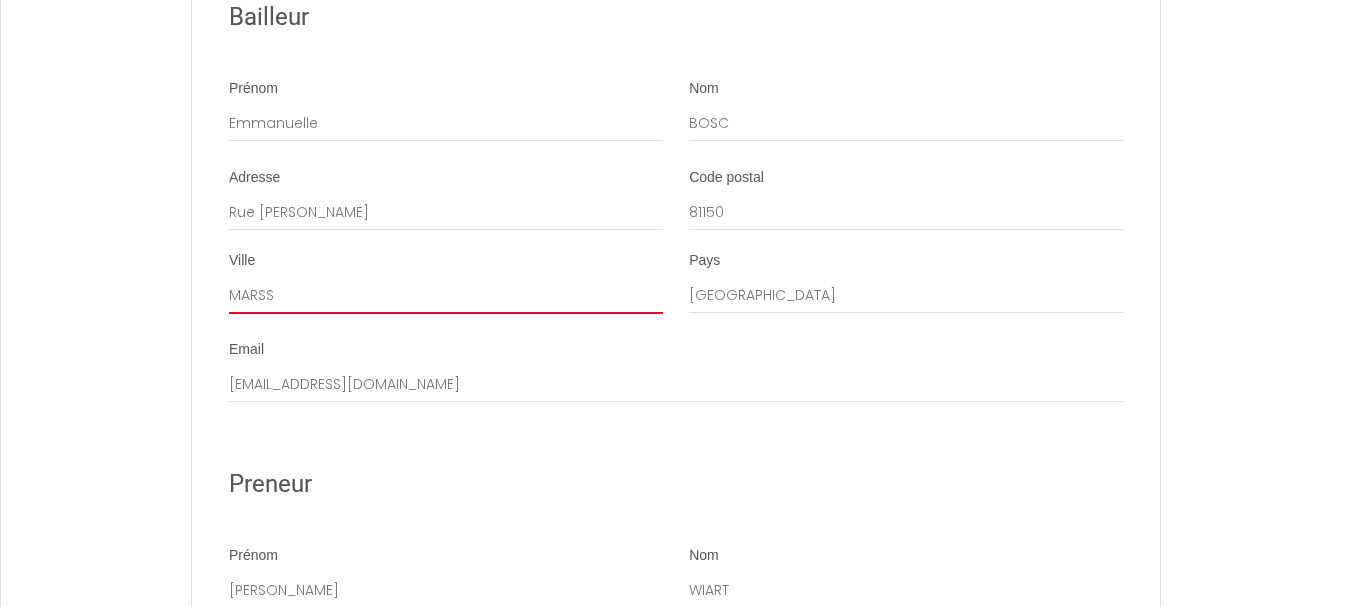 select 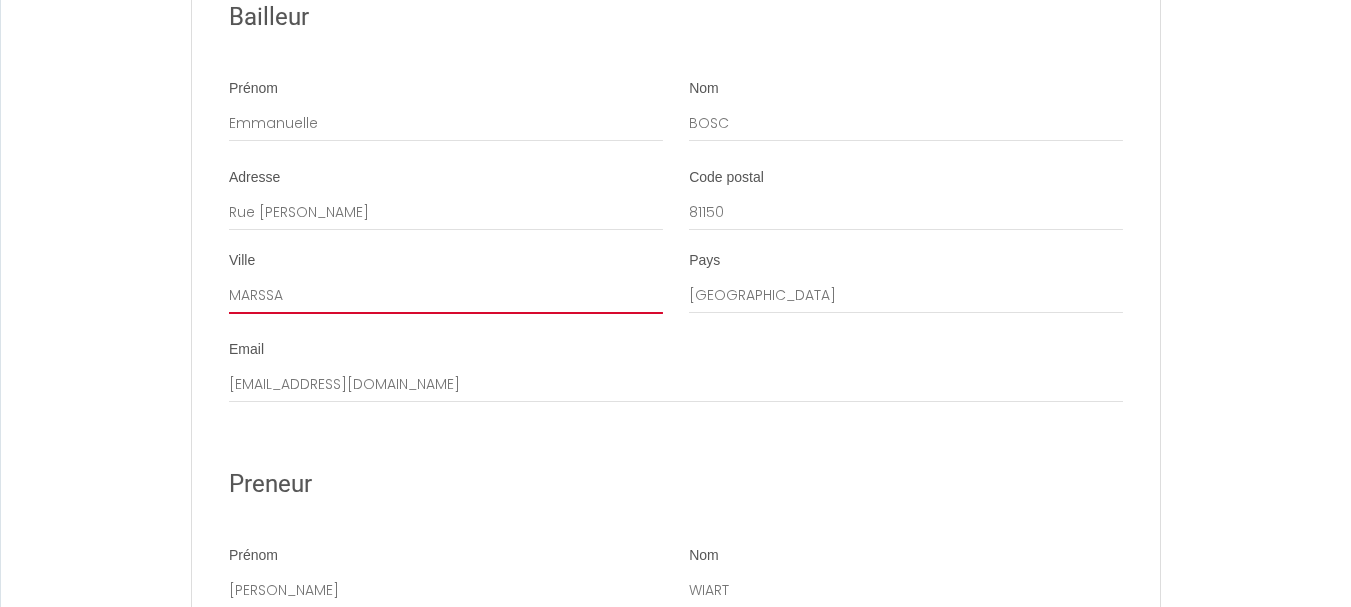 select 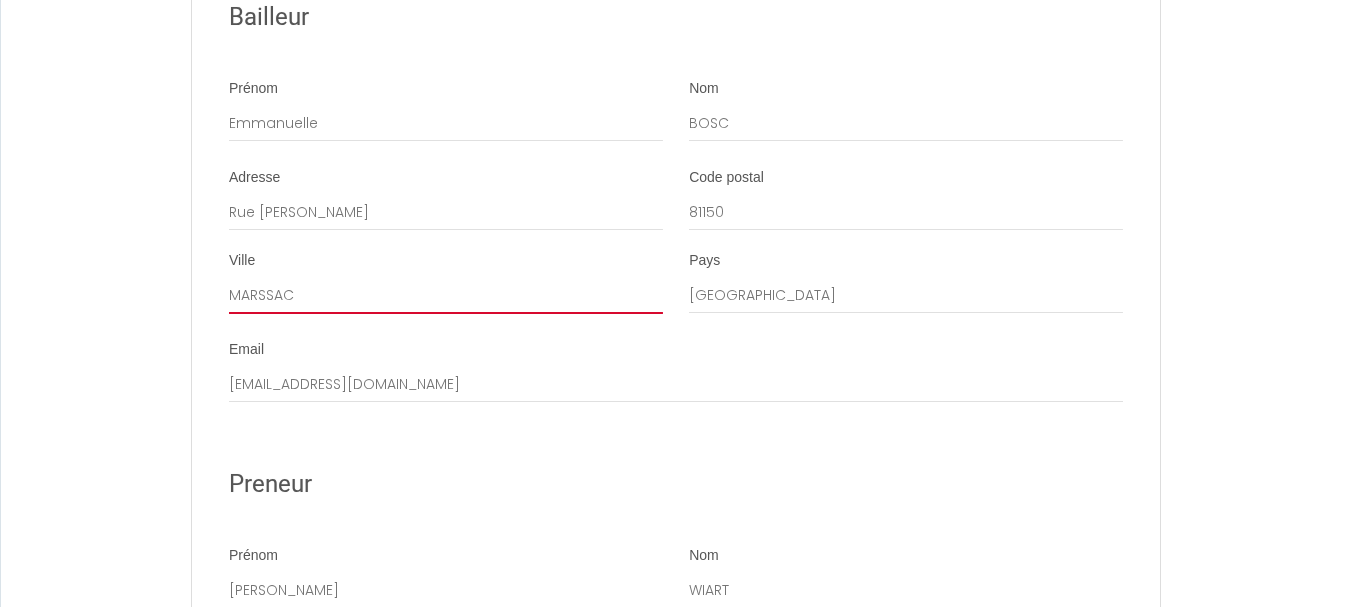 select 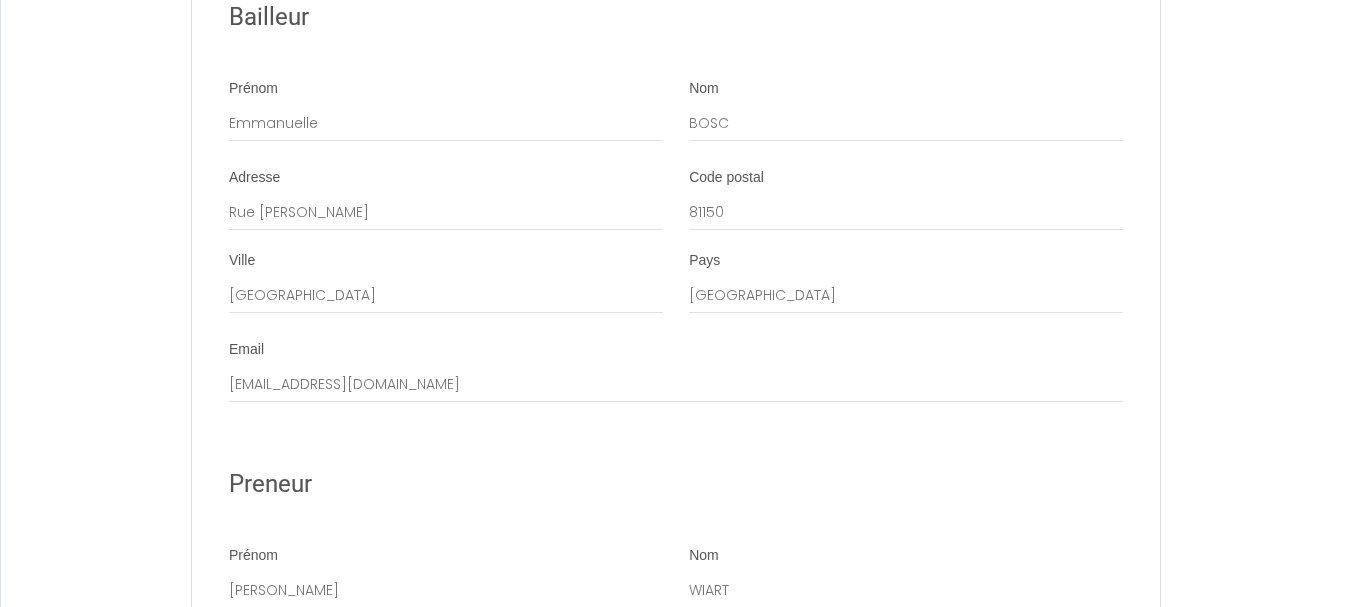 click on "Contrat de Location Courte Durée   Il a été convenu entre les parties que le Bailleur louera au [GEOGRAPHIC_DATA] le logement tel que décrit ci-dessous dans les conditions suivantes:
It has been agreed between the parties that the Lessor shall lease to the Tenant the accommodation as described below under the following conditions:
1. OBJET DU CONTRAT DE LOCATION
Le logement est loué meublé à titre de « location courte durée » pour la période indiquée ci-dessous. Le logement est situé à l'adresse indiqué dans la section Details.
1. PURPOSE OF THE LEASING AGREEMENT
The accommodation is rented furnished as a "short term rental" for the period shown below. The accommodation is located at the address indicated in section Details.
2. CONDITIONS DE LA LOCATION
Le nombre de personnes présentes est indiqué dans la section Details. Lors du début de la location, le Bailleur remettra au Preneur les clefs et les instructions relatives au logement.
2. RENTAL CONDITIONS" at bounding box center (676, -993) 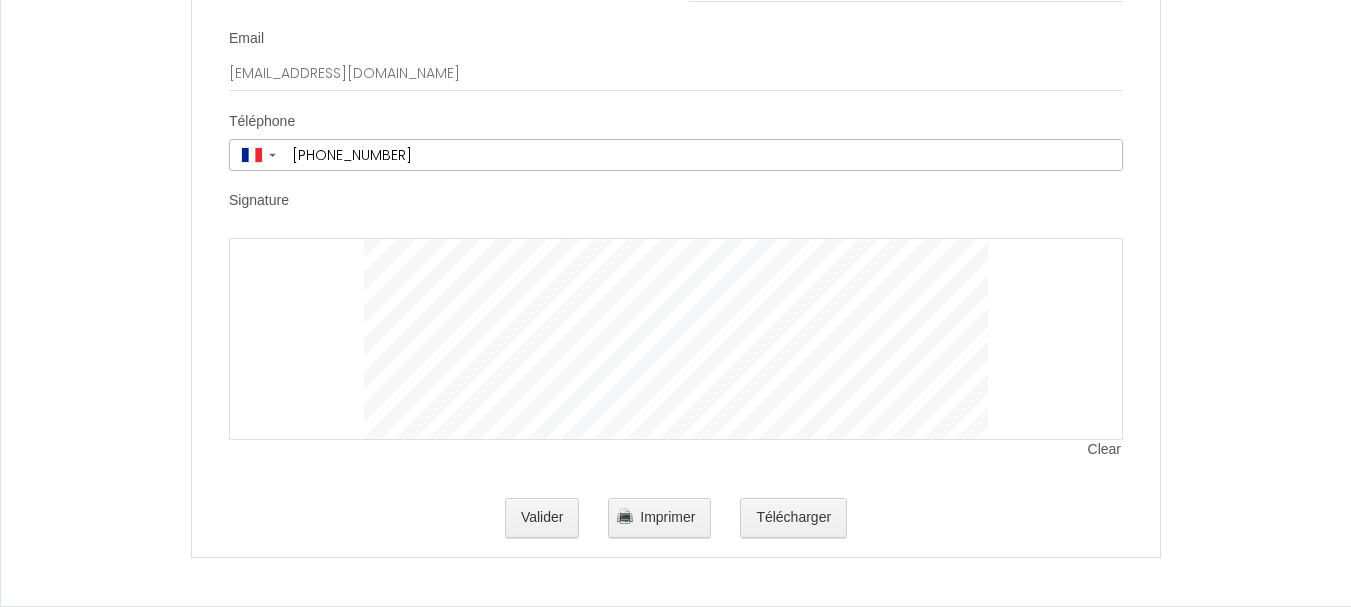 scroll, scrollTop: 4143, scrollLeft: 0, axis: vertical 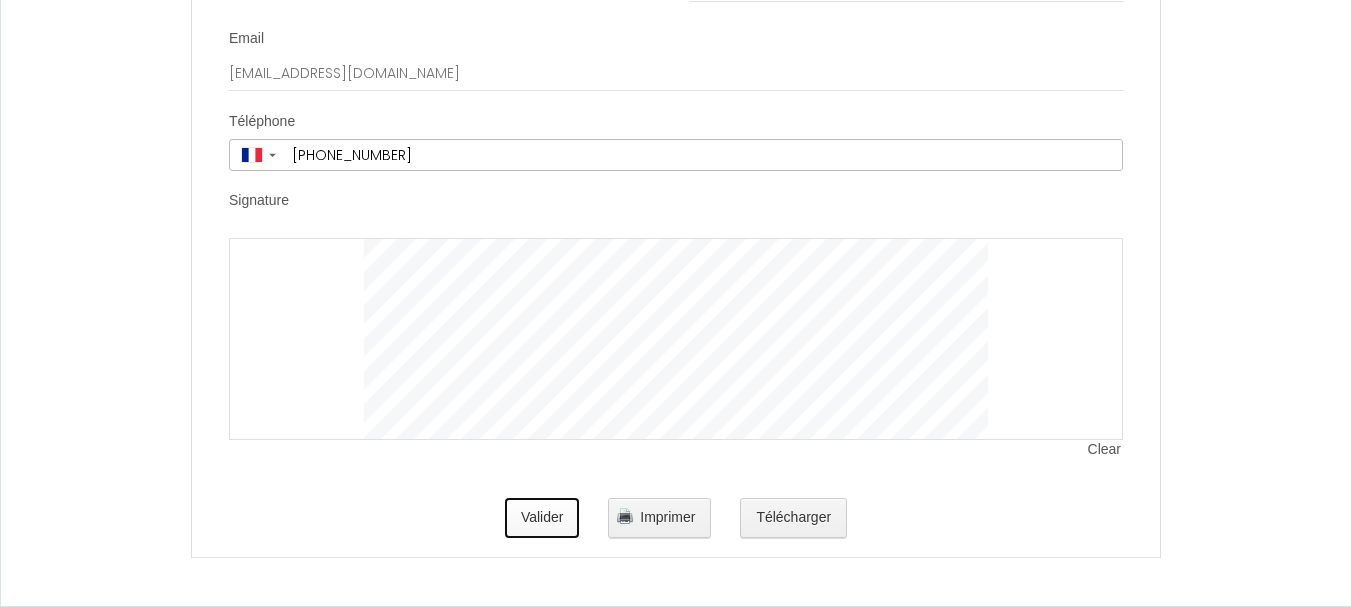 click on "Valider" at bounding box center (542, 518) 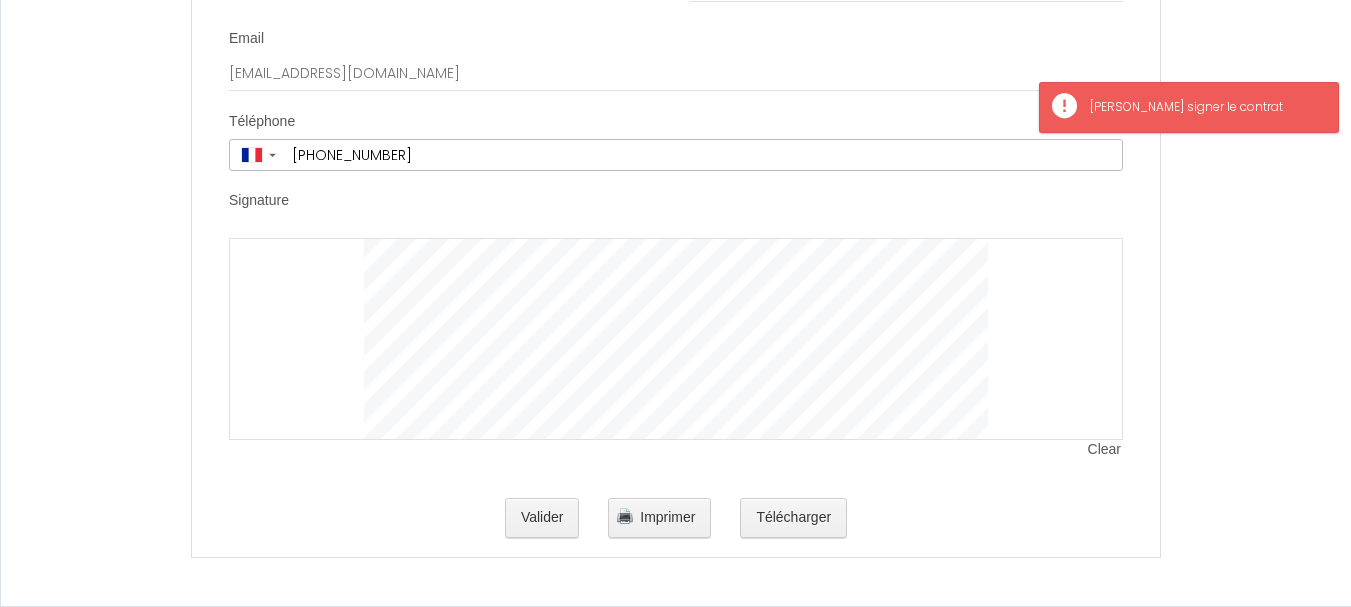 click on "Contrat de Location Courte Durée   Il a été convenu entre les parties que le Bailleur louera au [GEOGRAPHIC_DATA] le logement tel que décrit ci-dessous dans les conditions suivantes:
It has been agreed between the parties that the Lessor shall lease to the Tenant the accommodation as described below under the following conditions:
1. OBJET DU CONTRAT DE LOCATION
Le logement est loué meublé à titre de « location courte durée » pour la période indiquée ci-dessous. Le logement est situé à l'adresse indiqué dans la section Details.
1. PURPOSE OF THE LEASING AGREEMENT
The accommodation is rented furnished as a "short term rental" for the period shown below. The accommodation is located at the address indicated in section Details.
2. CONDITIONS DE LA LOCATION
Le nombre de personnes présentes est indiqué dans la section Details. Lors du début de la location, le Bailleur remettra au Preneur les clefs et les instructions relatives au logement.
2. RENTAL CONDITIONS" at bounding box center [675, -1791] 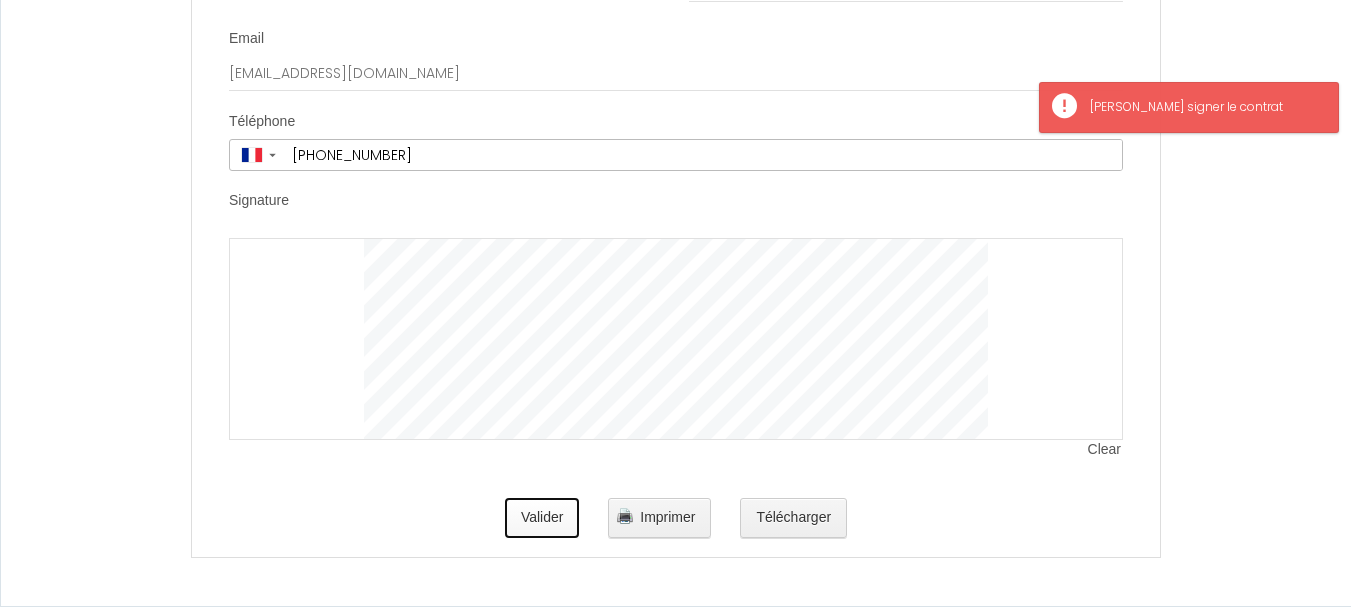 click on "Valider" at bounding box center (542, 518) 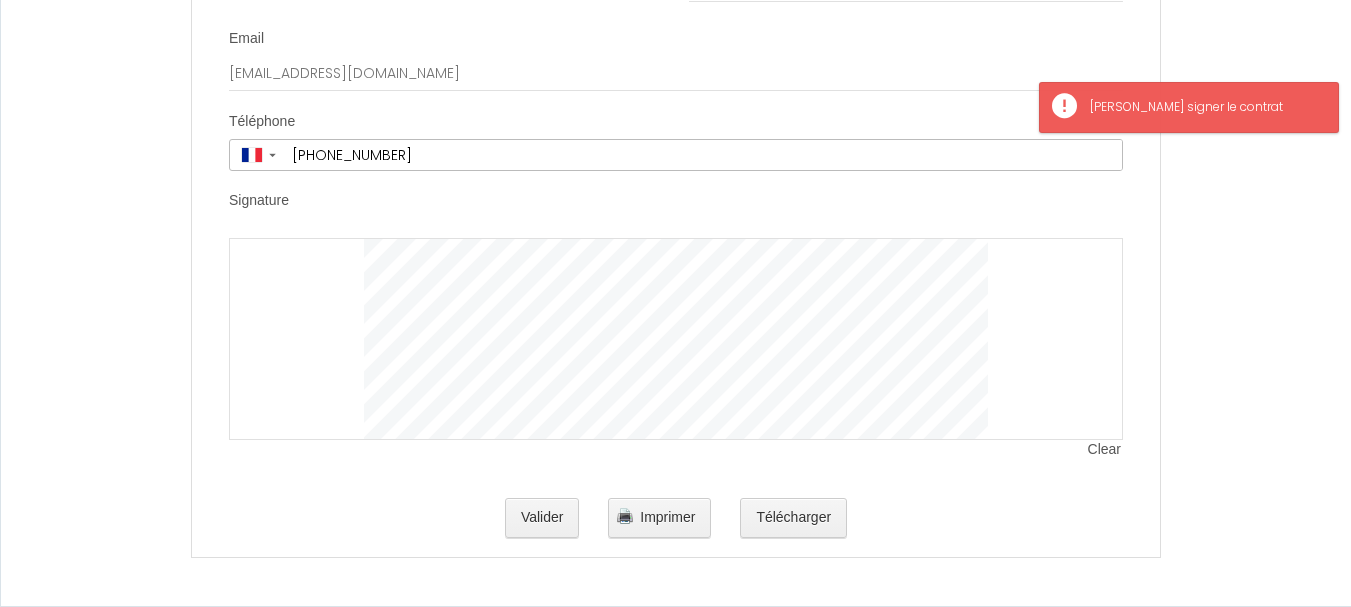 click on "Clear" at bounding box center [1105, 450] 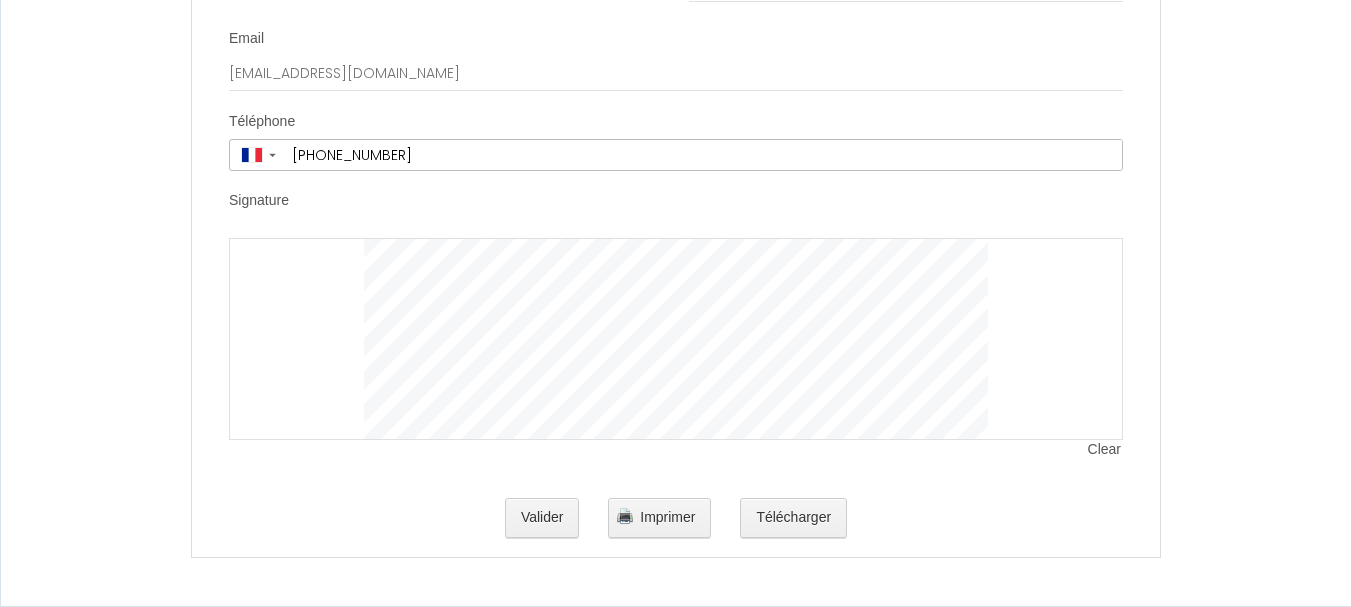 click on "Signature
Clear" at bounding box center (676, 335) 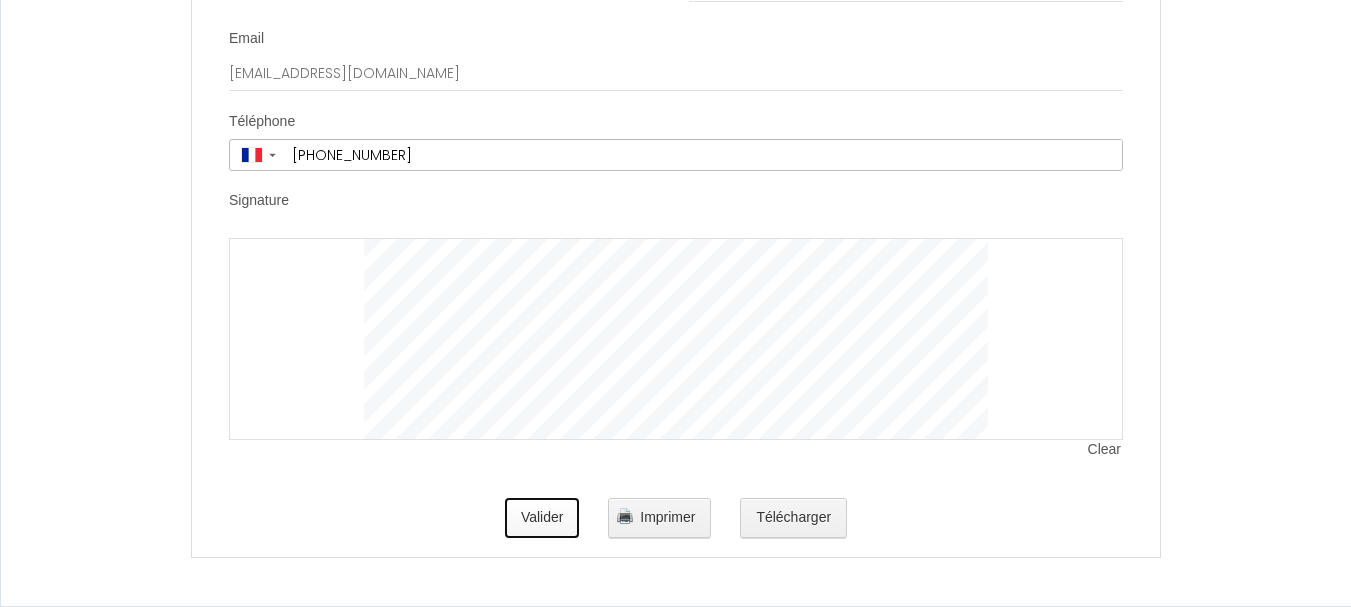 click on "Valider" at bounding box center (542, 518) 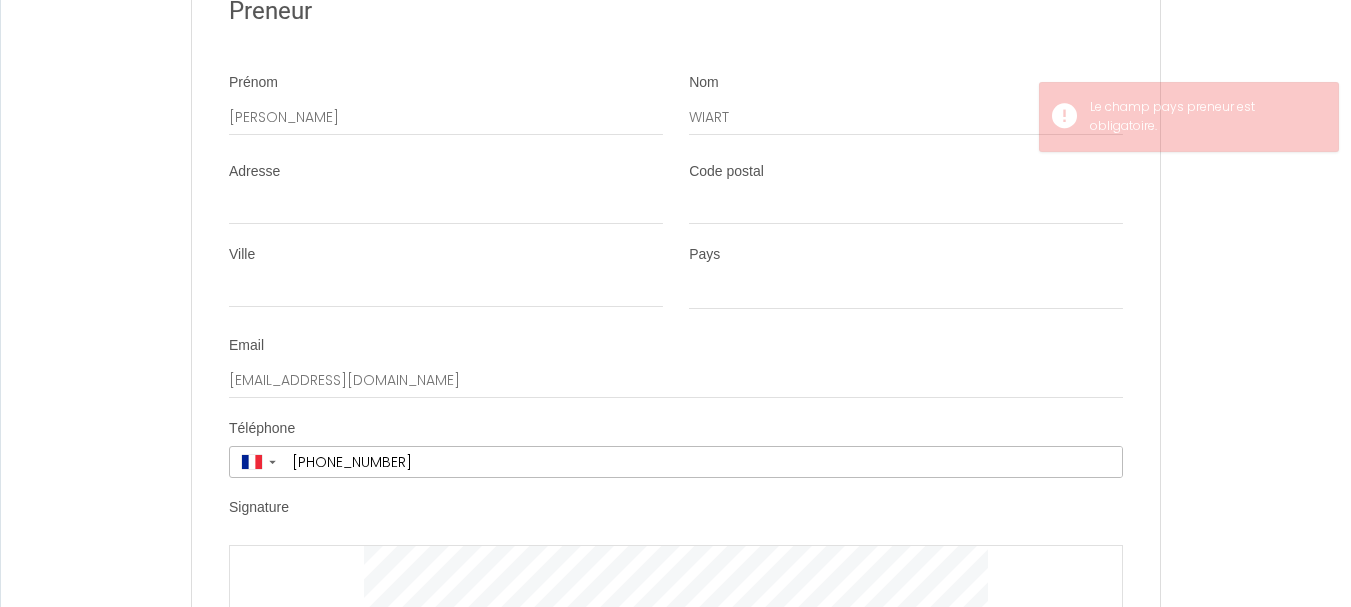 scroll, scrollTop: 3743, scrollLeft: 0, axis: vertical 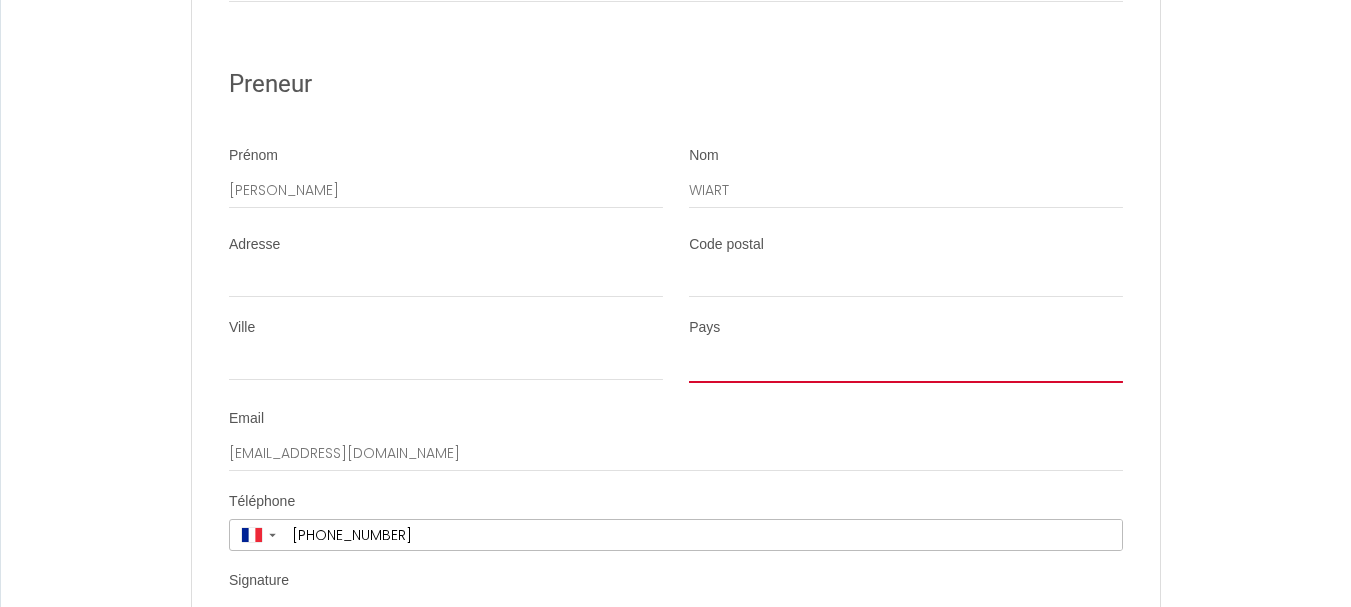 click on "[GEOGRAPHIC_DATA] [GEOGRAPHIC_DATA] [GEOGRAPHIC_DATA] [GEOGRAPHIC_DATA] [GEOGRAPHIC_DATA] [US_STATE] [GEOGRAPHIC_DATA] [GEOGRAPHIC_DATA] [GEOGRAPHIC_DATA] [GEOGRAPHIC_DATA] [GEOGRAPHIC_DATA] [GEOGRAPHIC_DATA] [GEOGRAPHIC_DATA] [GEOGRAPHIC_DATA] [GEOGRAPHIC_DATA] [GEOGRAPHIC_DATA] [GEOGRAPHIC_DATA] [GEOGRAPHIC_DATA] [GEOGRAPHIC_DATA] [GEOGRAPHIC_DATA] [GEOGRAPHIC_DATA] [GEOGRAPHIC_DATA] [GEOGRAPHIC_DATA] [GEOGRAPHIC_DATA] [GEOGRAPHIC_DATA] [GEOGRAPHIC_DATA] [GEOGRAPHIC_DATA] [GEOGRAPHIC_DATA] [GEOGRAPHIC_DATA] [GEOGRAPHIC_DATA] [GEOGRAPHIC_DATA] [GEOGRAPHIC_DATA] [GEOGRAPHIC_DATA] [GEOGRAPHIC_DATA] [GEOGRAPHIC_DATA] [GEOGRAPHIC_DATA] [GEOGRAPHIC_DATA] [GEOGRAPHIC_DATA] [GEOGRAPHIC_DATA] [GEOGRAPHIC_DATA] [GEOGRAPHIC_DATA] [GEOGRAPHIC_DATA] [GEOGRAPHIC_DATA] [GEOGRAPHIC_DATA] [GEOGRAPHIC_DATA] [GEOGRAPHIC_DATA] [GEOGRAPHIC_DATA] [GEOGRAPHIC_DATA] [GEOGRAPHIC_DATA] [GEOGRAPHIC_DATA] [GEOGRAPHIC_DATA] [GEOGRAPHIC_DATA] [GEOGRAPHIC_DATA], [GEOGRAPHIC_DATA] [GEOGRAPHIC_DATA] [GEOGRAPHIC_DATA] [GEOGRAPHIC_DATA] [GEOGRAPHIC_DATA] [GEOGRAPHIC_DATA] [GEOGRAPHIC_DATA] [GEOGRAPHIC_DATA] [GEOGRAPHIC_DATA] [GEOGRAPHIC_DATA] [GEOGRAPHIC_DATA] [GEOGRAPHIC_DATA] [GEOGRAPHIC_DATA] [GEOGRAPHIC_DATA] [GEOGRAPHIC_DATA] [GEOGRAPHIC_DATA] [GEOGRAPHIC_DATA] [GEOGRAPHIC_DATA] [GEOGRAPHIC_DATA] ([GEOGRAPHIC_DATA]) [GEOGRAPHIC_DATA] [GEOGRAPHIC_DATA] [GEOGRAPHIC_DATA] [GEOGRAPHIC_DATA] [GEOGRAPHIC_DATA] [GEOGRAPHIC_DATA] [GEOGRAPHIC_DATA] [GEOGRAPHIC_DATA] [GEOGRAPHIC_DATA] [US_STATE] [GEOGRAPHIC_DATA] [GEOGRAPHIC_DATA] [GEOGRAPHIC_DATA] [GEOGRAPHIC_DATA] [GEOGRAPHIC_DATA] [GEOGRAPHIC_DATA] [GEOGRAPHIC_DATA] [US_STATE] [GEOGRAPHIC_DATA] [GEOGRAPHIC_DATA] [GEOGRAPHIC_DATA] [GEOGRAPHIC_DATA] [GEOGRAPHIC_DATA] [GEOGRAPHIC_DATA]" at bounding box center (906, 364) 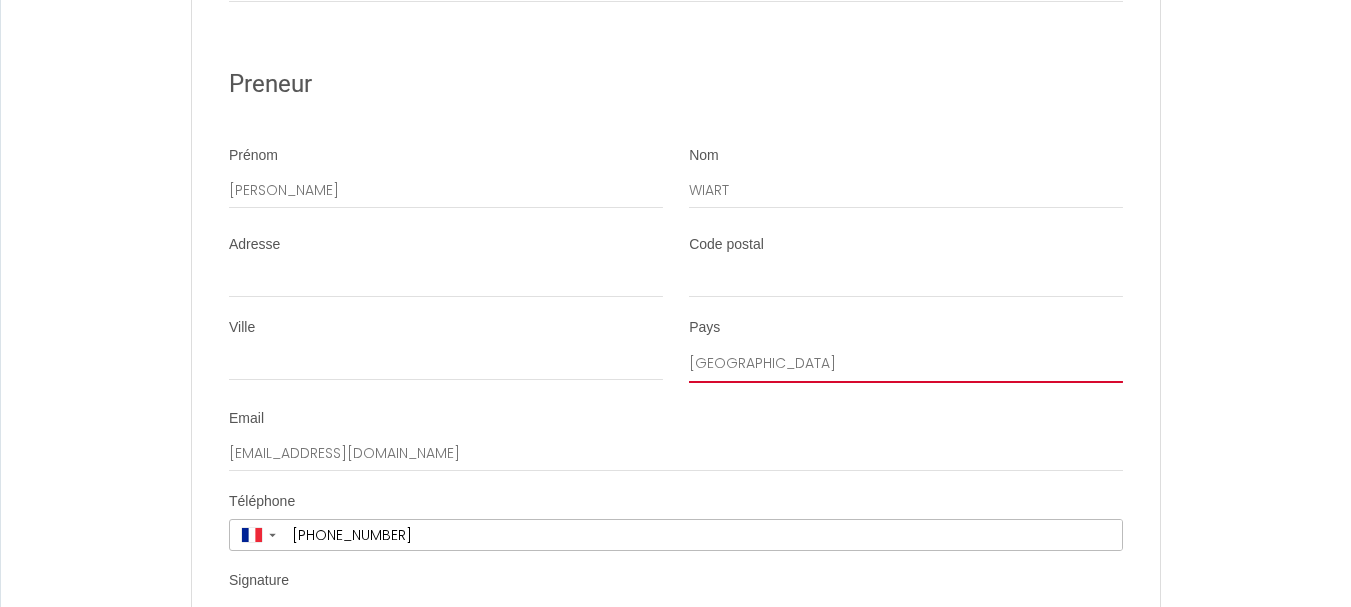 click on "[GEOGRAPHIC_DATA] [GEOGRAPHIC_DATA] [GEOGRAPHIC_DATA] [GEOGRAPHIC_DATA] [GEOGRAPHIC_DATA] [US_STATE] [GEOGRAPHIC_DATA] [GEOGRAPHIC_DATA] [GEOGRAPHIC_DATA] [GEOGRAPHIC_DATA] [GEOGRAPHIC_DATA] [GEOGRAPHIC_DATA] [GEOGRAPHIC_DATA] [GEOGRAPHIC_DATA] [GEOGRAPHIC_DATA] [GEOGRAPHIC_DATA] [GEOGRAPHIC_DATA] [GEOGRAPHIC_DATA] [GEOGRAPHIC_DATA] [GEOGRAPHIC_DATA] [GEOGRAPHIC_DATA] [GEOGRAPHIC_DATA] [GEOGRAPHIC_DATA] [GEOGRAPHIC_DATA] [GEOGRAPHIC_DATA] [GEOGRAPHIC_DATA] [GEOGRAPHIC_DATA] [GEOGRAPHIC_DATA] [GEOGRAPHIC_DATA] [GEOGRAPHIC_DATA] [GEOGRAPHIC_DATA] [GEOGRAPHIC_DATA] [GEOGRAPHIC_DATA] [GEOGRAPHIC_DATA] [GEOGRAPHIC_DATA] [GEOGRAPHIC_DATA] [GEOGRAPHIC_DATA] [GEOGRAPHIC_DATA] [GEOGRAPHIC_DATA] [GEOGRAPHIC_DATA] [GEOGRAPHIC_DATA] [GEOGRAPHIC_DATA] [GEOGRAPHIC_DATA] [GEOGRAPHIC_DATA] [GEOGRAPHIC_DATA] [GEOGRAPHIC_DATA] [GEOGRAPHIC_DATA] [GEOGRAPHIC_DATA] [GEOGRAPHIC_DATA] [GEOGRAPHIC_DATA] [GEOGRAPHIC_DATA] [GEOGRAPHIC_DATA] [GEOGRAPHIC_DATA], [GEOGRAPHIC_DATA] [GEOGRAPHIC_DATA] [GEOGRAPHIC_DATA] [GEOGRAPHIC_DATA] [GEOGRAPHIC_DATA] [GEOGRAPHIC_DATA] [GEOGRAPHIC_DATA] [GEOGRAPHIC_DATA] [GEOGRAPHIC_DATA] [GEOGRAPHIC_DATA] [GEOGRAPHIC_DATA] [GEOGRAPHIC_DATA] [GEOGRAPHIC_DATA] [GEOGRAPHIC_DATA] [GEOGRAPHIC_DATA] [GEOGRAPHIC_DATA] [GEOGRAPHIC_DATA] [GEOGRAPHIC_DATA] [GEOGRAPHIC_DATA] ([GEOGRAPHIC_DATA]) [GEOGRAPHIC_DATA] [GEOGRAPHIC_DATA] [GEOGRAPHIC_DATA] [GEOGRAPHIC_DATA] [GEOGRAPHIC_DATA] [GEOGRAPHIC_DATA] [GEOGRAPHIC_DATA] [GEOGRAPHIC_DATA] [GEOGRAPHIC_DATA] [US_STATE] [GEOGRAPHIC_DATA] [GEOGRAPHIC_DATA] [GEOGRAPHIC_DATA] [GEOGRAPHIC_DATA] [GEOGRAPHIC_DATA] [GEOGRAPHIC_DATA] [GEOGRAPHIC_DATA] [US_STATE] [GEOGRAPHIC_DATA] [GEOGRAPHIC_DATA] [GEOGRAPHIC_DATA] [GEOGRAPHIC_DATA] [GEOGRAPHIC_DATA] [GEOGRAPHIC_DATA]" at bounding box center (906, 364) 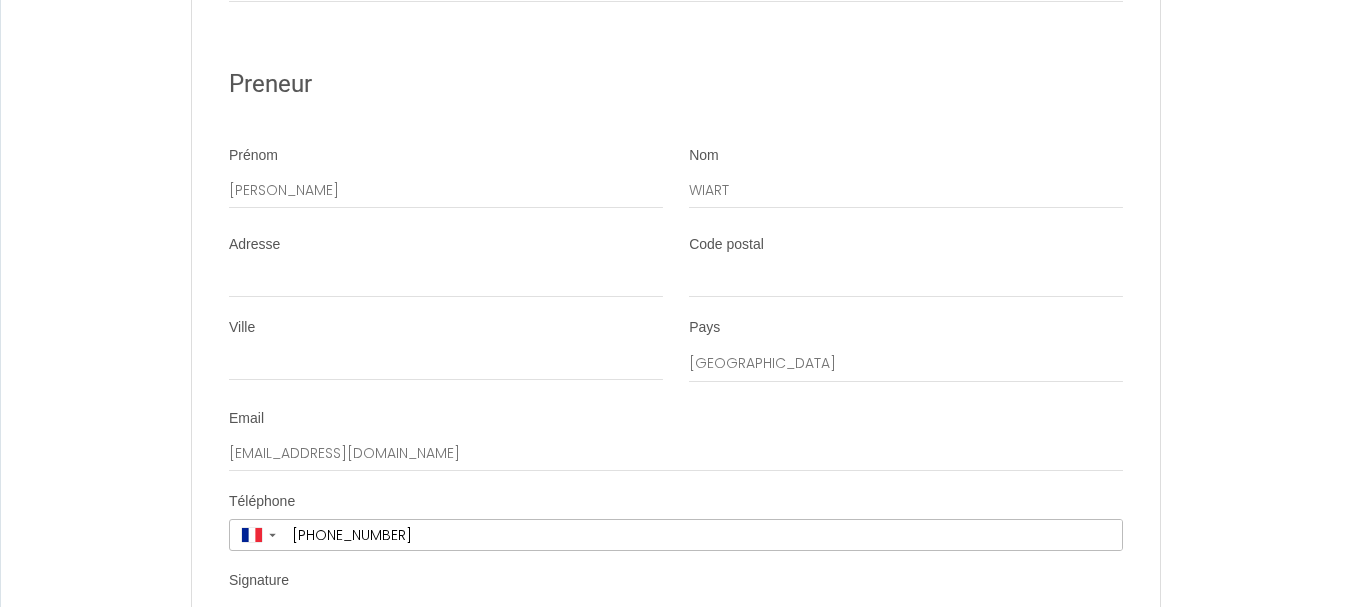 click on "Contrat de Location Courte Durée   Il a été convenu entre les parties que le Bailleur louera au [GEOGRAPHIC_DATA] le logement tel que décrit ci-dessous dans les conditions suivantes:
It has been agreed between the parties that the Lessor shall lease to the Tenant the accommodation as described below under the following conditions:
1. OBJET DU CONTRAT DE LOCATION
Le logement est loué meublé à titre de « location courte durée » pour la période indiquée ci-dessous. Le logement est situé à l'adresse indiqué dans la section Details.
1. PURPOSE OF THE LEASING AGREEMENT
The accommodation is rented furnished as a "short term rental" for the period shown below. The accommodation is located at the address indicated in section Details.
2. CONDITIONS DE LA LOCATION
Le nombre de personnes présentes est indiqué dans la section Details. Lors du début de la location, le Bailleur remettra au Preneur les clefs et les instructions relatives au logement.
2. RENTAL CONDITIONS" at bounding box center [675, -1411] 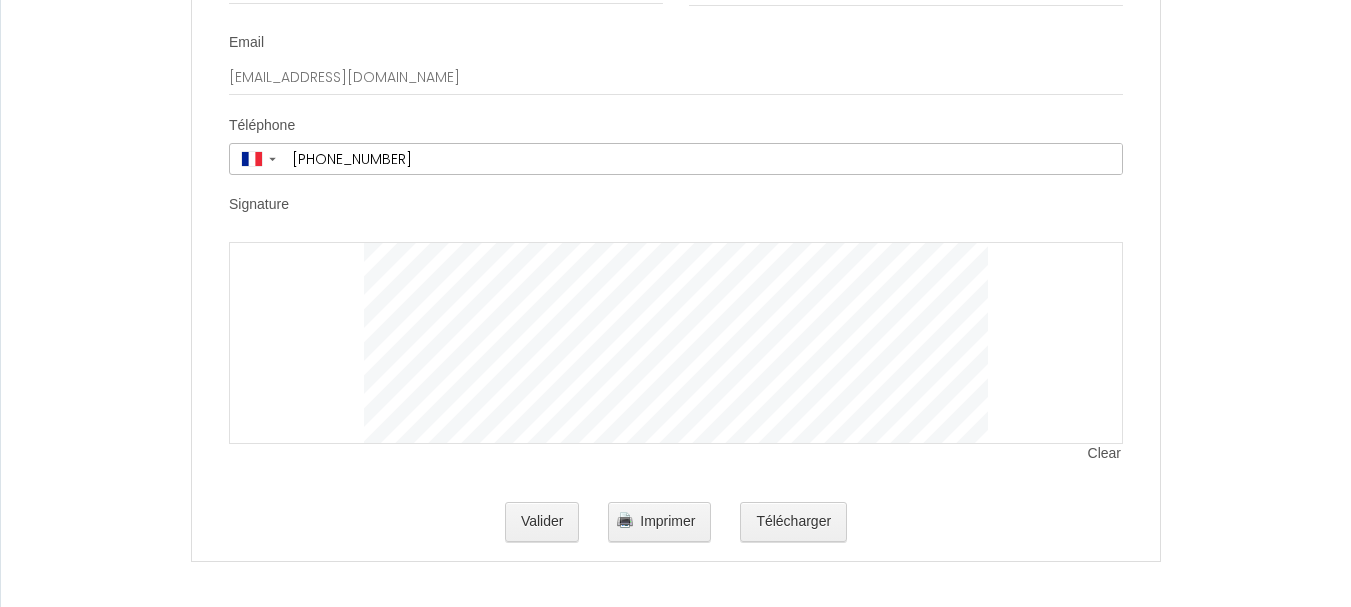 scroll, scrollTop: 4143, scrollLeft: 0, axis: vertical 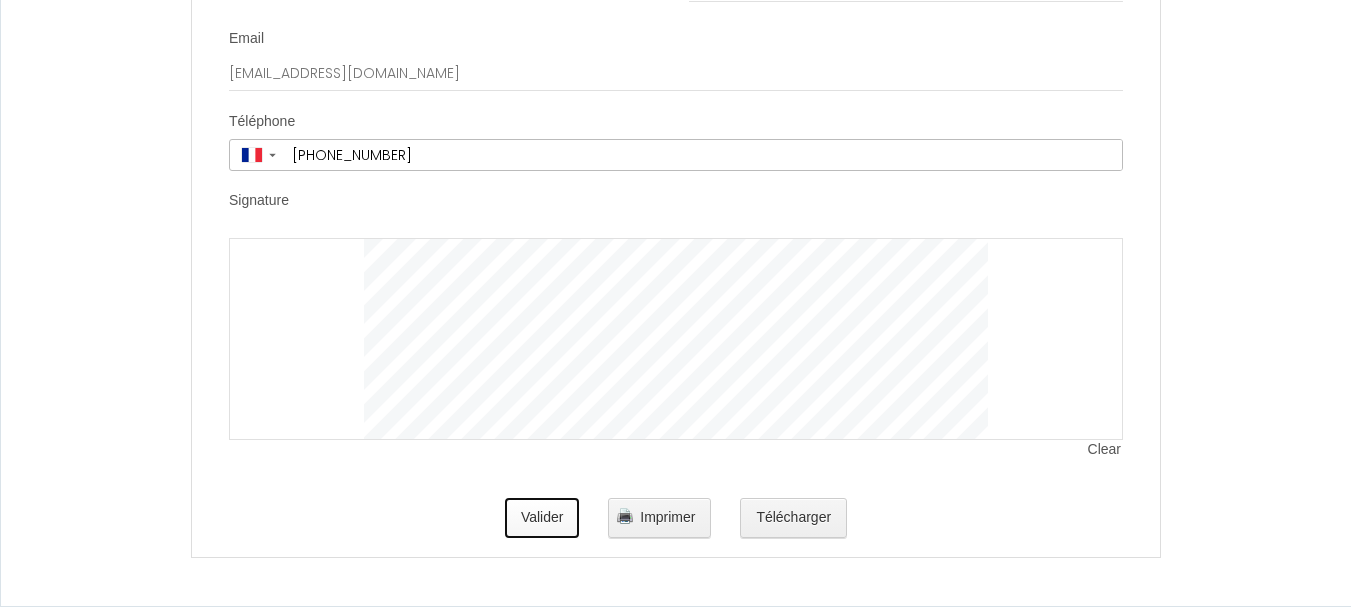 click on "Valider" at bounding box center (542, 518) 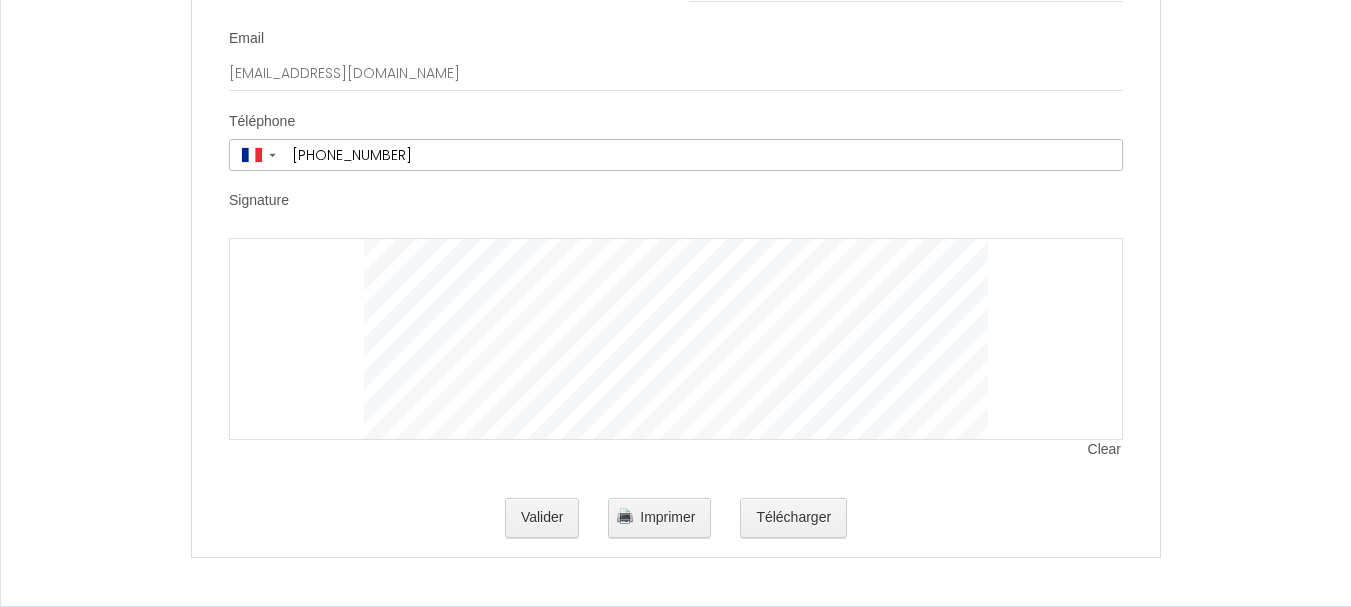 scroll, scrollTop: 0, scrollLeft: 0, axis: both 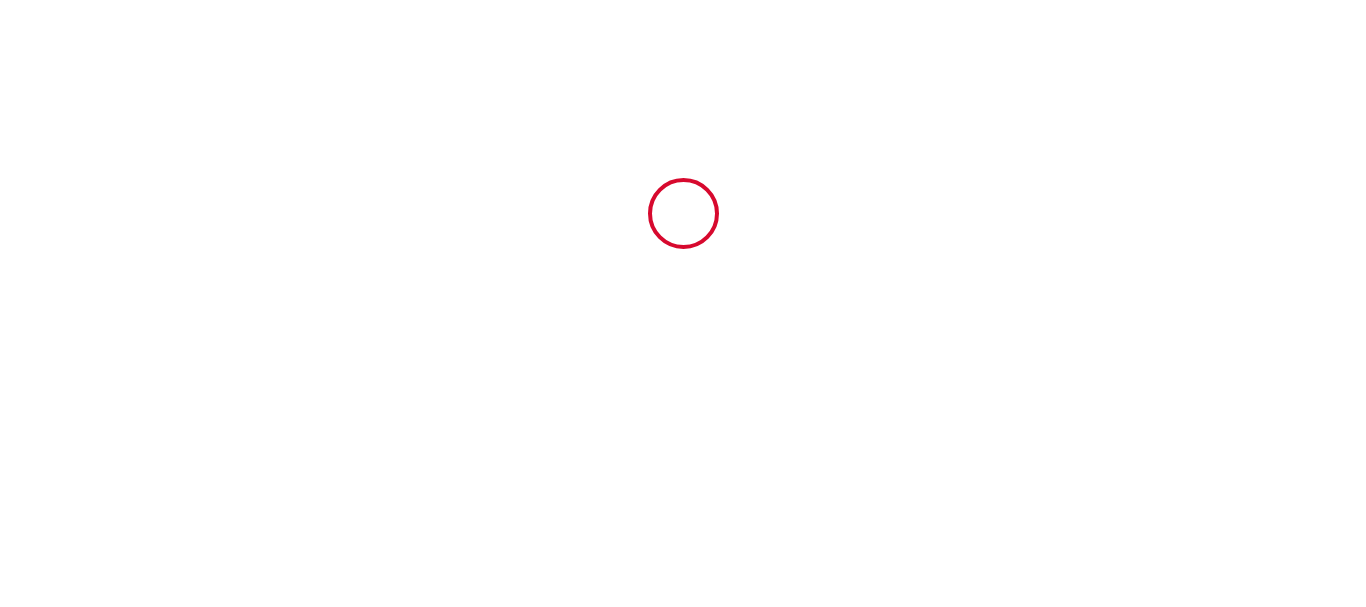 type on "[DATE]" 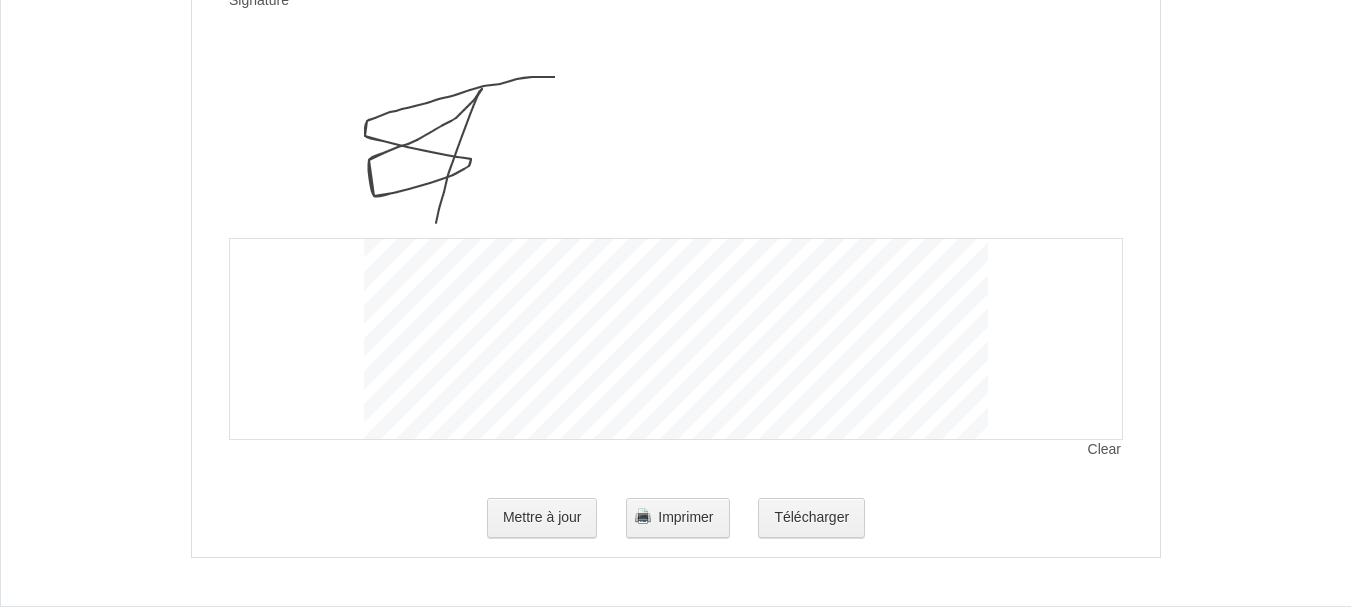 scroll, scrollTop: 4343, scrollLeft: 0, axis: vertical 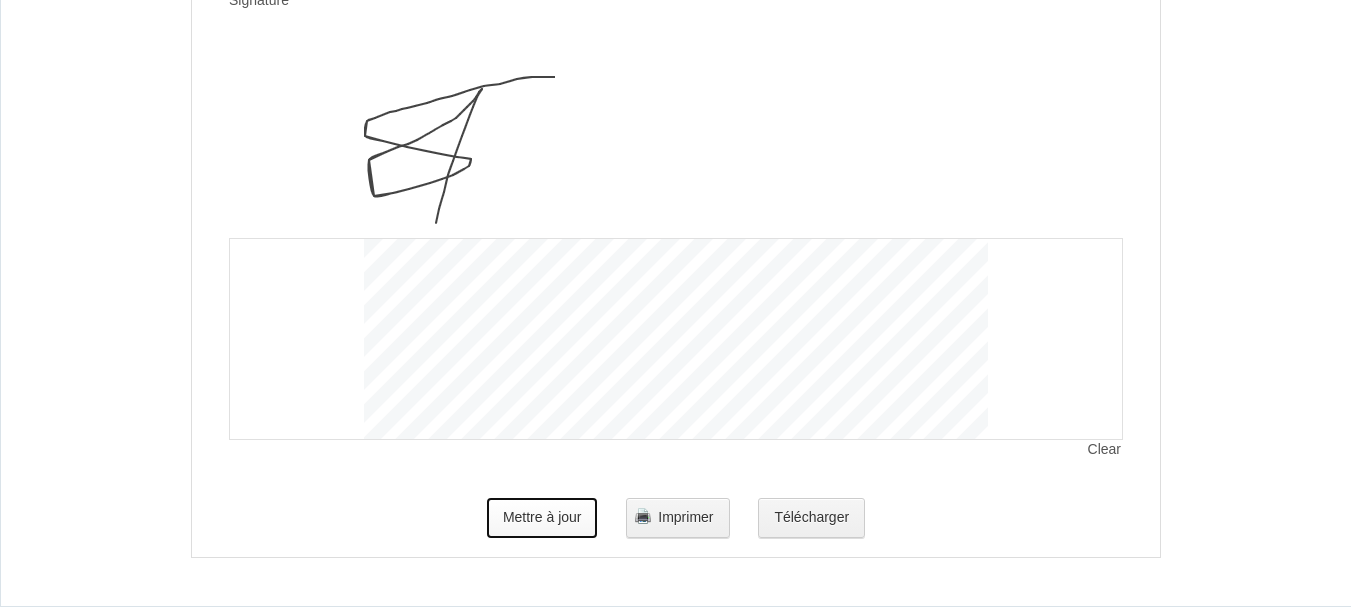click on "Mettre à jour" at bounding box center [542, 518] 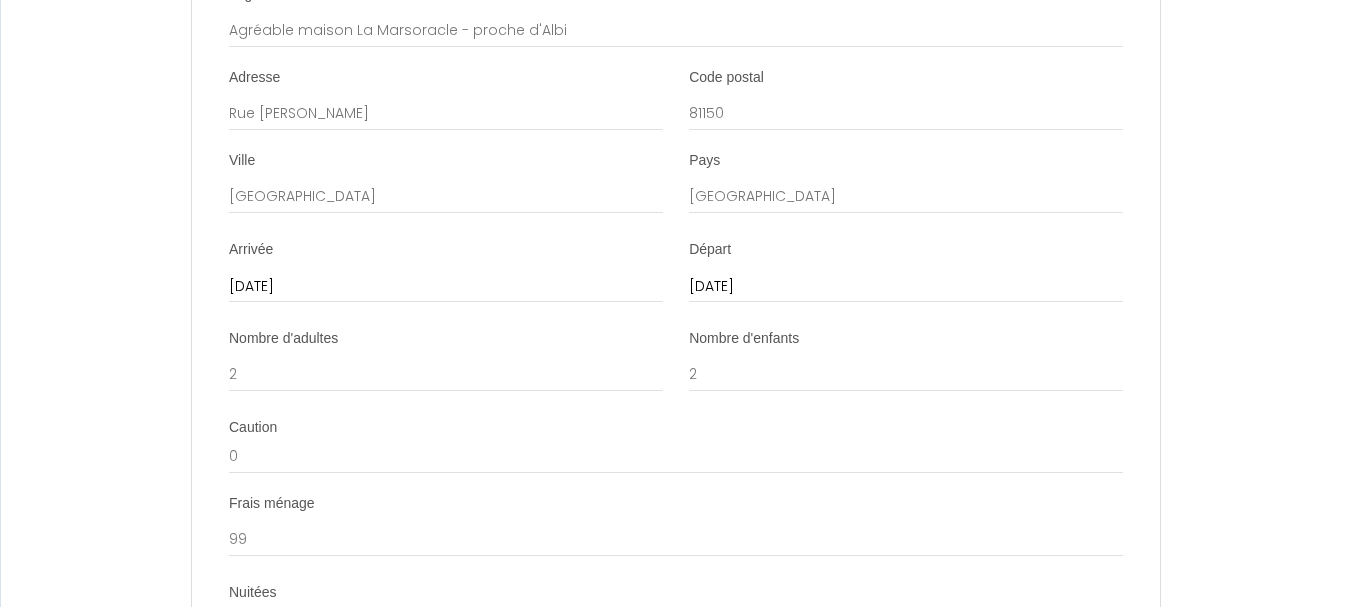 scroll, scrollTop: 2543, scrollLeft: 0, axis: vertical 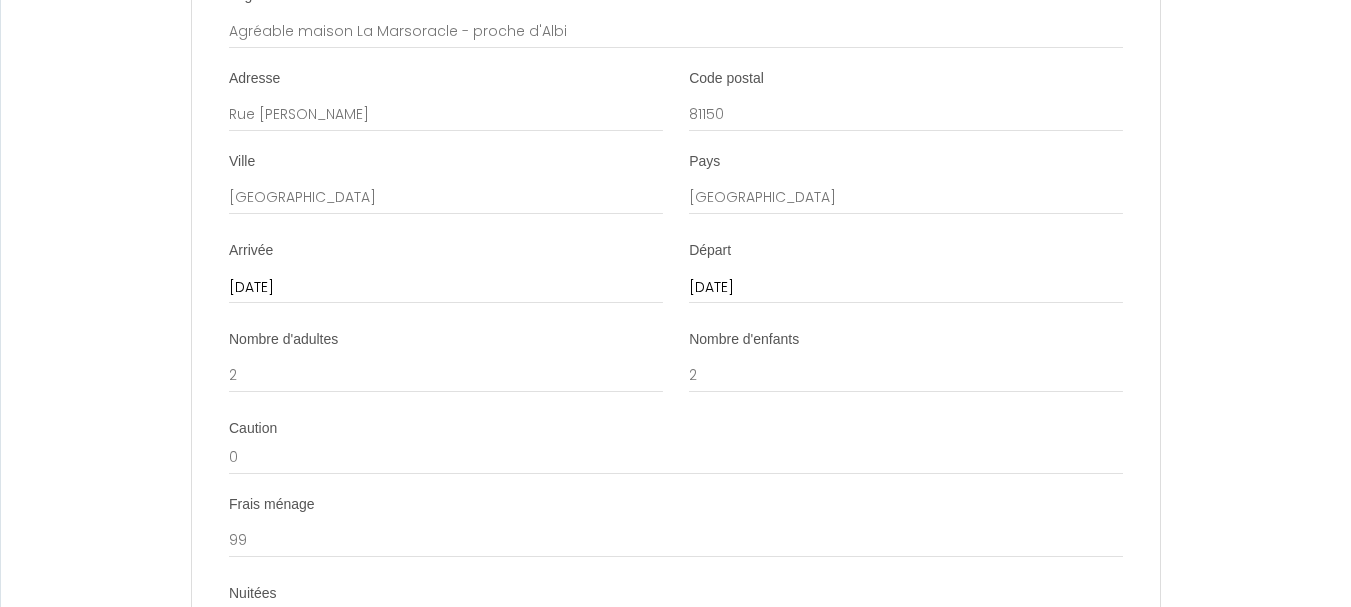 click on "[DATE]" at bounding box center [446, 288] 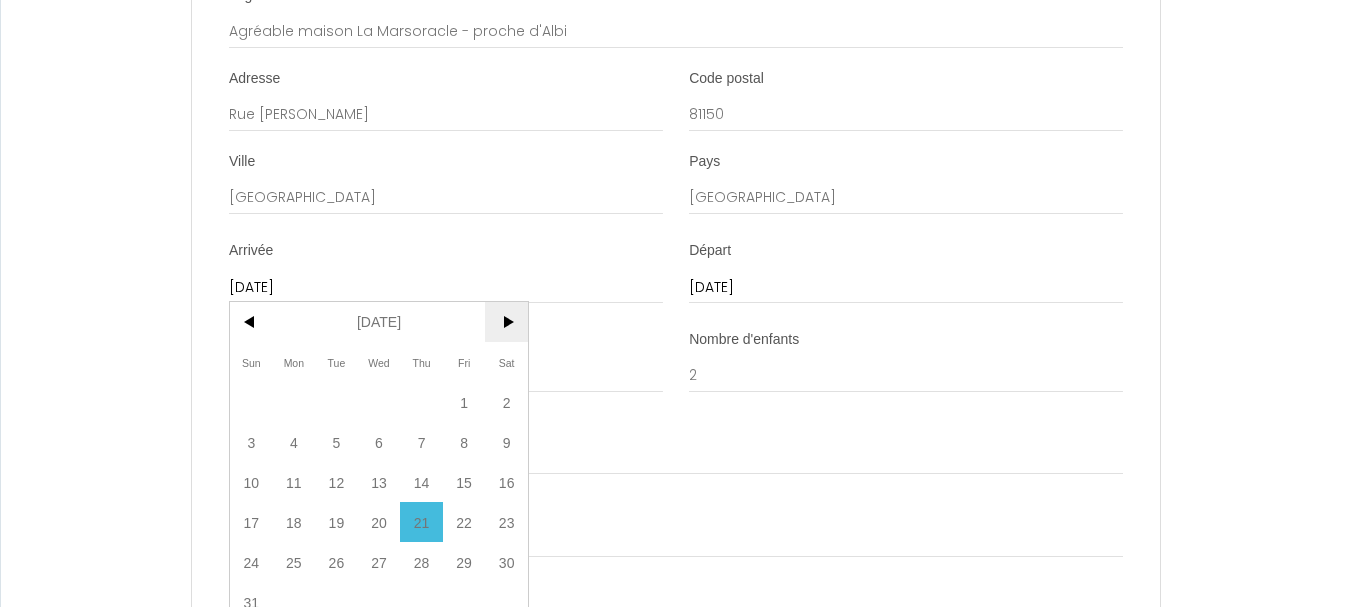 click on ">" at bounding box center (506, 322) 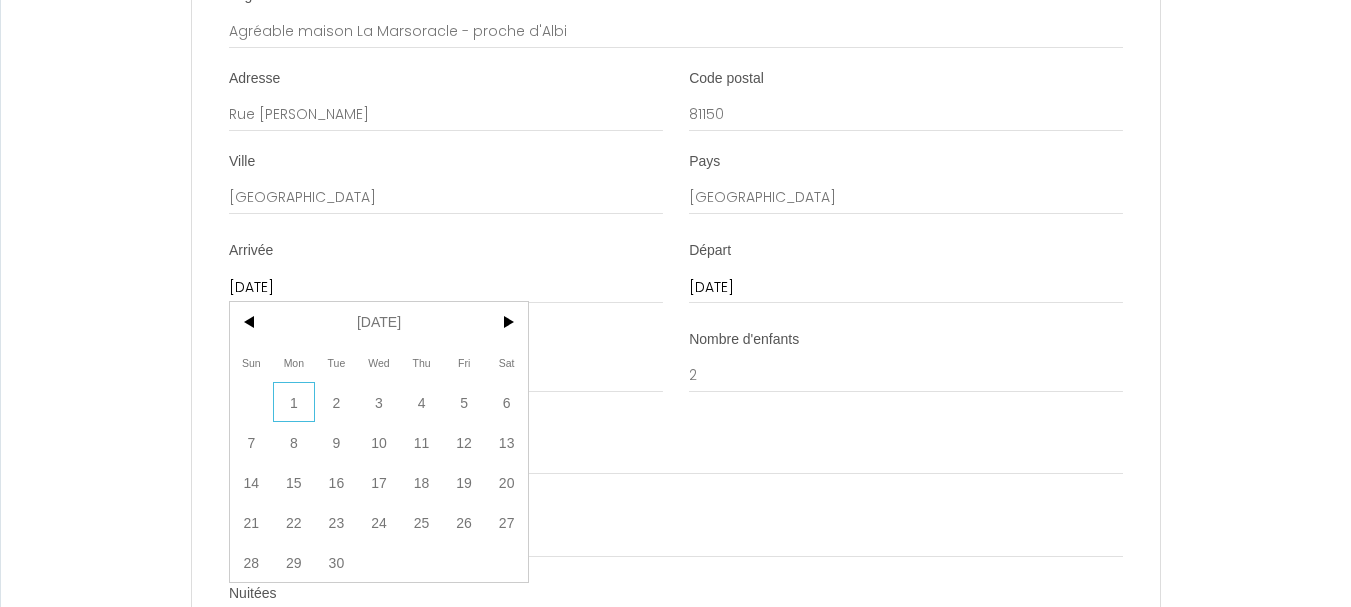 click on "1" at bounding box center [294, 402] 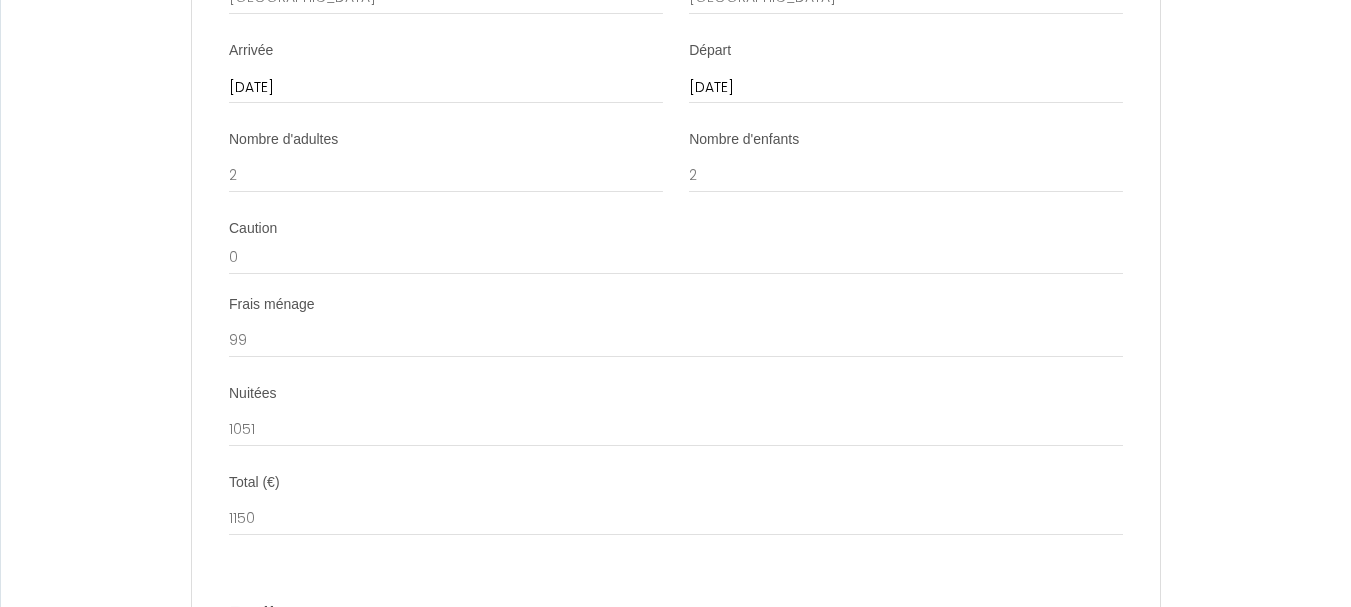 click on "Contrat de Location Courte Durée   Il a été convenu entre les parties que le Bailleur louera au [GEOGRAPHIC_DATA] le logement tel que décrit ci-dessous dans les conditions suivantes:
It has been agreed between the parties that the Lessor shall lease to the Tenant the accommodation as described below under the following conditions:
1. OBJET DU CONTRAT DE LOCATION
Le logement est loué meublé à titre de « location courte durée » pour la période indiquée ci-dessous. Le logement est situé à l'adresse indiqué dans la section Details.
1. PURPOSE OF THE LEASING AGREEMENT
The accommodation is rented furnished as a "short term rental" for the period shown below. The accommodation is located at the address indicated in section Details.
2. CONDITIONS DE LA LOCATION
Le nombre de personnes présentes est indiqué dans la section Details. Lors du début de la location, le Bailleur remettra au Preneur les clefs et les instructions relatives au logement.
2. RENTAL CONDITIONS" at bounding box center (675, -311) 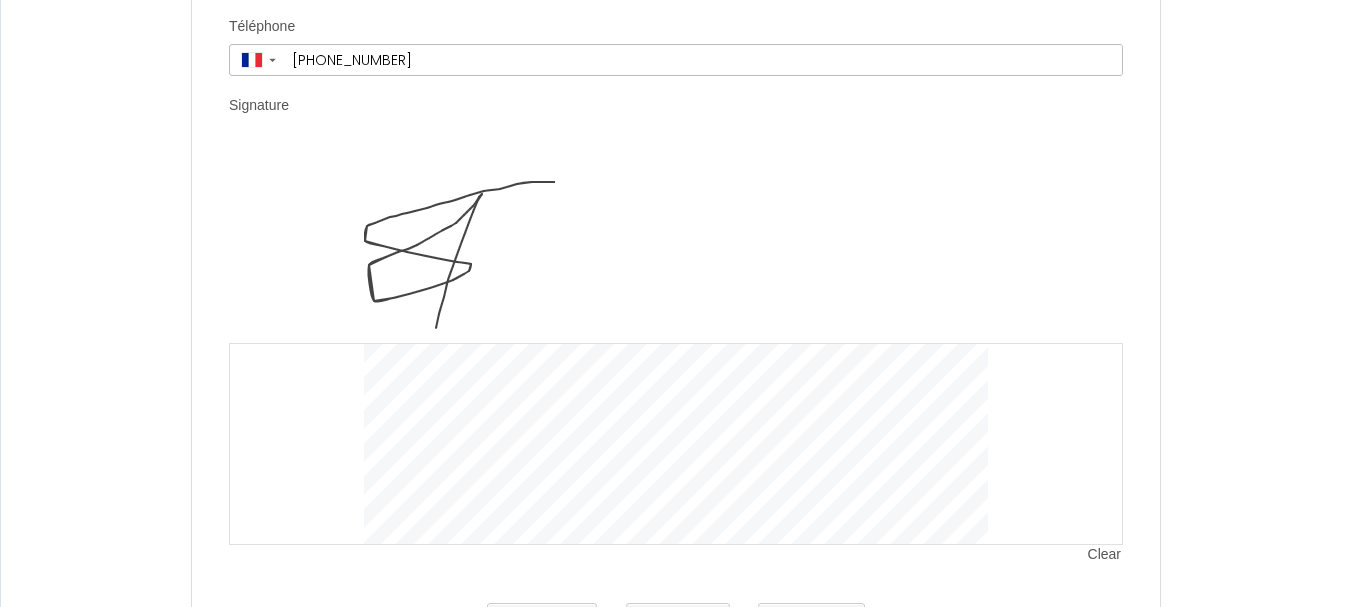 scroll, scrollTop: 4343, scrollLeft: 0, axis: vertical 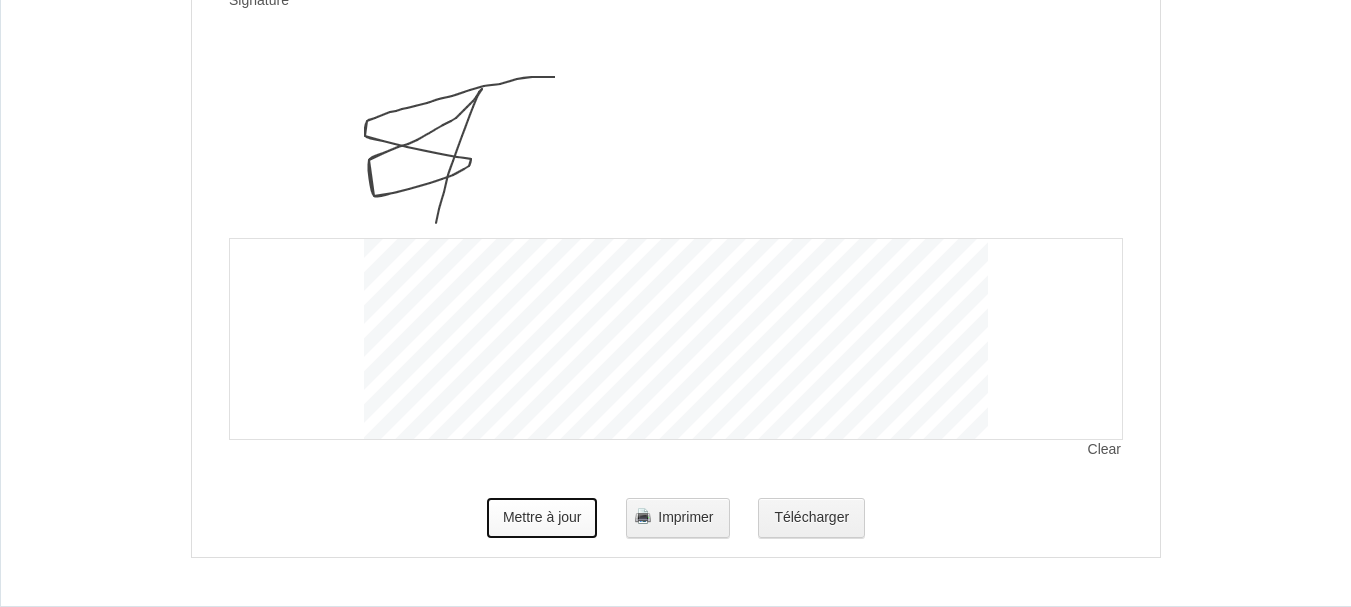 click on "Mettre à jour" at bounding box center (542, 518) 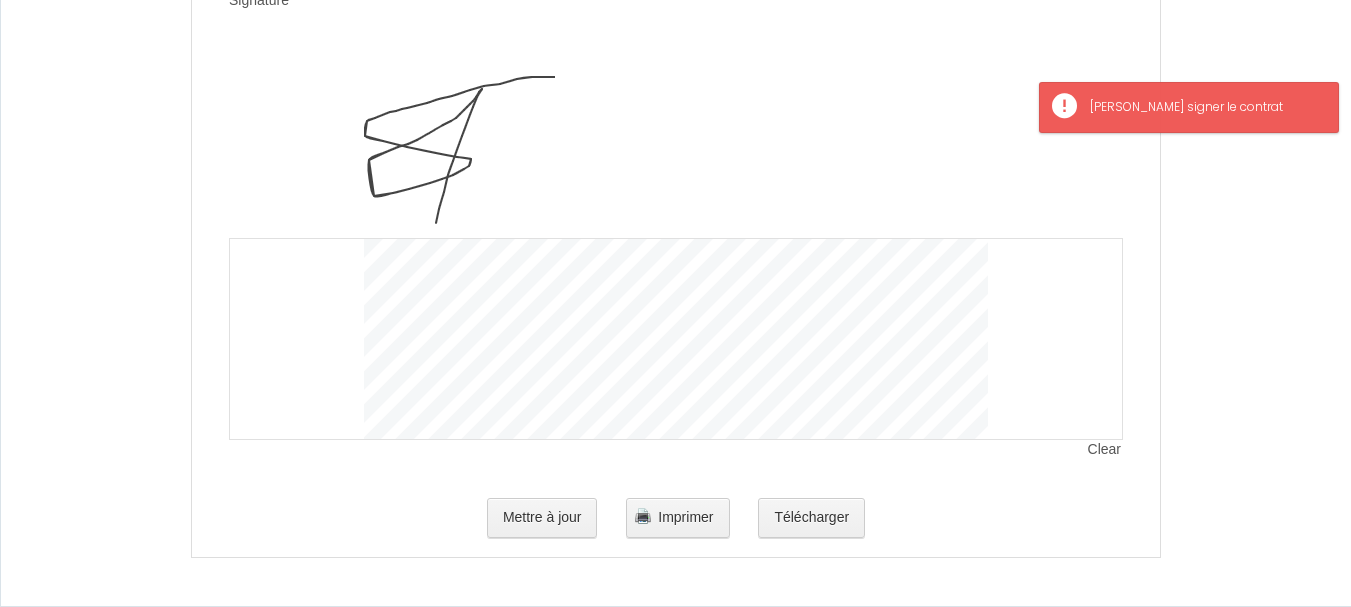 click on "Contrat de Location Courte Durée   Il a été convenu entre les parties que le Bailleur louera au [GEOGRAPHIC_DATA] le logement tel que décrit ci-dessous dans les conditions suivantes:
It has been agreed between the parties that the Lessor shall lease to the Tenant the accommodation as described below under the following conditions:
1. OBJET DU CONTRAT DE LOCATION
Le logement est loué meublé à titre de « location courte durée » pour la période indiquée ci-dessous. Le logement est situé à l'adresse indiqué dans la section Details.
1. PURPOSE OF THE LEASING AGREEMENT
The accommodation is rented furnished as a "short term rental" for the period shown below. The accommodation is located at the address indicated in section Details.
2. CONDITIONS DE LA LOCATION
Le nombre de personnes présentes est indiqué dans la section Details. Lors du début de la location, le Bailleur remettra au Preneur les clefs et les instructions relatives au logement.
2. RENTAL CONDITIONS" at bounding box center [675, -1891] 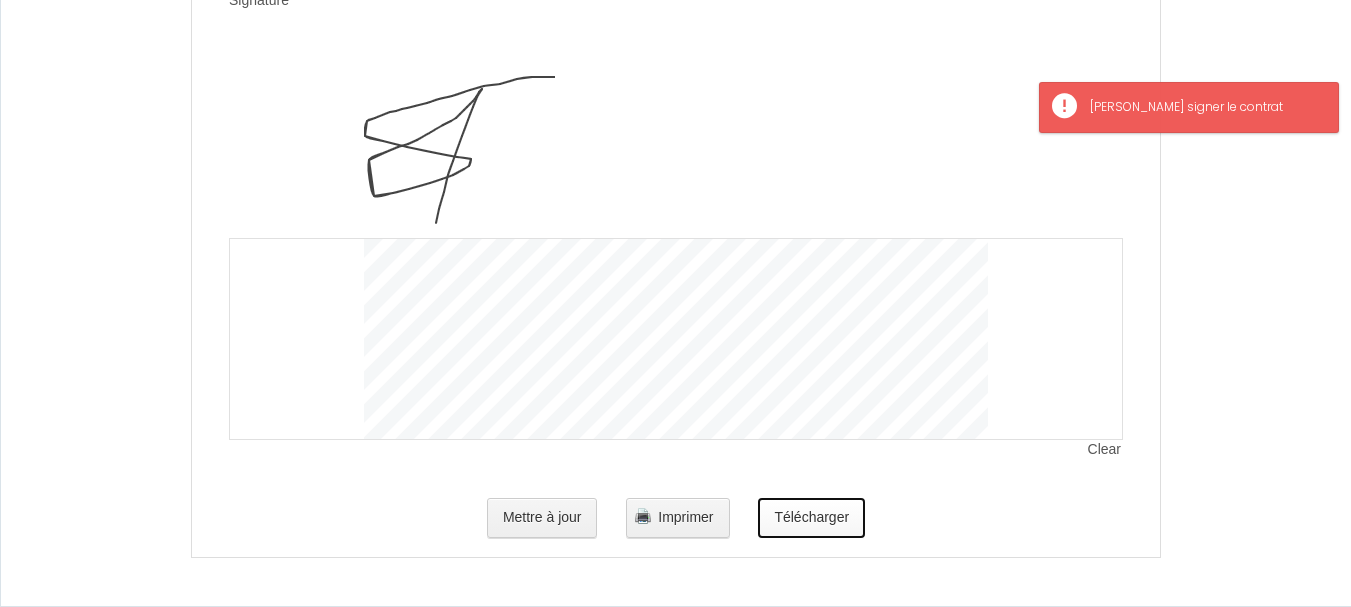 click on "Télécharger" at bounding box center (811, 518) 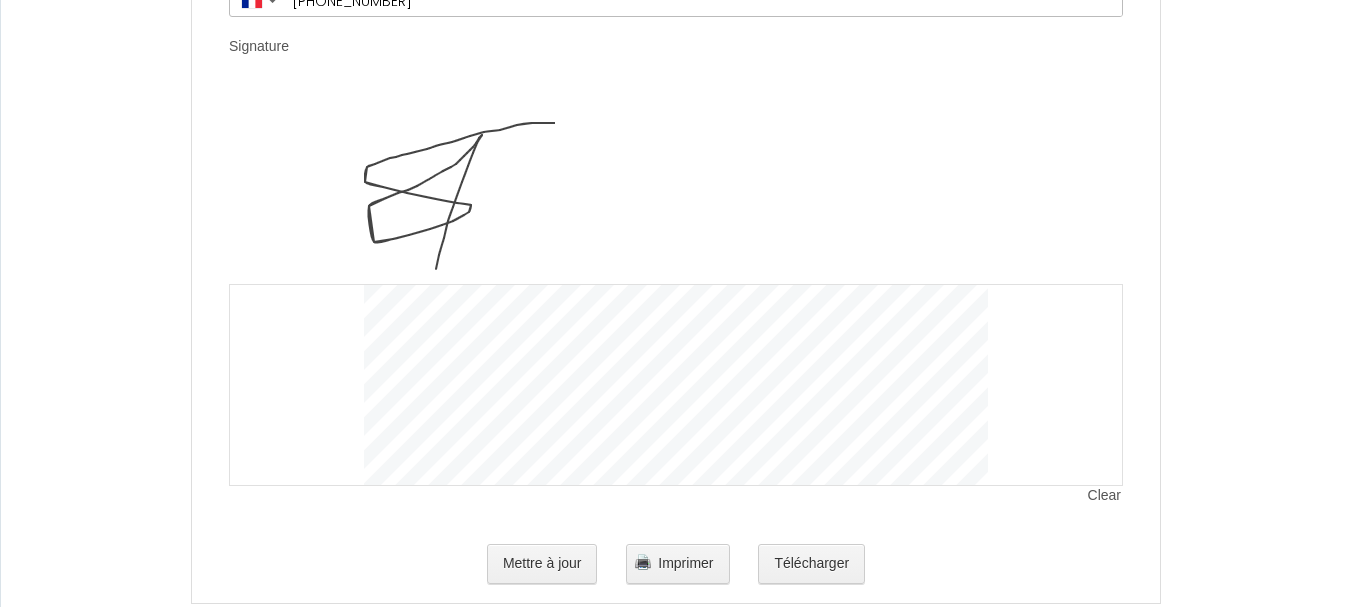 scroll, scrollTop: 4343, scrollLeft: 0, axis: vertical 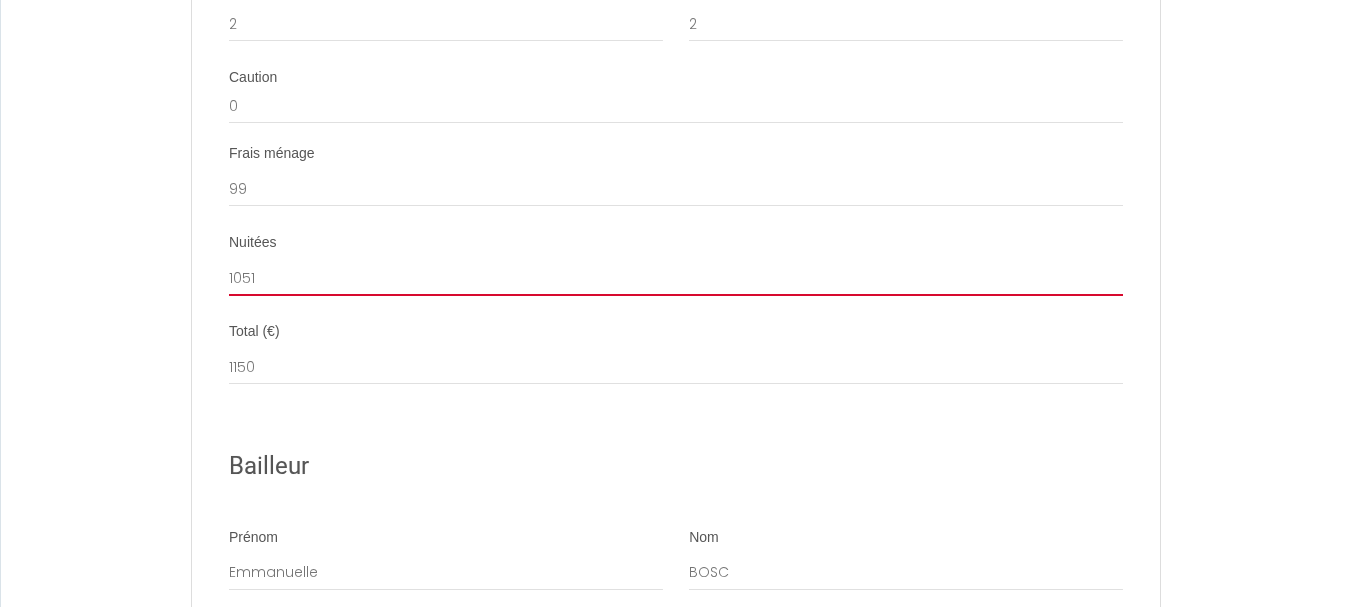 click on "1051" at bounding box center (676, 278) 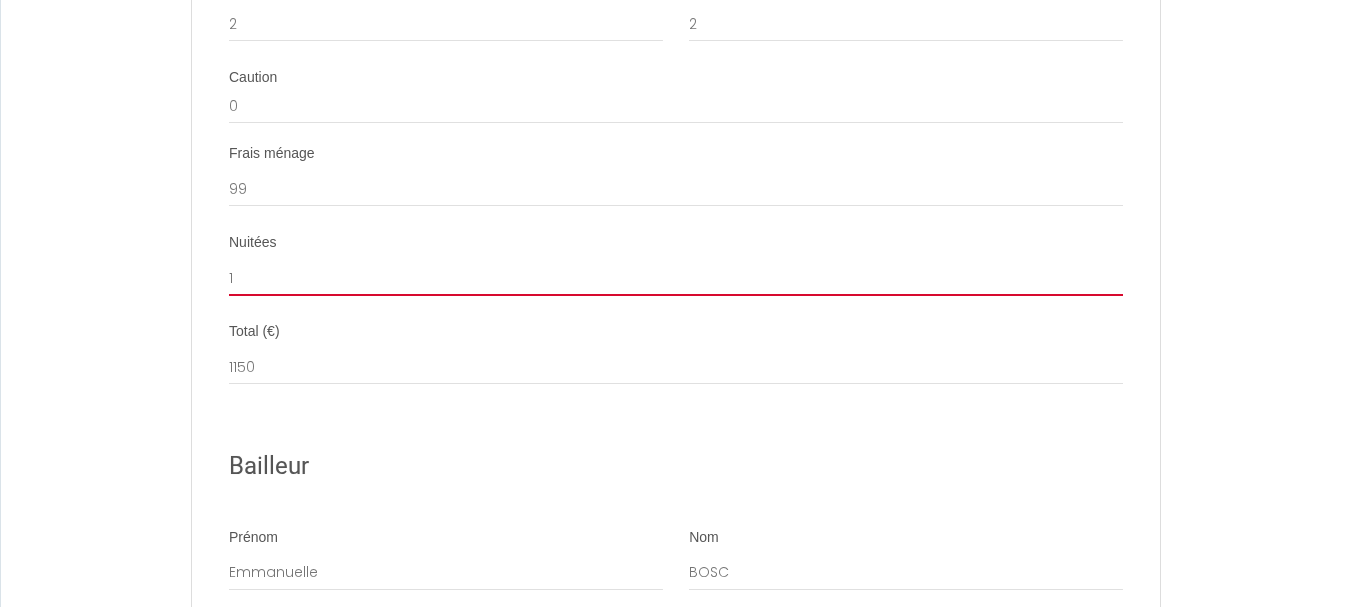 type on "1" 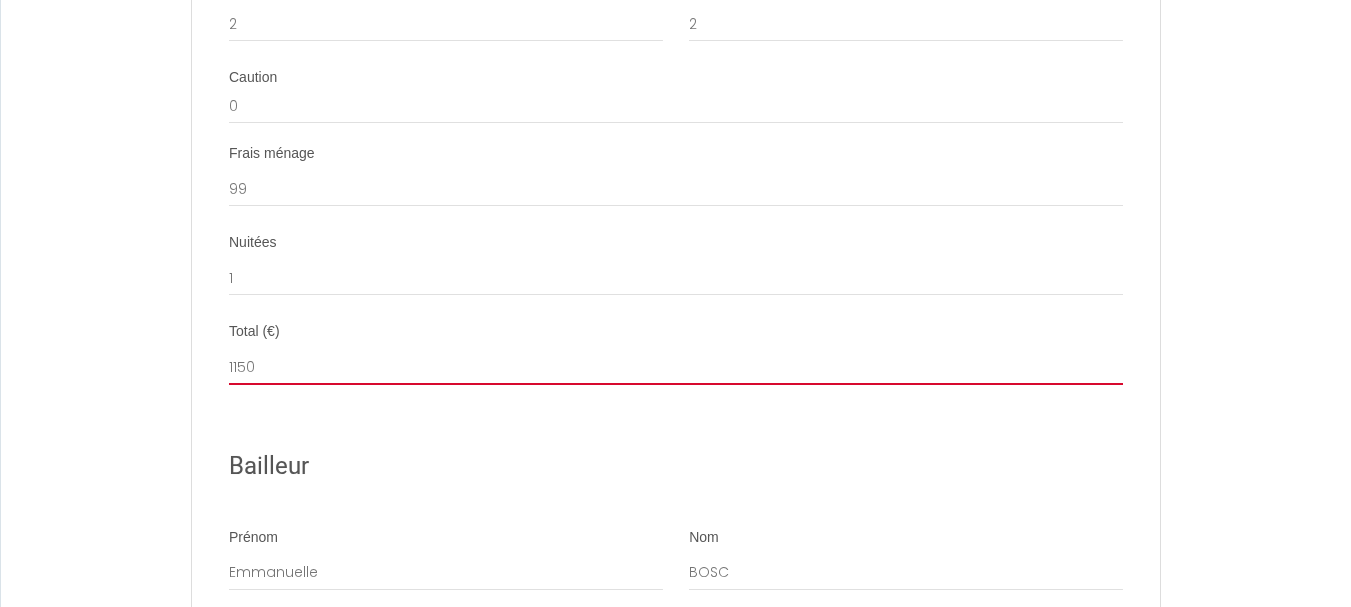 click on "1150" at bounding box center (676, 367) 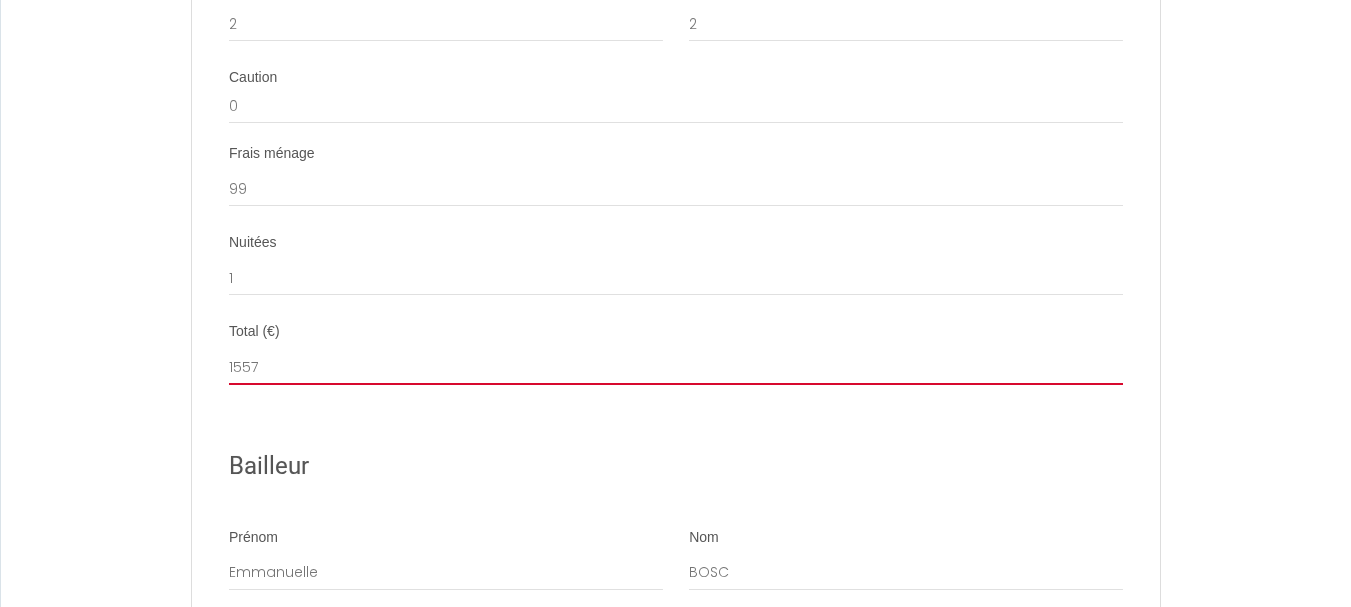type on "1557" 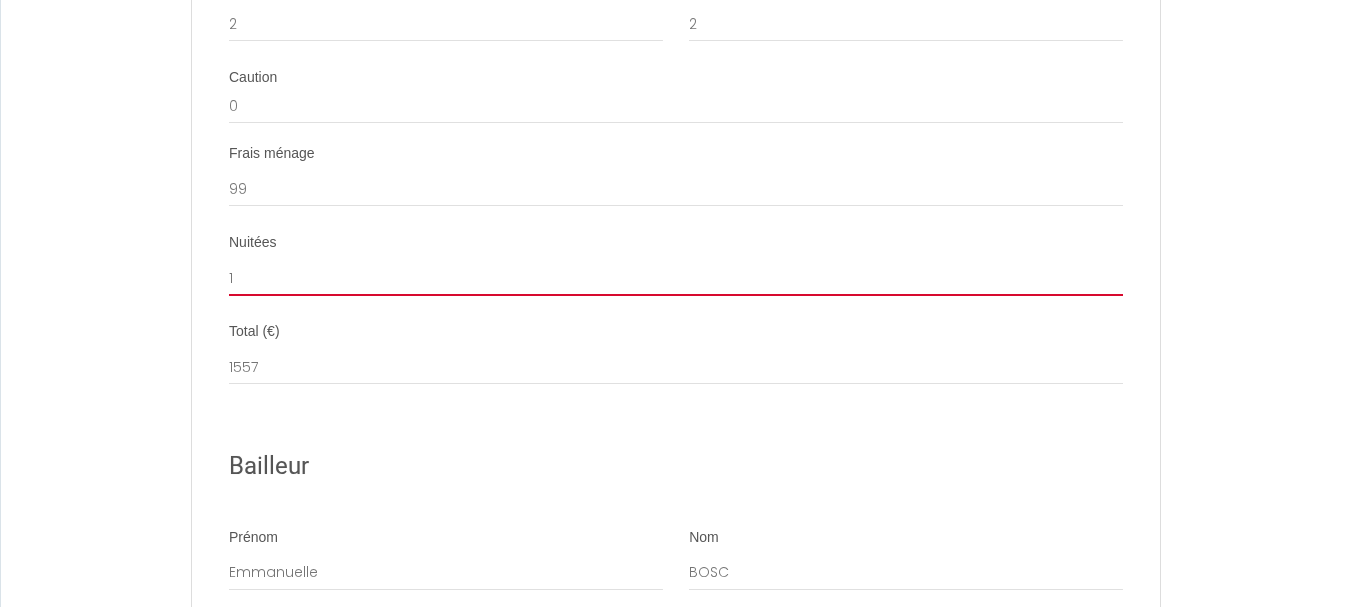 click on "1" at bounding box center [676, 278] 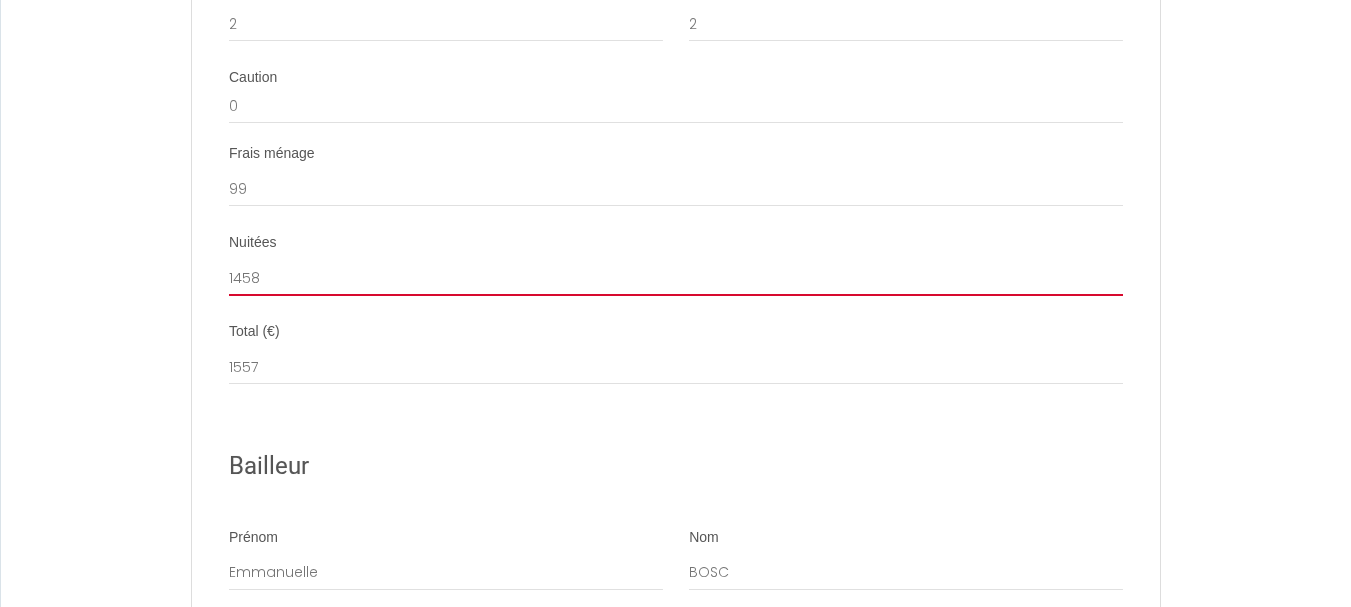 type on "1458" 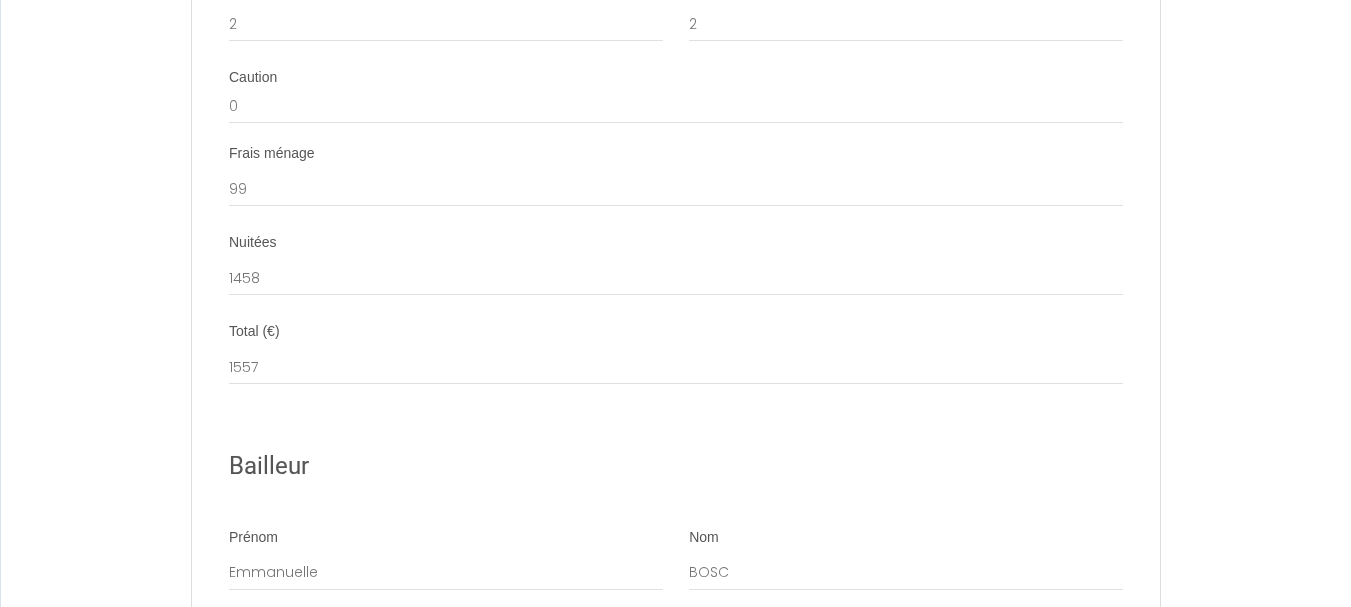 click on "Contrat de Location Courte Durée   Il a été convenu entre les parties que le Bailleur louera au [GEOGRAPHIC_DATA] le logement tel que décrit ci-dessous dans les conditions suivantes:
It has been agreed between the parties that the Lessor shall lease to the Tenant the accommodation as described below under the following conditions:
1. OBJET DU CONTRAT DE LOCATION
Le logement est loué meublé à titre de « location courte durée » pour la période indiquée ci-dessous. Le logement est situé à l'adresse indiqué dans la section Details.
1. PURPOSE OF THE LEASING AGREEMENT
The accommodation is rented furnished as a "short term rental" for the period shown below. The accommodation is located at the address indicated in section Details.
2. CONDITIONS DE LA LOCATION
Le nombre de personnes présentes est indiqué dans la section Details. Lors du début de la location, le Bailleur remettra au Preneur les clefs et les instructions relatives au logement.
2. RENTAL CONDITIONS" at bounding box center [675, -462] 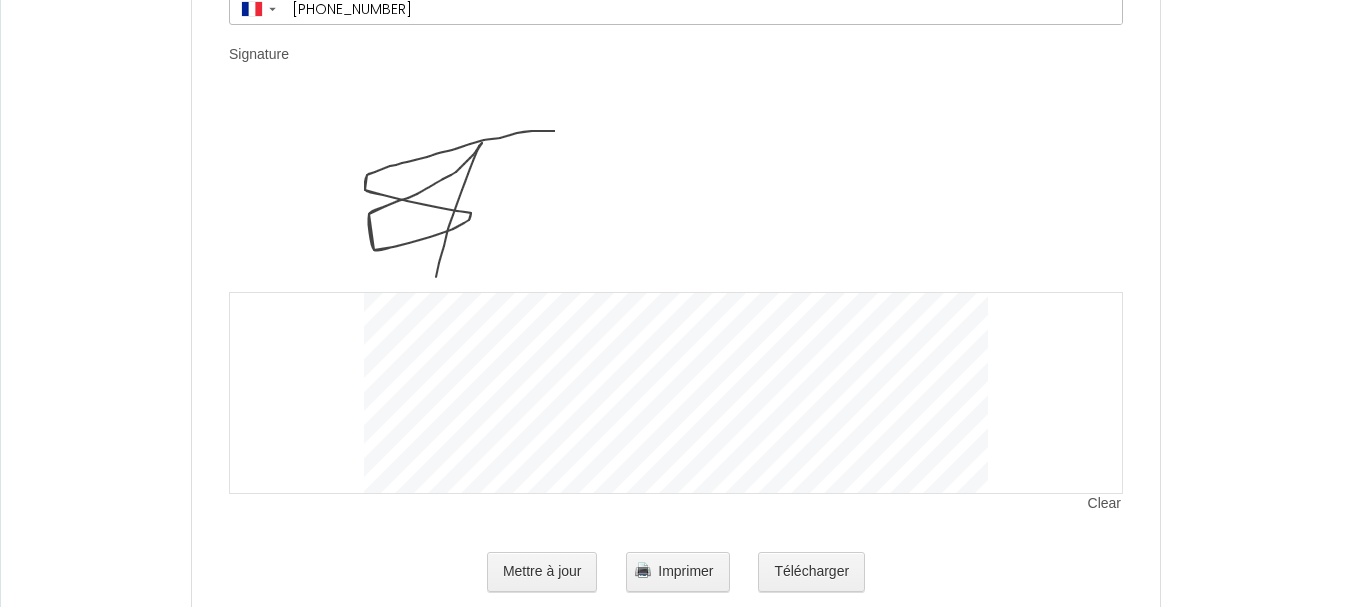 scroll, scrollTop: 4343, scrollLeft: 0, axis: vertical 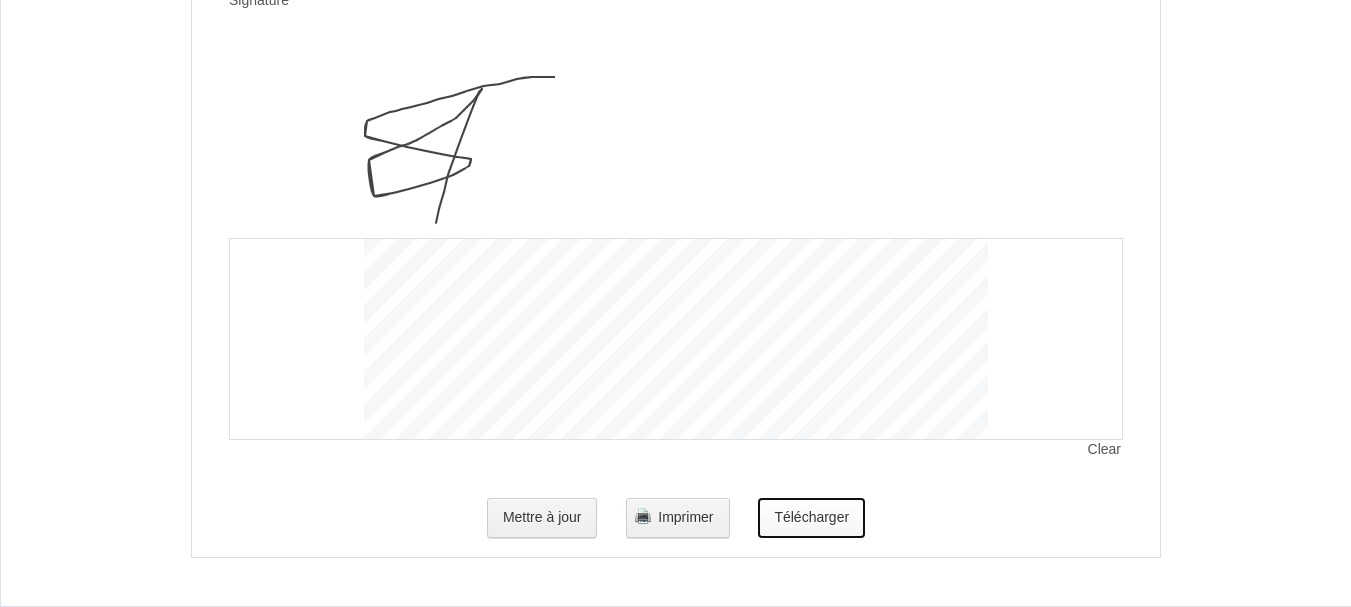 click on "Télécharger" at bounding box center [811, 518] 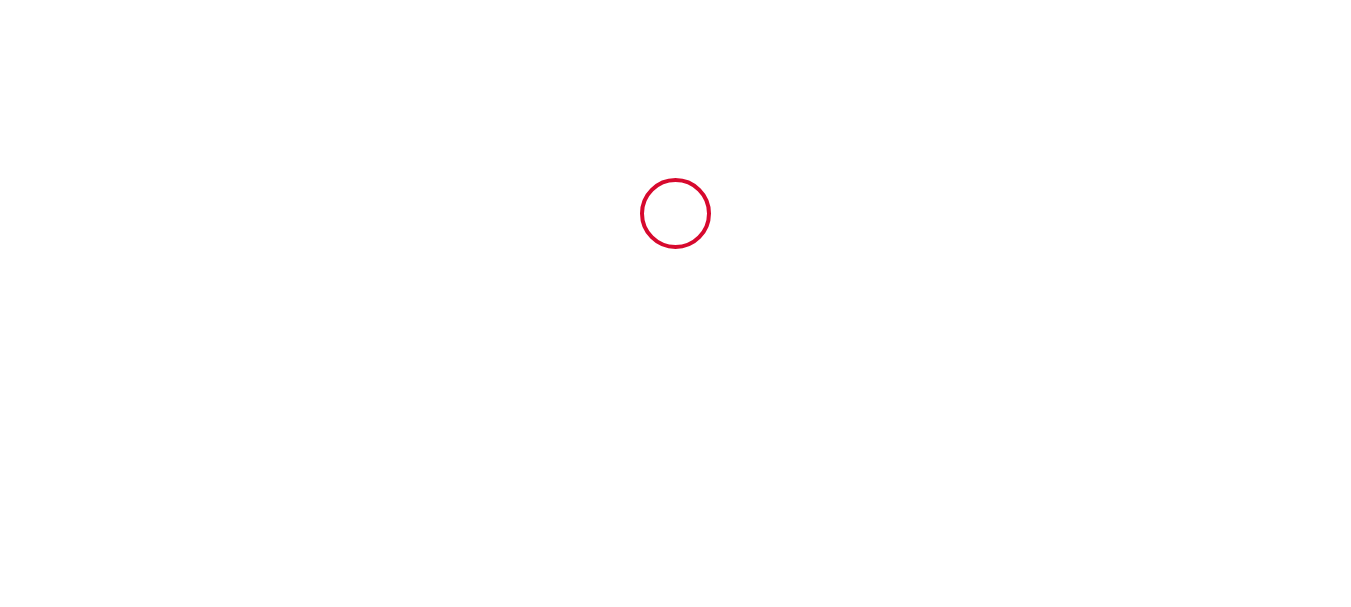 scroll, scrollTop: 0, scrollLeft: 0, axis: both 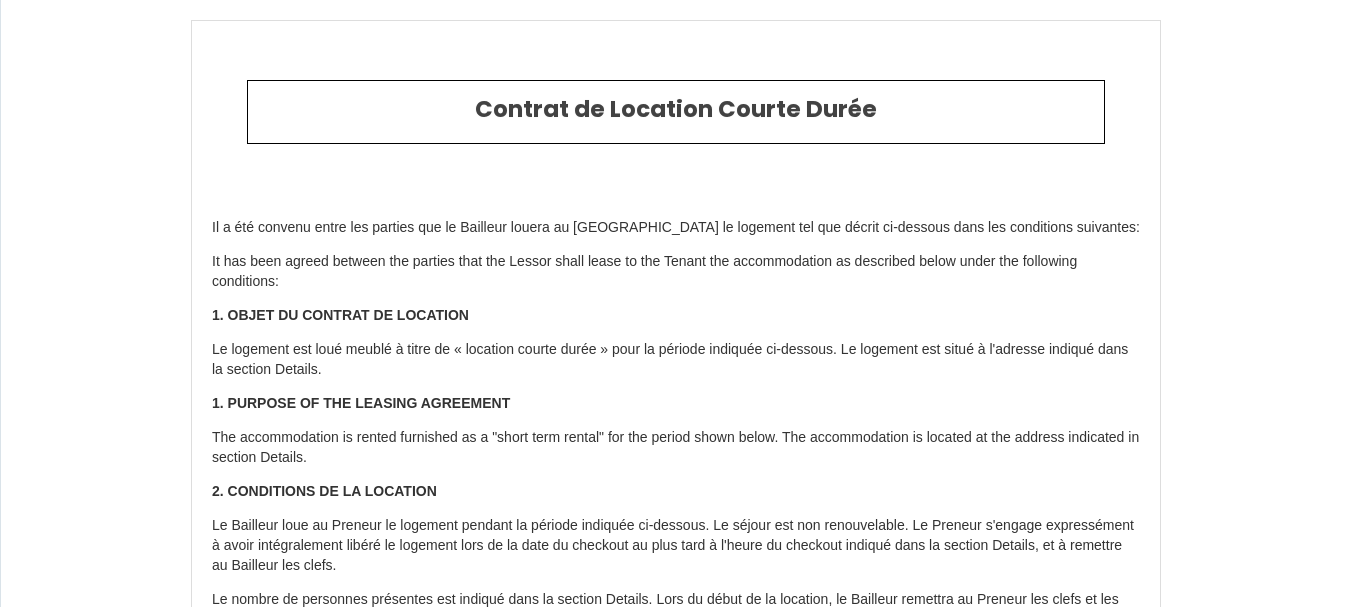 click on "Contrat de Location Courte Durée   Il a été convenu entre les parties que le Bailleur louera au [GEOGRAPHIC_DATA] le logement tel que décrit ci-dessous dans les conditions suivantes:
It has been agreed between the parties that the Lessor shall lease to the Tenant the accommodation as described below under the following conditions:
1. OBJET DU CONTRAT DE LOCATION
Le logement est loué meublé à titre de « location courte durée » pour la période indiquée ci-dessous. Le logement est situé à l'adresse indiqué dans la section Details.
1. PURPOSE OF THE LEASING AGREEMENT
The accommodation is rented furnished as a "short term rental" for the period shown below. The accommodation is located at the address indicated in section Details.
2. CONDITIONS DE LA LOCATION
Le nombre de personnes présentes est indiqué dans la section Details. Lors du début de la location, le Bailleur remettra au Preneur les clefs et les instructions relatives au logement.
2. RENTAL CONDITIONS" at bounding box center [675, 2432] 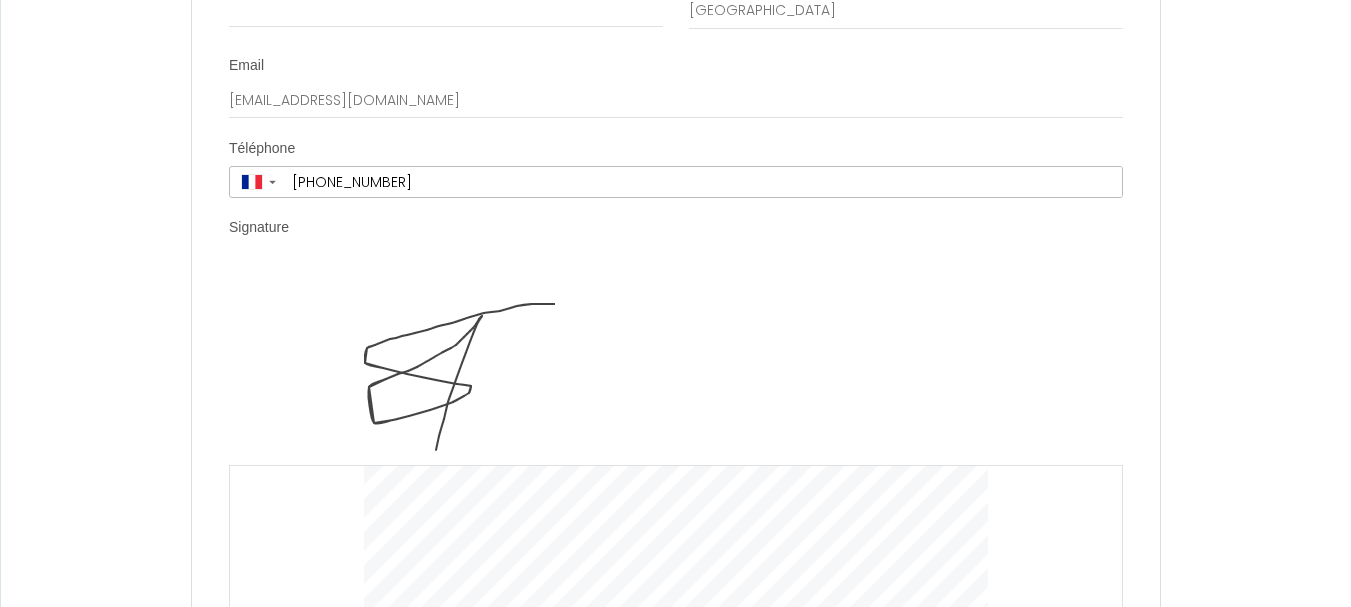 scroll, scrollTop: 4300, scrollLeft: 0, axis: vertical 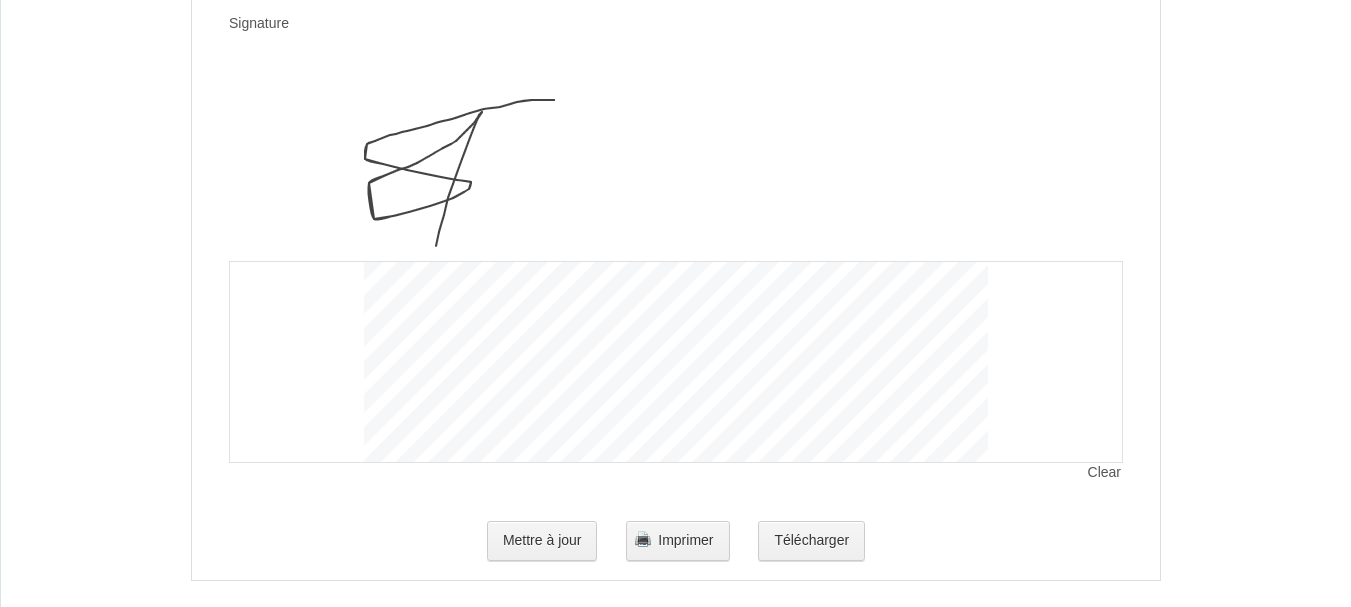 click at bounding box center [676, 161] 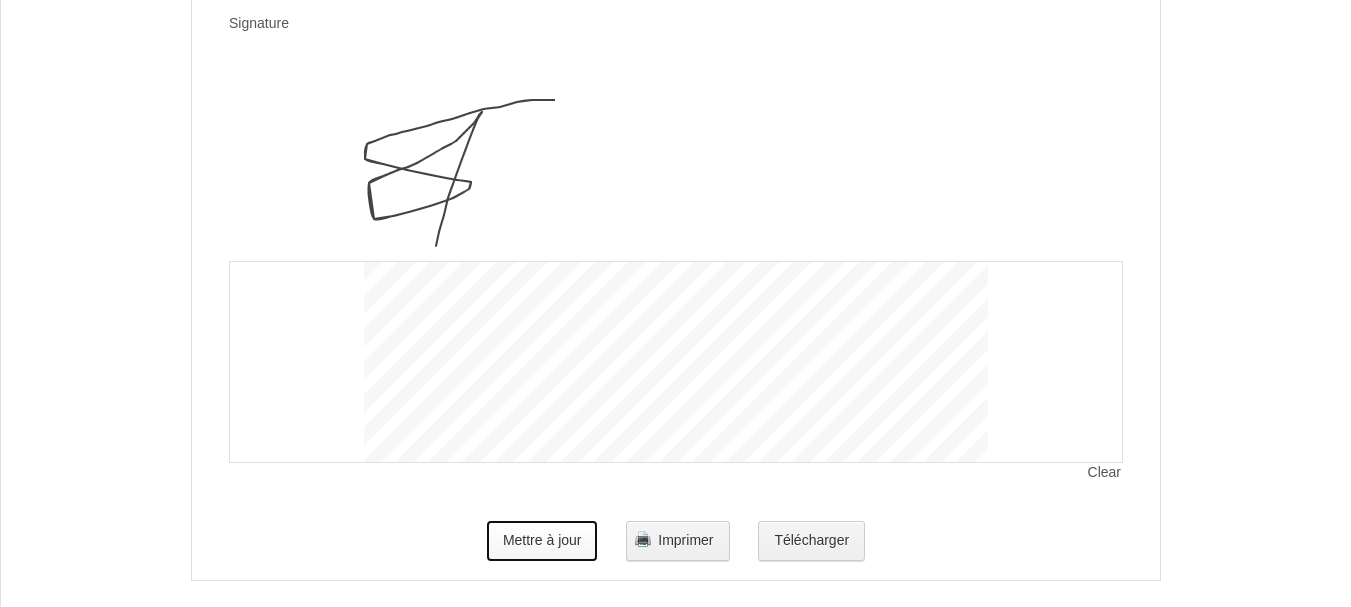 click on "Mettre à jour" at bounding box center (542, 541) 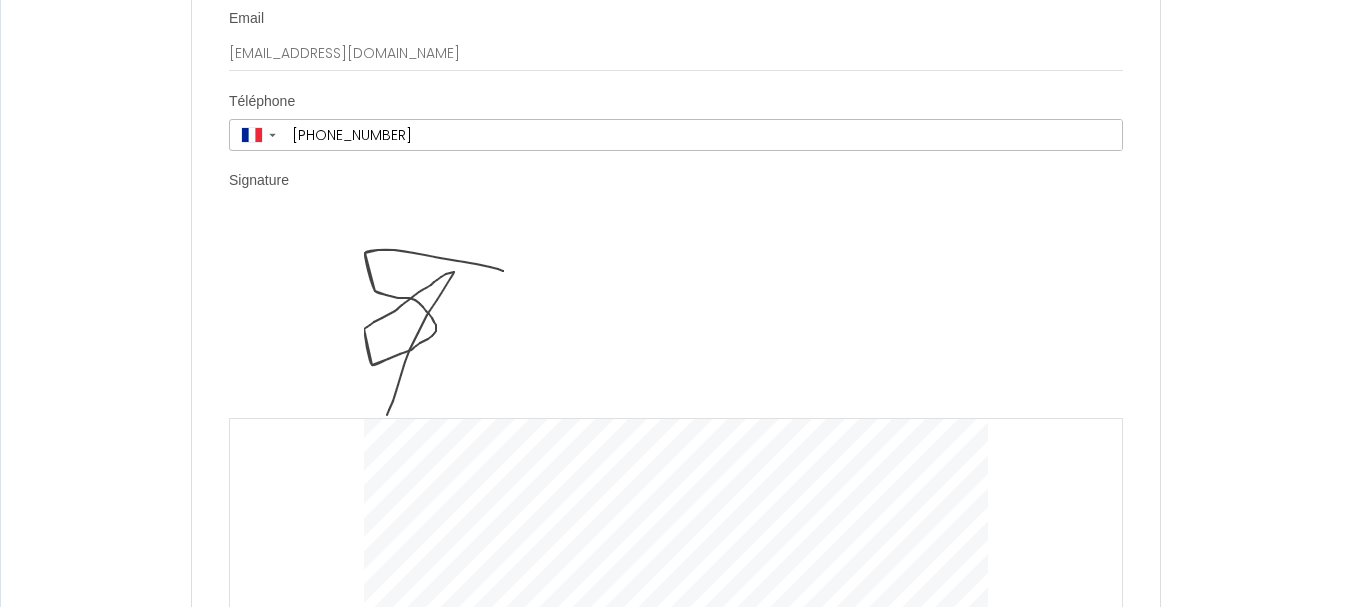 scroll, scrollTop: 4343, scrollLeft: 0, axis: vertical 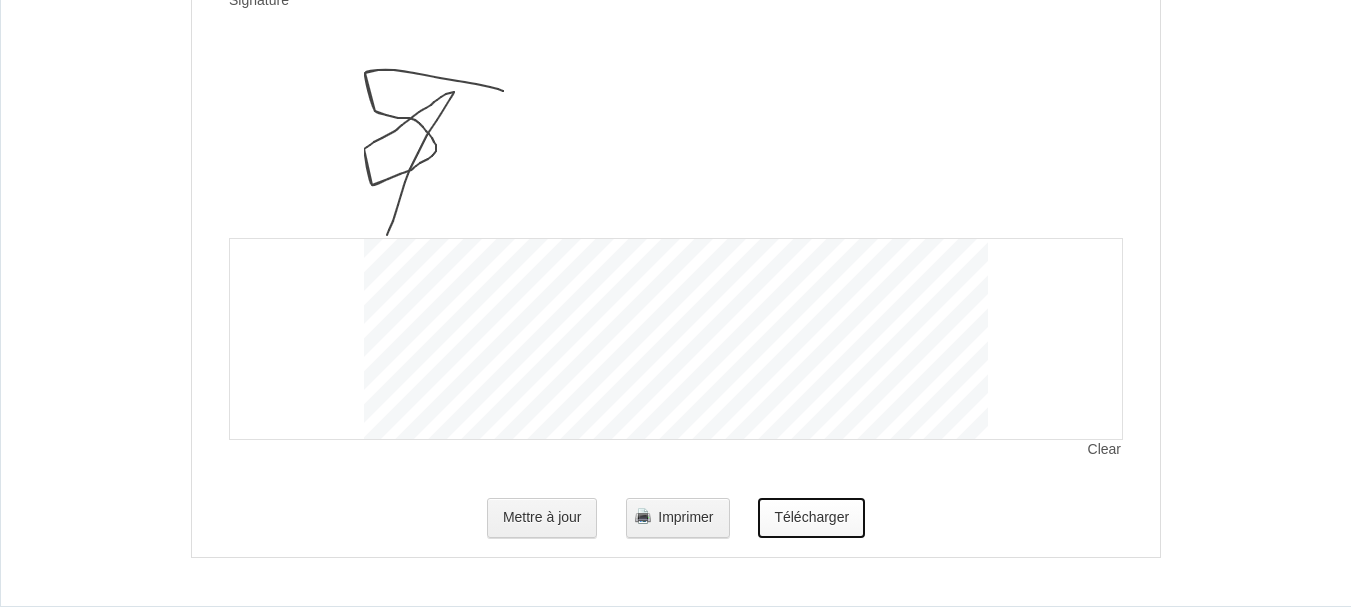 click on "Télécharger" at bounding box center (811, 518) 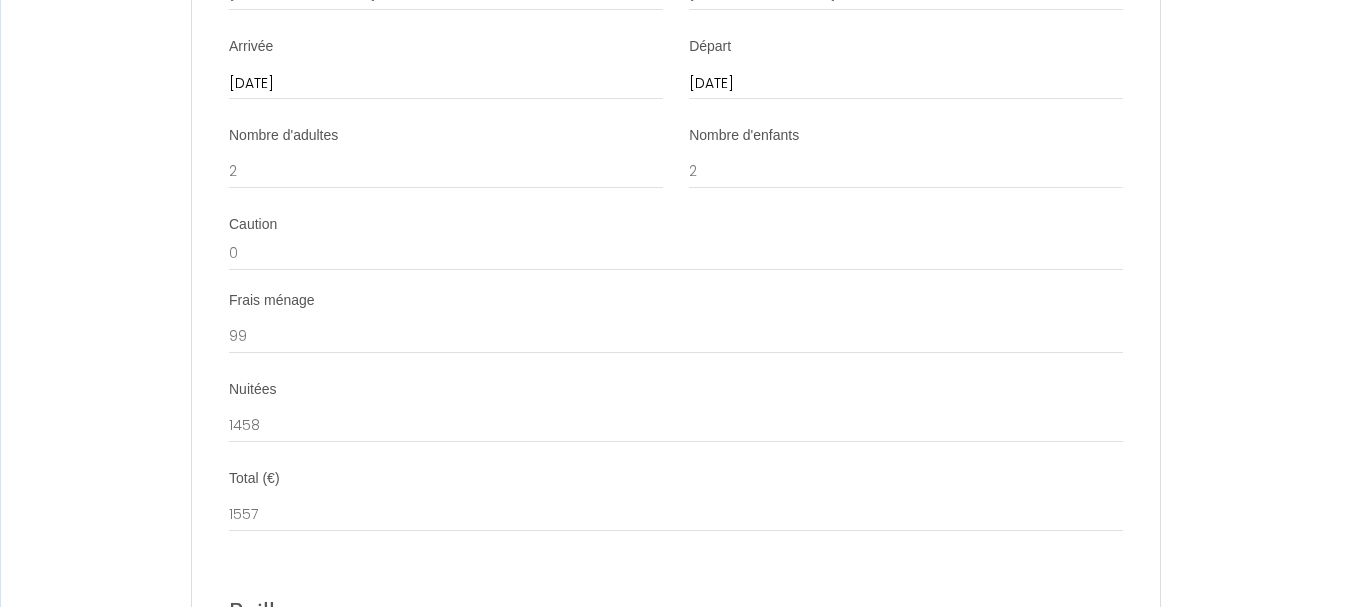 scroll, scrollTop: 2800, scrollLeft: 0, axis: vertical 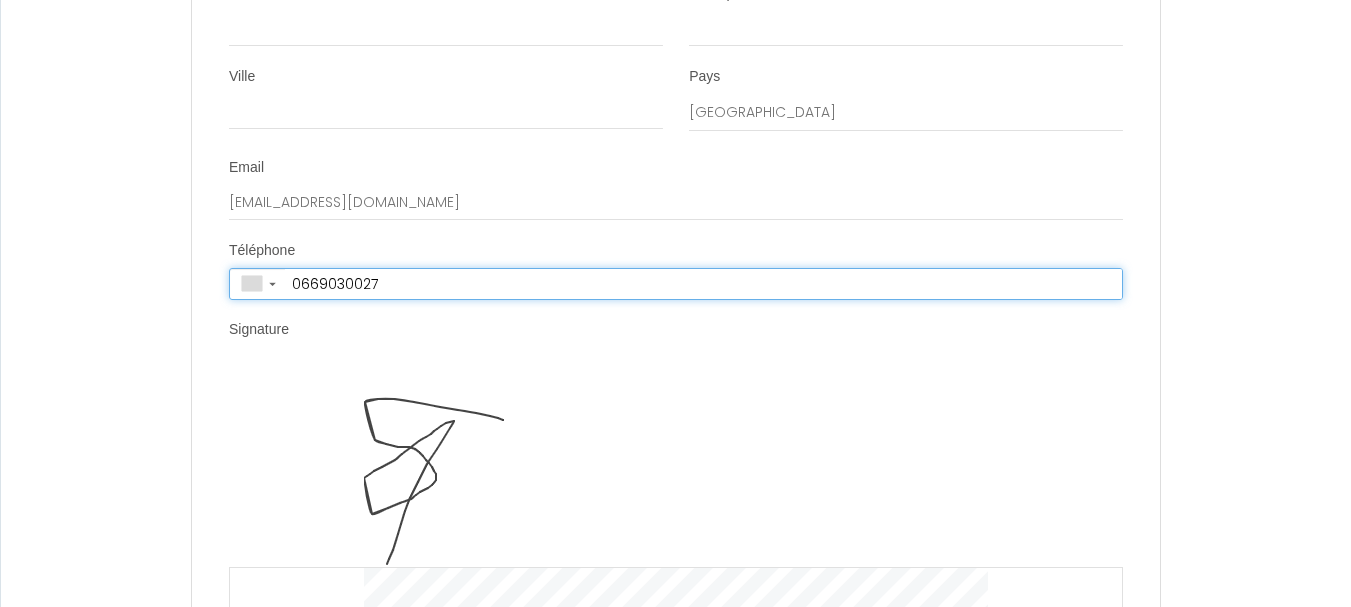 type on "[PHONE_NUMBER]" 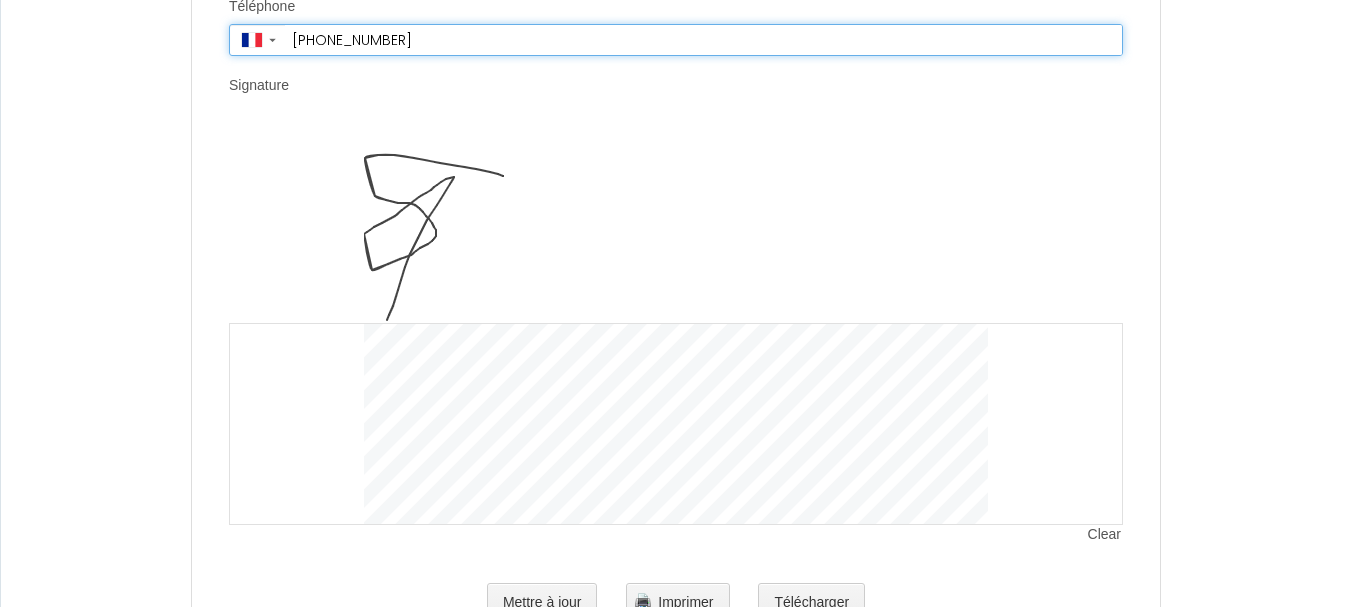 scroll, scrollTop: 4343, scrollLeft: 0, axis: vertical 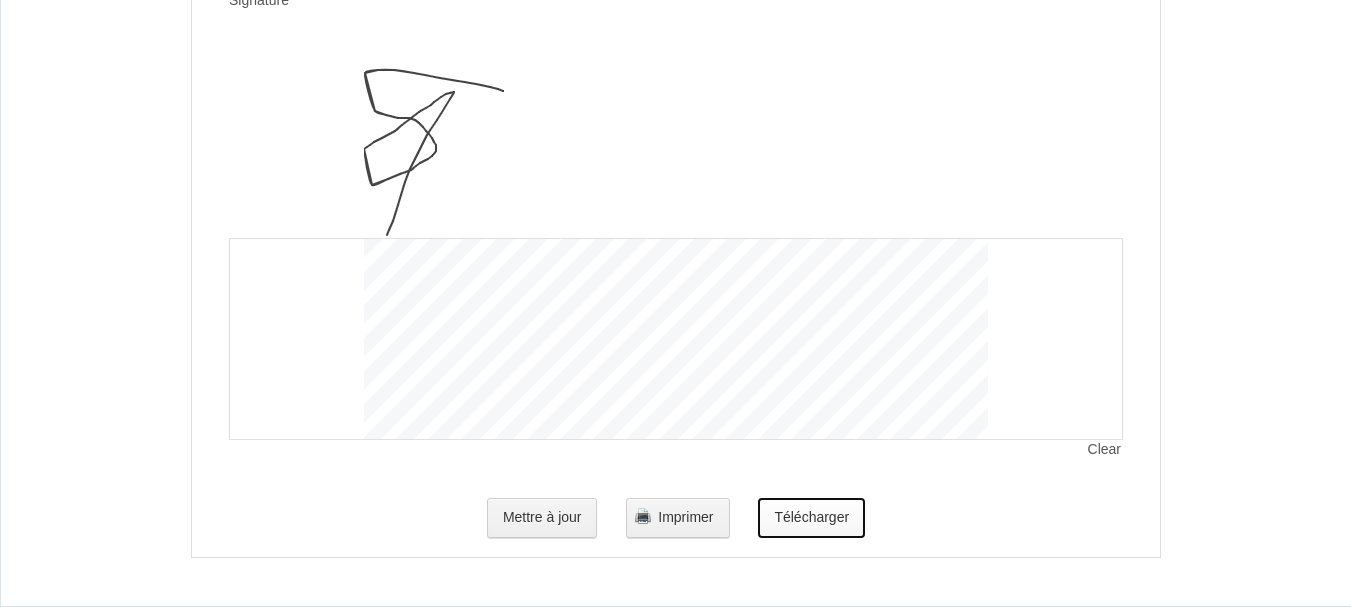click on "Télécharger" at bounding box center (811, 518) 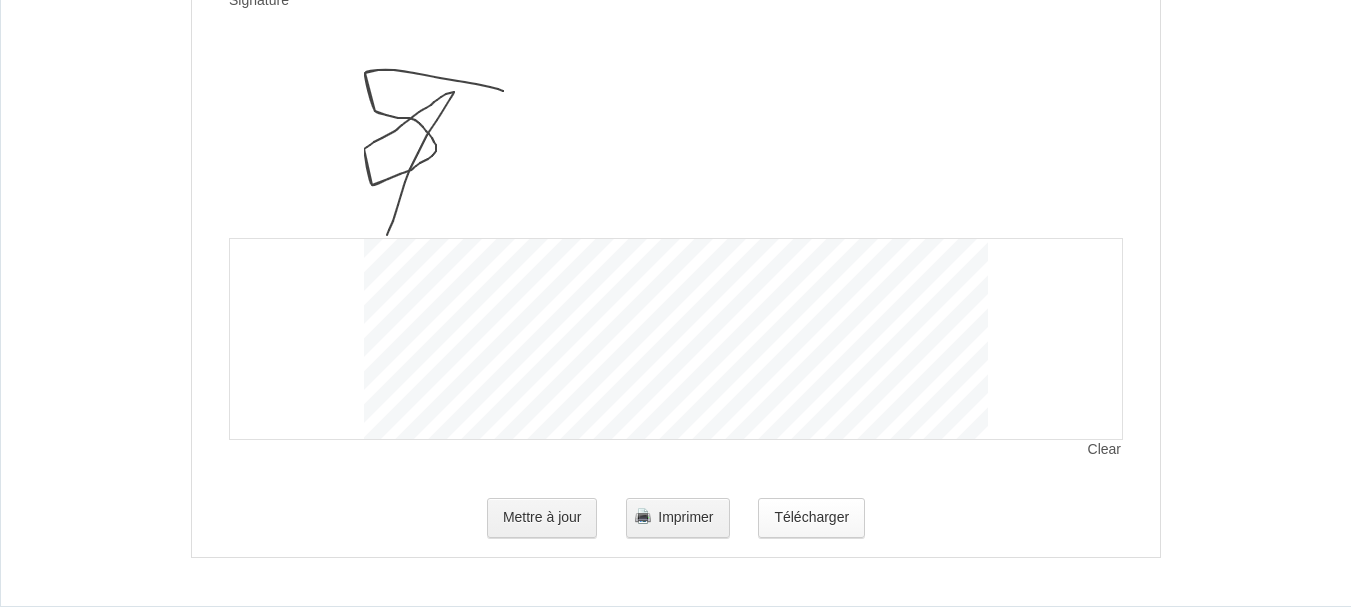 scroll, scrollTop: 0, scrollLeft: 0, axis: both 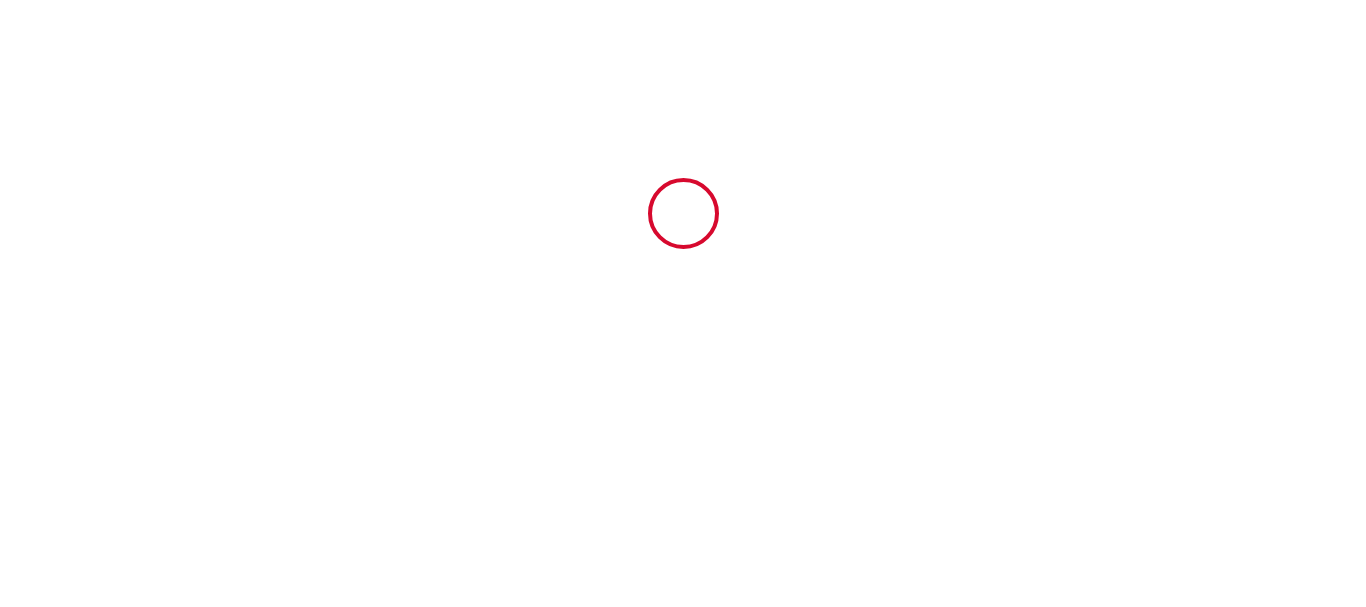 type on "6172759" 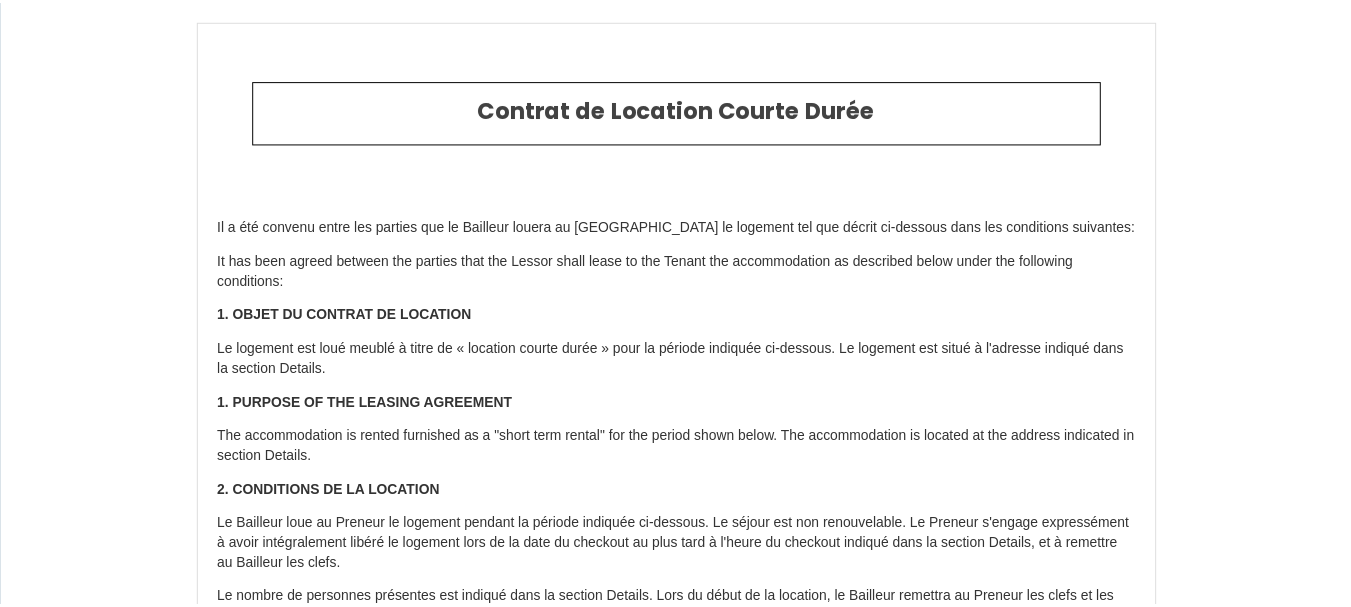scroll, scrollTop: 3994, scrollLeft: 0, axis: vertical 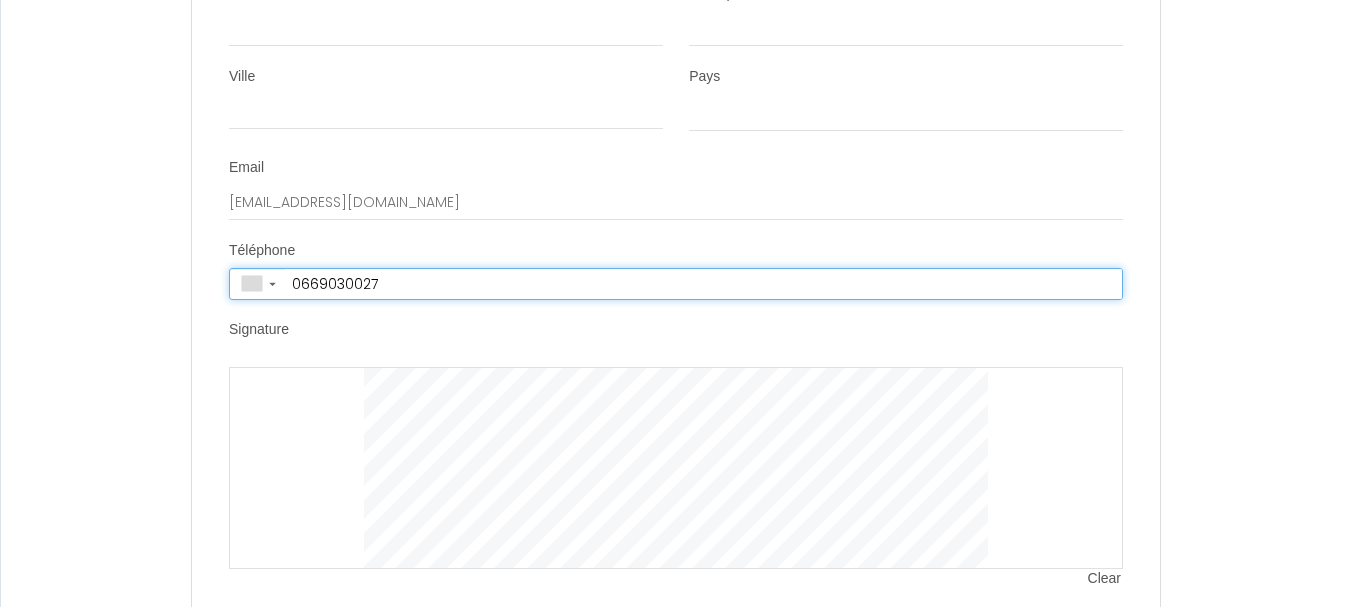 type on "[PHONE_NUMBER]" 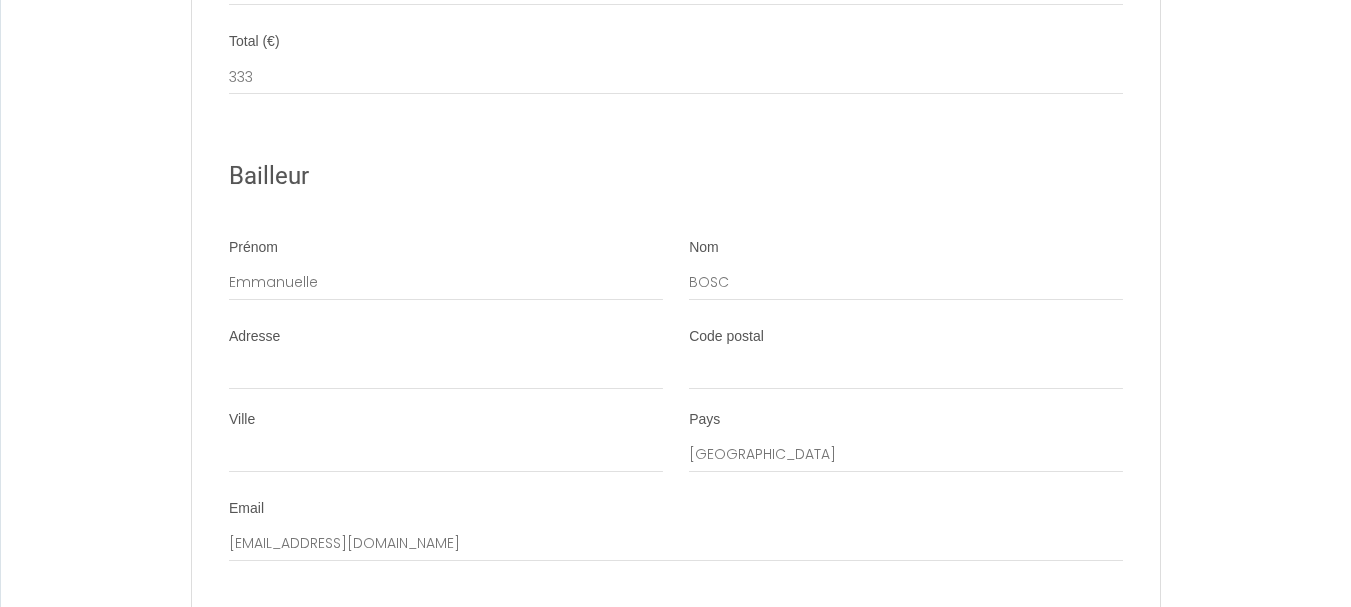 scroll, scrollTop: 3294, scrollLeft: 0, axis: vertical 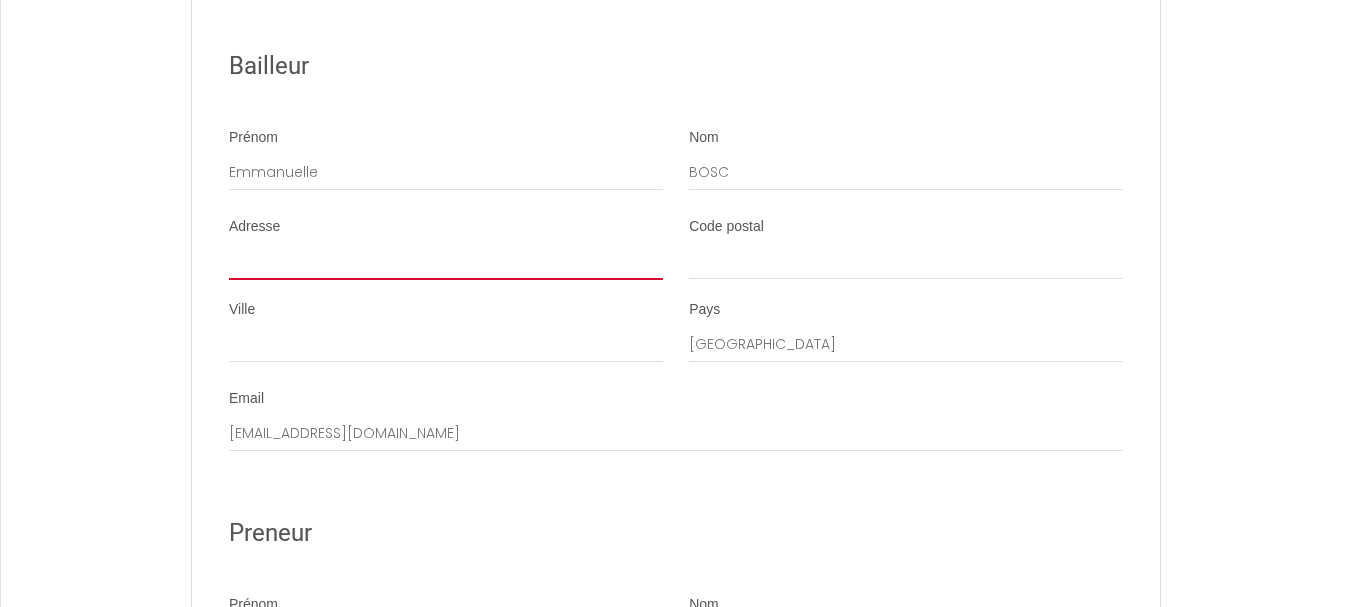click on "Adresse" at bounding box center [446, 262] 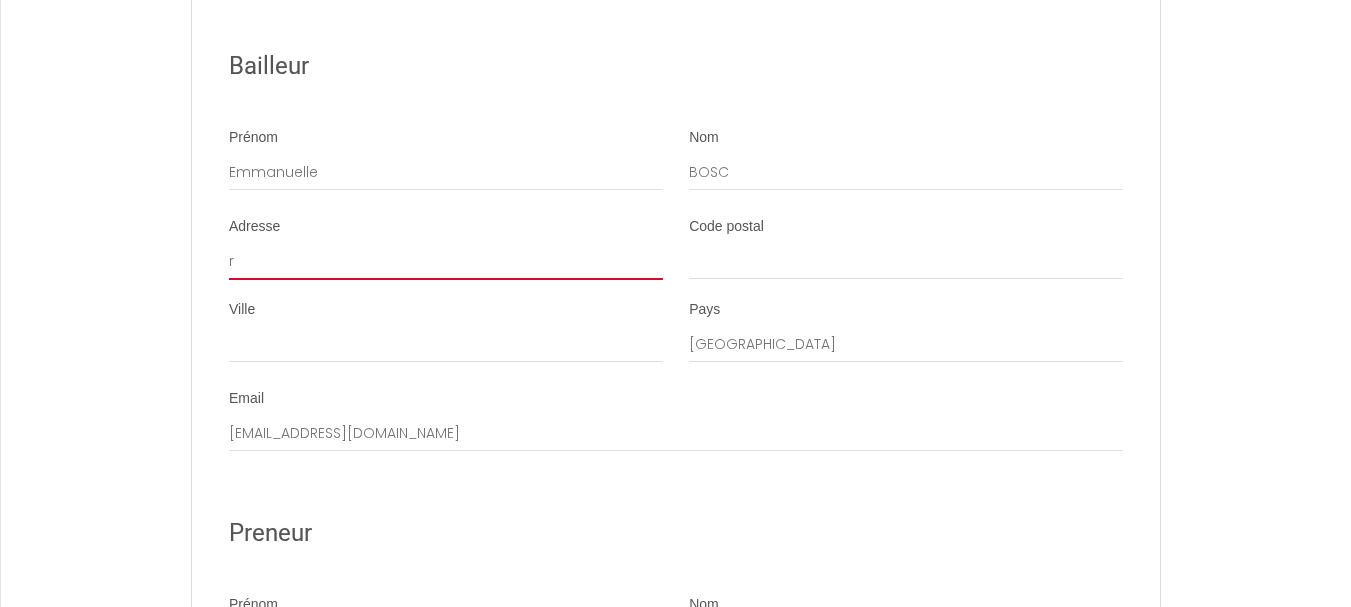 select 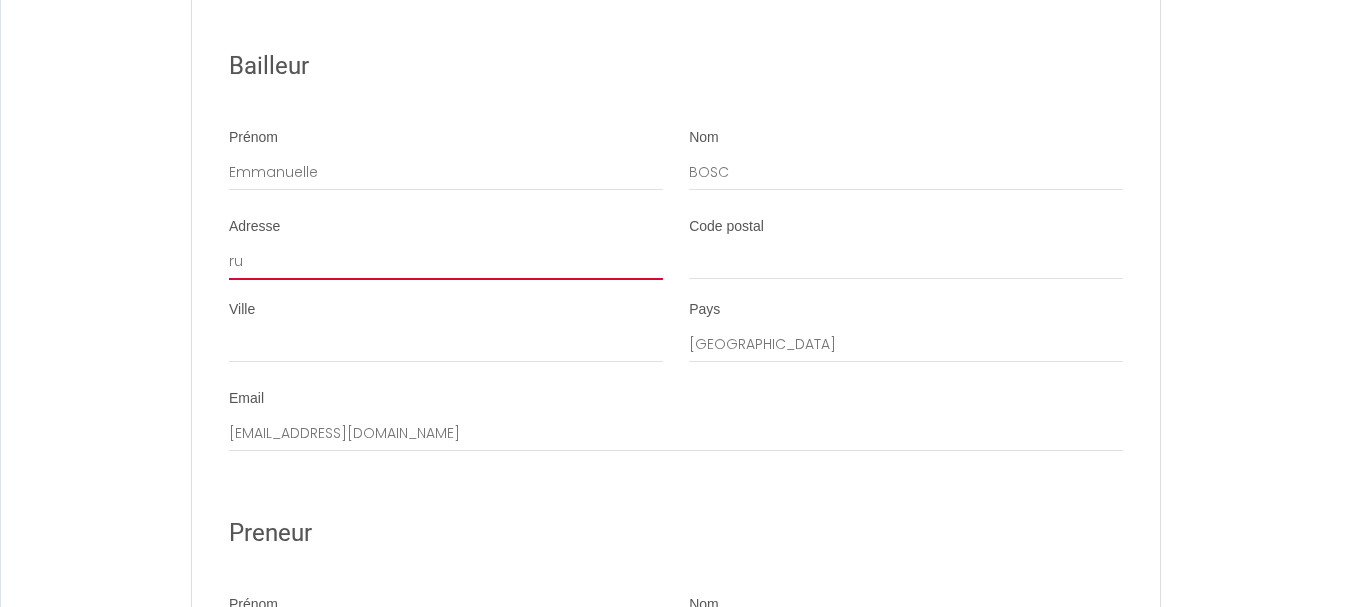 select 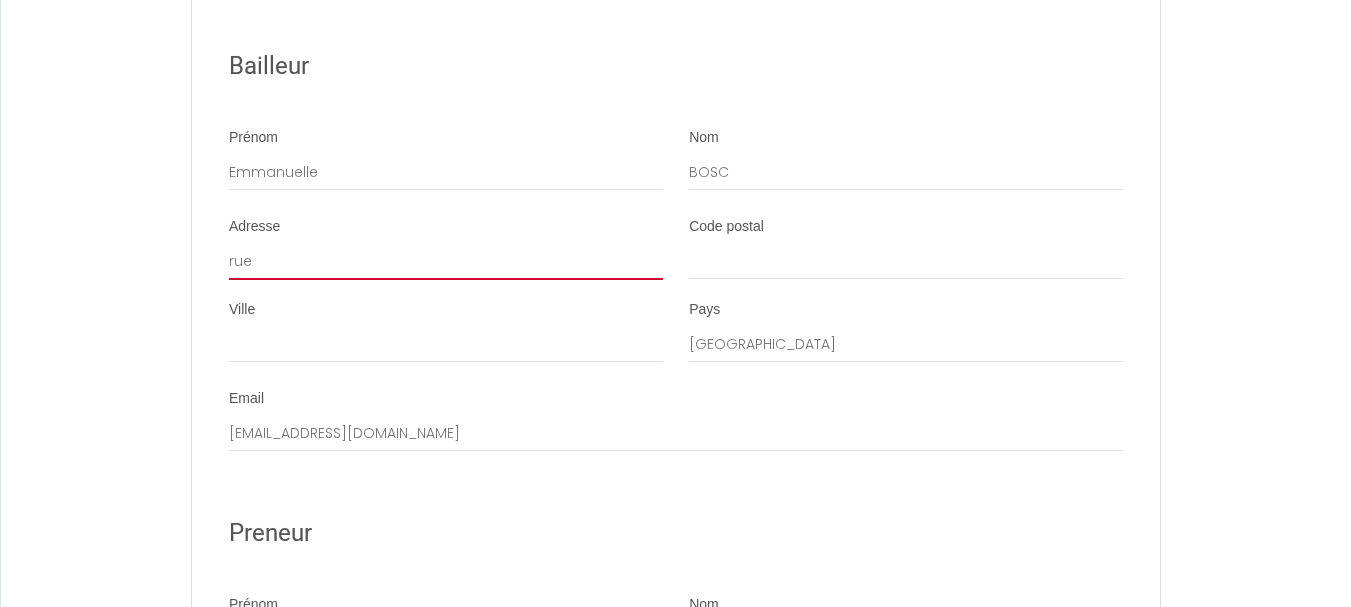 select 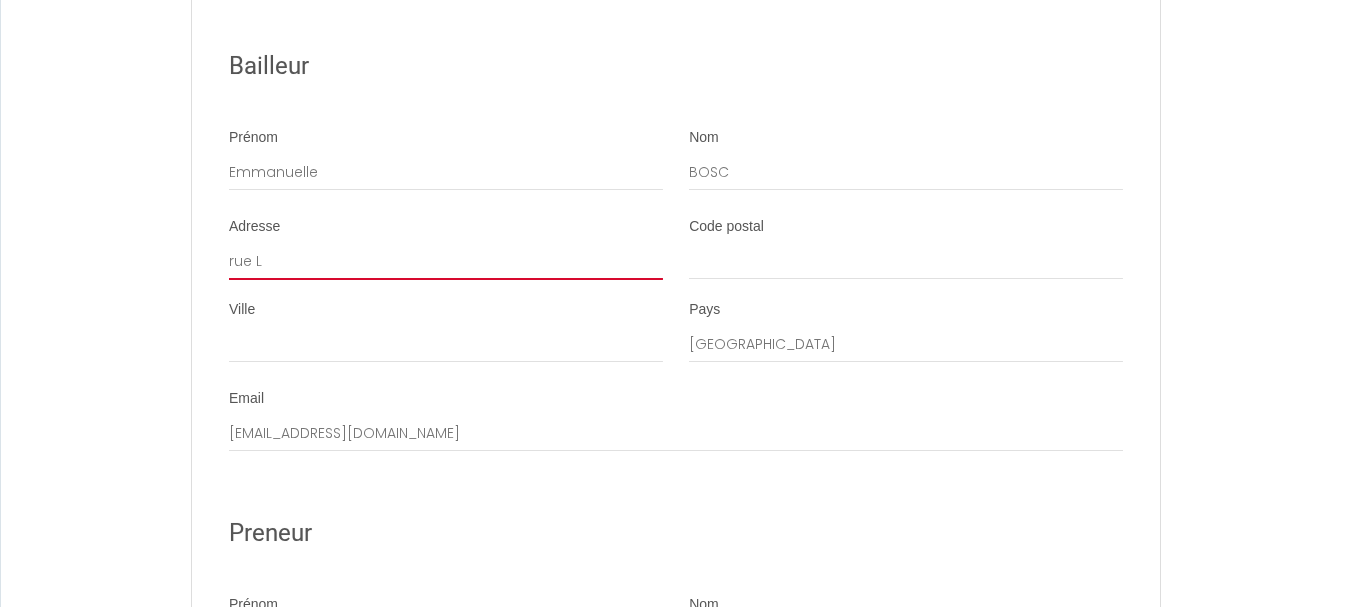 select 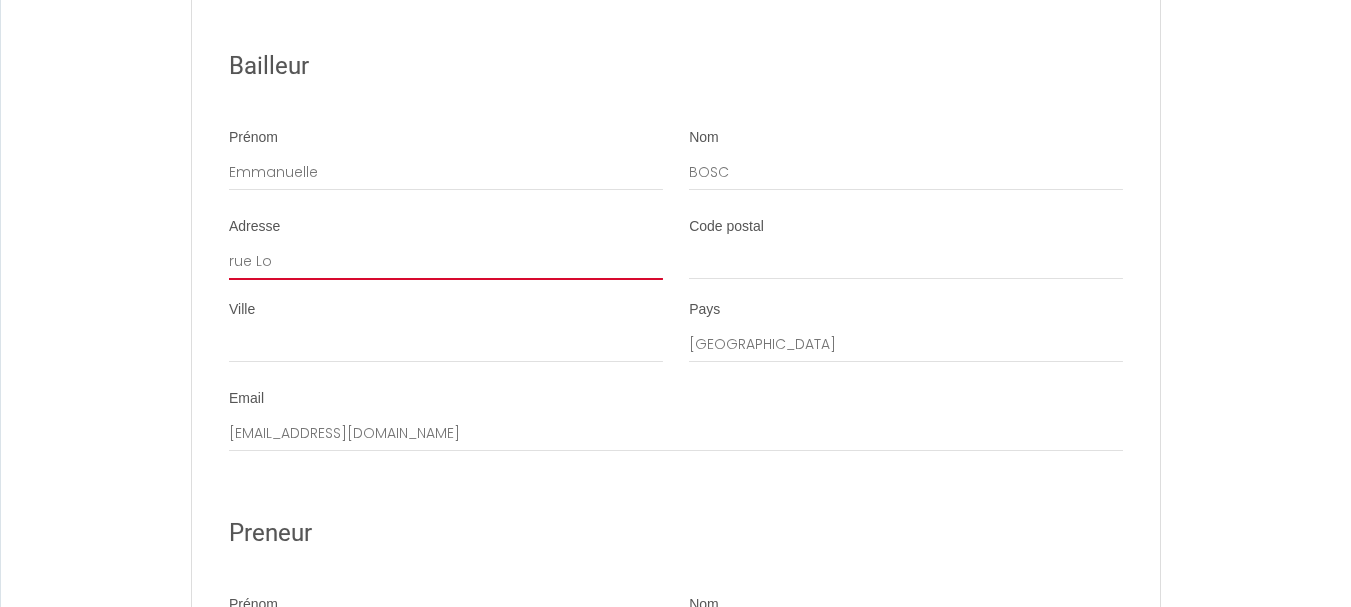 select 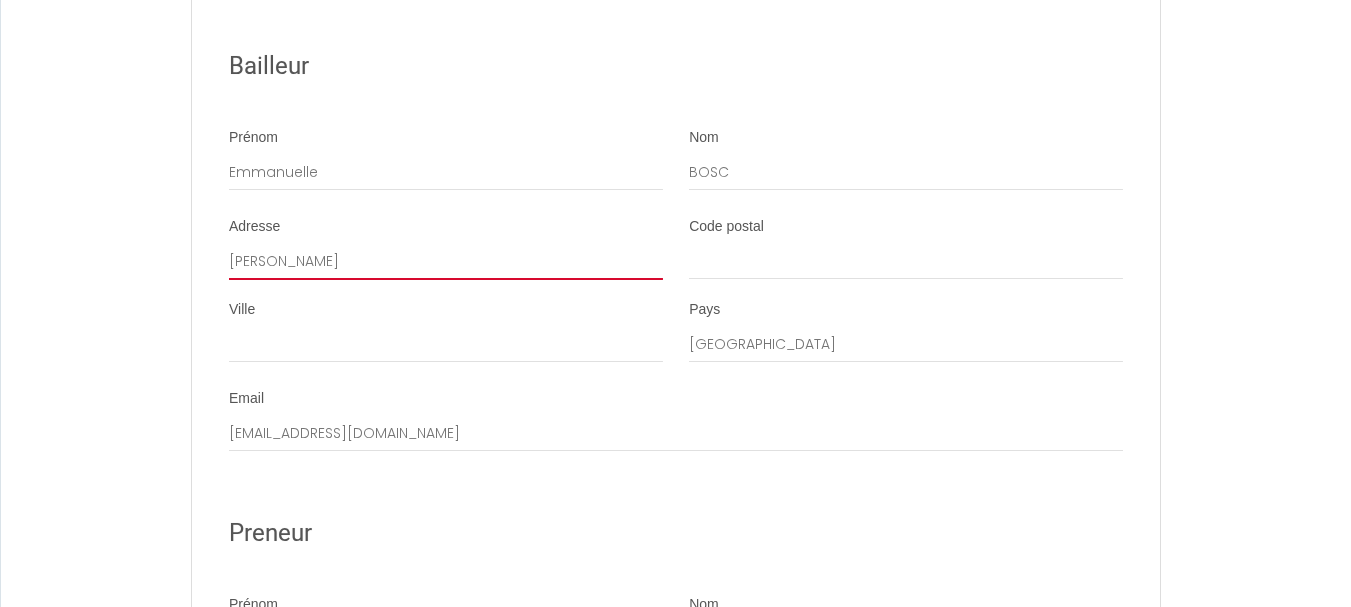 select 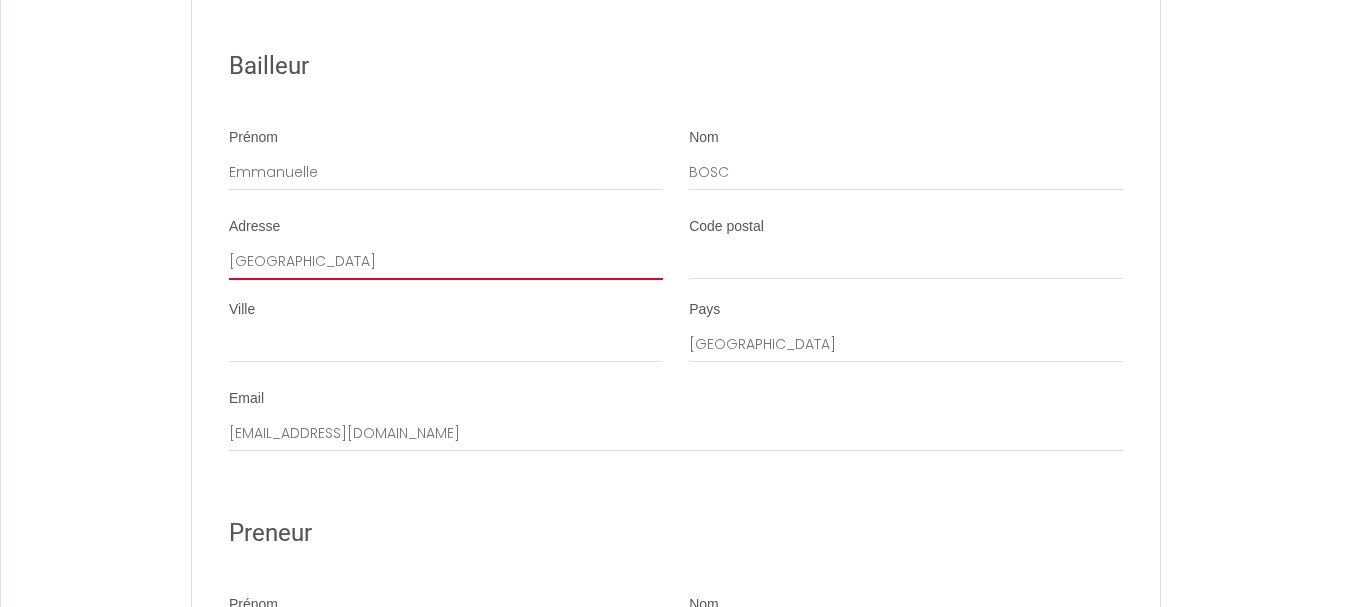 select 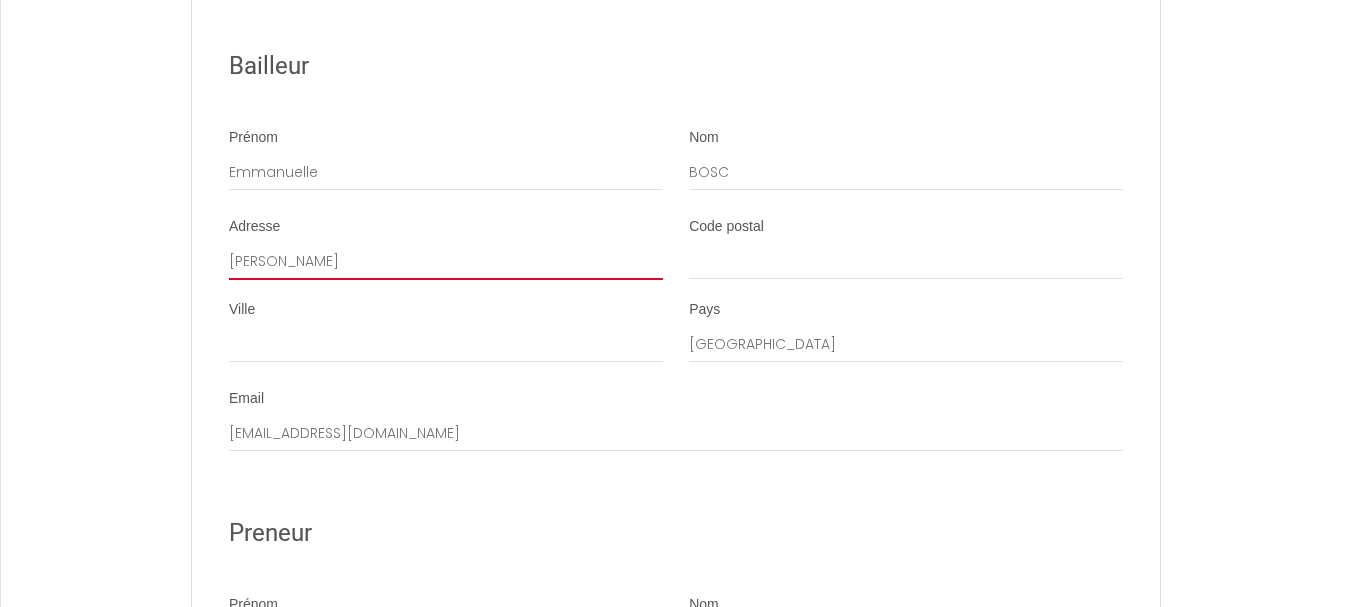 select 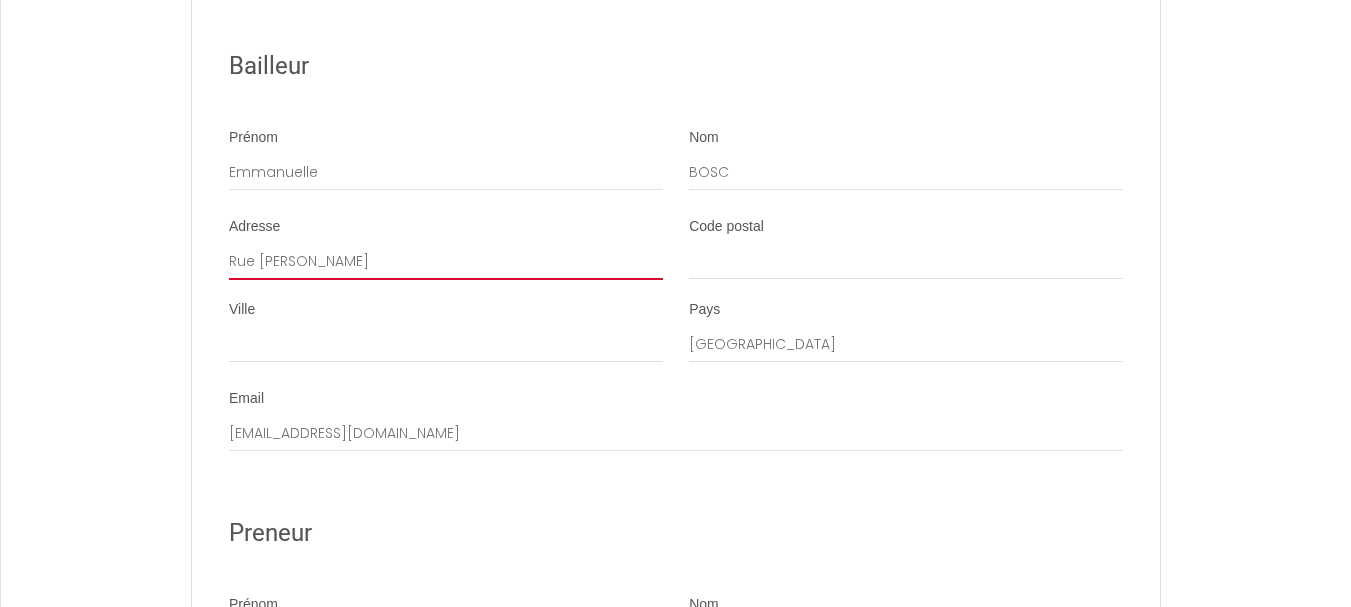 select 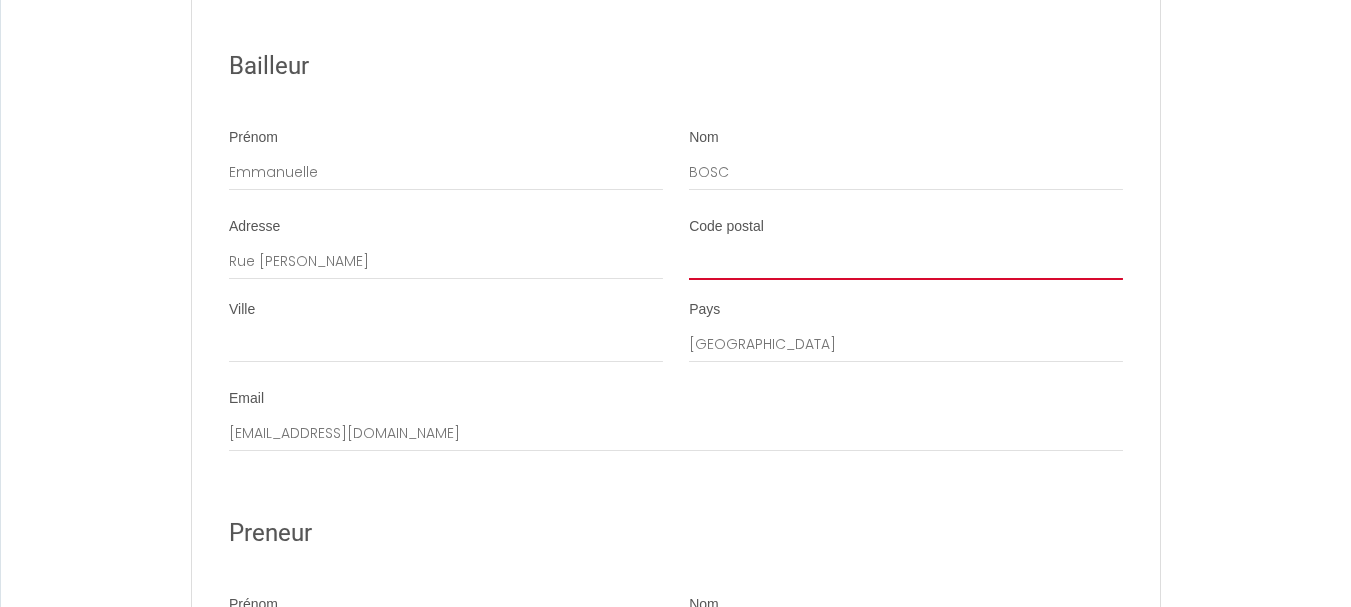 click on "Code postal" at bounding box center (906, 262) 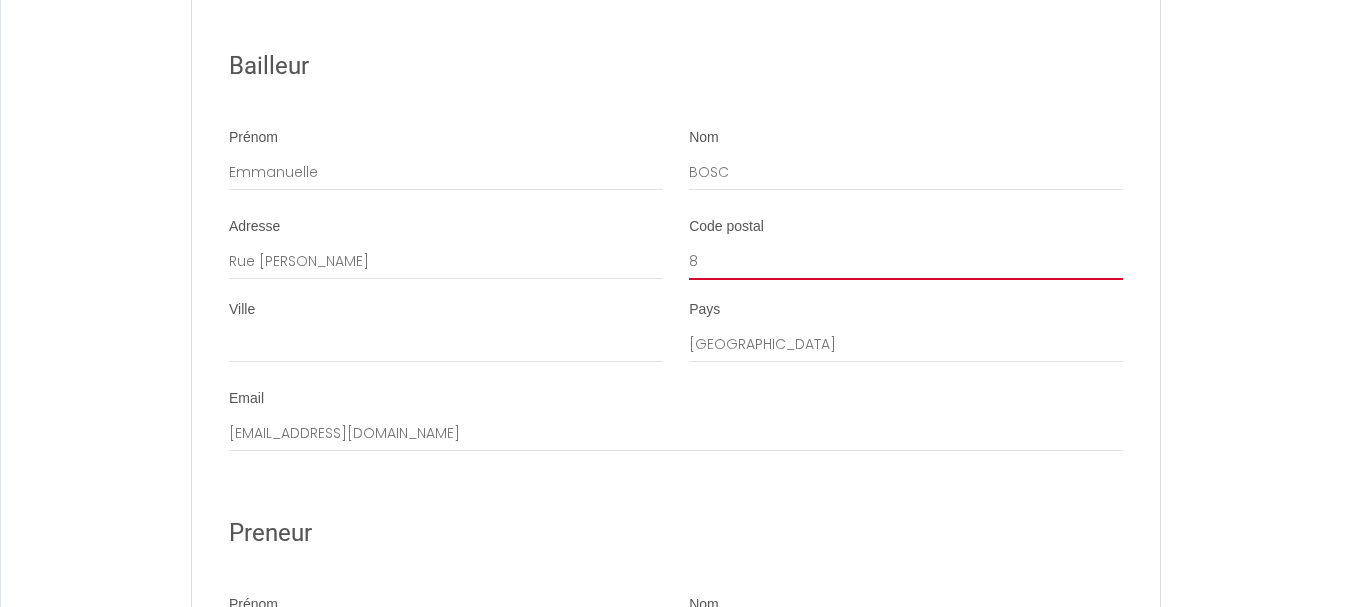 select 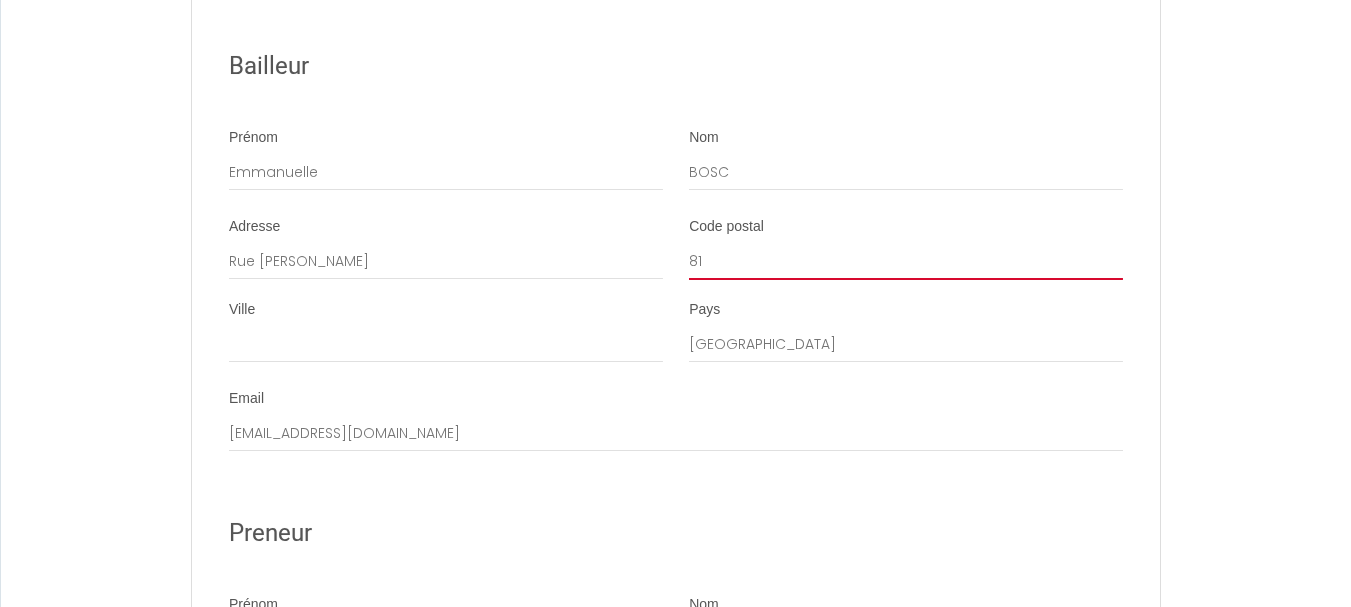 select 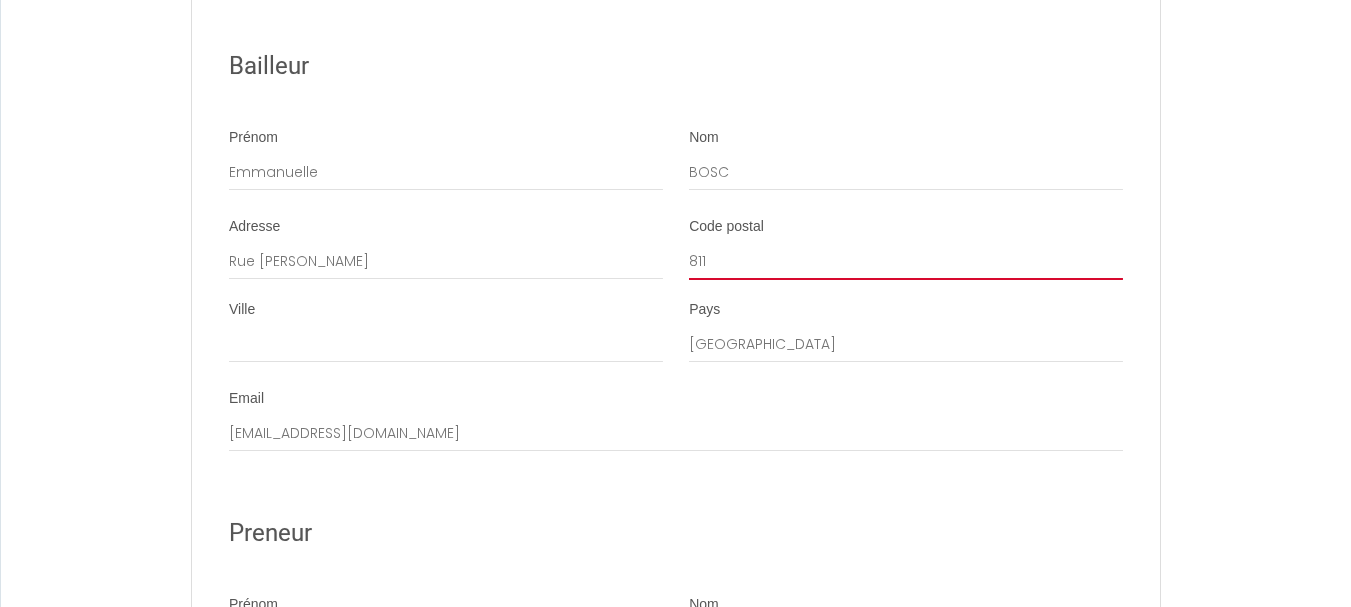 select 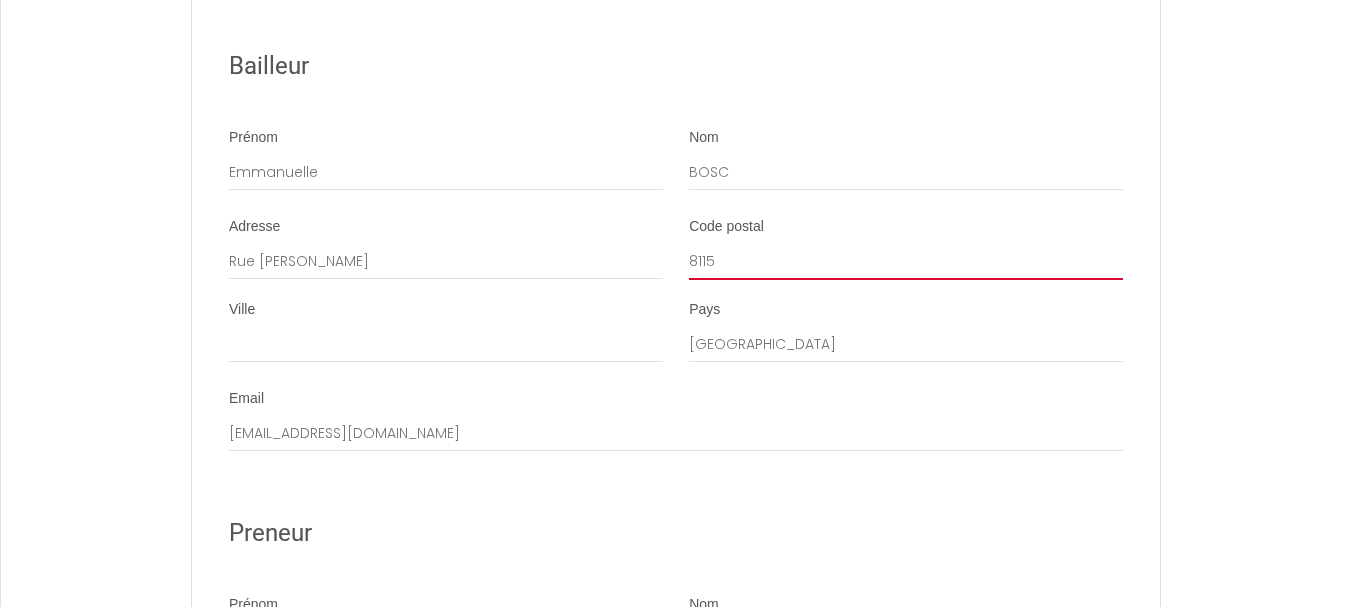 select 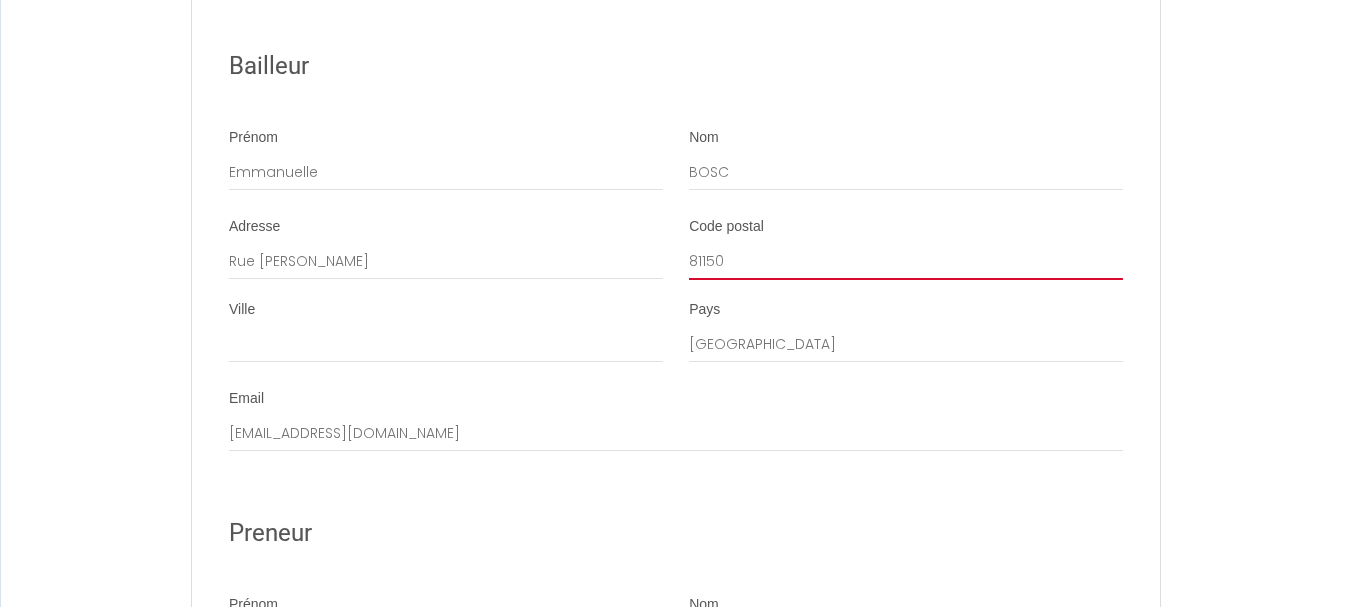 select 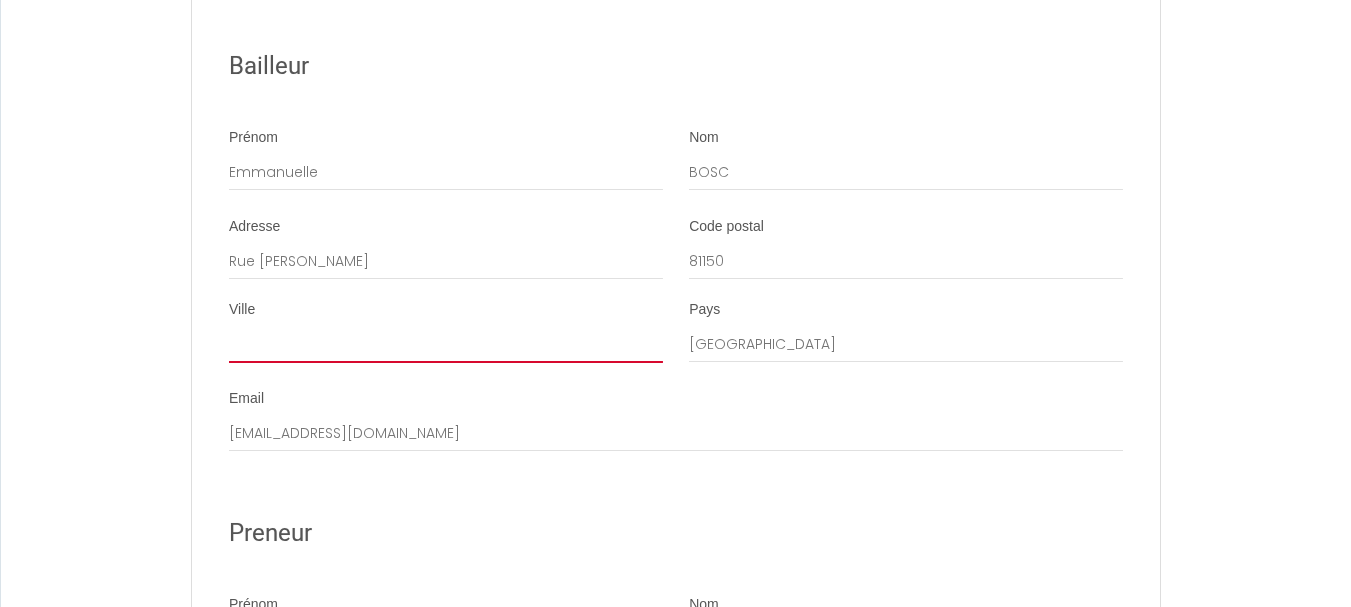 click on "Ville" at bounding box center (446, 345) 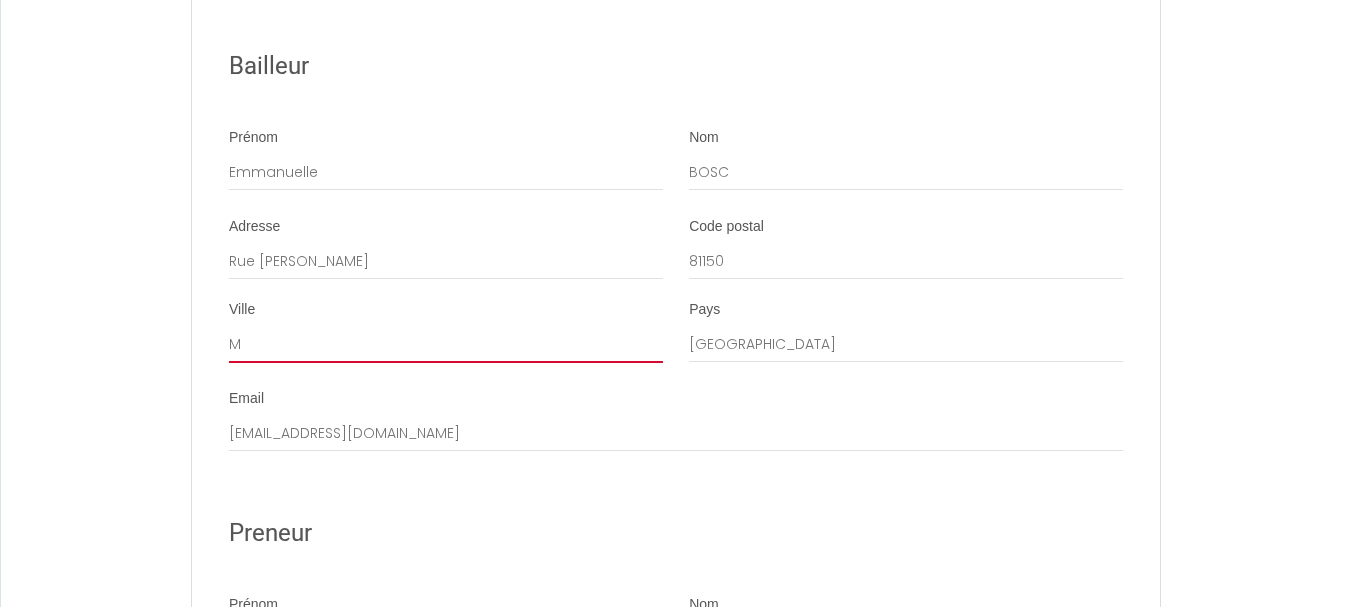 select 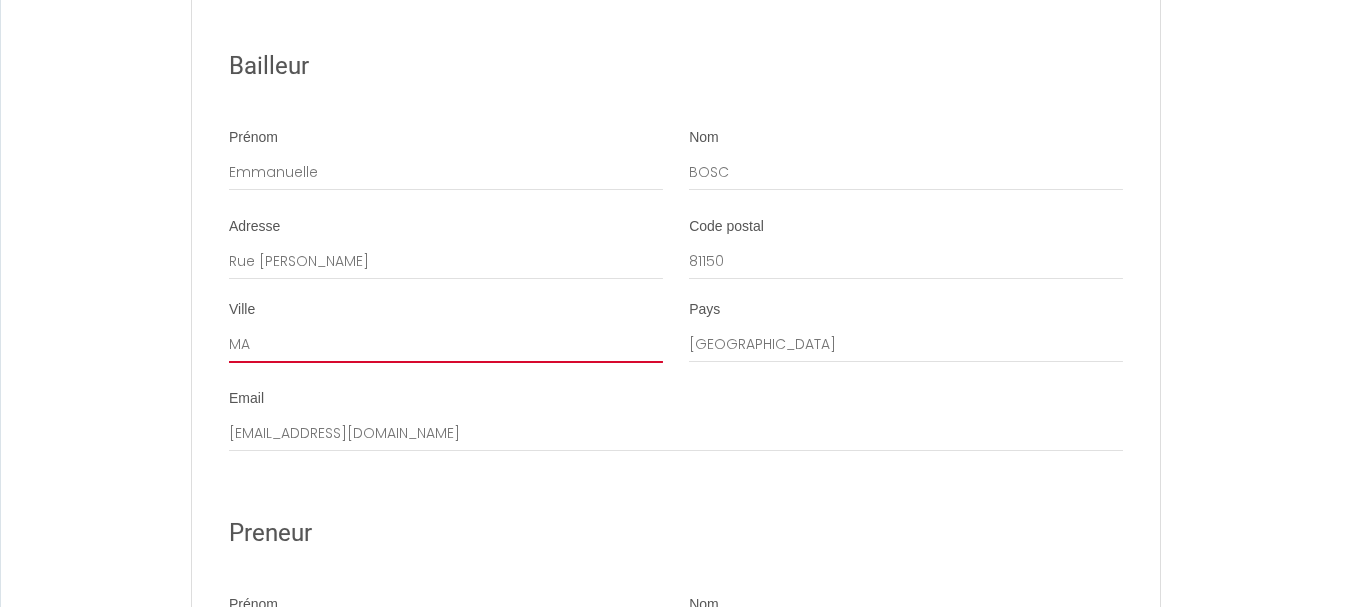 select 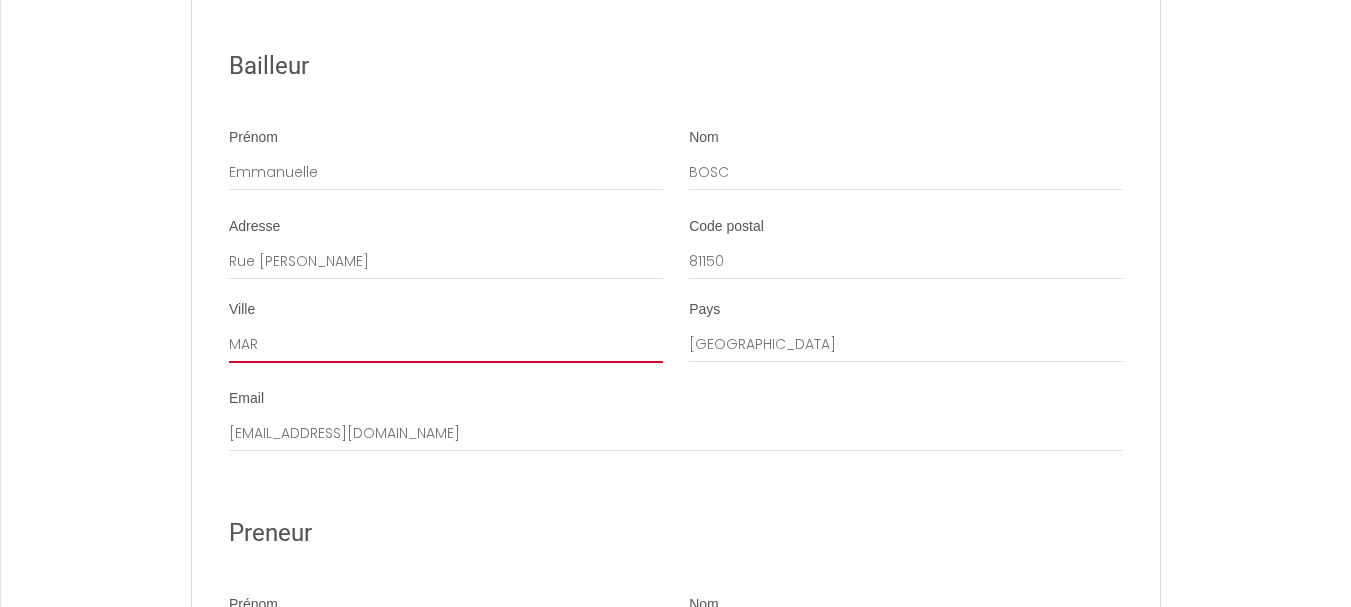 select 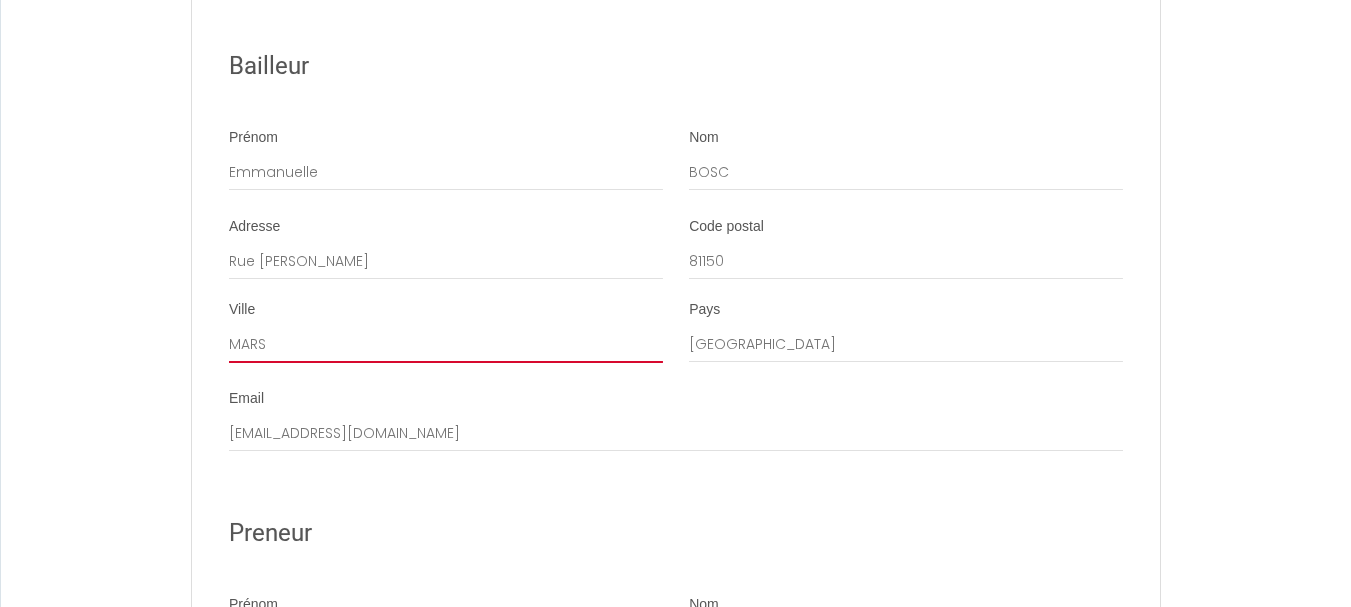 select 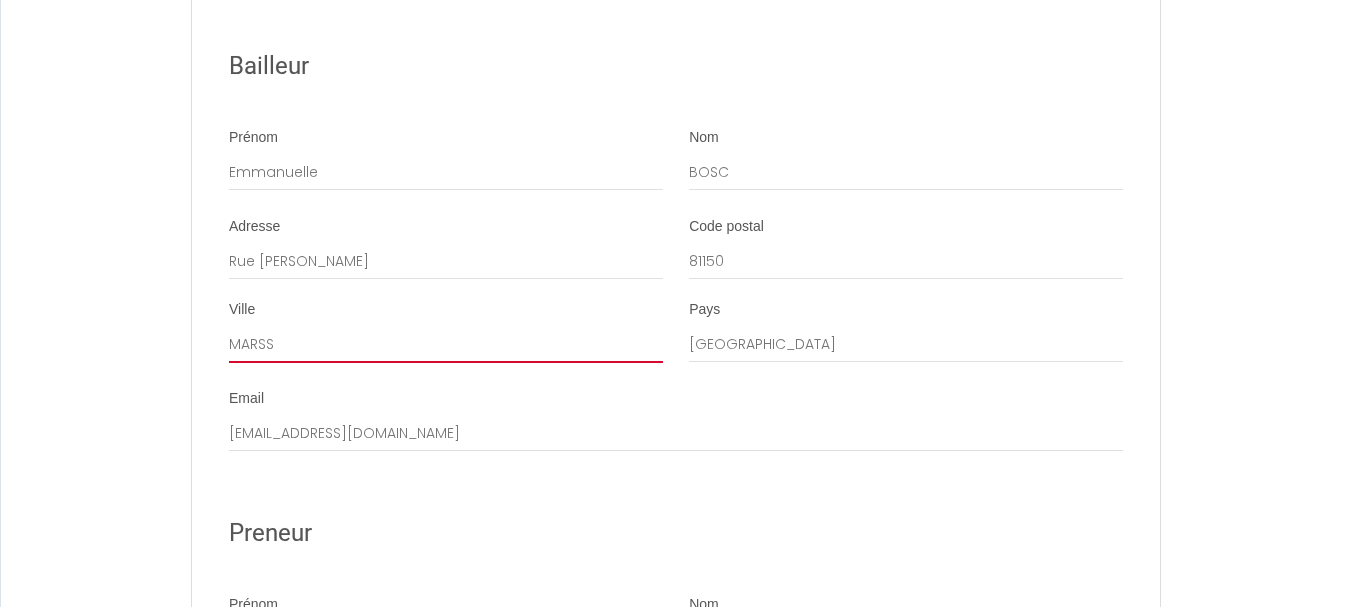 select 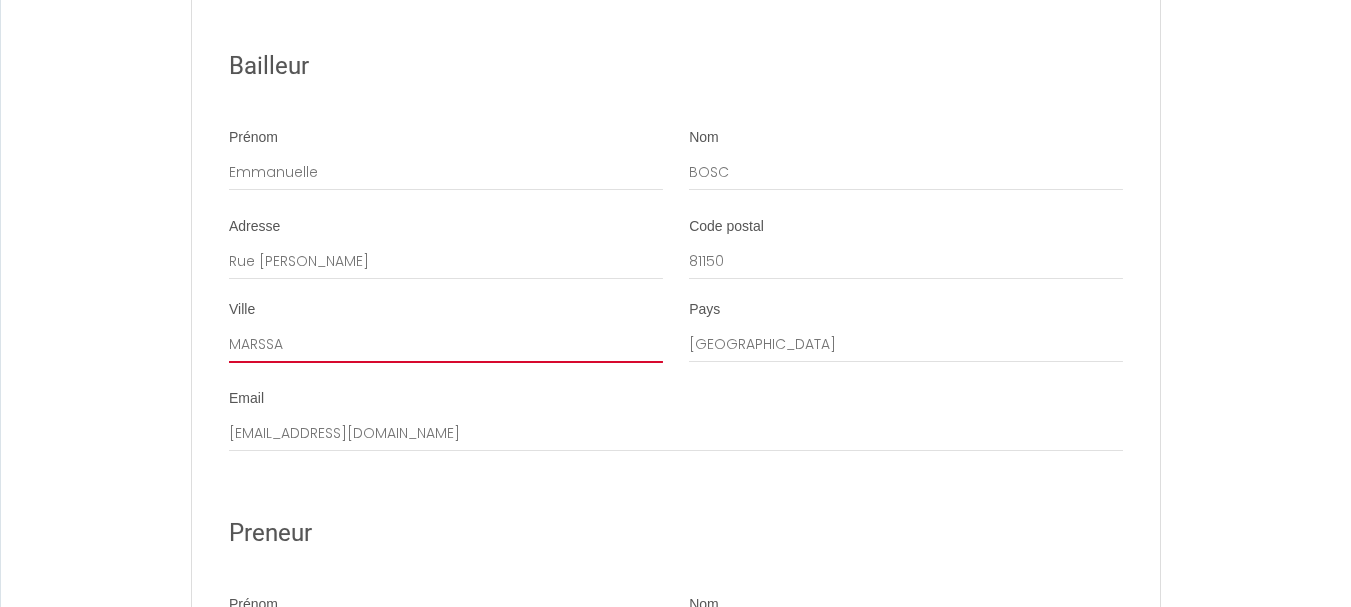 select 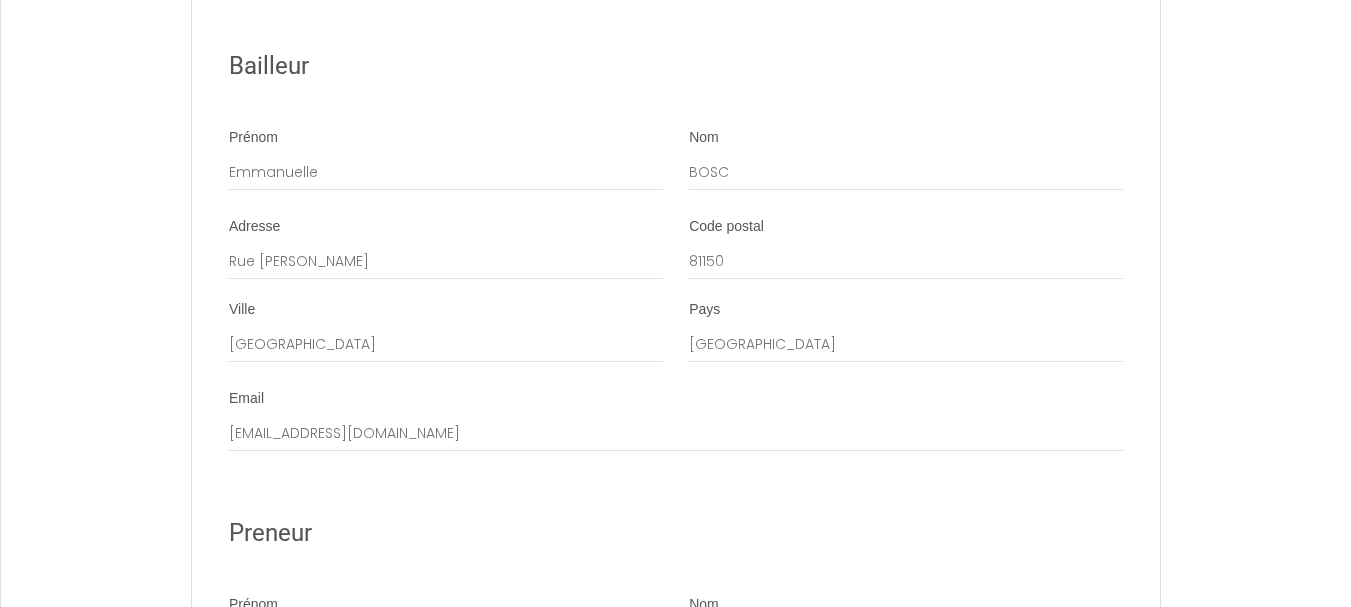 click on "Contrat de Location Courte Durée   Il a été convenu entre les parties que le Bailleur louera au [GEOGRAPHIC_DATA] le logement tel que décrit ci-dessous dans les conditions suivantes:
It has been agreed between the parties that the Lessor shall lease to the Tenant the accommodation as described below under the following conditions:
1. OBJET DU CONTRAT DE LOCATION
Le logement est loué meublé à titre de « location courte durée » pour la période indiquée ci-dessous. Le logement est situé à l'adresse indiqué dans la section Details.
1. PURPOSE OF THE LEASING AGREEMENT
The accommodation is rented furnished as a "short term rental" for the period shown below. The accommodation is located at the address indicated in section Details.
2. CONDITIONS DE LA LOCATION
Le nombre de personnes présentes est indiqué dans la section Details. Lors du début de la location, le Bailleur remettra au Preneur les clefs et les instructions relatives au logement.
2. RENTAL CONDITIONS" at bounding box center [675, -962] 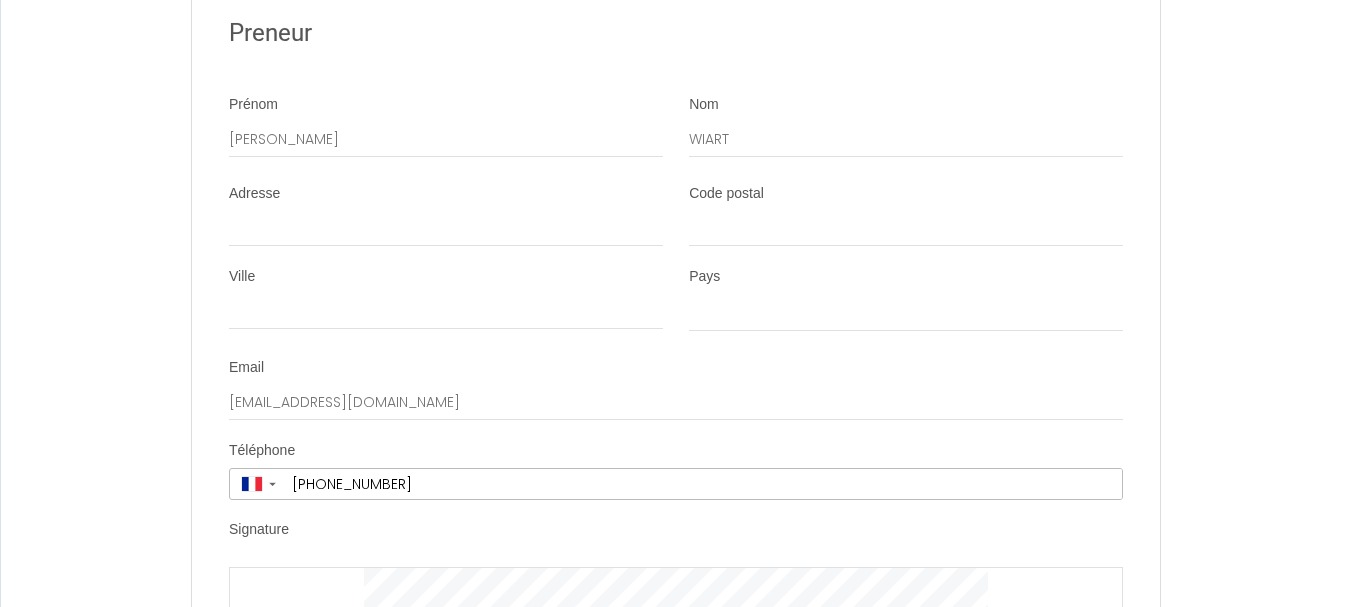 scroll, scrollTop: 3894, scrollLeft: 0, axis: vertical 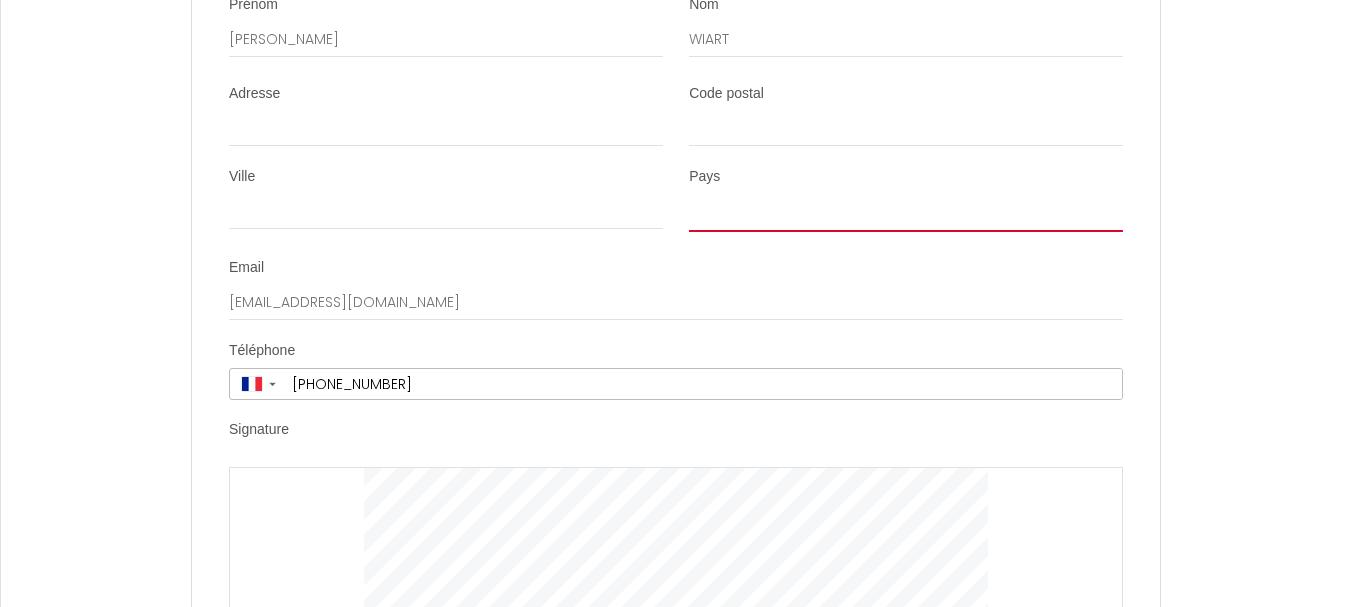 click on "[GEOGRAPHIC_DATA] [GEOGRAPHIC_DATA] [GEOGRAPHIC_DATA] [GEOGRAPHIC_DATA] [GEOGRAPHIC_DATA] [US_STATE] [GEOGRAPHIC_DATA] [GEOGRAPHIC_DATA] [GEOGRAPHIC_DATA] [GEOGRAPHIC_DATA] [GEOGRAPHIC_DATA] [GEOGRAPHIC_DATA] [GEOGRAPHIC_DATA] [GEOGRAPHIC_DATA] [GEOGRAPHIC_DATA] [GEOGRAPHIC_DATA] [GEOGRAPHIC_DATA] [GEOGRAPHIC_DATA] [GEOGRAPHIC_DATA] [GEOGRAPHIC_DATA] [GEOGRAPHIC_DATA] [GEOGRAPHIC_DATA] [GEOGRAPHIC_DATA] [GEOGRAPHIC_DATA] [GEOGRAPHIC_DATA] [GEOGRAPHIC_DATA] [GEOGRAPHIC_DATA] [GEOGRAPHIC_DATA] [GEOGRAPHIC_DATA] [GEOGRAPHIC_DATA] [GEOGRAPHIC_DATA] [GEOGRAPHIC_DATA] [GEOGRAPHIC_DATA] [GEOGRAPHIC_DATA] [GEOGRAPHIC_DATA] [GEOGRAPHIC_DATA] [GEOGRAPHIC_DATA] [GEOGRAPHIC_DATA] [GEOGRAPHIC_DATA] [GEOGRAPHIC_DATA] [GEOGRAPHIC_DATA] [GEOGRAPHIC_DATA] [GEOGRAPHIC_DATA] [GEOGRAPHIC_DATA] [GEOGRAPHIC_DATA] [GEOGRAPHIC_DATA] [GEOGRAPHIC_DATA] [GEOGRAPHIC_DATA] [GEOGRAPHIC_DATA] [GEOGRAPHIC_DATA] [GEOGRAPHIC_DATA] [GEOGRAPHIC_DATA] [GEOGRAPHIC_DATA], [GEOGRAPHIC_DATA] [GEOGRAPHIC_DATA] [GEOGRAPHIC_DATA] [GEOGRAPHIC_DATA] [GEOGRAPHIC_DATA] [GEOGRAPHIC_DATA] [GEOGRAPHIC_DATA] [GEOGRAPHIC_DATA] [GEOGRAPHIC_DATA] [GEOGRAPHIC_DATA] [GEOGRAPHIC_DATA] [GEOGRAPHIC_DATA] [GEOGRAPHIC_DATA] [GEOGRAPHIC_DATA] [GEOGRAPHIC_DATA] [GEOGRAPHIC_DATA] [GEOGRAPHIC_DATA] [GEOGRAPHIC_DATA] [GEOGRAPHIC_DATA] ([GEOGRAPHIC_DATA]) [GEOGRAPHIC_DATA] [GEOGRAPHIC_DATA] [GEOGRAPHIC_DATA] [GEOGRAPHIC_DATA] [GEOGRAPHIC_DATA] [GEOGRAPHIC_DATA] [GEOGRAPHIC_DATA] [GEOGRAPHIC_DATA] [GEOGRAPHIC_DATA] [US_STATE] [GEOGRAPHIC_DATA] [GEOGRAPHIC_DATA] [GEOGRAPHIC_DATA] [GEOGRAPHIC_DATA] [GEOGRAPHIC_DATA] [GEOGRAPHIC_DATA] [GEOGRAPHIC_DATA] [US_STATE] [GEOGRAPHIC_DATA] [GEOGRAPHIC_DATA] [GEOGRAPHIC_DATA] [GEOGRAPHIC_DATA] [GEOGRAPHIC_DATA] [GEOGRAPHIC_DATA]" at bounding box center (906, 213) 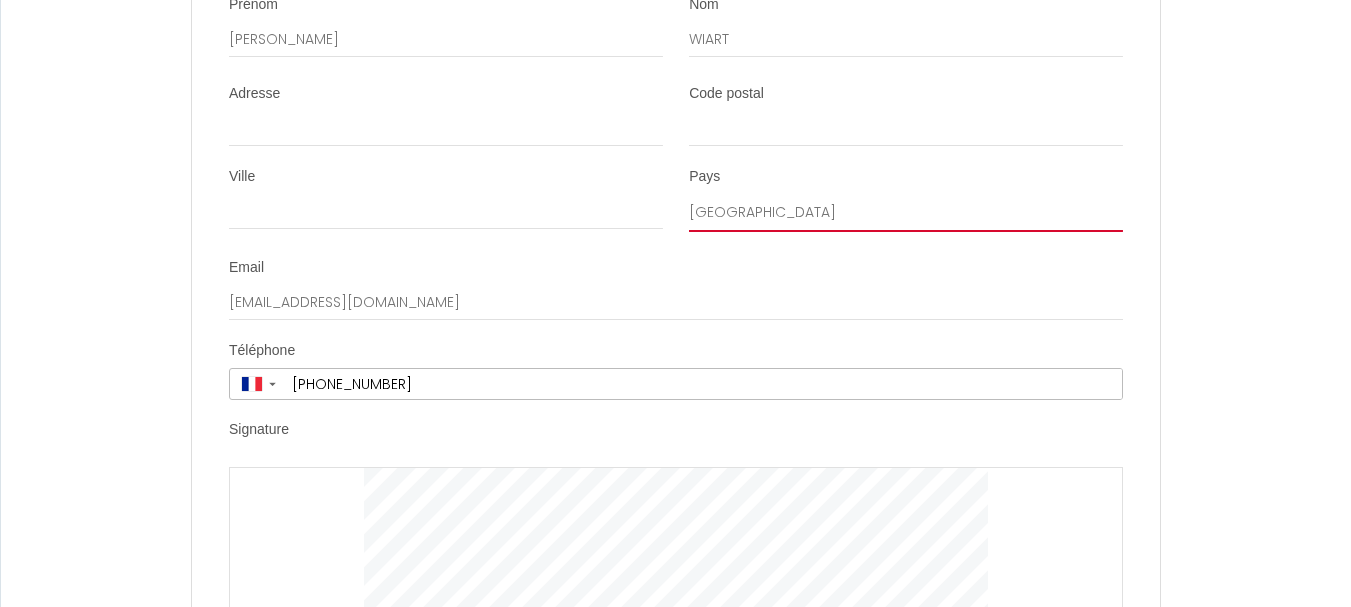 click on "[GEOGRAPHIC_DATA] [GEOGRAPHIC_DATA] [GEOGRAPHIC_DATA] [GEOGRAPHIC_DATA] [GEOGRAPHIC_DATA] [US_STATE] [GEOGRAPHIC_DATA] [GEOGRAPHIC_DATA] [GEOGRAPHIC_DATA] [GEOGRAPHIC_DATA] [GEOGRAPHIC_DATA] [GEOGRAPHIC_DATA] [GEOGRAPHIC_DATA] [GEOGRAPHIC_DATA] [GEOGRAPHIC_DATA] [GEOGRAPHIC_DATA] [GEOGRAPHIC_DATA] [GEOGRAPHIC_DATA] [GEOGRAPHIC_DATA] [GEOGRAPHIC_DATA] [GEOGRAPHIC_DATA] [GEOGRAPHIC_DATA] [GEOGRAPHIC_DATA] [GEOGRAPHIC_DATA] [GEOGRAPHIC_DATA] [GEOGRAPHIC_DATA] [GEOGRAPHIC_DATA] [GEOGRAPHIC_DATA] [GEOGRAPHIC_DATA] [GEOGRAPHIC_DATA] [GEOGRAPHIC_DATA] [GEOGRAPHIC_DATA] [GEOGRAPHIC_DATA] [GEOGRAPHIC_DATA] [GEOGRAPHIC_DATA] [GEOGRAPHIC_DATA] [GEOGRAPHIC_DATA] [GEOGRAPHIC_DATA] [GEOGRAPHIC_DATA] [GEOGRAPHIC_DATA] [GEOGRAPHIC_DATA] [GEOGRAPHIC_DATA] [GEOGRAPHIC_DATA] [GEOGRAPHIC_DATA] [GEOGRAPHIC_DATA] [GEOGRAPHIC_DATA] [GEOGRAPHIC_DATA] [GEOGRAPHIC_DATA] [GEOGRAPHIC_DATA] [GEOGRAPHIC_DATA] [GEOGRAPHIC_DATA] [GEOGRAPHIC_DATA] [GEOGRAPHIC_DATA], [GEOGRAPHIC_DATA] [GEOGRAPHIC_DATA] [GEOGRAPHIC_DATA] [GEOGRAPHIC_DATA] [GEOGRAPHIC_DATA] [GEOGRAPHIC_DATA] [GEOGRAPHIC_DATA] [GEOGRAPHIC_DATA] [GEOGRAPHIC_DATA] [GEOGRAPHIC_DATA] [GEOGRAPHIC_DATA] [GEOGRAPHIC_DATA] [GEOGRAPHIC_DATA] [GEOGRAPHIC_DATA] [GEOGRAPHIC_DATA] [GEOGRAPHIC_DATA] [GEOGRAPHIC_DATA] [GEOGRAPHIC_DATA] [GEOGRAPHIC_DATA] ([GEOGRAPHIC_DATA]) [GEOGRAPHIC_DATA] [GEOGRAPHIC_DATA] [GEOGRAPHIC_DATA] [GEOGRAPHIC_DATA] [GEOGRAPHIC_DATA] [GEOGRAPHIC_DATA] [GEOGRAPHIC_DATA] [GEOGRAPHIC_DATA] [GEOGRAPHIC_DATA] [US_STATE] [GEOGRAPHIC_DATA] [GEOGRAPHIC_DATA] [GEOGRAPHIC_DATA] [GEOGRAPHIC_DATA] [GEOGRAPHIC_DATA] [GEOGRAPHIC_DATA] [GEOGRAPHIC_DATA] [US_STATE] [GEOGRAPHIC_DATA] [GEOGRAPHIC_DATA] [GEOGRAPHIC_DATA] [GEOGRAPHIC_DATA] [GEOGRAPHIC_DATA] [GEOGRAPHIC_DATA]" at bounding box center [906, 213] 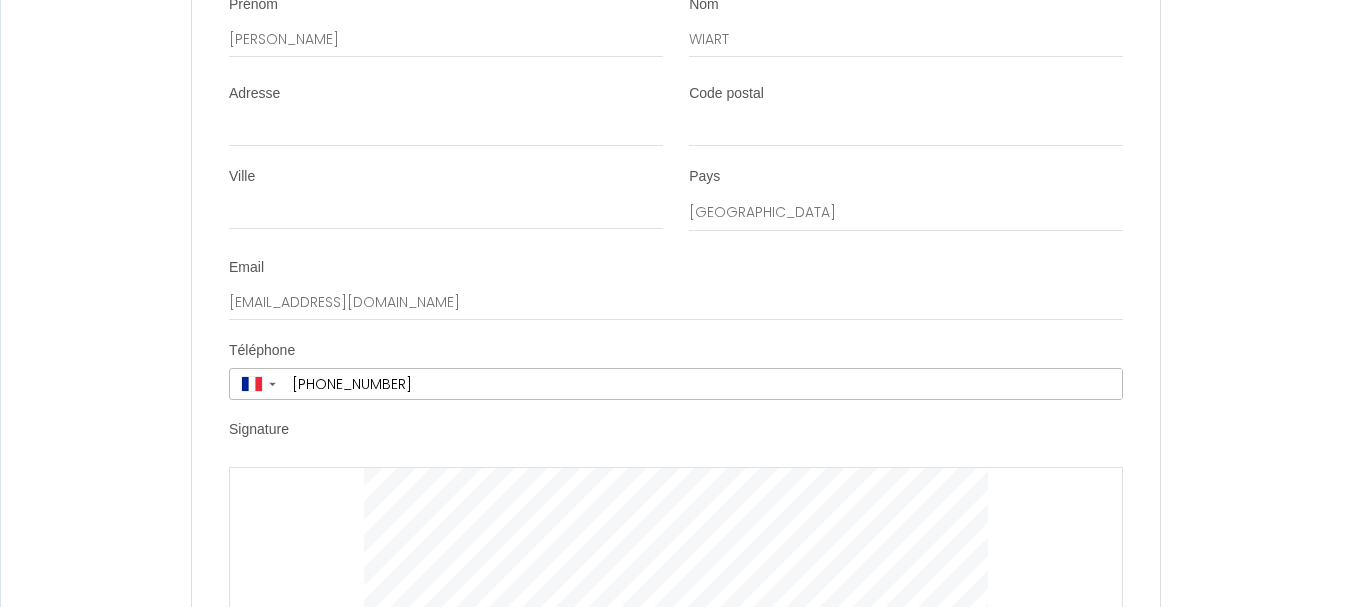 click on "Contrat de Location Courte Durée   Il a été convenu entre les parties que le Bailleur louera au [GEOGRAPHIC_DATA] le logement tel que décrit ci-dessous dans les conditions suivantes:
It has been agreed between the parties that the Lessor shall lease to the Tenant the accommodation as described below under the following conditions:
1. OBJET DU CONTRAT DE LOCATION
Le logement est loué meublé à titre de « location courte durée » pour la période indiquée ci-dessous. Le logement est situé à l'adresse indiqué dans la section Details.
1. PURPOSE OF THE LEASING AGREEMENT
The accommodation is rented furnished as a "short term rental" for the period shown below. The accommodation is located at the address indicated in section Details.
2. CONDITIONS DE LA LOCATION
Le nombre de personnes présentes est indiqué dans la section Details. Lors du début de la location, le Bailleur remettra au Preneur les clefs et les instructions relatives au logement.
2. RENTAL CONDITIONS" at bounding box center (675, -1562) 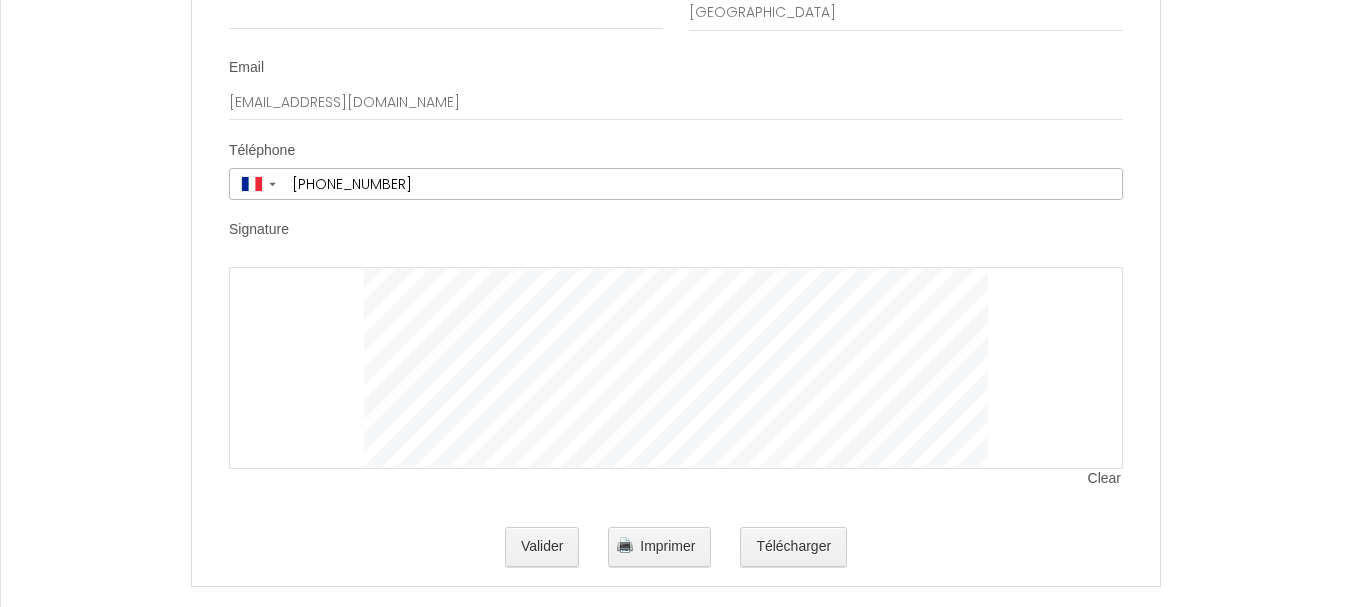 scroll, scrollTop: 4143, scrollLeft: 0, axis: vertical 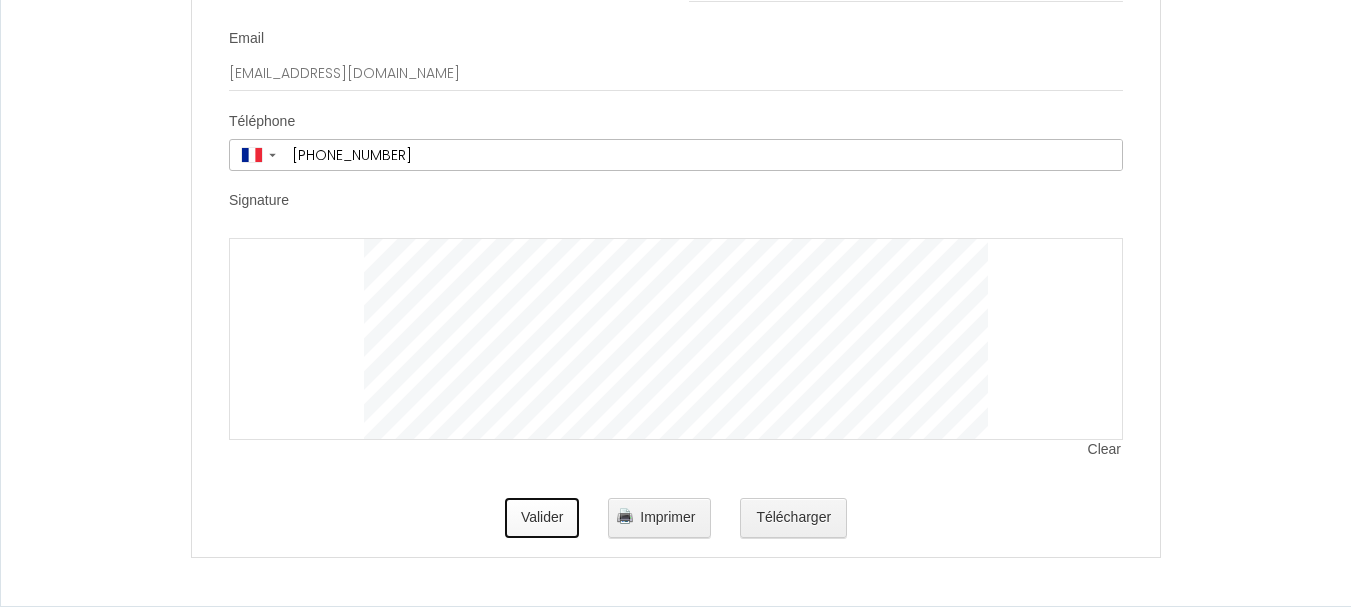 click on "Valider" at bounding box center [542, 518] 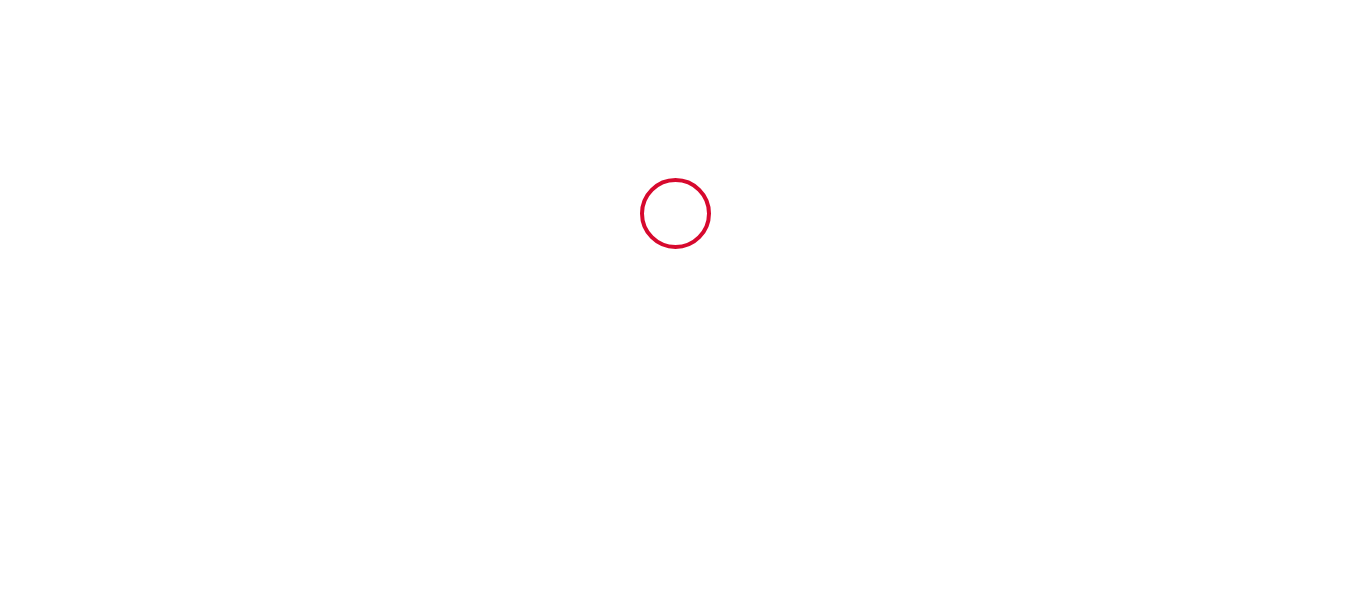scroll, scrollTop: 0, scrollLeft: 0, axis: both 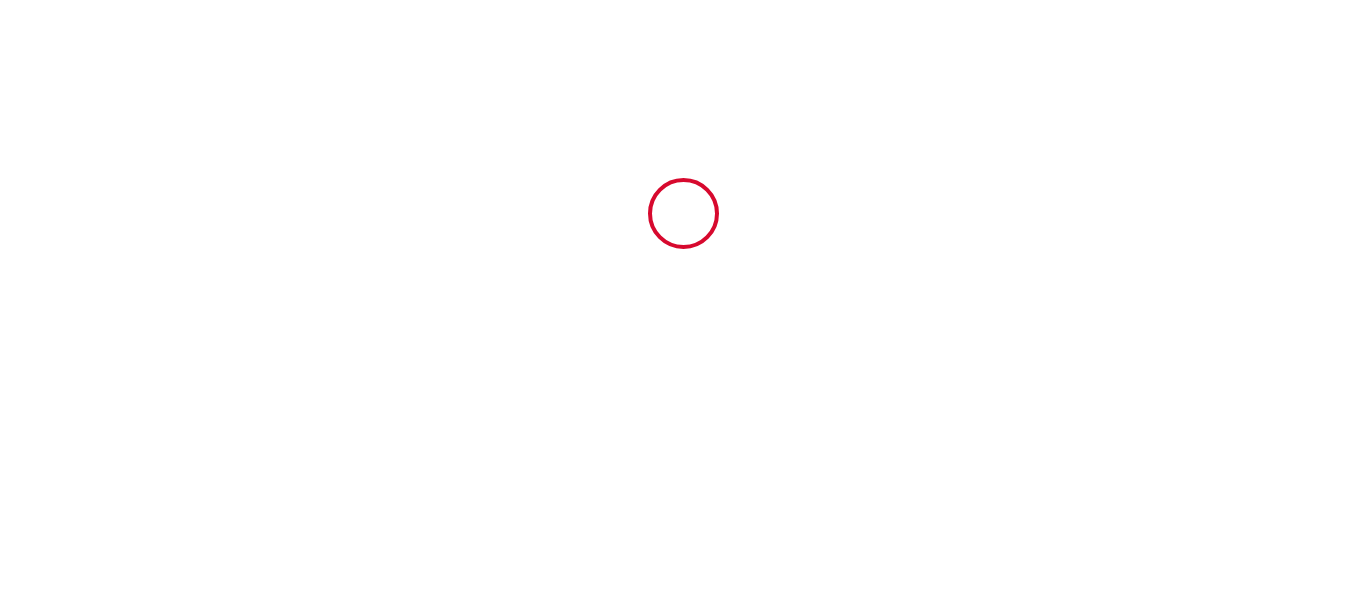 type on "99" 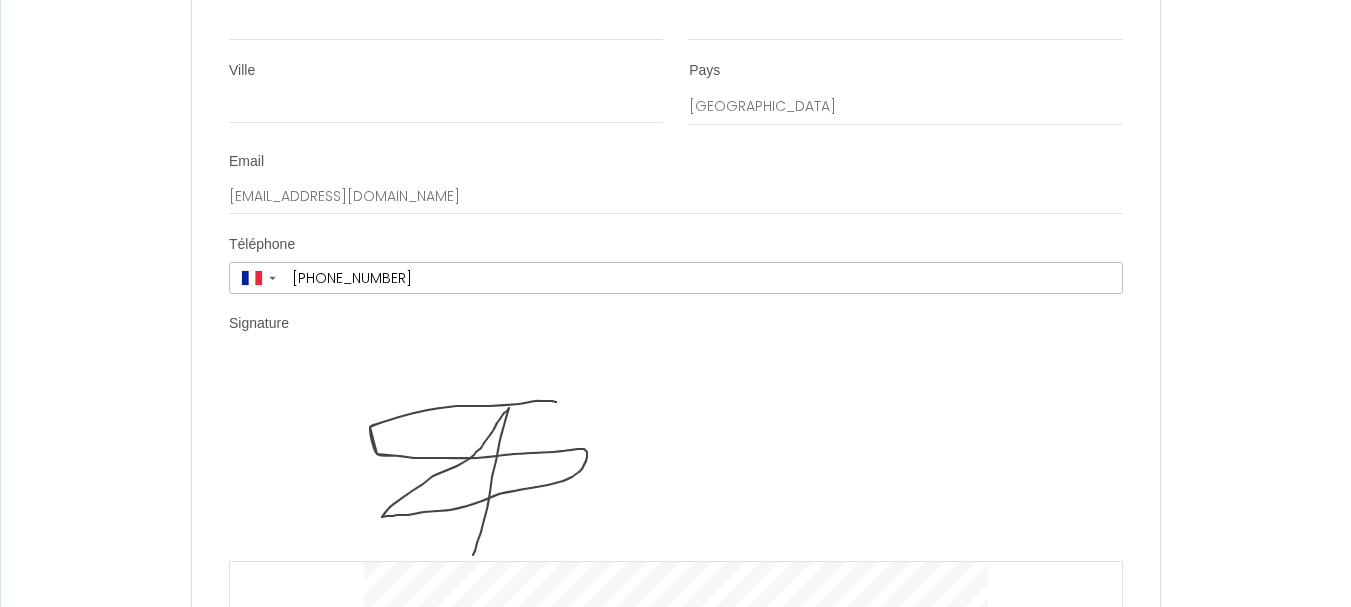 scroll, scrollTop: 4343, scrollLeft: 0, axis: vertical 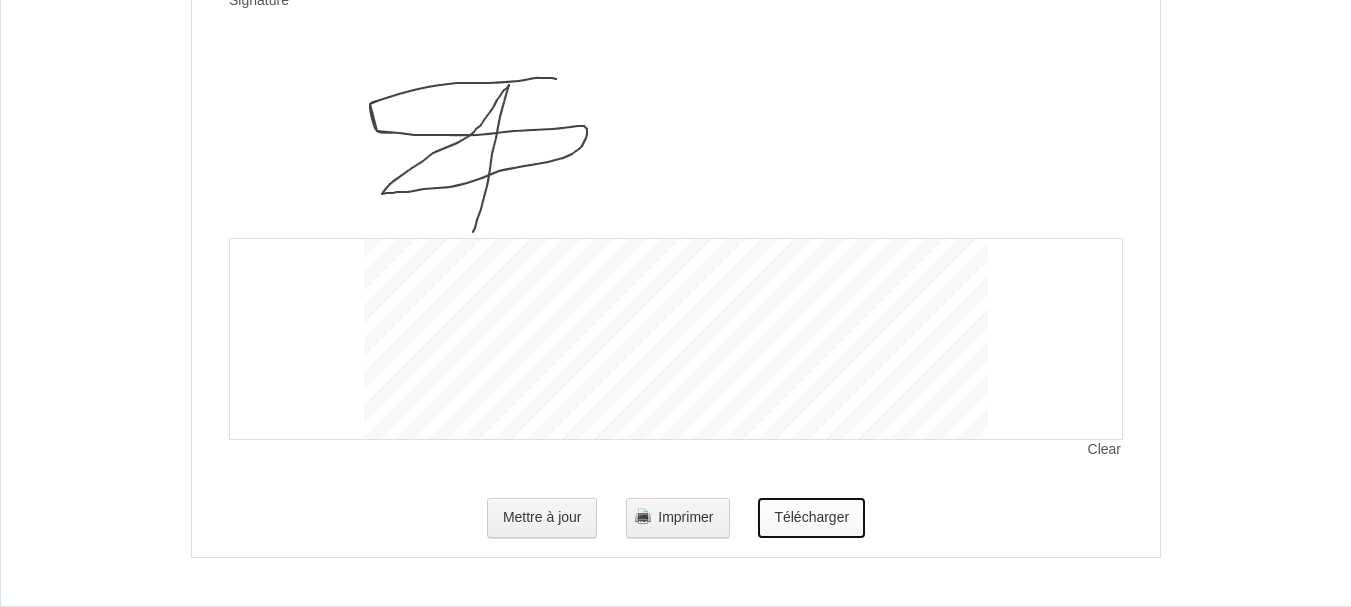 click on "Télécharger" at bounding box center (811, 518) 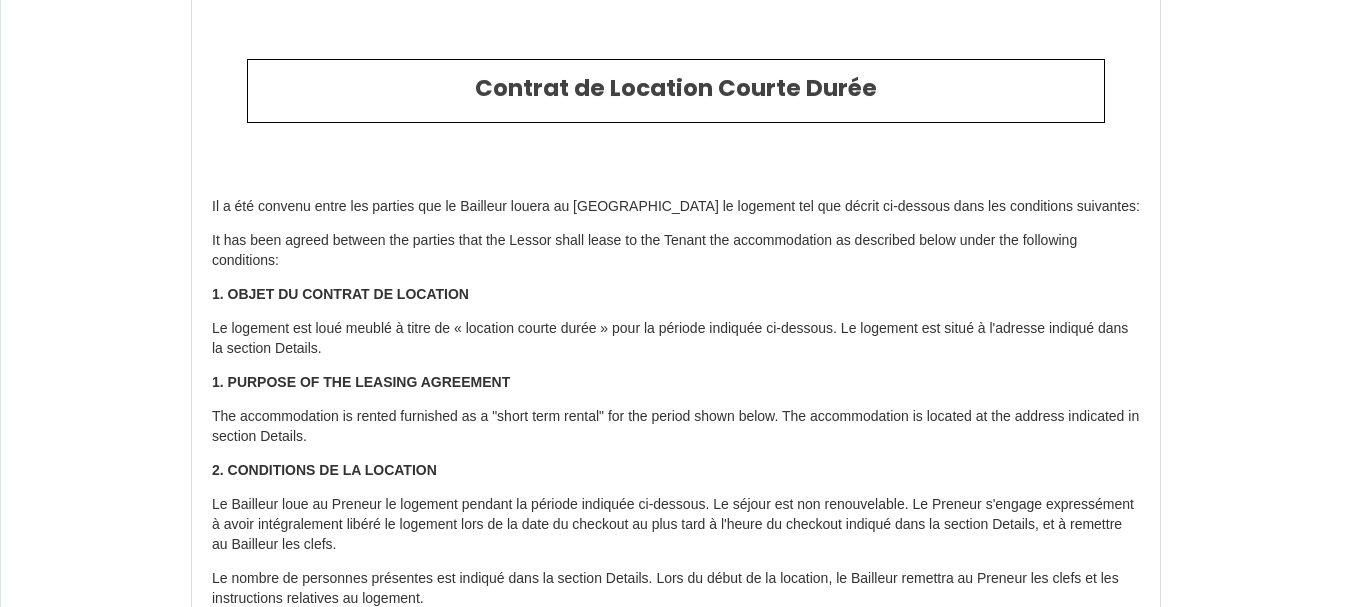 scroll, scrollTop: 0, scrollLeft: 0, axis: both 